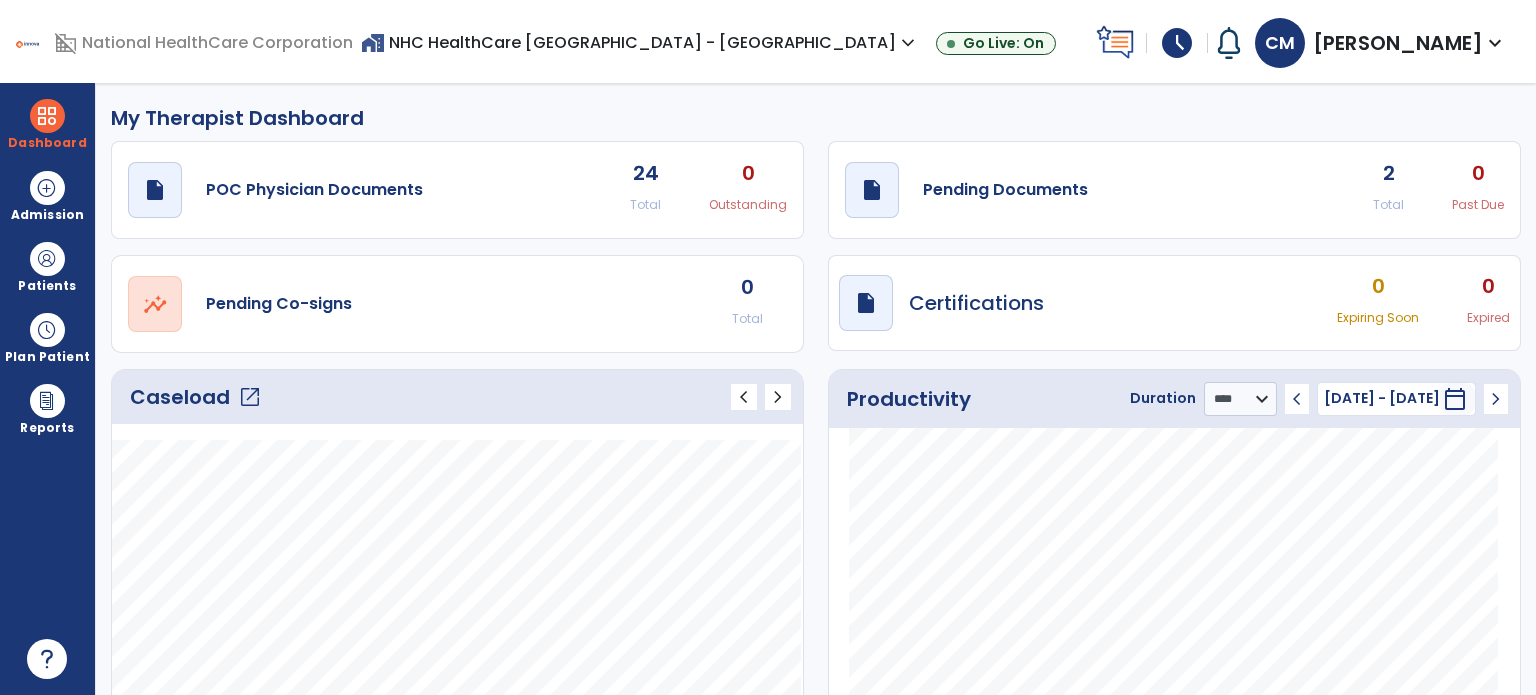 select on "****" 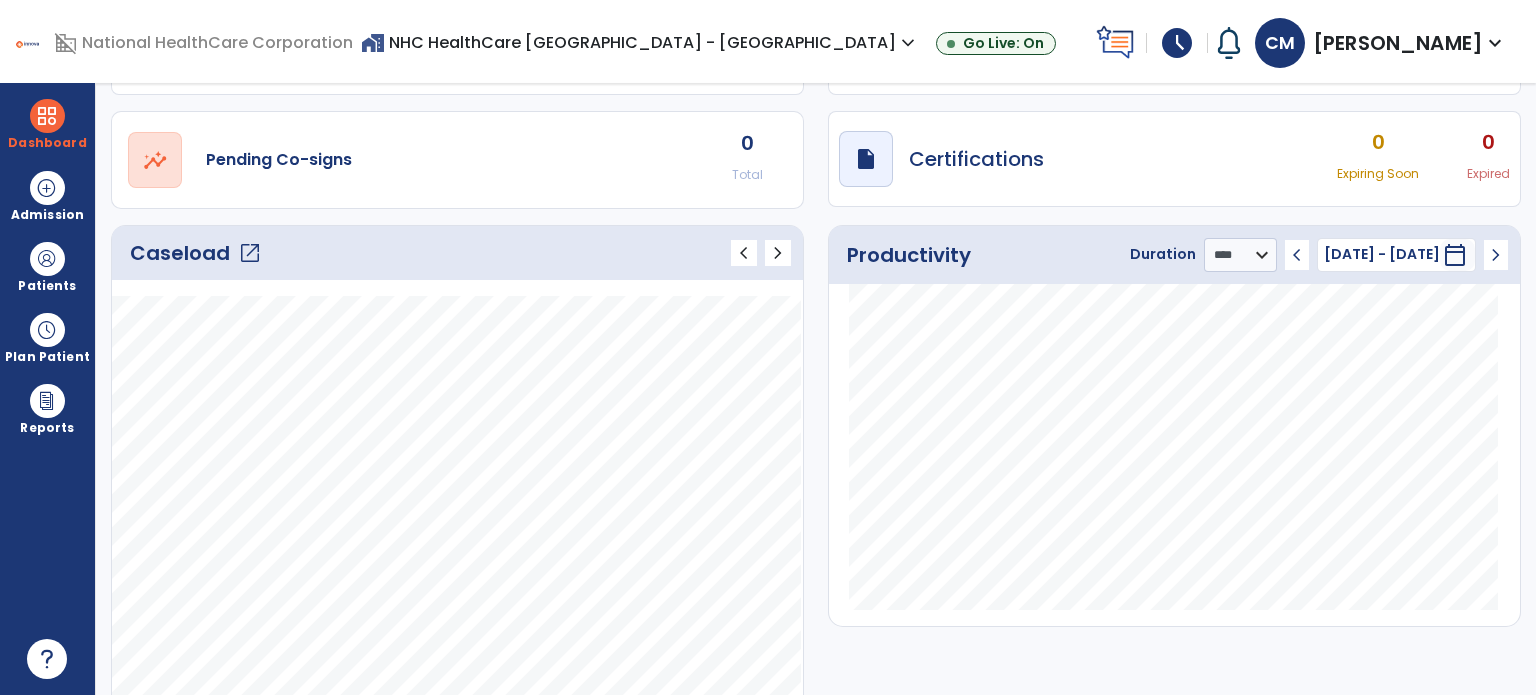 scroll, scrollTop: 146, scrollLeft: 0, axis: vertical 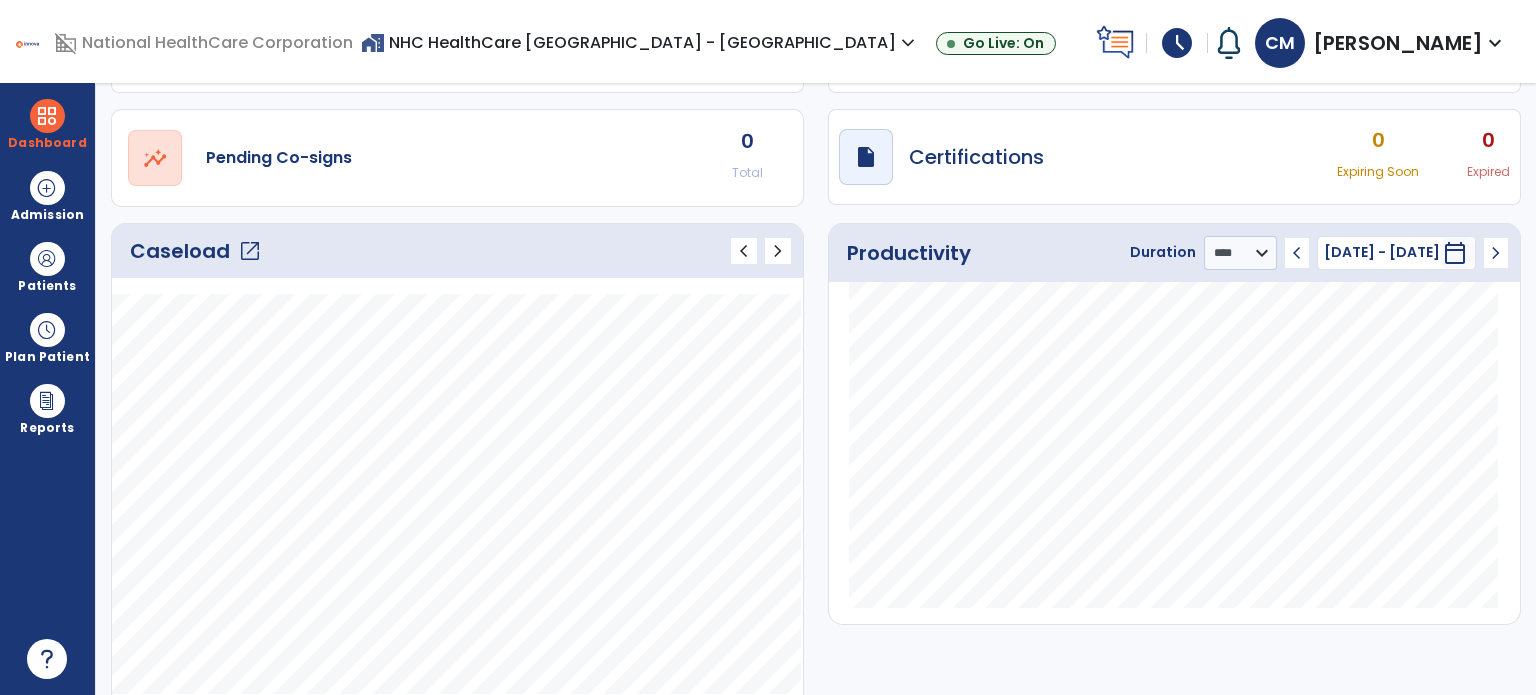 click on "open_in_new" 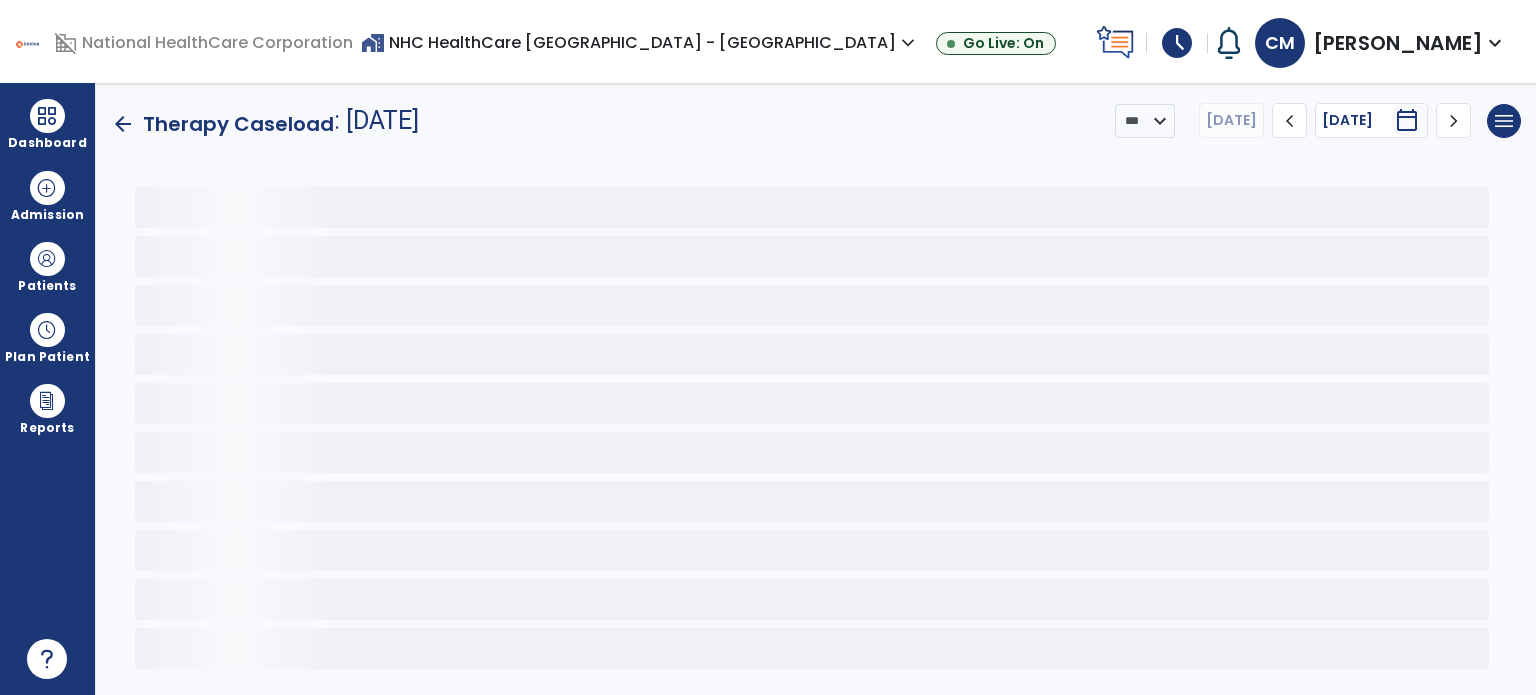 scroll, scrollTop: 0, scrollLeft: 0, axis: both 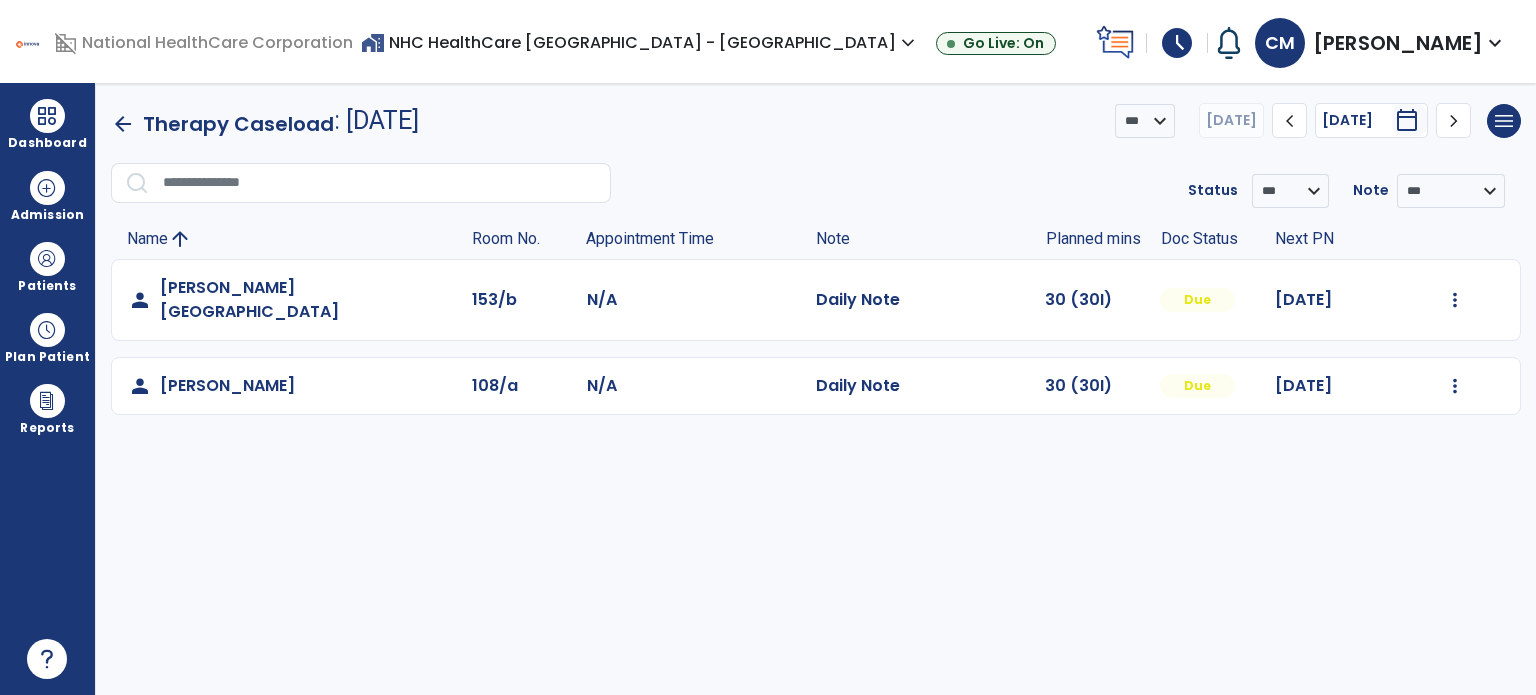 click on "home_work   NHC HealthCare Rossville - GA   expand_more" at bounding box center [640, 42] 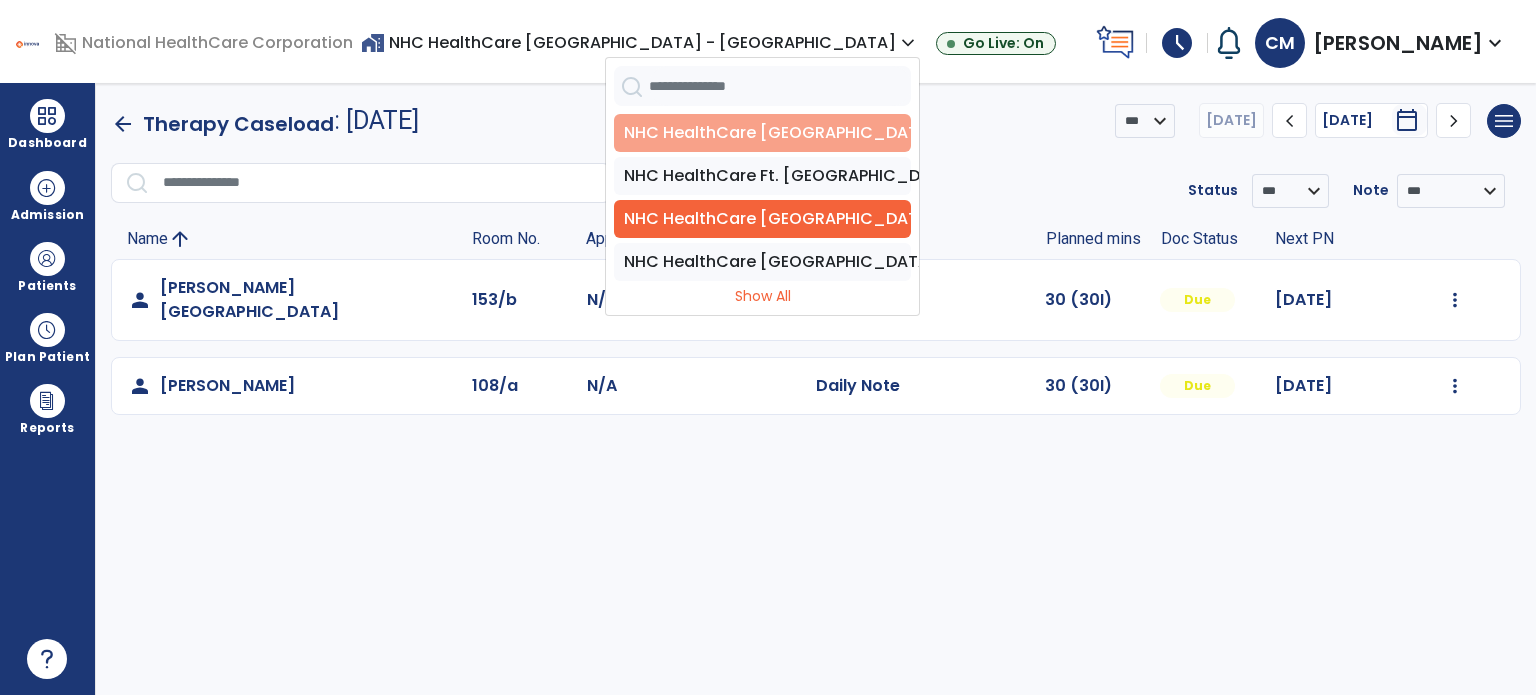 click on "NHC HealthCare [GEOGRAPHIC_DATA]" at bounding box center [762, 133] 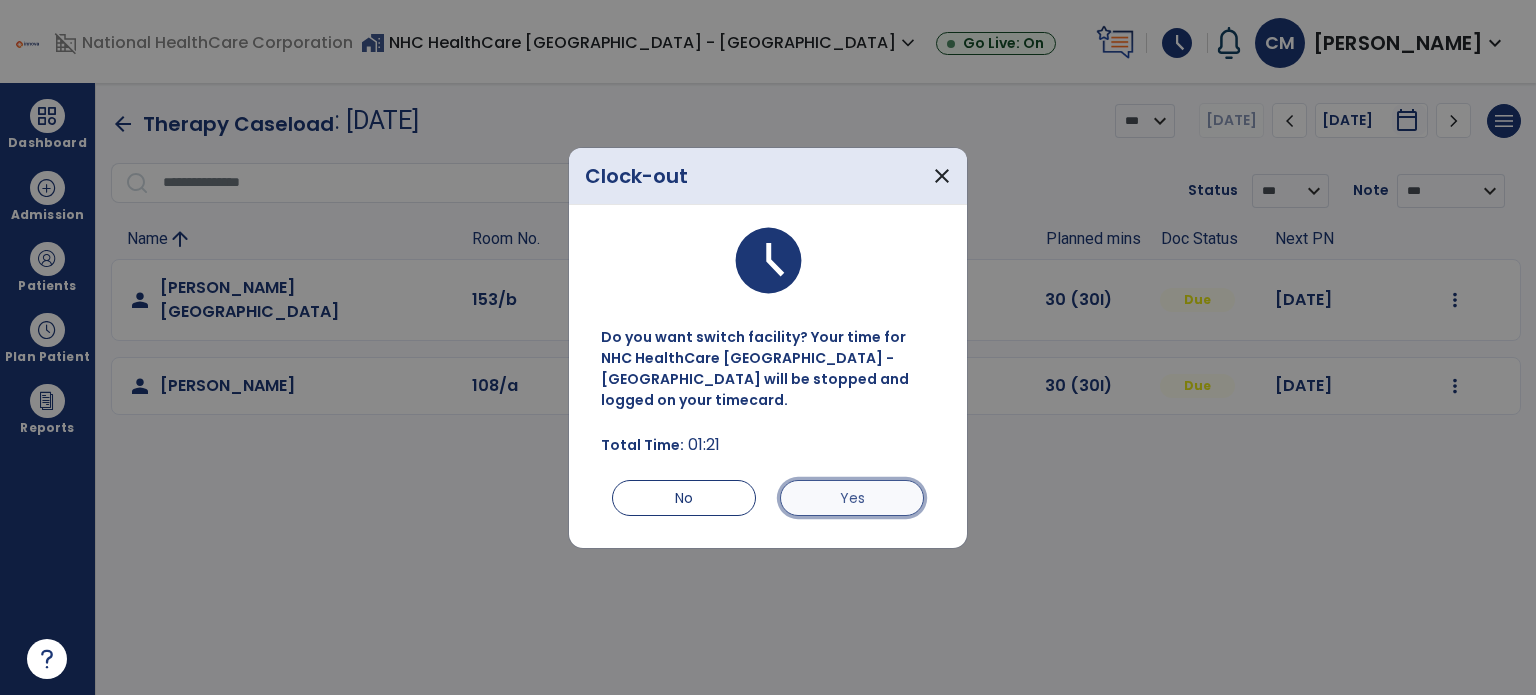 click on "Yes" at bounding box center (852, 498) 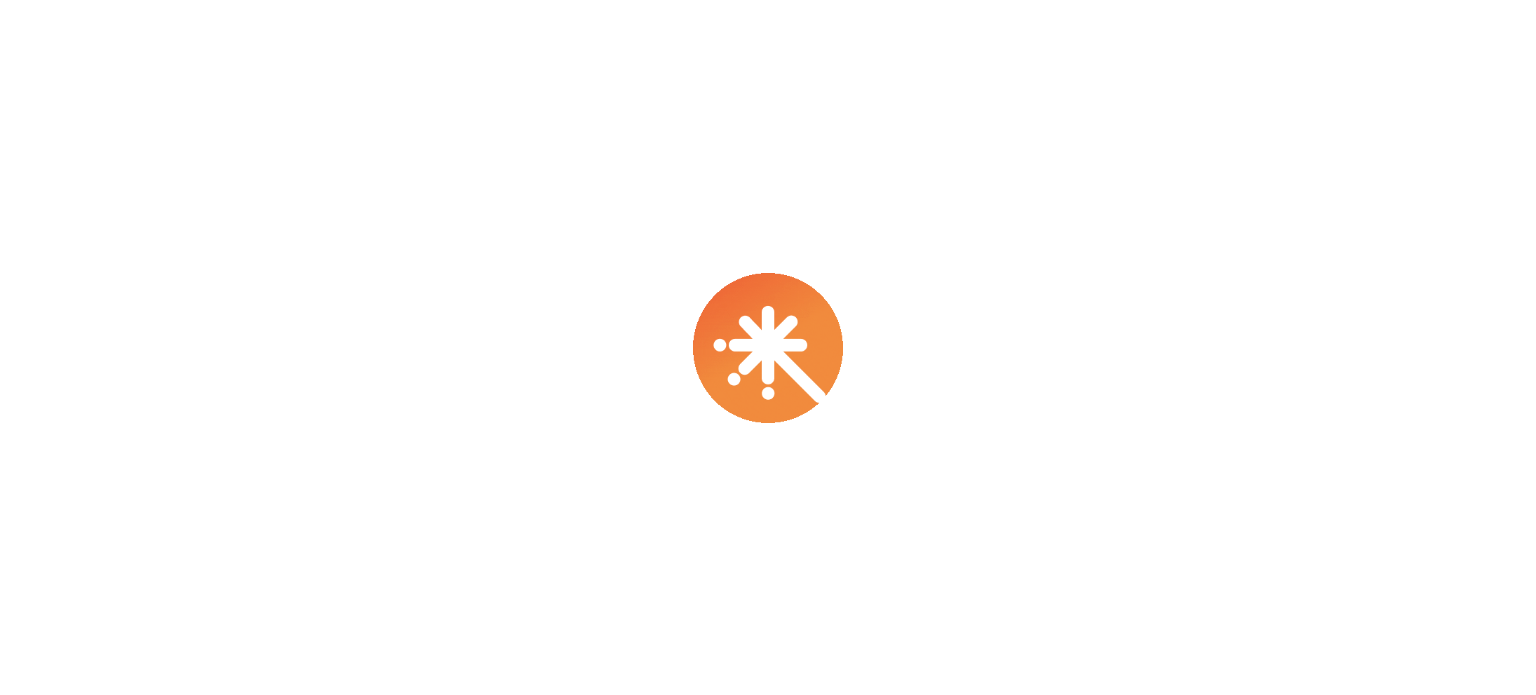 scroll, scrollTop: 0, scrollLeft: 0, axis: both 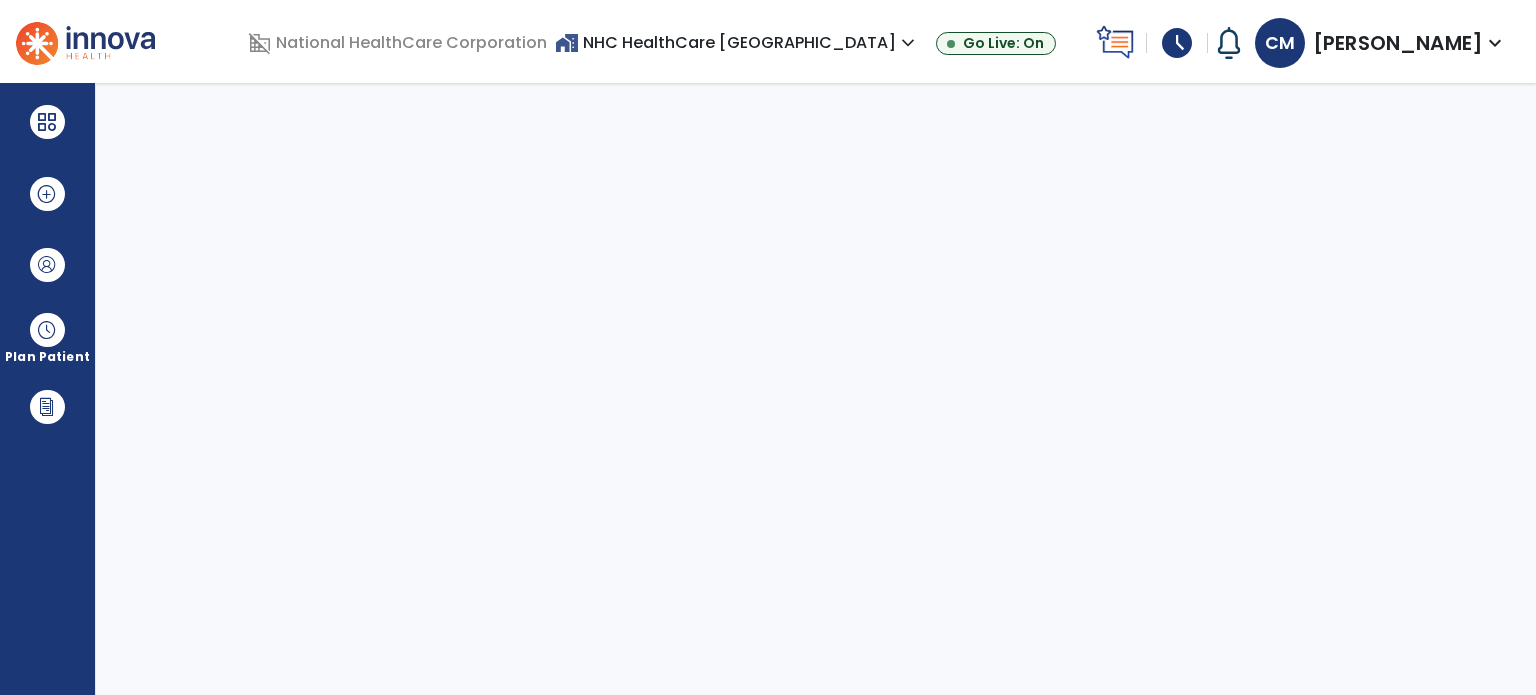 select on "****" 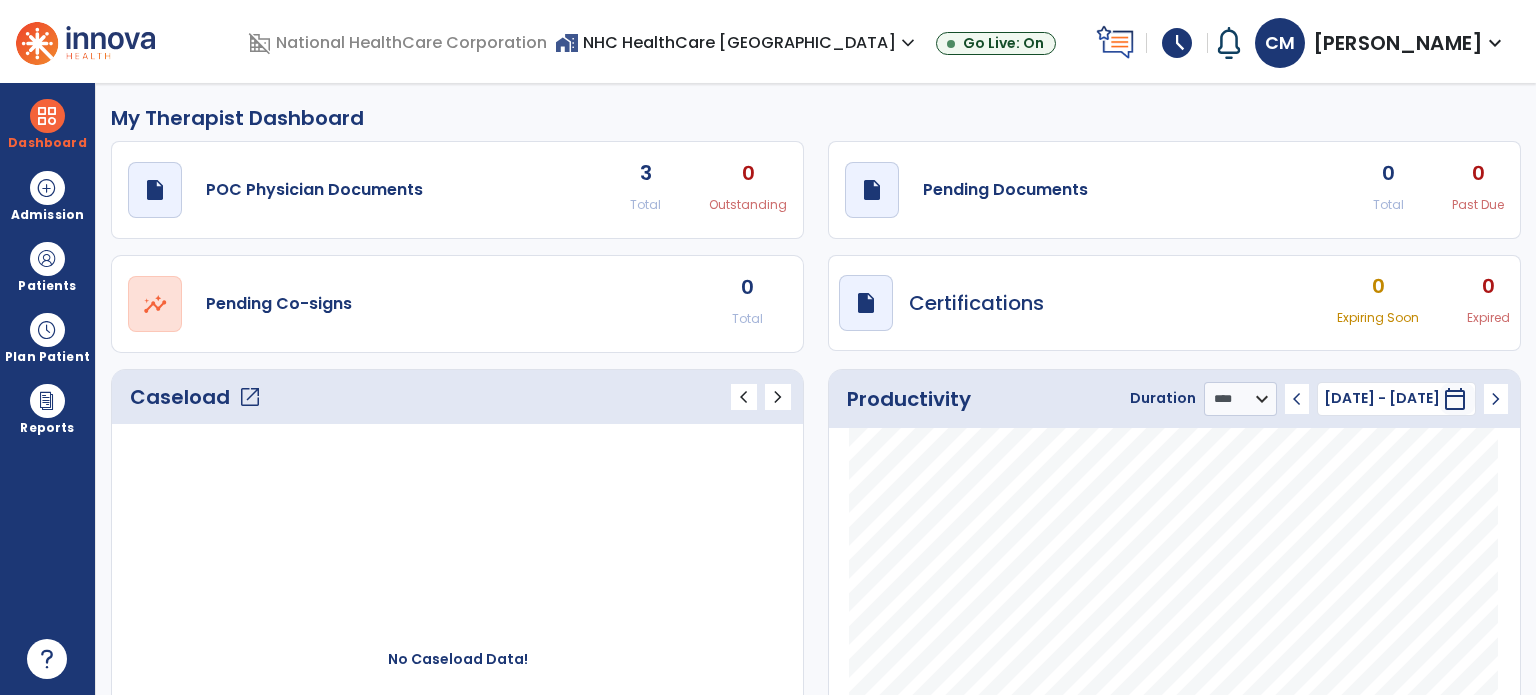 click on "home_work   NHC HealthCare Smithville   expand_more" at bounding box center [737, 42] 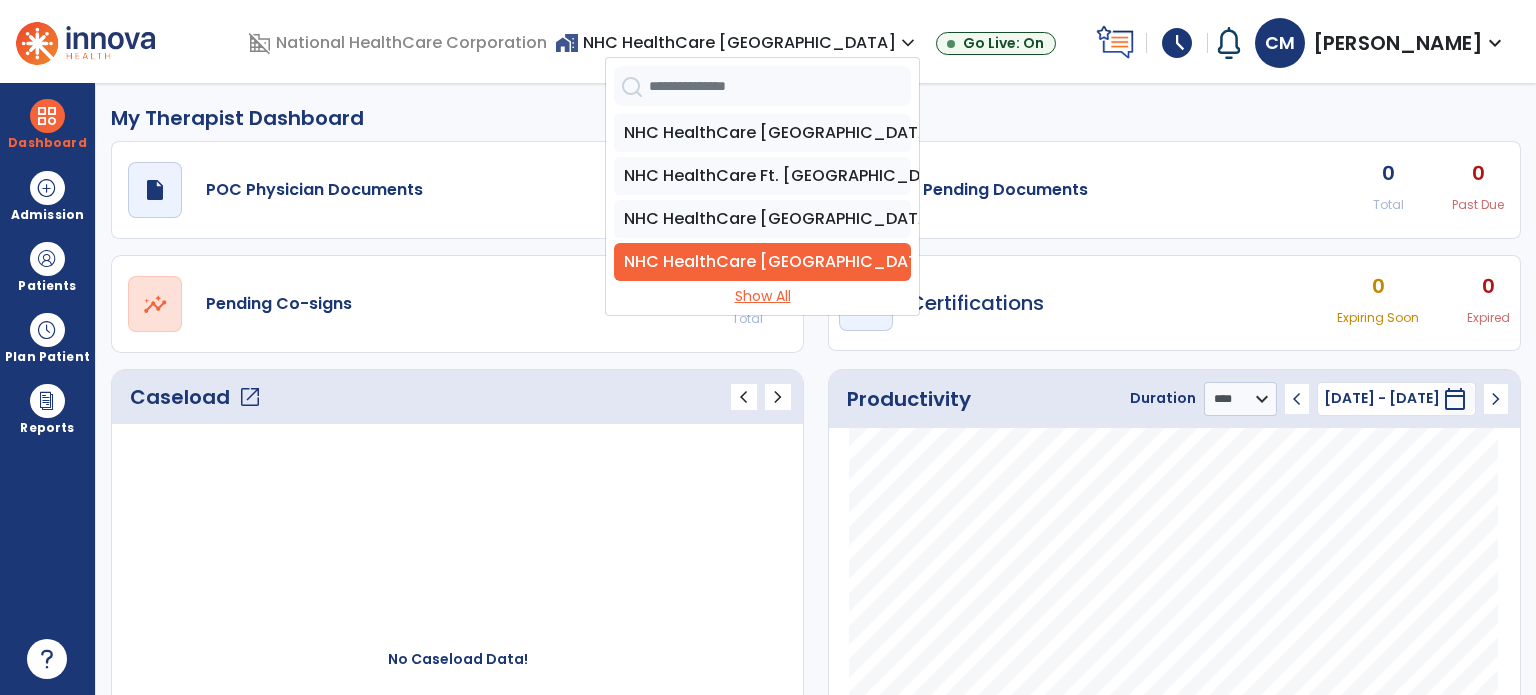 click on "Show All" at bounding box center [762, 296] 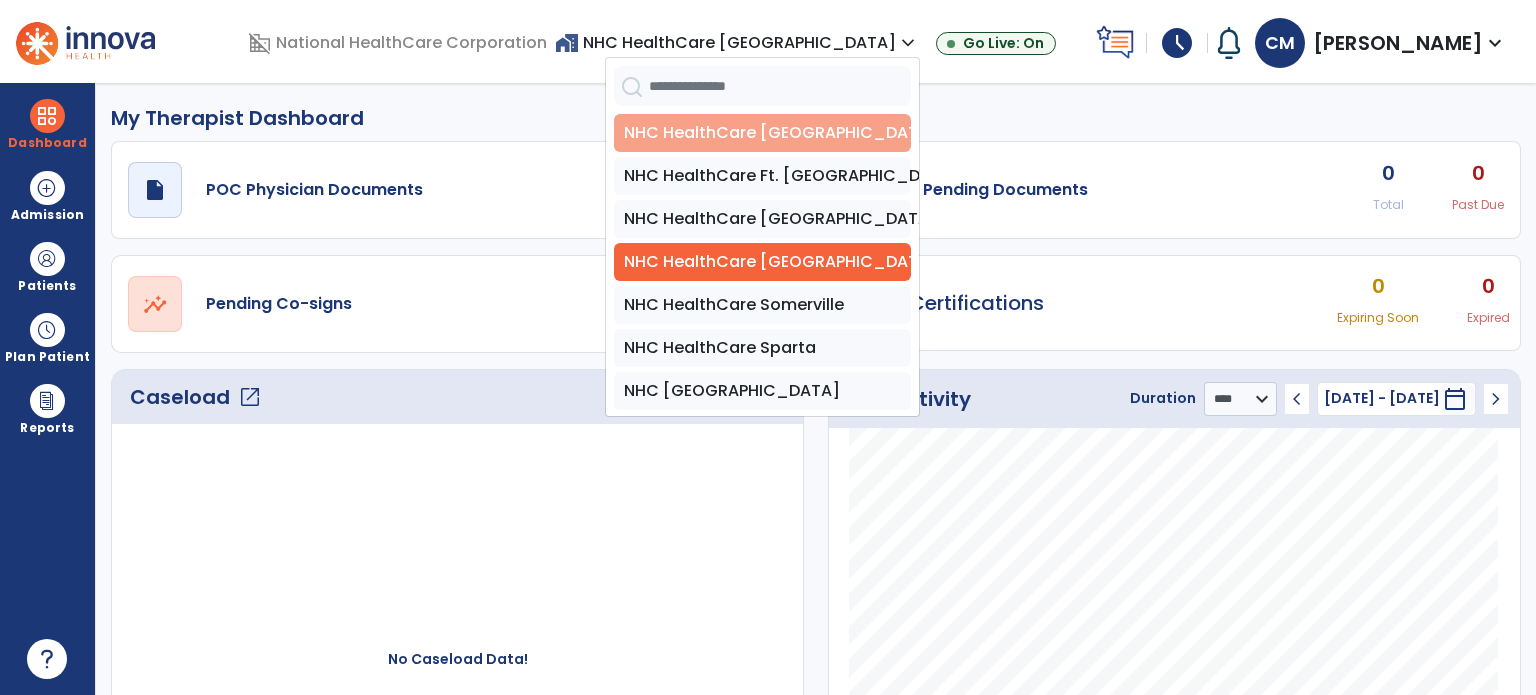 click on "NHC HealthCare [GEOGRAPHIC_DATA]" at bounding box center (762, 133) 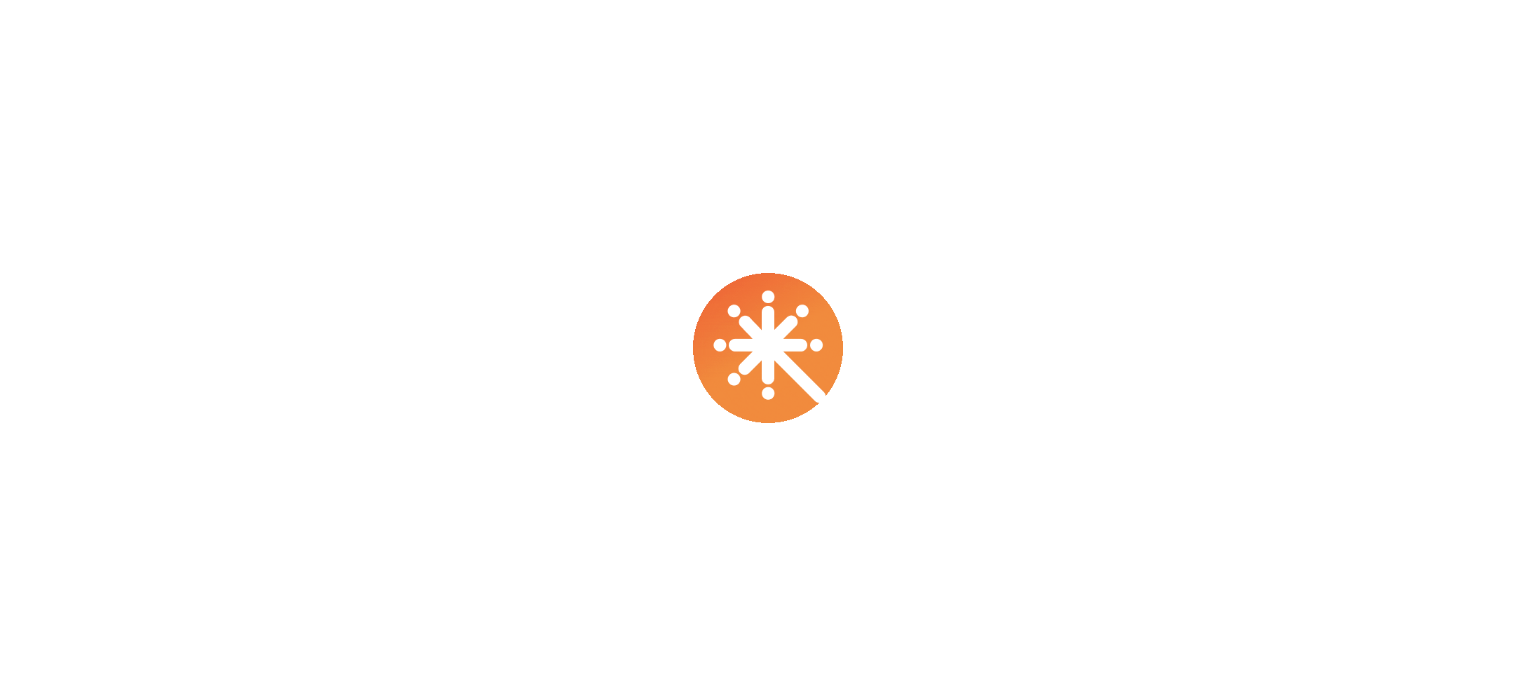 scroll, scrollTop: 0, scrollLeft: 0, axis: both 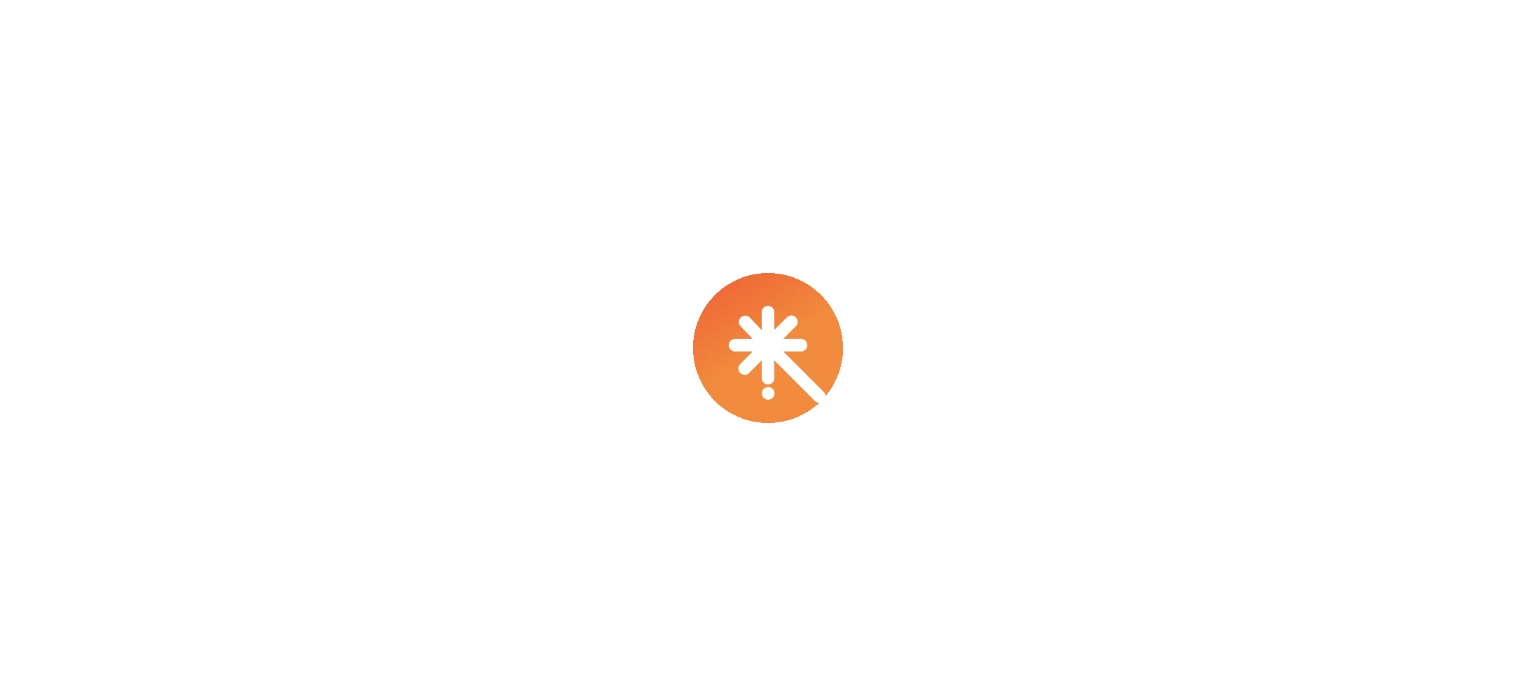 select on "****" 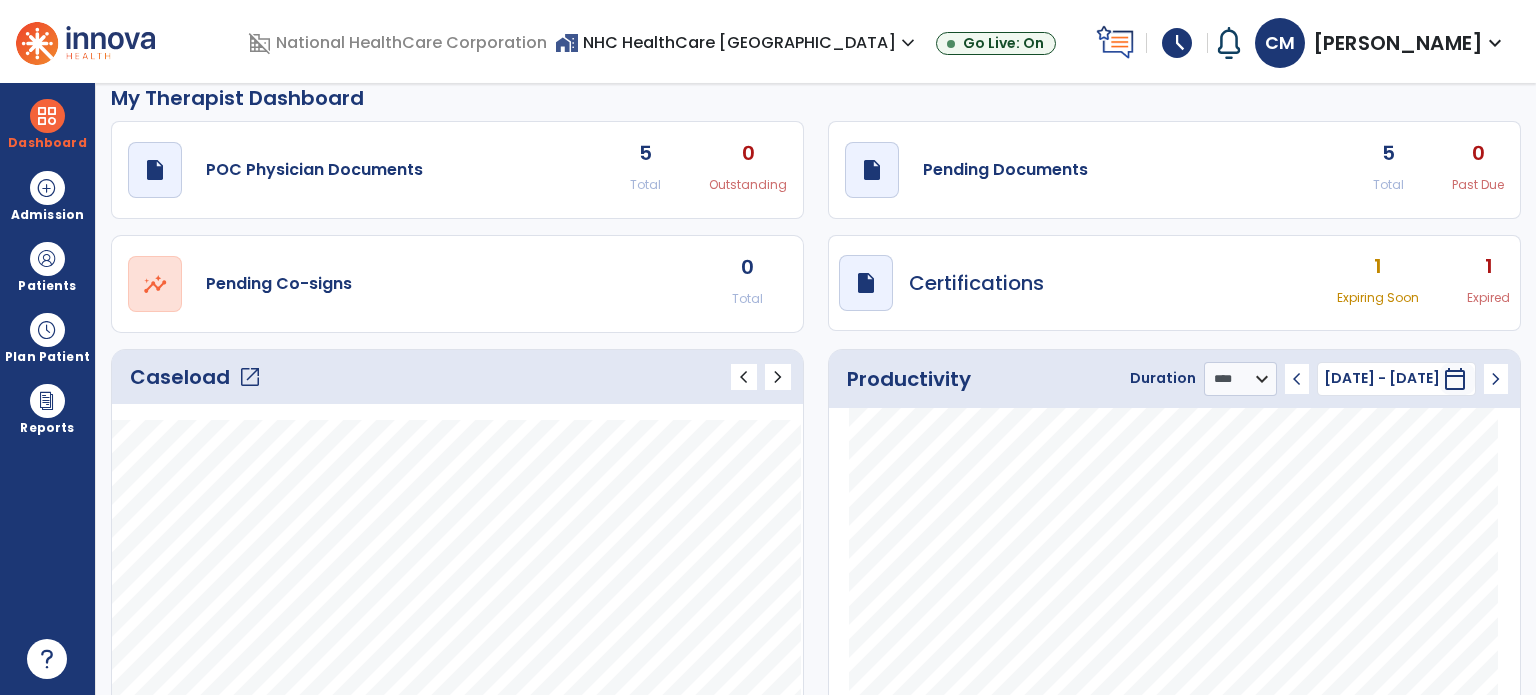 scroll, scrollTop: 16, scrollLeft: 0, axis: vertical 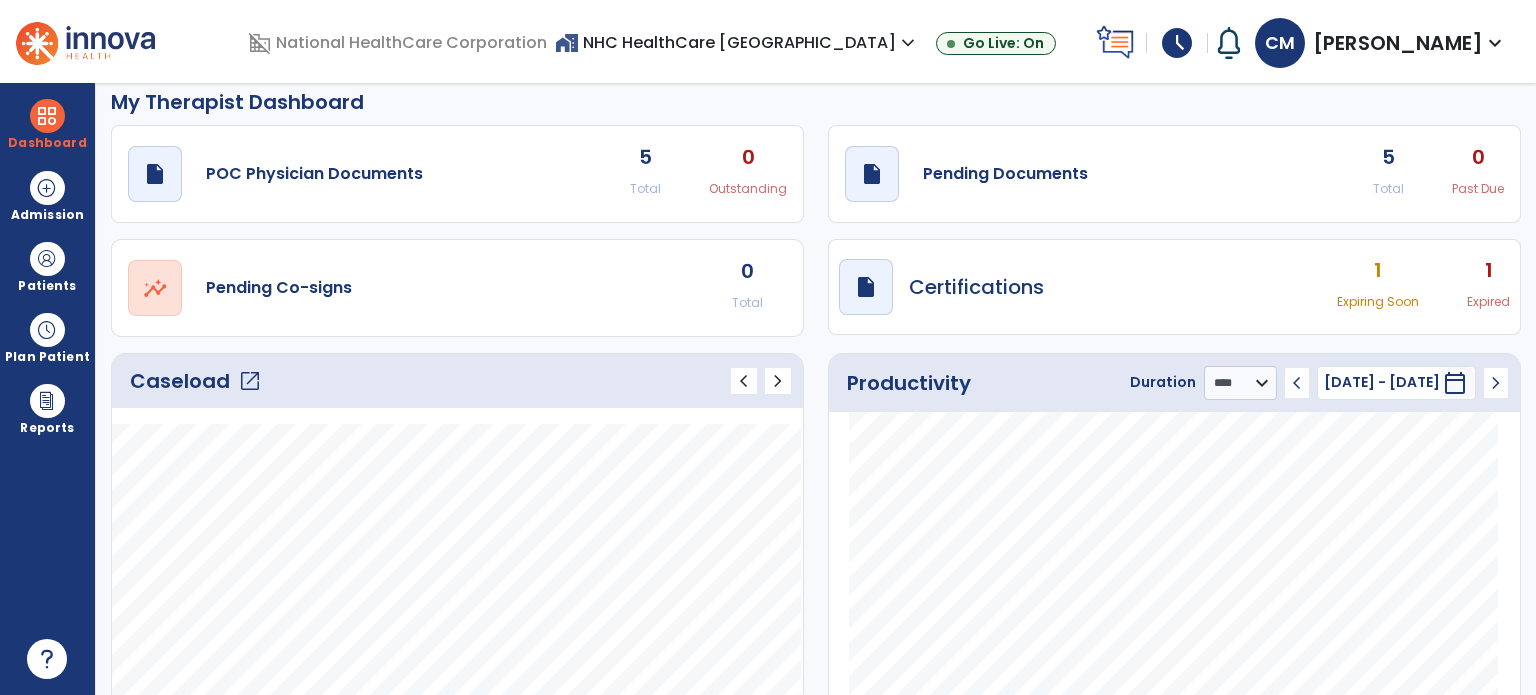 click on "open_in_new" 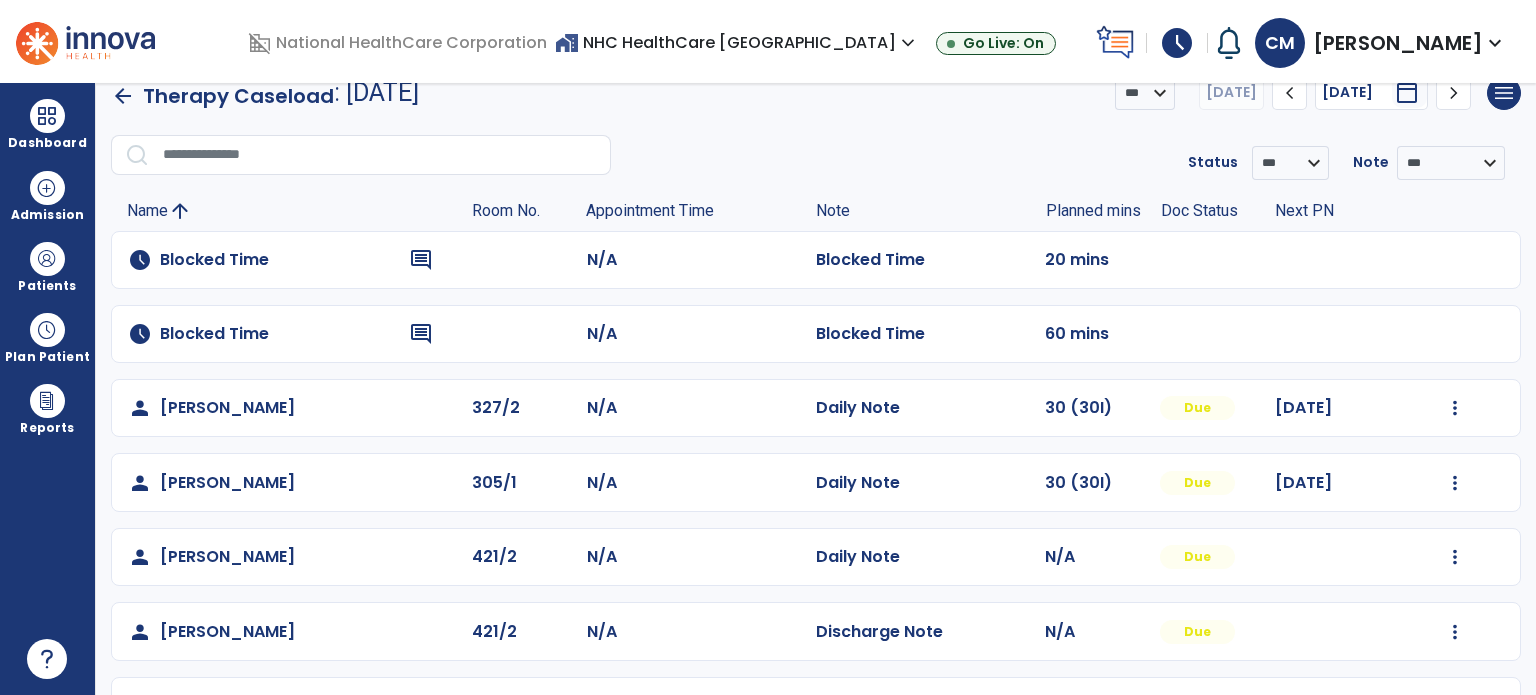 scroll, scrollTop: 26, scrollLeft: 0, axis: vertical 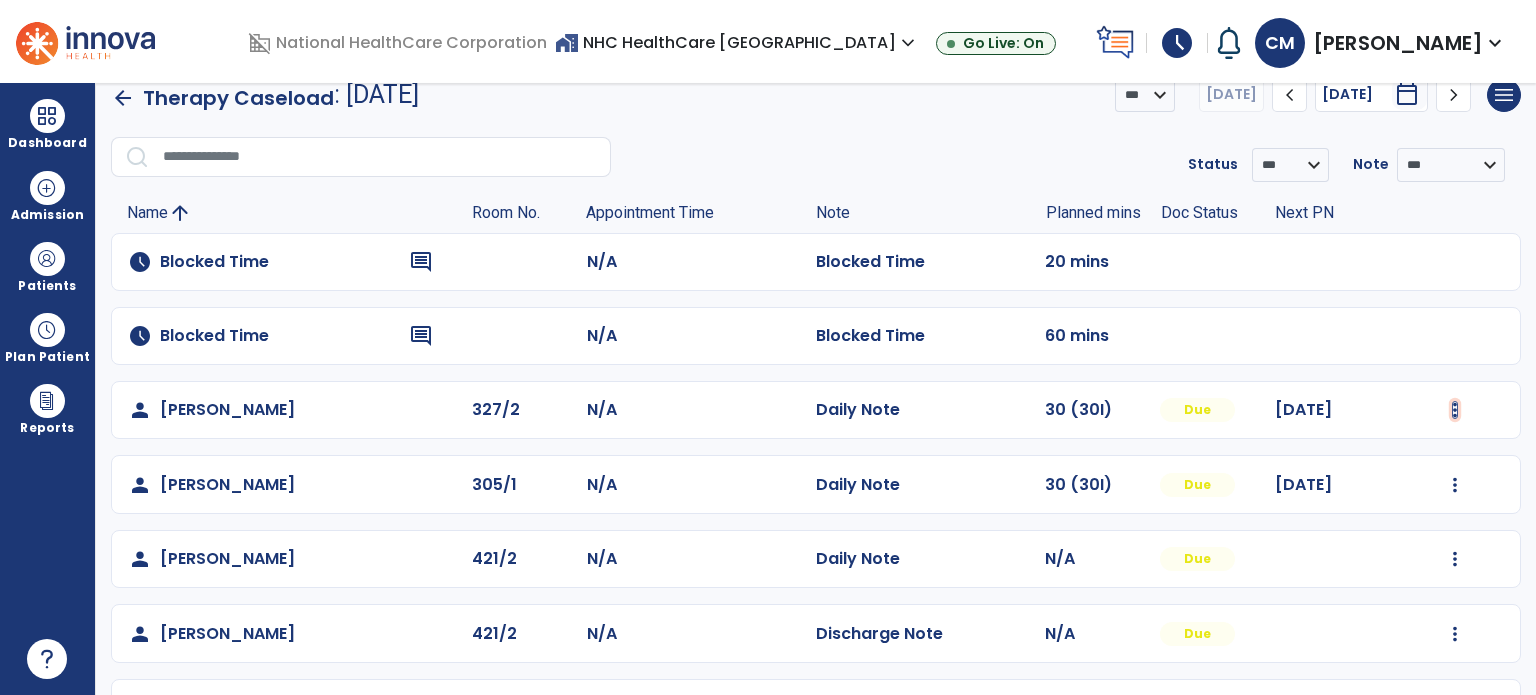 click at bounding box center [1455, 410] 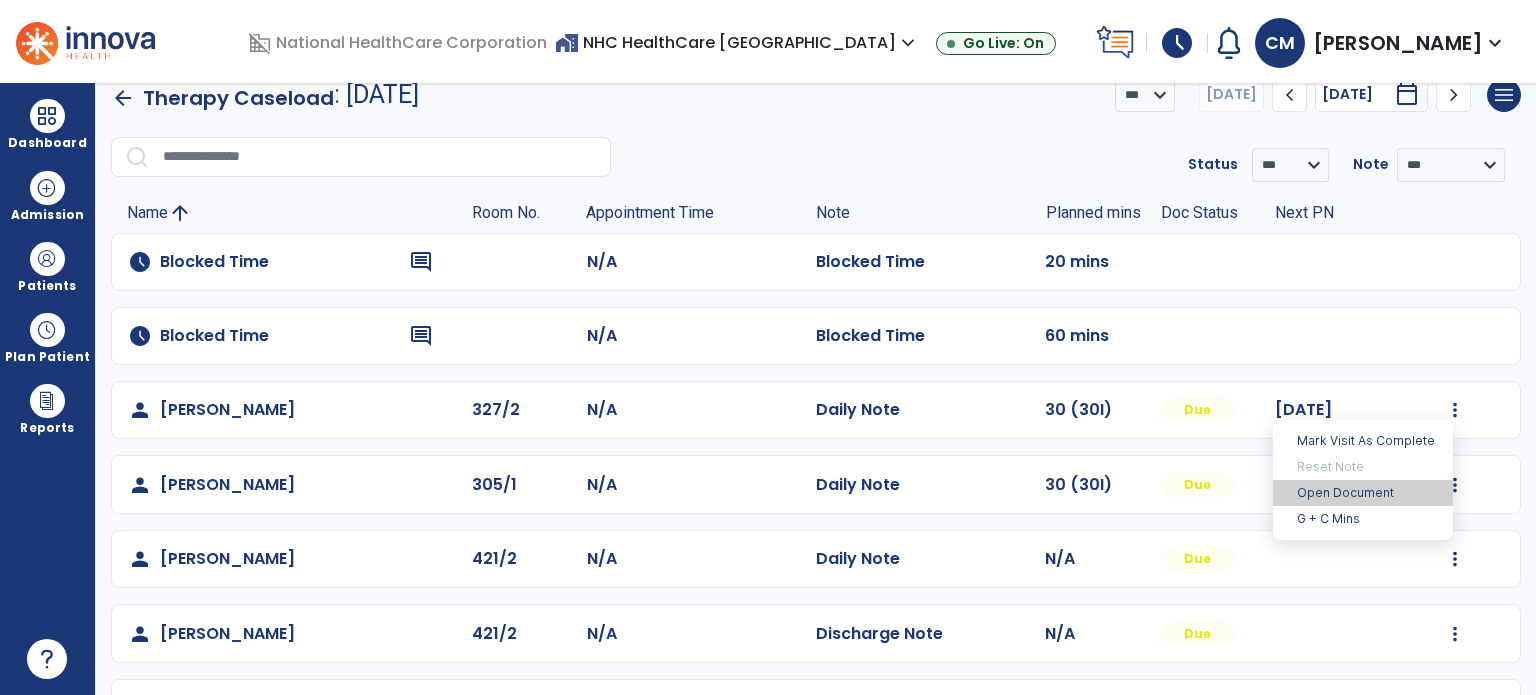 click on "Open Document" at bounding box center (1363, 493) 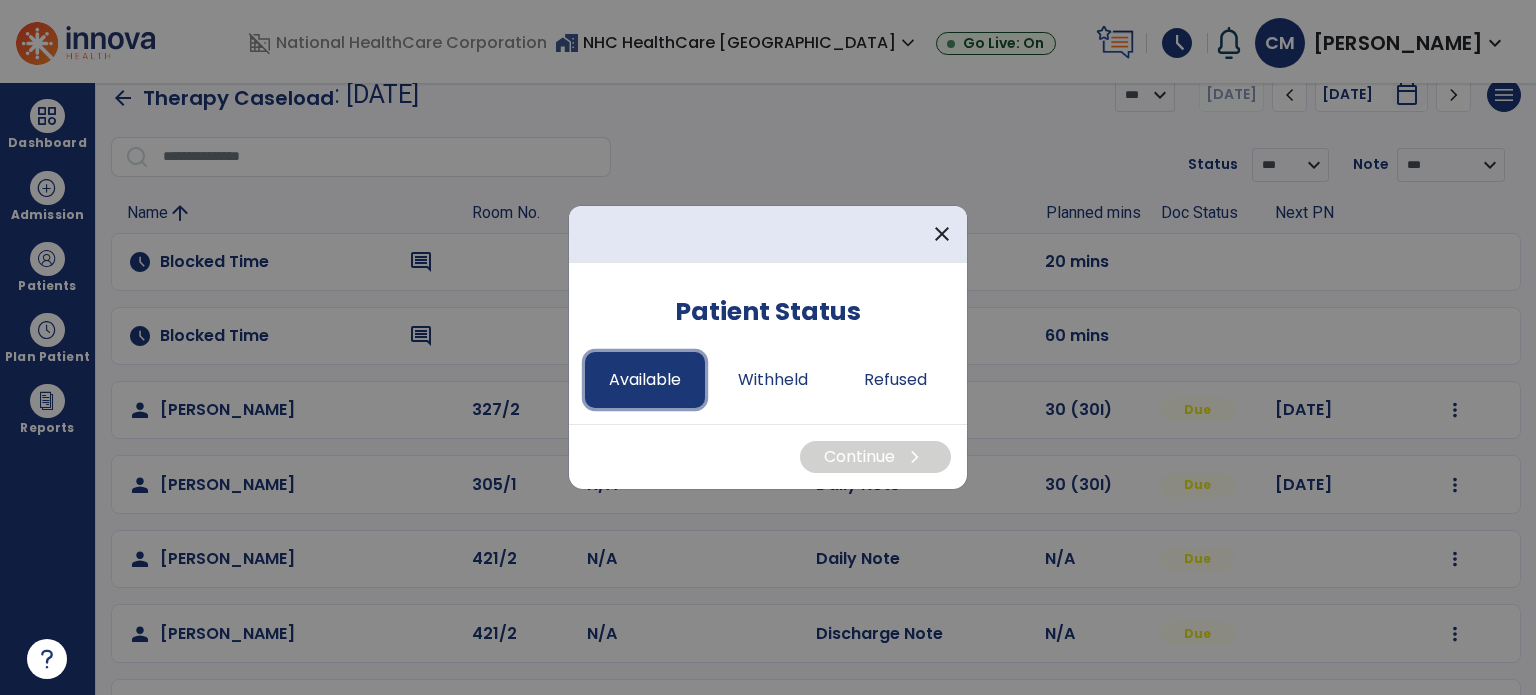 click on "Available" at bounding box center [645, 380] 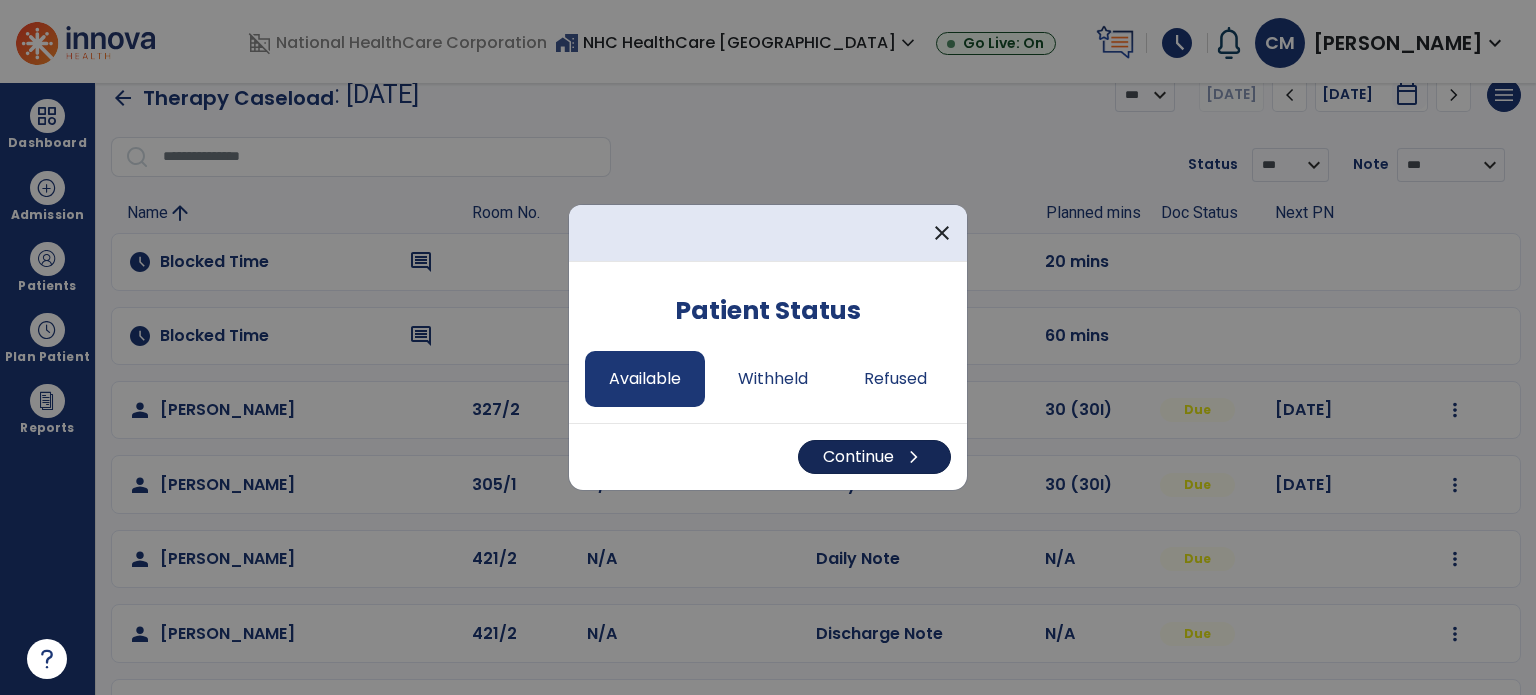 click on "Continue   chevron_right" at bounding box center (874, 457) 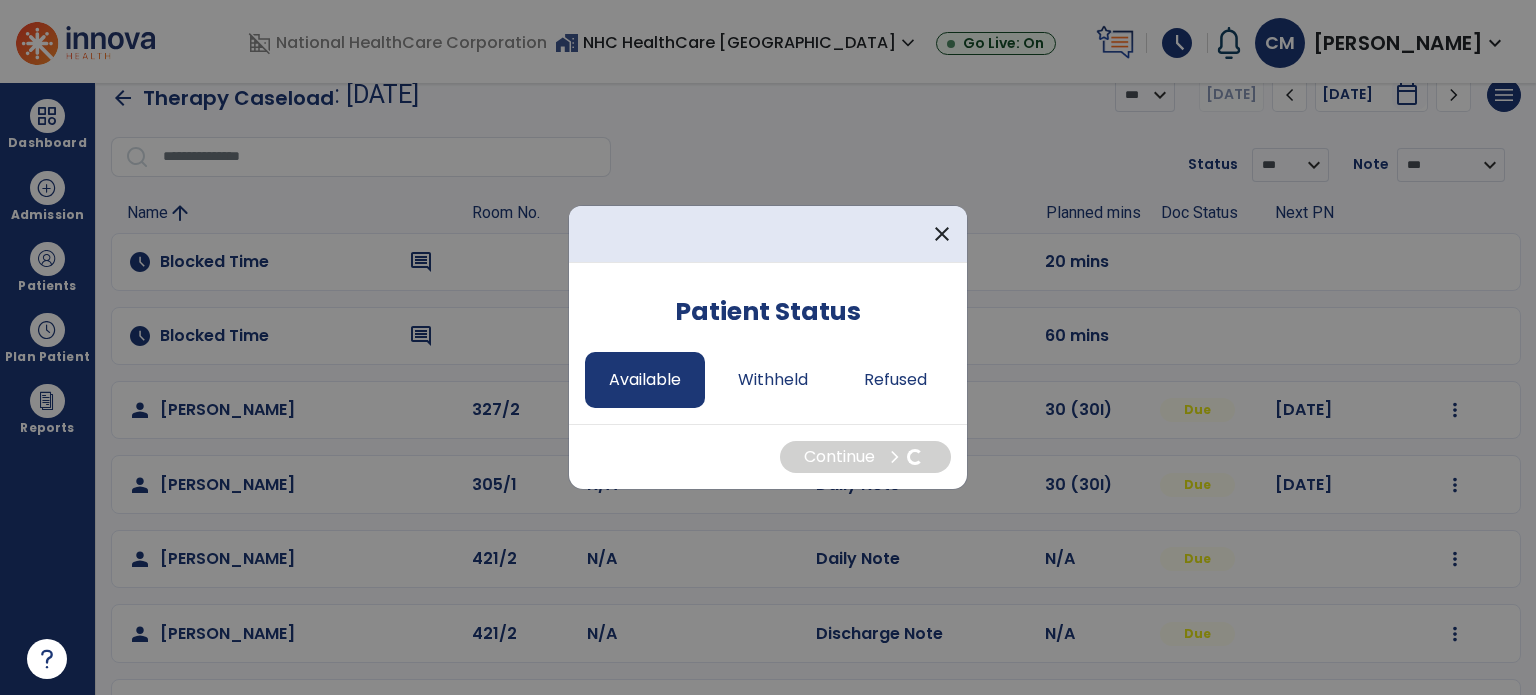select on "*" 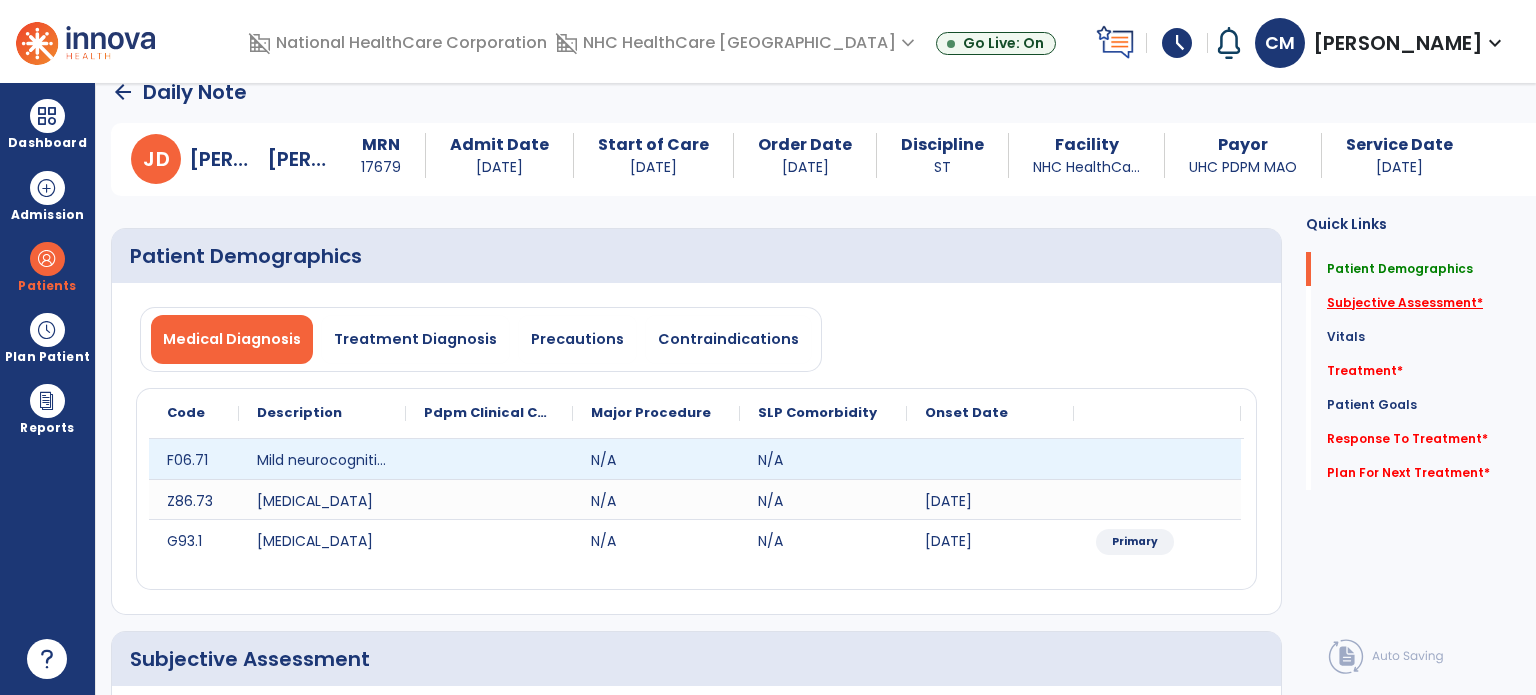 click on "Subjective Assessment   *" 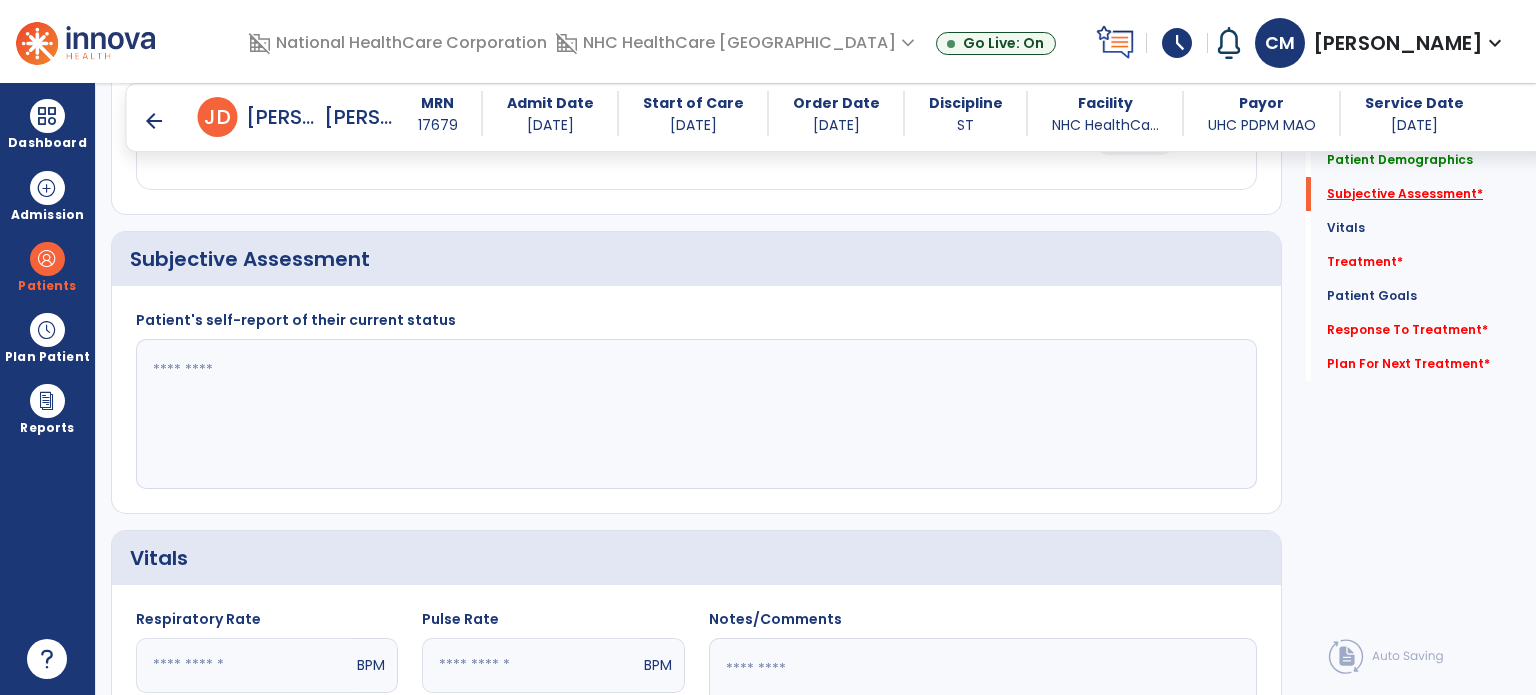 scroll, scrollTop: 408, scrollLeft: 0, axis: vertical 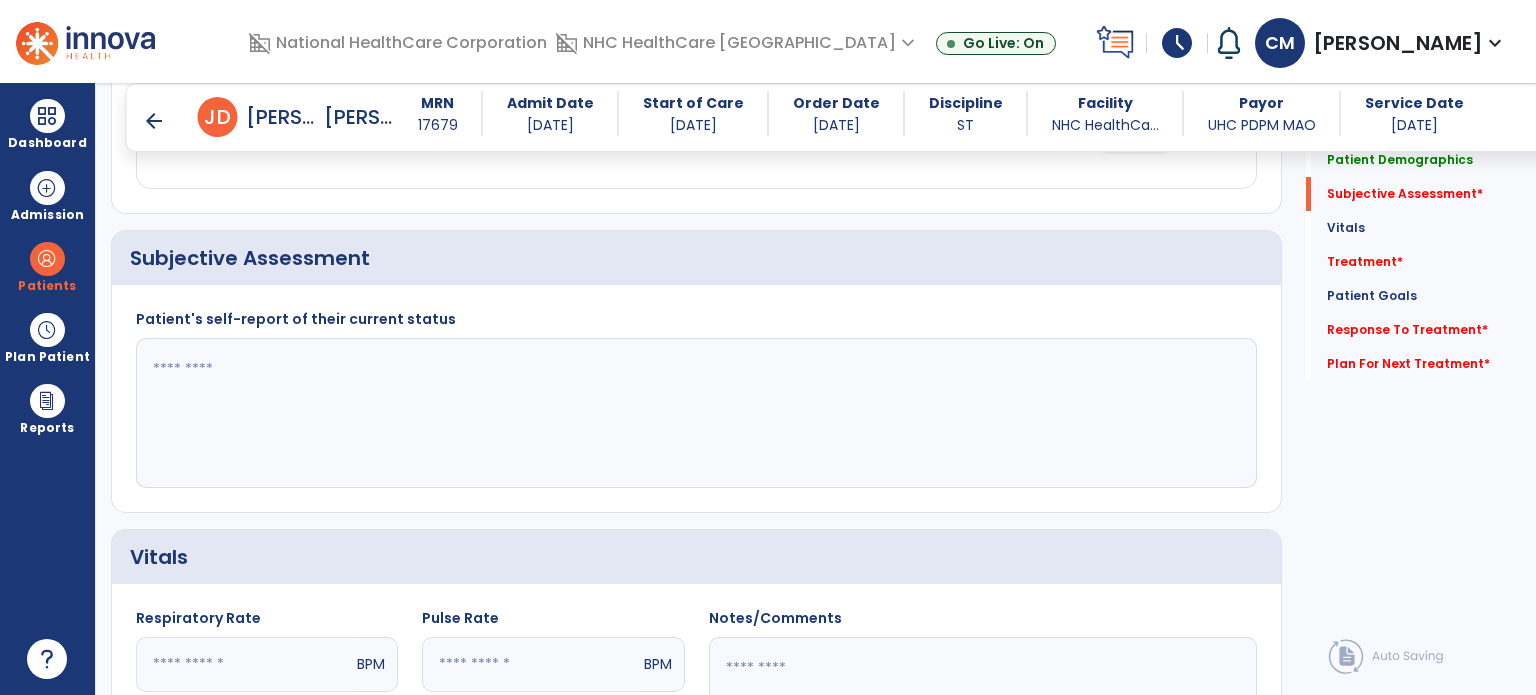 click 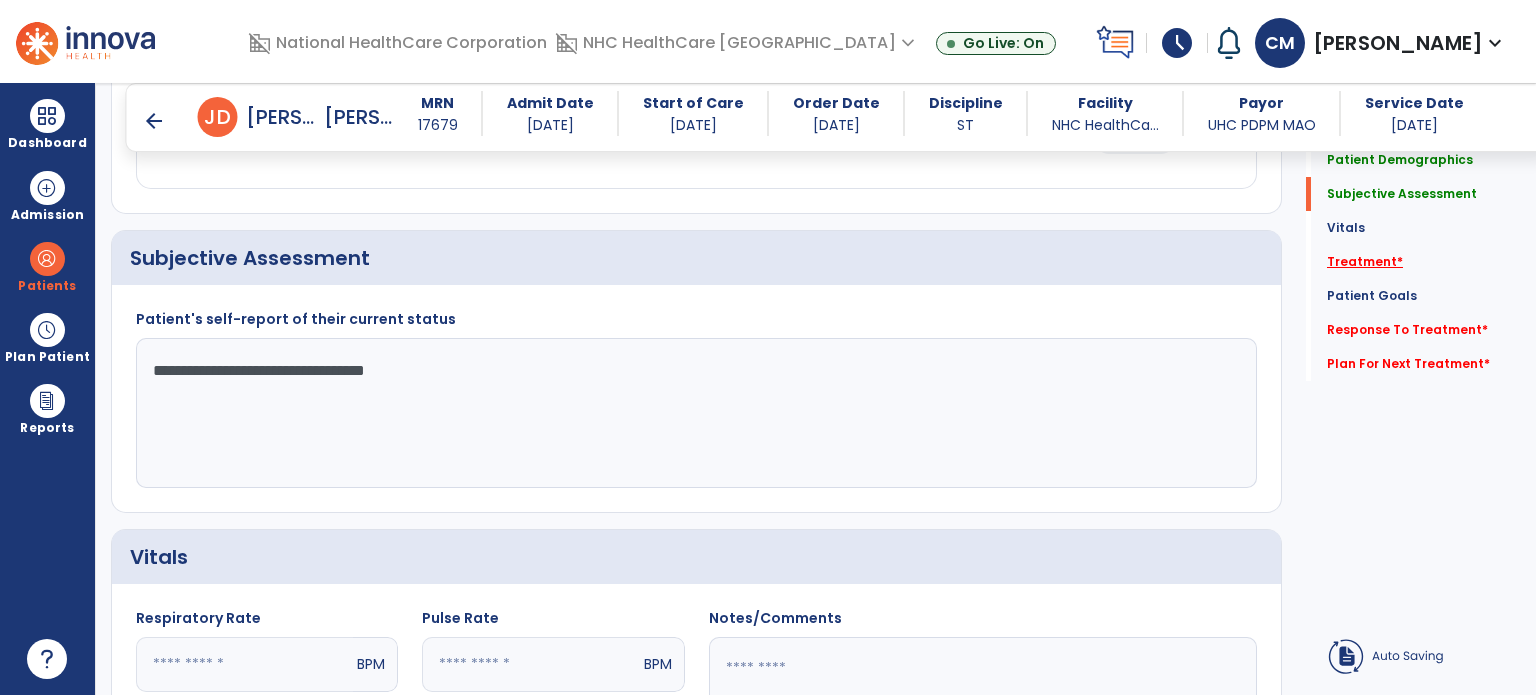 type on "**********" 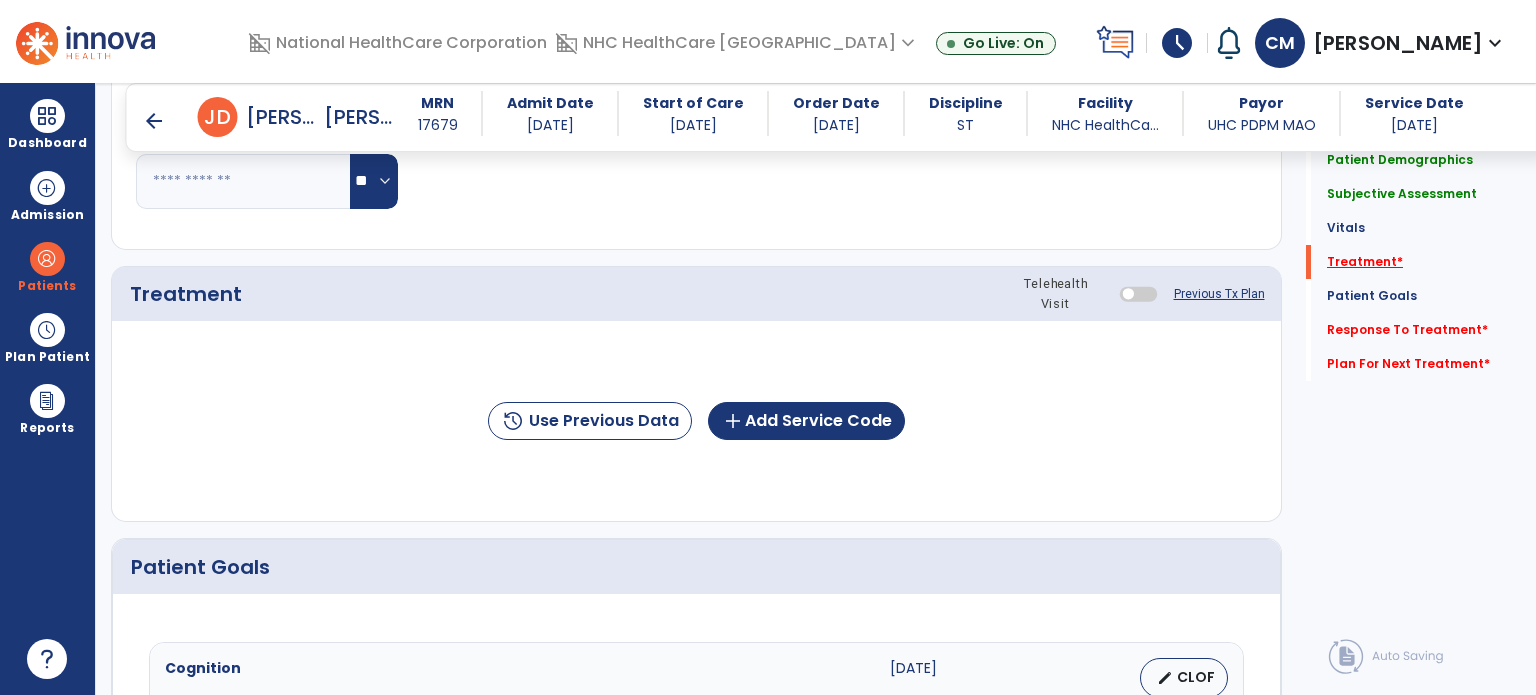 scroll, scrollTop: 1096, scrollLeft: 0, axis: vertical 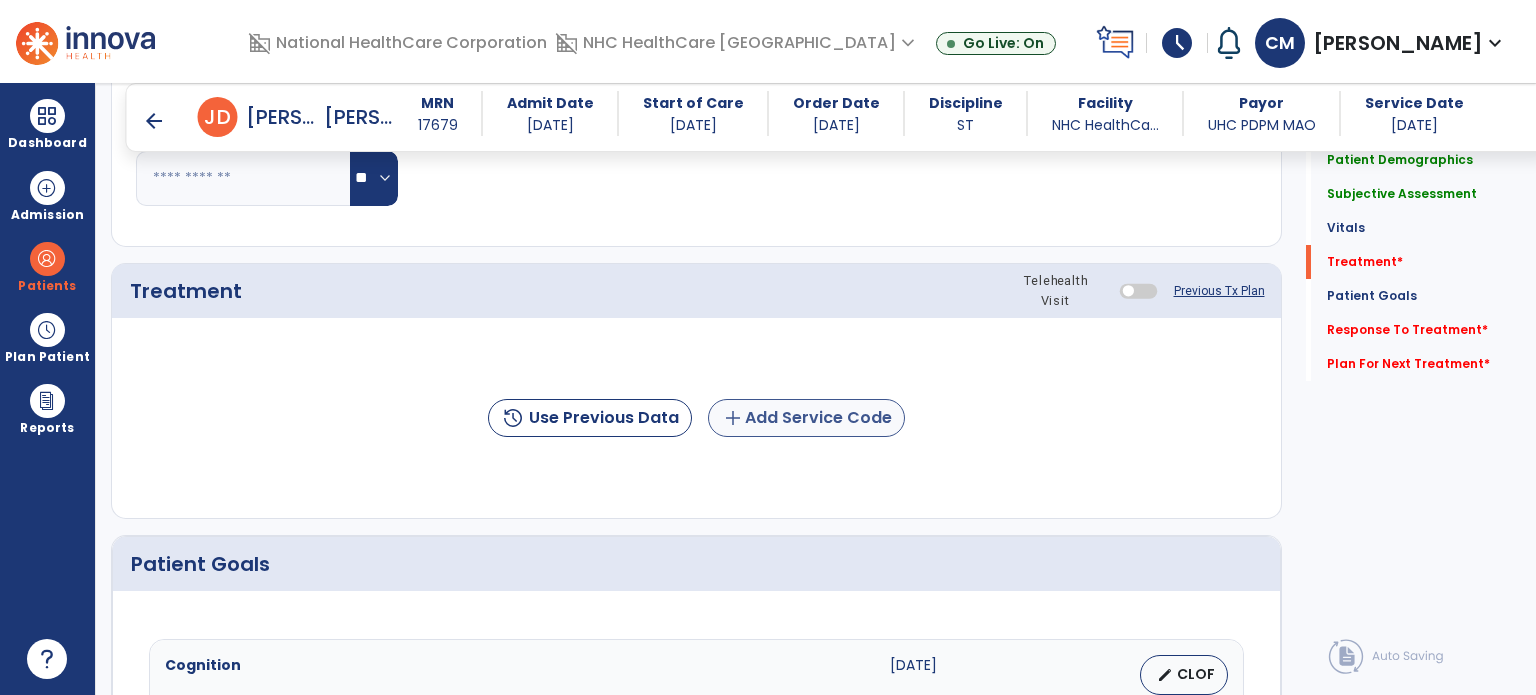 click on "add  Add Service Code" 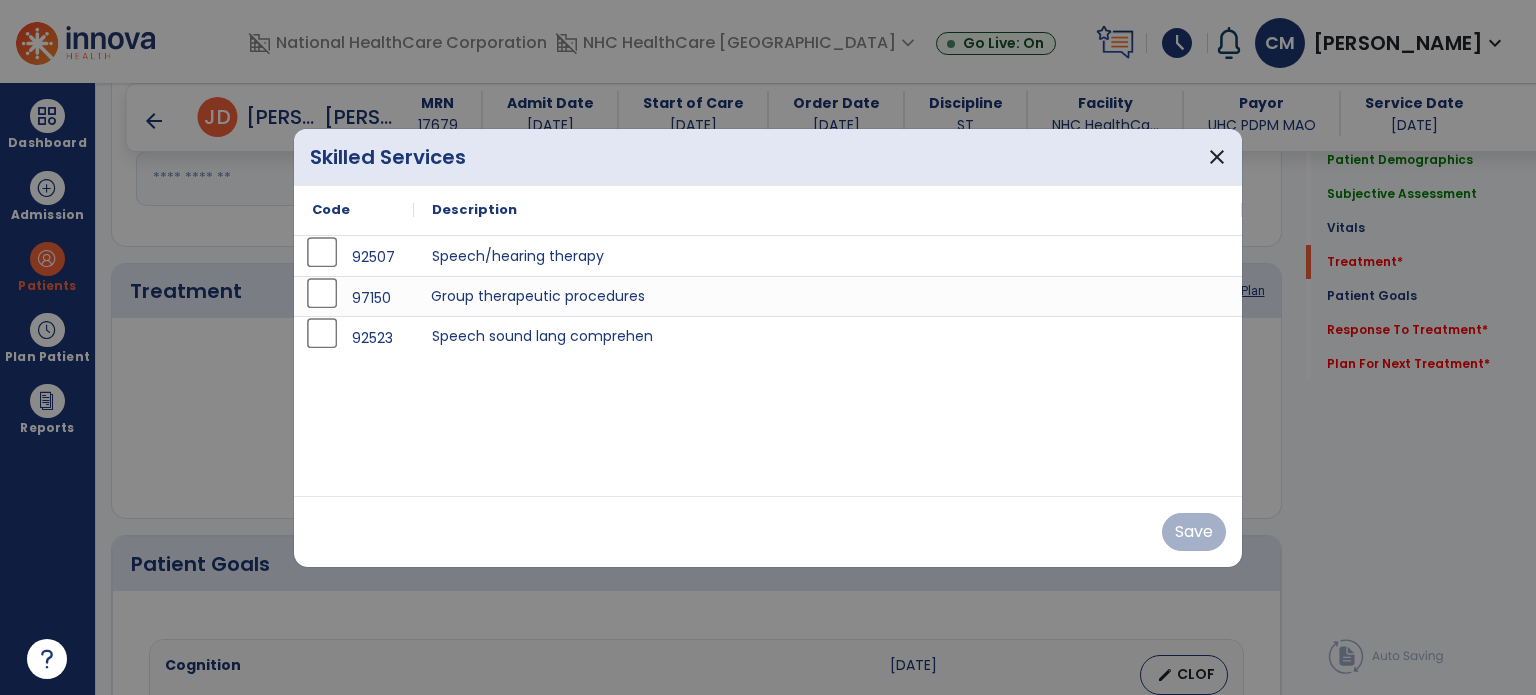 click on "Group therapeutic procedures" at bounding box center (828, 296) 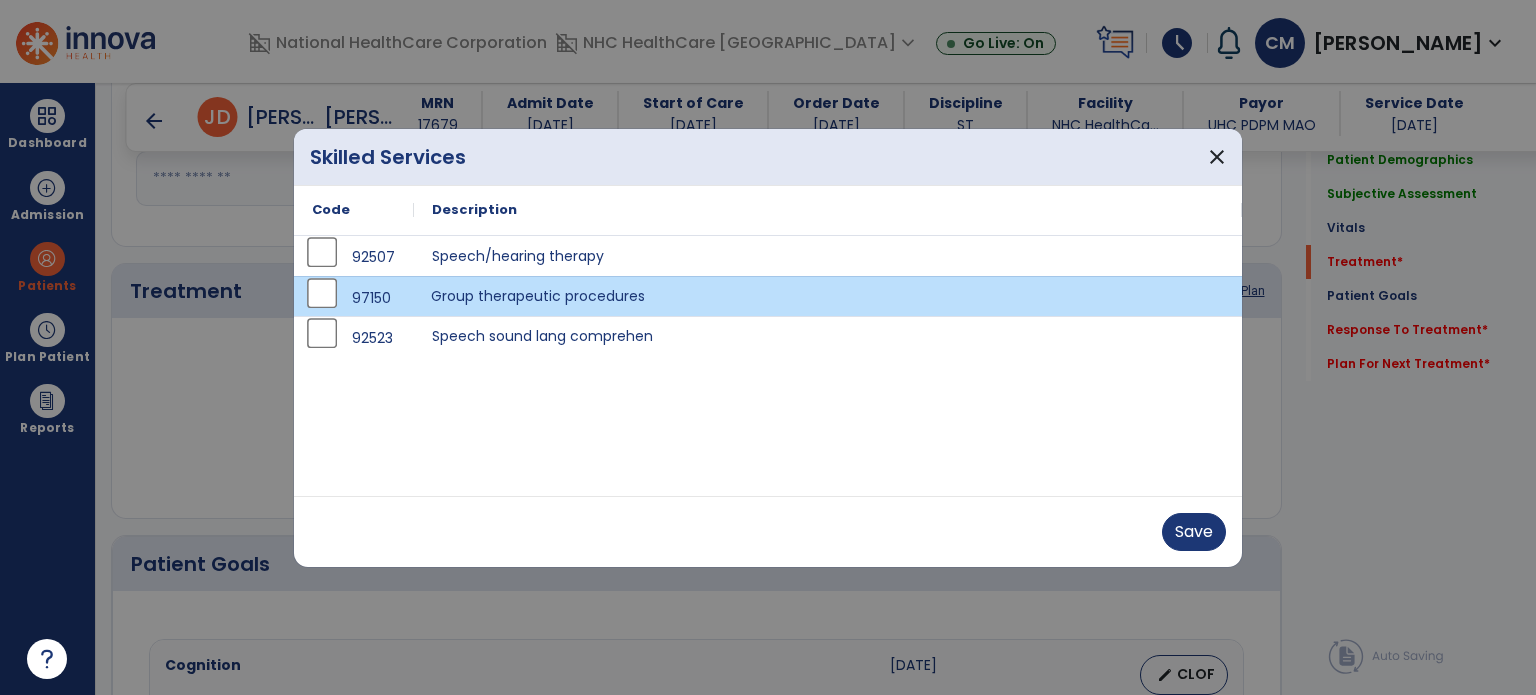 click on "Group therapeutic procedures" at bounding box center [828, 296] 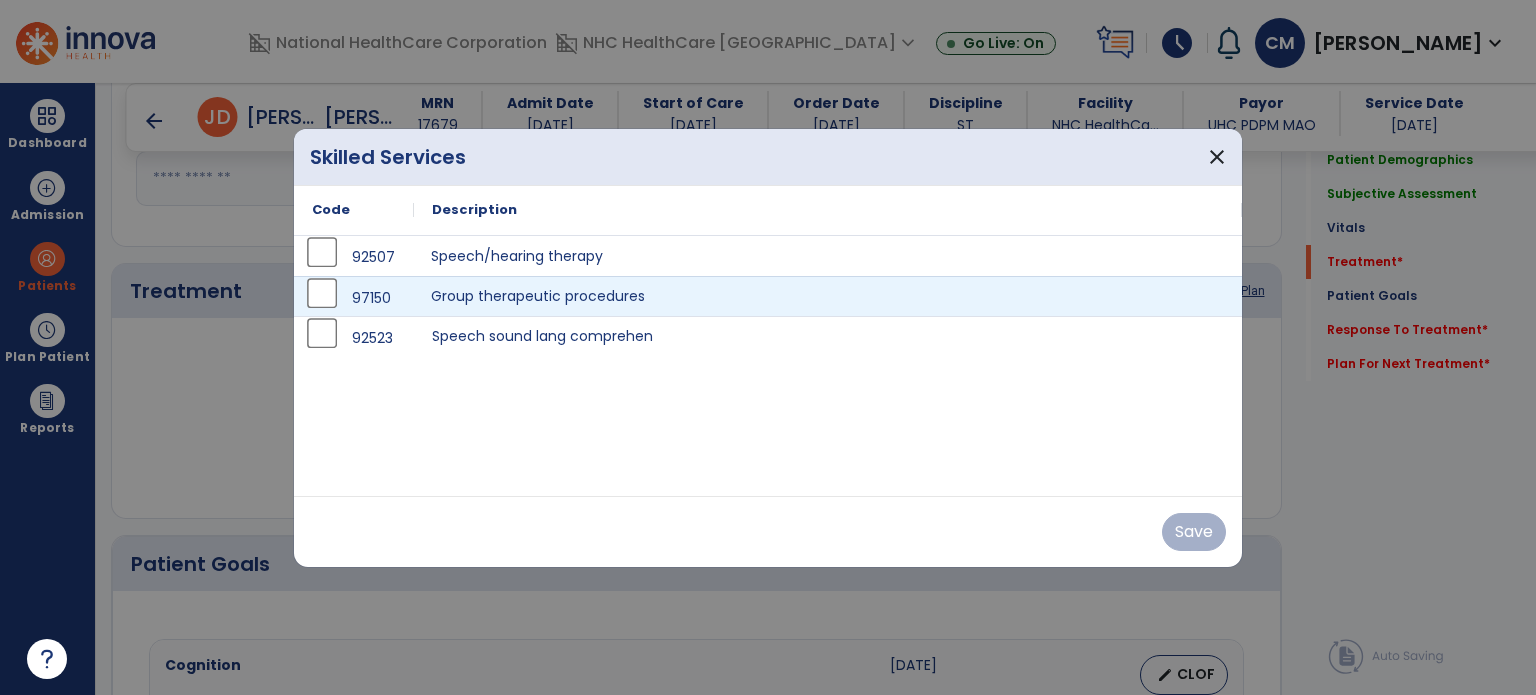 click on "Speech/hearing therapy" at bounding box center [828, 256] 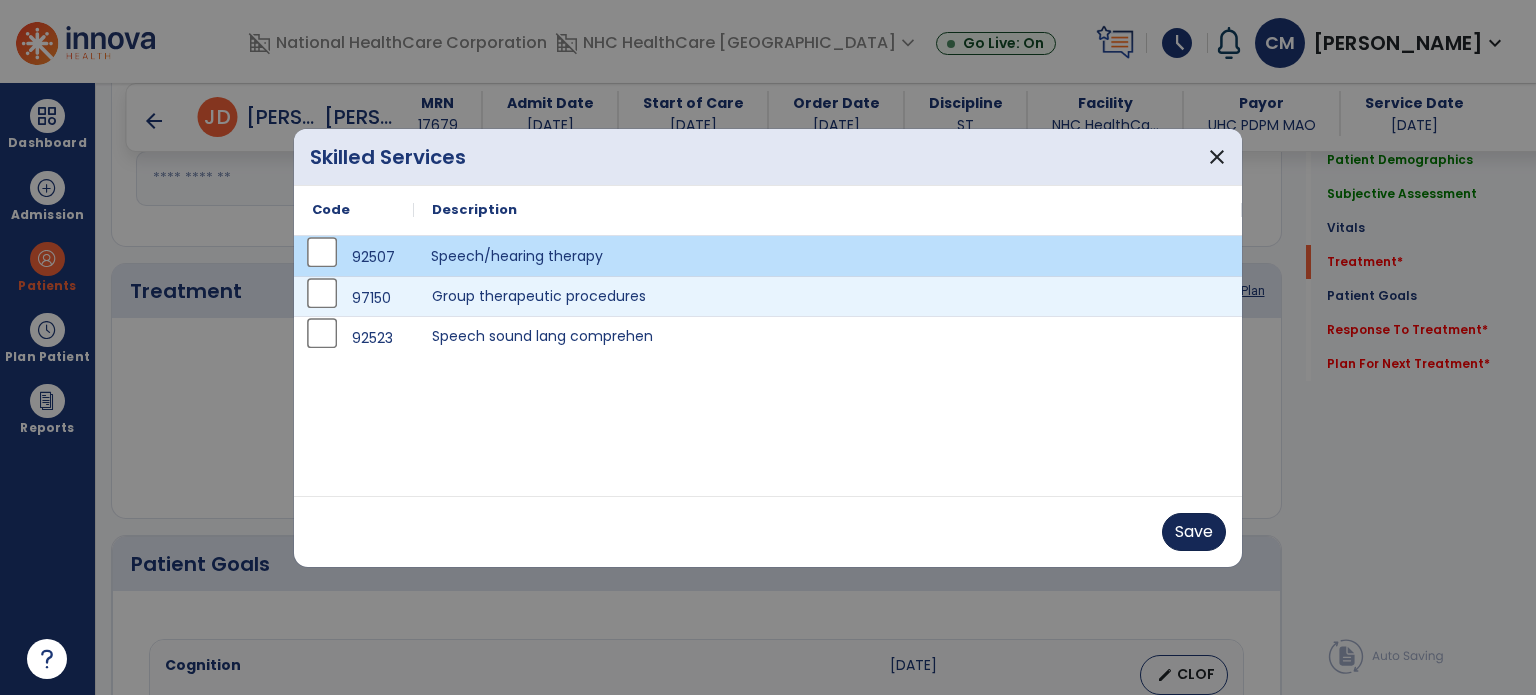 click on "Save" at bounding box center [1194, 532] 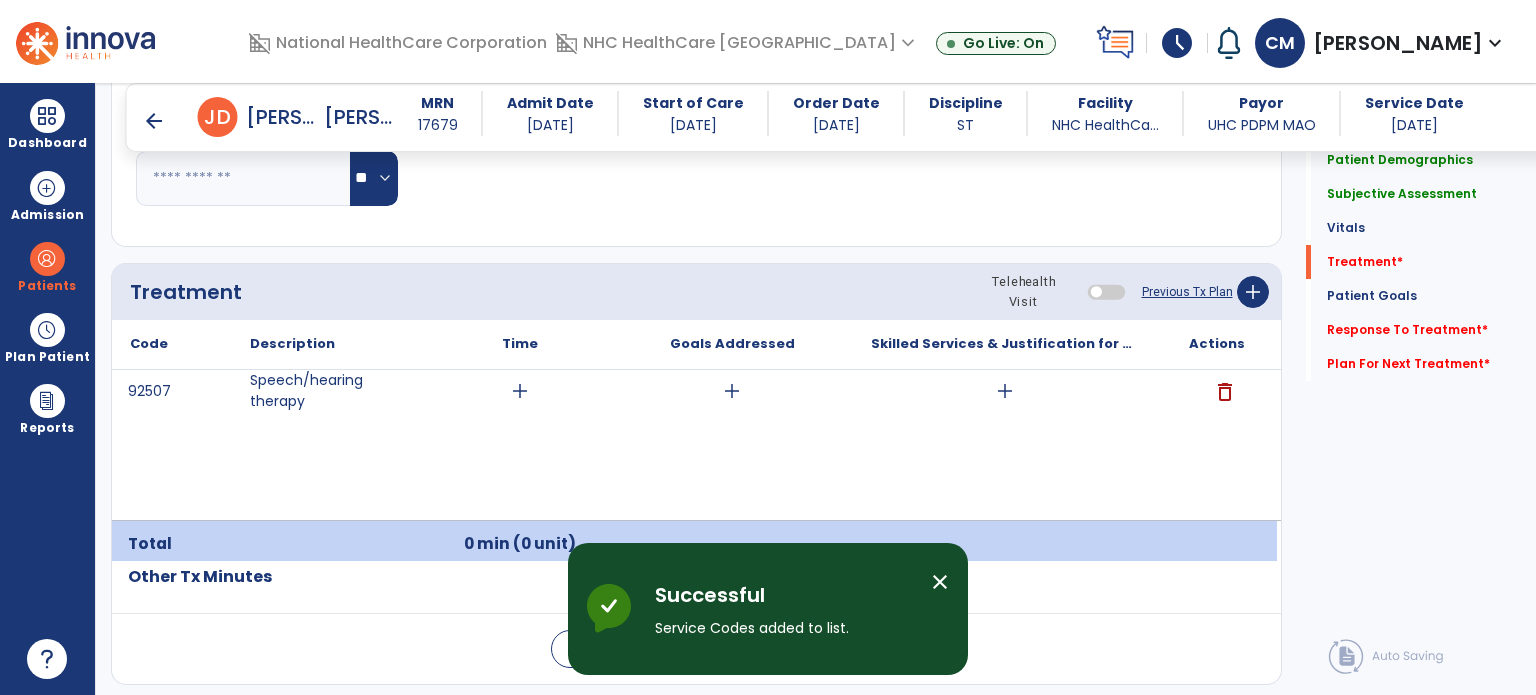 click on "add" at bounding box center (520, 391) 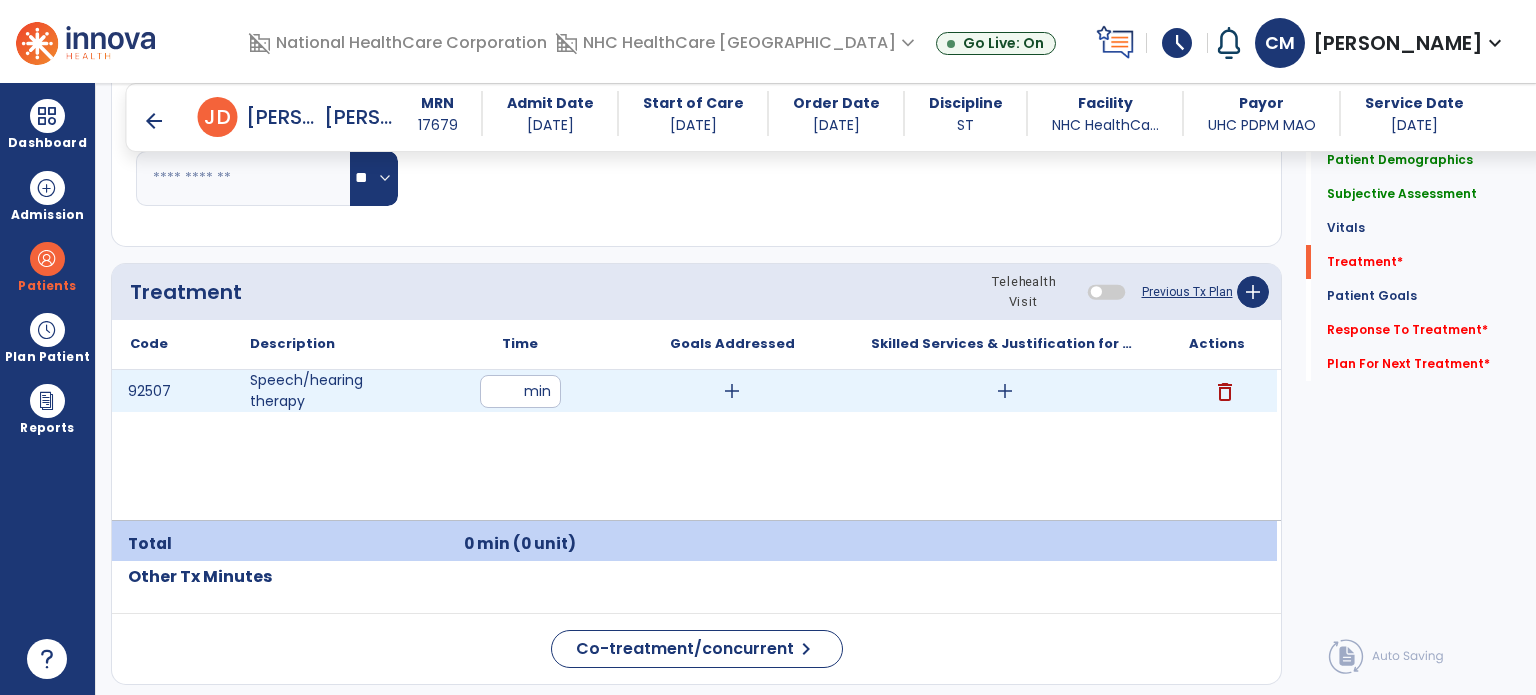 type on "**" 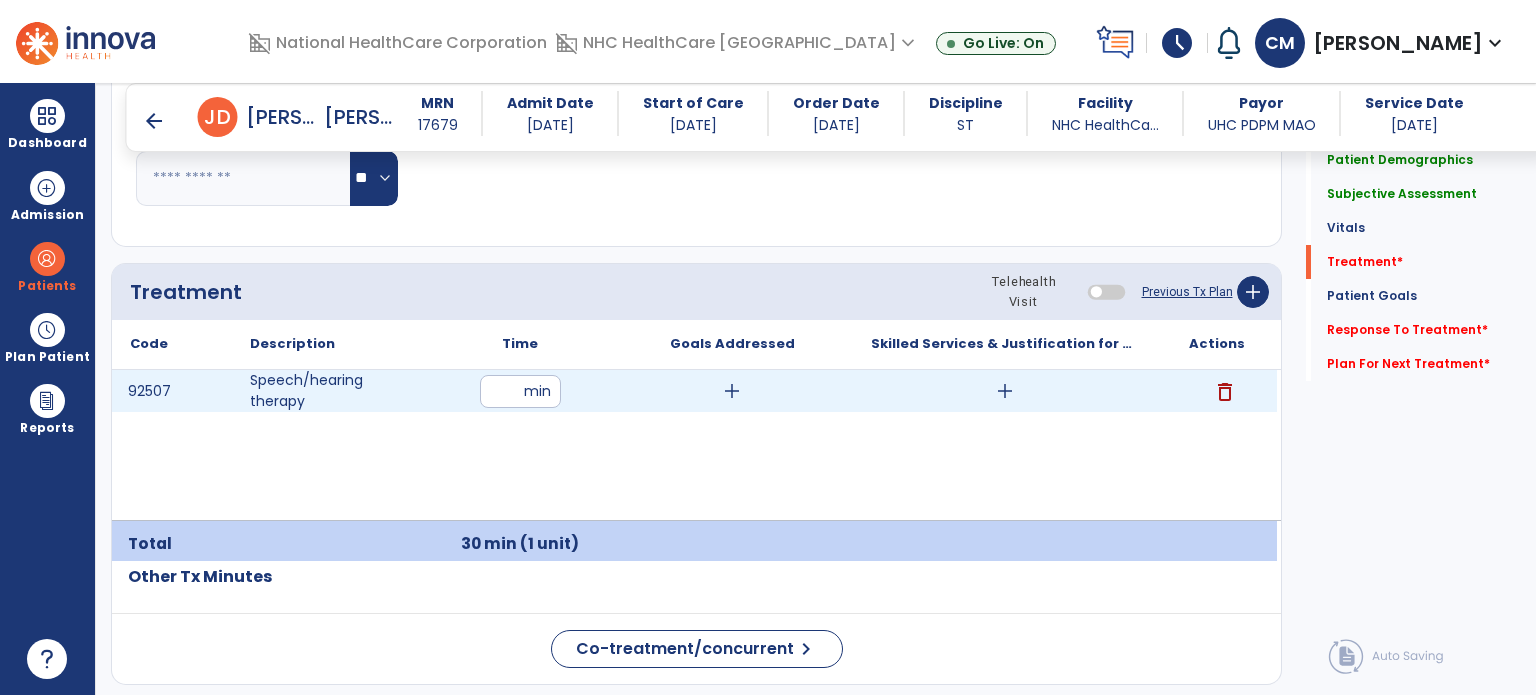 click on "add" at bounding box center (1004, 391) 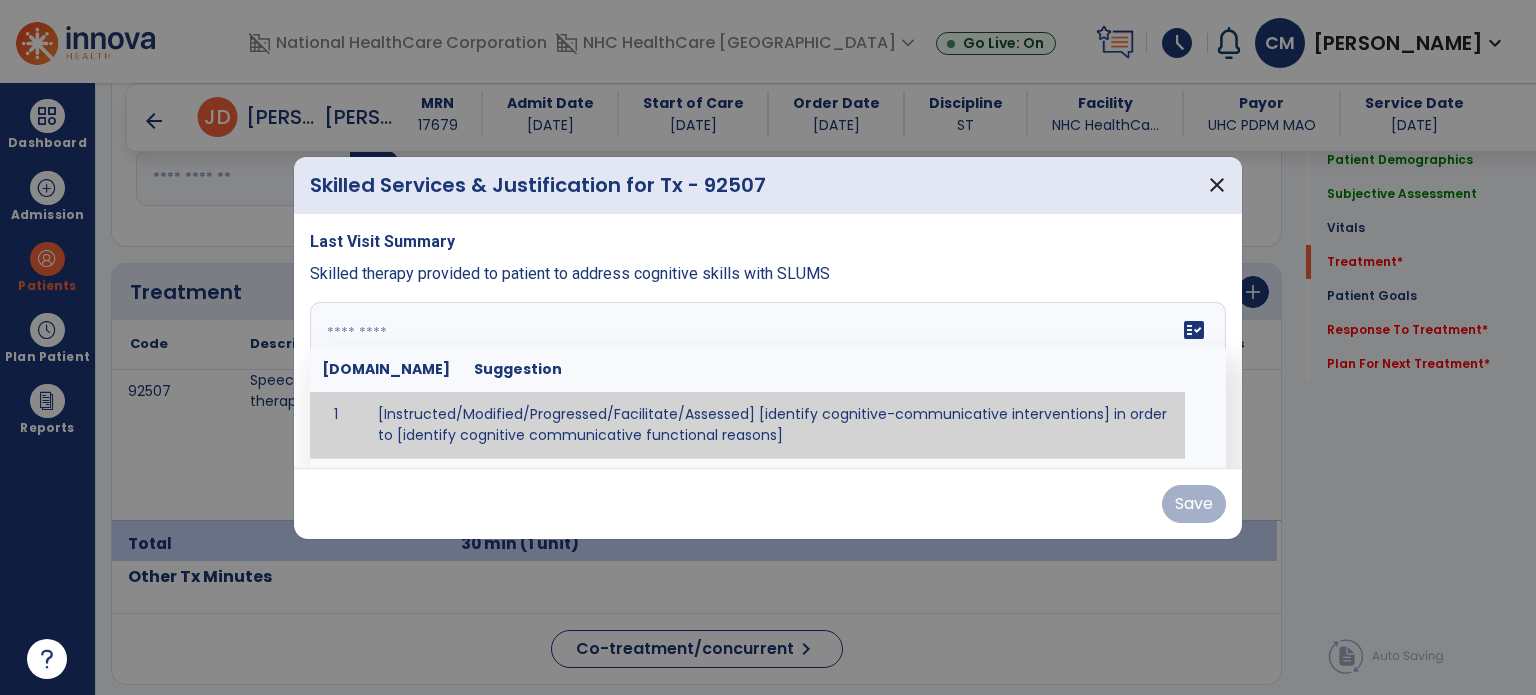 click on "fact_check  [DOMAIN_NAME] Suggestion 1 [Instructed/Modified/Progressed/Facilitate/Assessed] [identify cognitive-communicative interventions] in order to [identify cognitive communicative functional reasons] 2 Assessed cognitive-communicative skills using [identify test]." at bounding box center [768, 377] 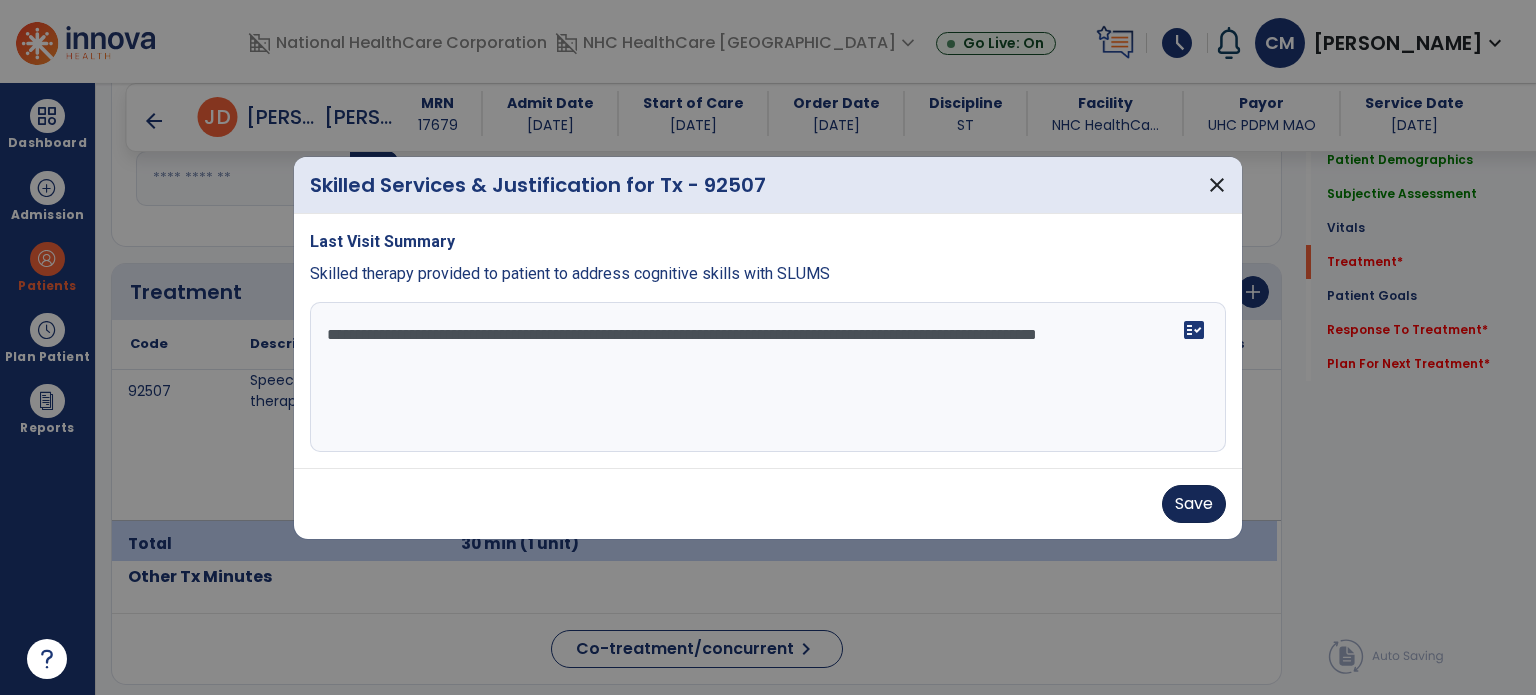 type on "**********" 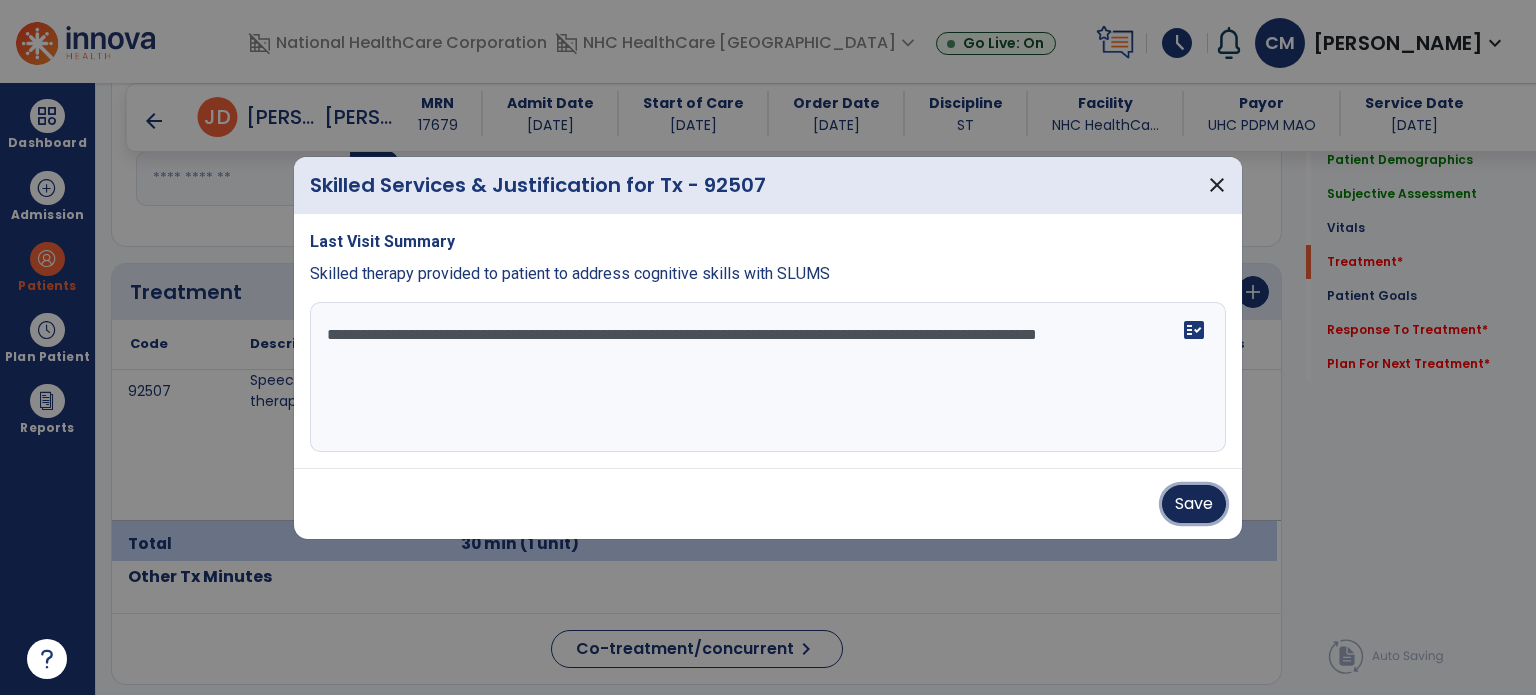click on "Save" at bounding box center (1194, 504) 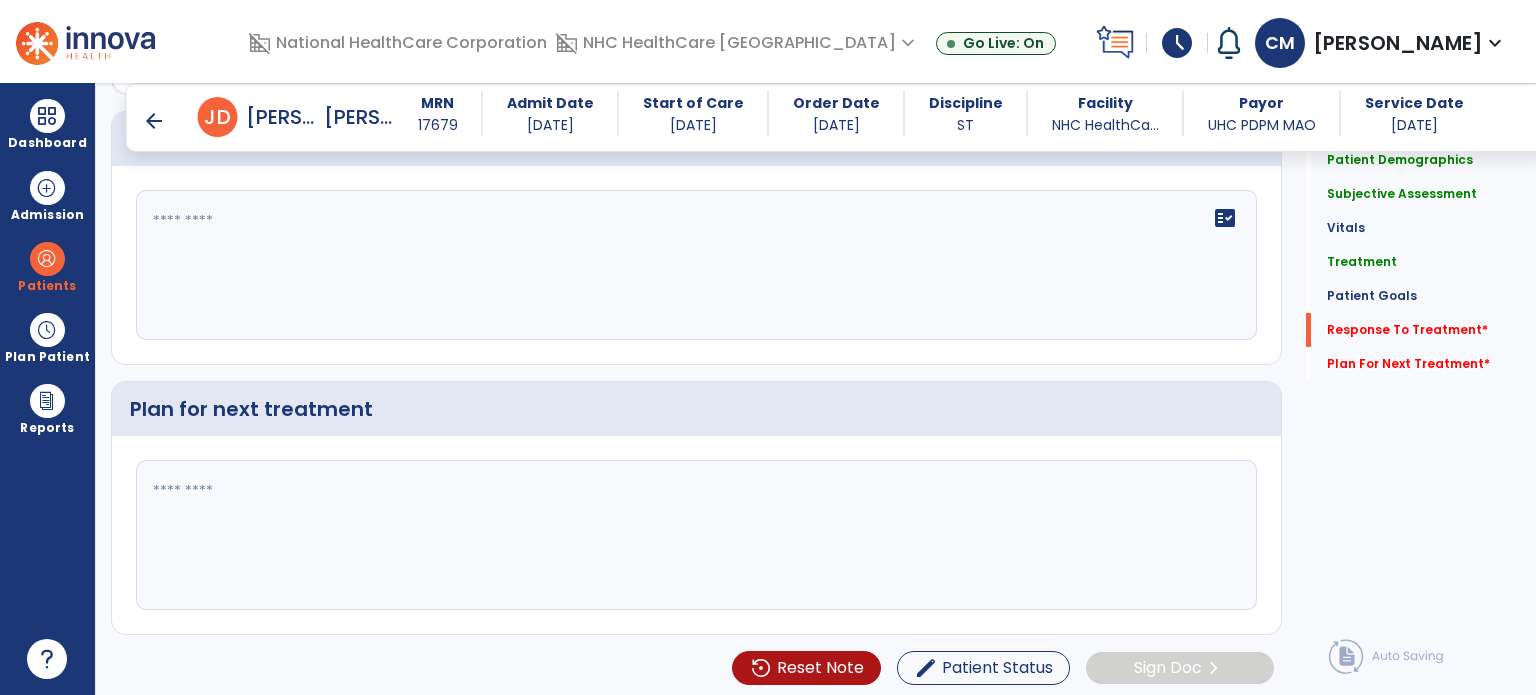 scroll, scrollTop: 2315, scrollLeft: 0, axis: vertical 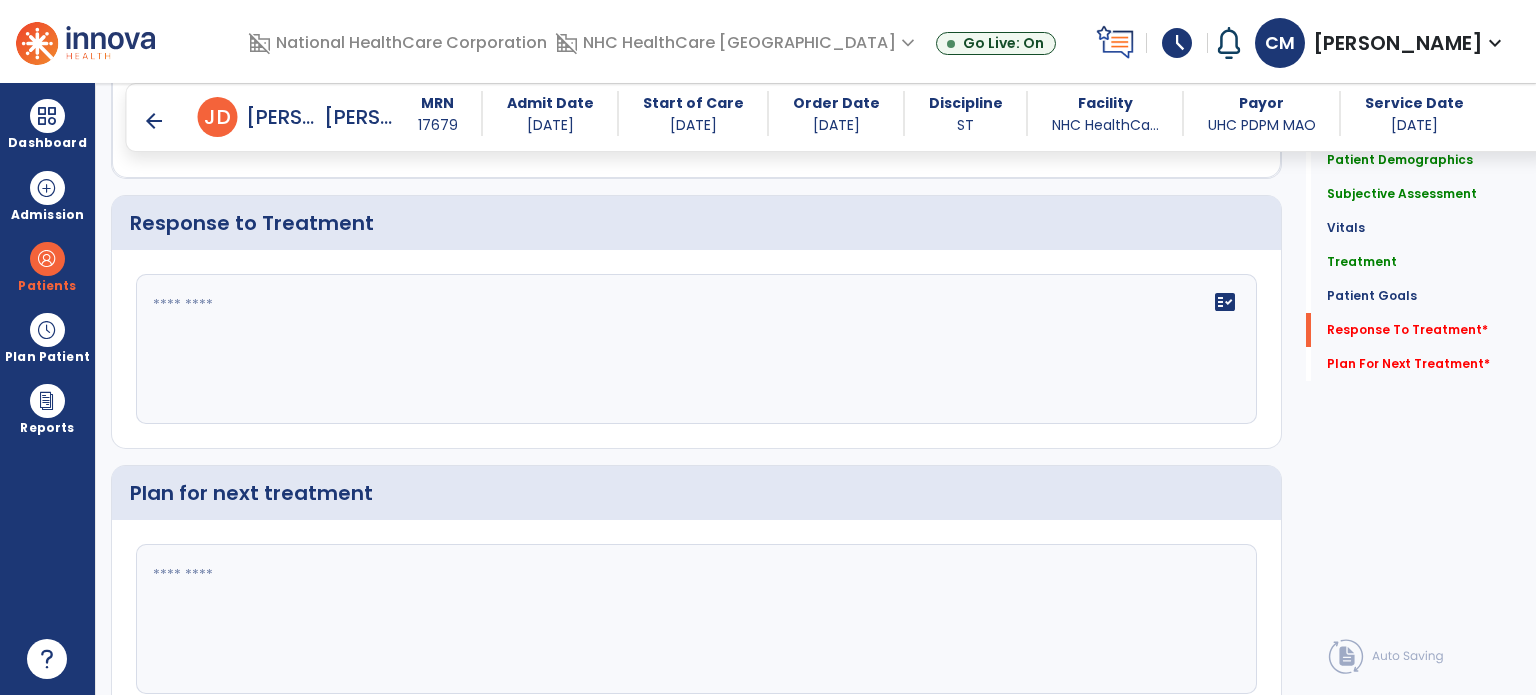 click 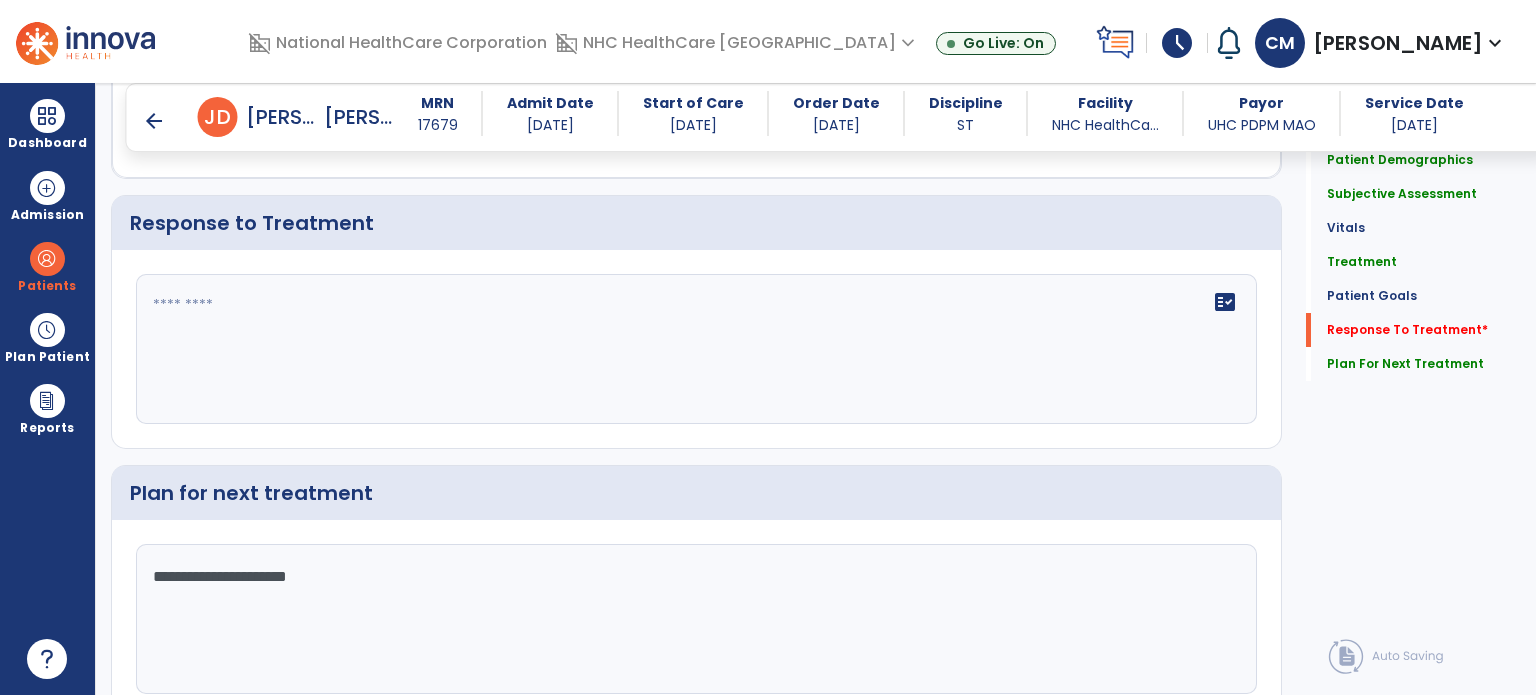 type on "**********" 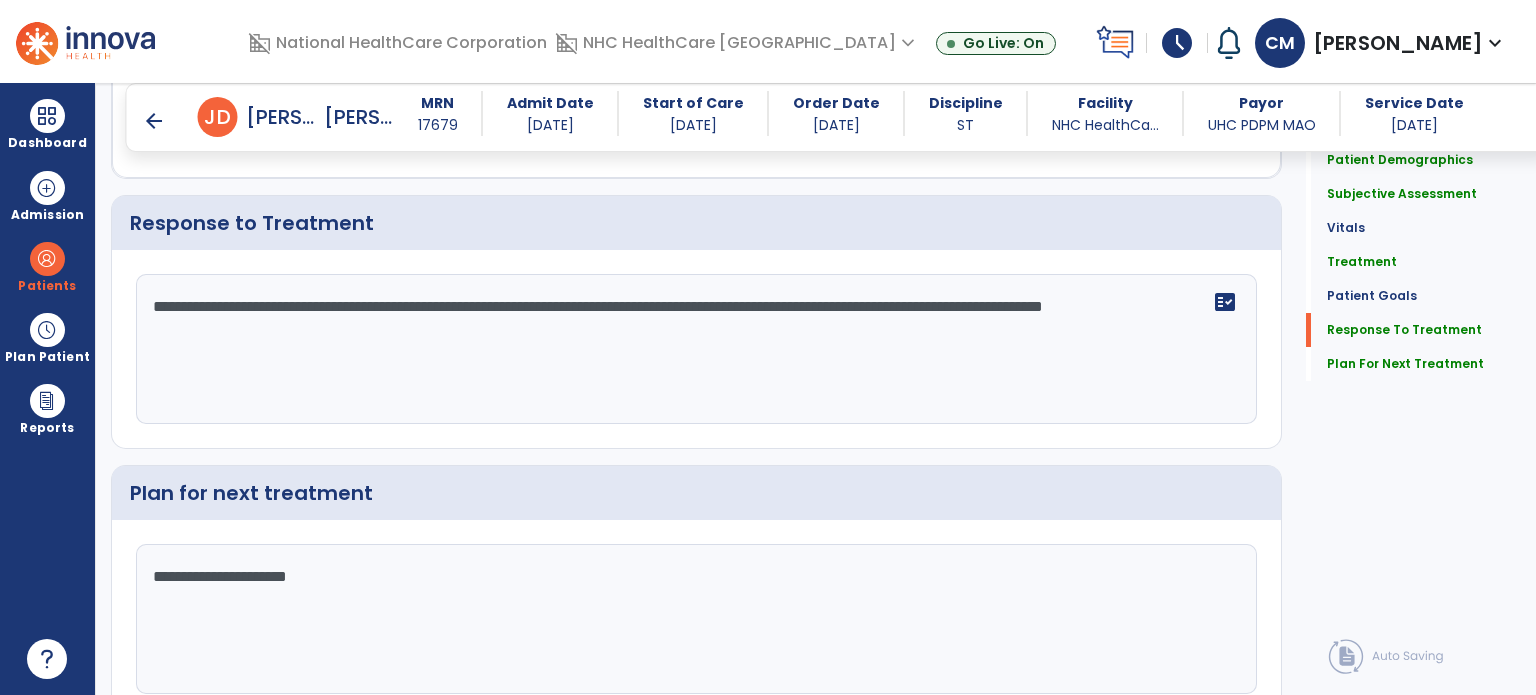 scroll, scrollTop: 2399, scrollLeft: 0, axis: vertical 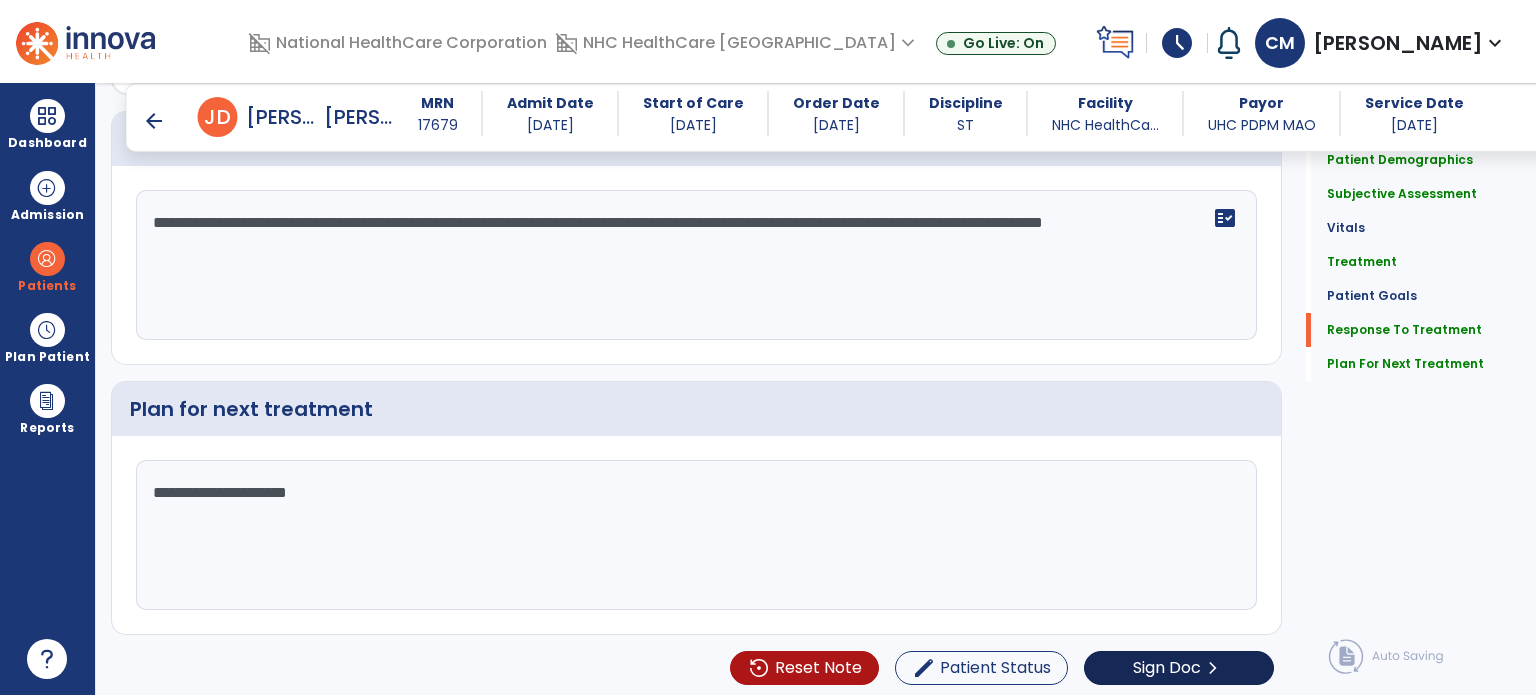 type on "**********" 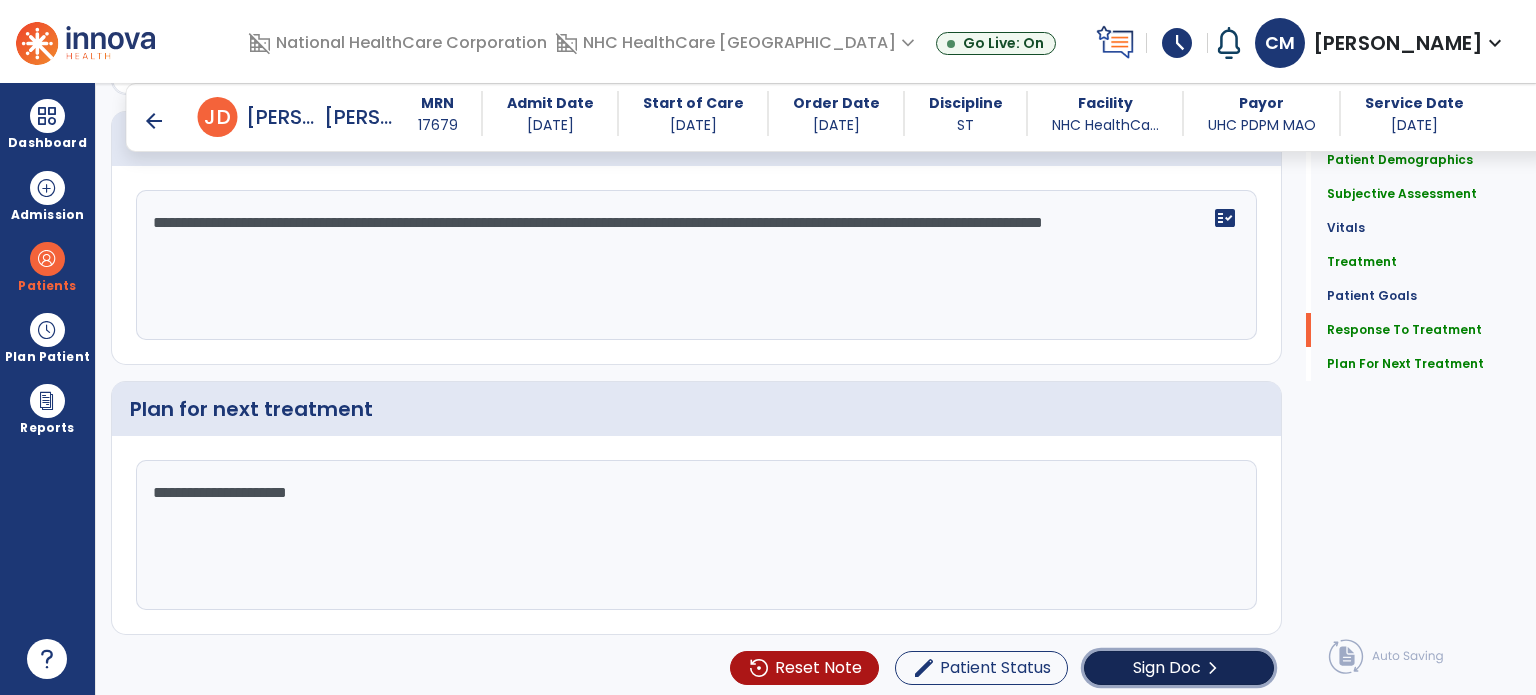 click on "Sign Doc  chevron_right" 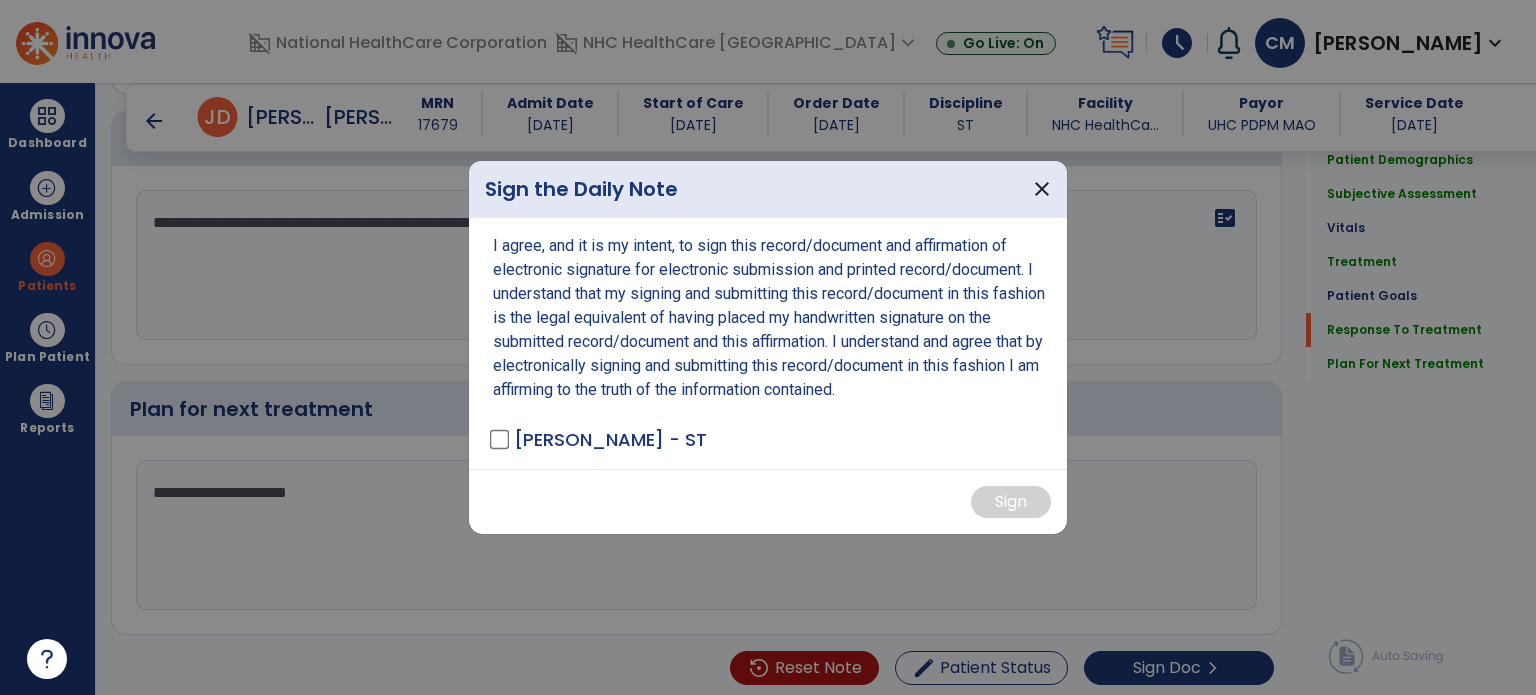 click on "[PERSON_NAME]  - ST" at bounding box center [610, 439] 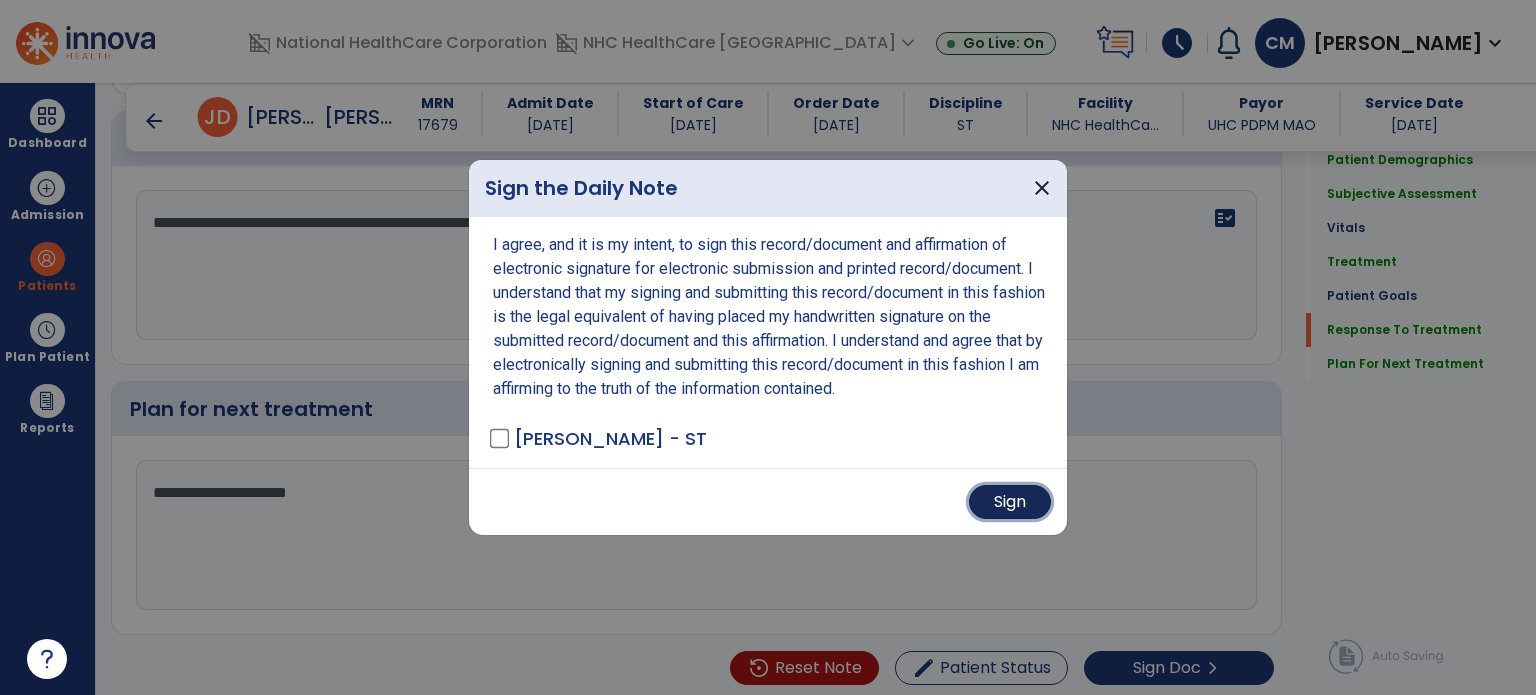 click on "Sign" at bounding box center (1010, 502) 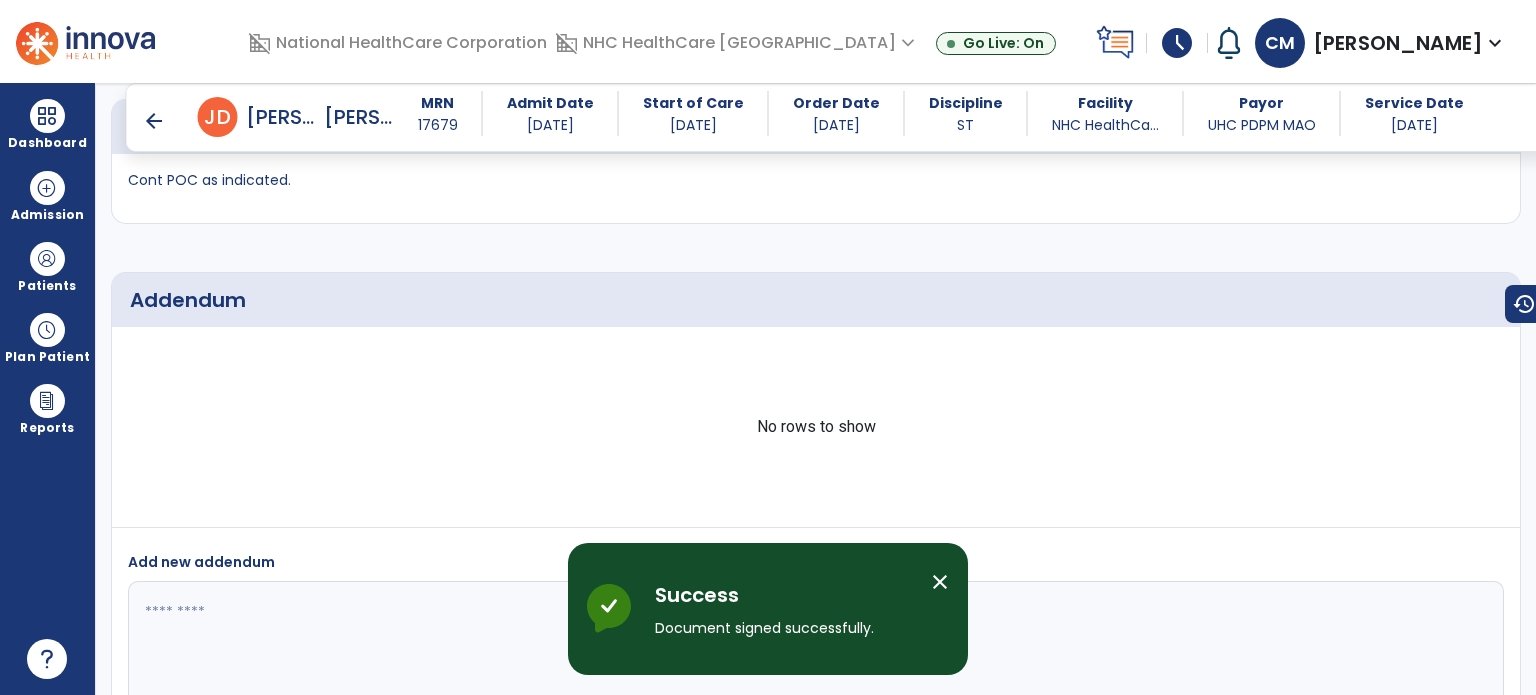scroll, scrollTop: 3097, scrollLeft: 0, axis: vertical 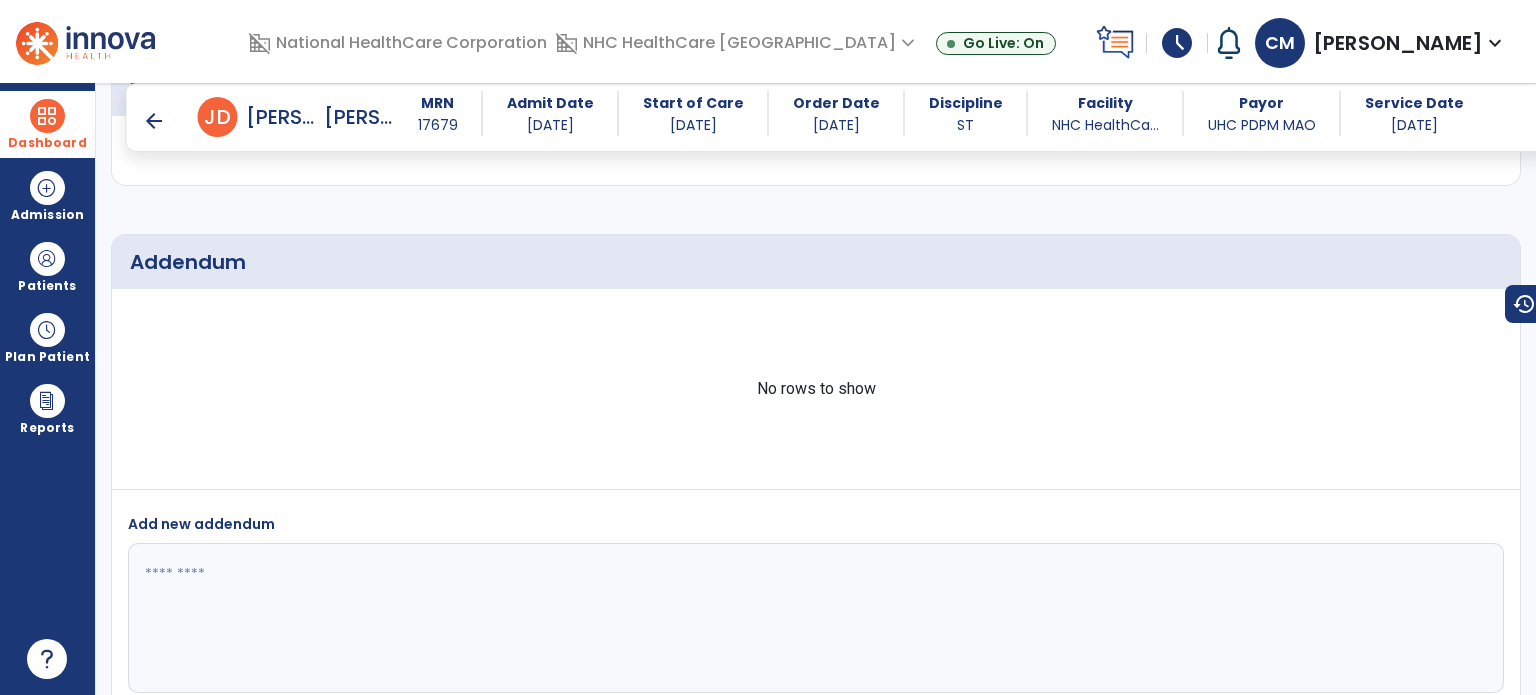 click on "Dashboard" at bounding box center [47, 143] 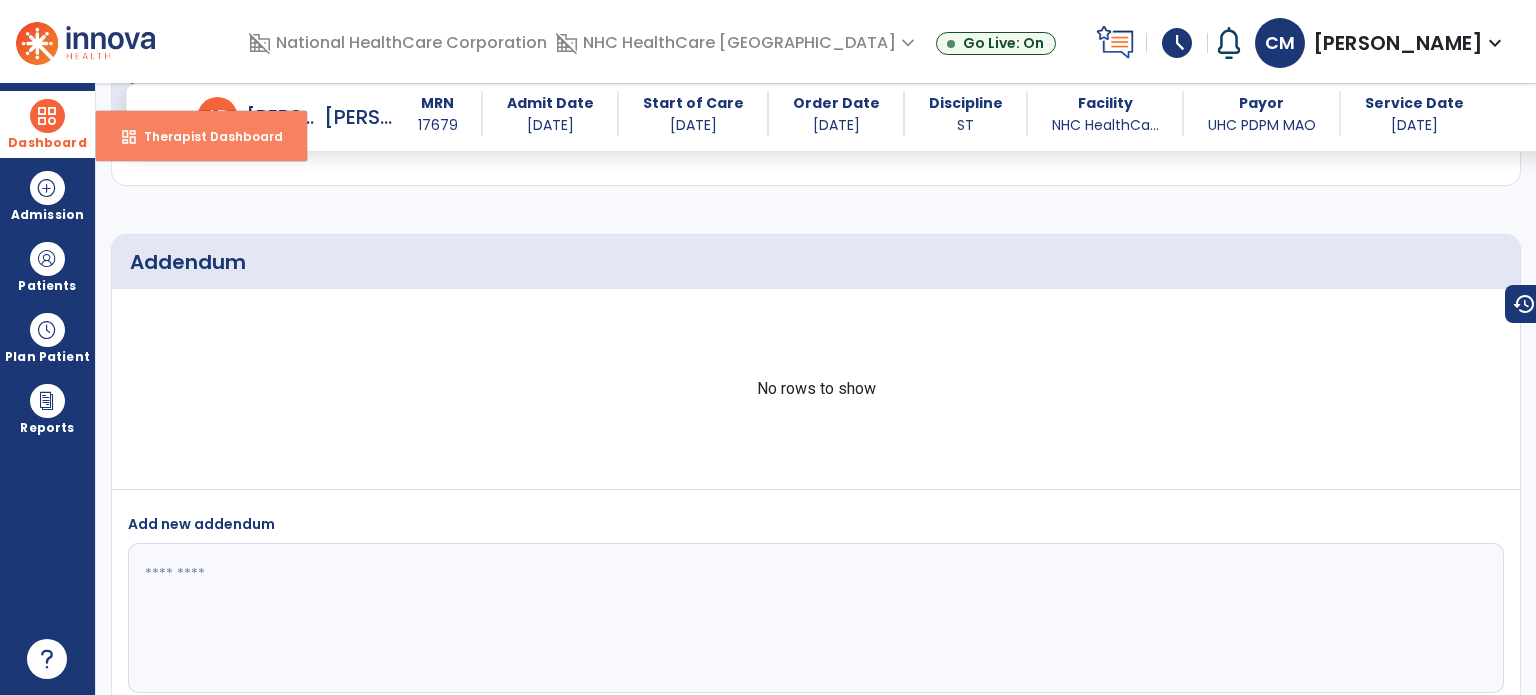 click on "dashboard  Therapist Dashboard" at bounding box center [201, 136] 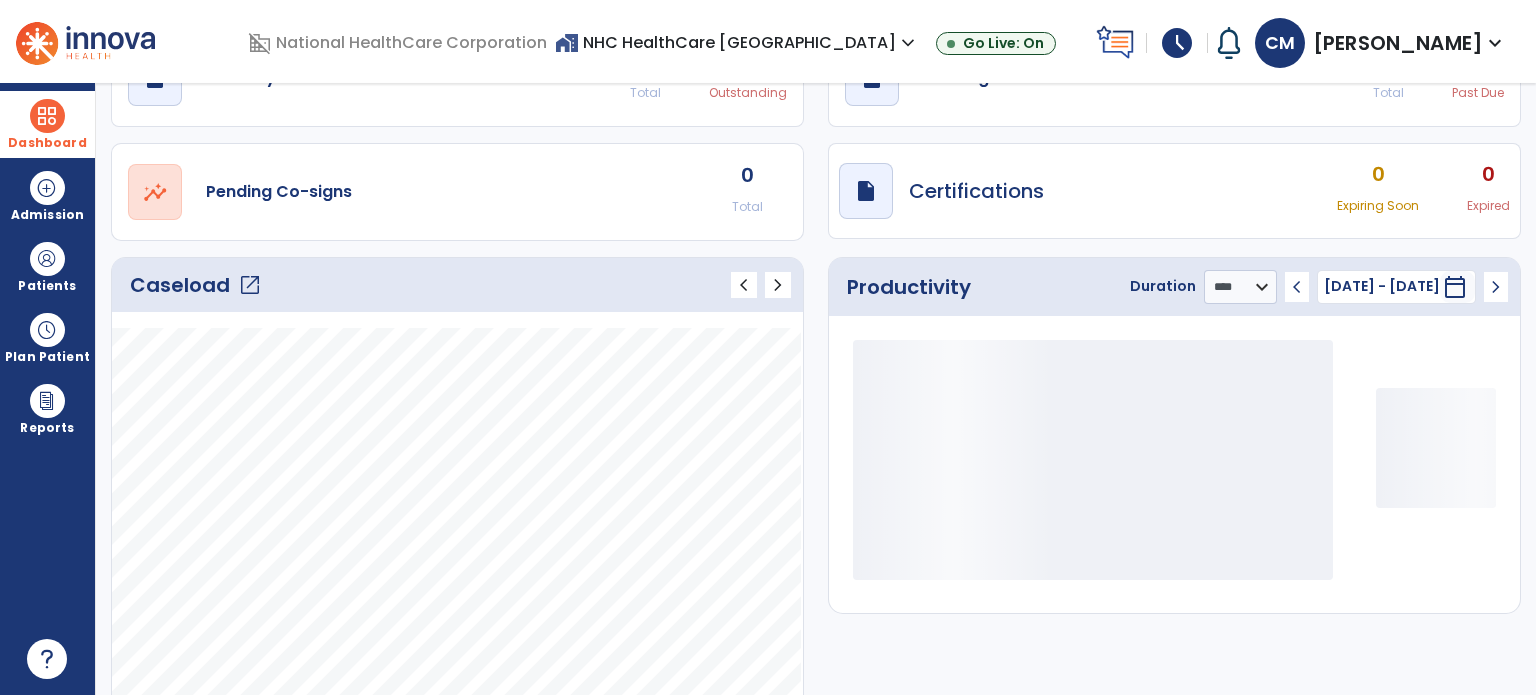 scroll, scrollTop: 112, scrollLeft: 0, axis: vertical 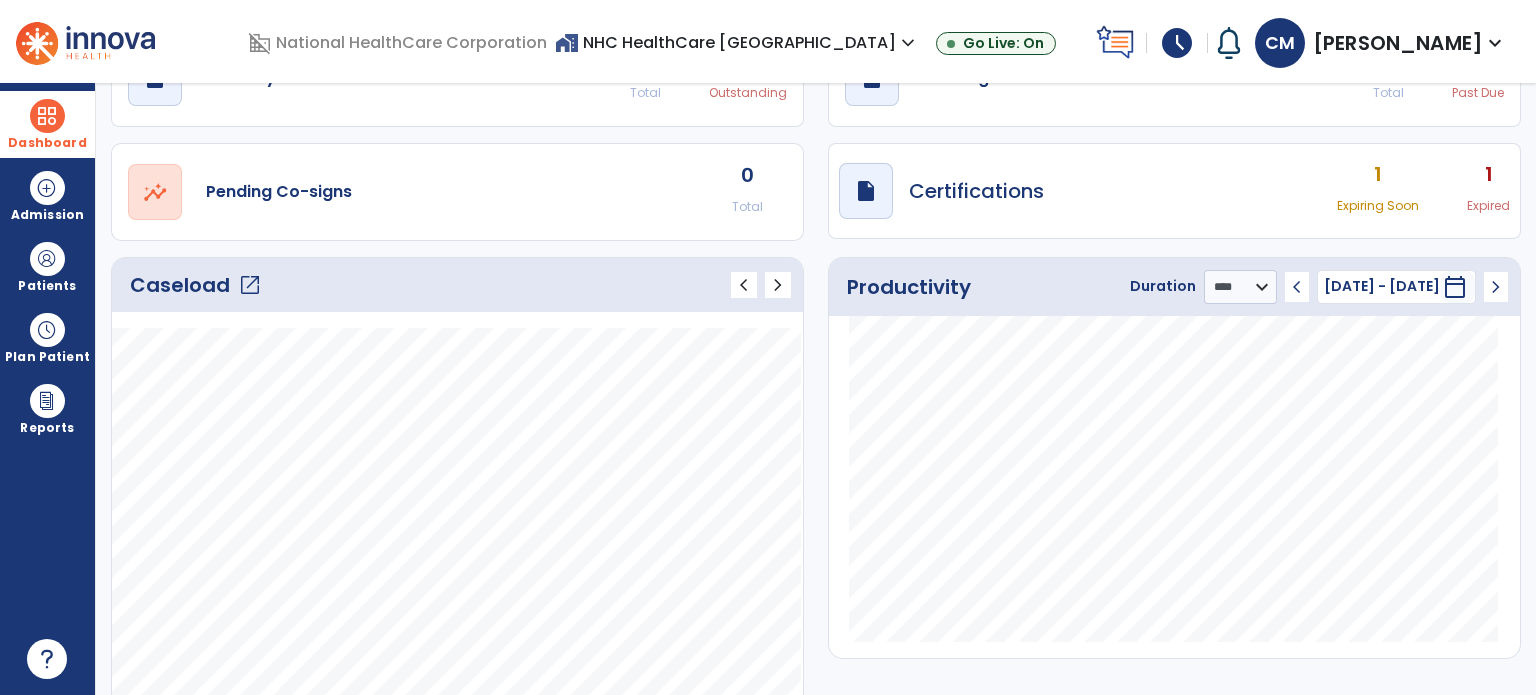 click on "open_in_new" 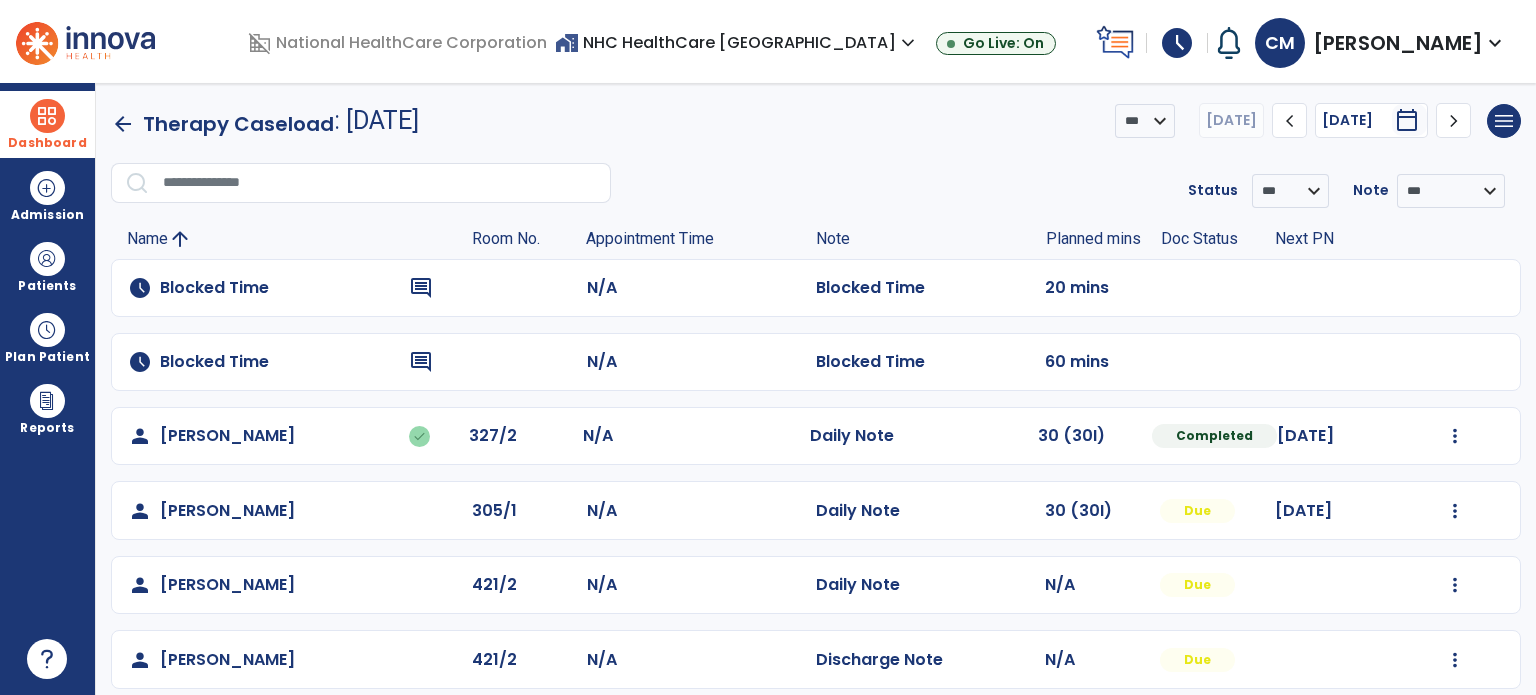 scroll, scrollTop: 92, scrollLeft: 0, axis: vertical 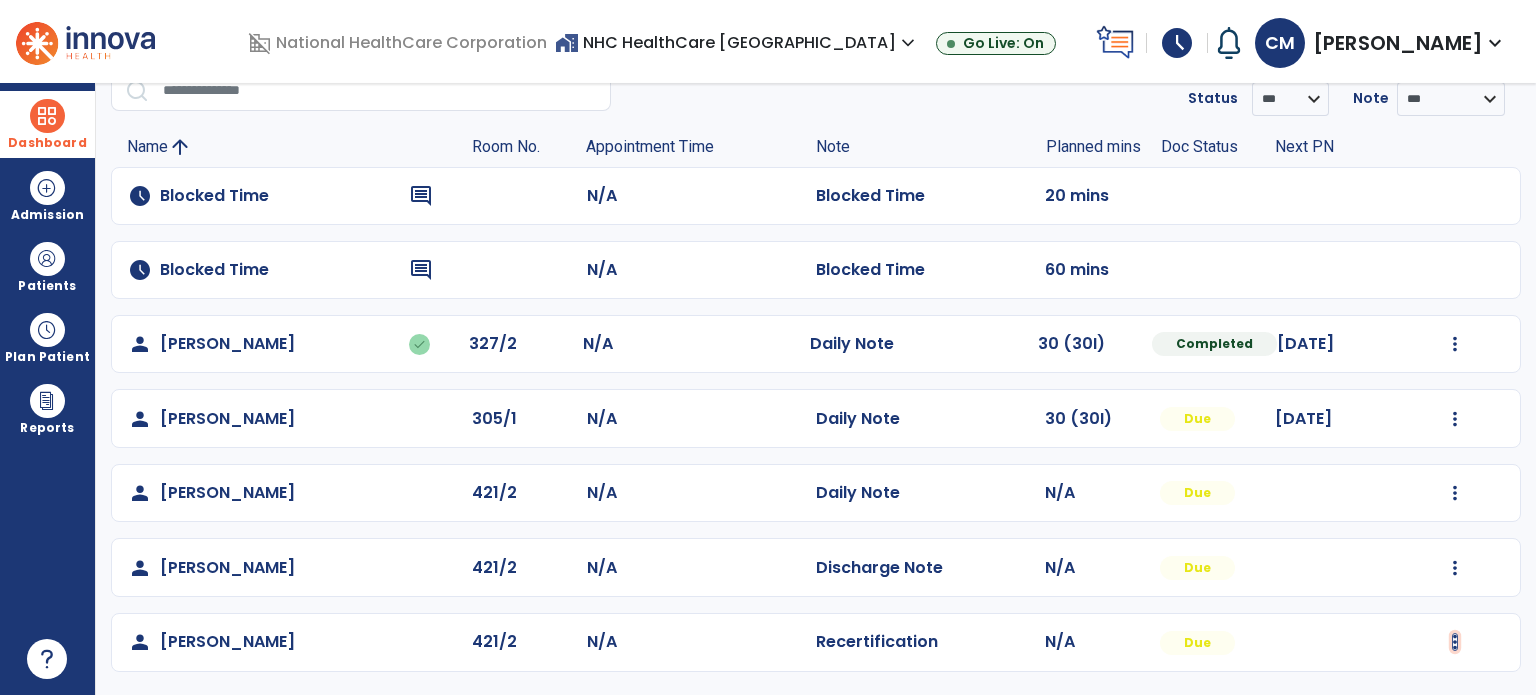 click at bounding box center (1455, 344) 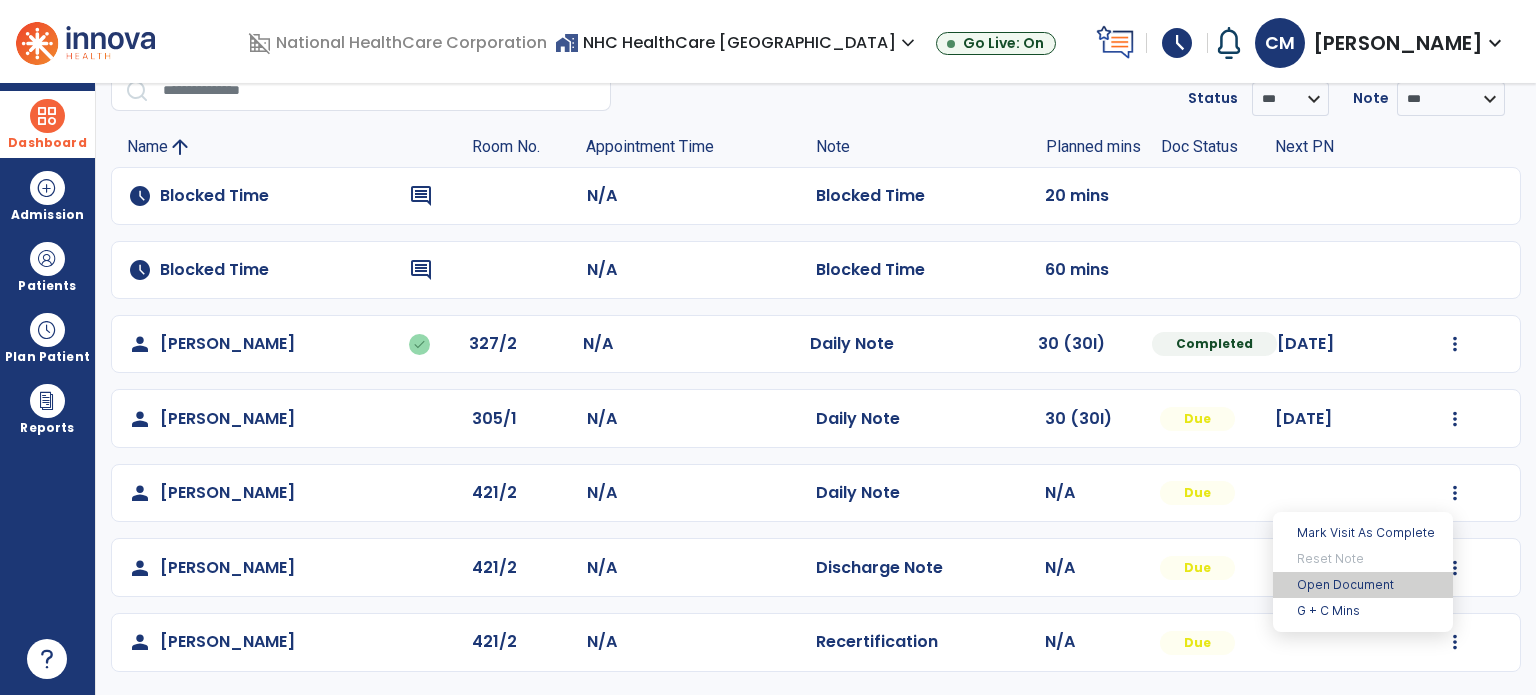 click on "Open Document" at bounding box center (1363, 585) 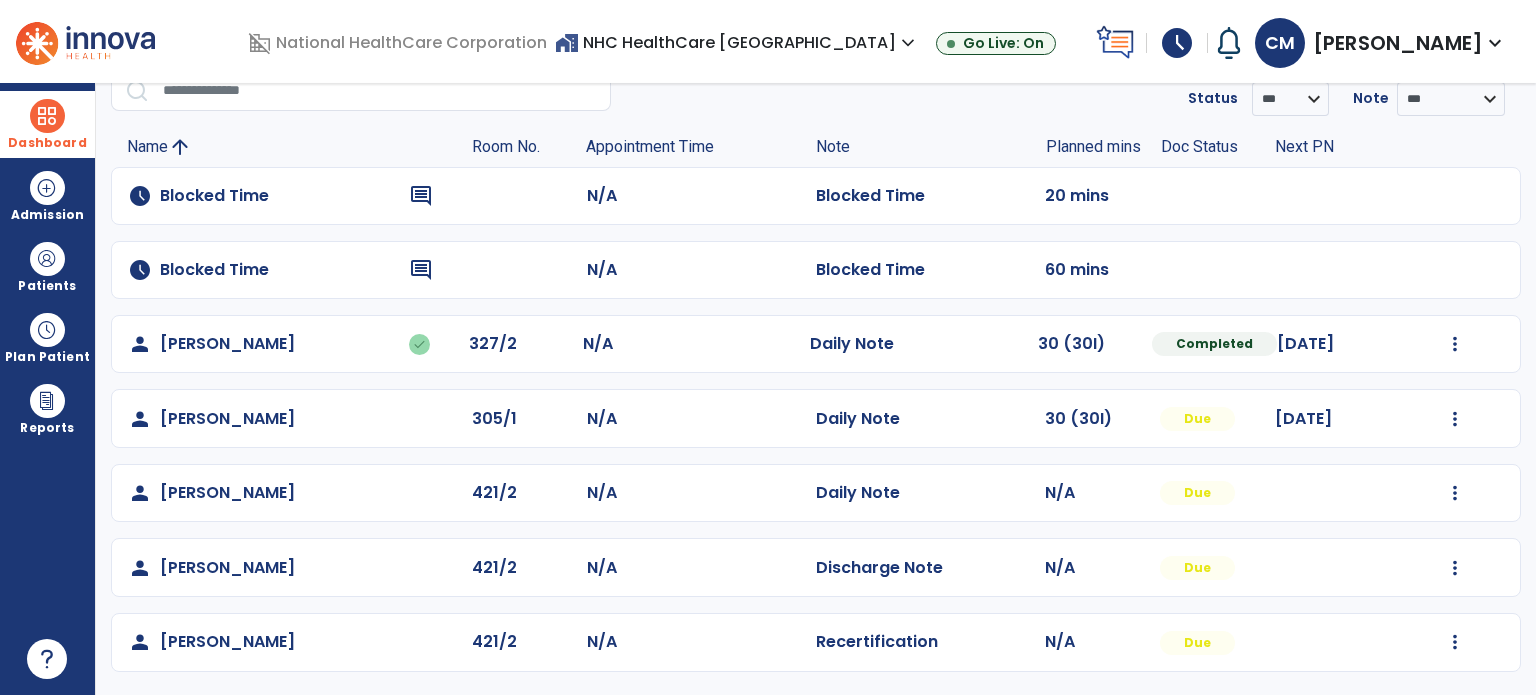select on "**" 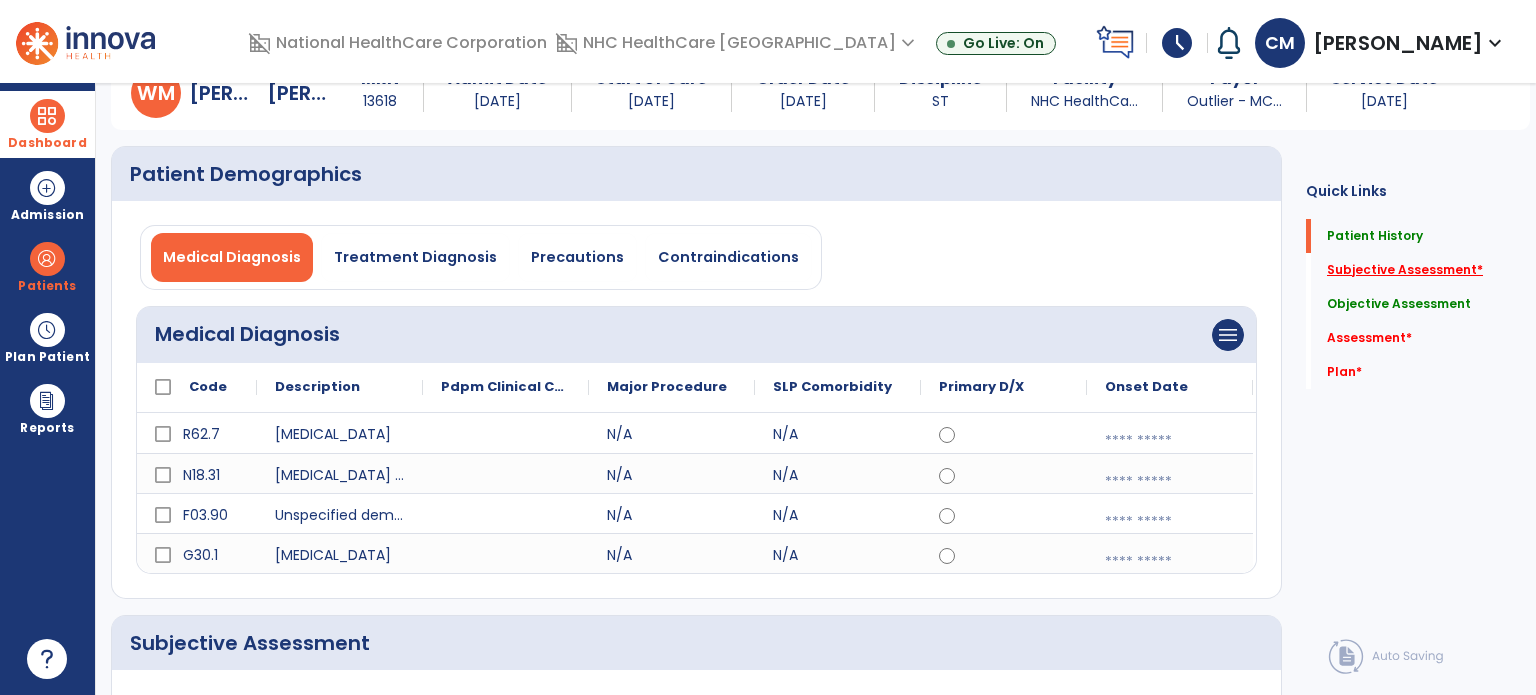 click on "Subjective Assessment   *" 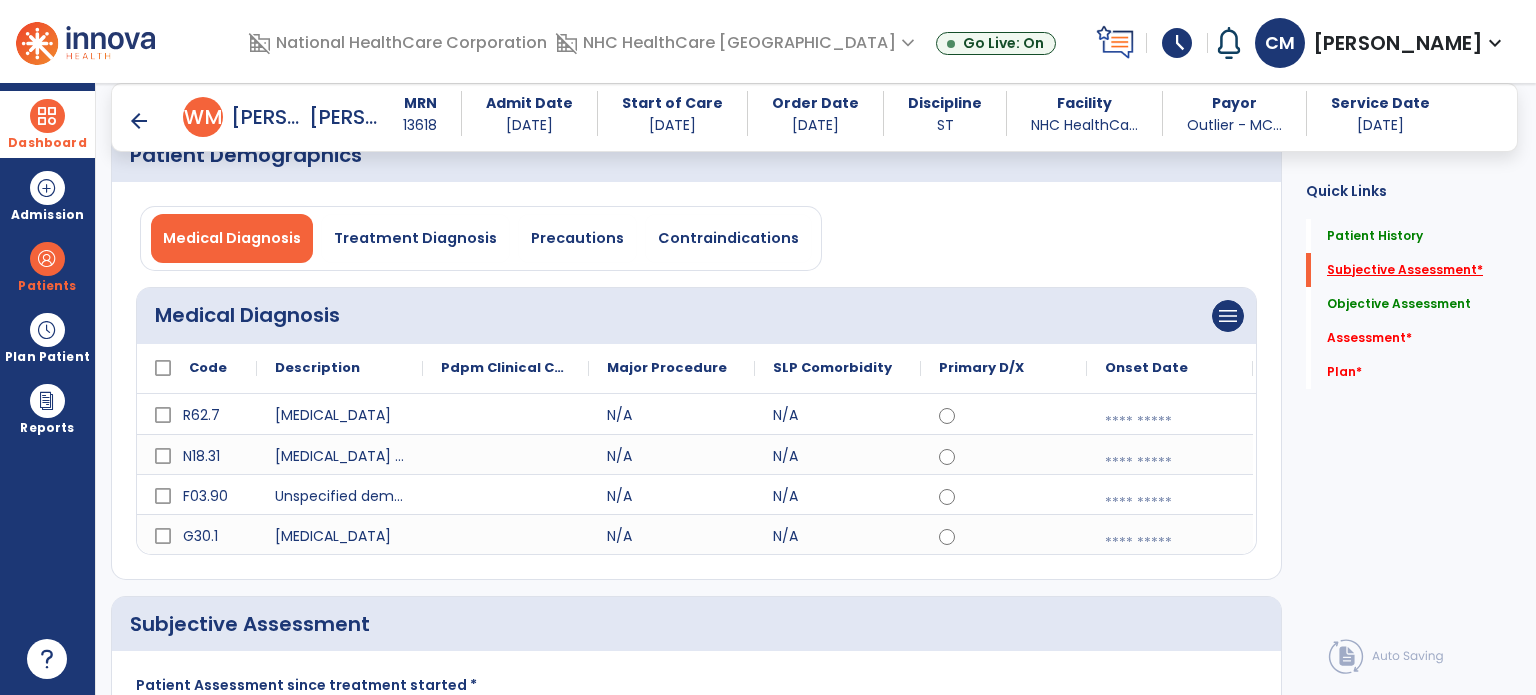 scroll, scrollTop: 40, scrollLeft: 0, axis: vertical 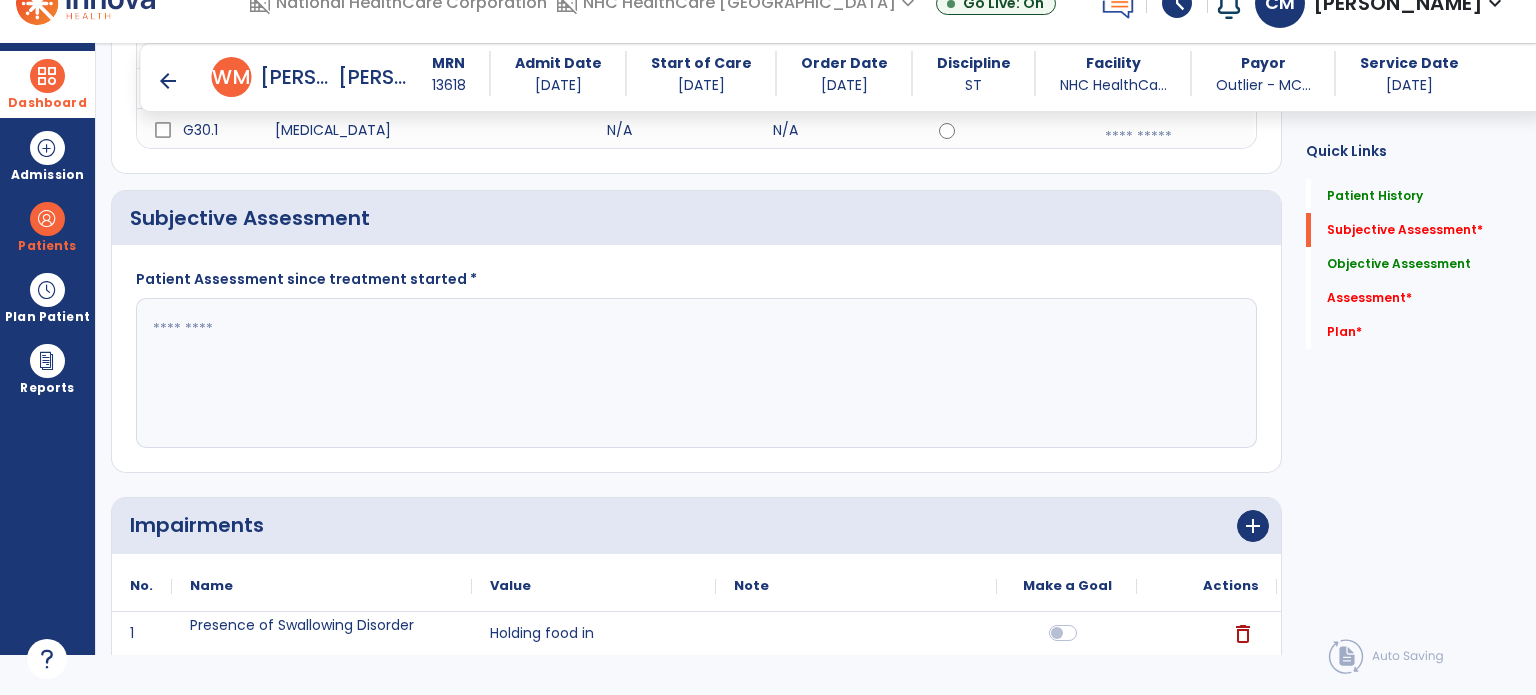 click 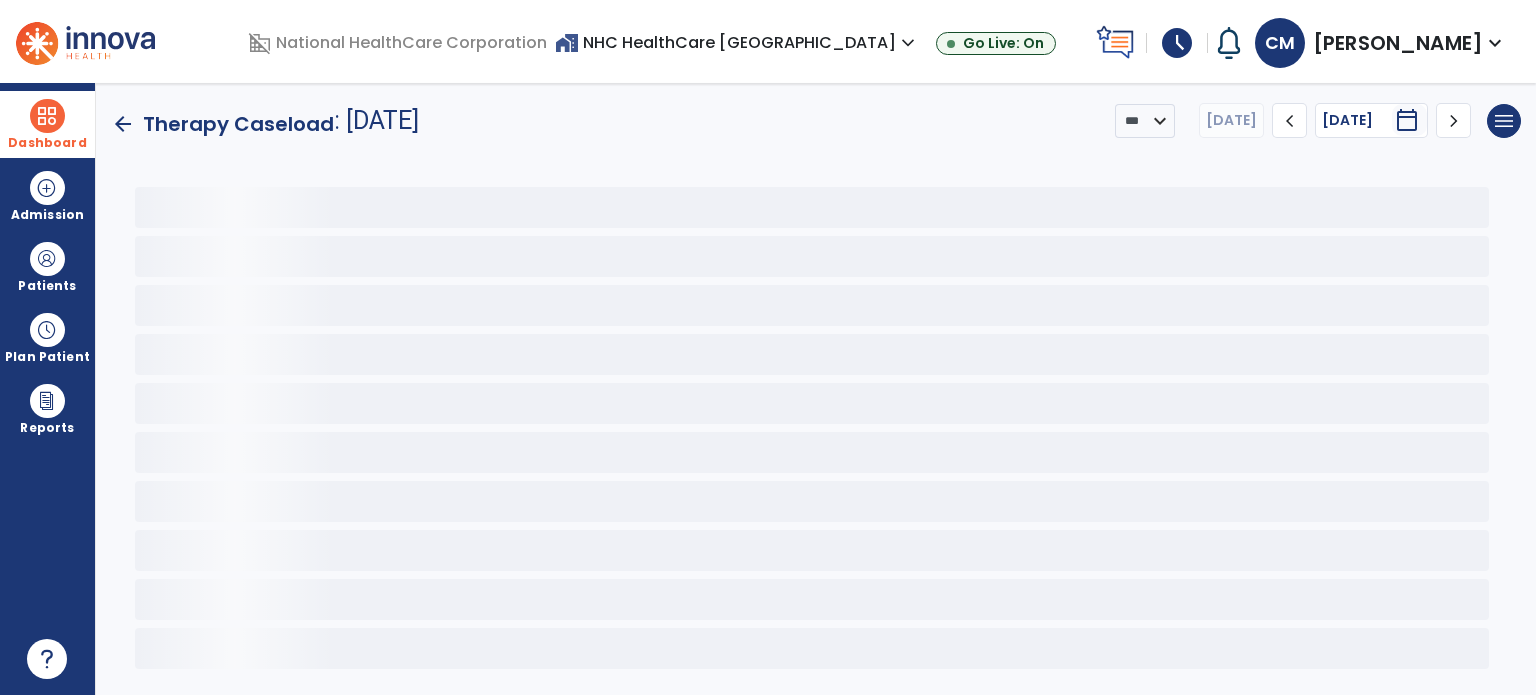 scroll, scrollTop: 0, scrollLeft: 0, axis: both 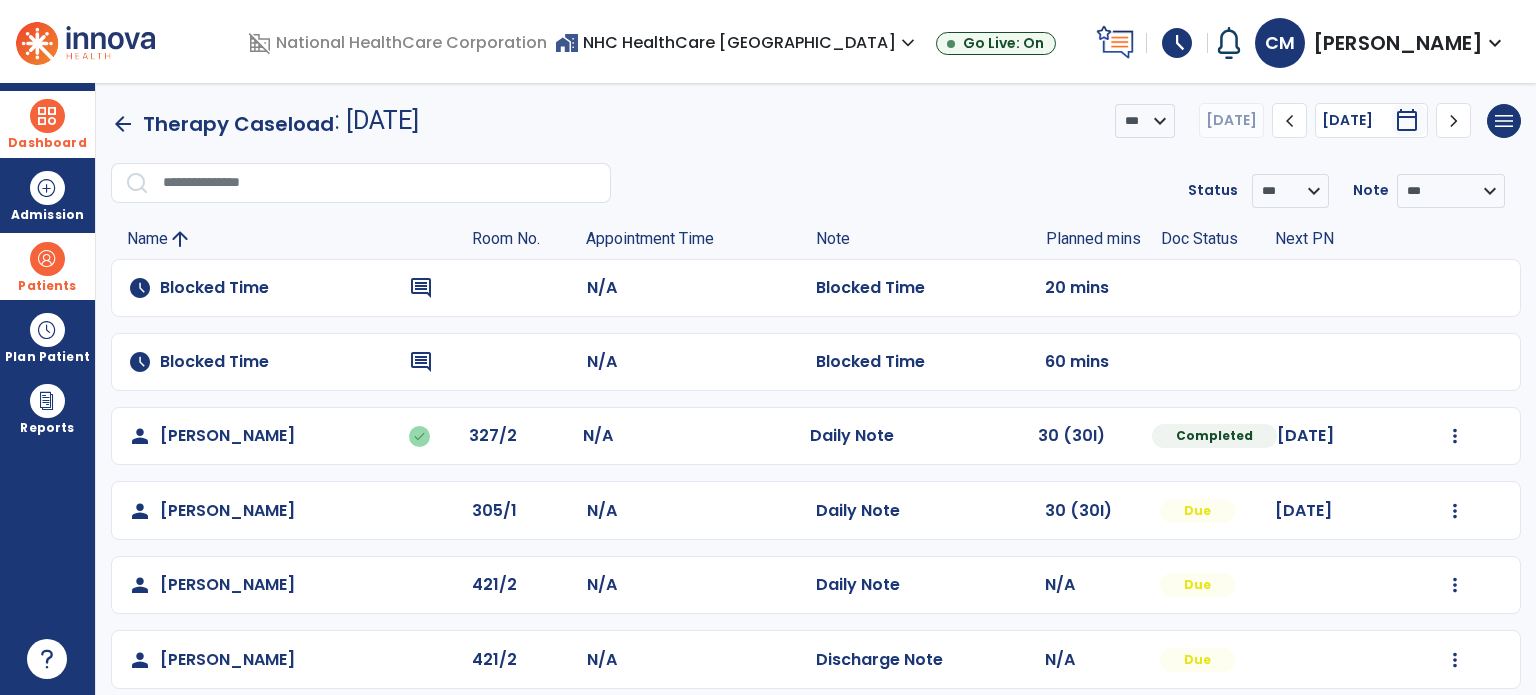 click on "Patients" at bounding box center [47, 266] 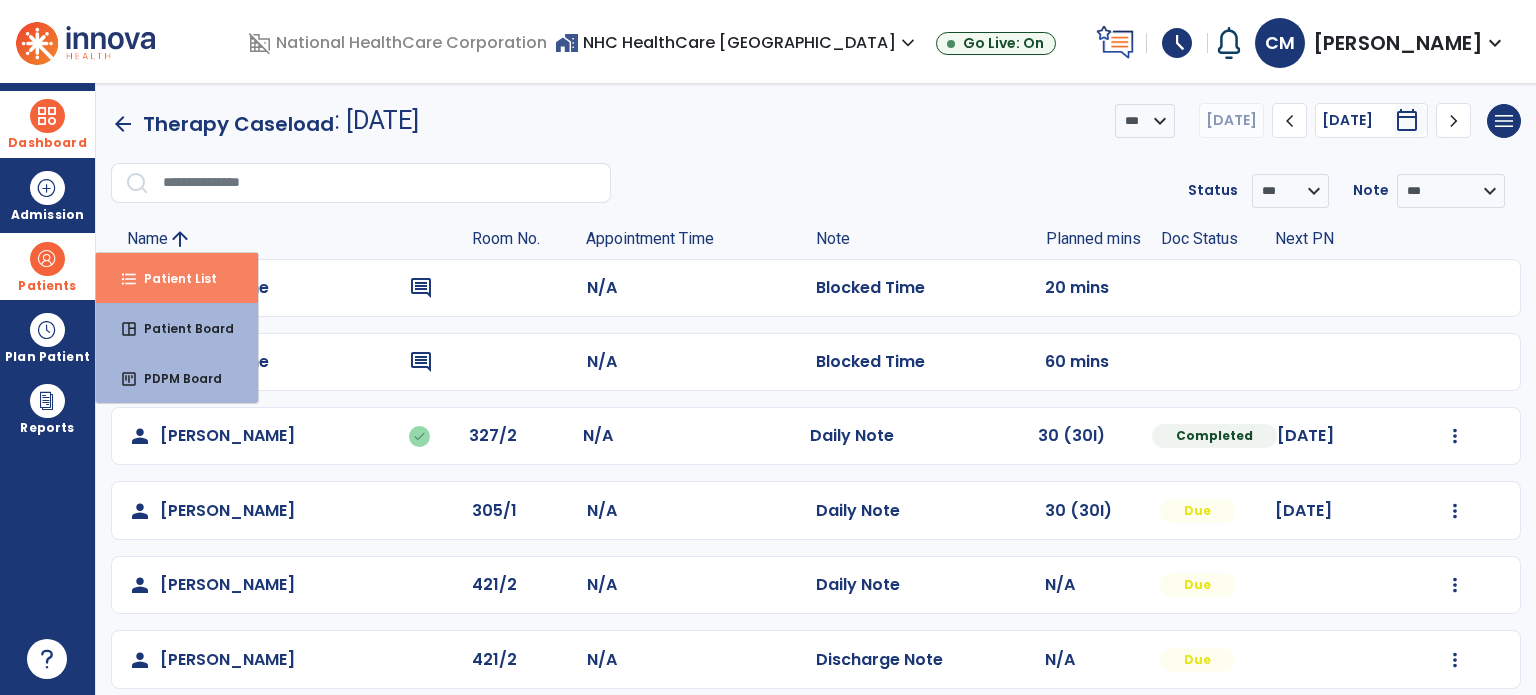 click on "Patient List" at bounding box center [172, 278] 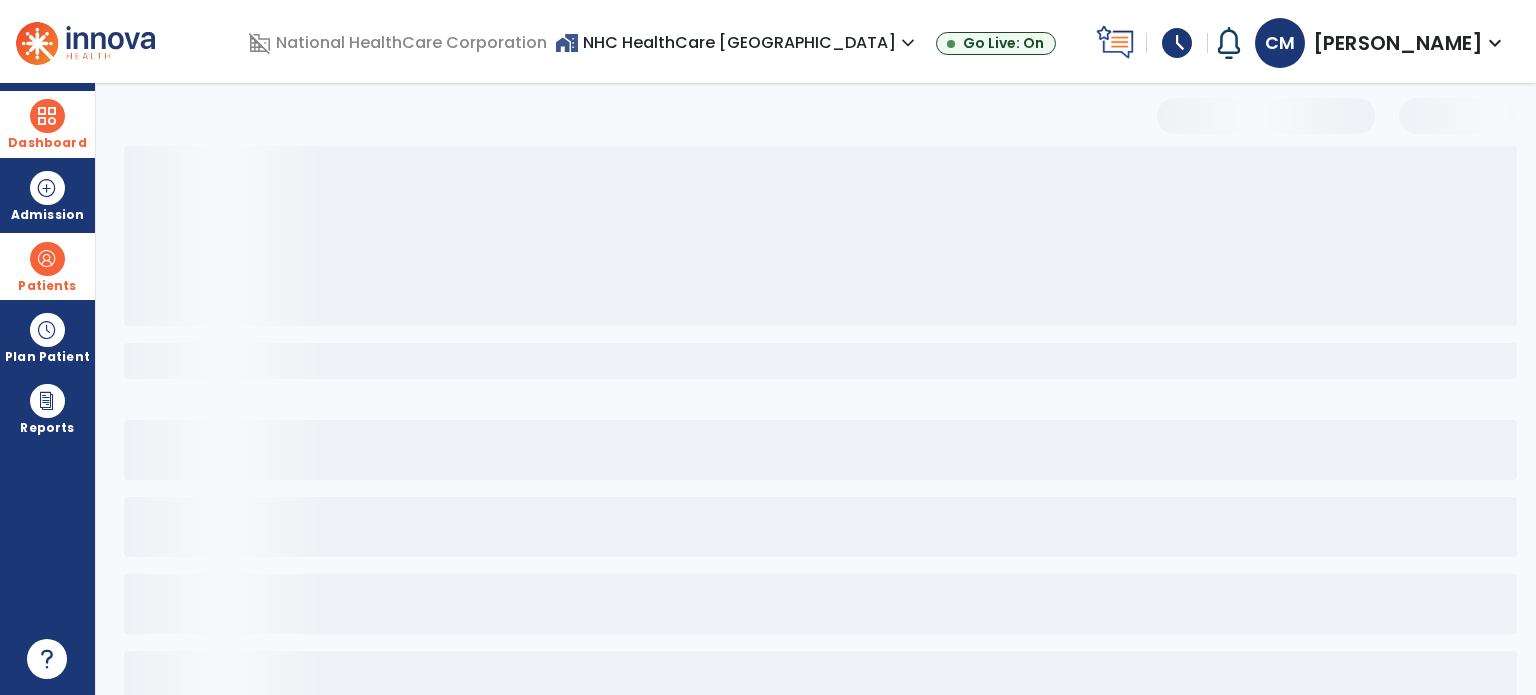 select on "***" 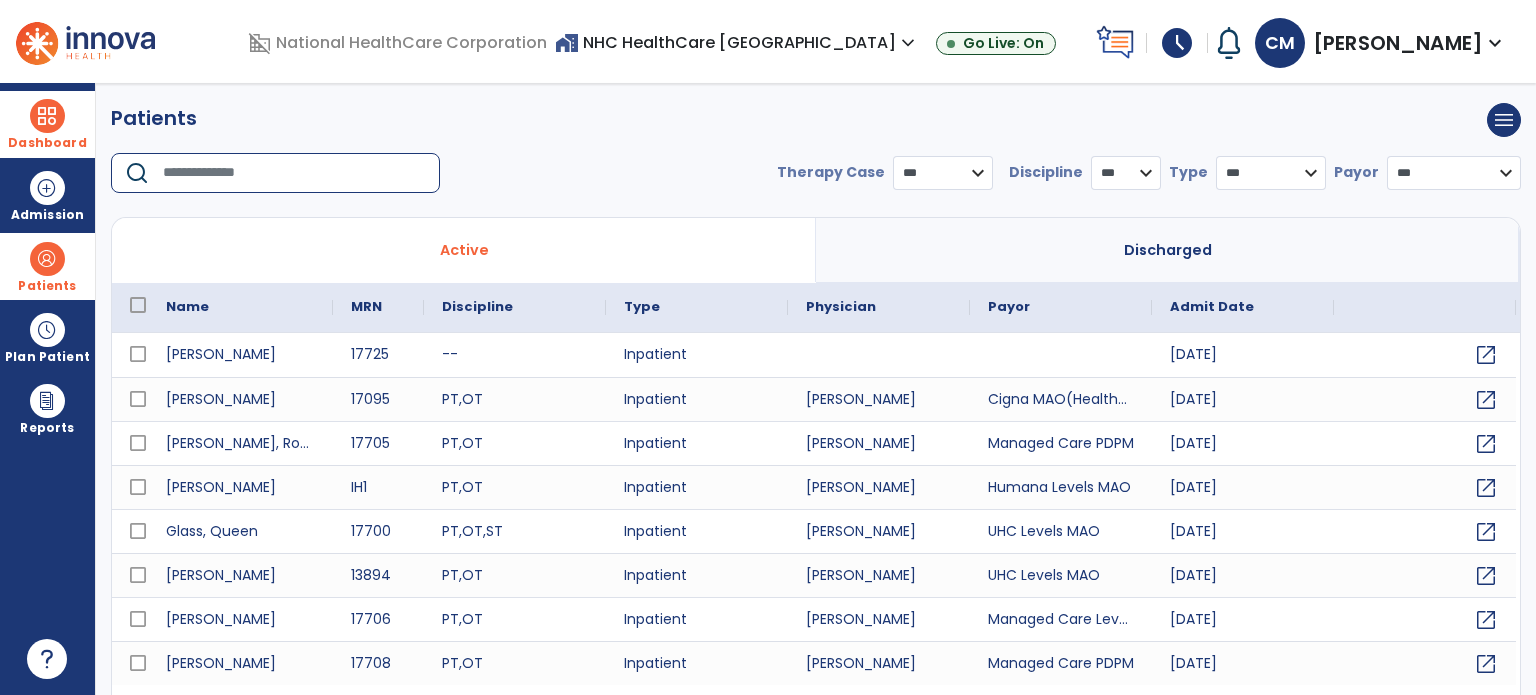 click at bounding box center (294, 173) 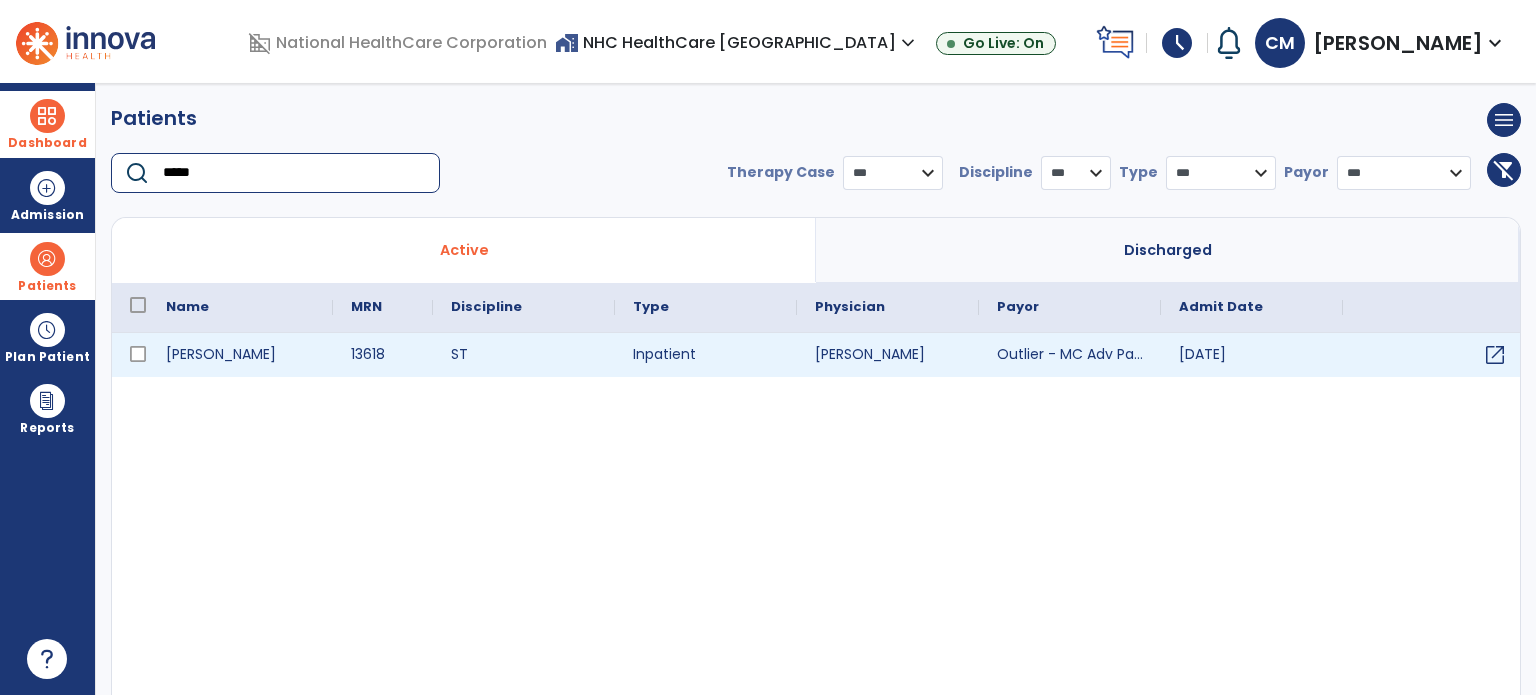 type on "*****" 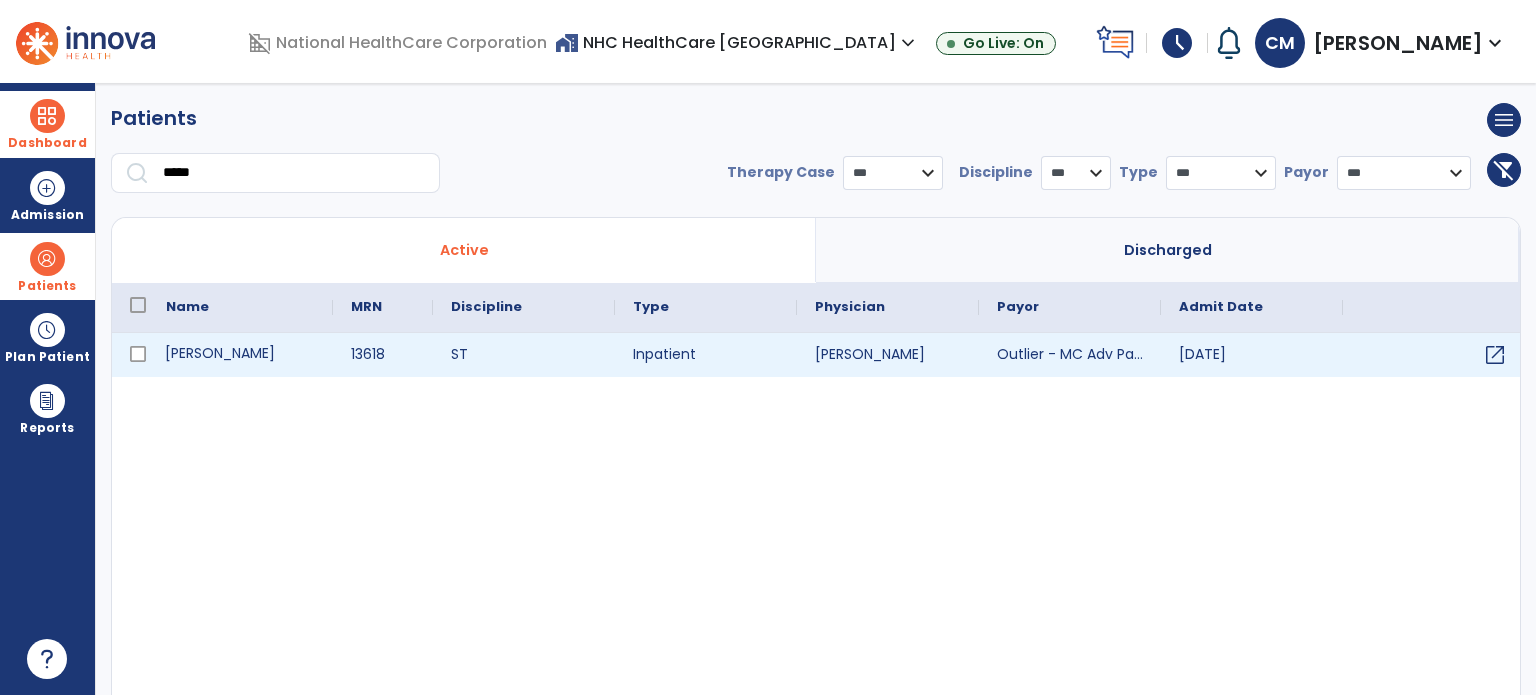 click on "[PERSON_NAME]" at bounding box center [240, 355] 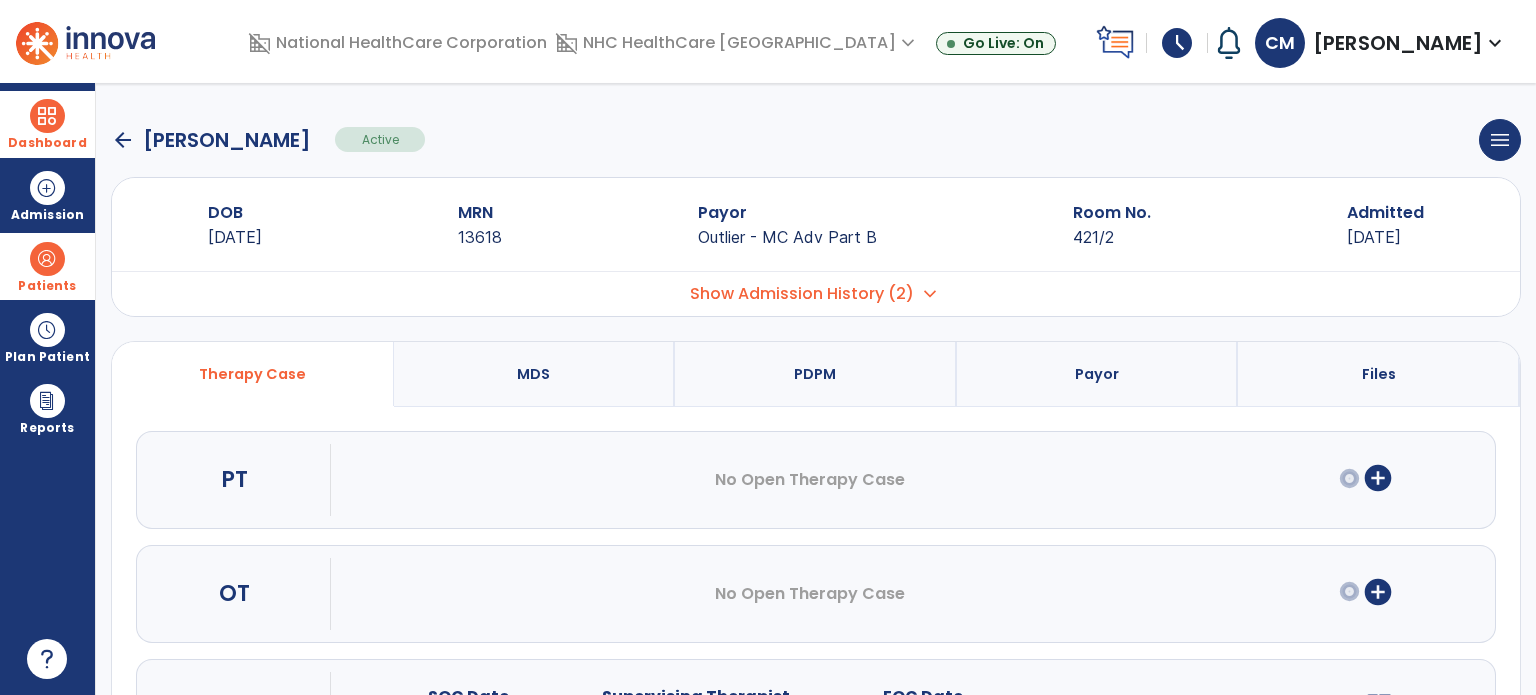 scroll, scrollTop: 107, scrollLeft: 0, axis: vertical 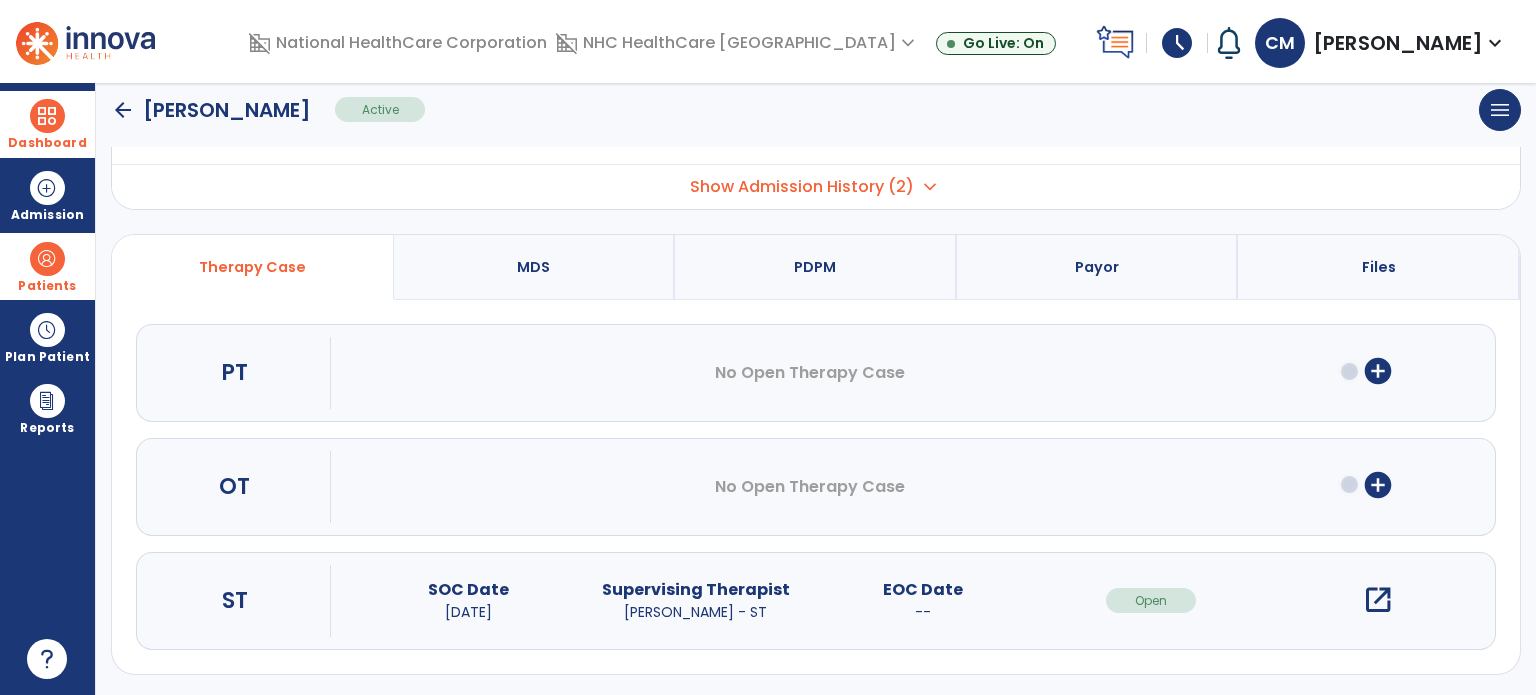 click on "open_in_new" at bounding box center (1378, 600) 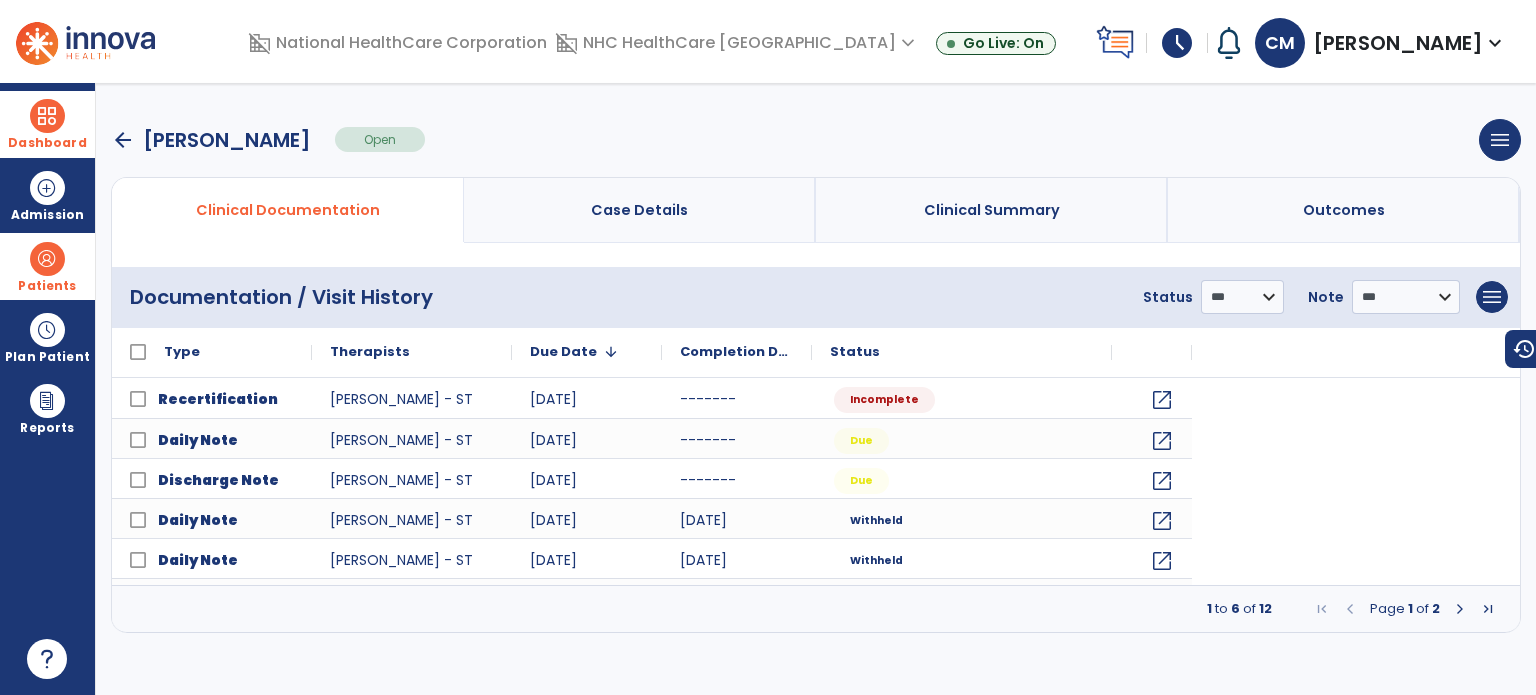 scroll, scrollTop: 0, scrollLeft: 0, axis: both 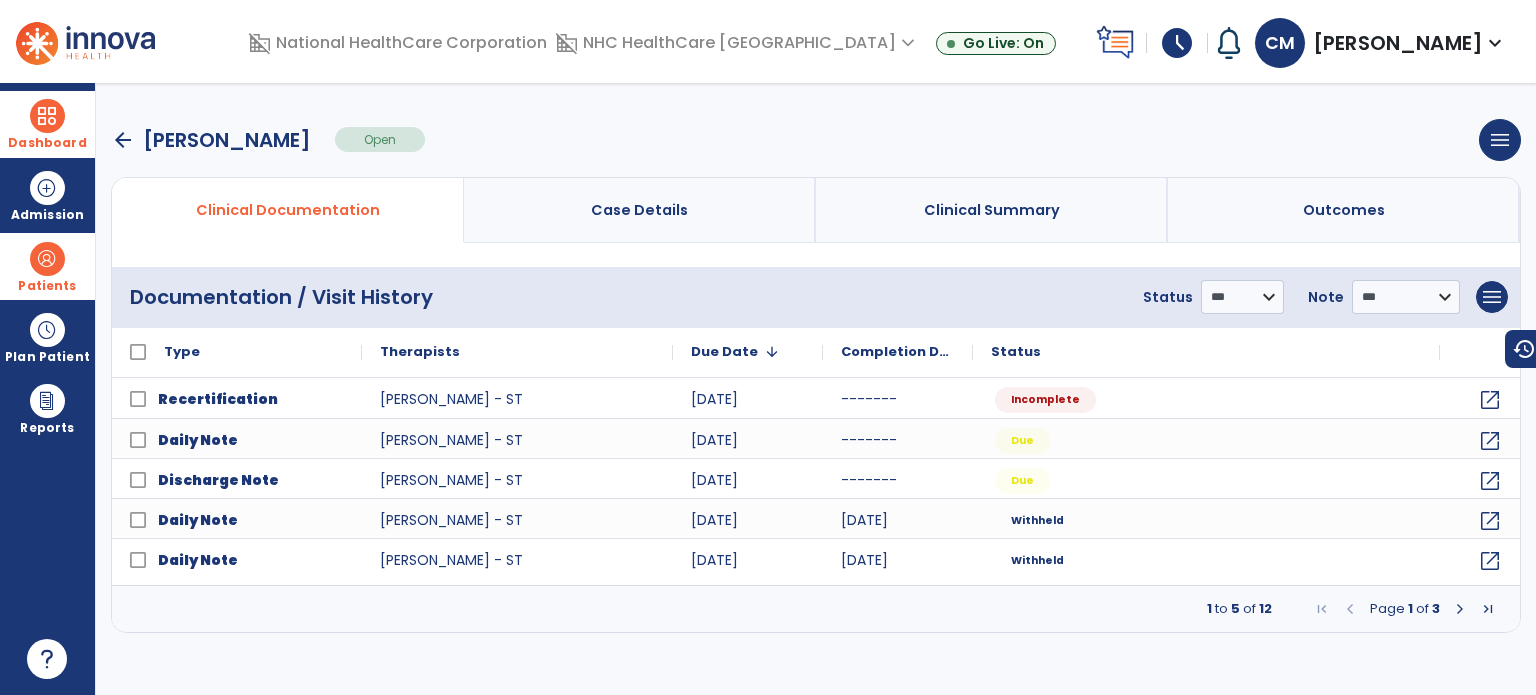 click at bounding box center (1460, 609) 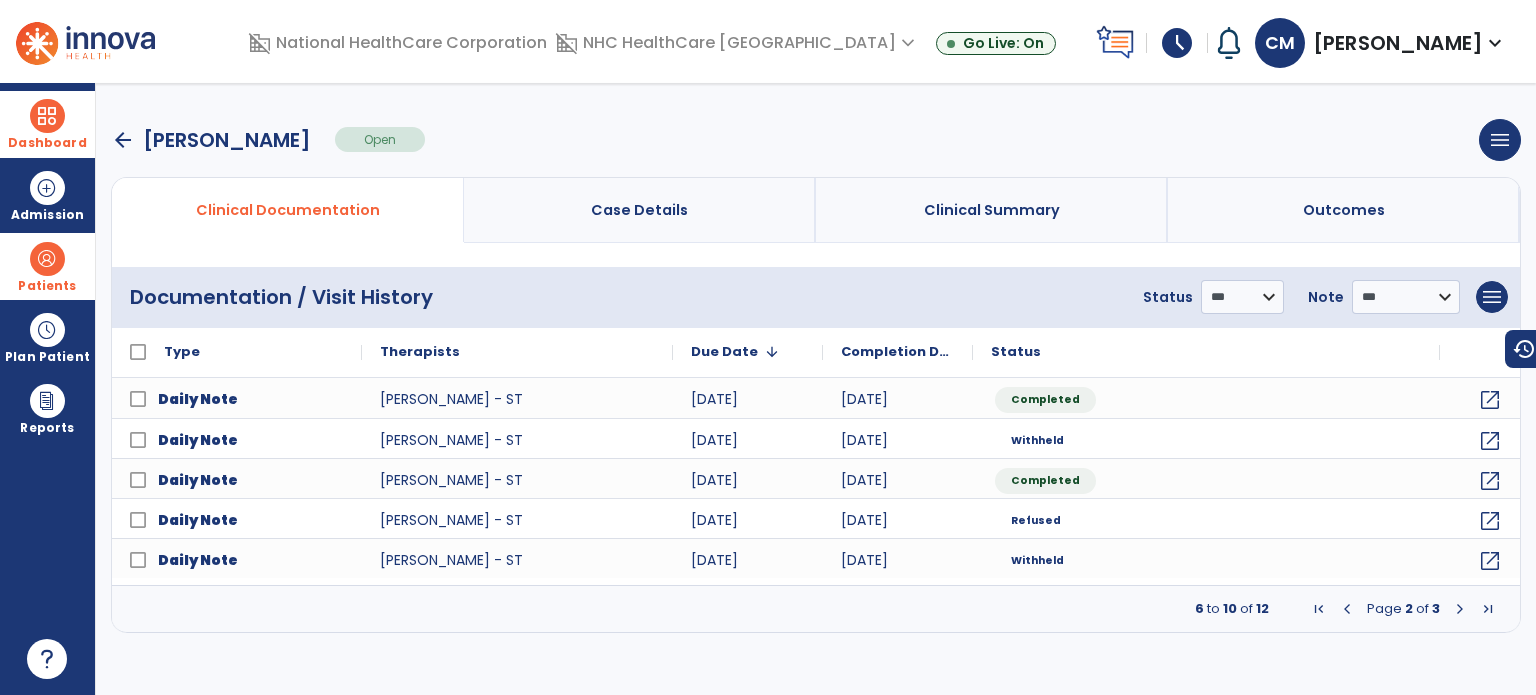 click at bounding box center (1460, 609) 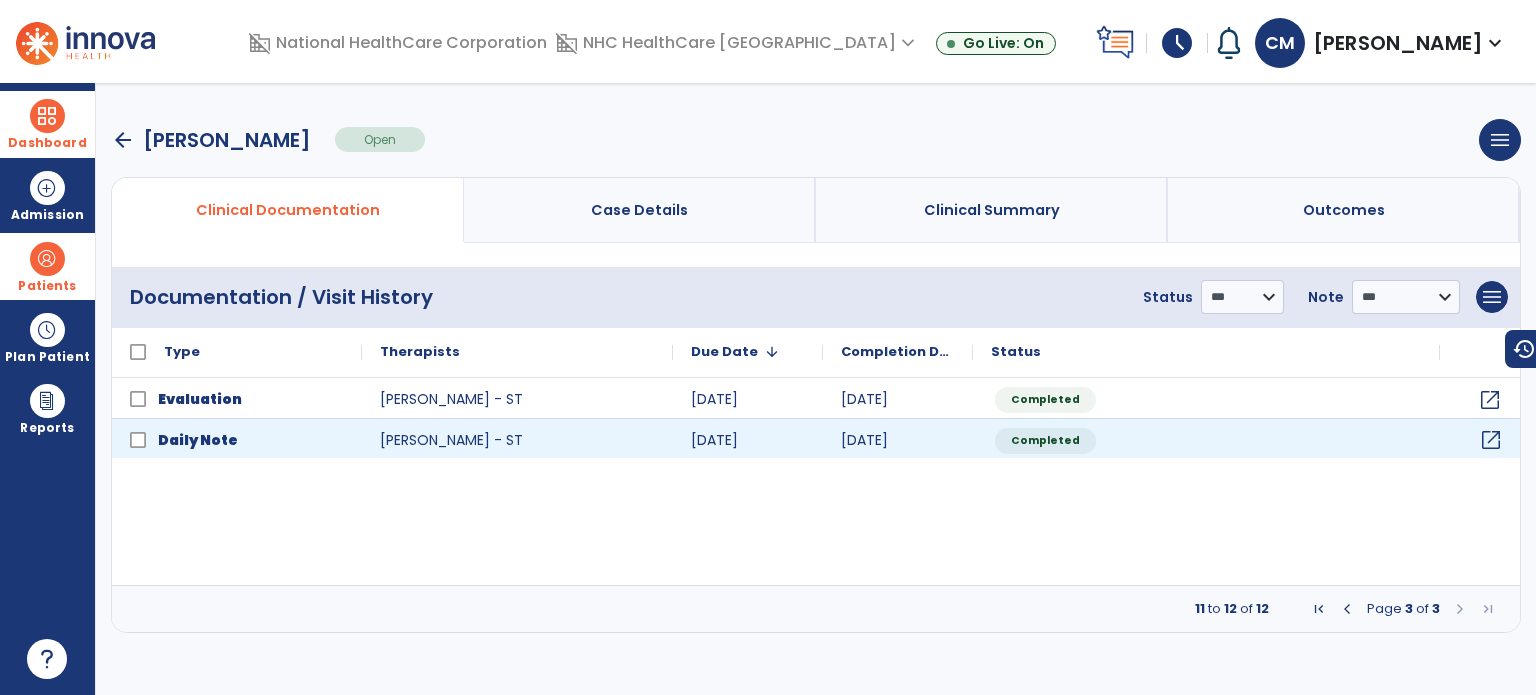 click on "open_in_new" 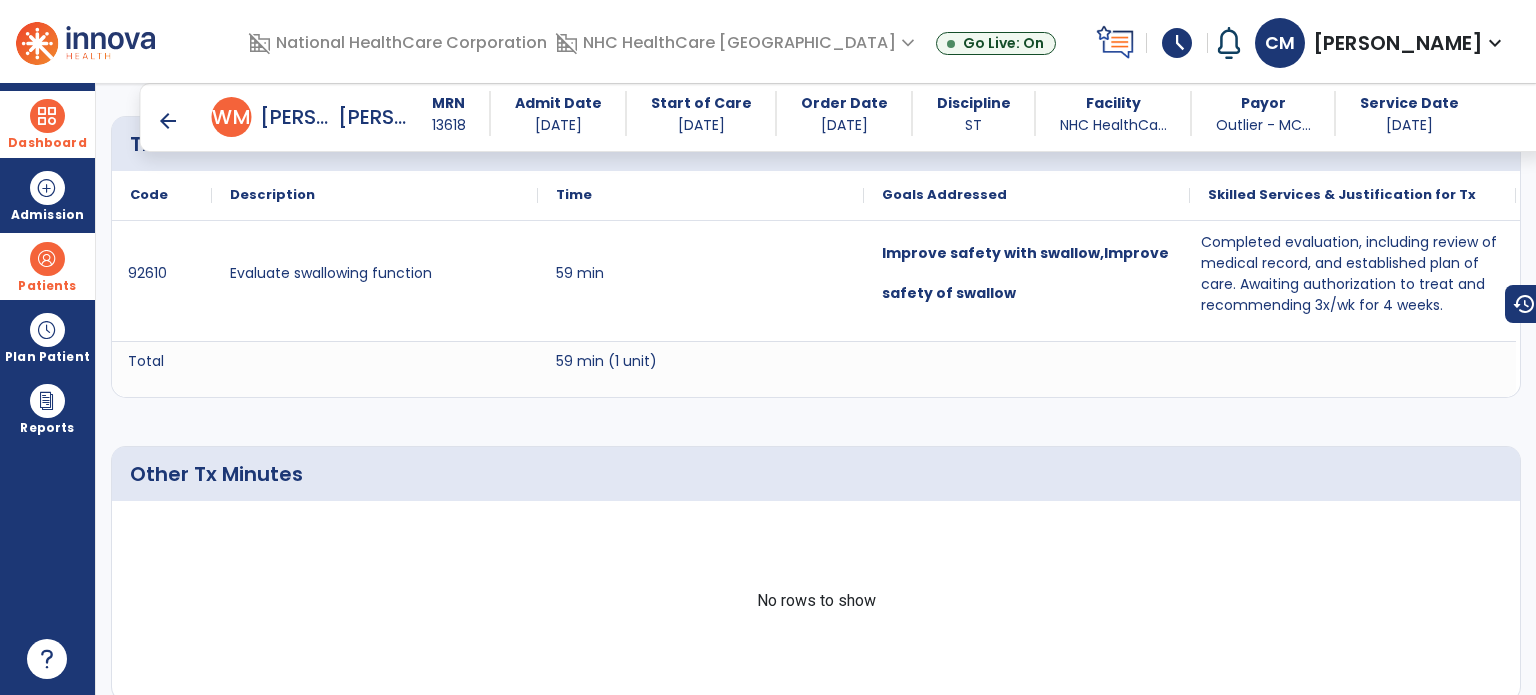 scroll, scrollTop: 1374, scrollLeft: 0, axis: vertical 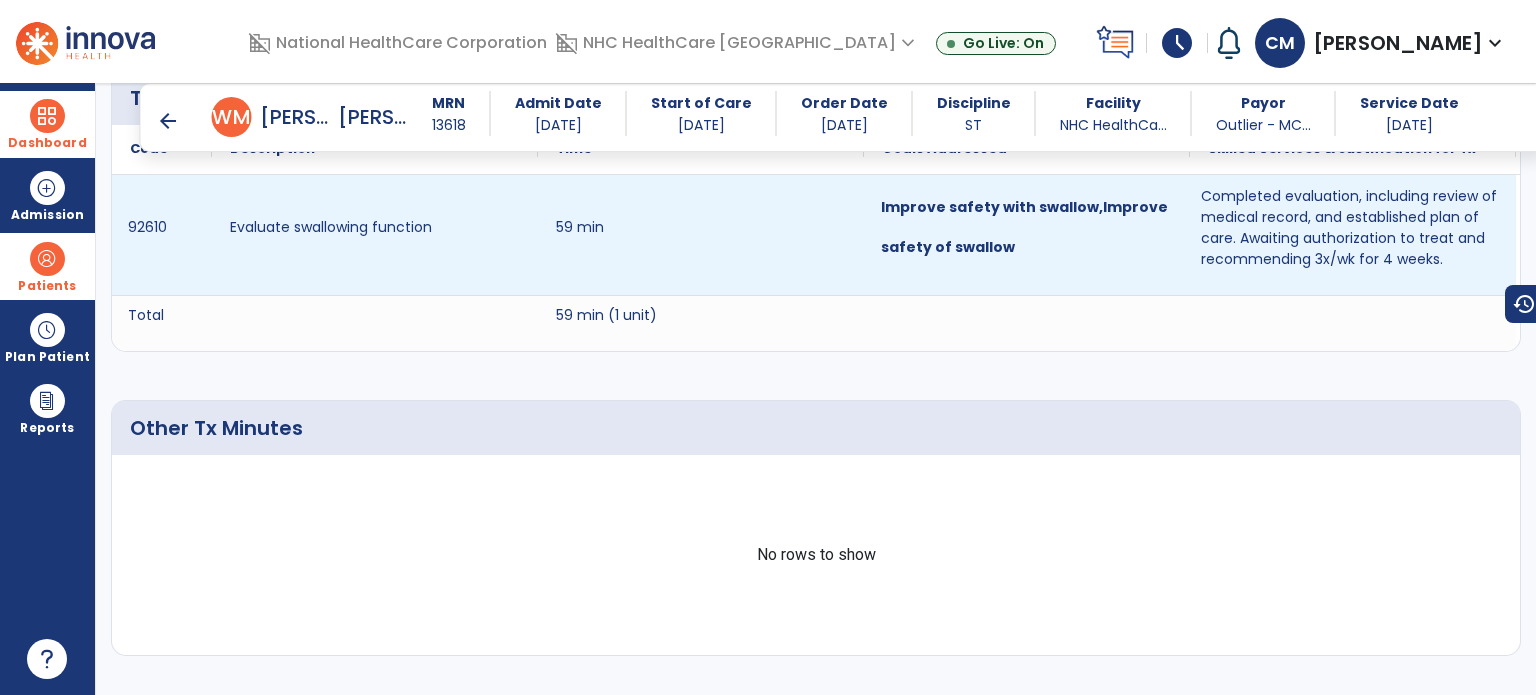 click on "Improve safety with swallow,Improve safety of swallow" at bounding box center [1027, 235] 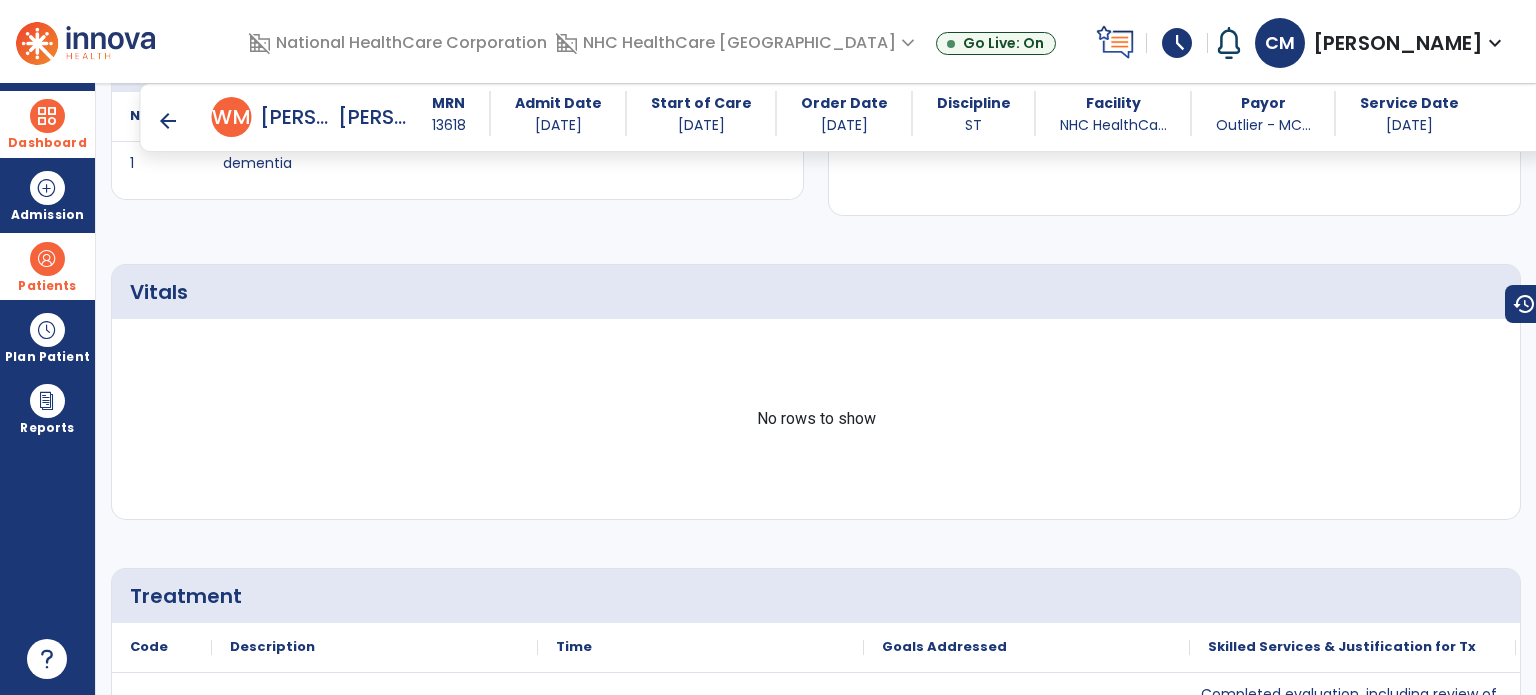 scroll, scrollTop: 886, scrollLeft: 0, axis: vertical 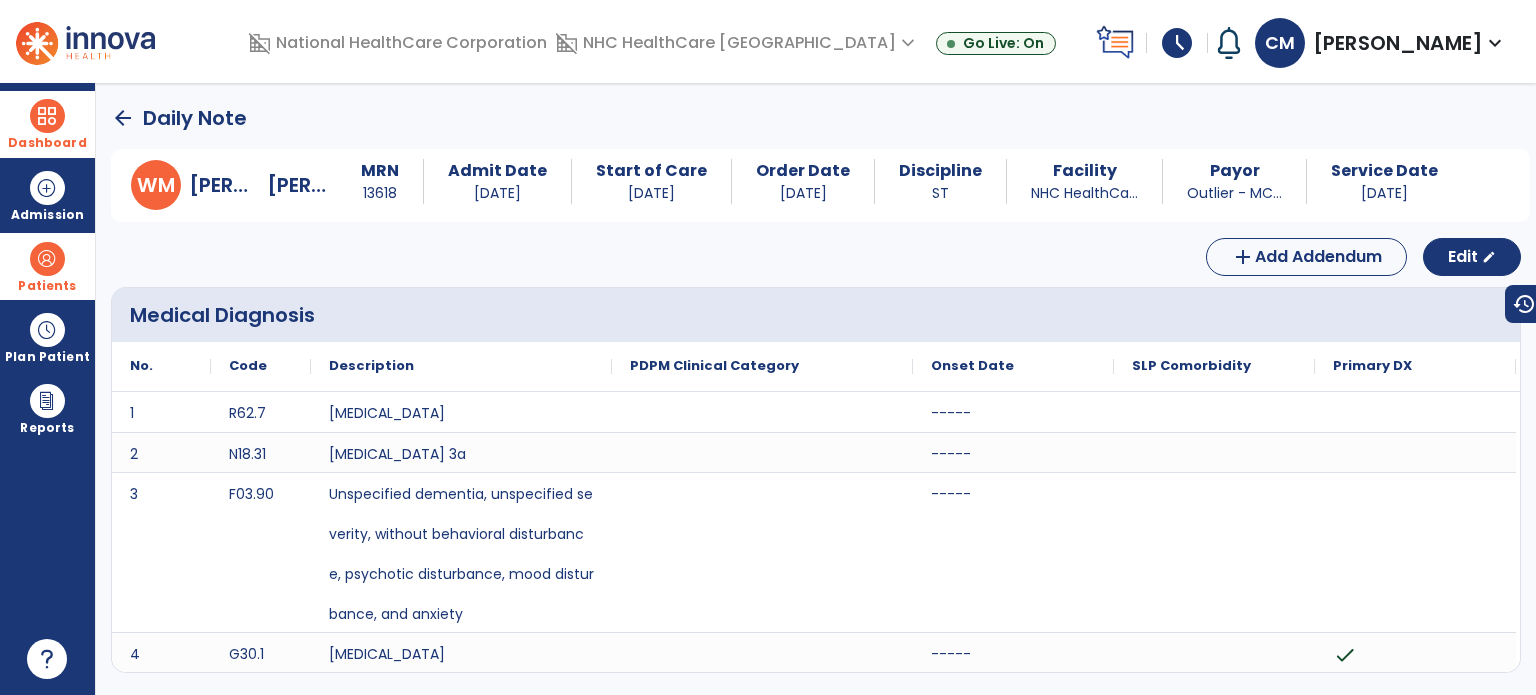 click on "arrow_back" 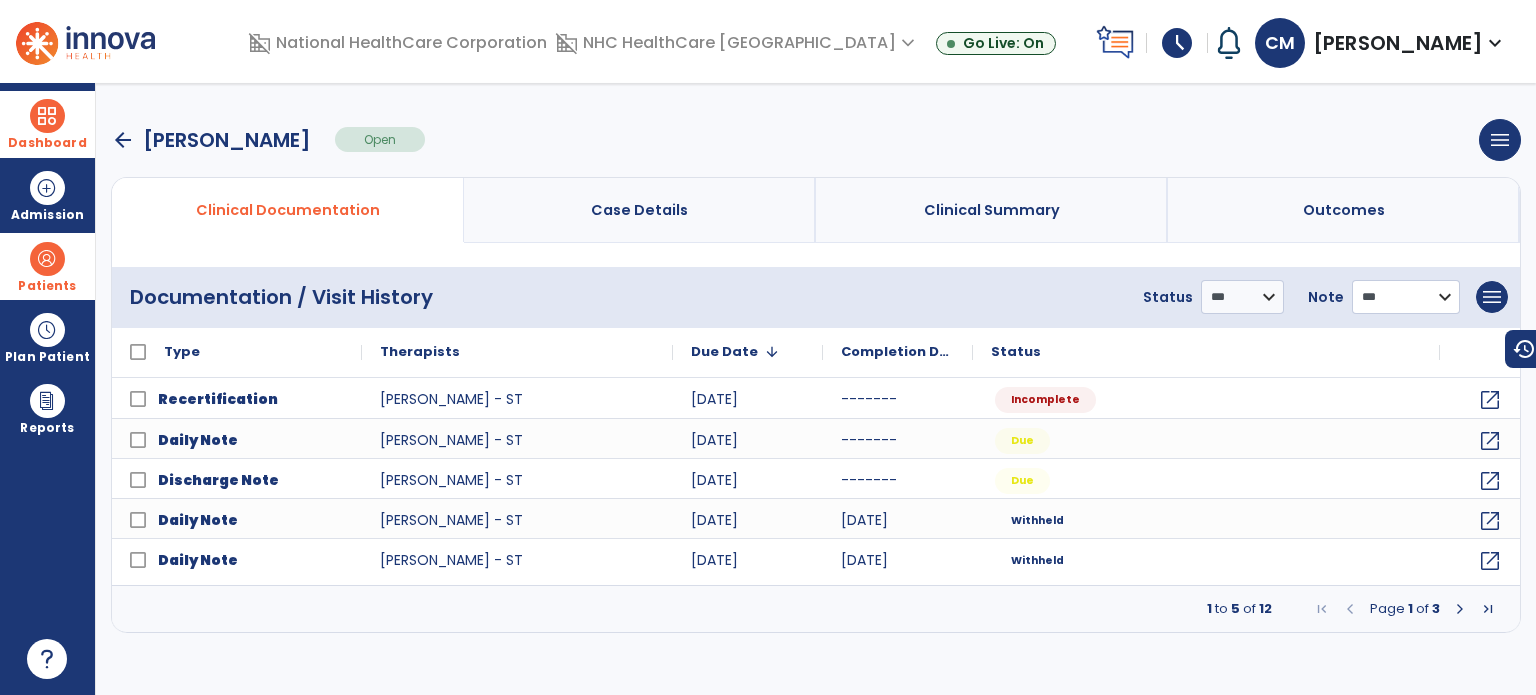 click on "**********" at bounding box center [1242, 297] 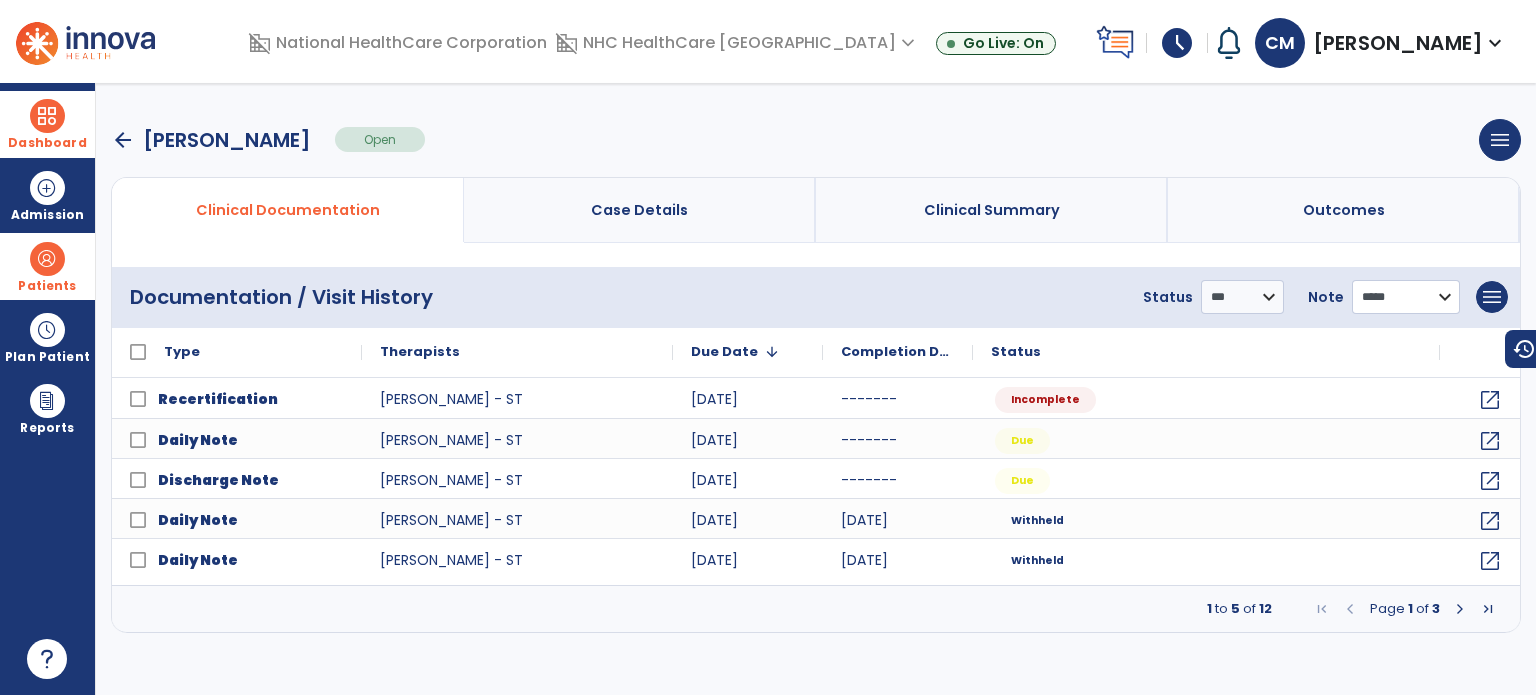 click on "**********" at bounding box center [1242, 297] 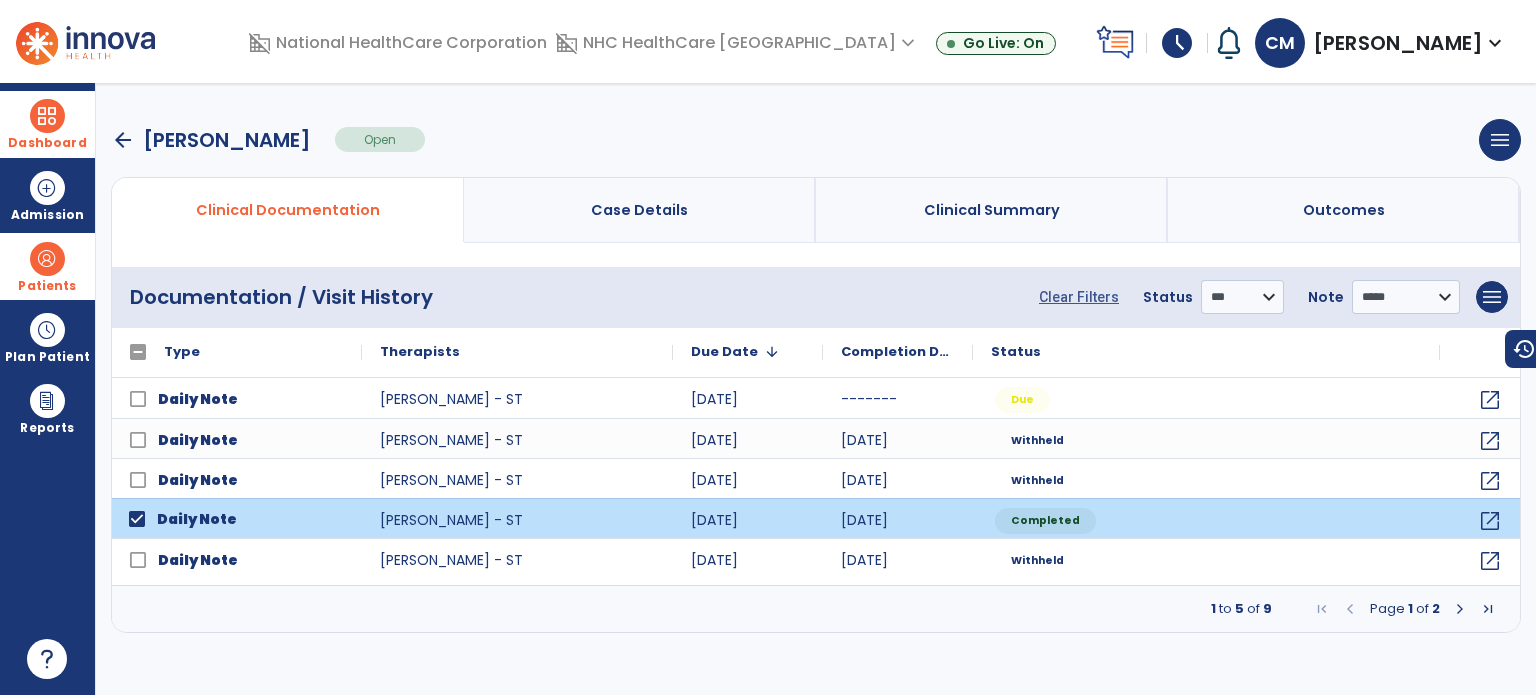 click at bounding box center [1460, 609] 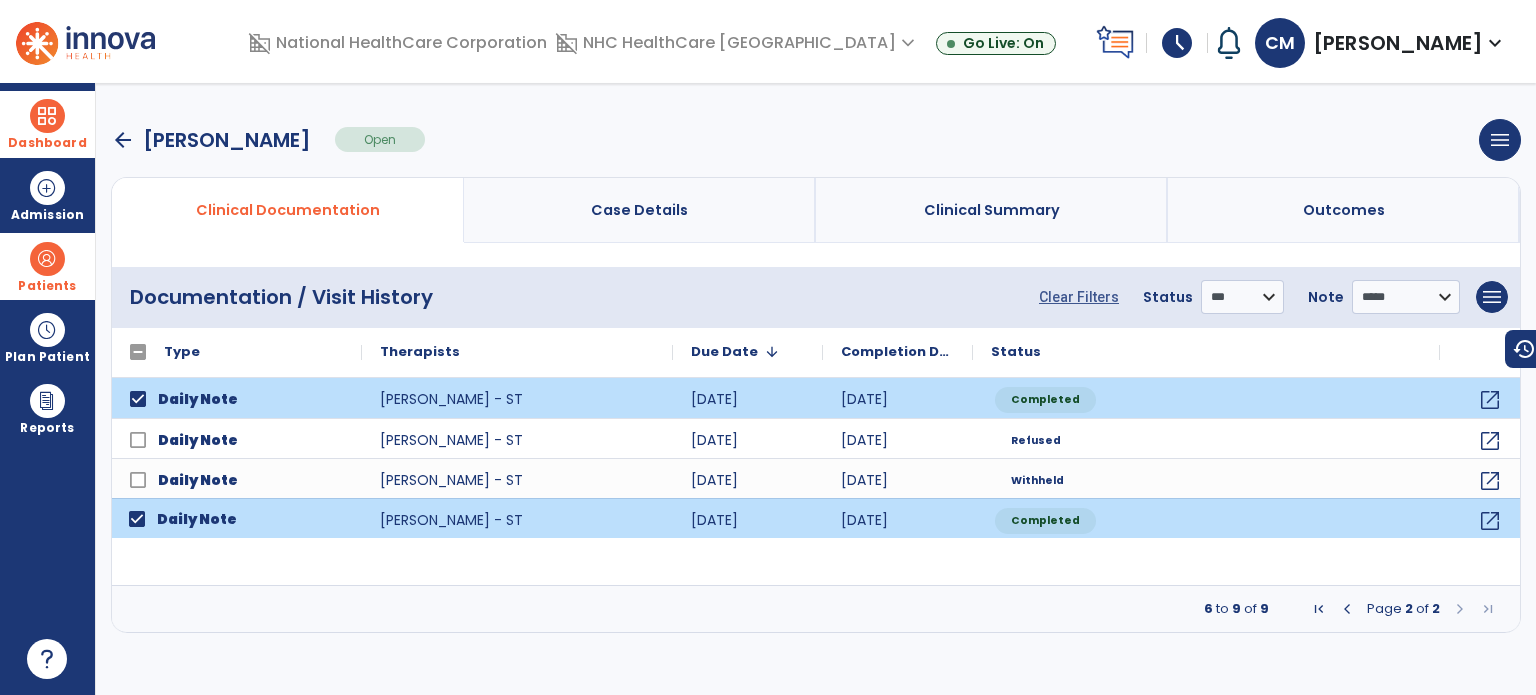 click at bounding box center [1460, 609] 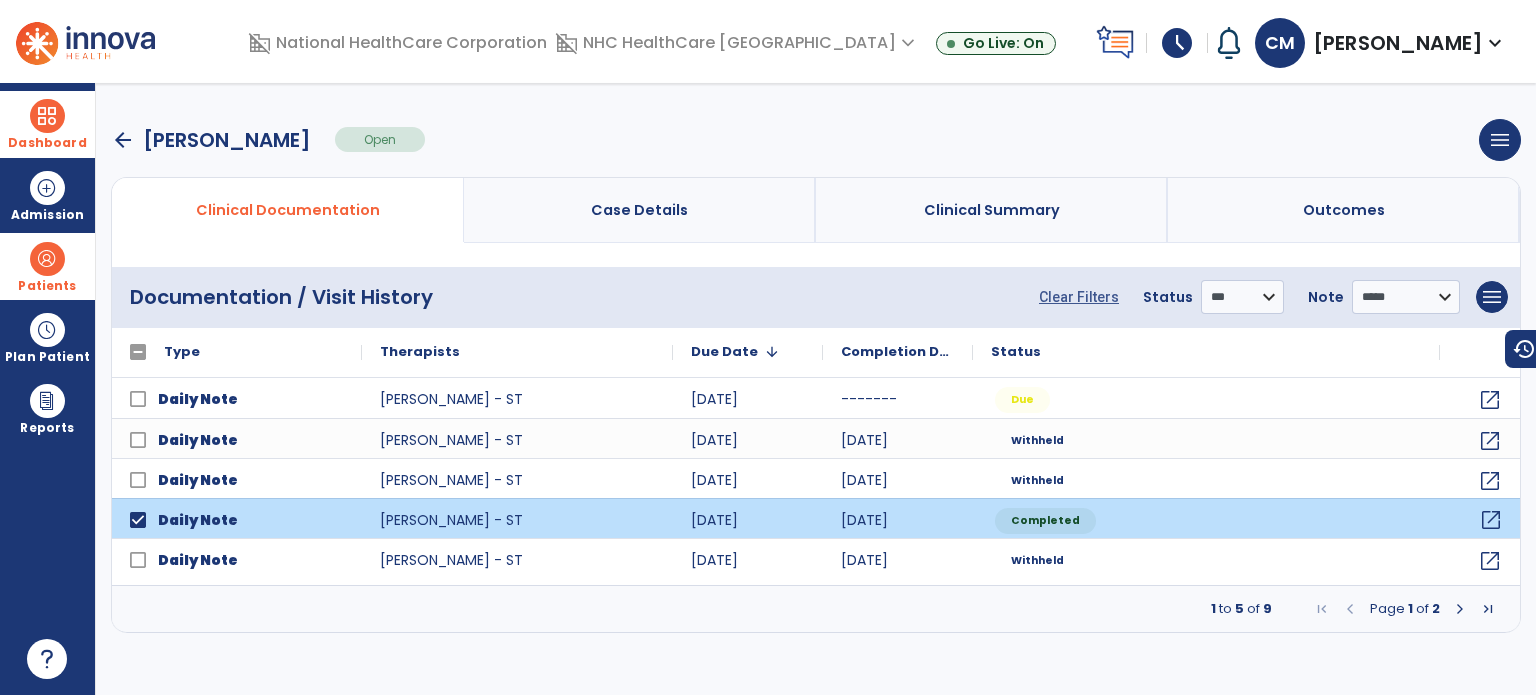 click on "open_in_new" 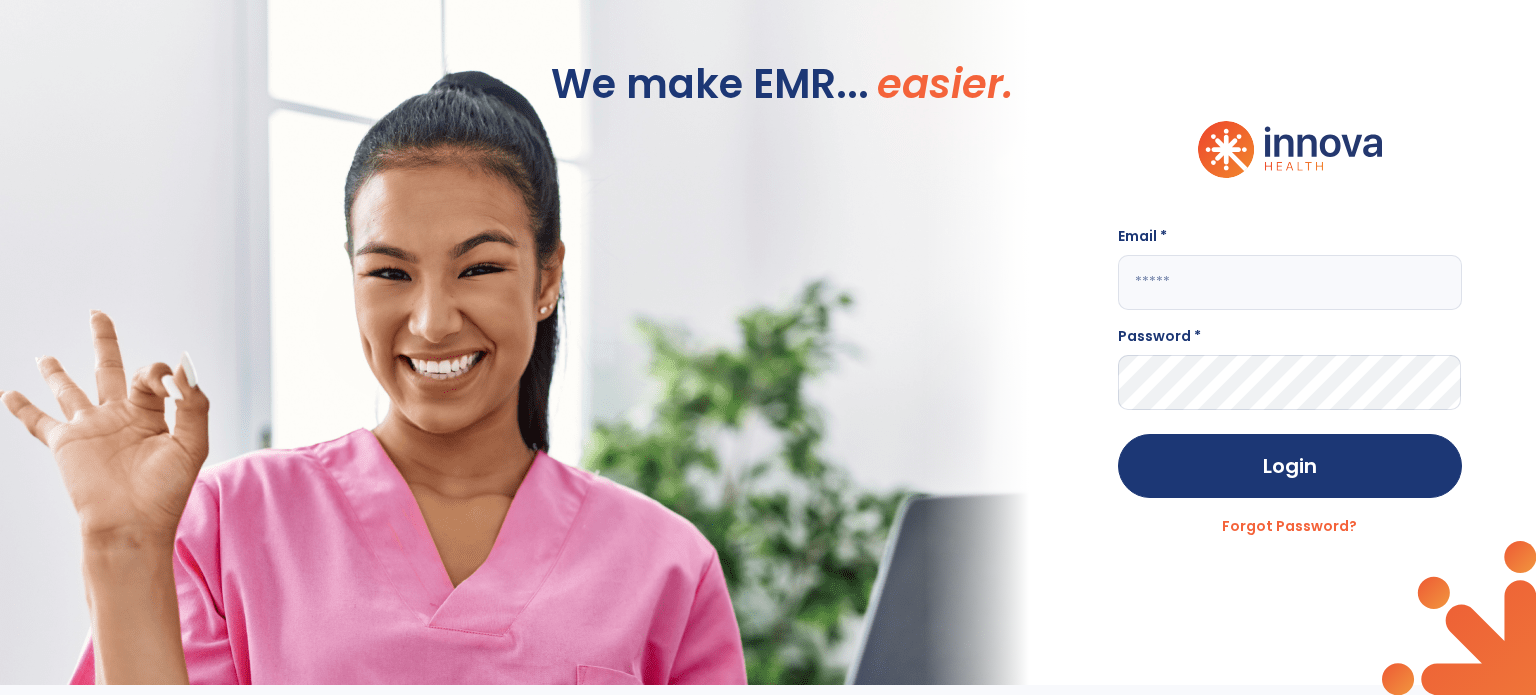 scroll, scrollTop: 0, scrollLeft: 0, axis: both 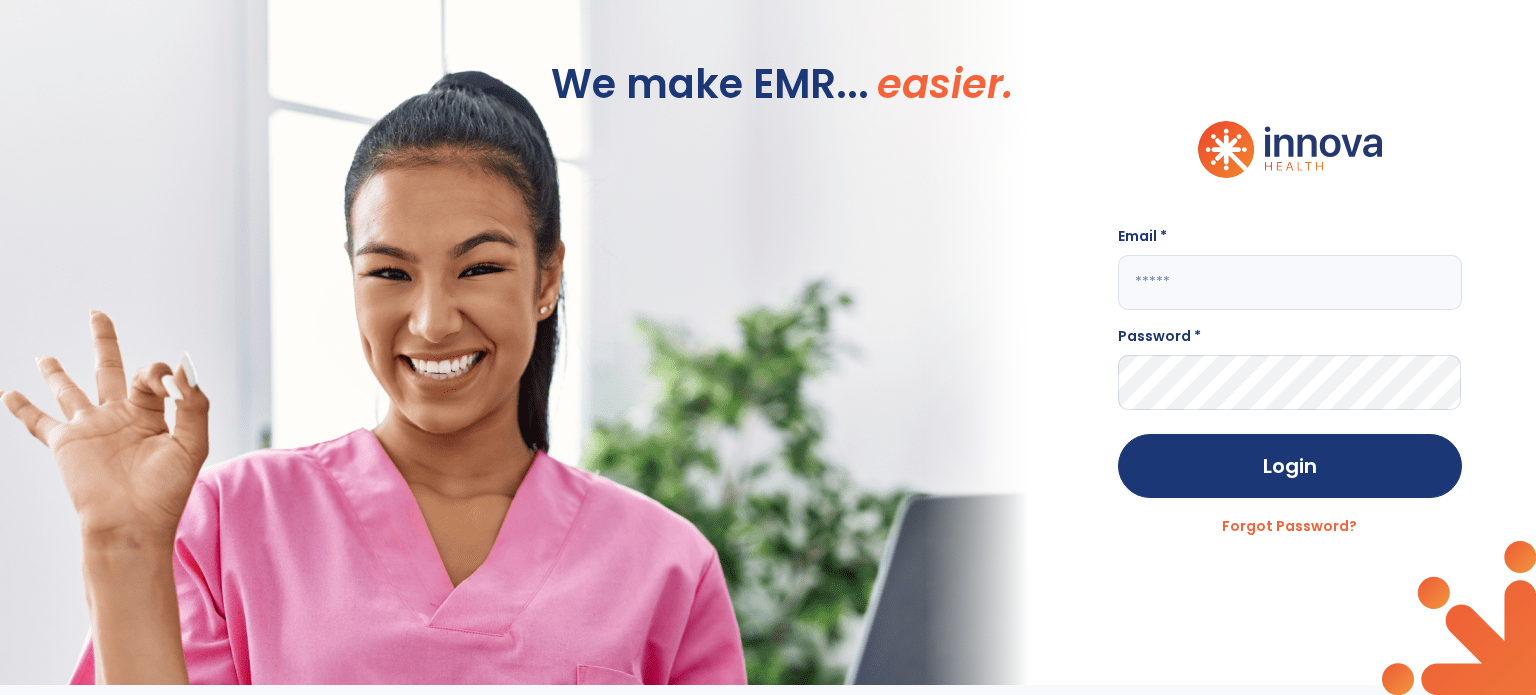 type on "**********" 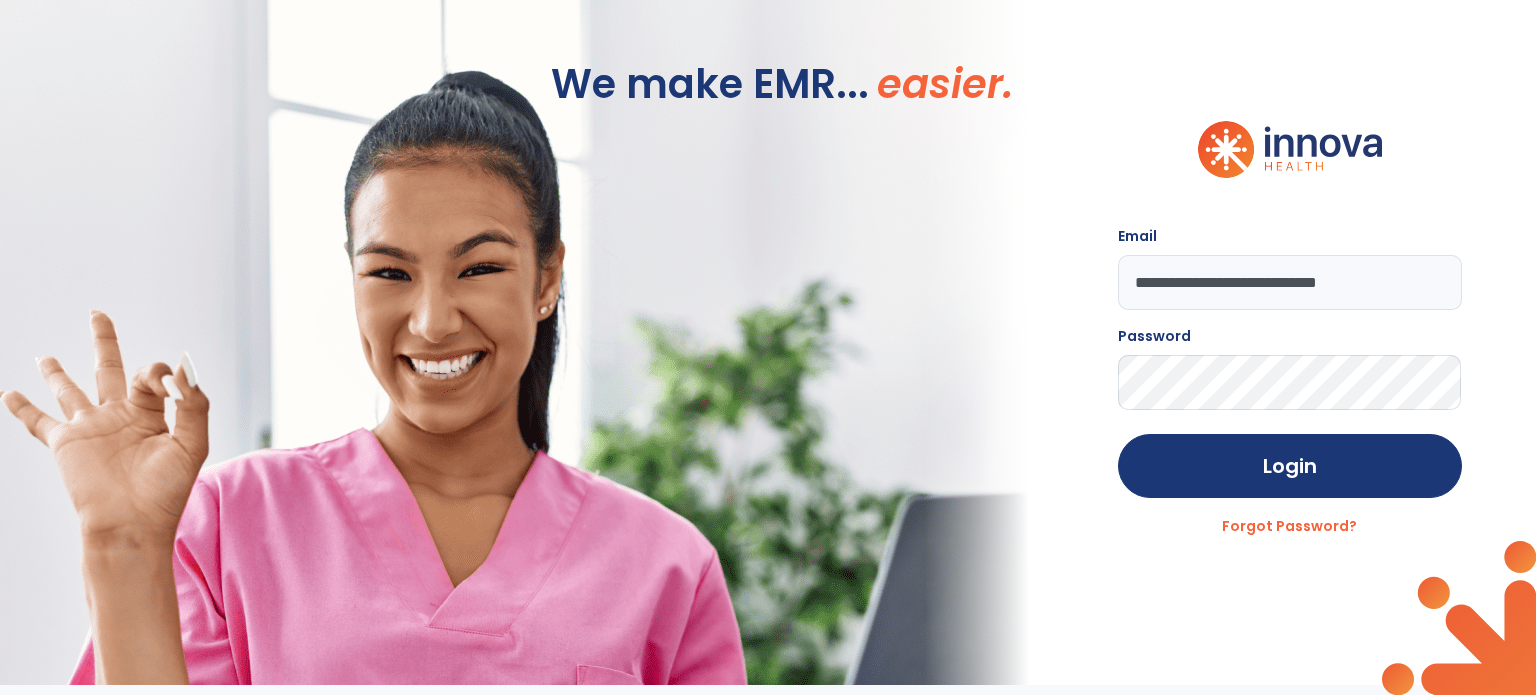 click on "We make EMR... easier." 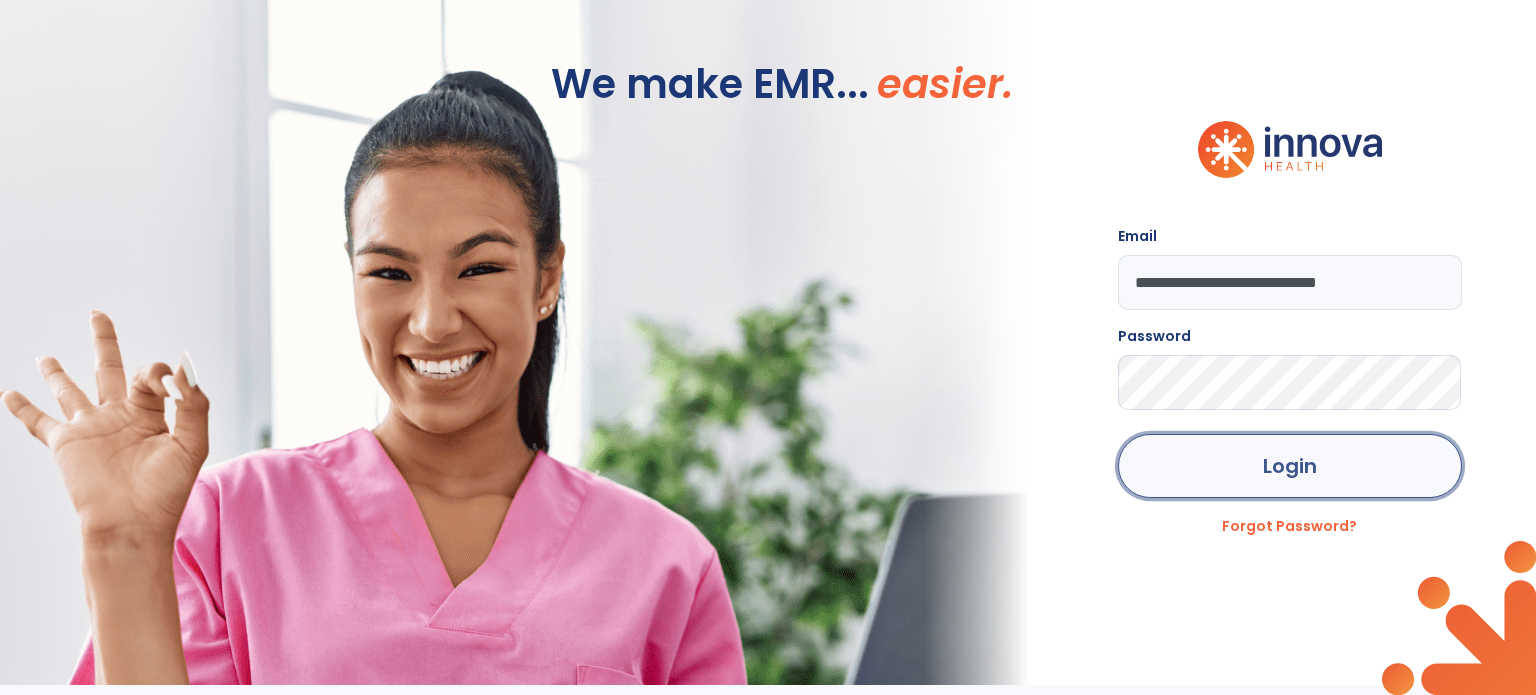 click on "Login" 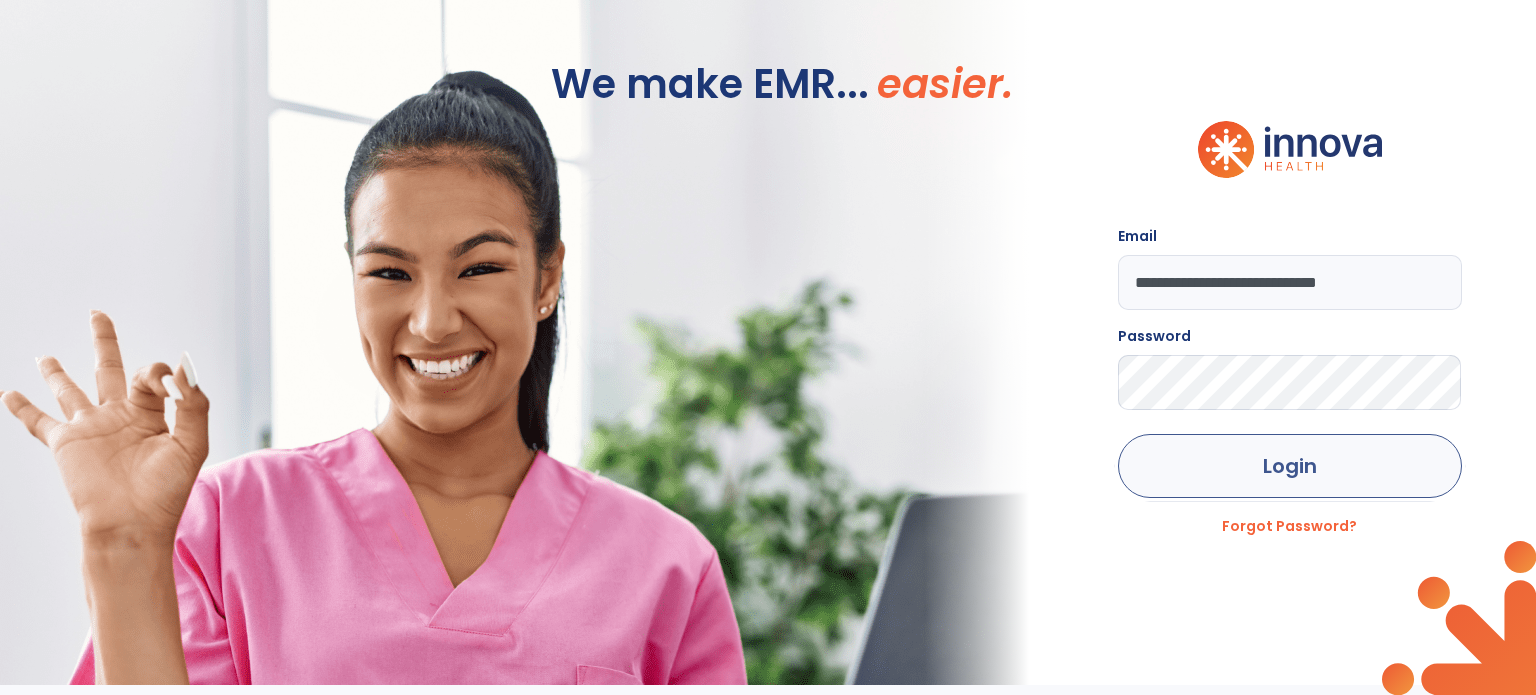 select on "****" 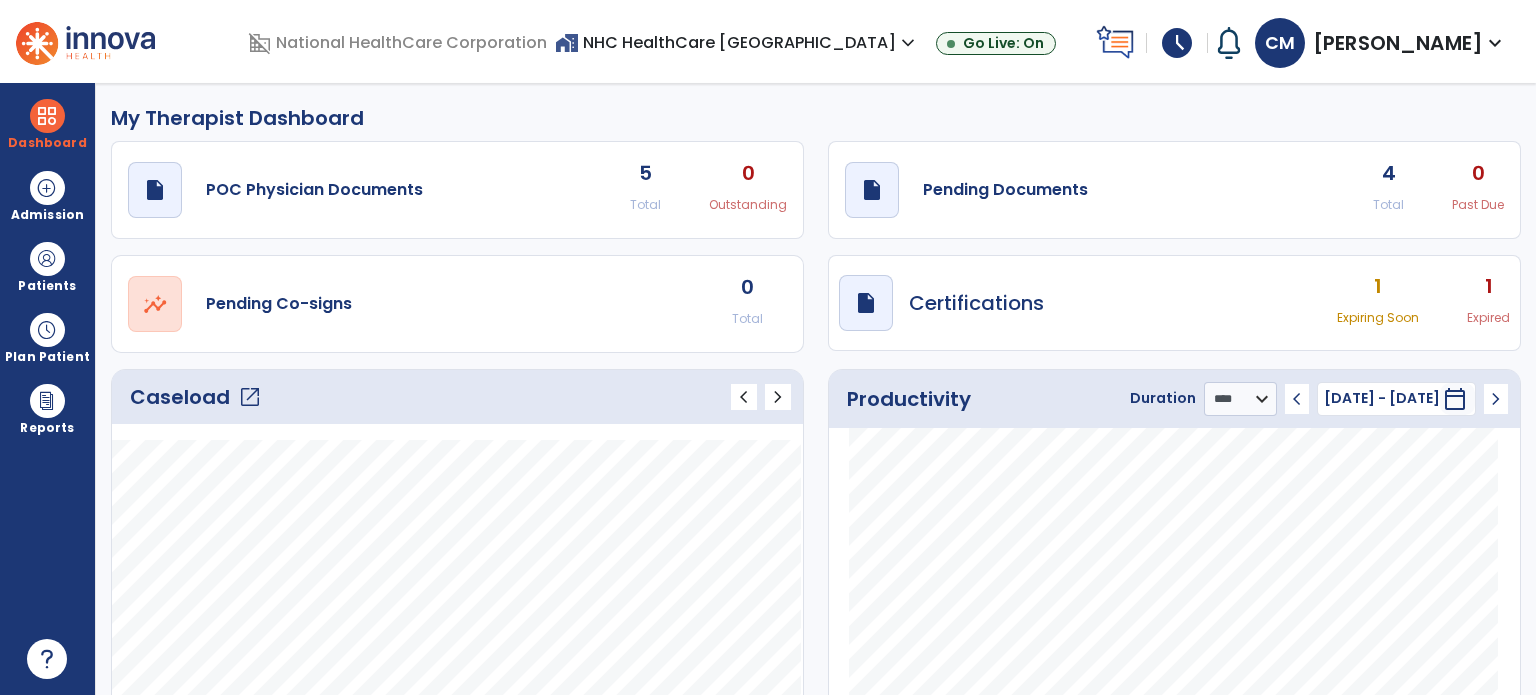 click on "open_in_new" 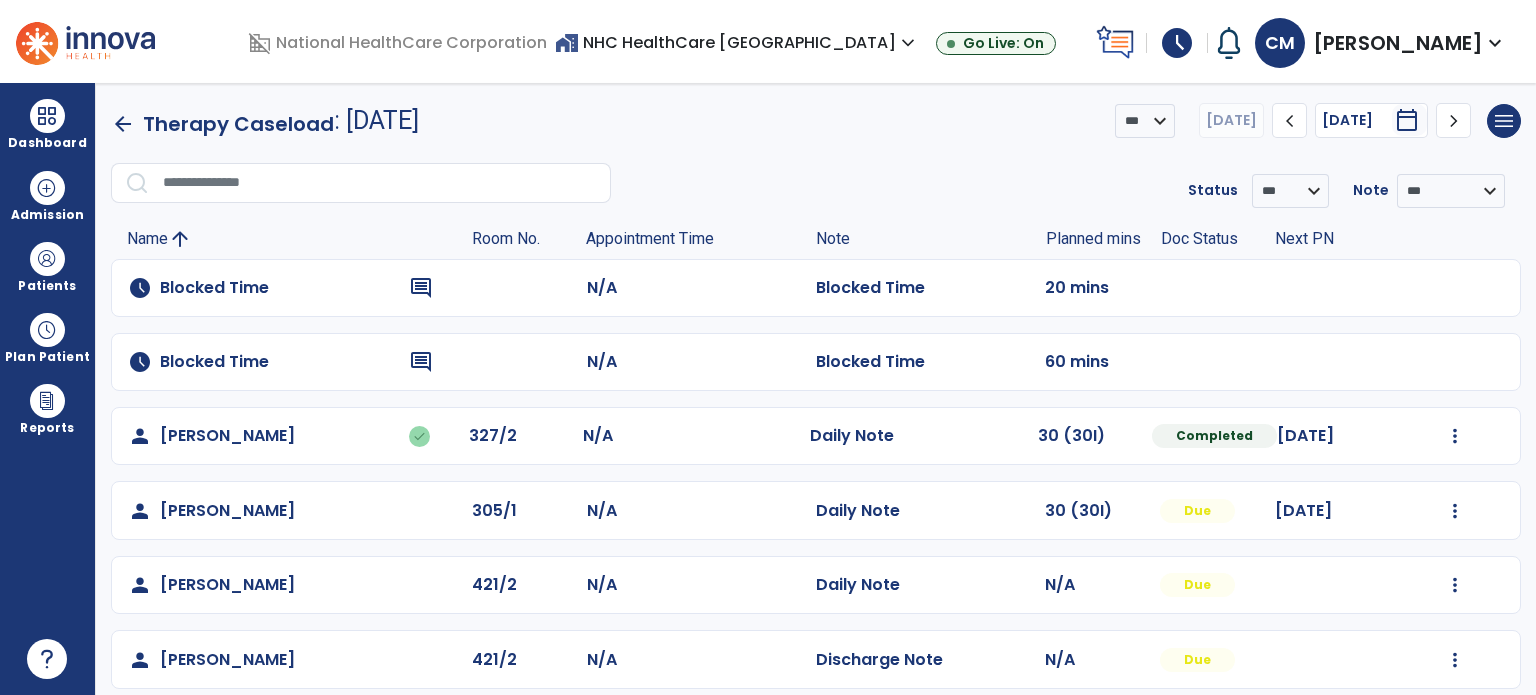 scroll, scrollTop: 92, scrollLeft: 0, axis: vertical 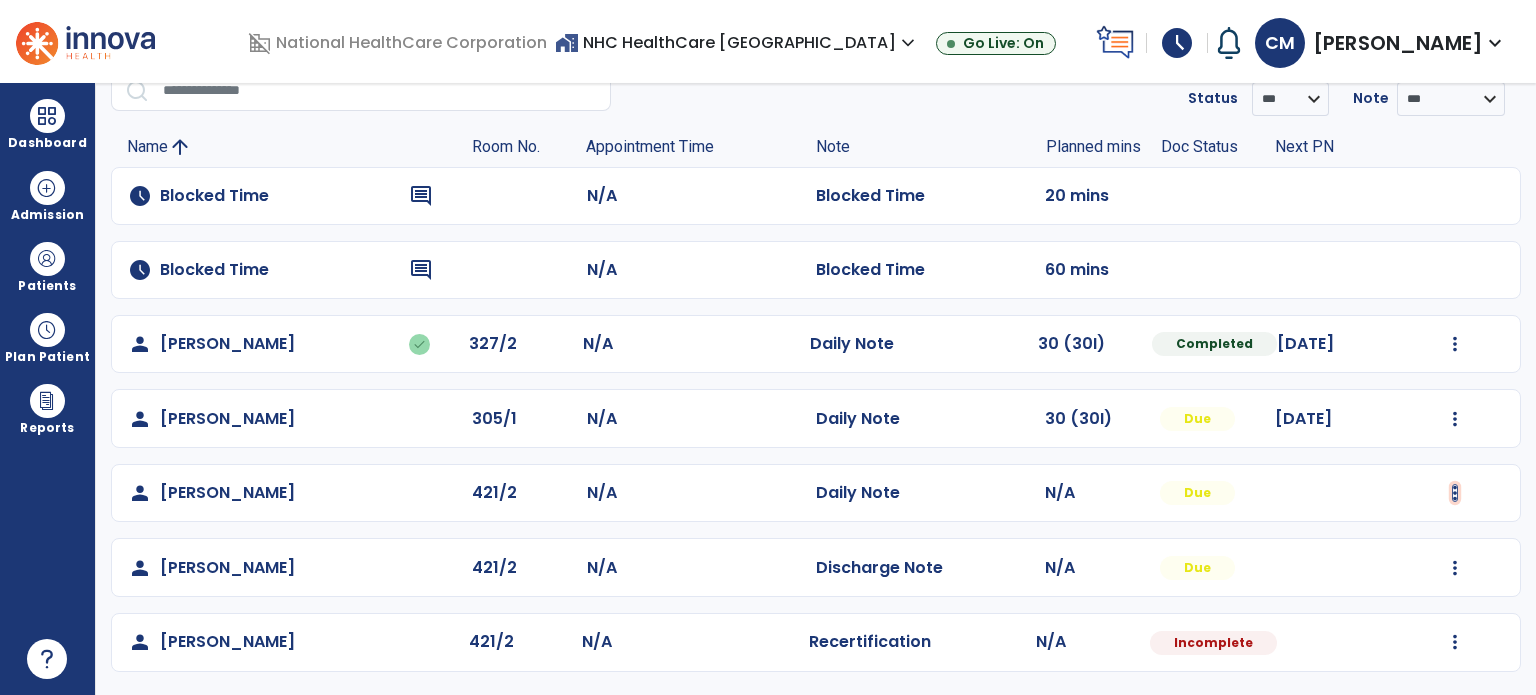 click at bounding box center (1455, 344) 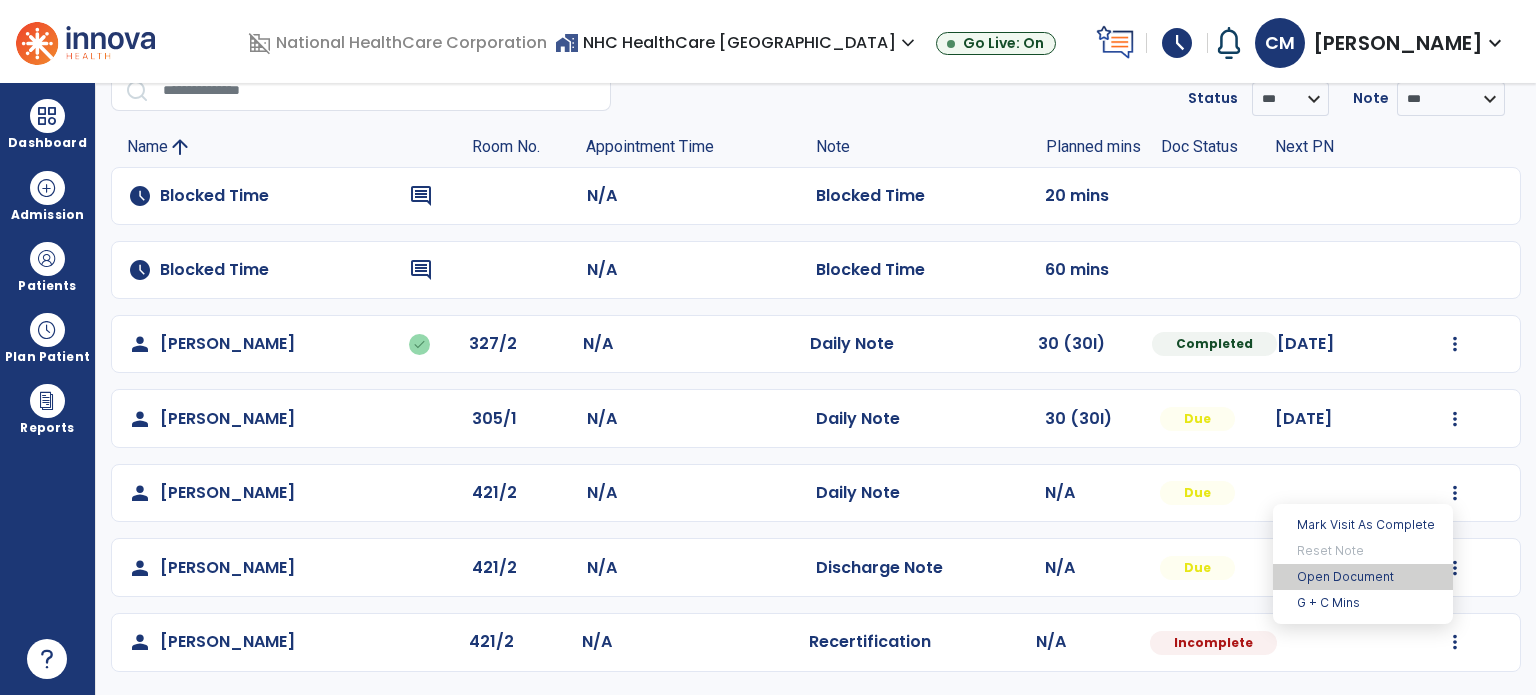 click on "Open Document" at bounding box center [1363, 577] 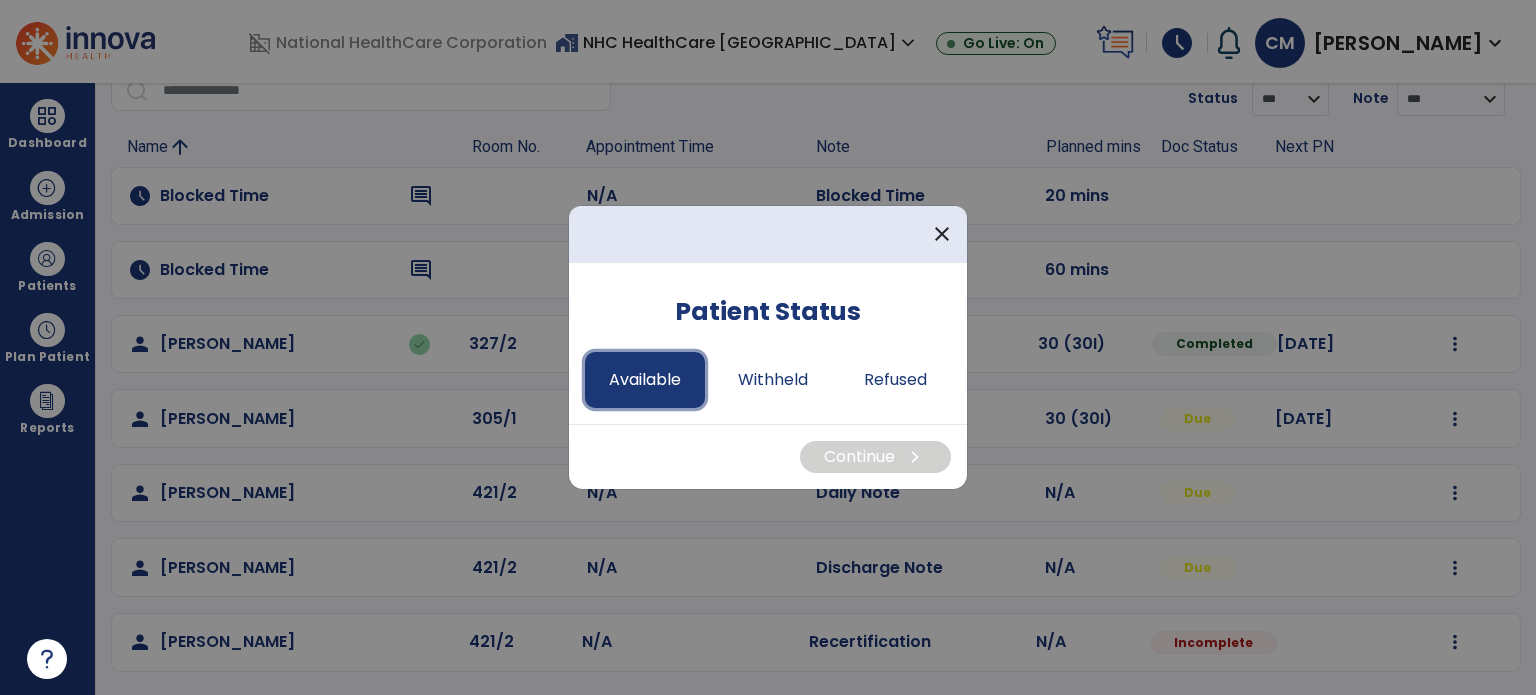 click on "Available" at bounding box center [645, 380] 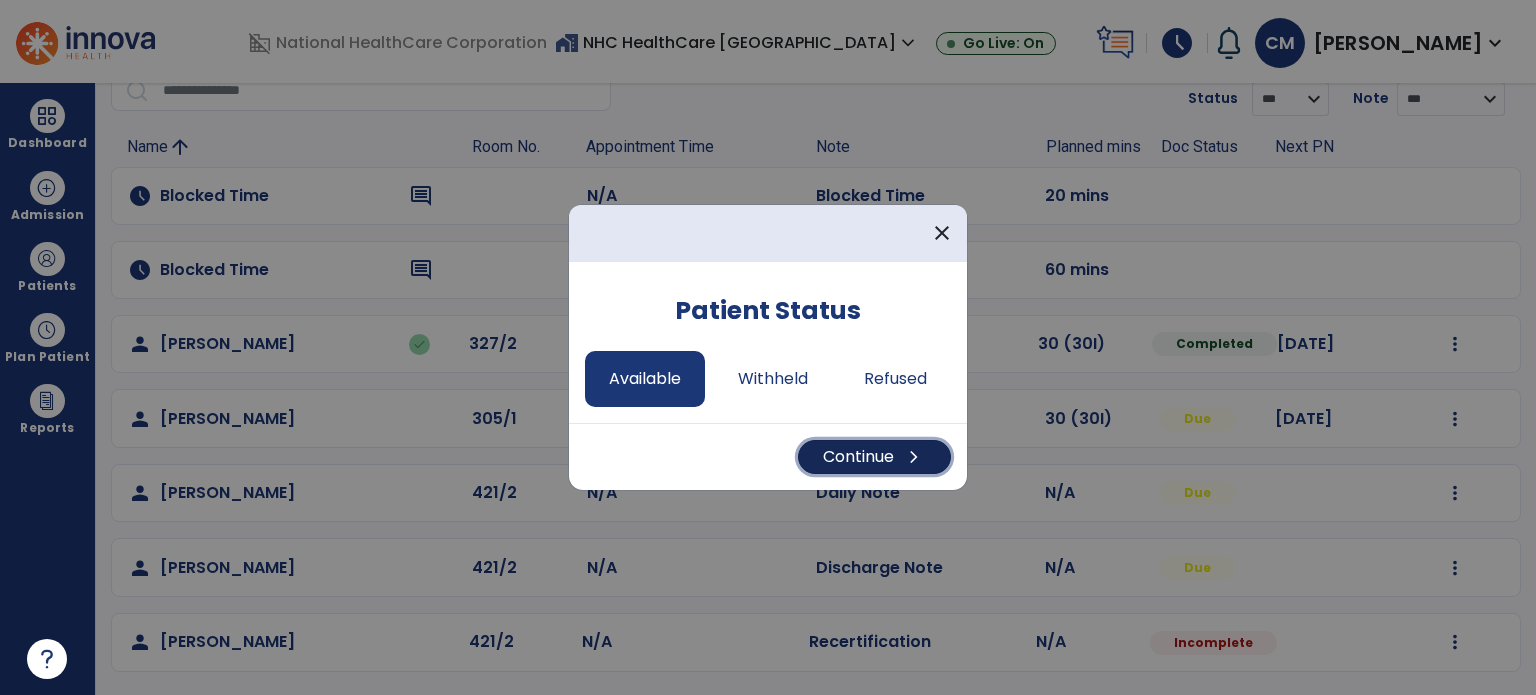 click on "Continue   chevron_right" at bounding box center [874, 457] 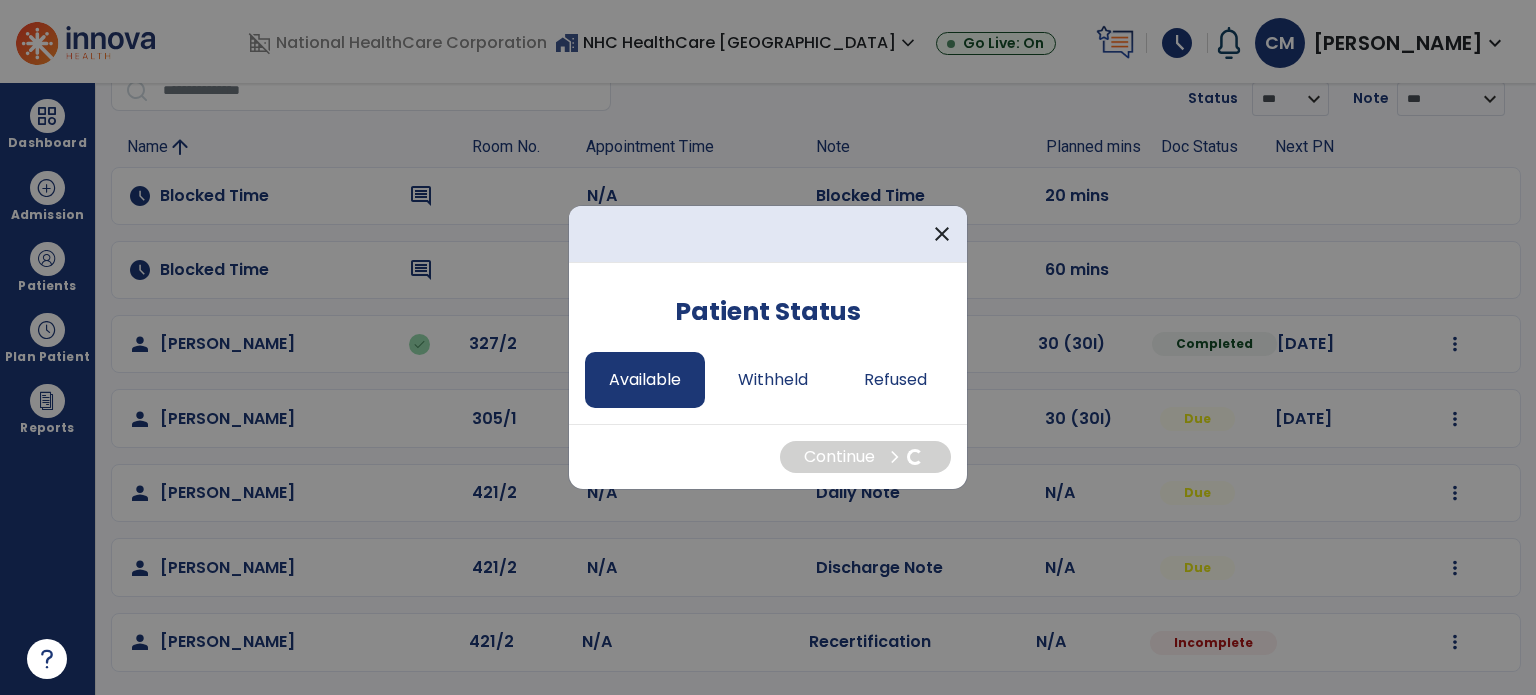 select on "*" 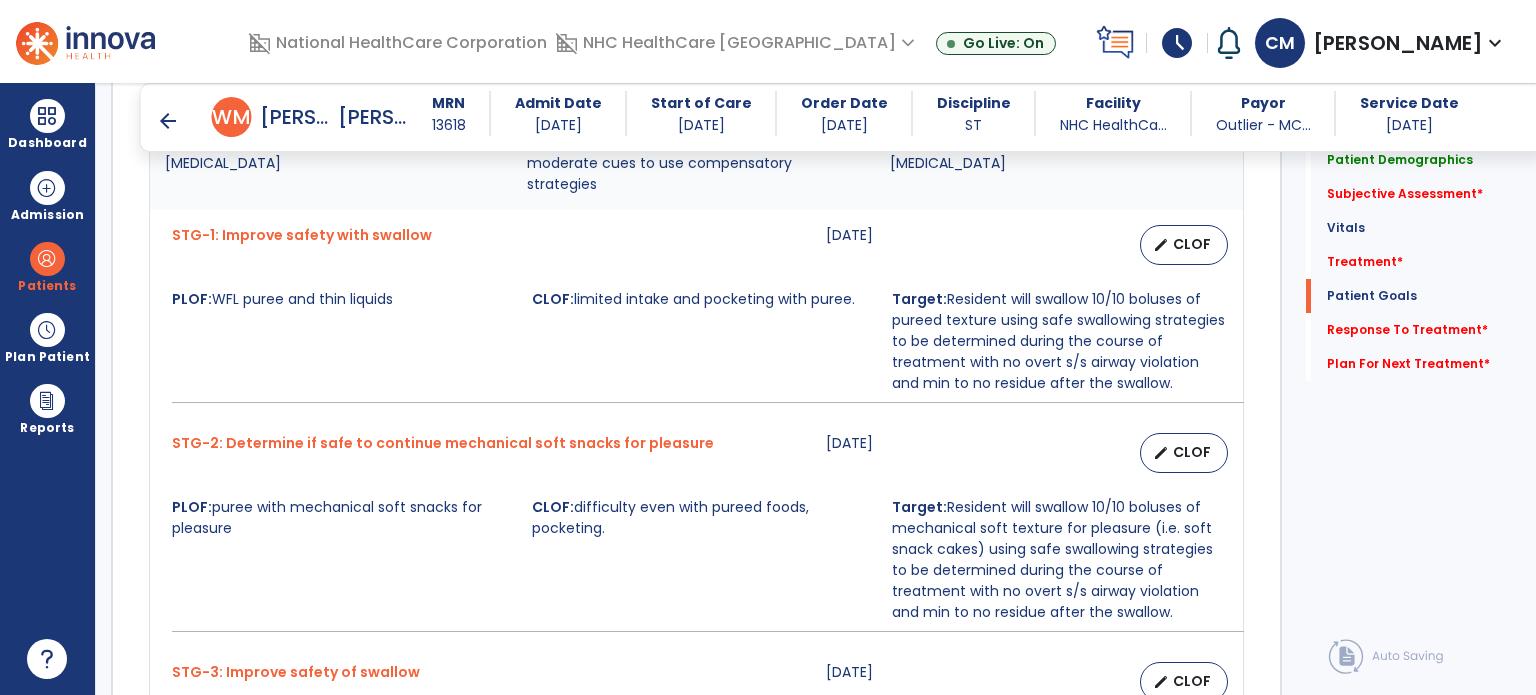 scroll, scrollTop: 1759, scrollLeft: 0, axis: vertical 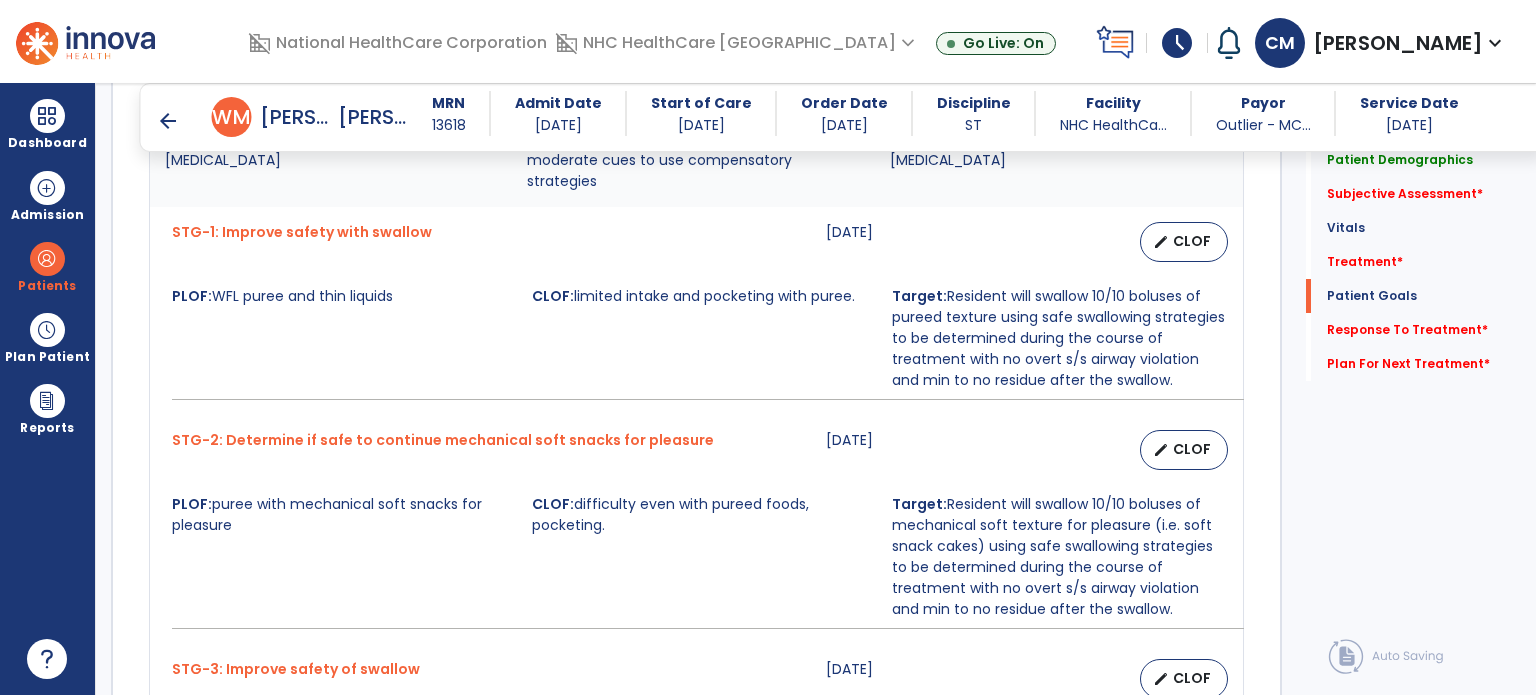 click on "STG-2: Determine if safe to continue mechanical soft snacks for pleasure  [DATE]   edit   CLOF PLOF:  puree with mechanical soft snacks for pleasure  CLOF:  difficulty even with pureed foods, pocketing.  Target:  Resident will swallow 10/10 boluses of mechanical soft texture for pleasure (i.e. soft snack cakes) using safe swallowing strategies to be determined during the course of treatment with no overt s/s airway violation and min to no residue after the swallow." at bounding box center [696, 529] 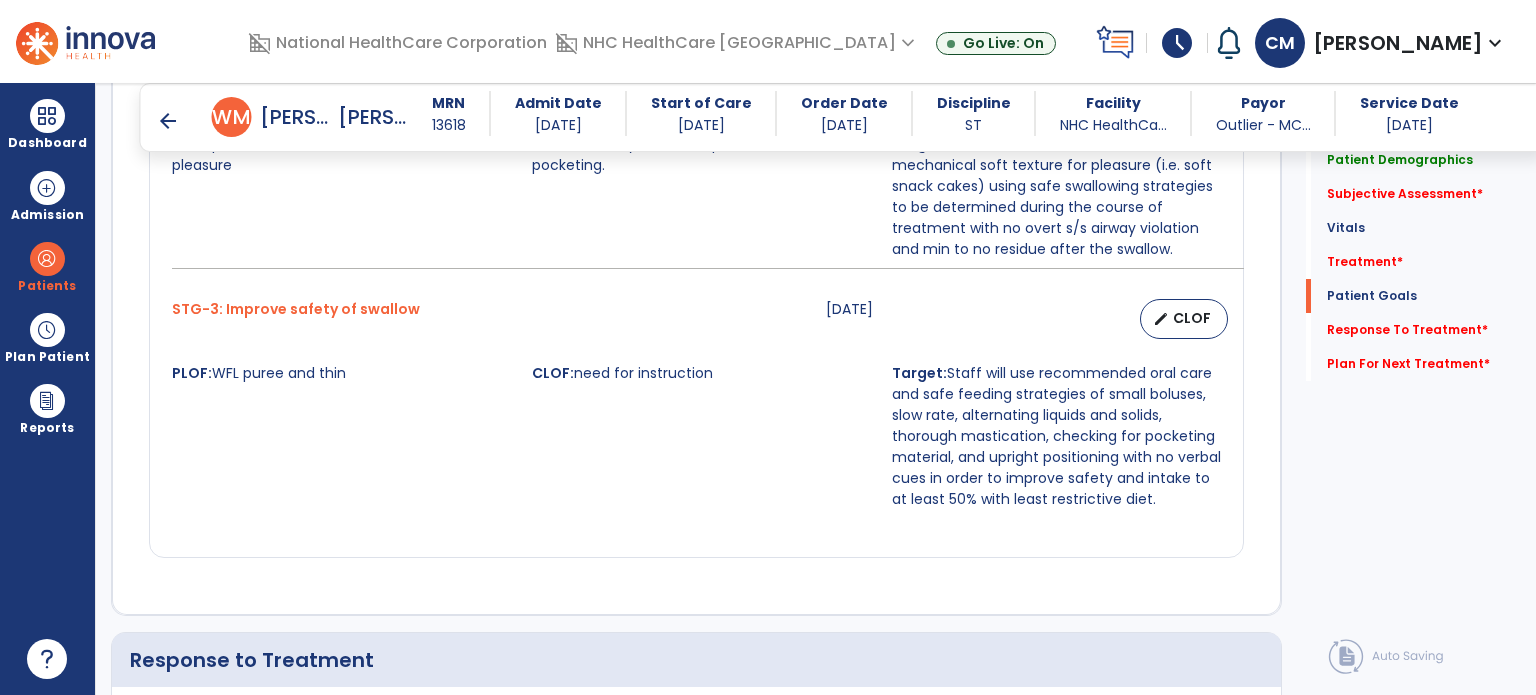 scroll, scrollTop: 2112, scrollLeft: 0, axis: vertical 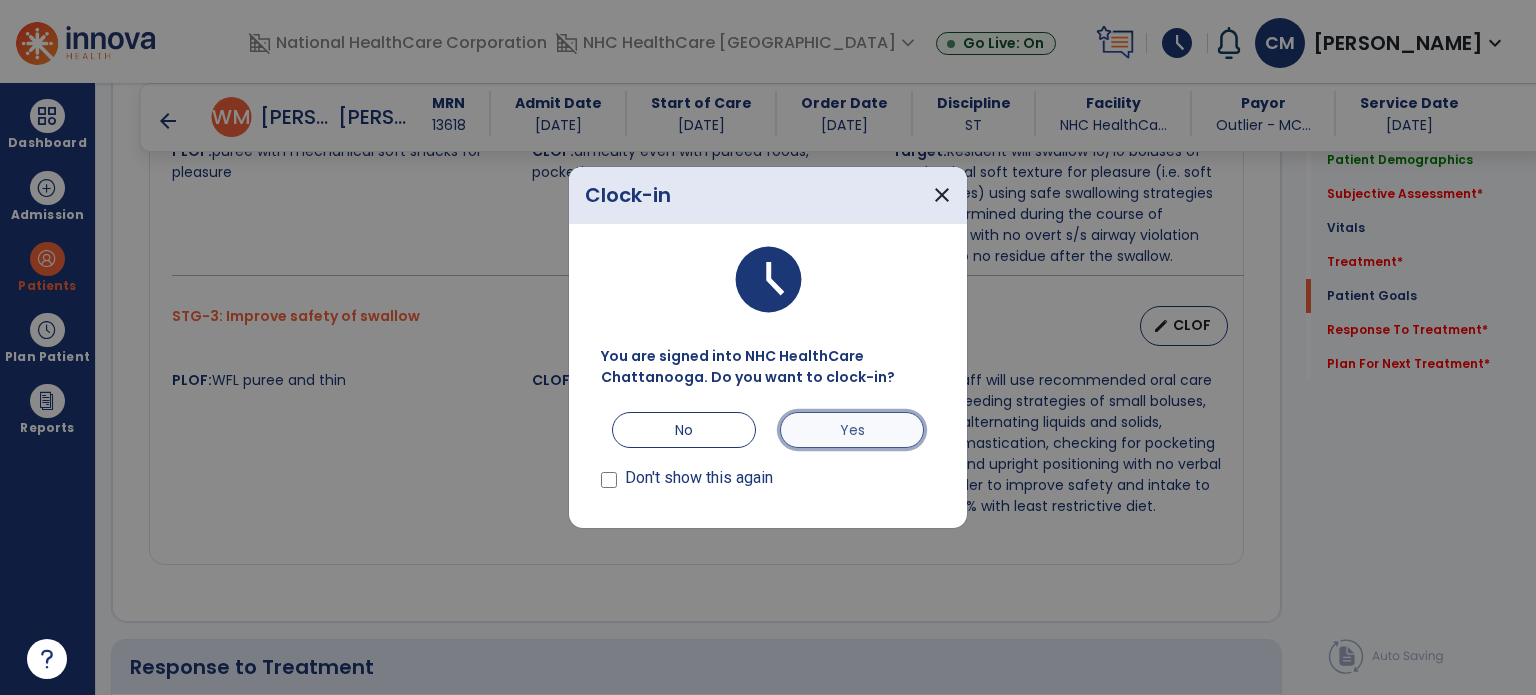 click on "Yes" at bounding box center [852, 430] 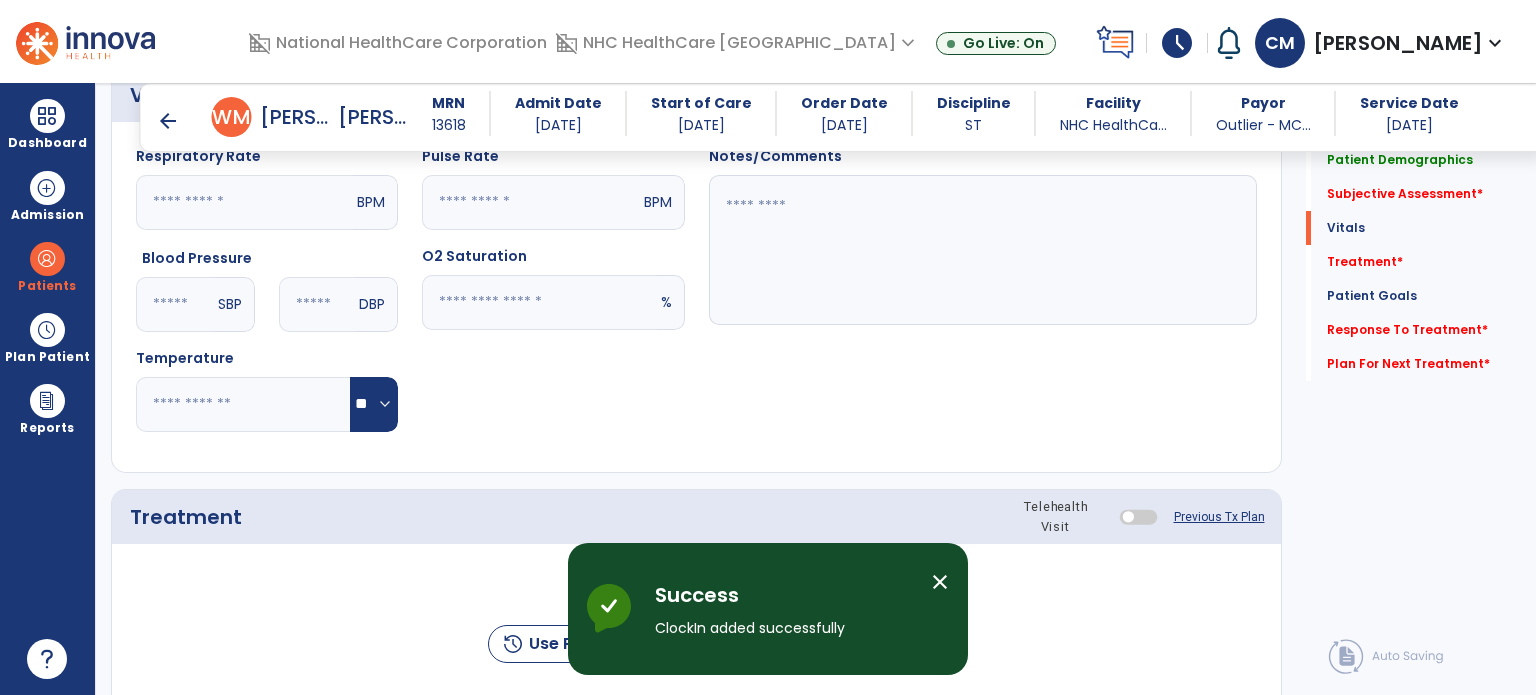 scroll, scrollTop: 878, scrollLeft: 0, axis: vertical 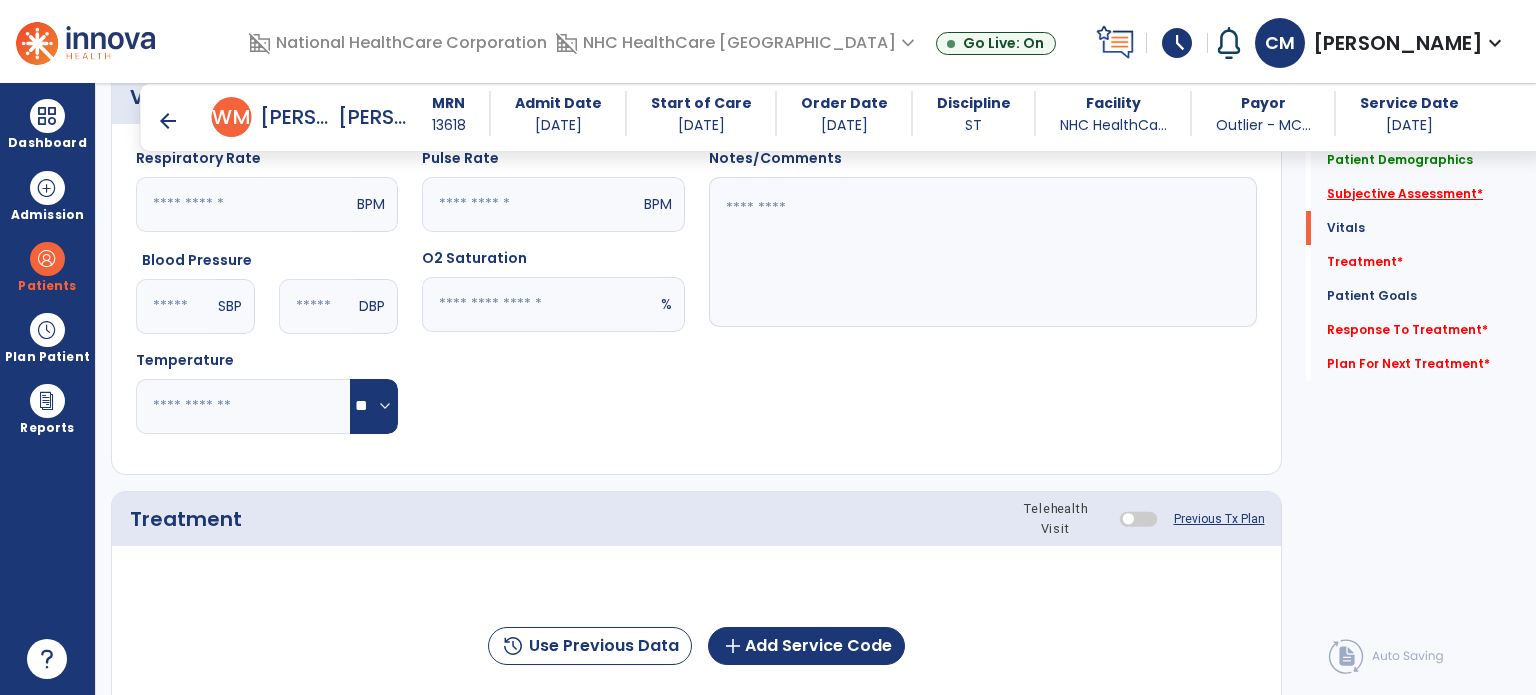 click on "Subjective Assessment   *" 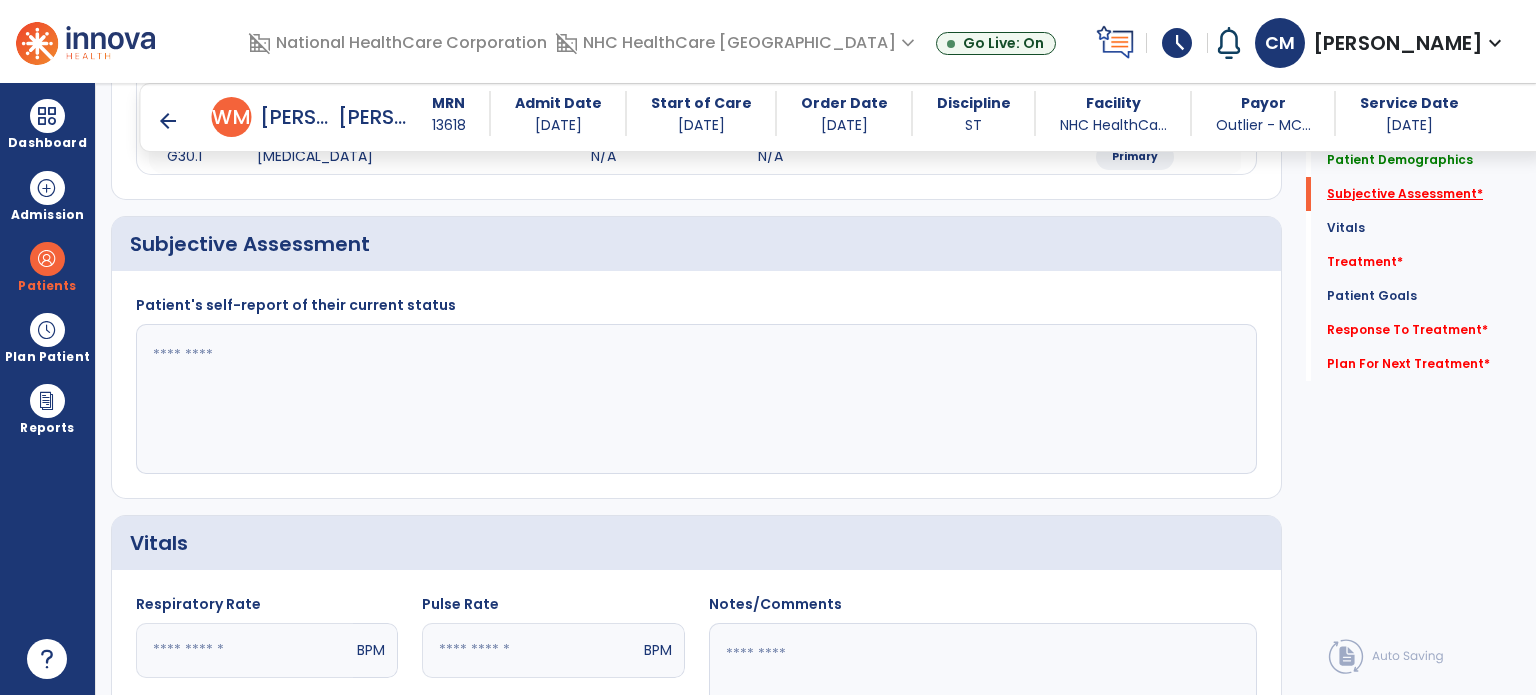 scroll, scrollTop: 399, scrollLeft: 0, axis: vertical 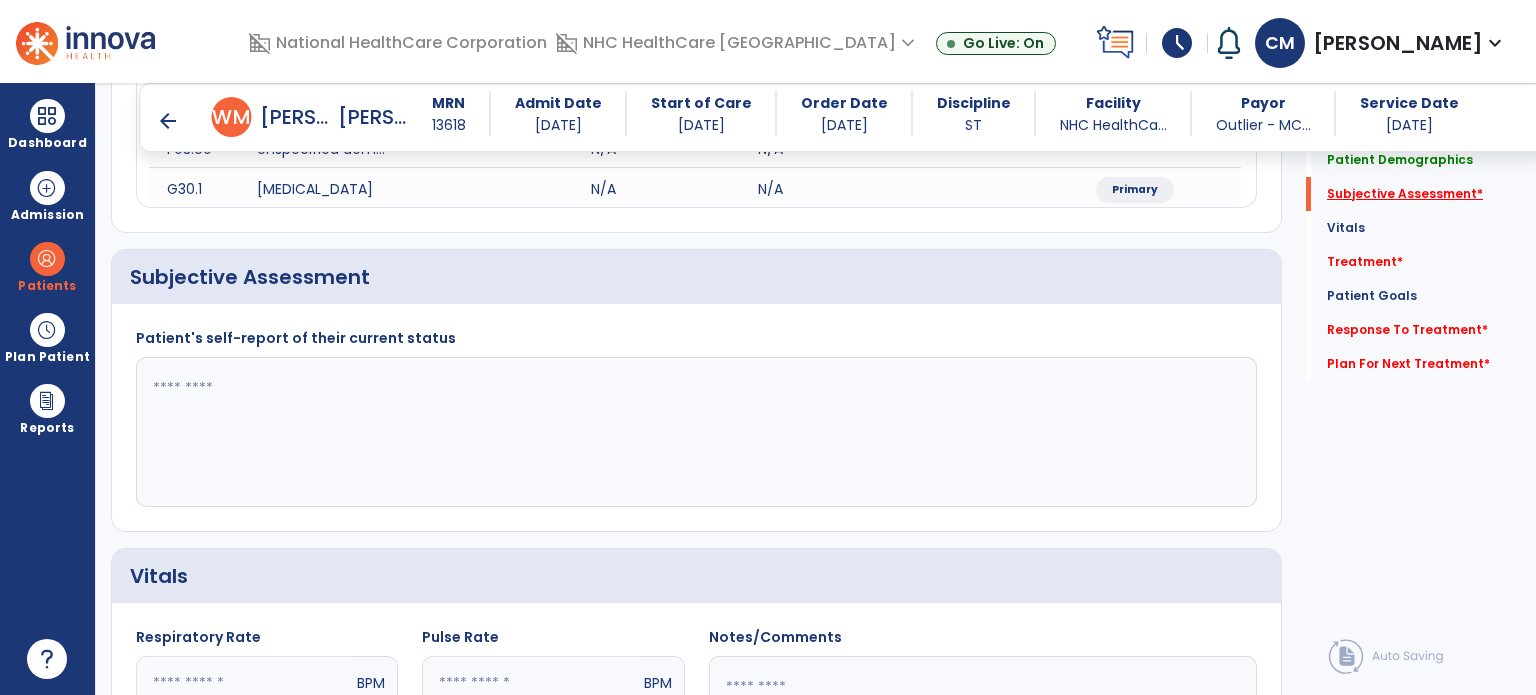 click on "Subjective Assessment   *" 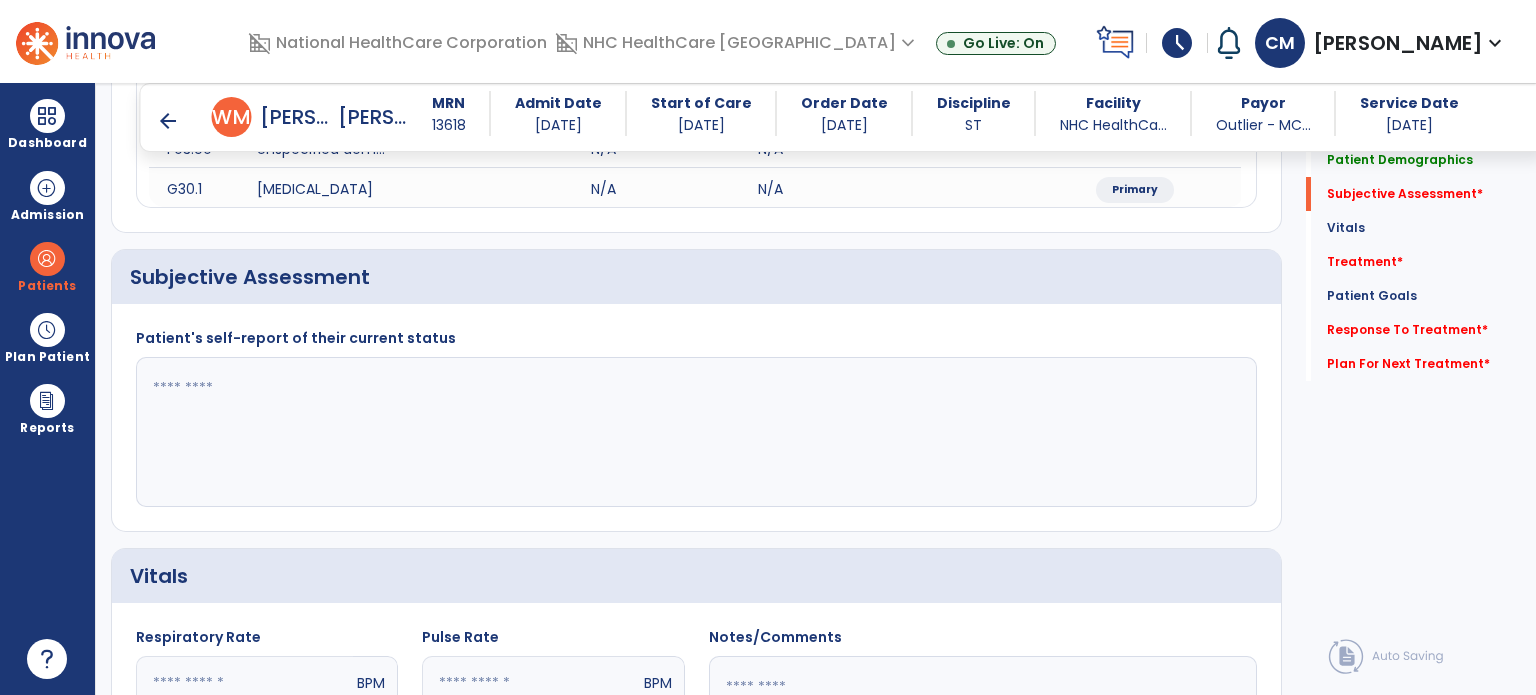 click 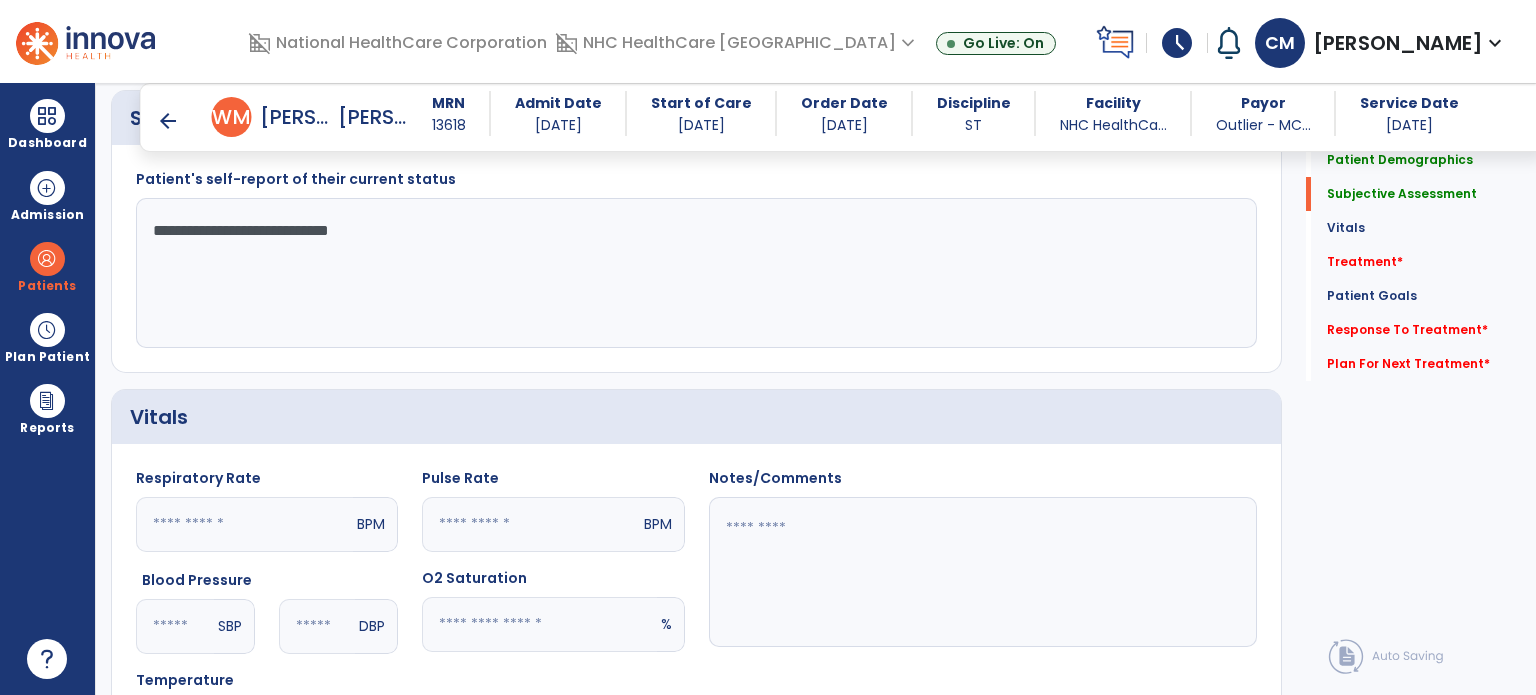 scroll, scrollTop: 572, scrollLeft: 0, axis: vertical 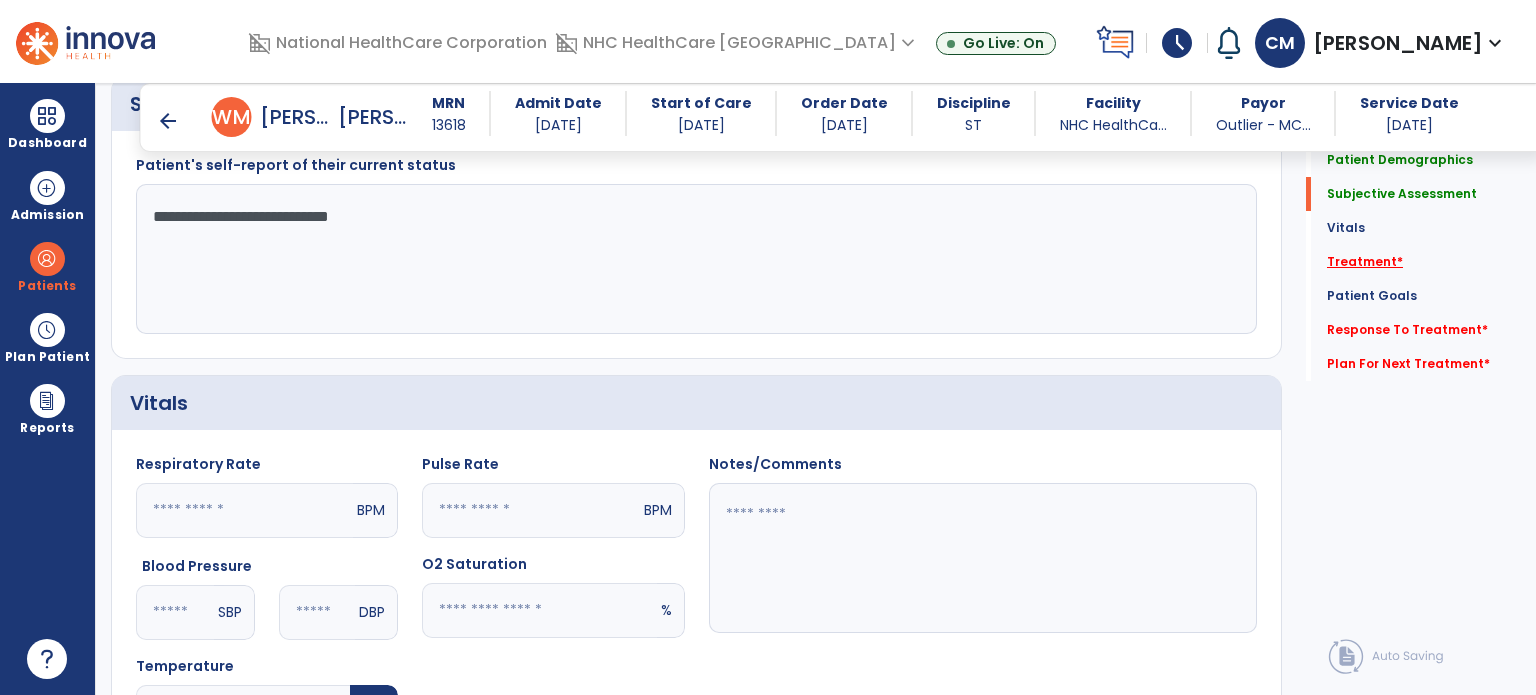 type on "**********" 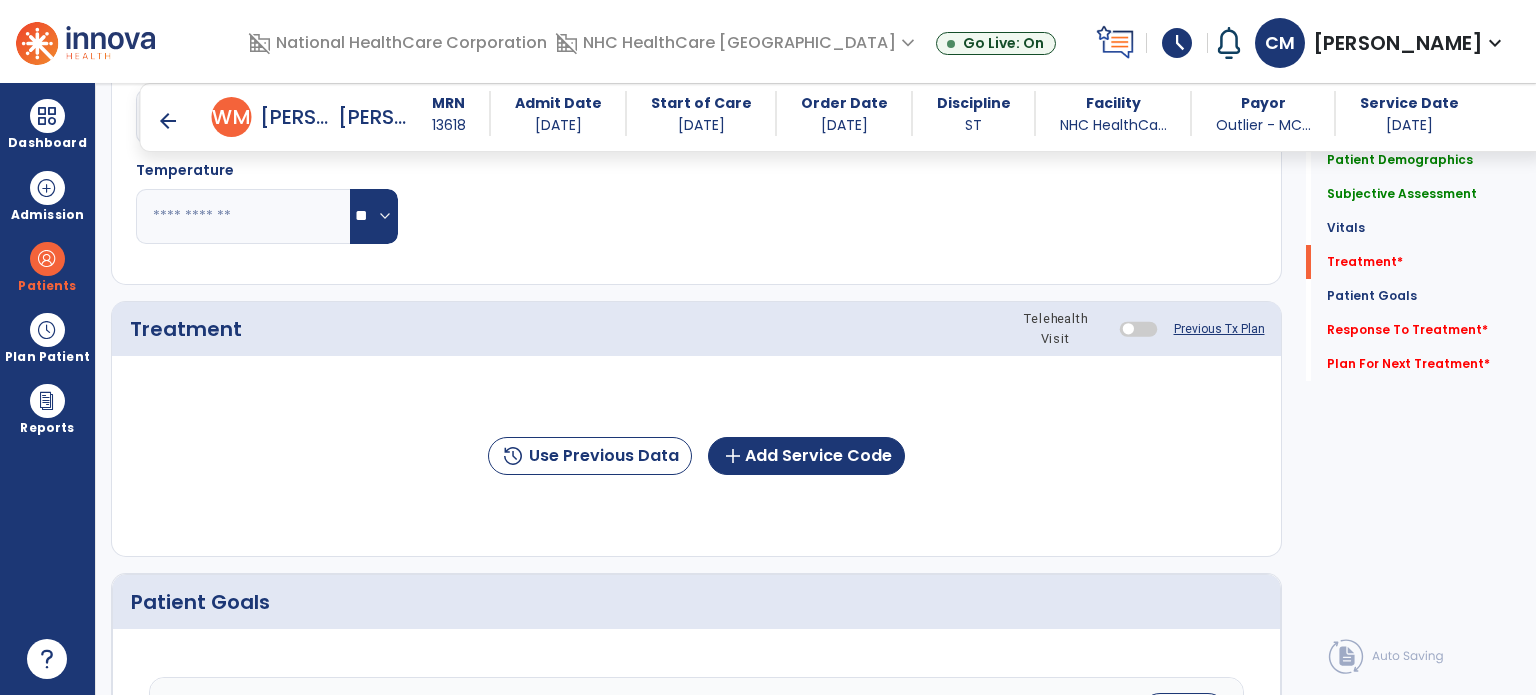 scroll, scrollTop: 1107, scrollLeft: 0, axis: vertical 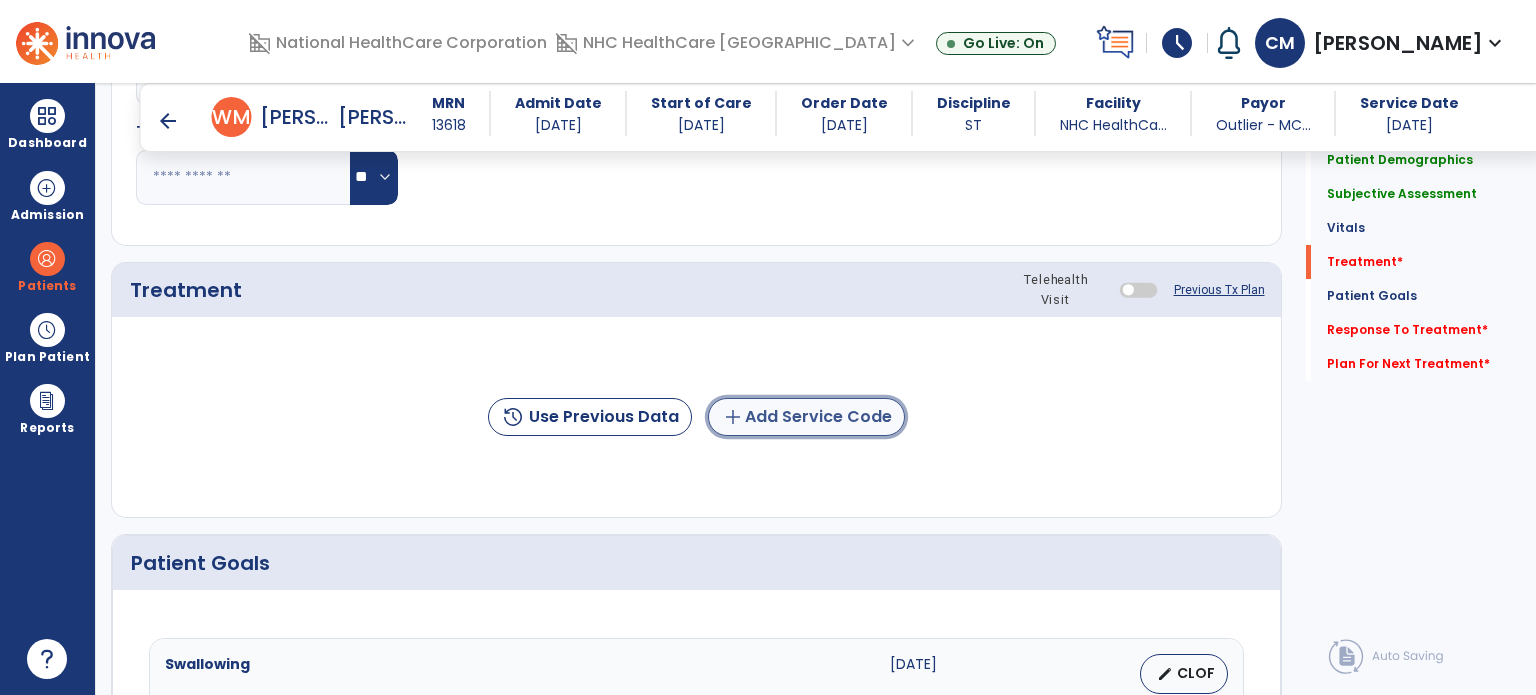 click on "add  Add Service Code" 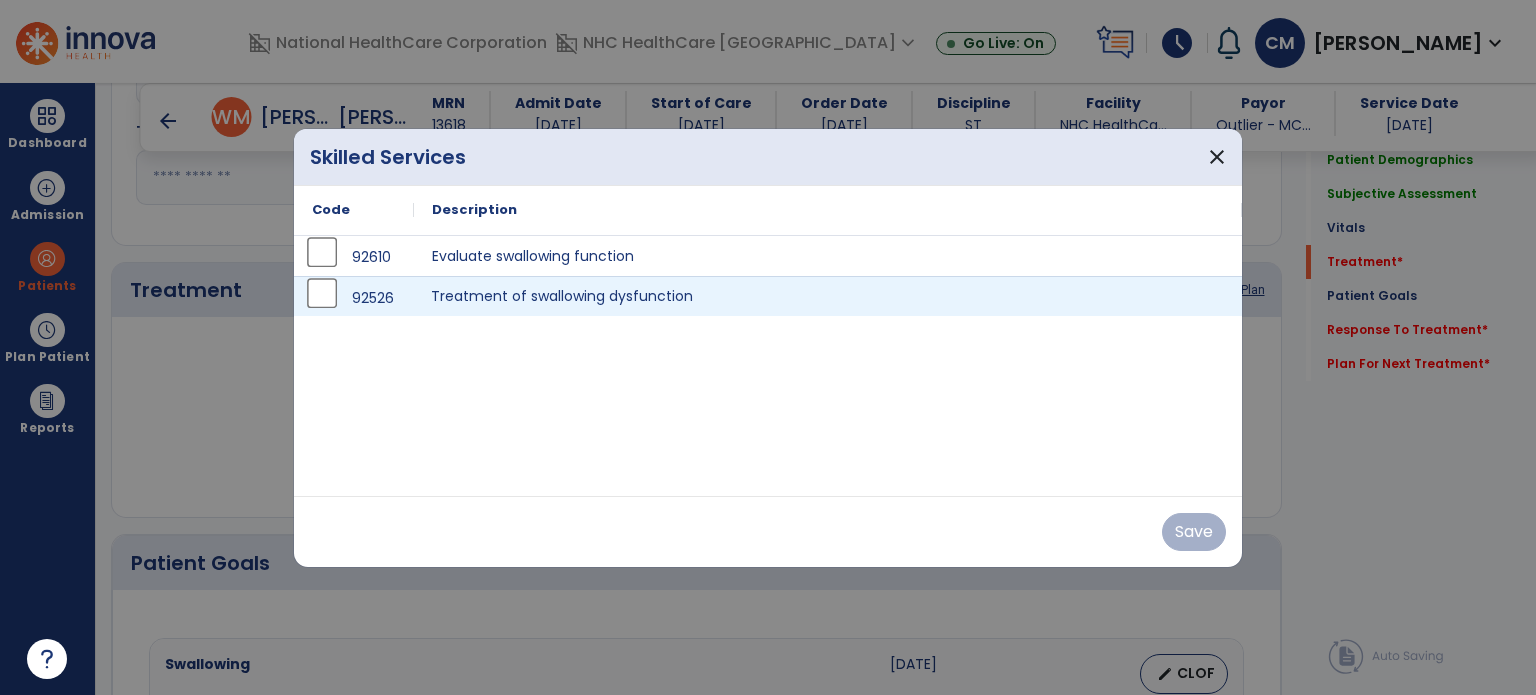 click on "Treatment of swallowing dysfunction" at bounding box center [828, 296] 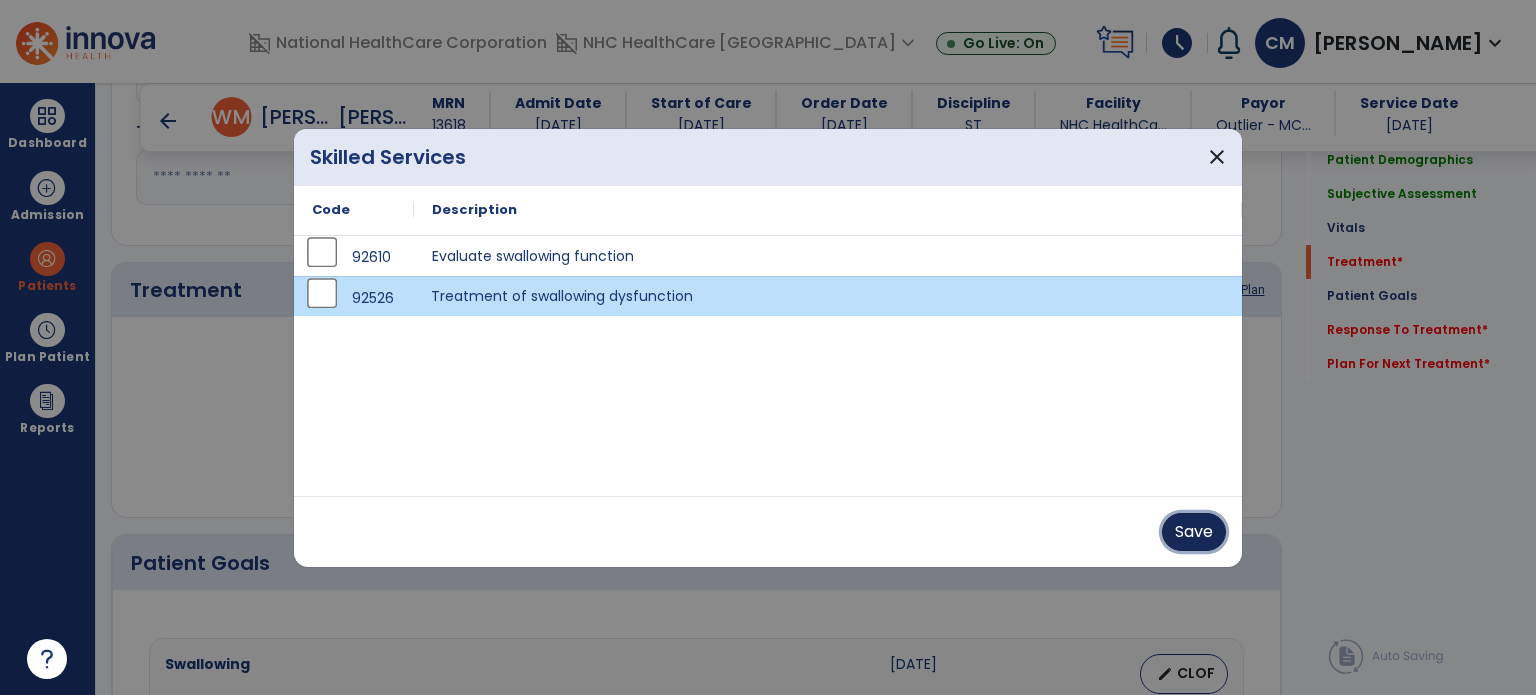 click on "Save" at bounding box center [1194, 532] 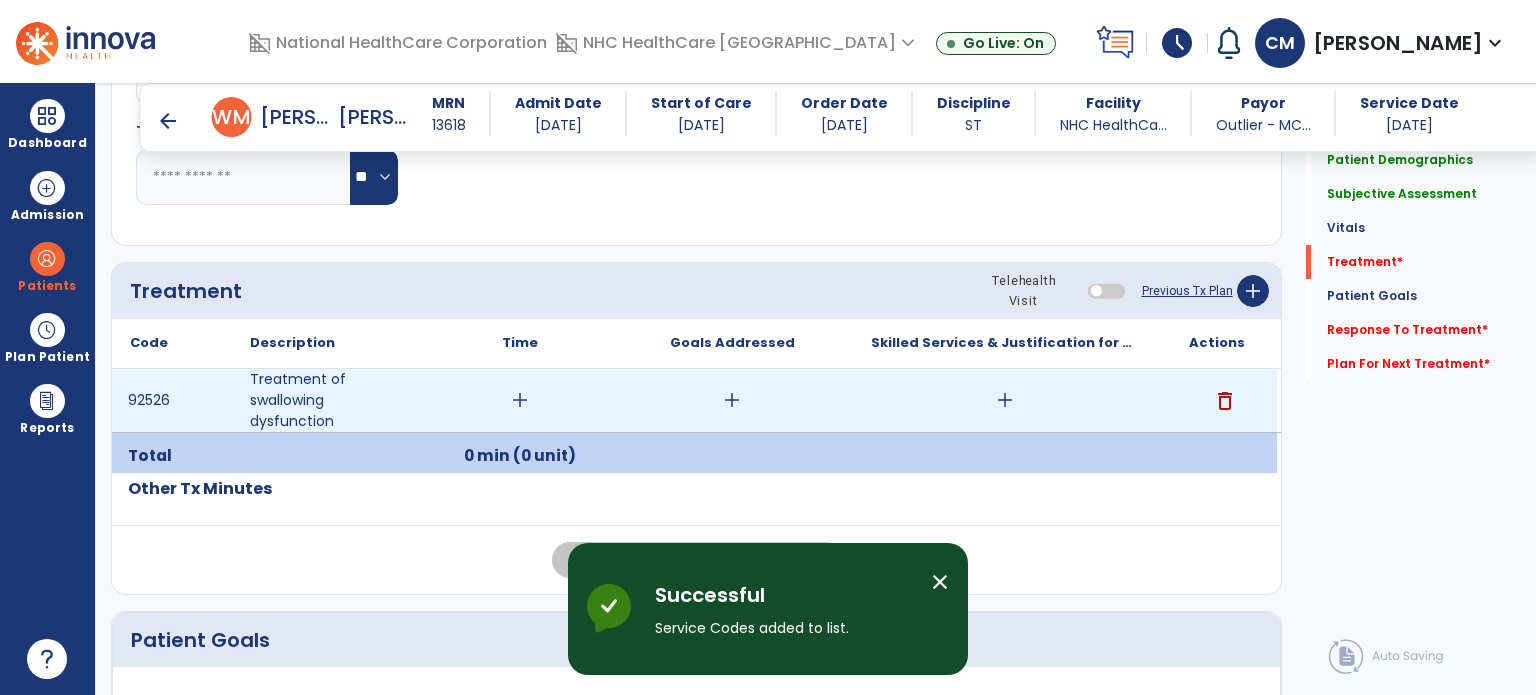 click on "add" at bounding box center (520, 400) 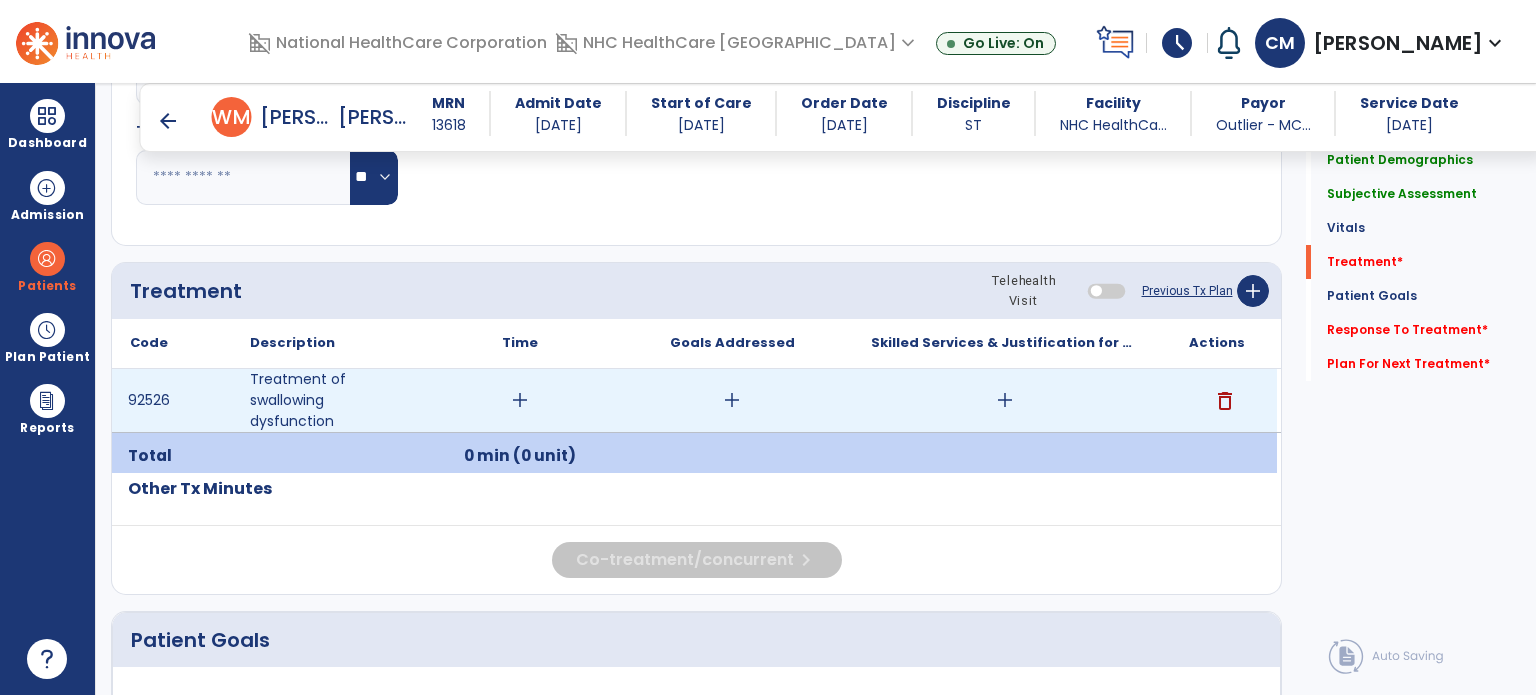click on "add" at bounding box center [520, 400] 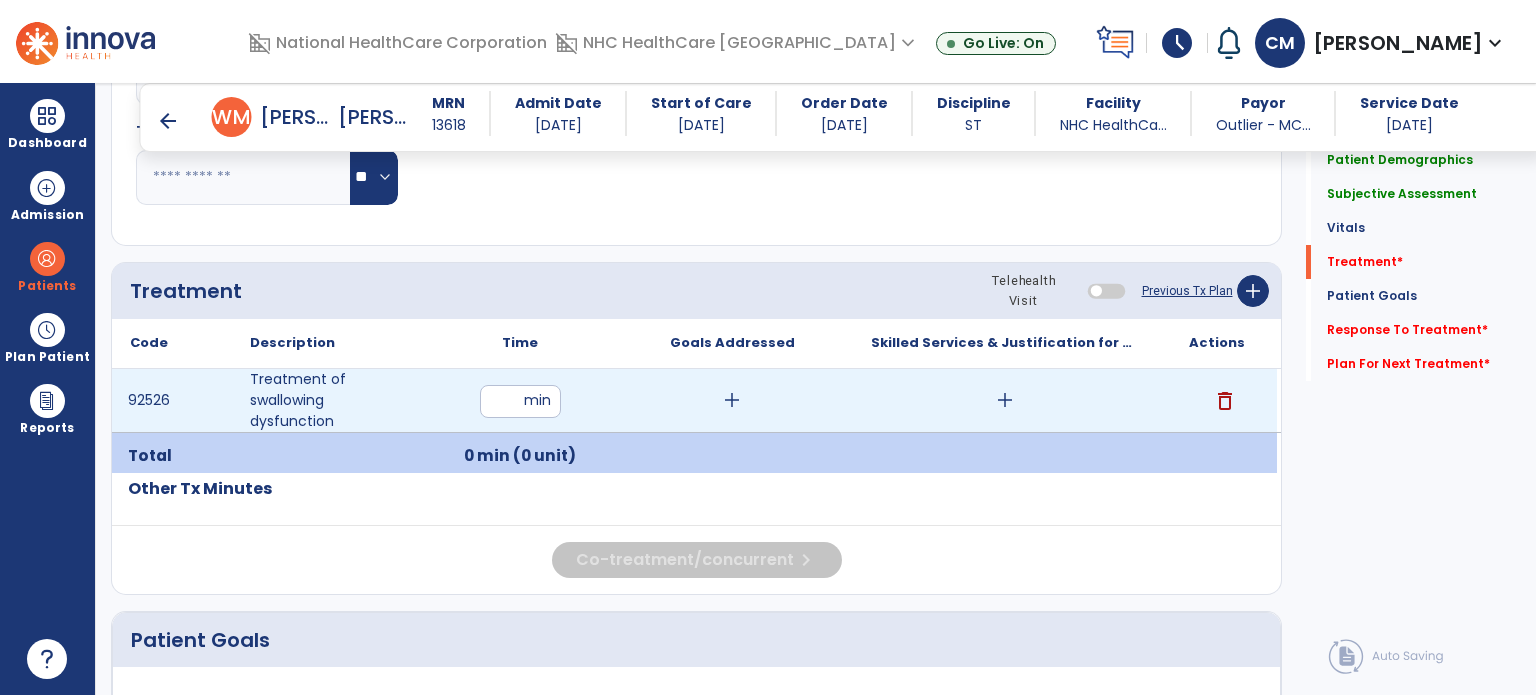 type on "**" 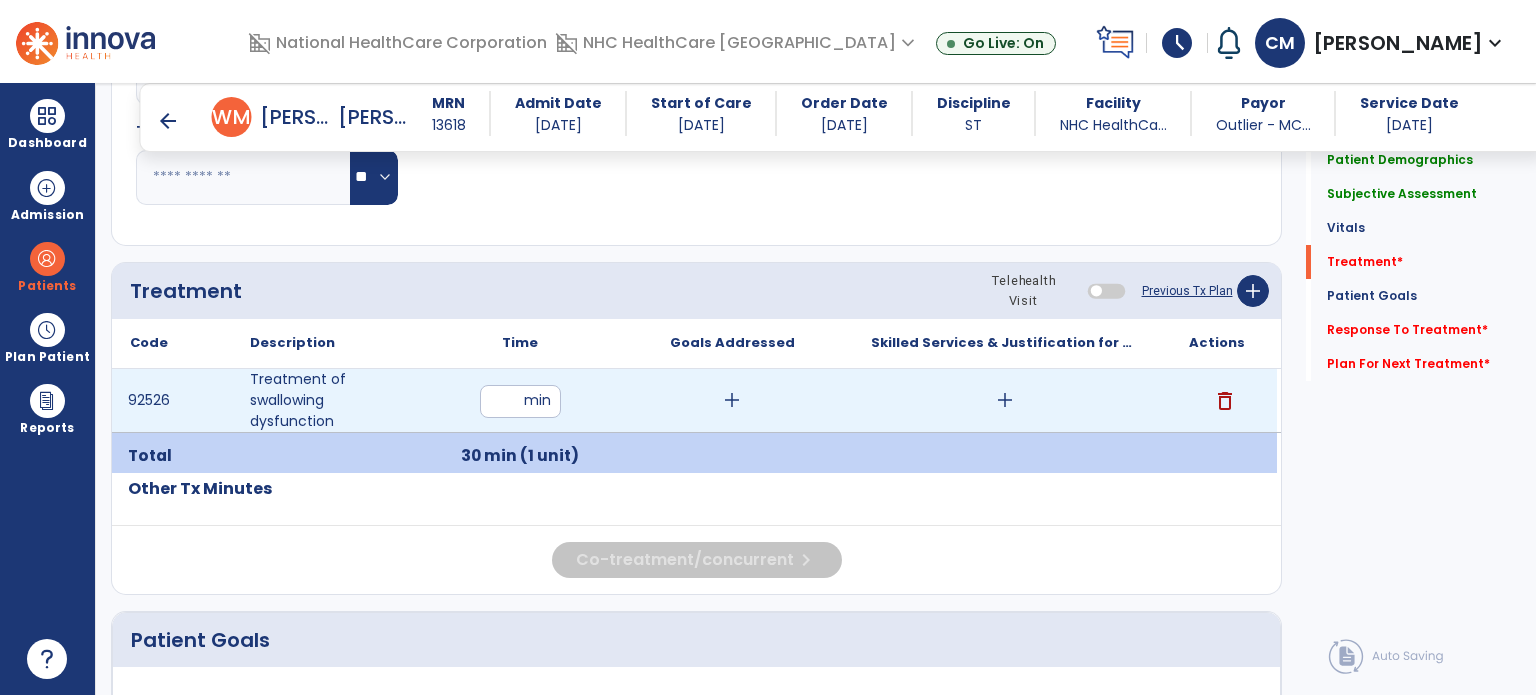 click on "add" at bounding box center (1005, 400) 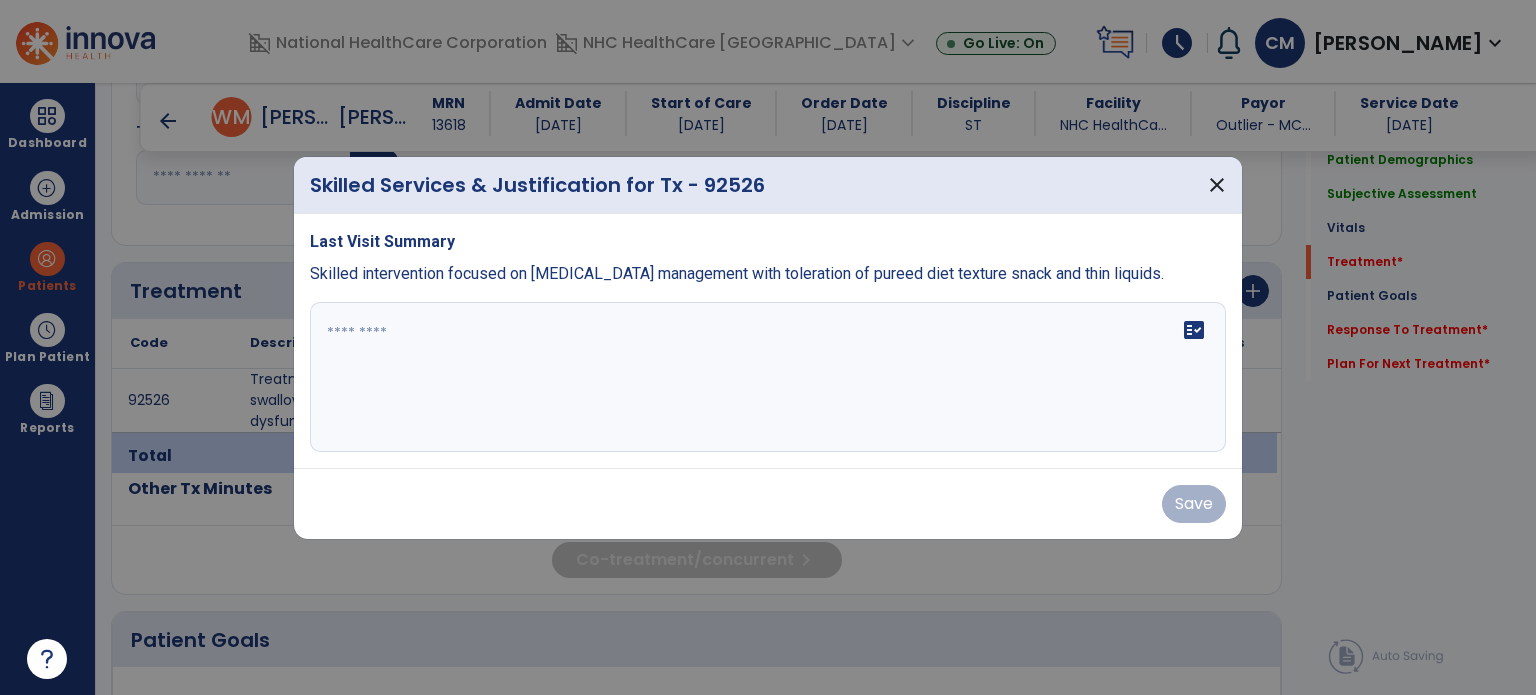 click at bounding box center [768, 377] 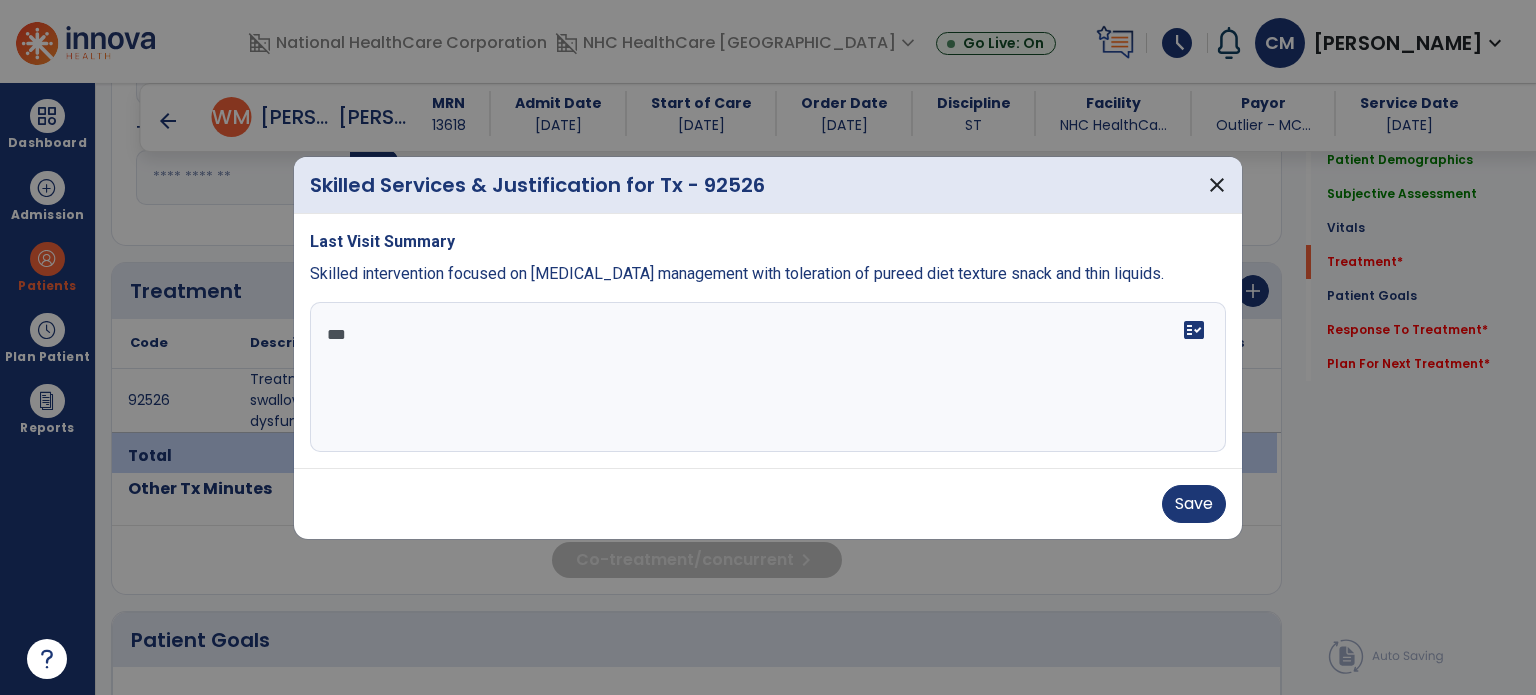 scroll, scrollTop: 0, scrollLeft: 0, axis: both 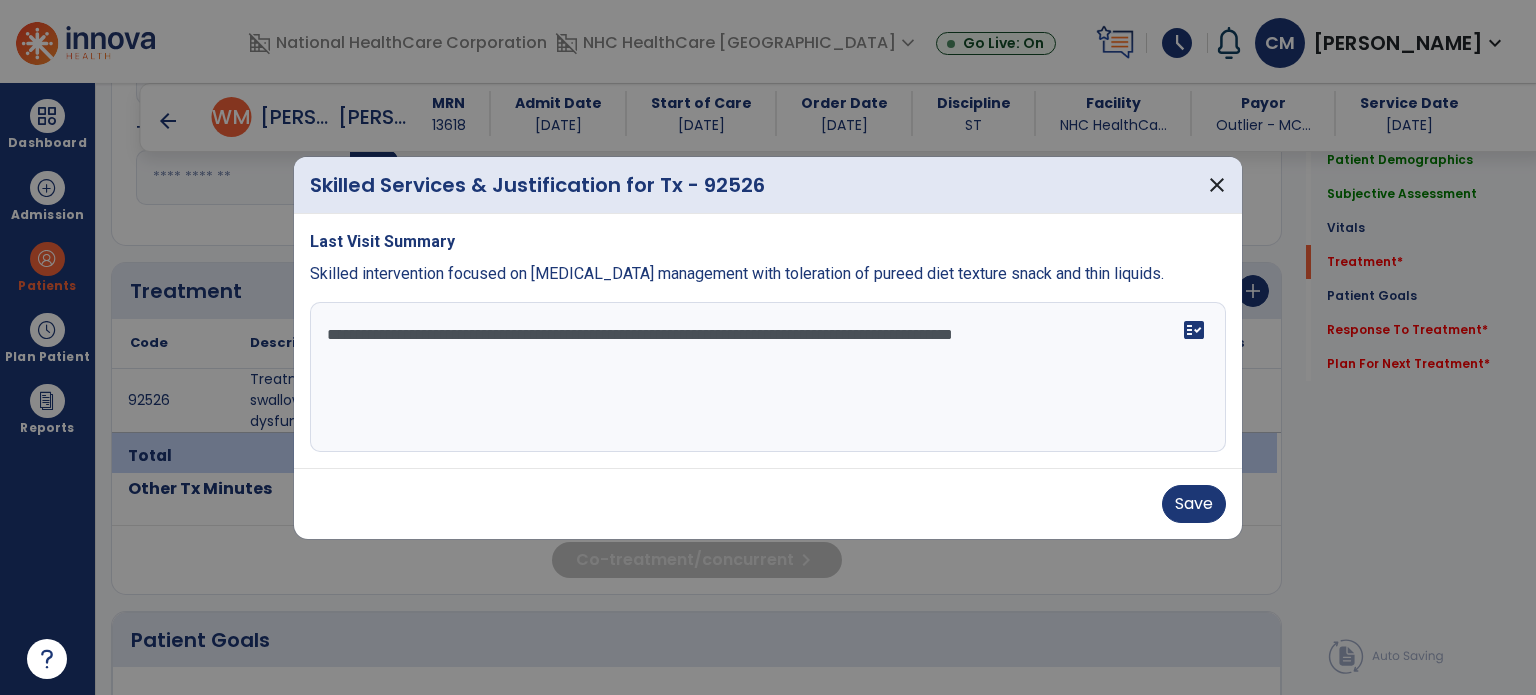 type on "**********" 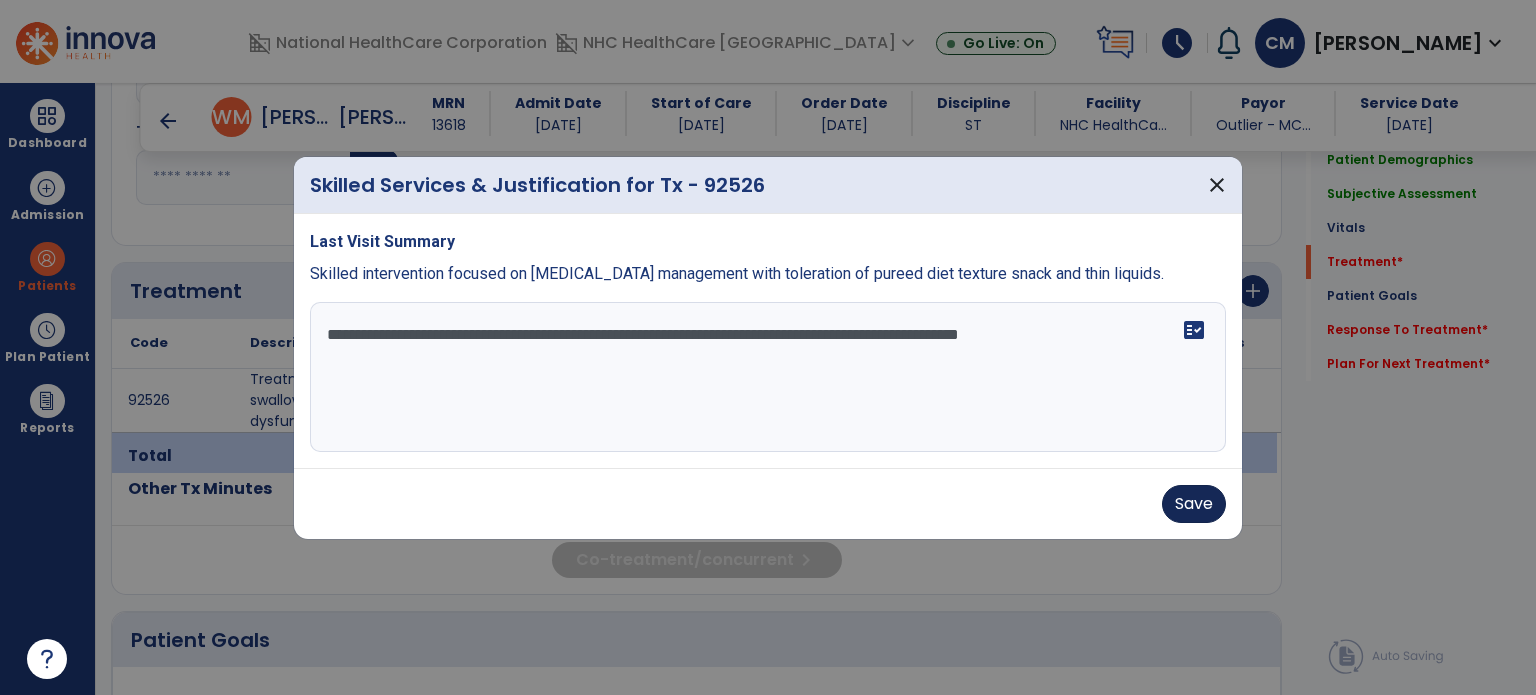 click on "Save" at bounding box center [1194, 504] 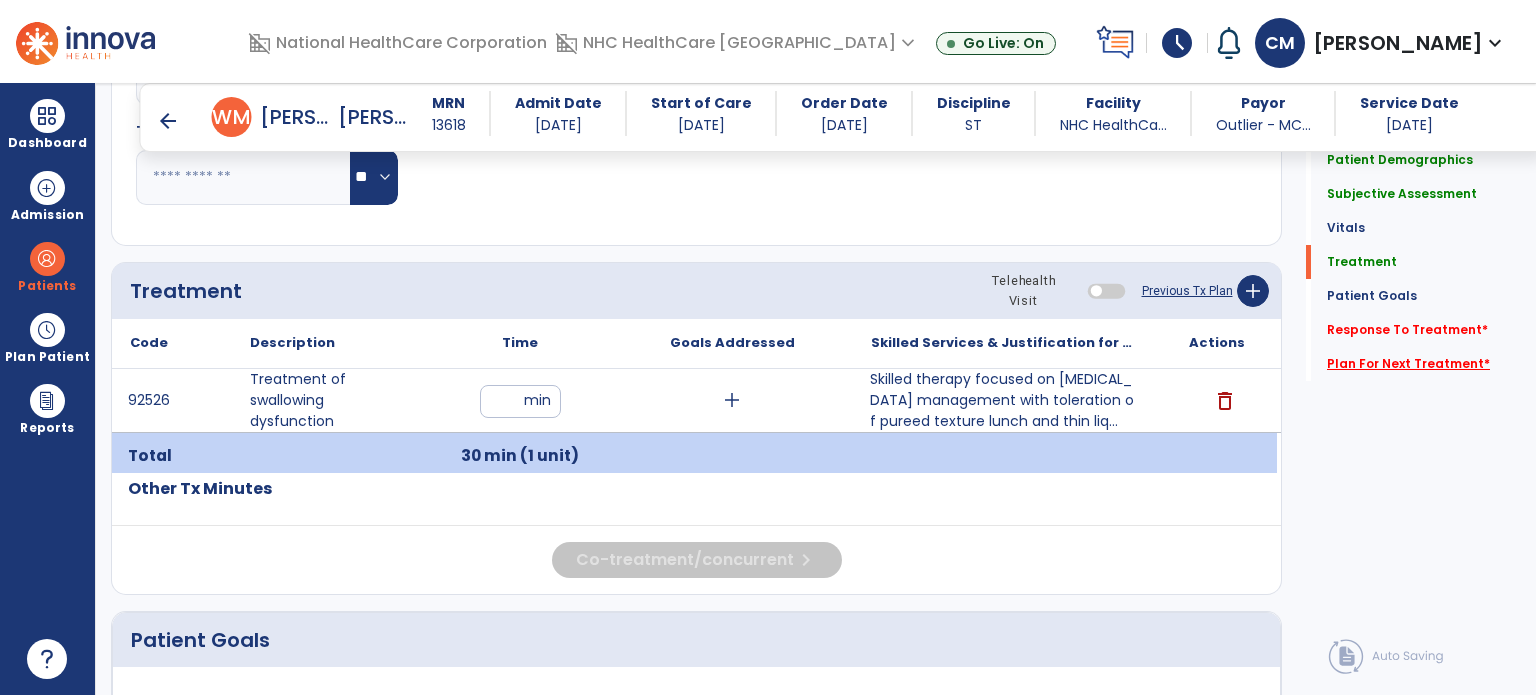 click on "Plan For Next Treatment   *" 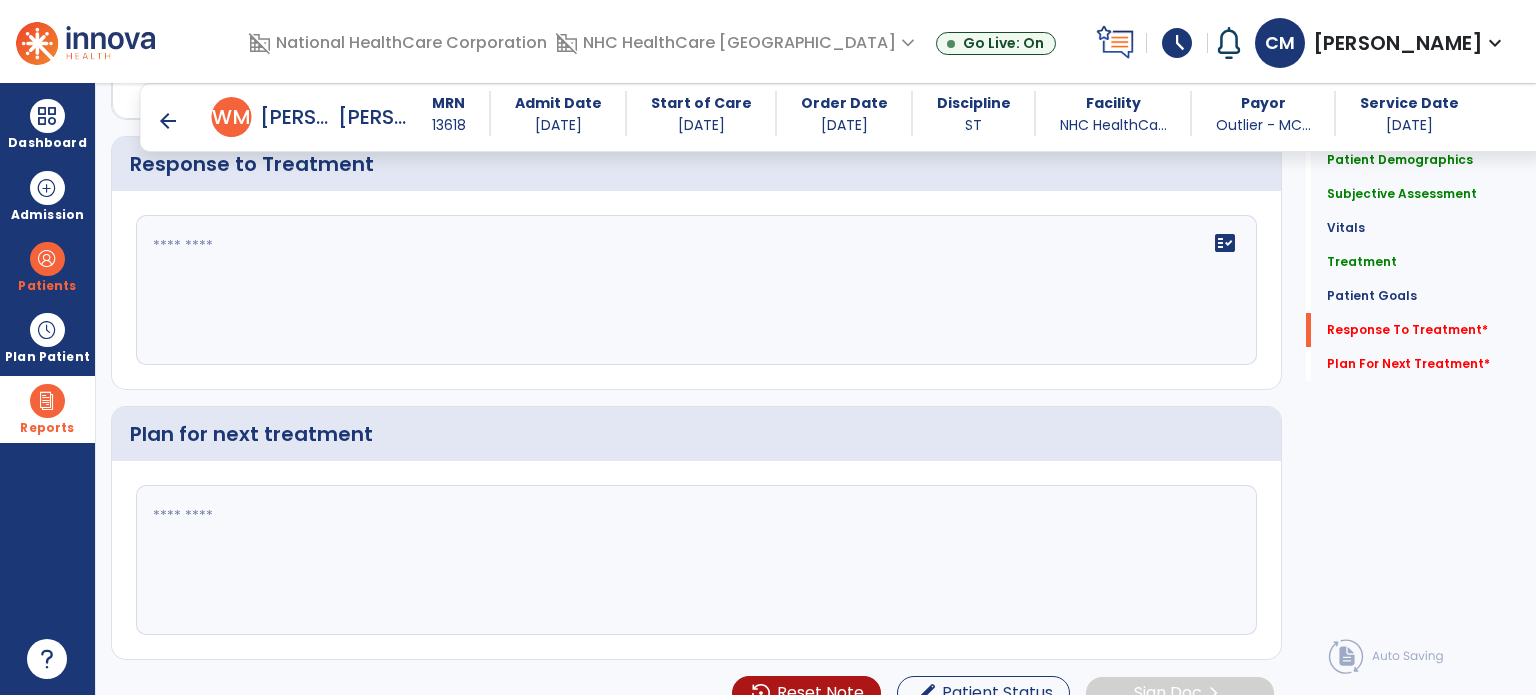 scroll, scrollTop: 2696, scrollLeft: 0, axis: vertical 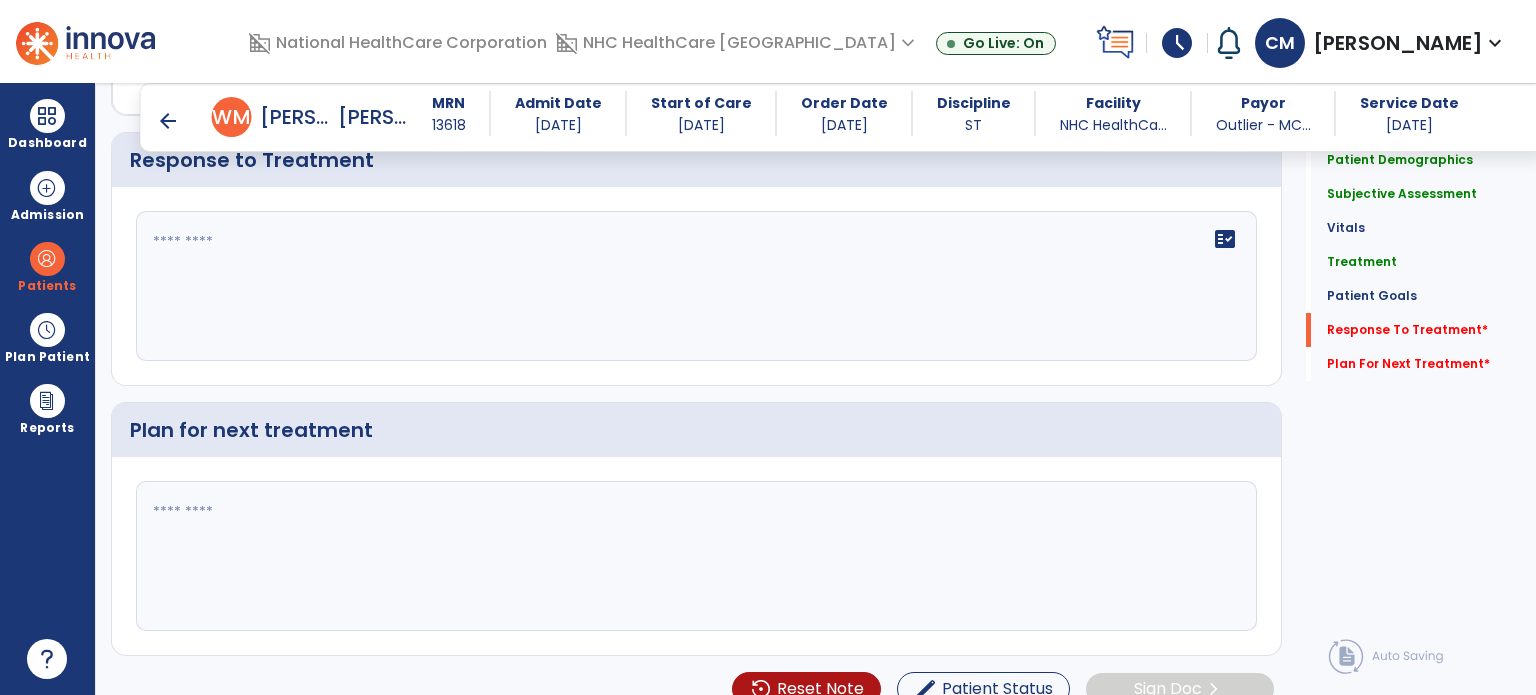 click 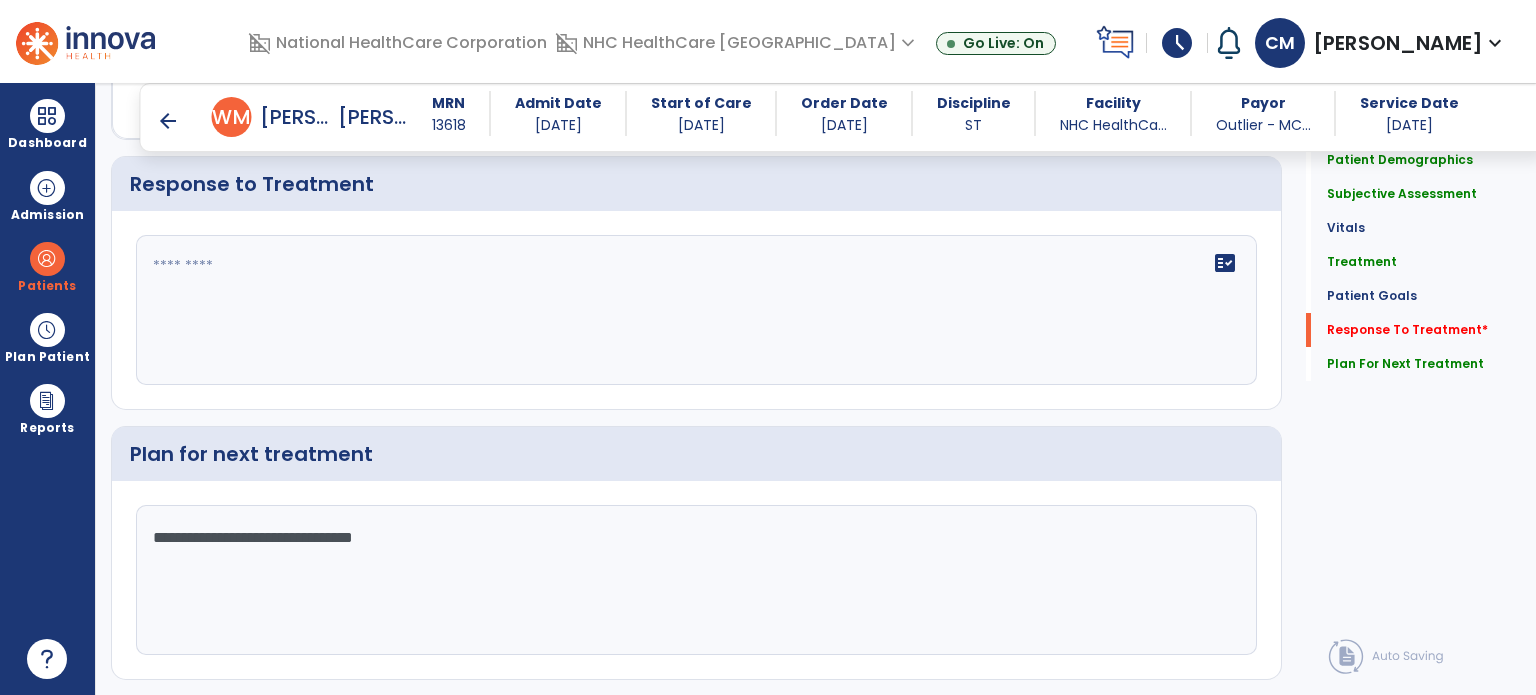 scroll, scrollTop: 2696, scrollLeft: 0, axis: vertical 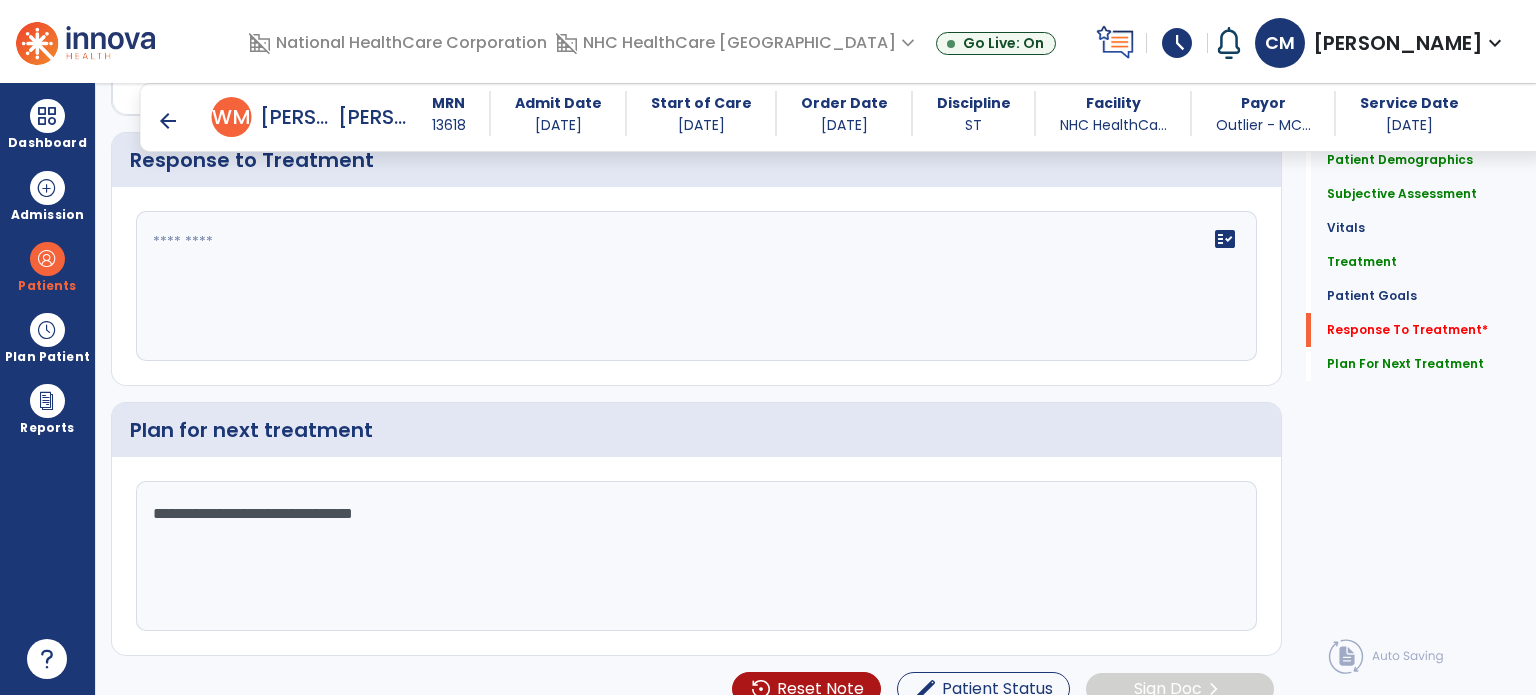 drag, startPoint x: 202, startPoint y: 495, endPoint x: 172, endPoint y: 499, distance: 30.265491 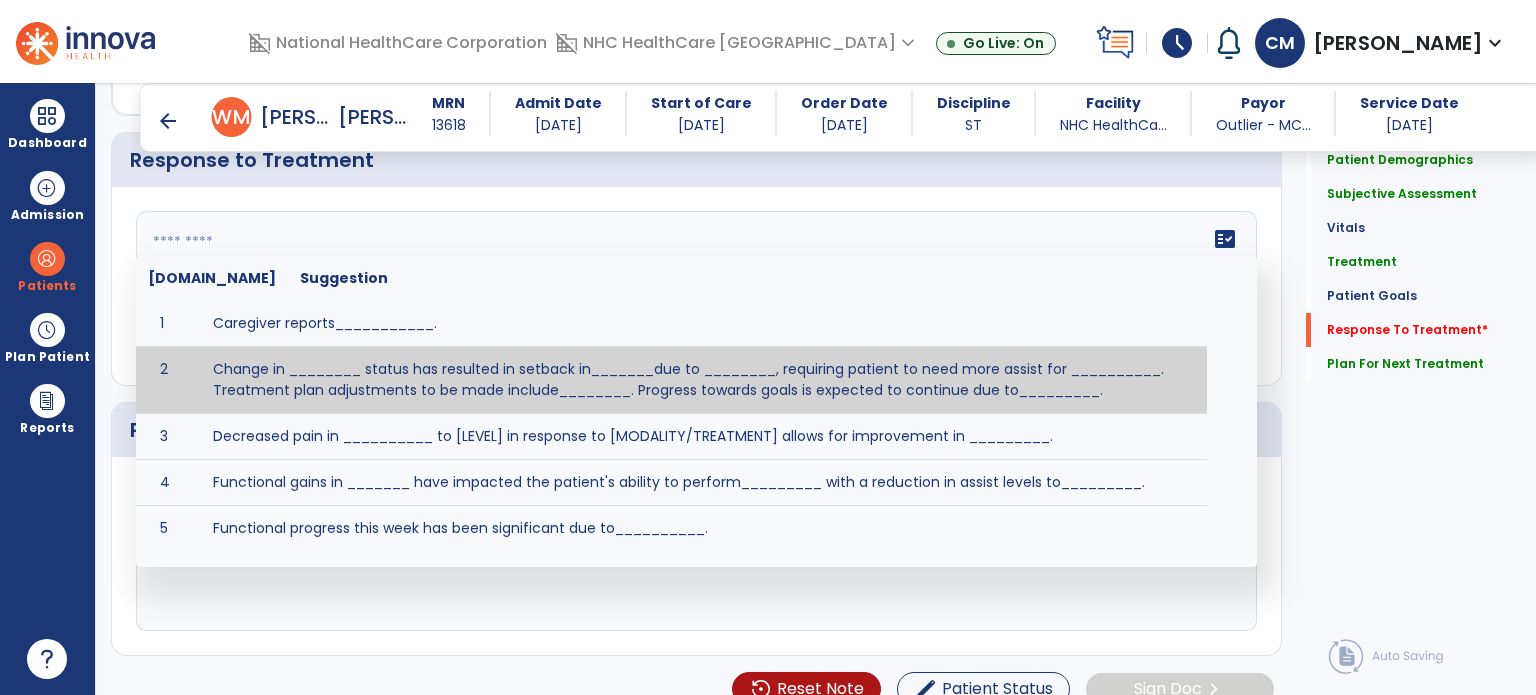 click on "fact_check  [DOMAIN_NAME] Suggestion 1 Caregiver reports___________. 2 Change in ________ status has resulted in setback in_______due to ________, requiring patient to need more assist for __________.   Treatment plan adjustments to be made include________.  Progress towards goals is expected to continue due to_________. 3 Decreased pain in __________ to [LEVEL] in response to [MODALITY/TREATMENT] allows for improvement in _________. 4 Functional gains in _______ have impacted the patient's ability to perform_________ with a reduction in assist levels to_________. 5 Functional progress this week has been significant due to__________. 6 Gains in ________ have improved the patient's ability to perform ______with decreased levels of assist to___________. 7 Improvement in ________allows patient to tolerate higher levels of challenges in_________. 8 Pain in [AREA] has decreased to [LEVEL] in response to [TREATMENT/MODALITY], allowing fore ease in completing__________. 9 10 11 12 13 14 15 16 17 18 19 20 21" 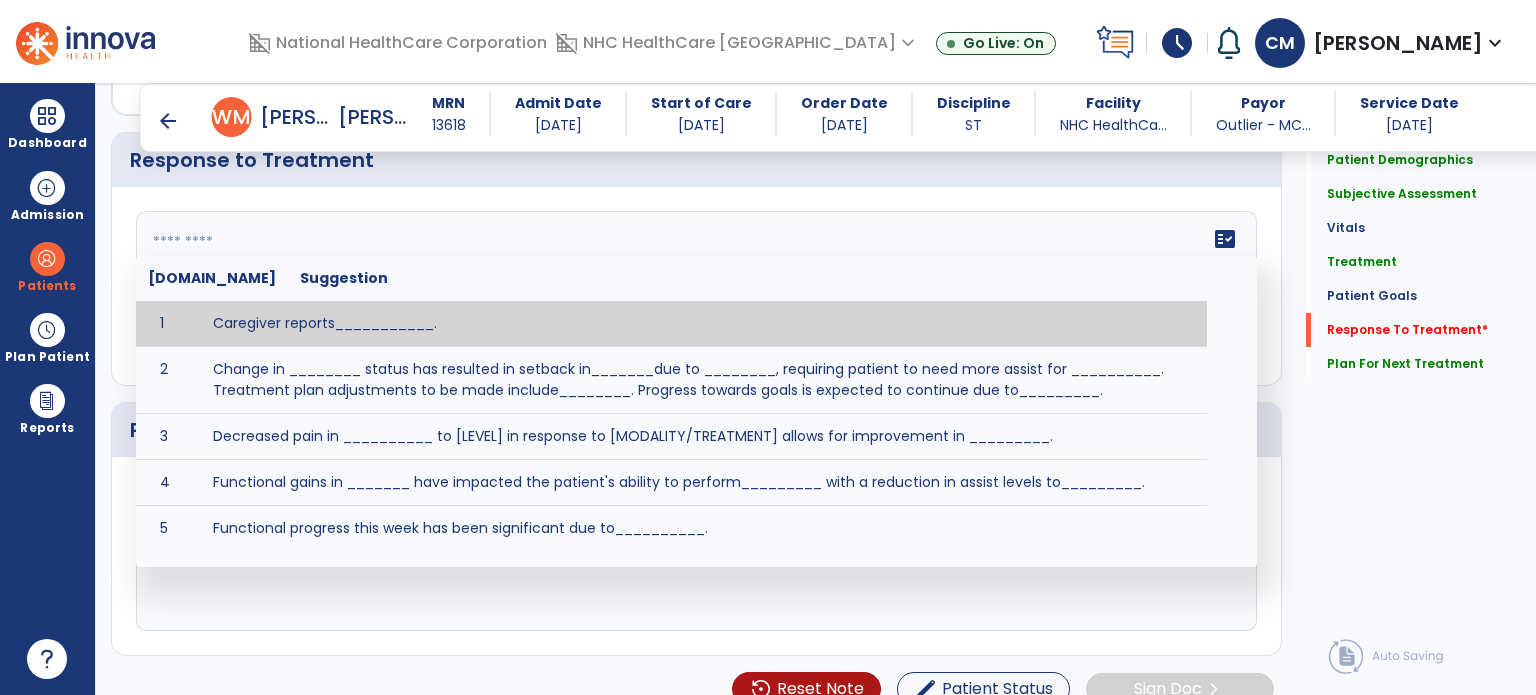 click 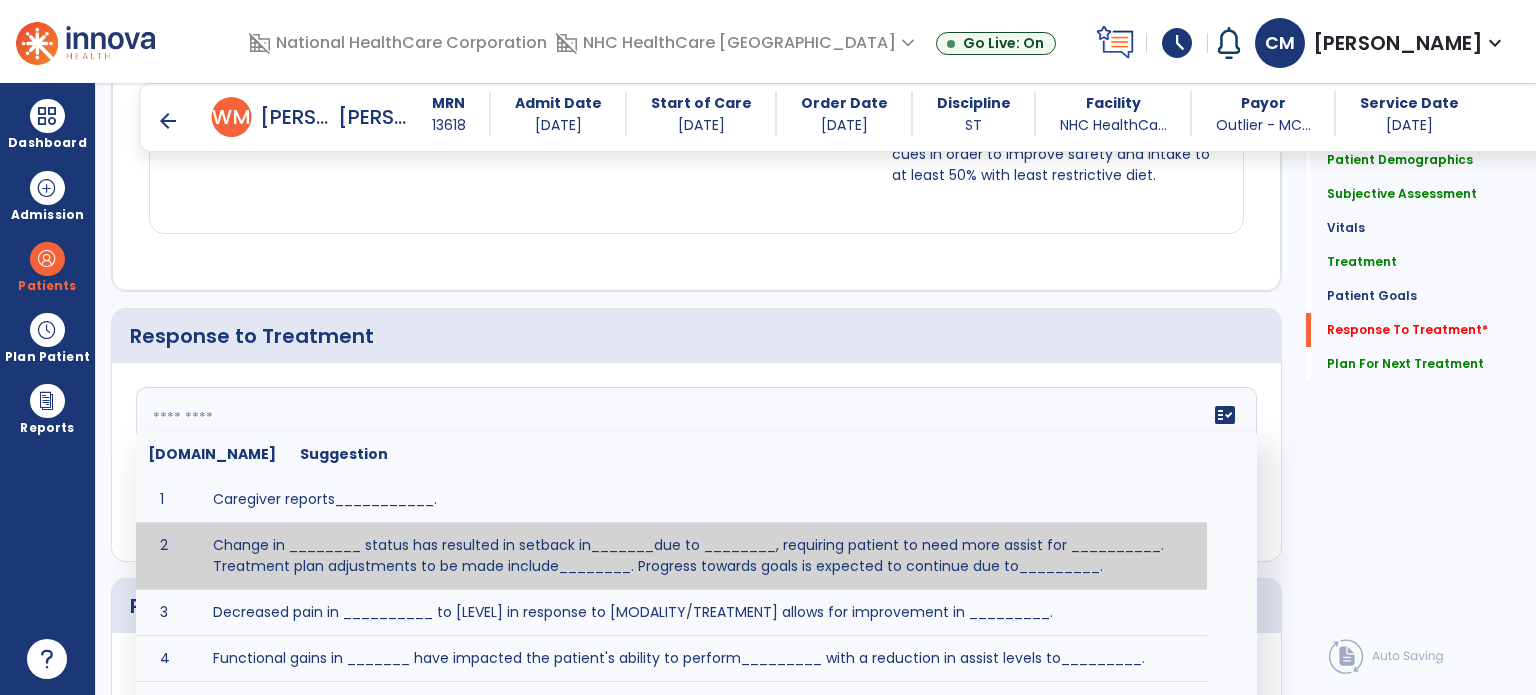 scroll, scrollTop: 2696, scrollLeft: 0, axis: vertical 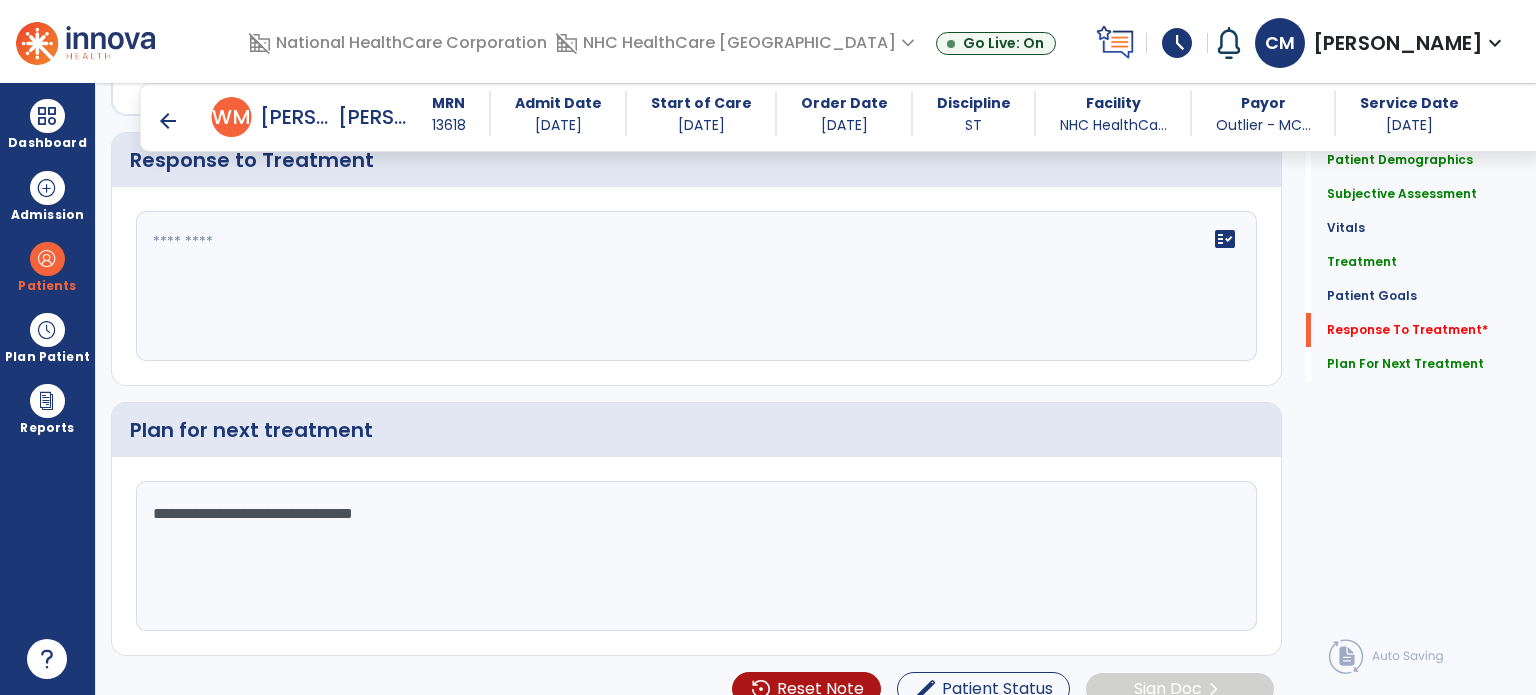 click on "arrow_back" at bounding box center [168, 121] 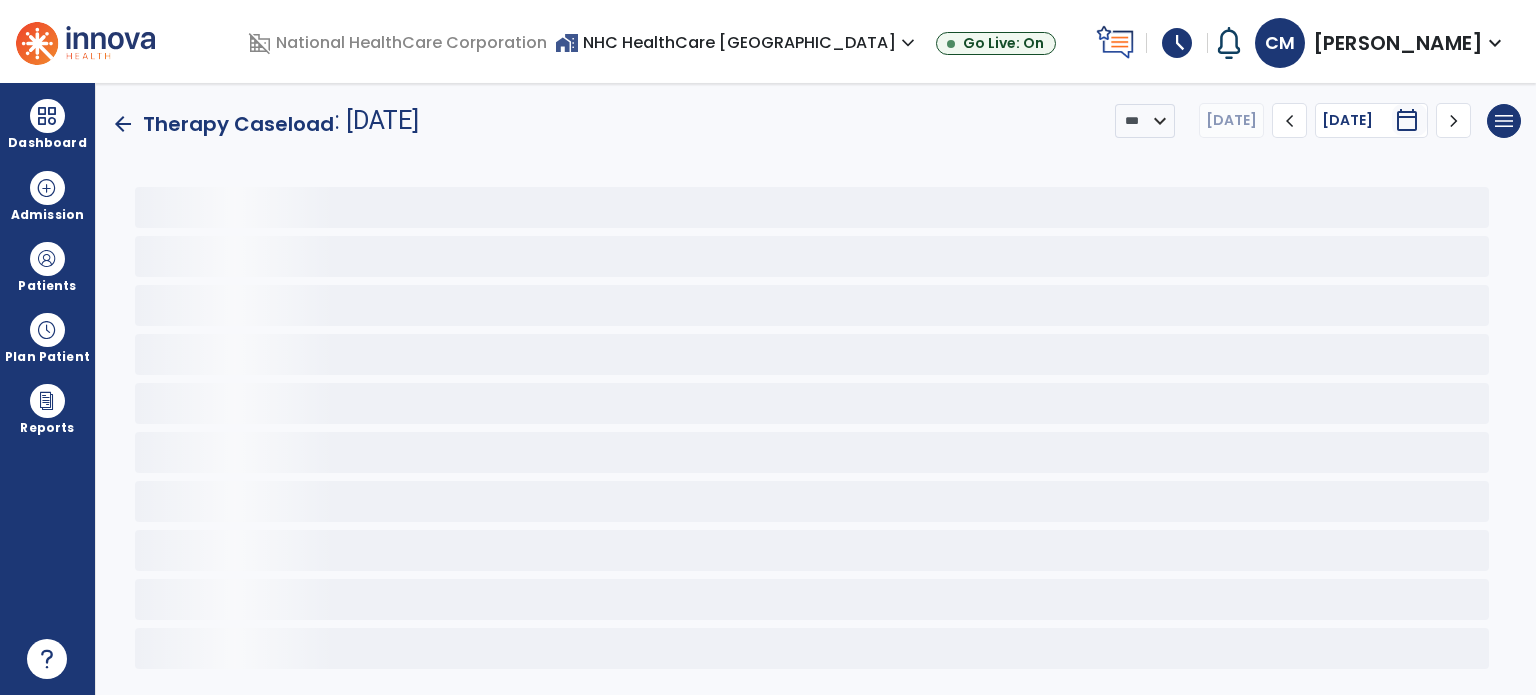 scroll, scrollTop: 0, scrollLeft: 0, axis: both 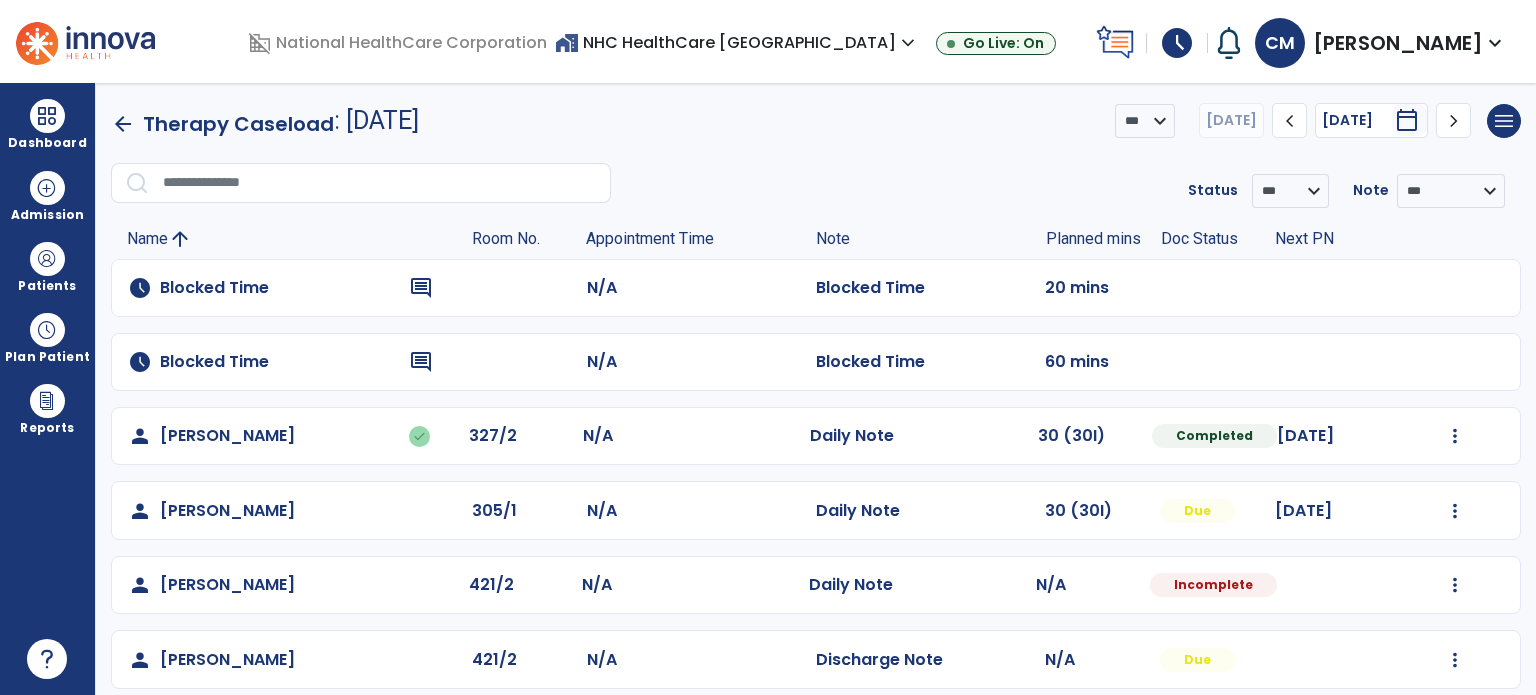 click on "Mark Visit As Complete   Reset Note   Open Document   G + C Mins" 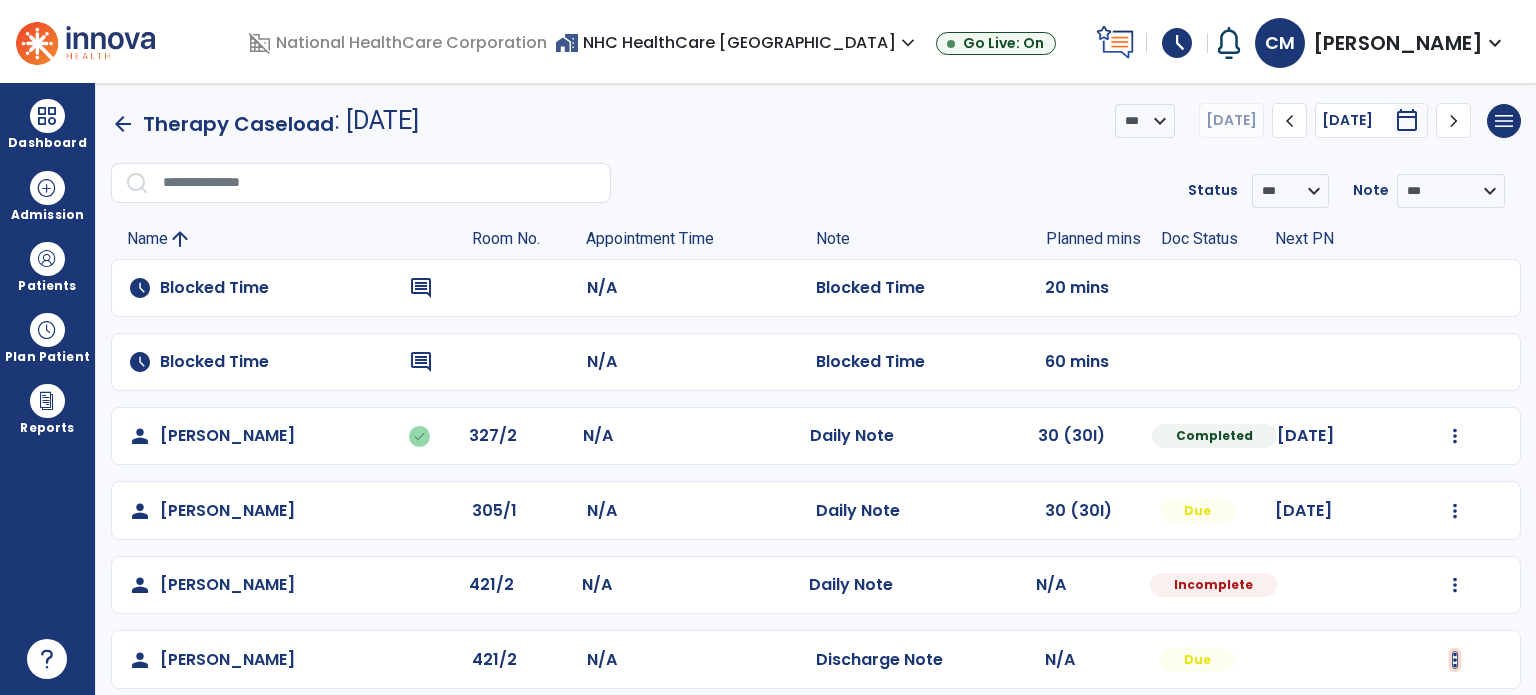 click at bounding box center (1455, 436) 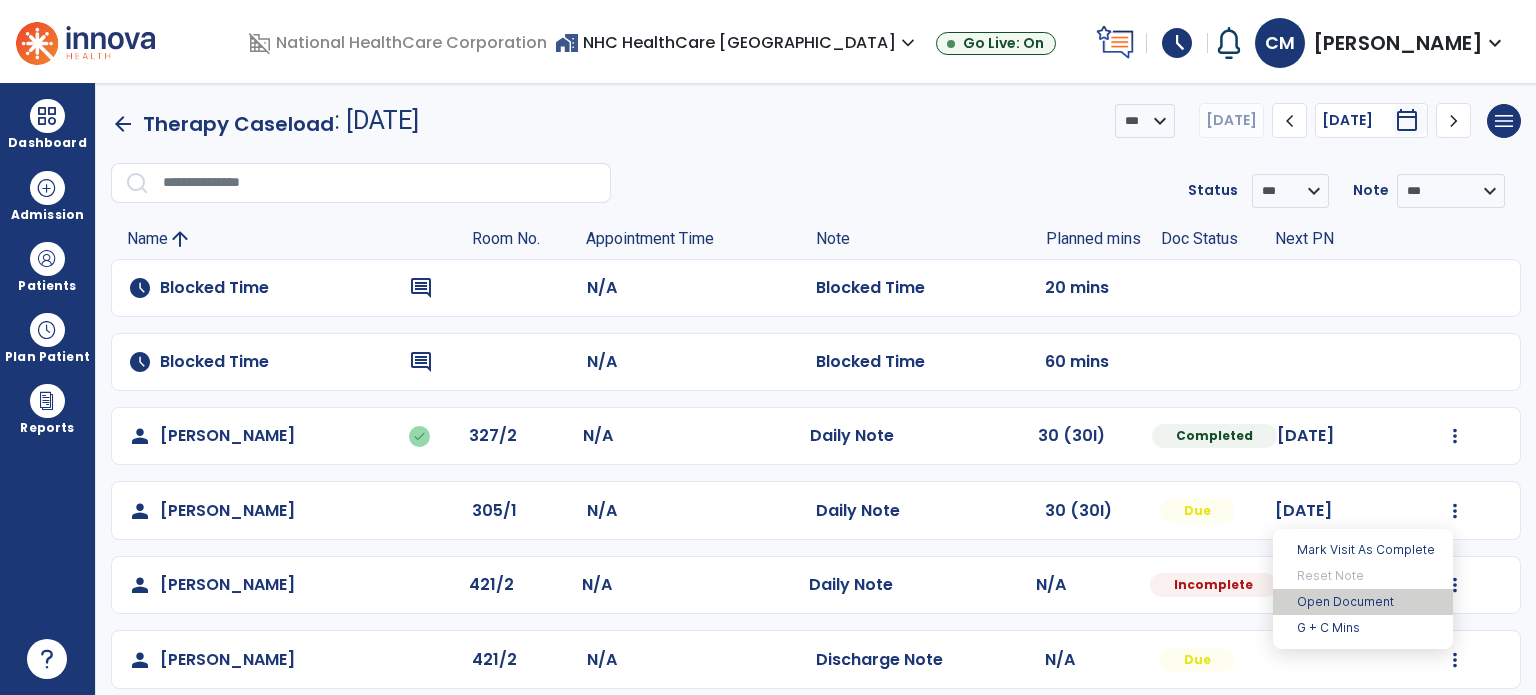 click on "Open Document" at bounding box center (1363, 602) 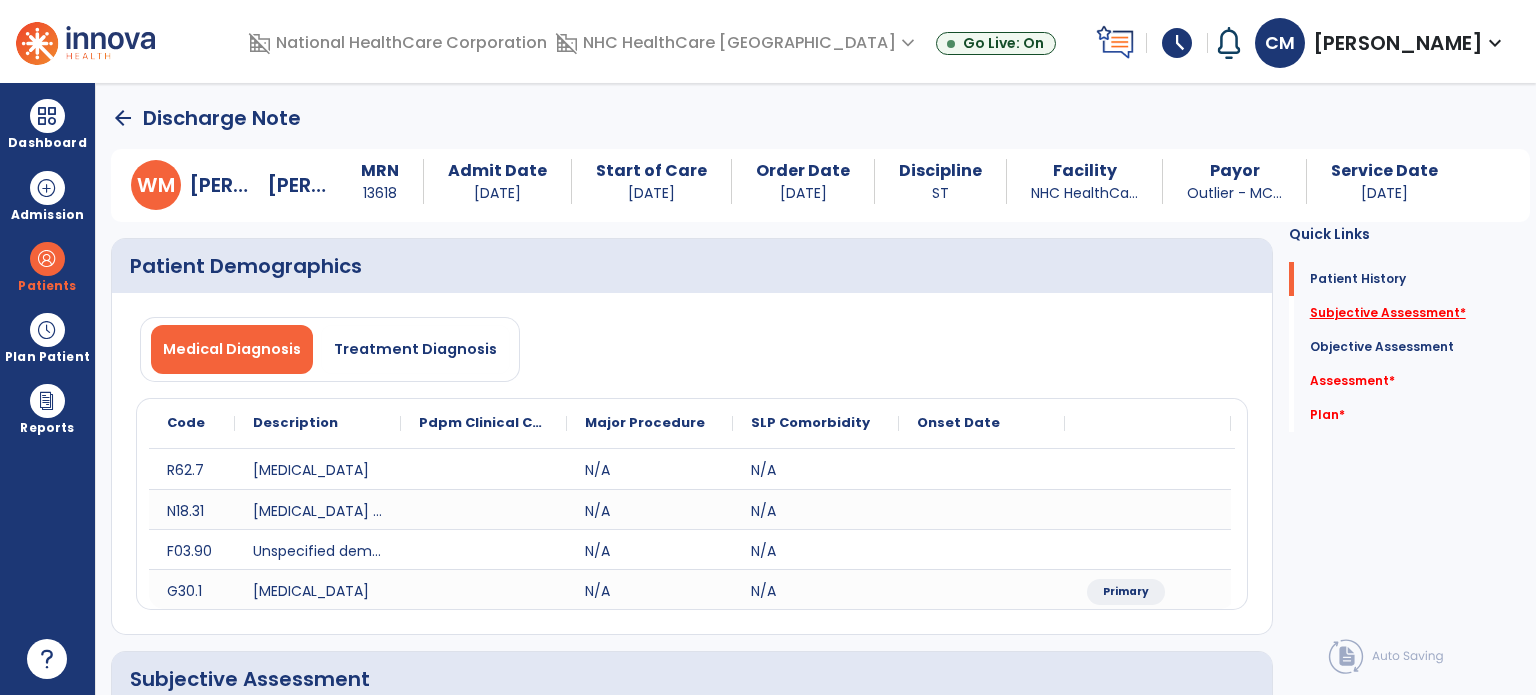 click on "Subjective Assessment   *" 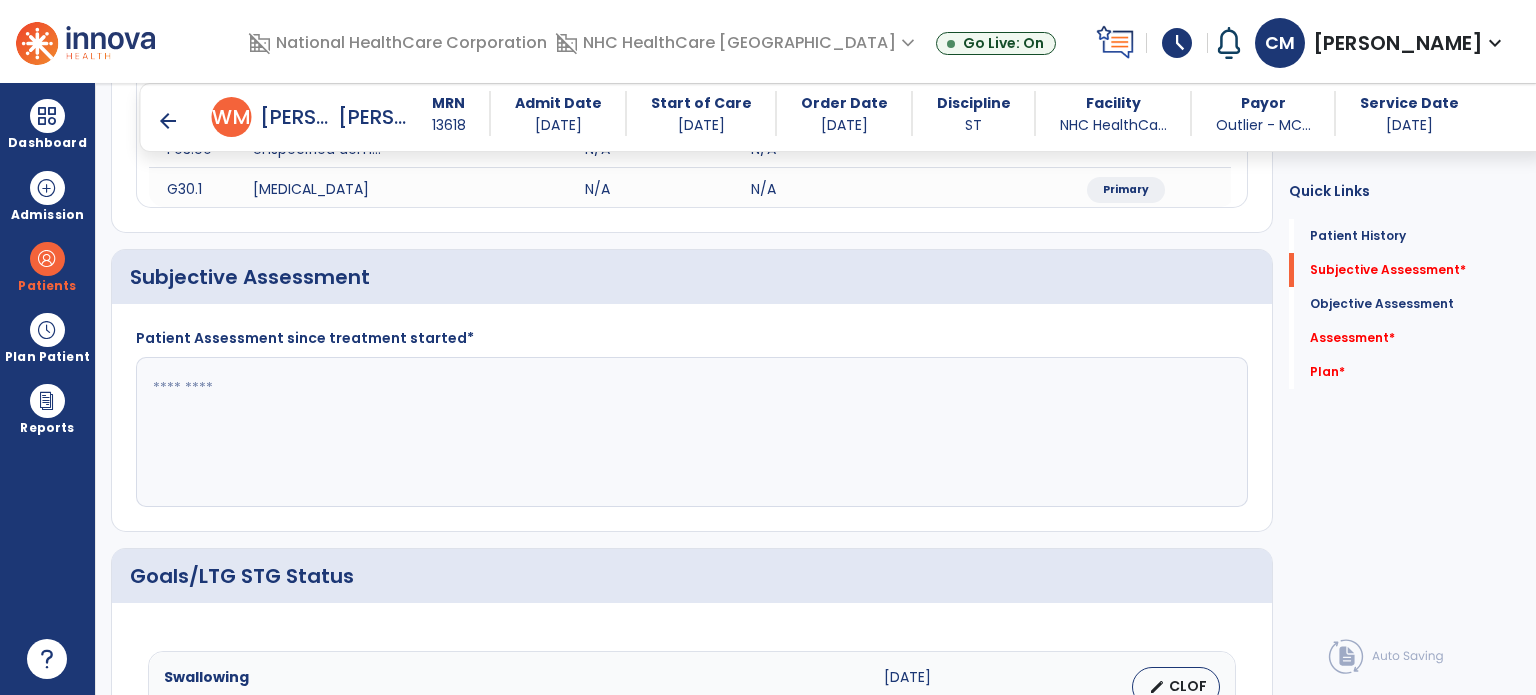 scroll, scrollTop: 402, scrollLeft: 0, axis: vertical 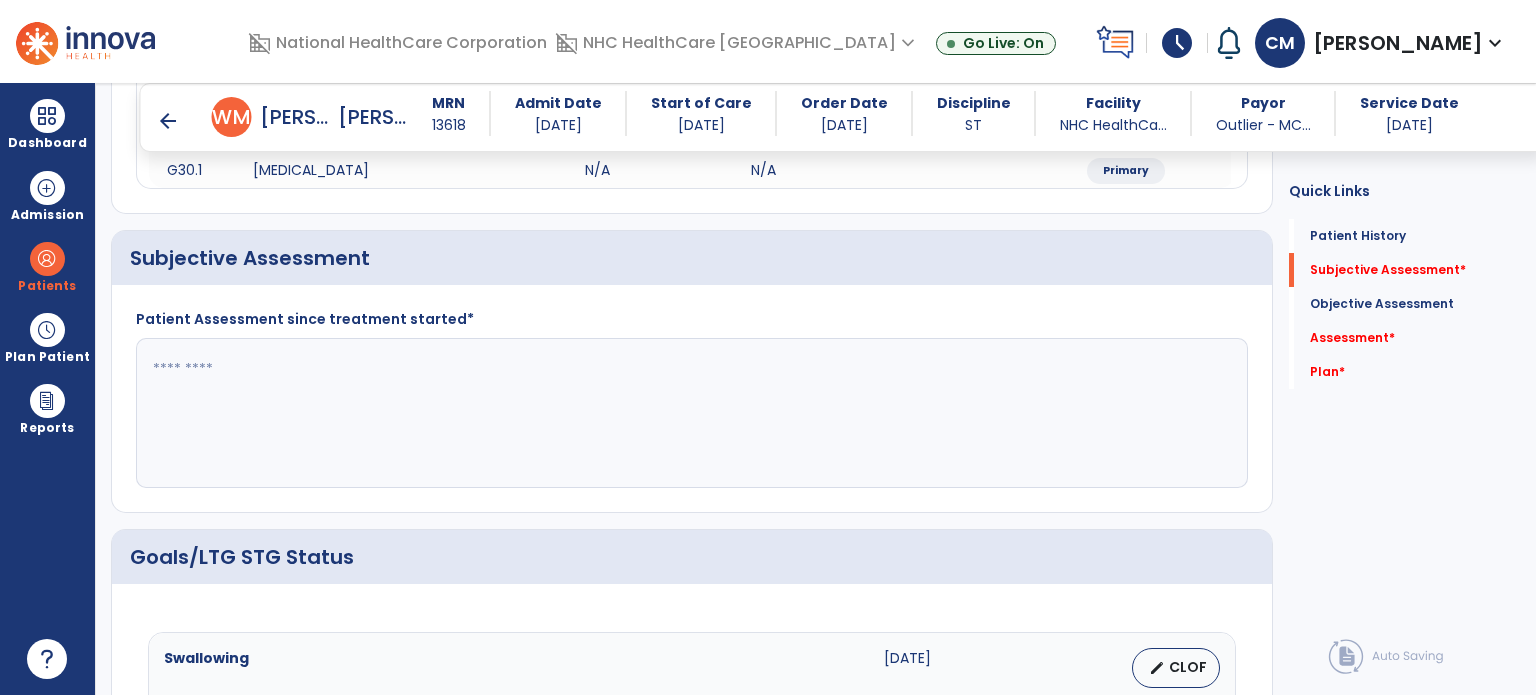 click 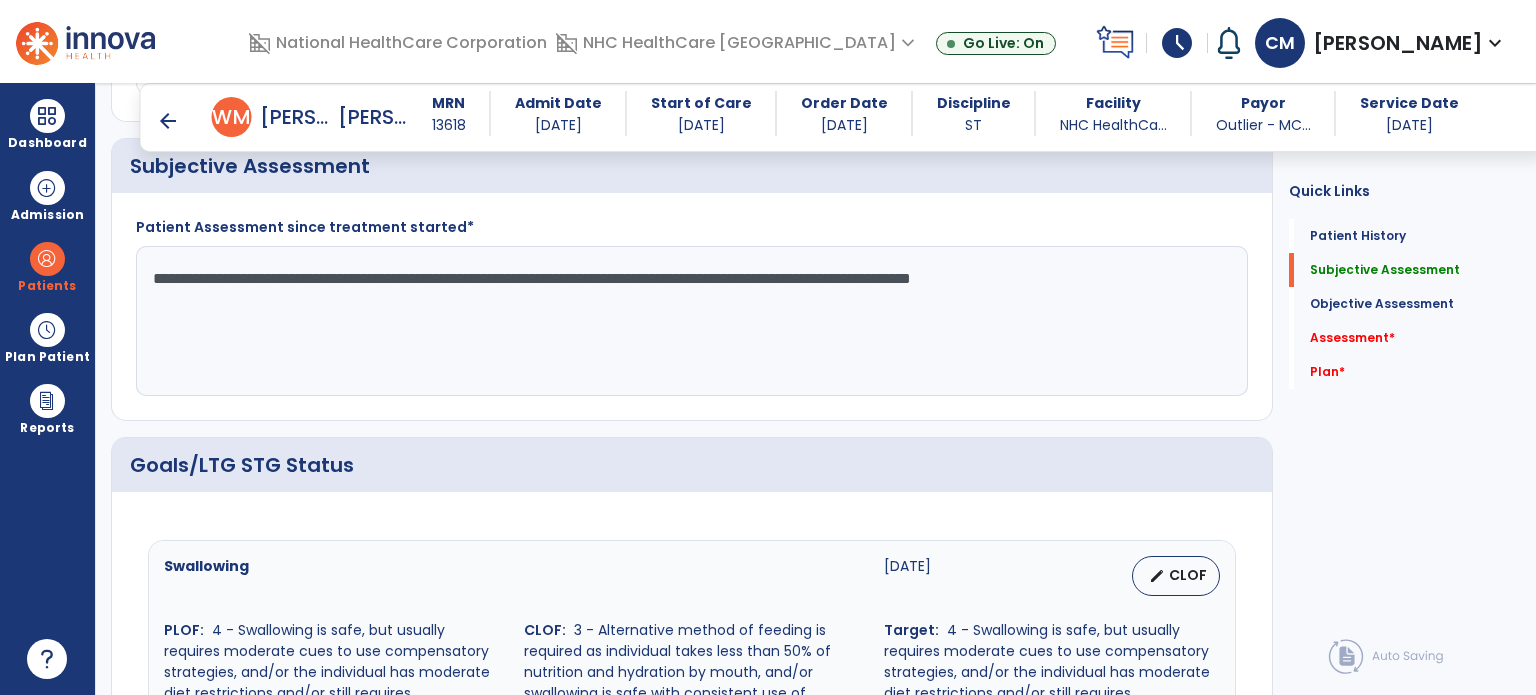 scroll, scrollTop: 496, scrollLeft: 0, axis: vertical 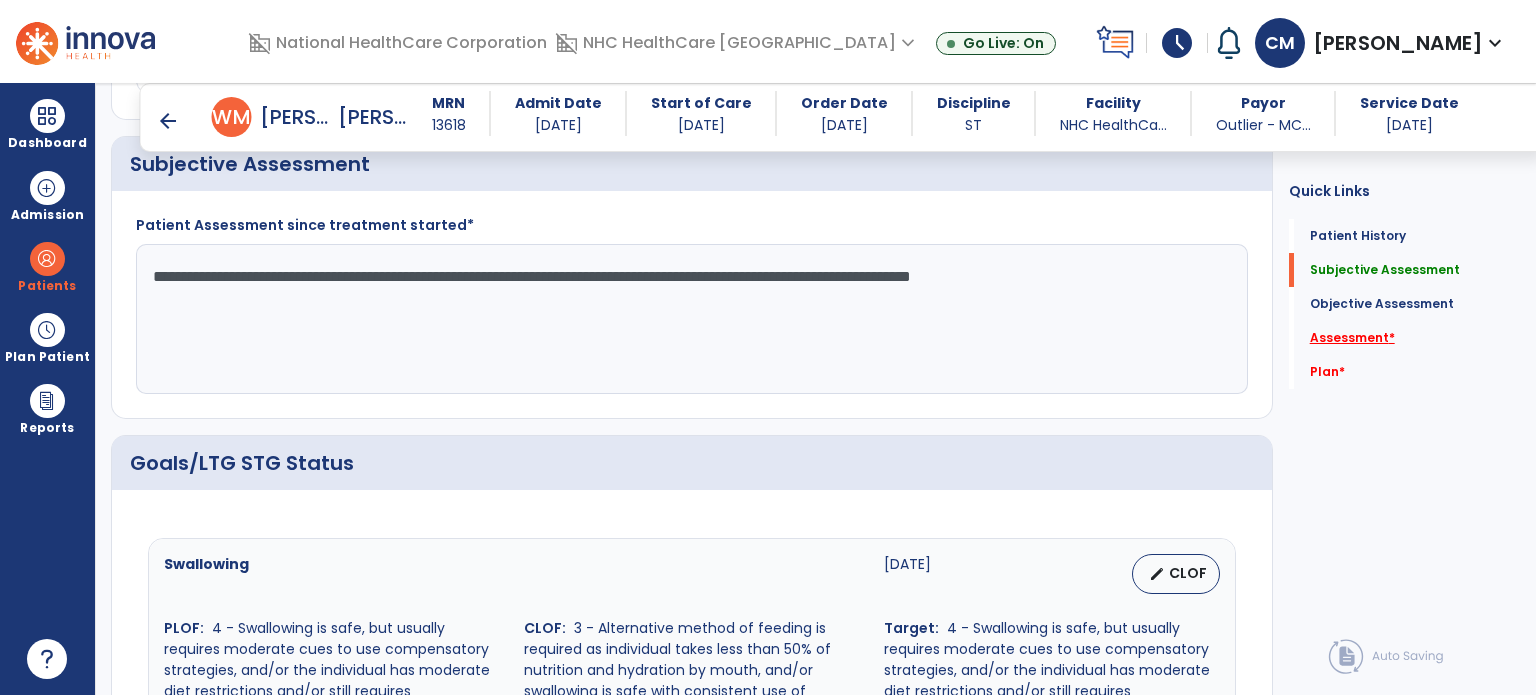type on "**********" 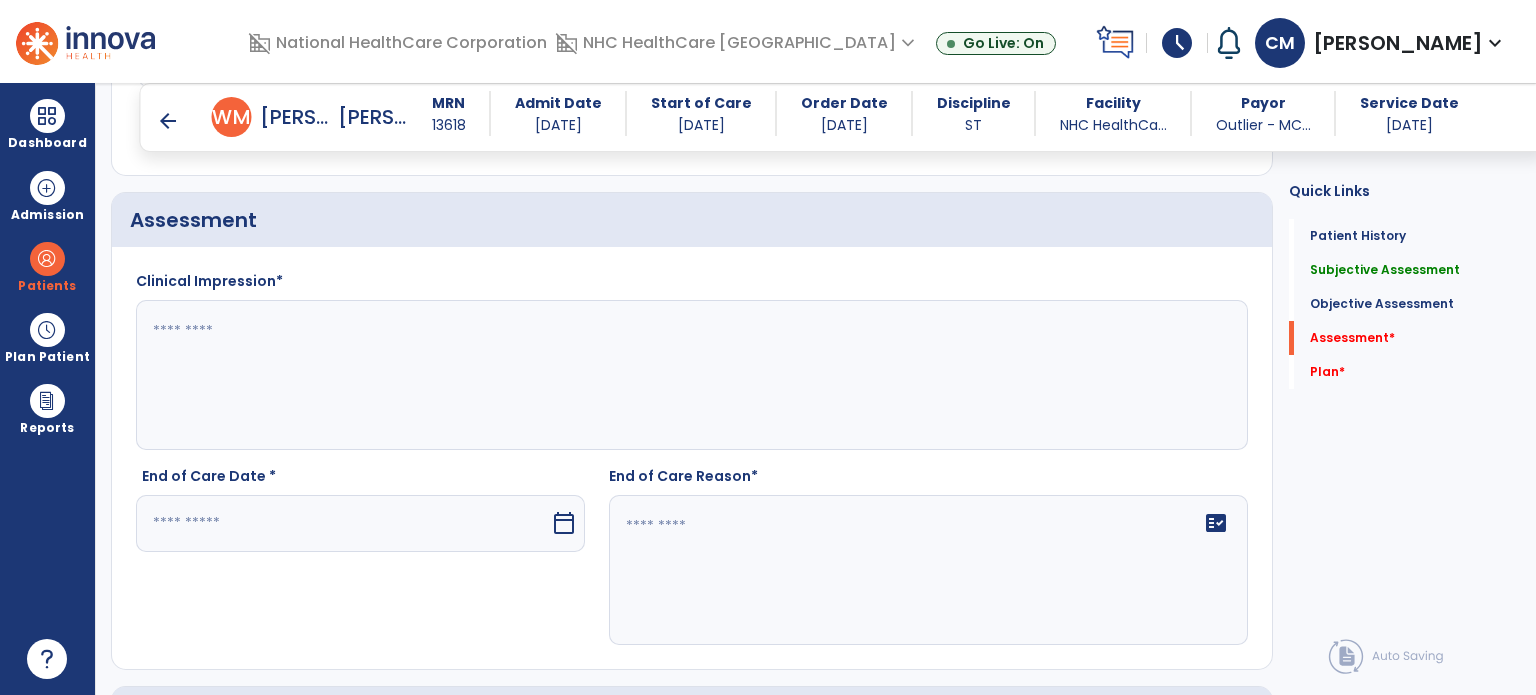 scroll, scrollTop: 2120, scrollLeft: 0, axis: vertical 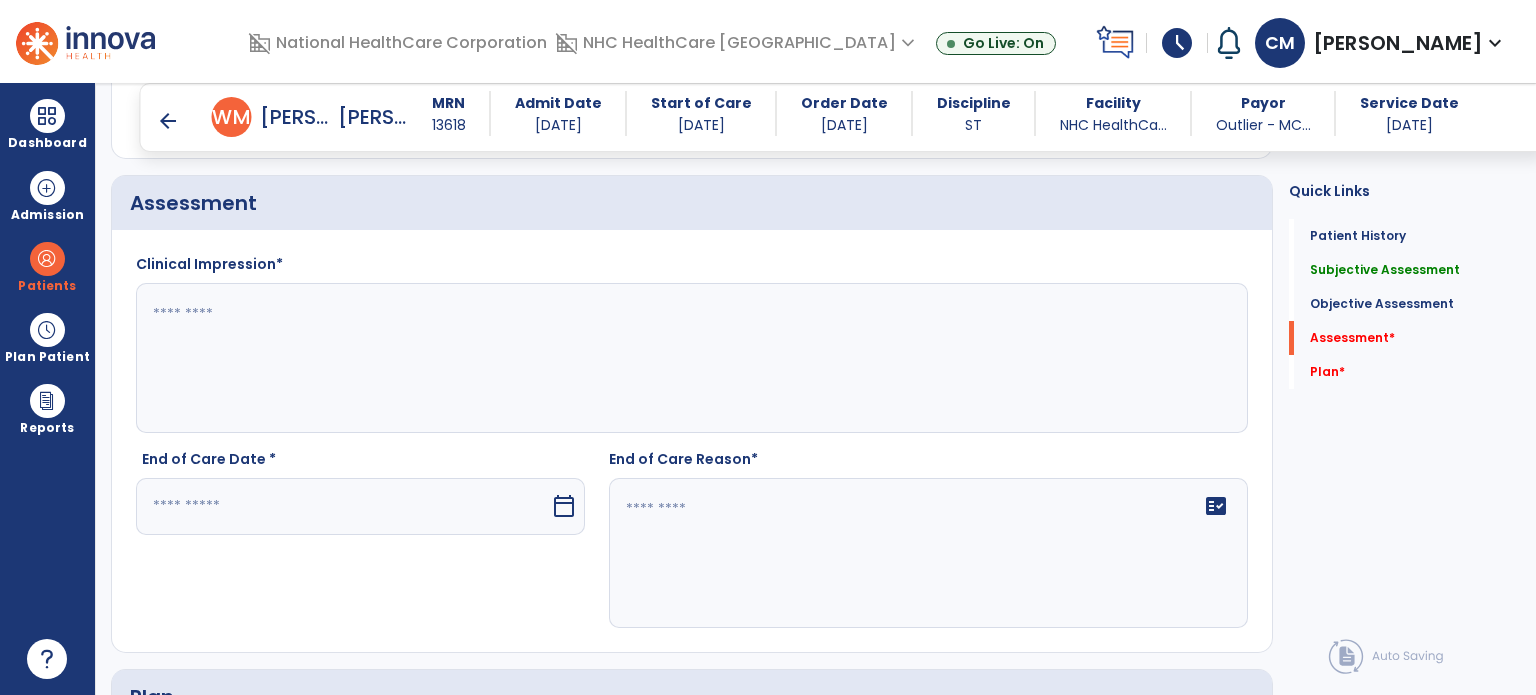 click 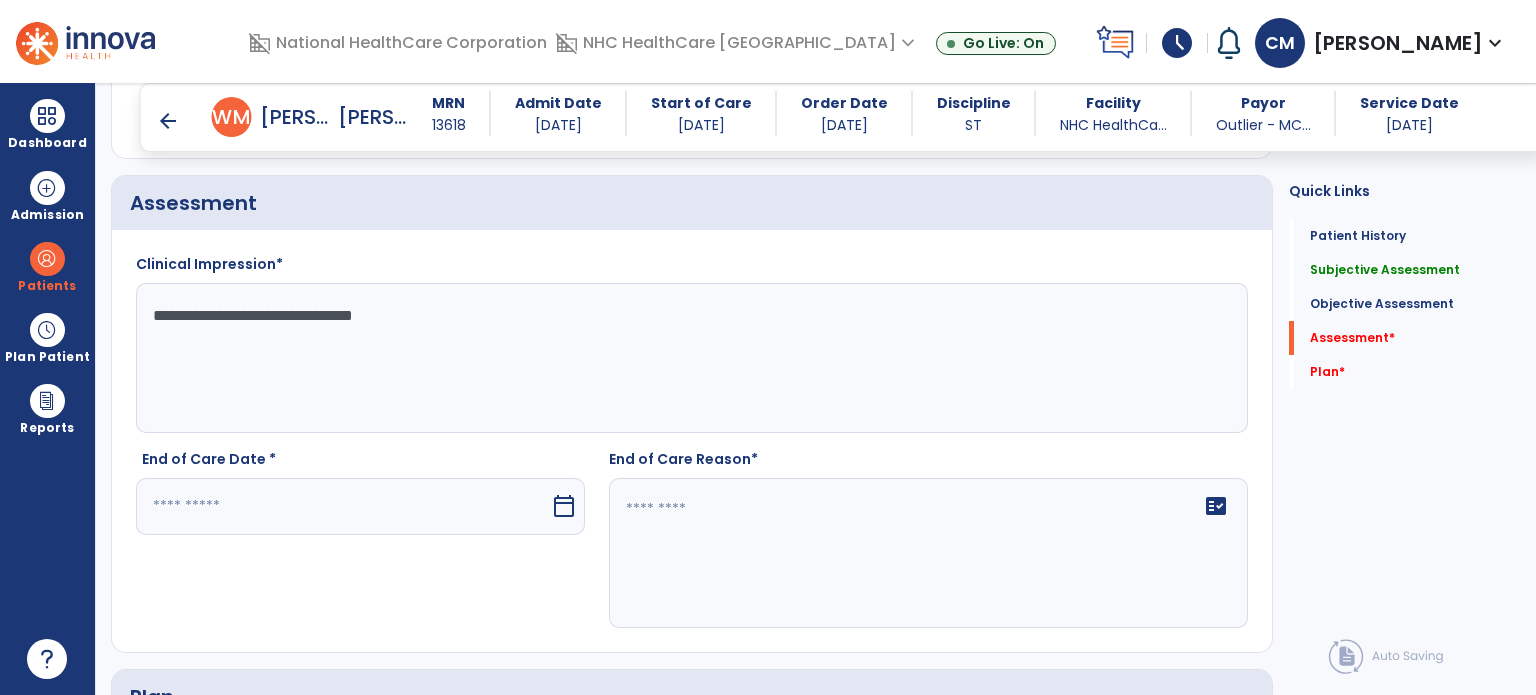 type on "**********" 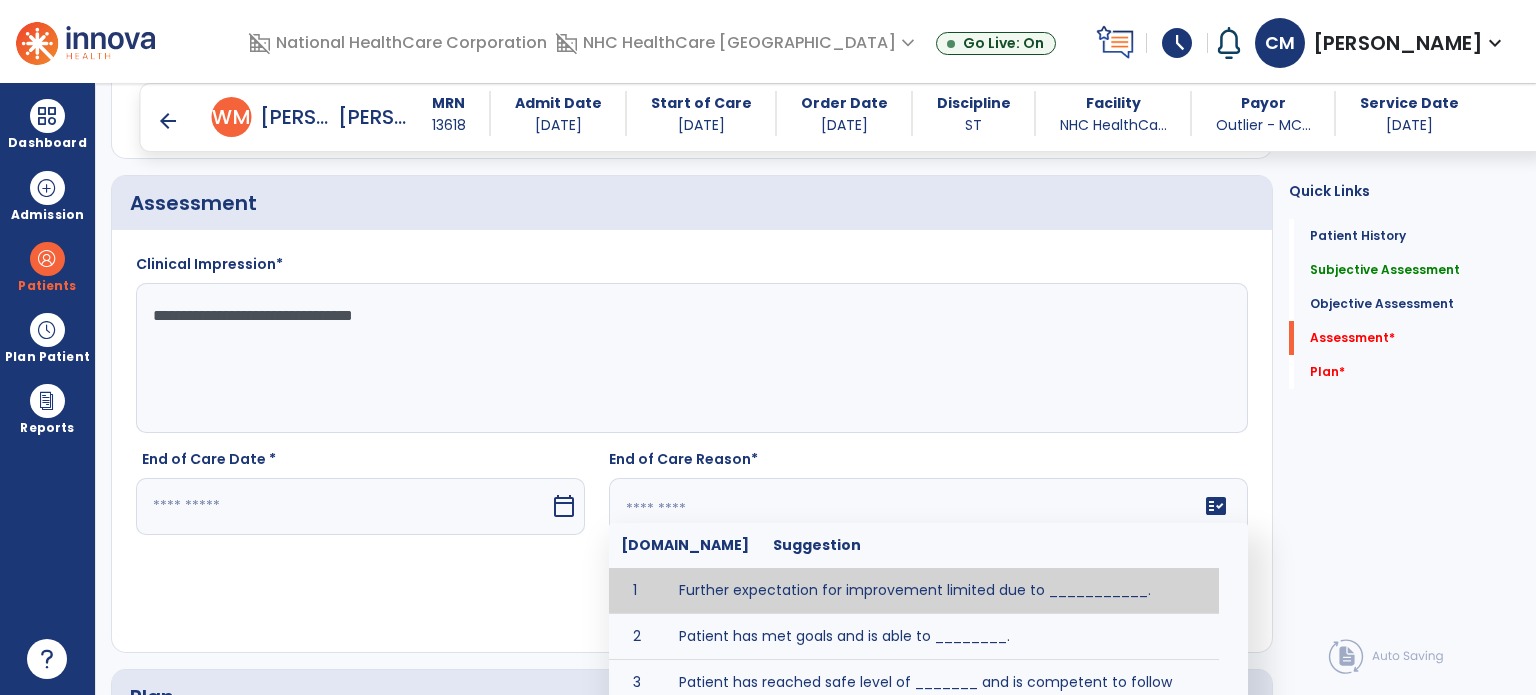 click 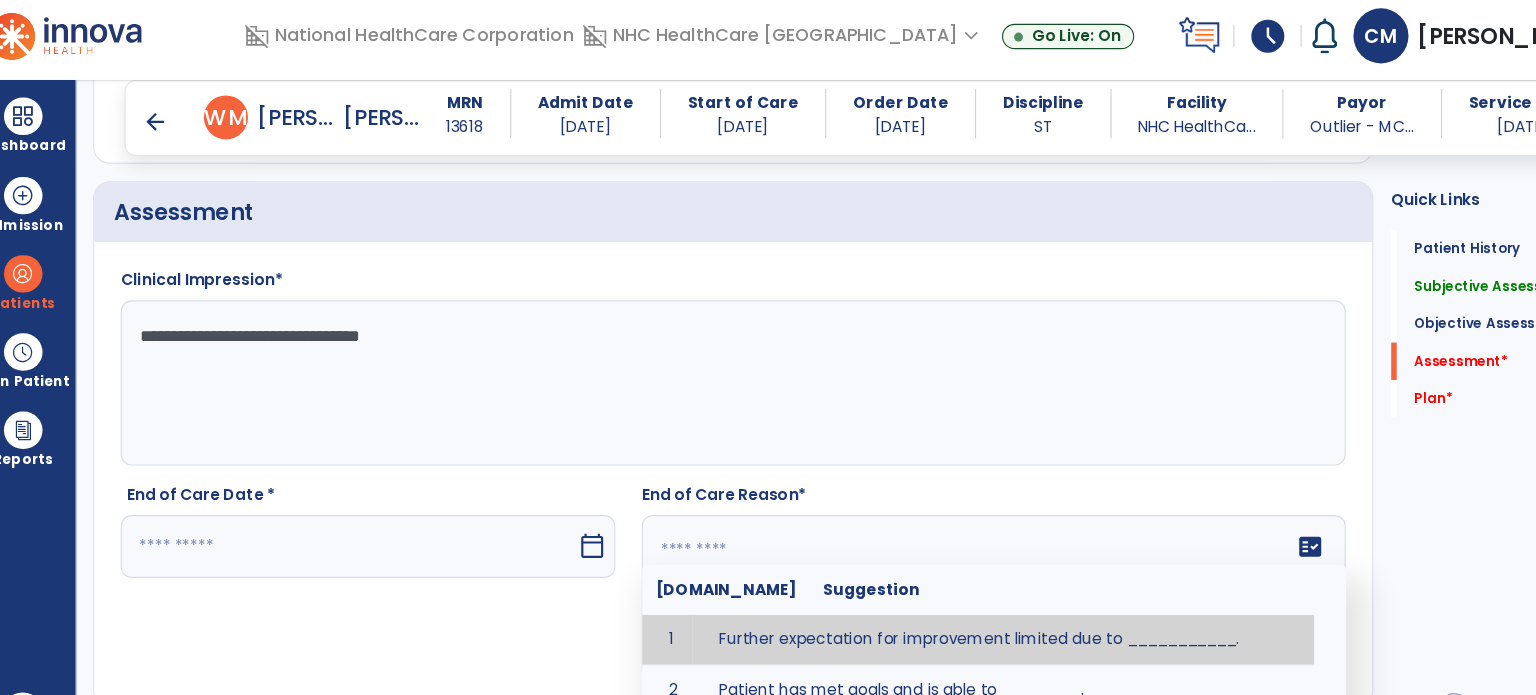 click on "arrow_back" at bounding box center (168, 121) 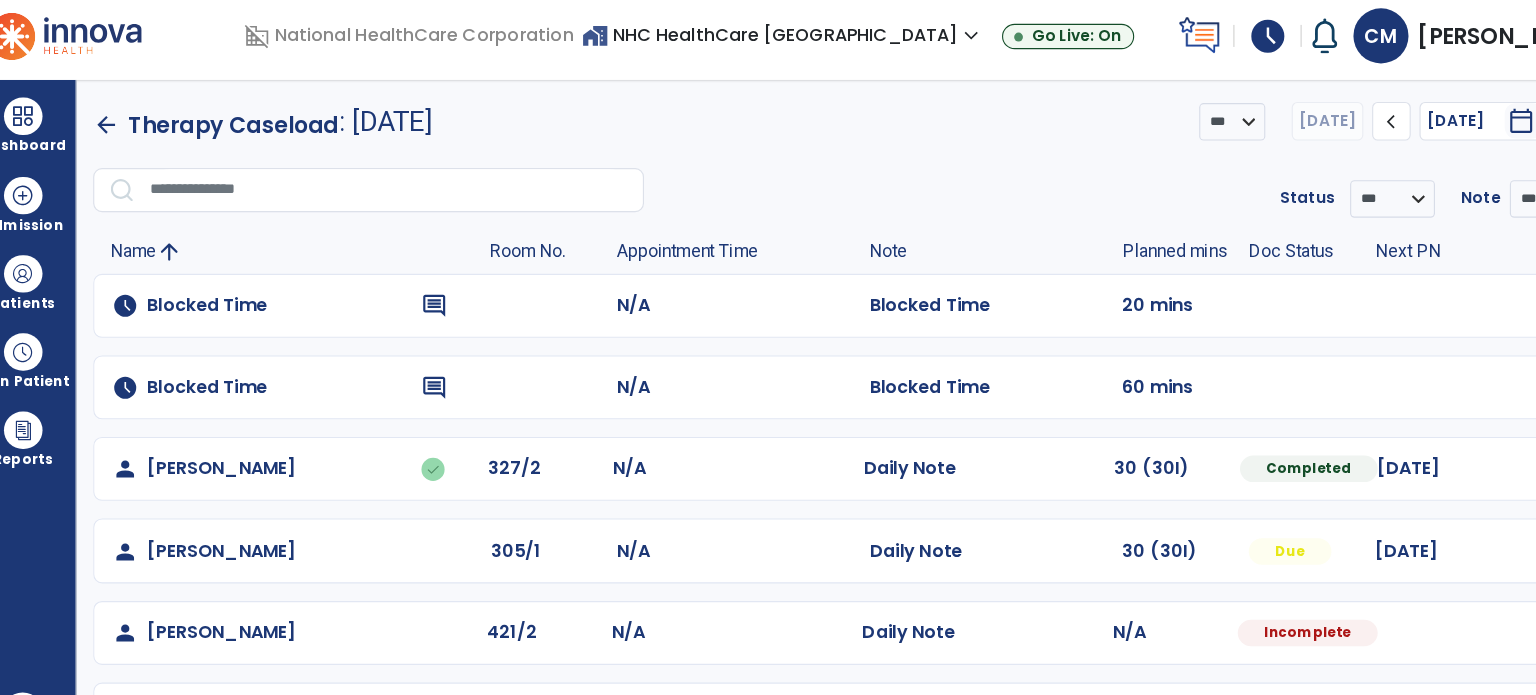 scroll, scrollTop: 92, scrollLeft: 0, axis: vertical 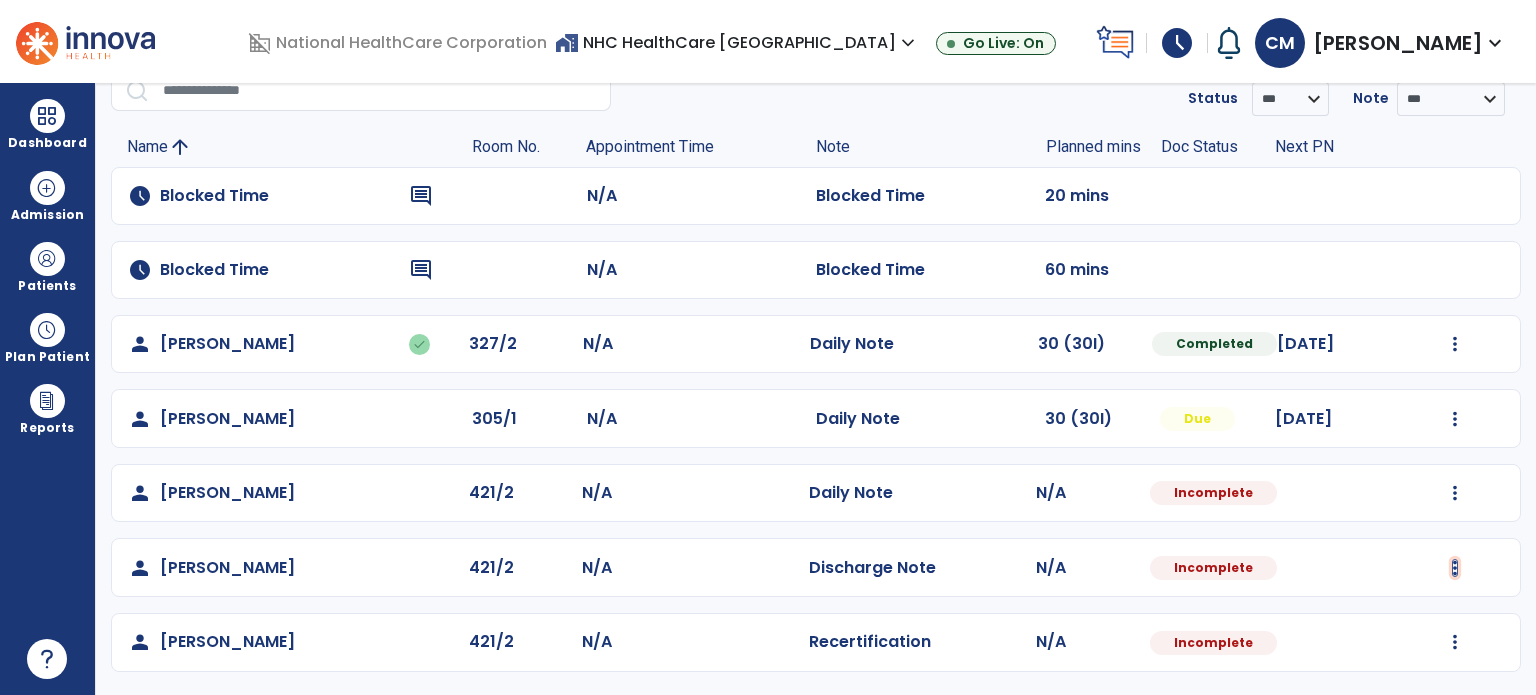 click at bounding box center [1455, 344] 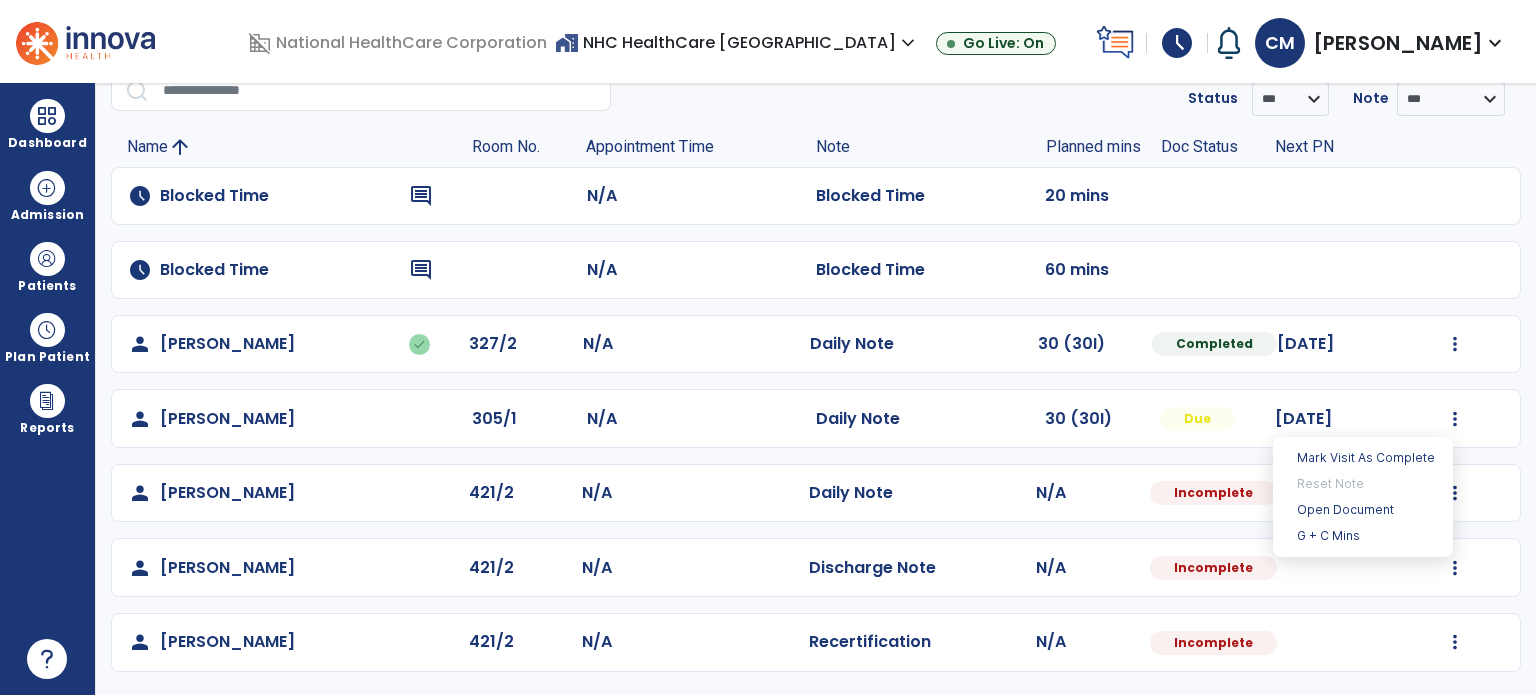 click on "person   [PERSON_NAME]  421/2 N/A  Discharge Note   N/A  Incomplete" 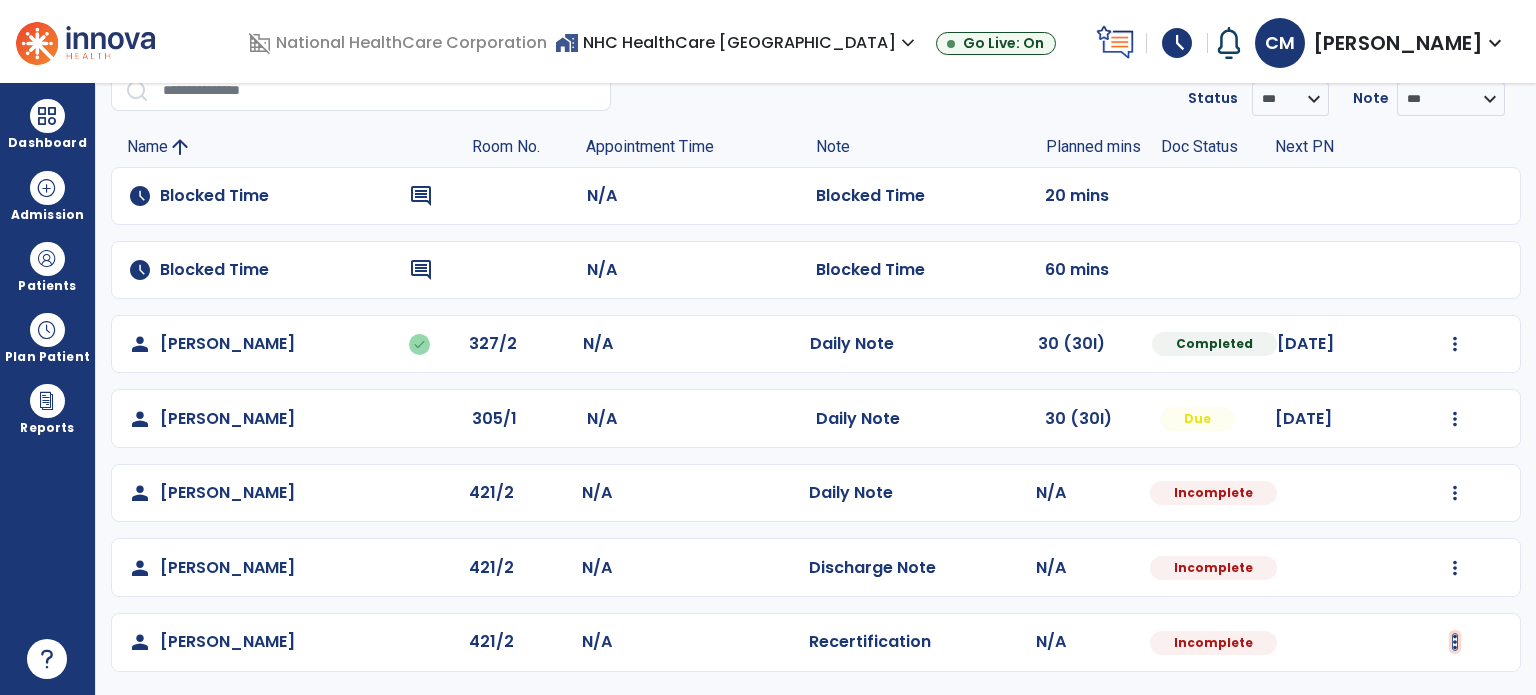 click at bounding box center [1455, 344] 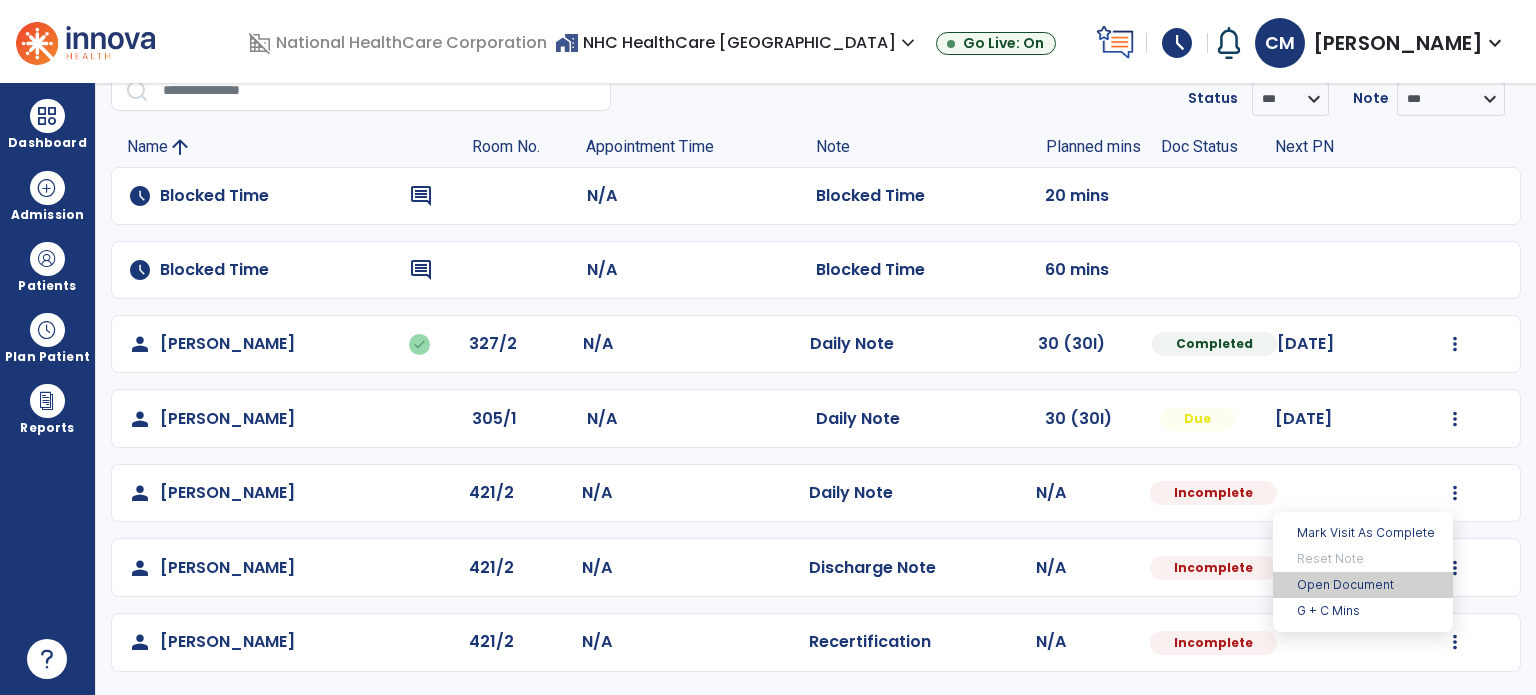 click on "Open Document" at bounding box center (1363, 585) 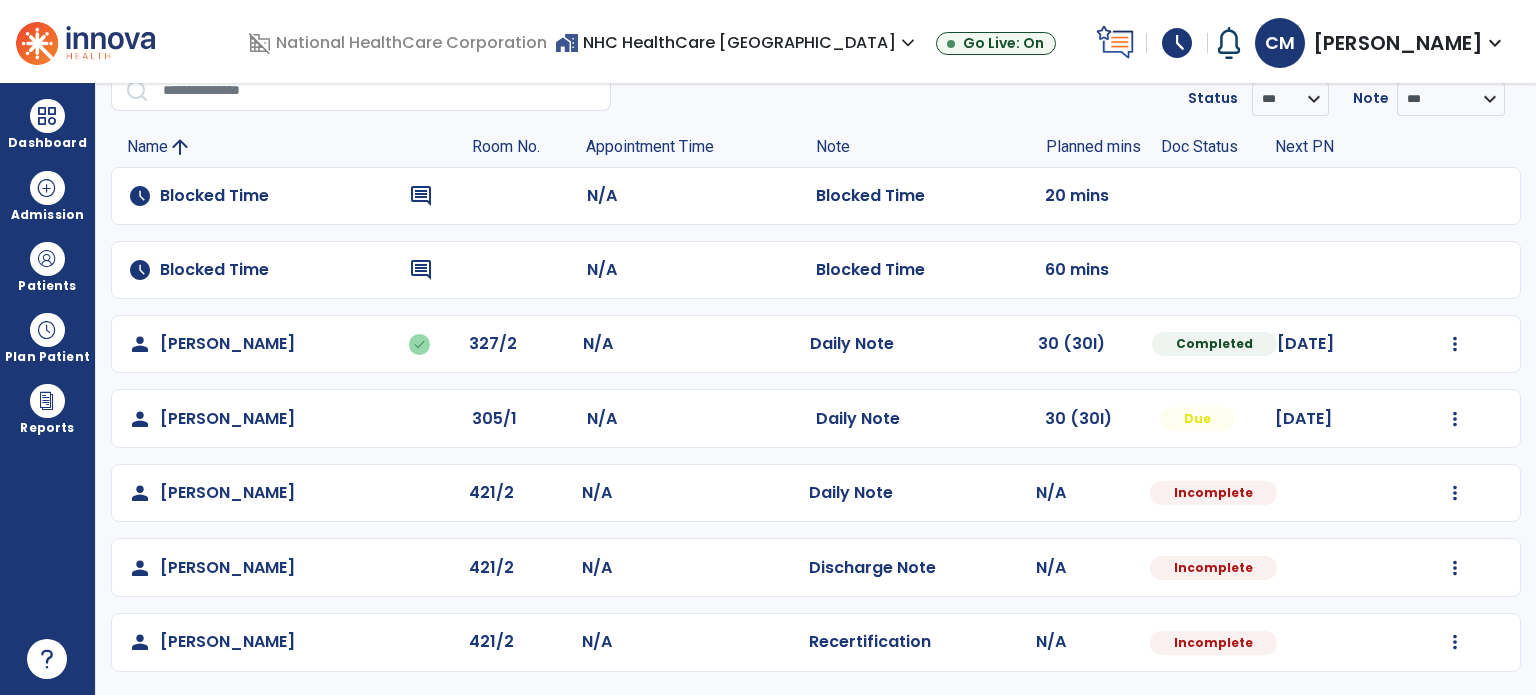 select on "**" 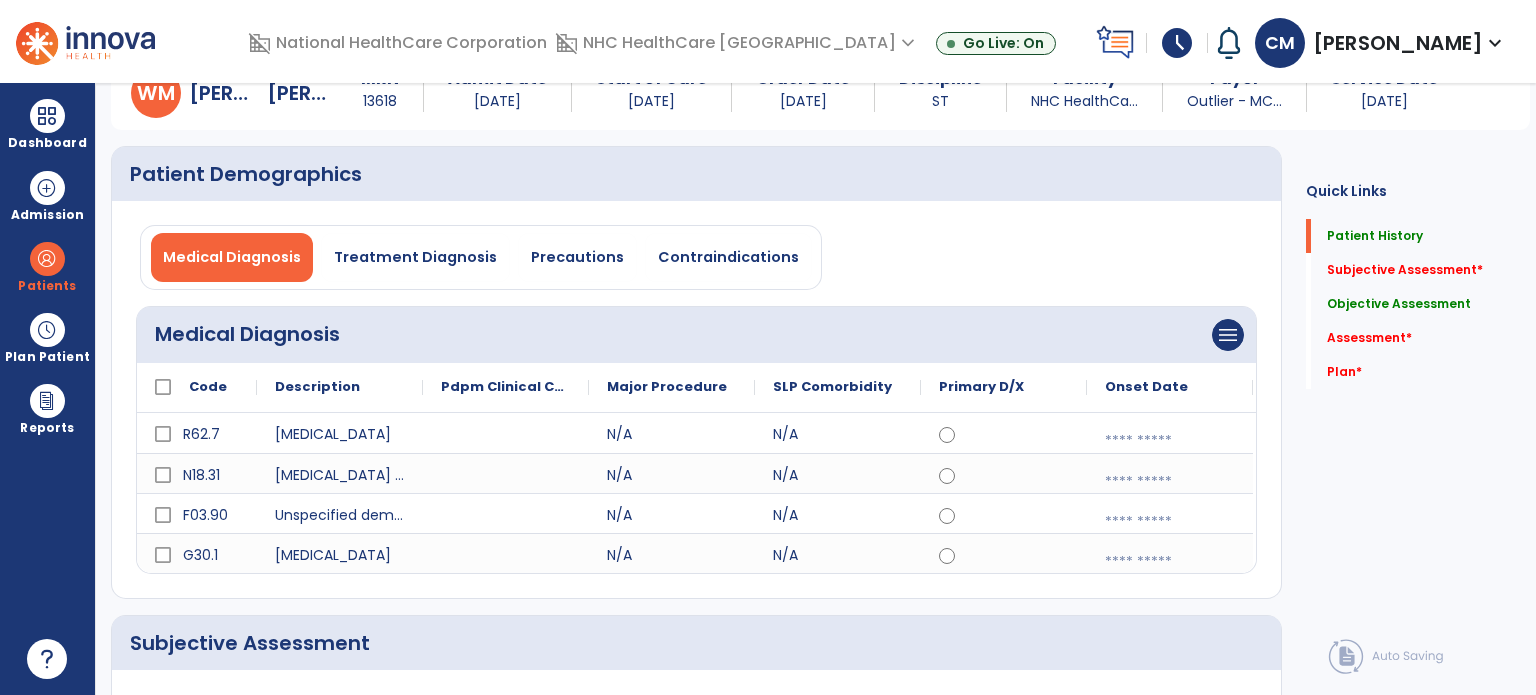 click on "Subjective Assessment   *  Subjective Assessment   *" 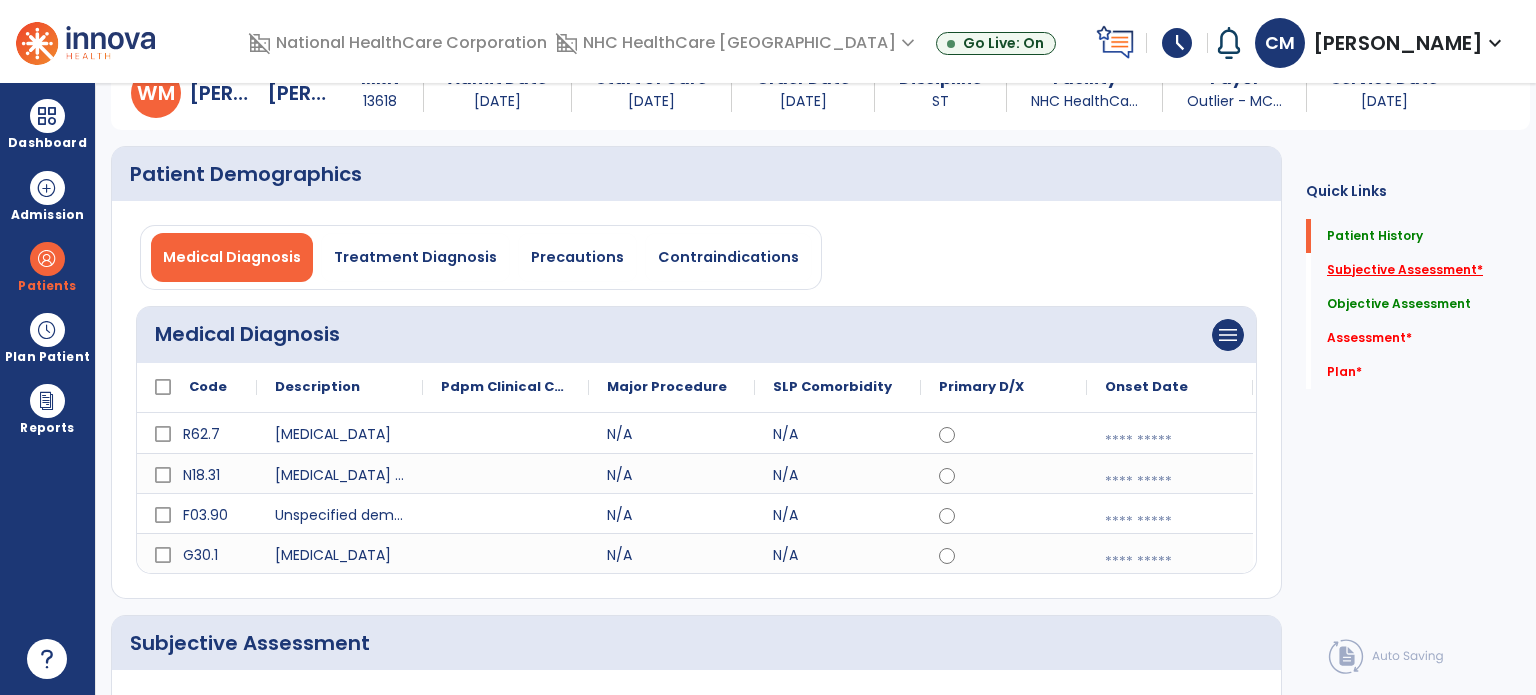 click on "Subjective Assessment   *" 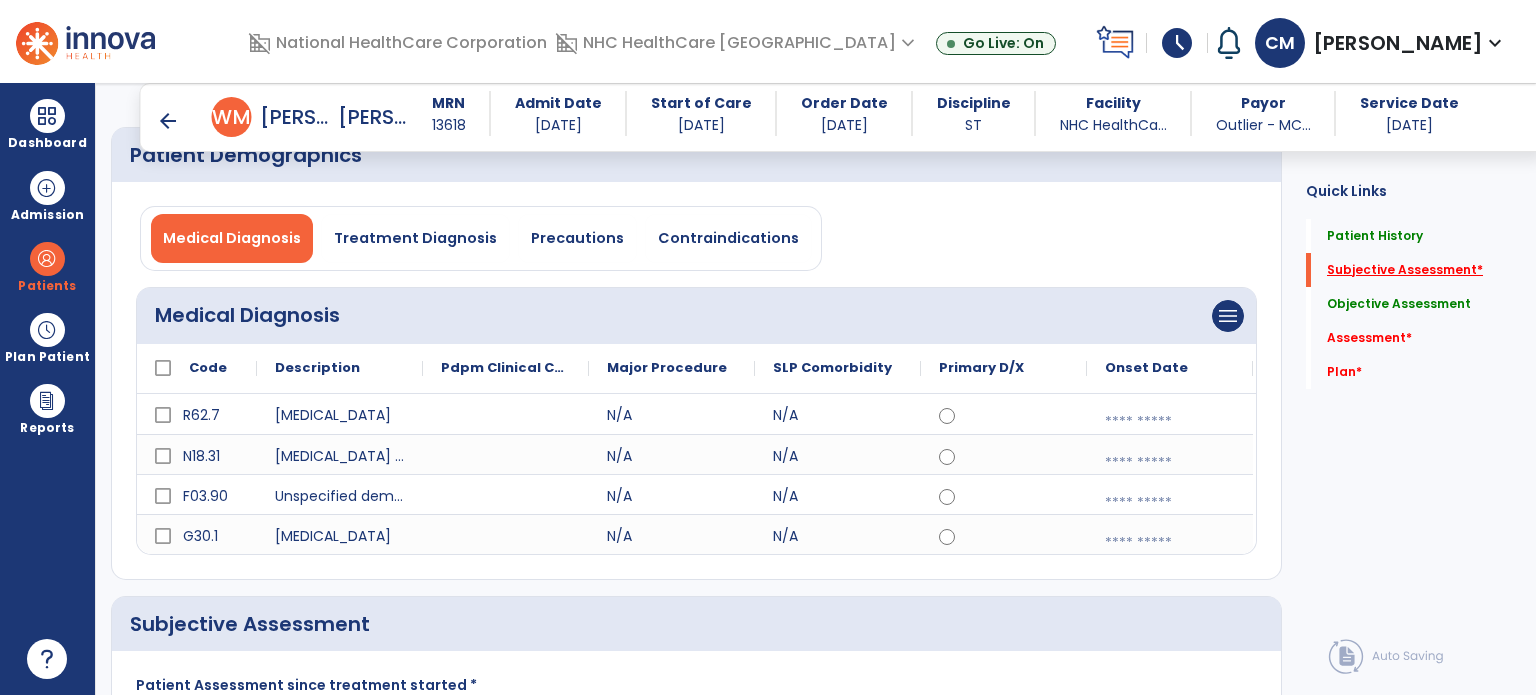 scroll, scrollTop: 40, scrollLeft: 0, axis: vertical 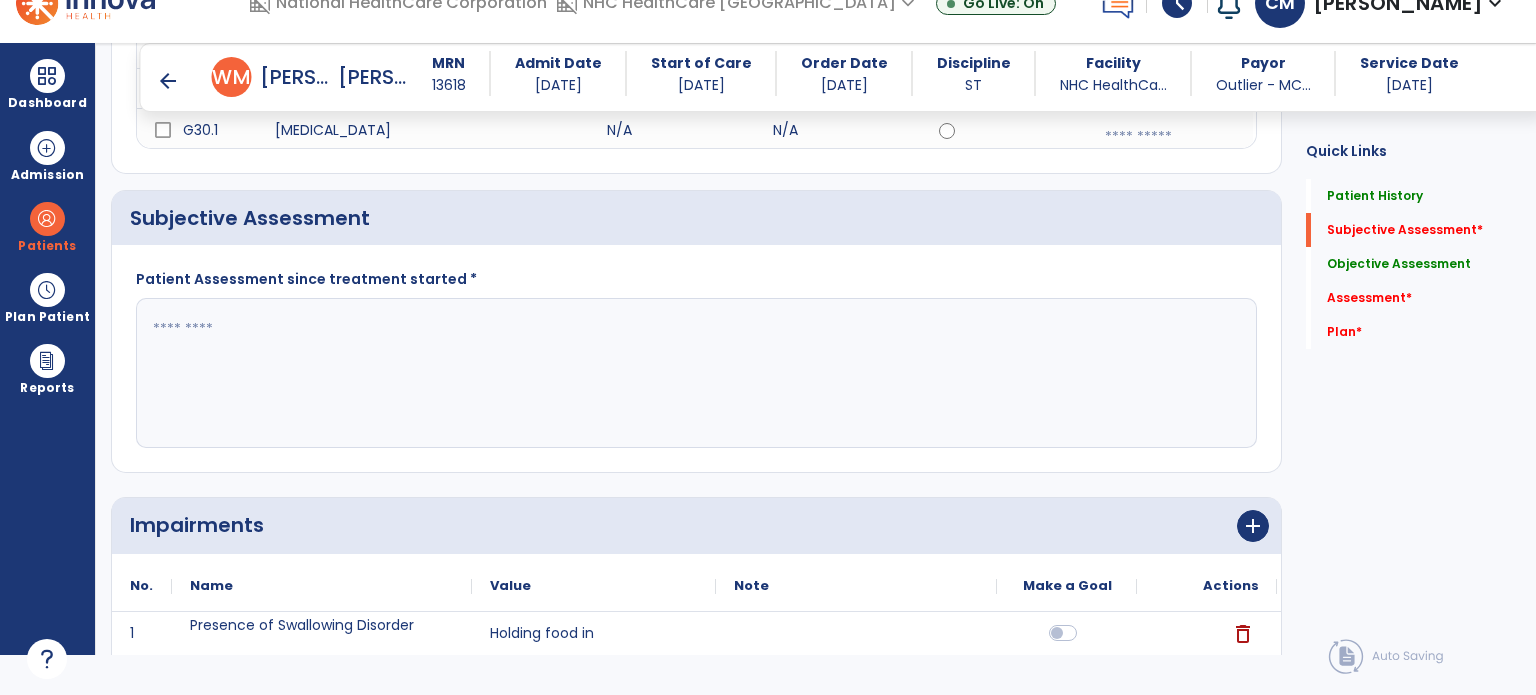 click on "Patient Assessment since treatment started *" 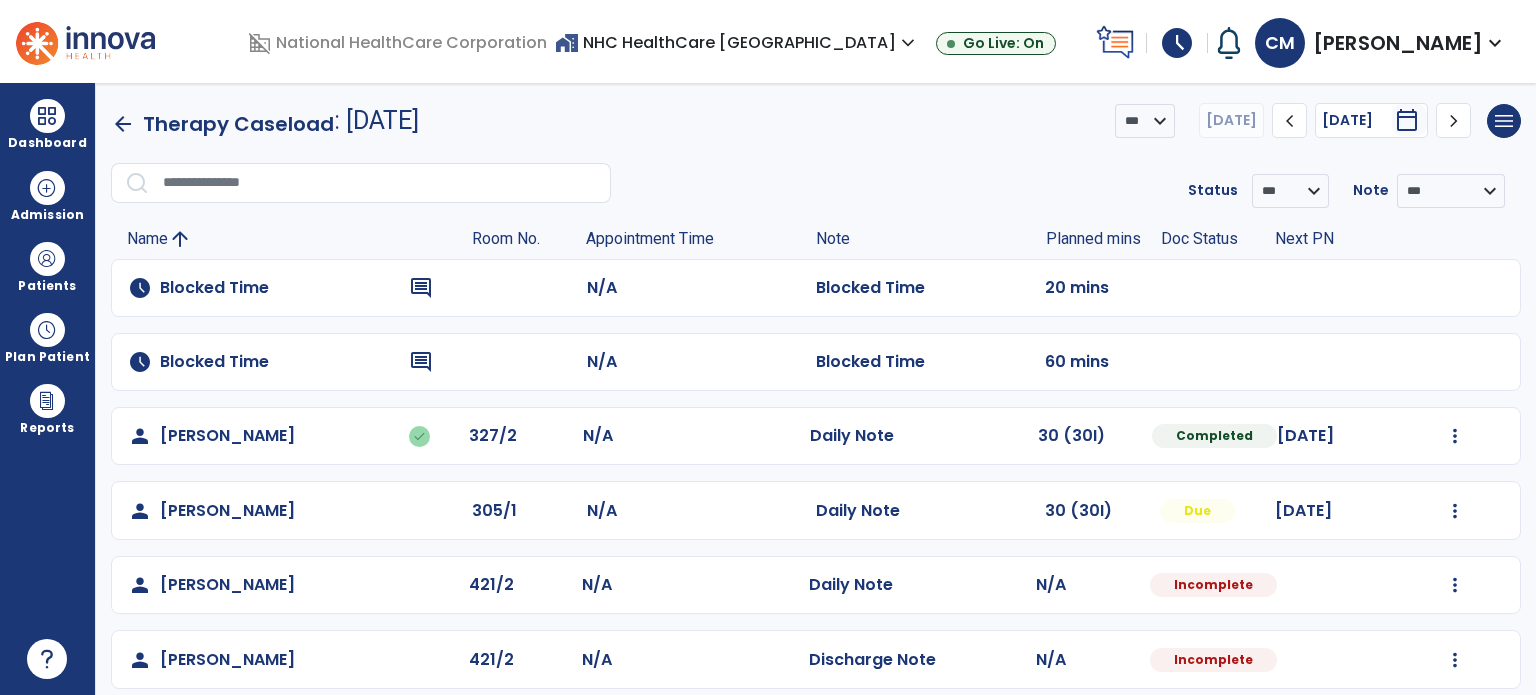 scroll, scrollTop: 92, scrollLeft: 0, axis: vertical 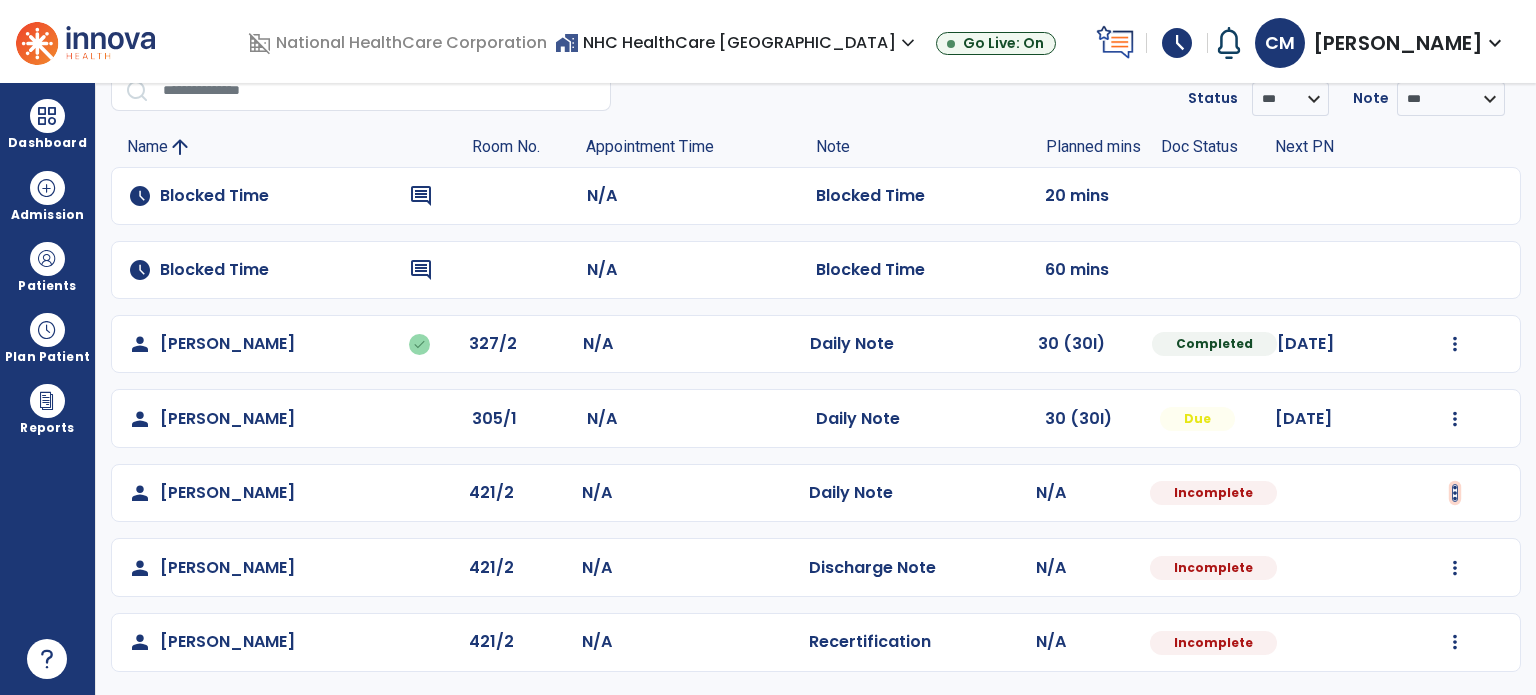 click at bounding box center [1455, 344] 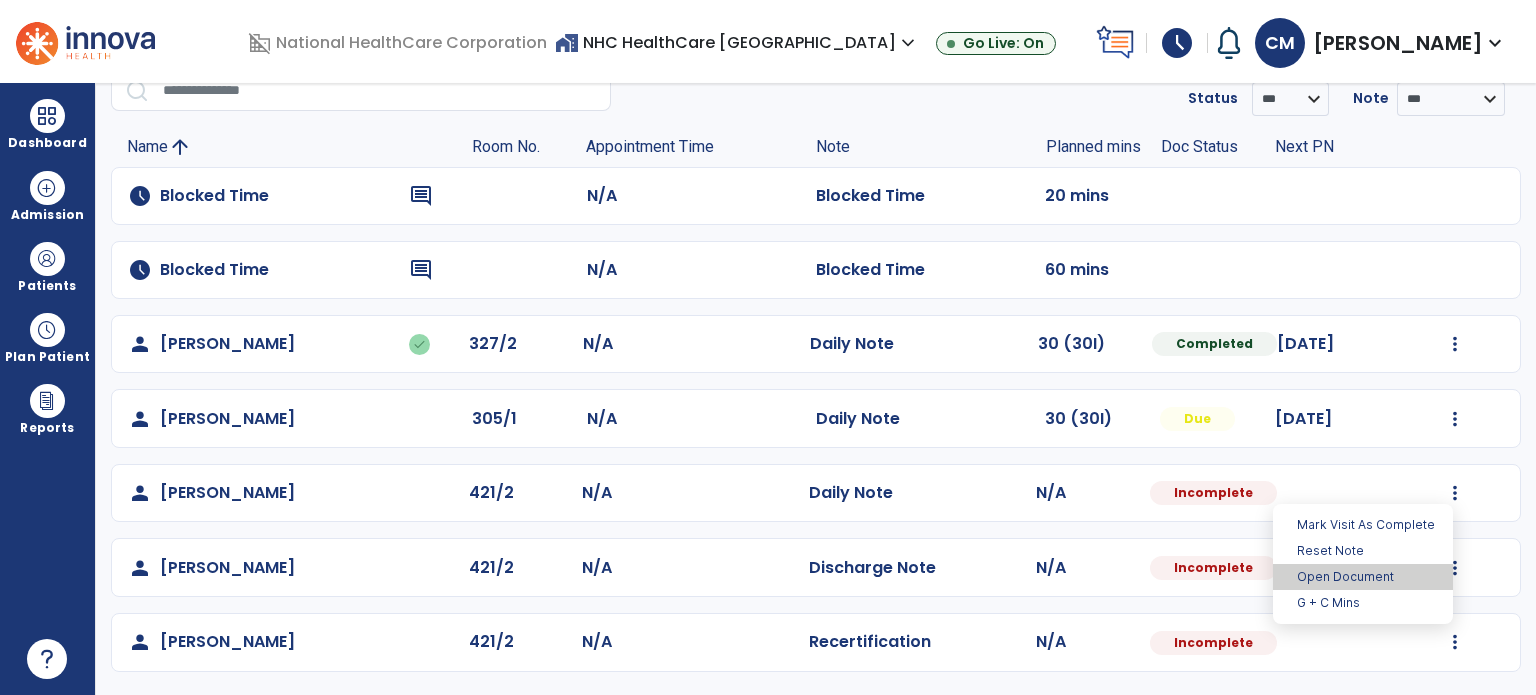 click on "Open Document" at bounding box center [1363, 577] 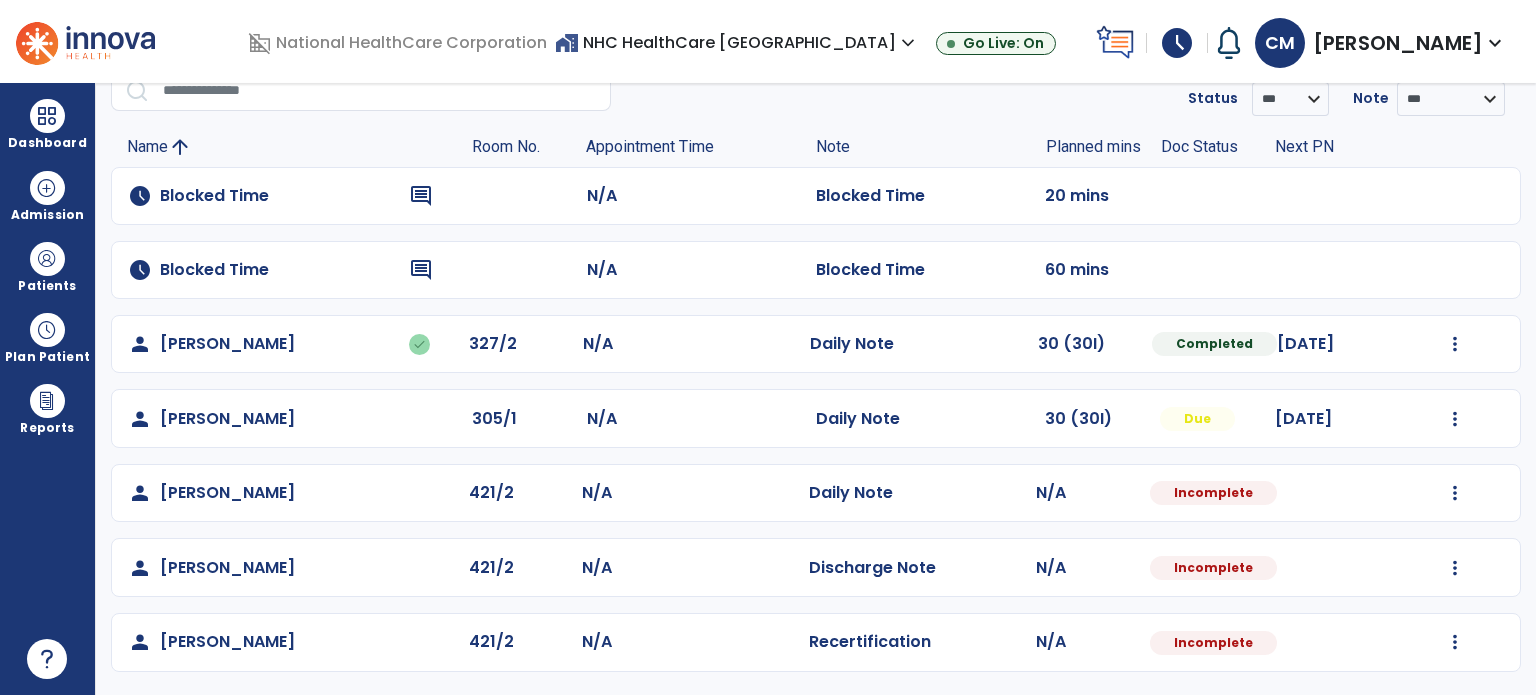 select on "*" 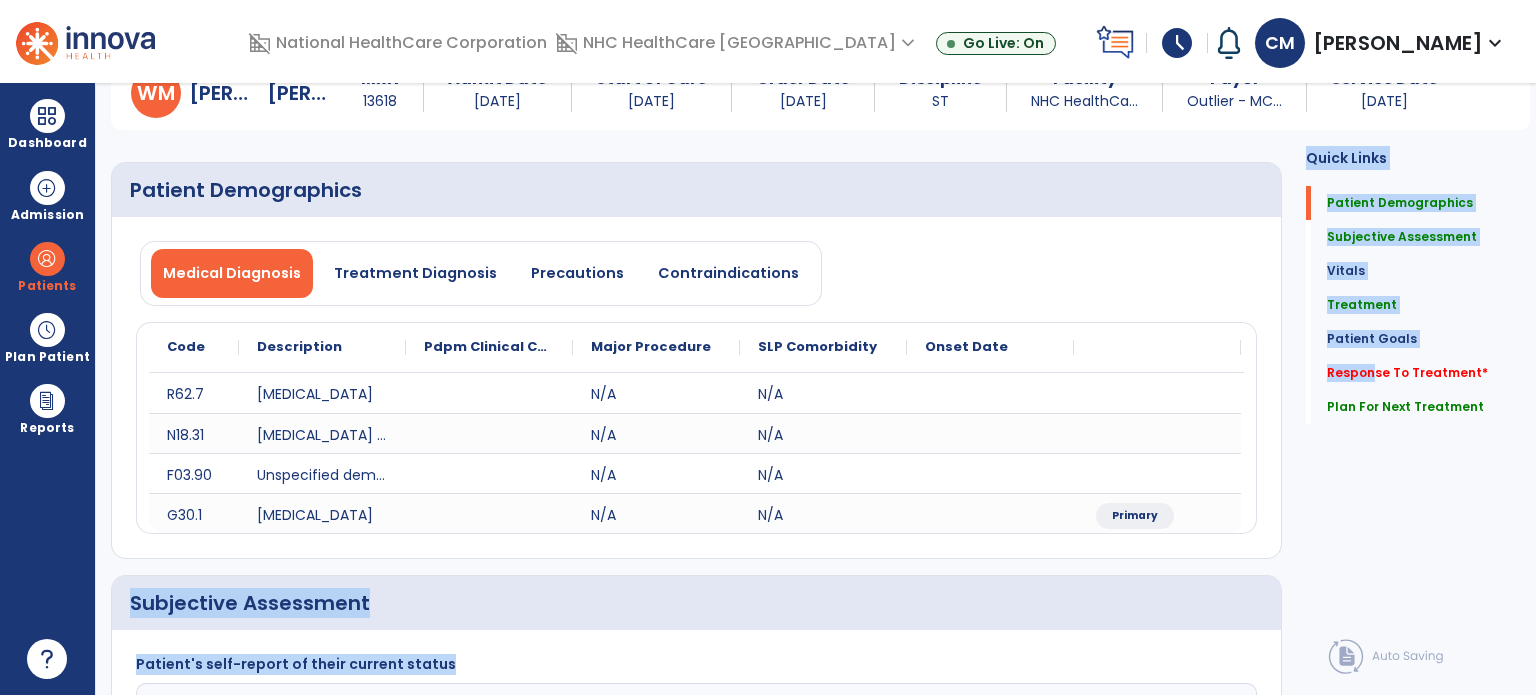 drag, startPoint x: 1360, startPoint y: 370, endPoint x: 1127, endPoint y: 368, distance: 233.00859 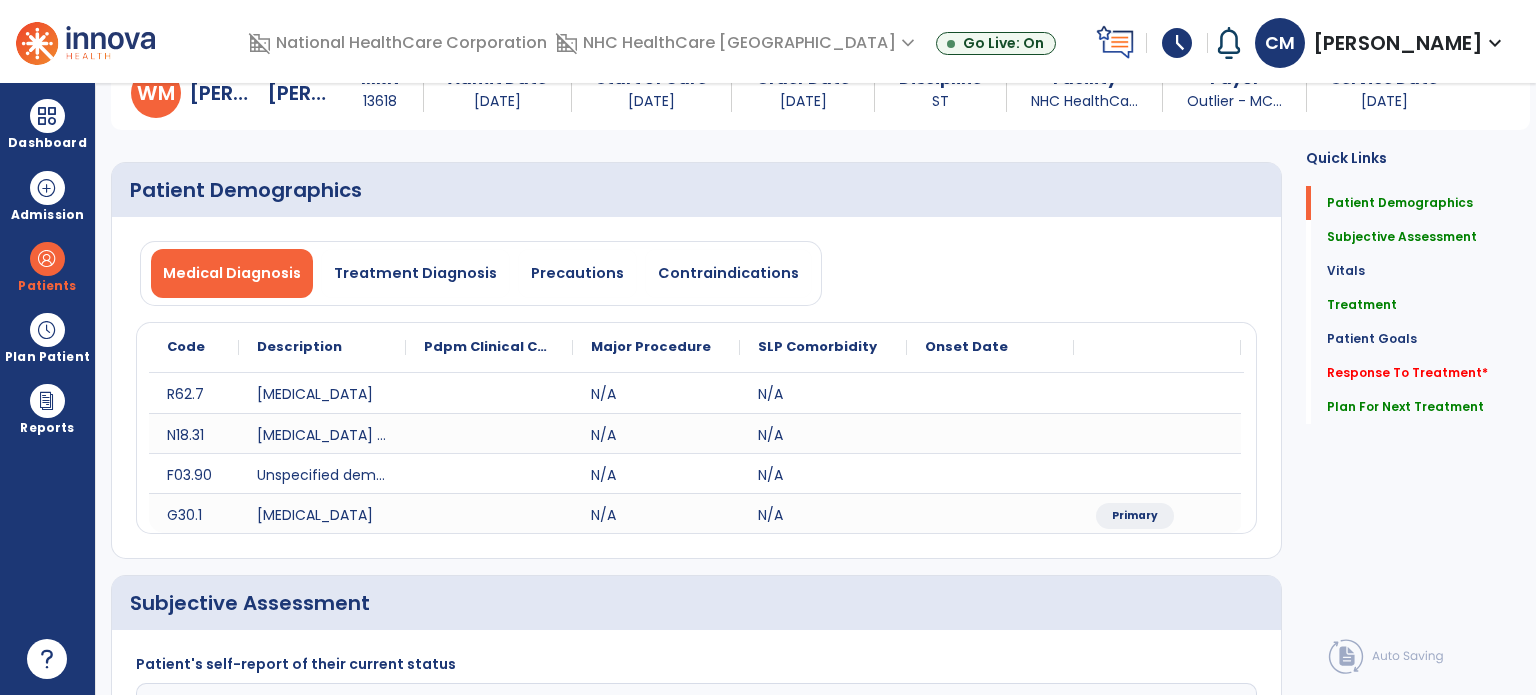 click on "Medical Diagnosis   Treatment Diagnosis   Precautions   Contraindications" 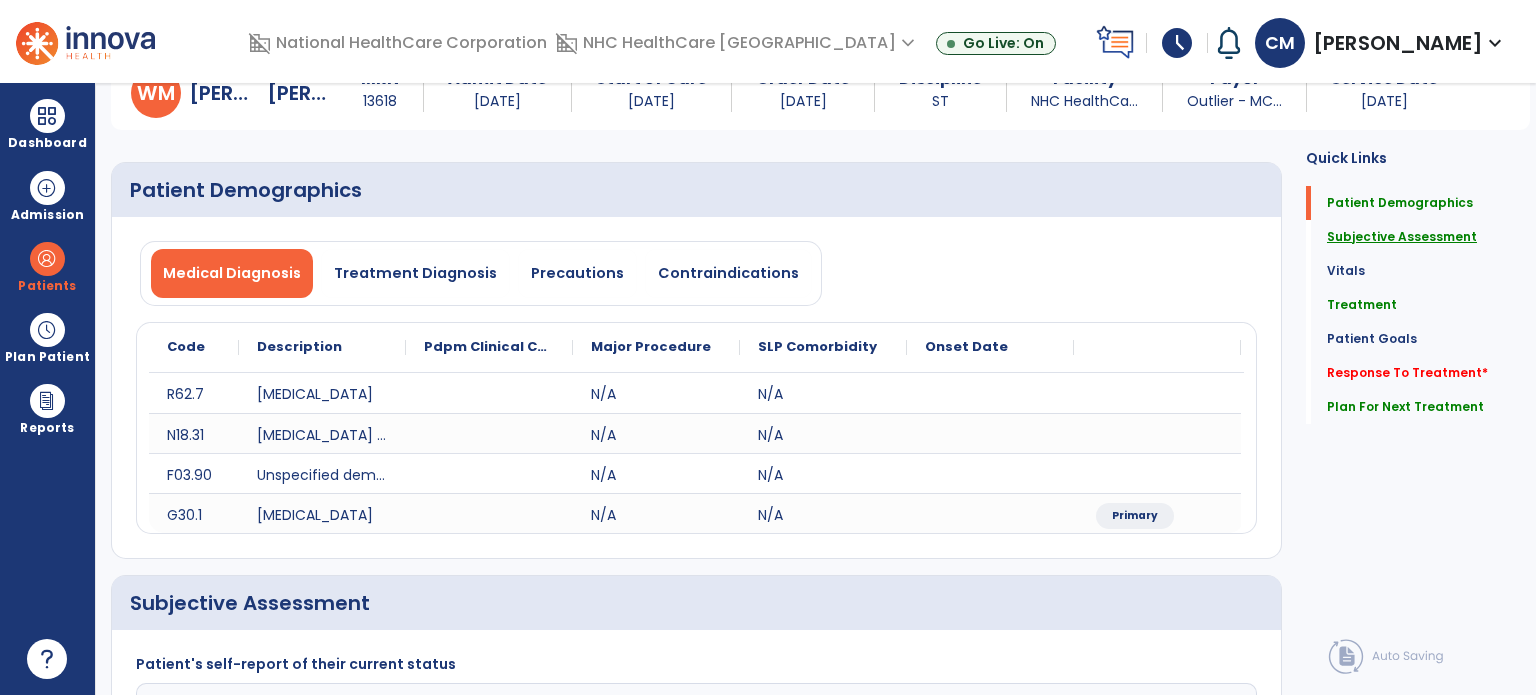 click on "Subjective Assessment" 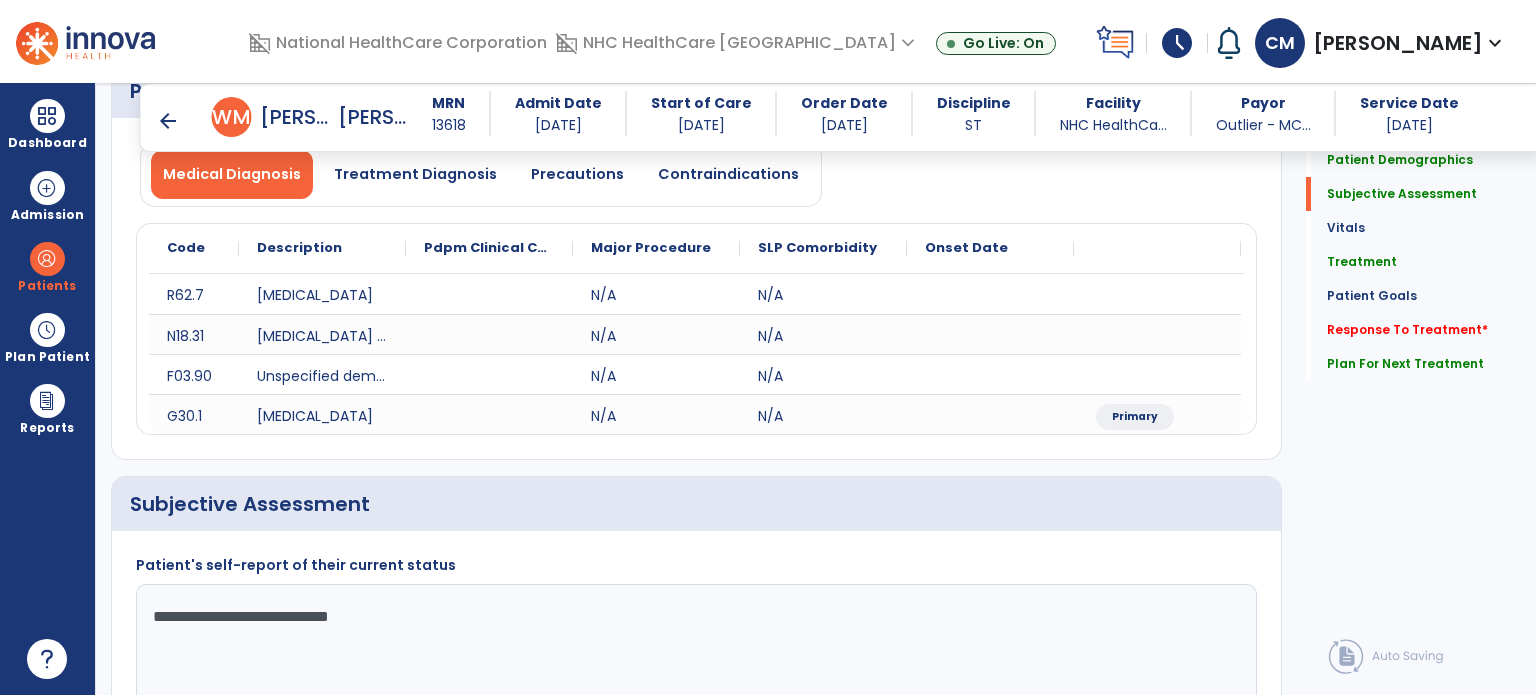 scroll, scrollTop: 418, scrollLeft: 0, axis: vertical 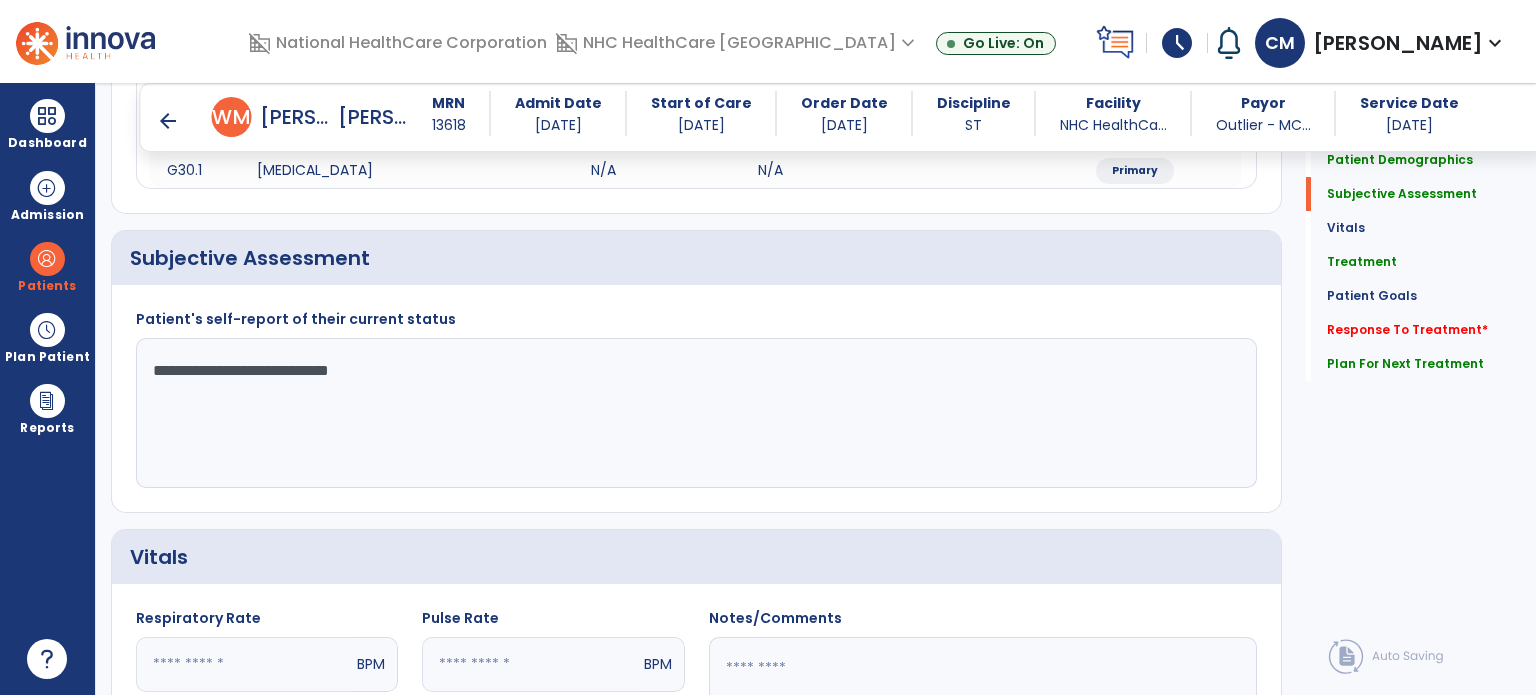 drag, startPoint x: 436, startPoint y: 375, endPoint x: 97, endPoint y: 334, distance: 341.47034 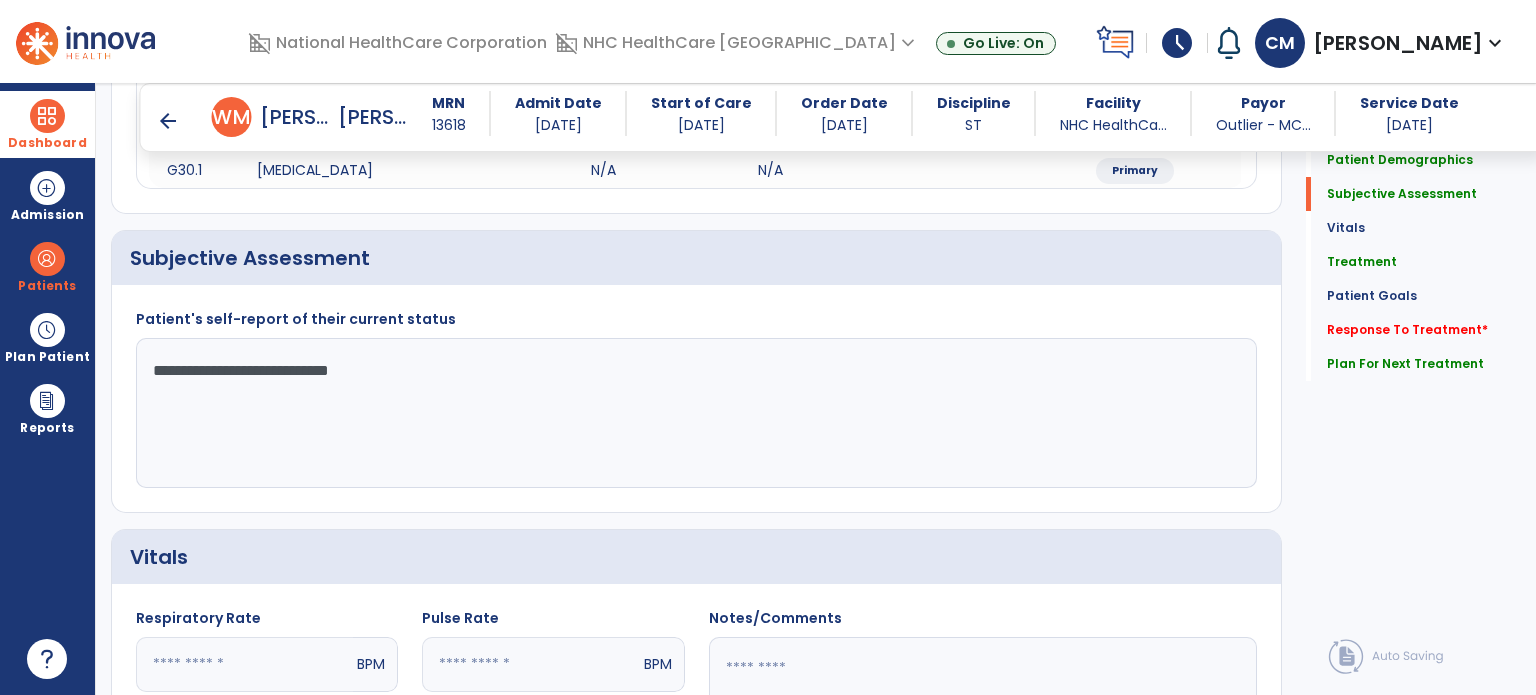 click on "Dashboard" at bounding box center (47, 143) 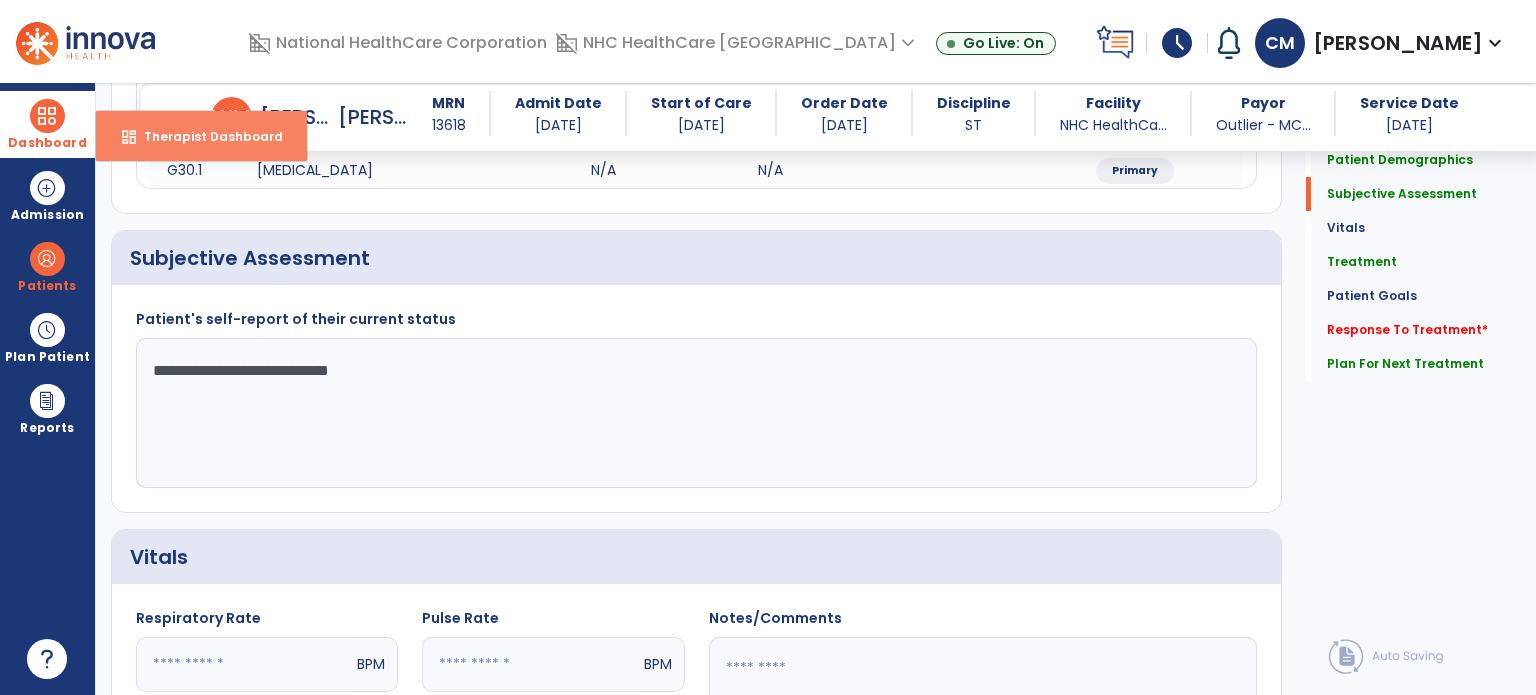 click on "dashboard  Therapist Dashboard" at bounding box center [201, 136] 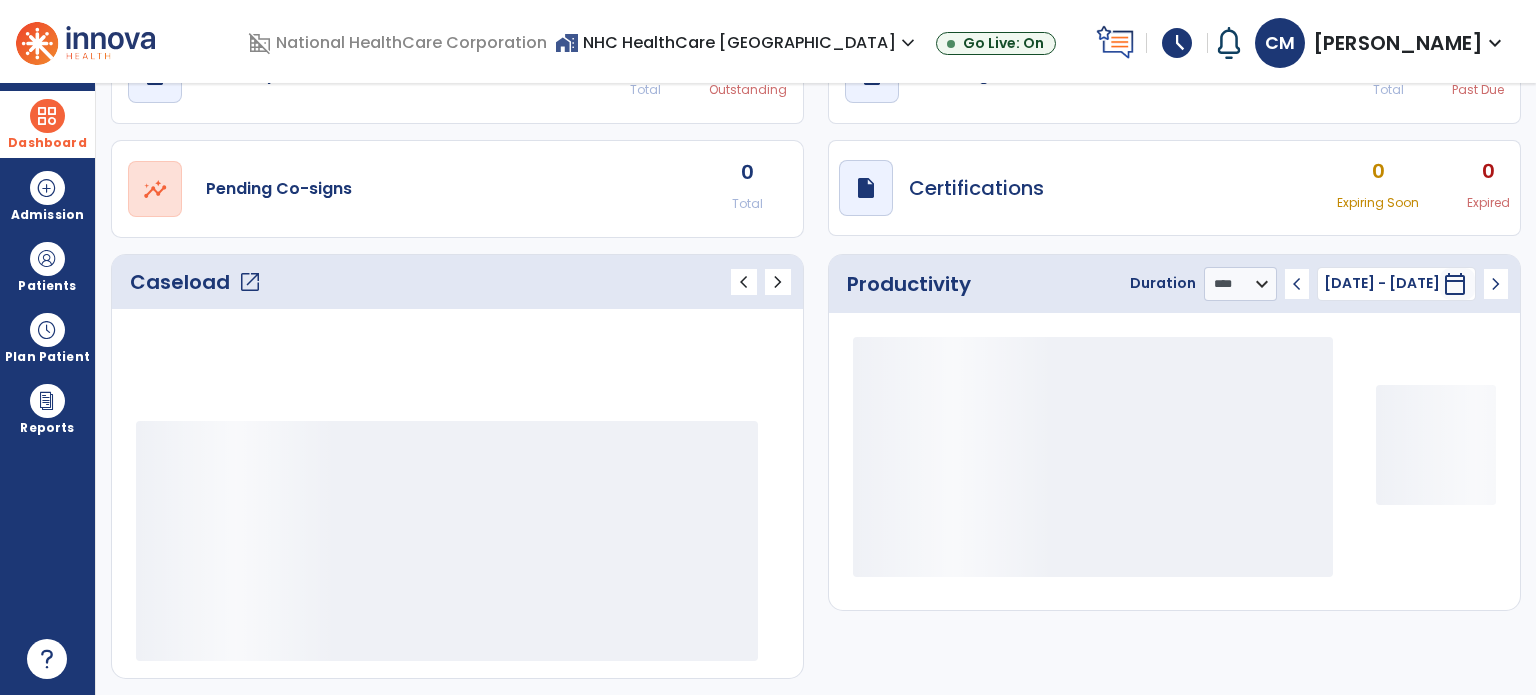 scroll, scrollTop: 52, scrollLeft: 0, axis: vertical 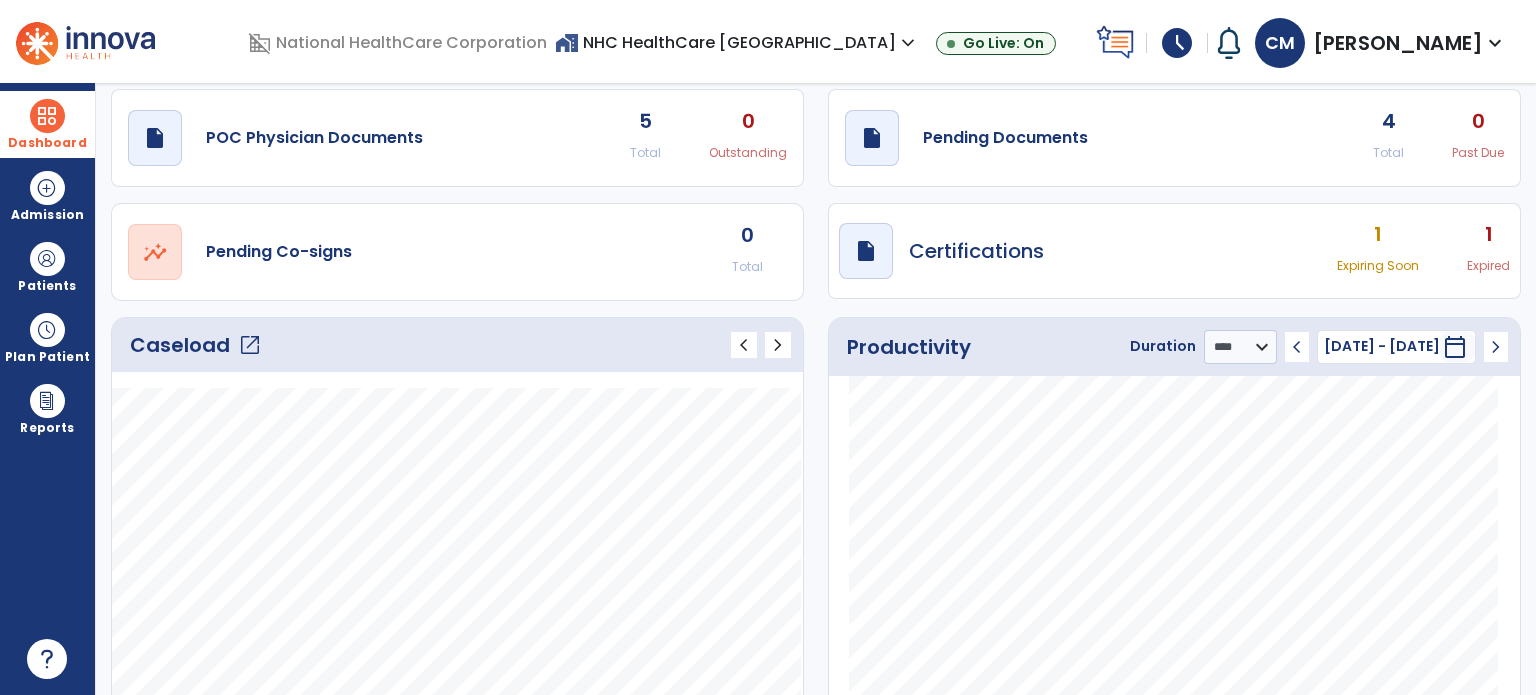 click on "open_in_new" 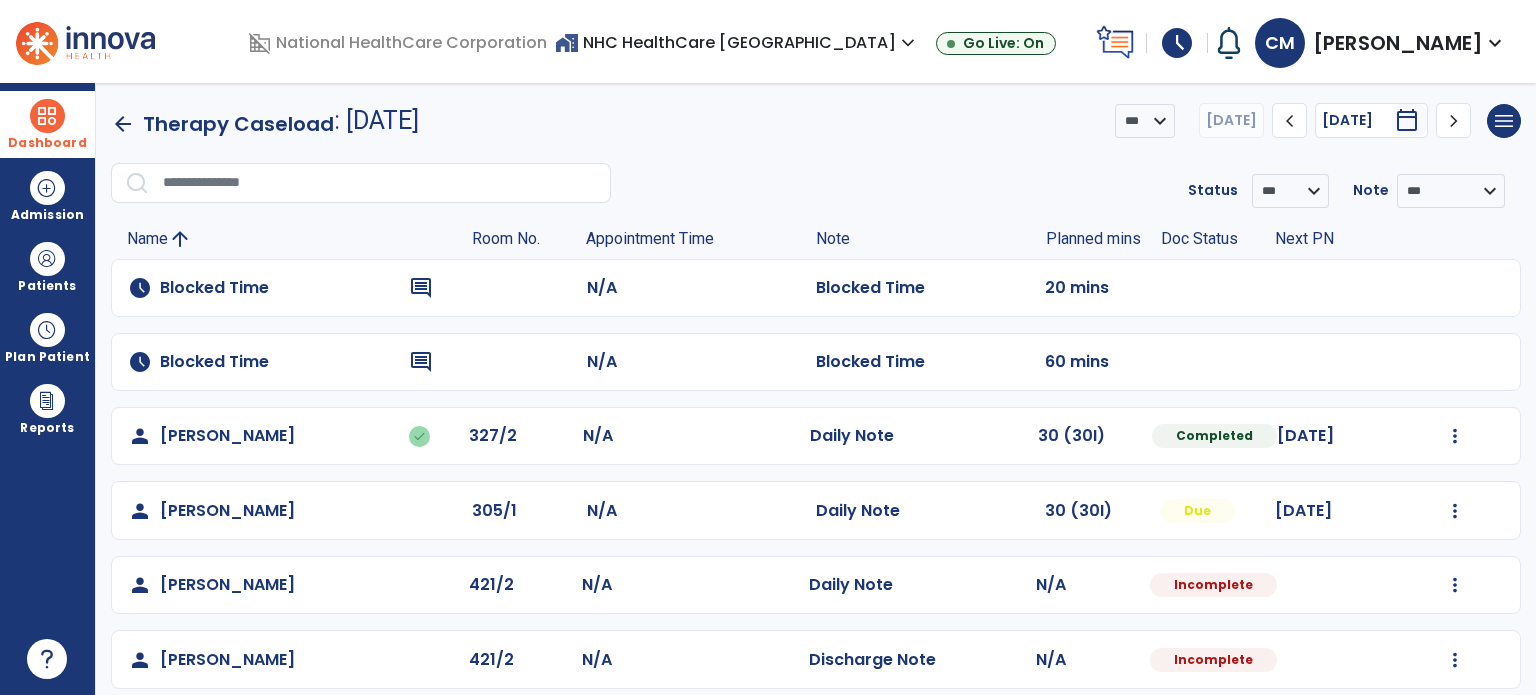 scroll, scrollTop: 92, scrollLeft: 0, axis: vertical 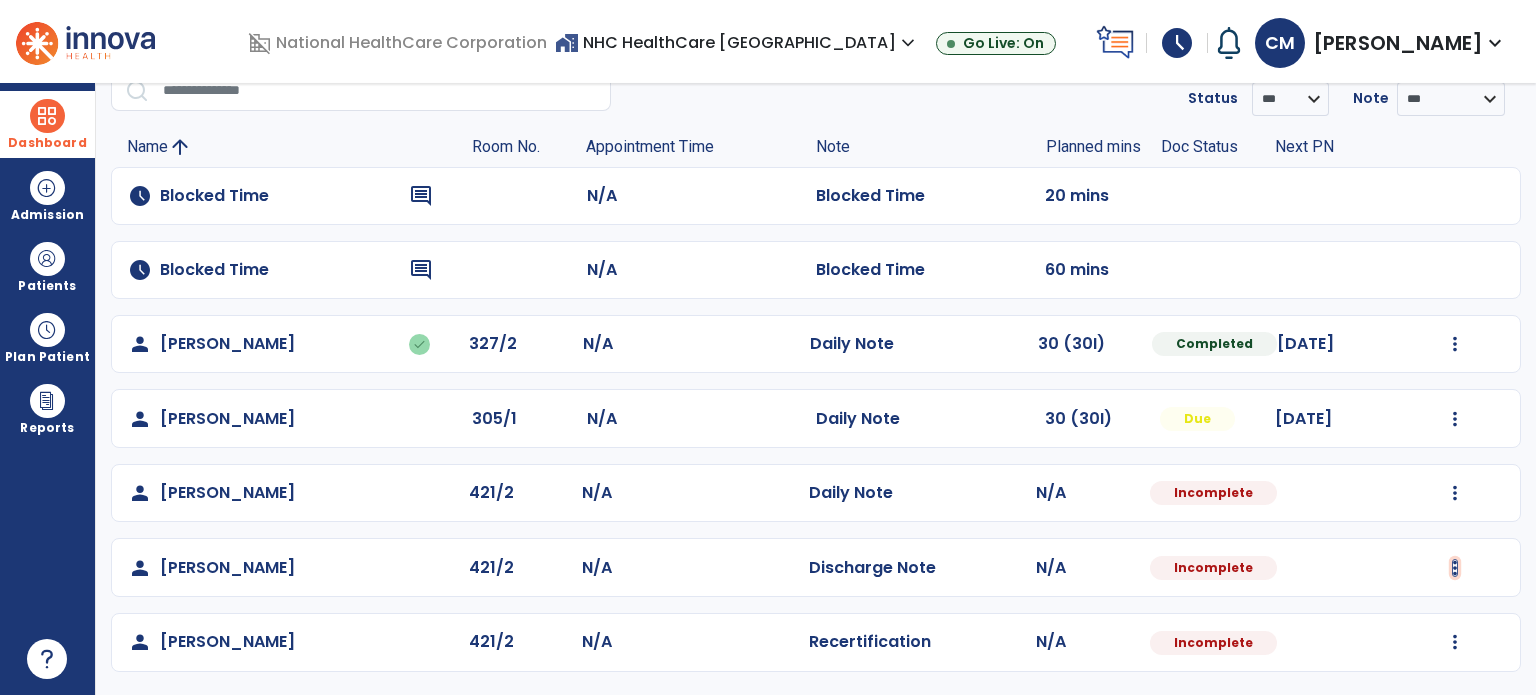 click at bounding box center (1455, 344) 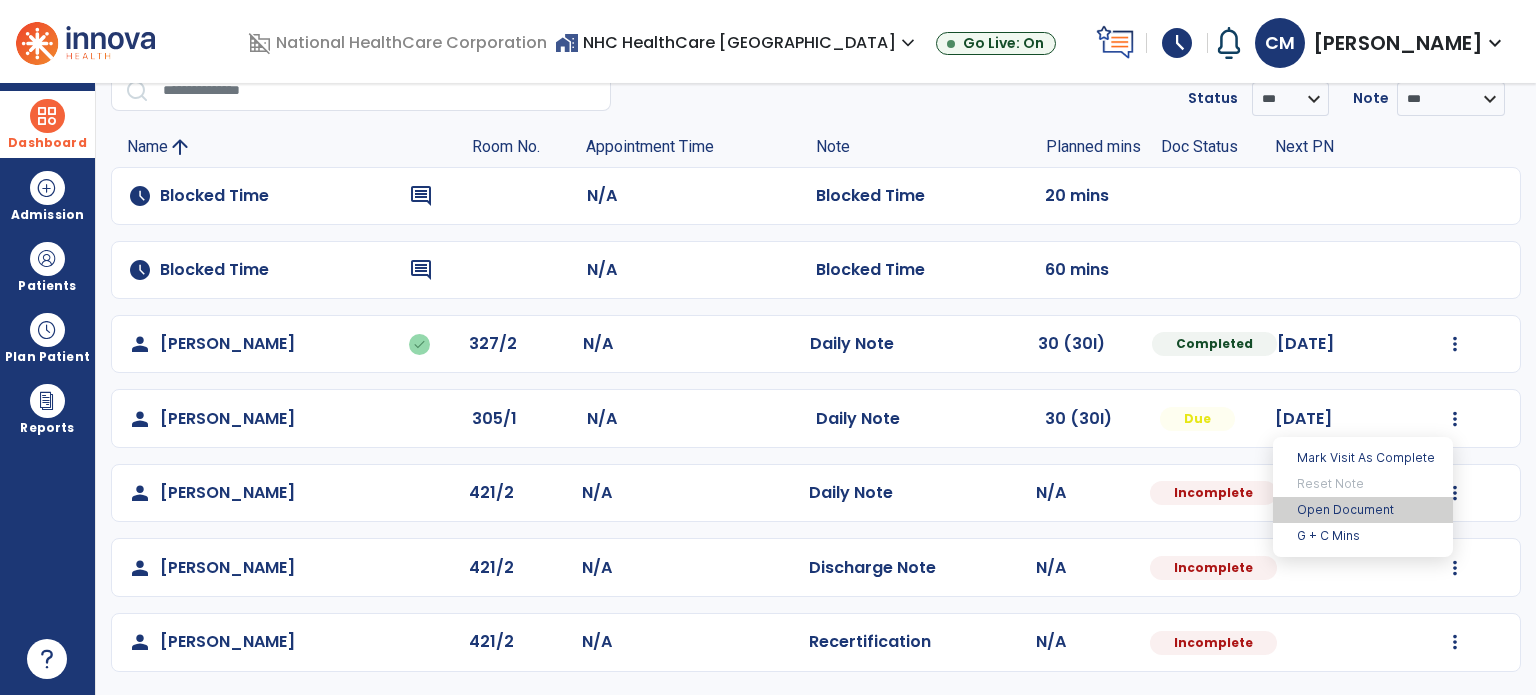 click on "Open Document" at bounding box center (1363, 510) 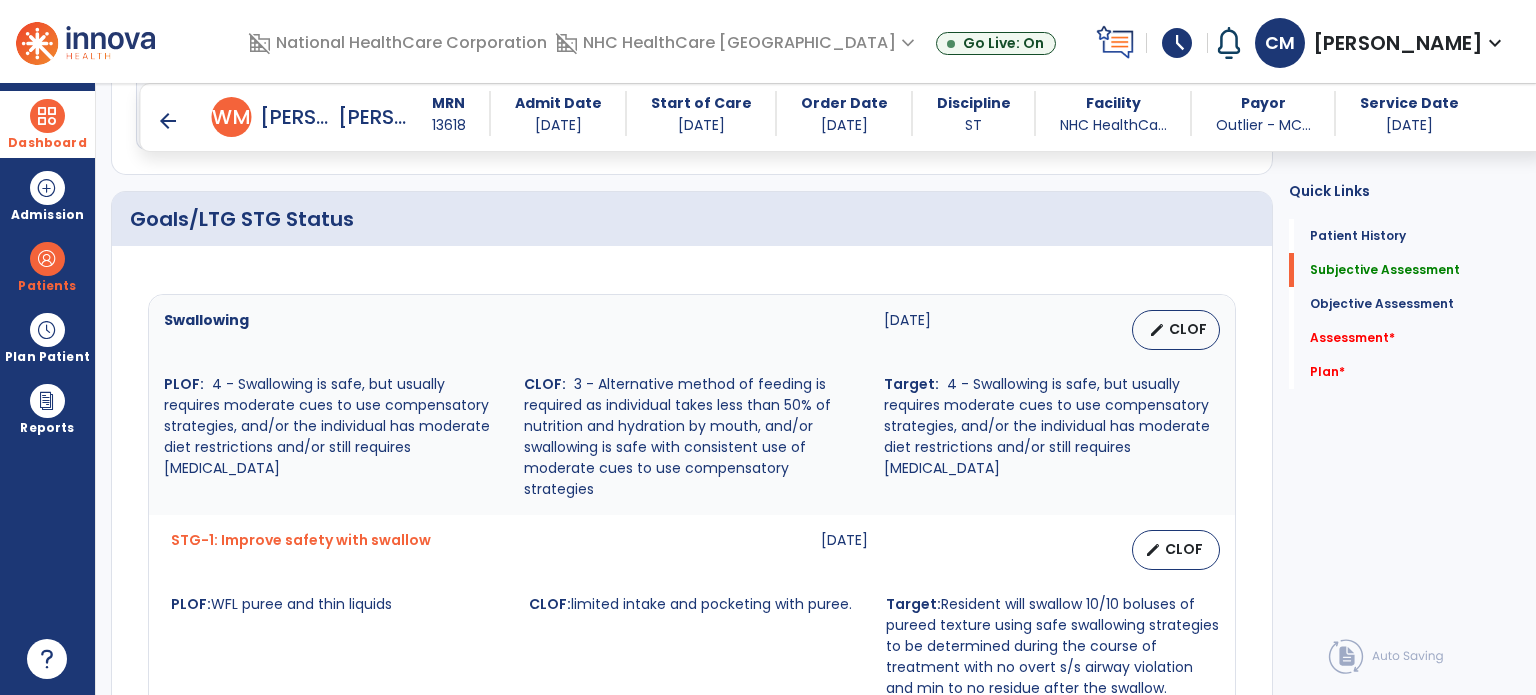 scroll, scrollTop: 740, scrollLeft: 0, axis: vertical 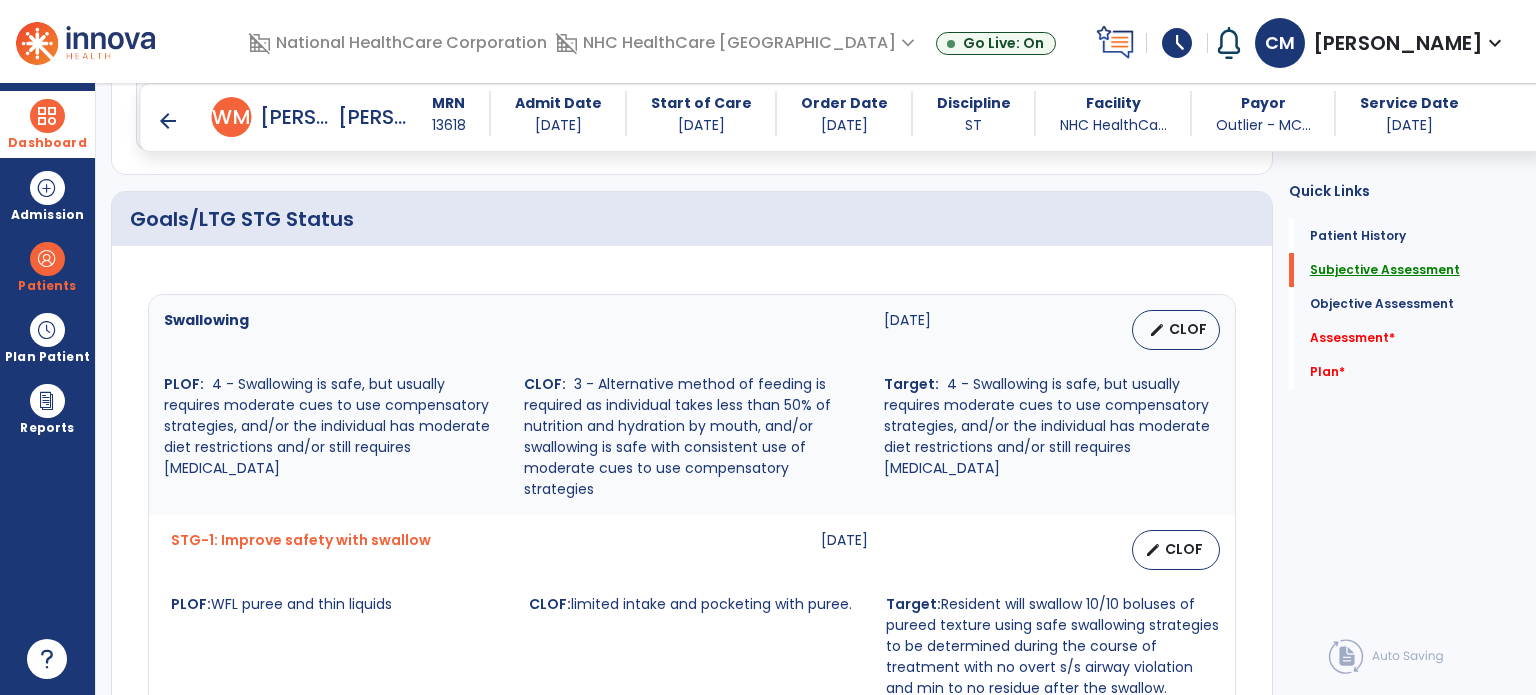 click on "Subjective Assessment" 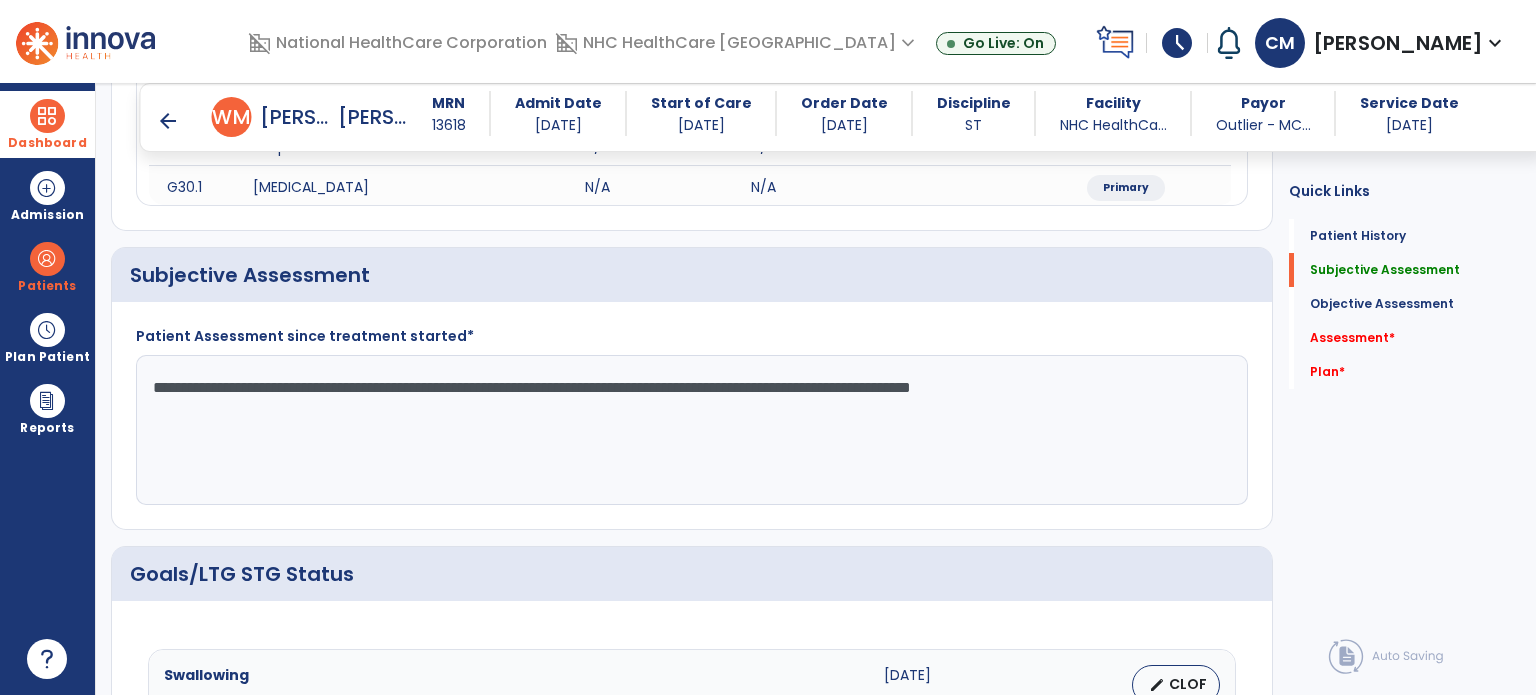 scroll, scrollTop: 383, scrollLeft: 0, axis: vertical 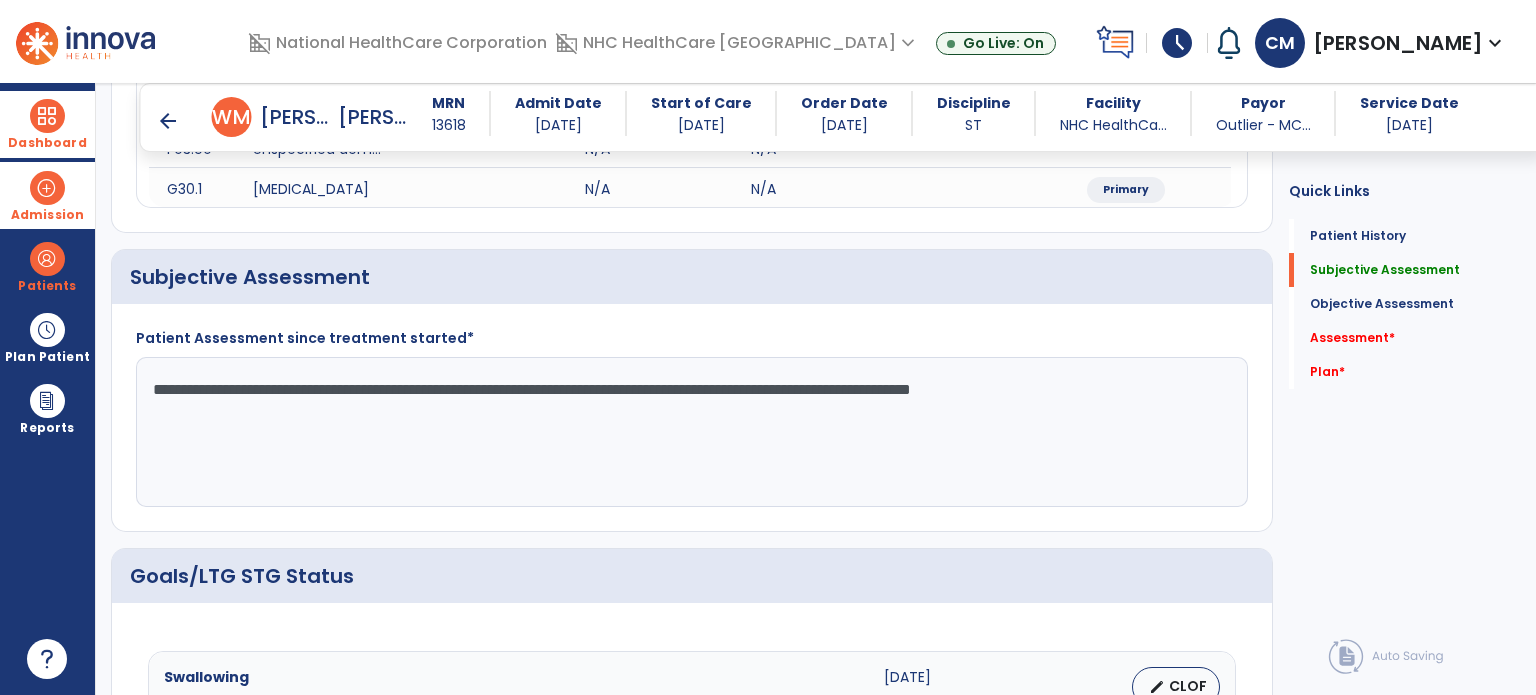 drag, startPoint x: 1163, startPoint y: 378, endPoint x: 27, endPoint y: 219, distance: 1147.0732 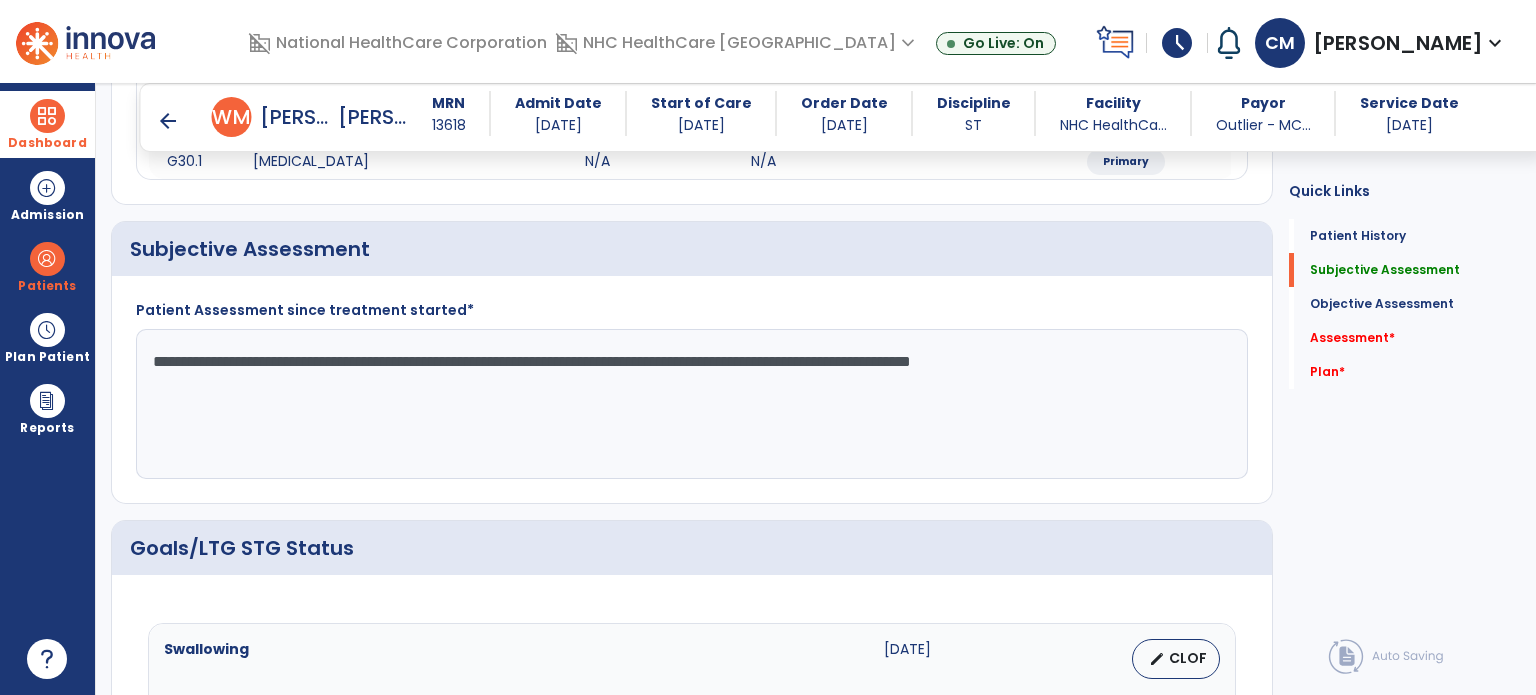 scroll, scrollTop: 412, scrollLeft: 0, axis: vertical 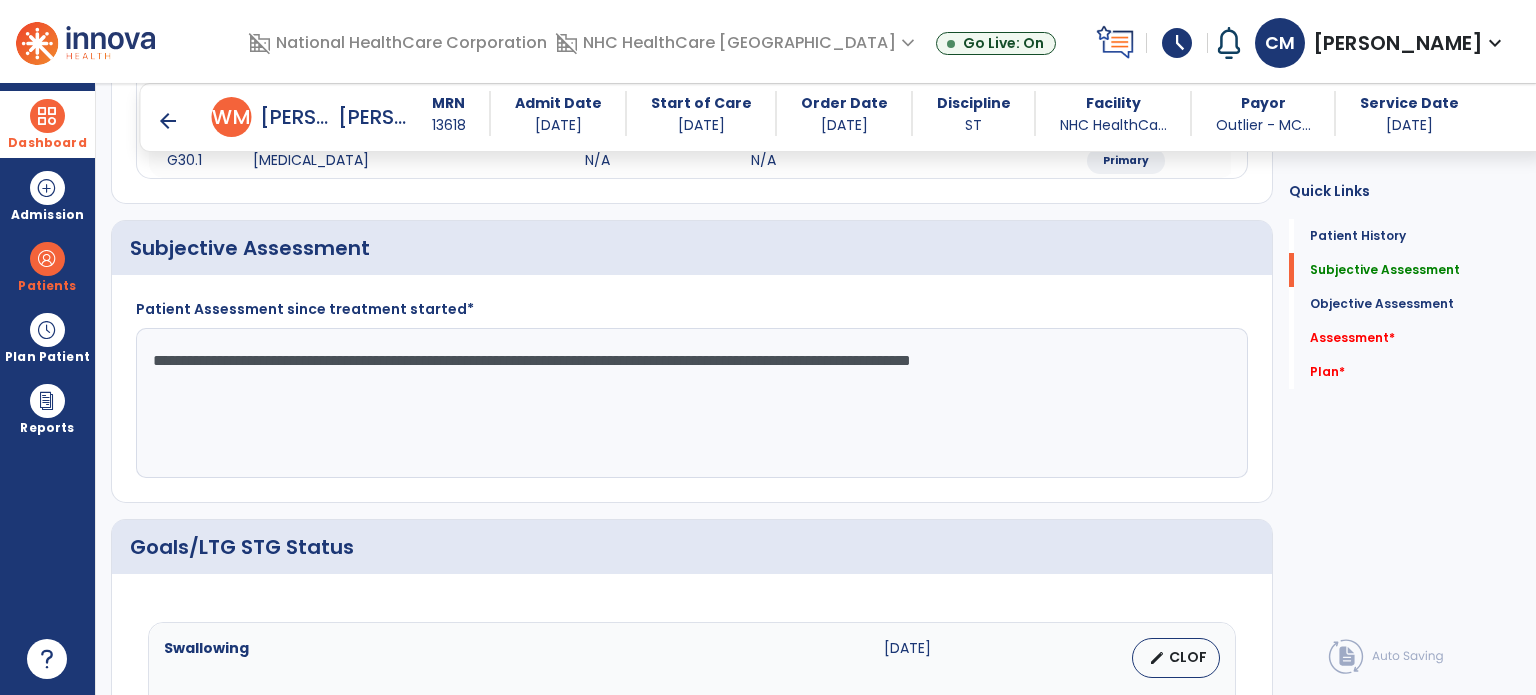 click on "arrow_back" at bounding box center [168, 121] 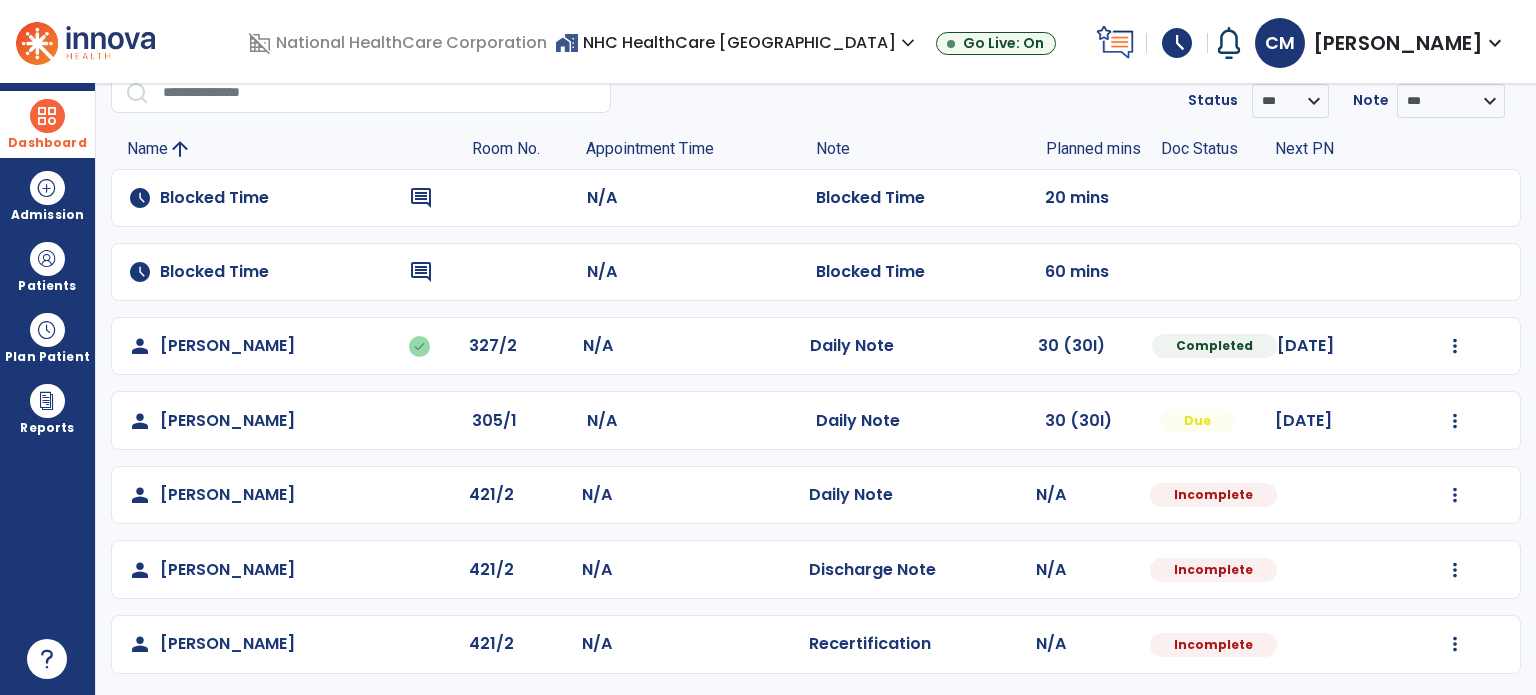 scroll, scrollTop: 92, scrollLeft: 0, axis: vertical 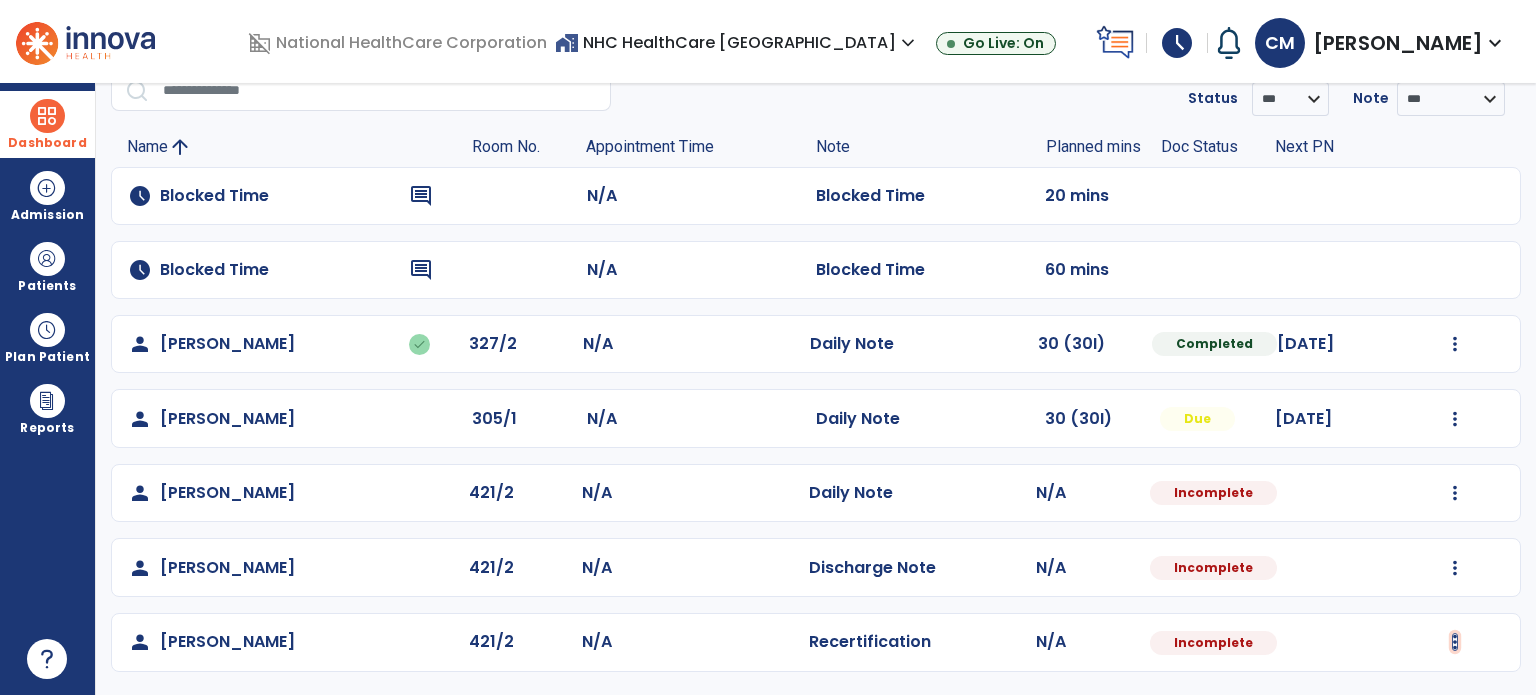 click at bounding box center [1455, 344] 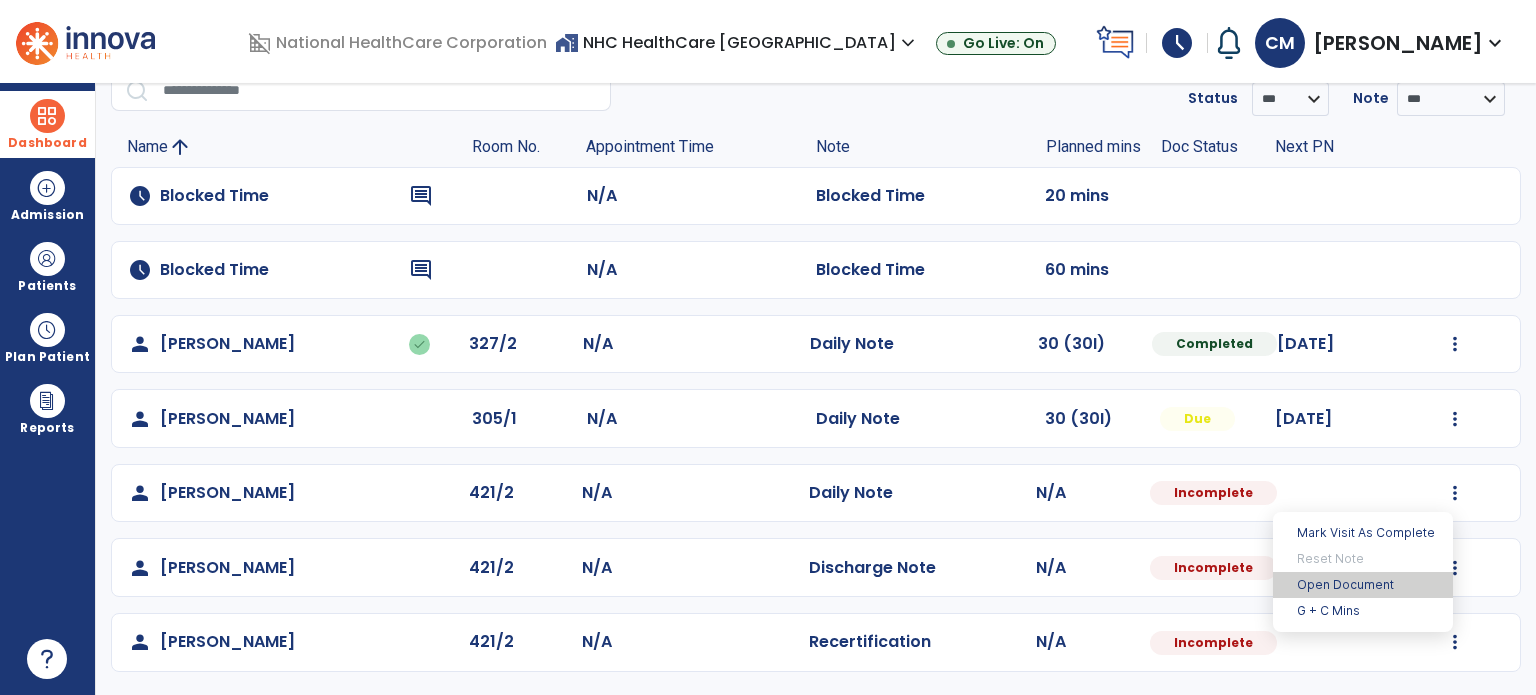 click on "Open Document" at bounding box center [1363, 585] 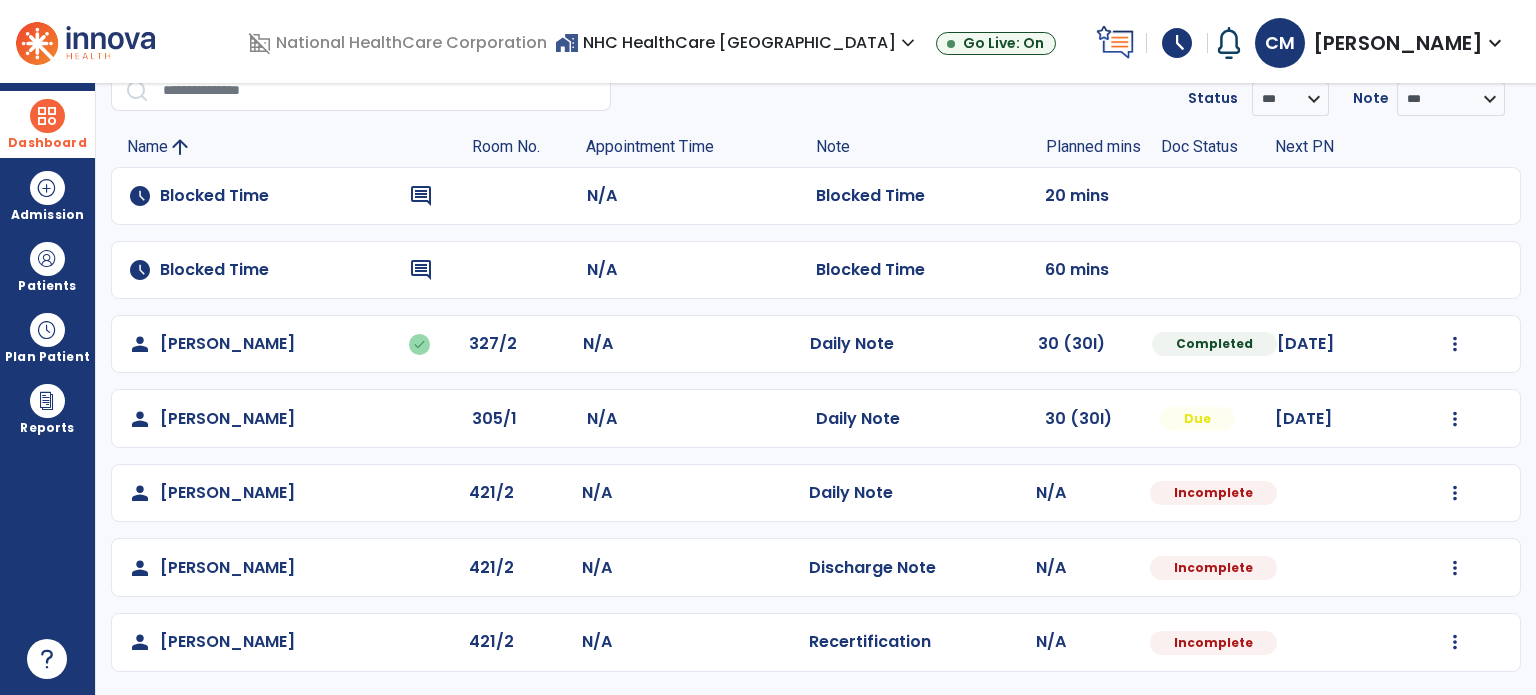 select on "**" 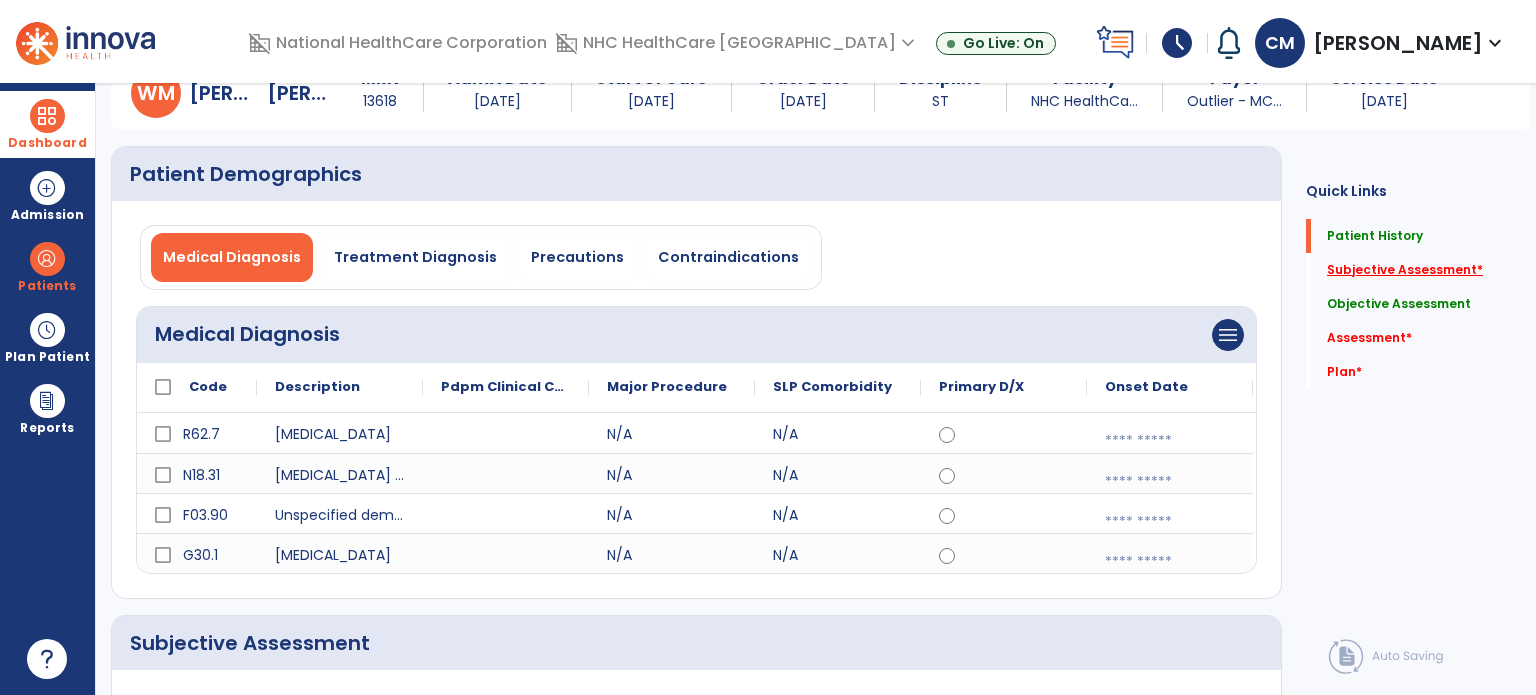 click on "Subjective Assessment   *" 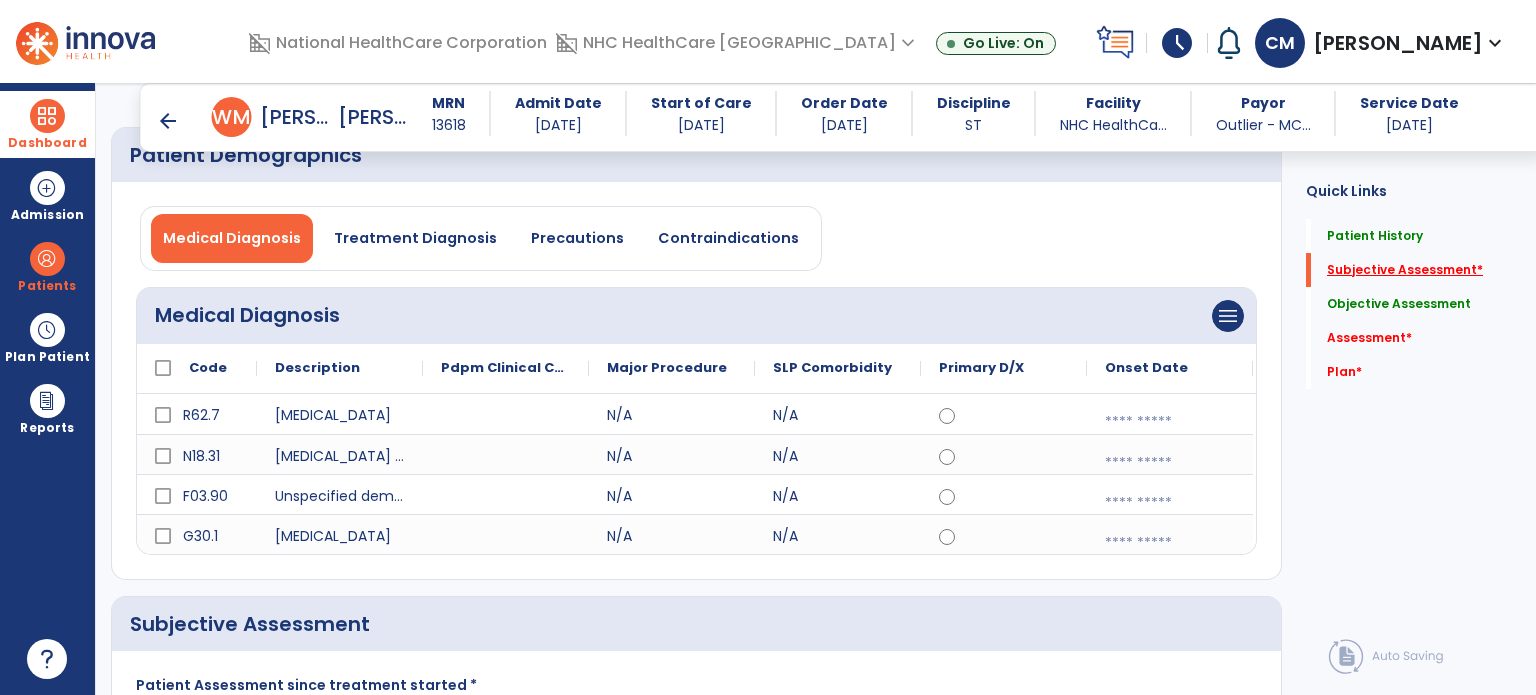scroll, scrollTop: 40, scrollLeft: 0, axis: vertical 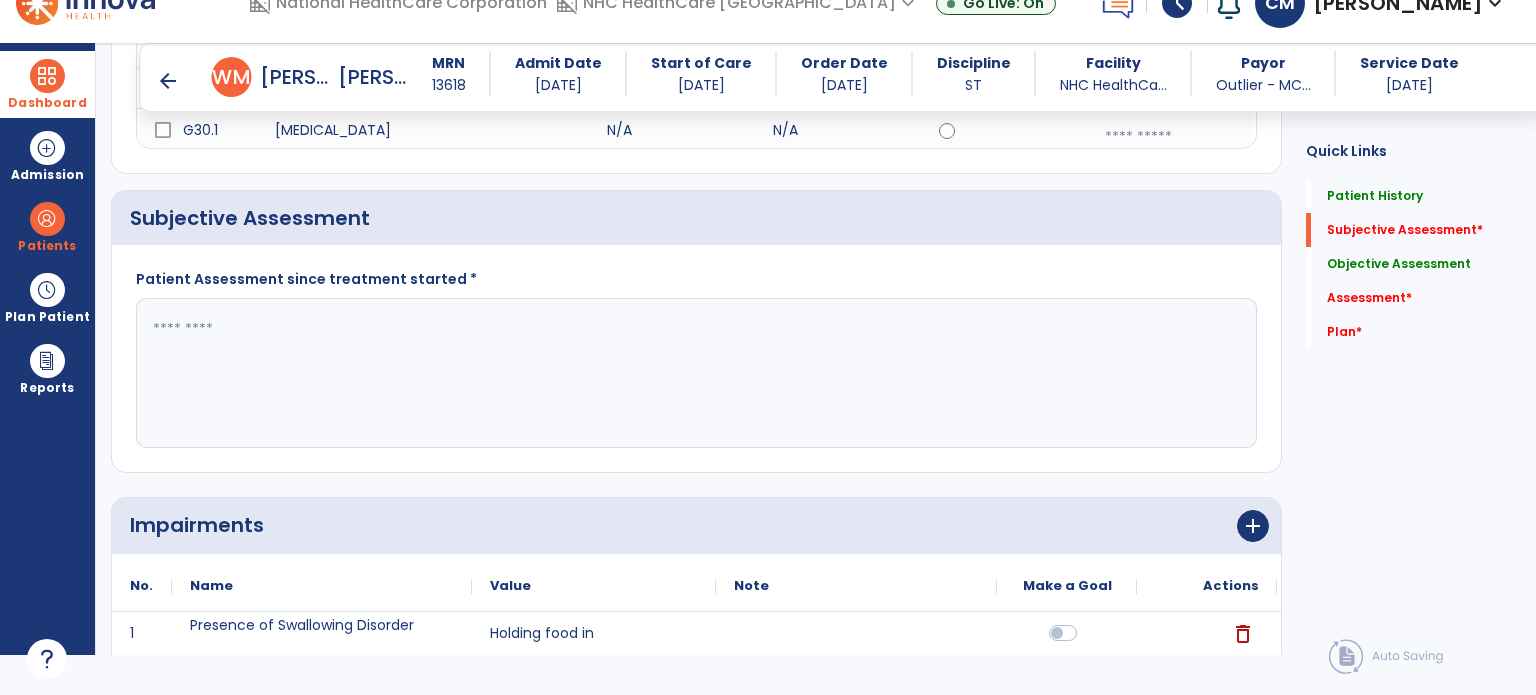 paste on "**********" 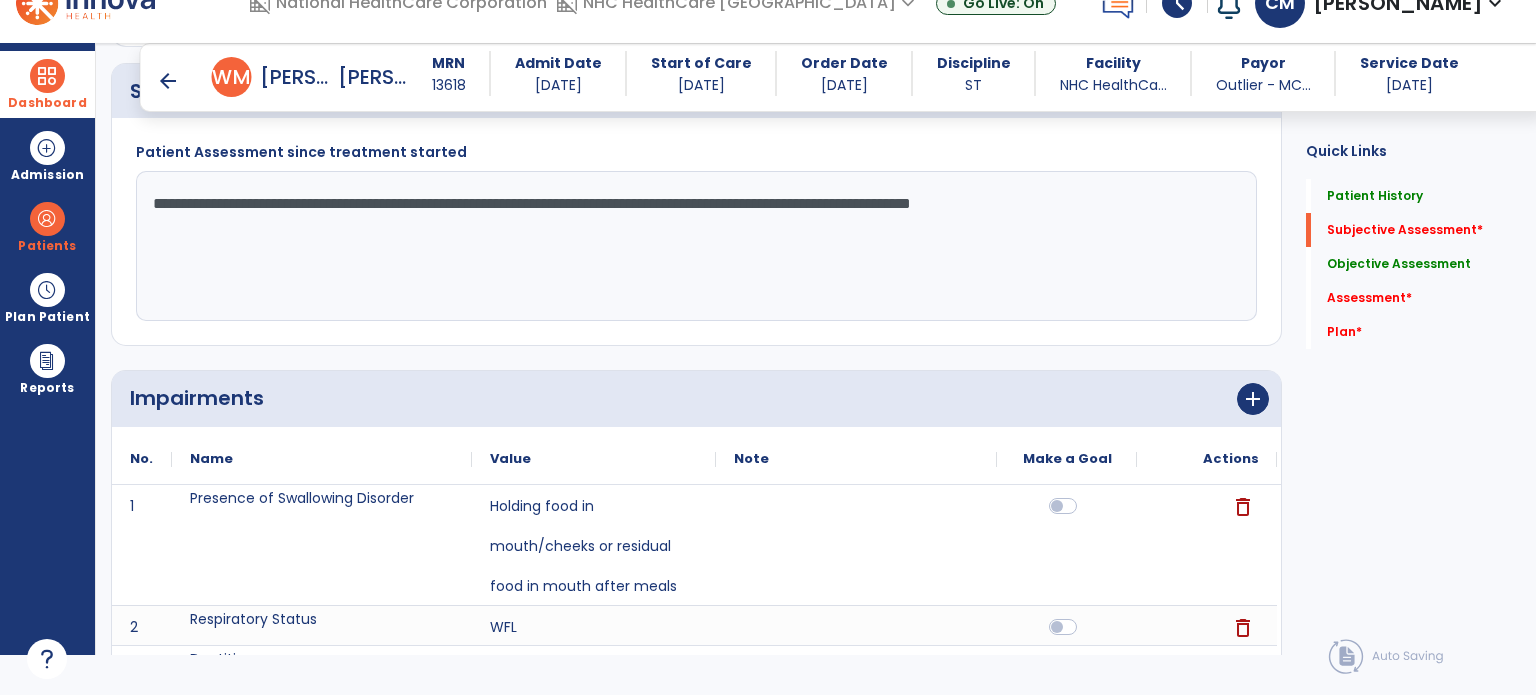 scroll, scrollTop: 788, scrollLeft: 0, axis: vertical 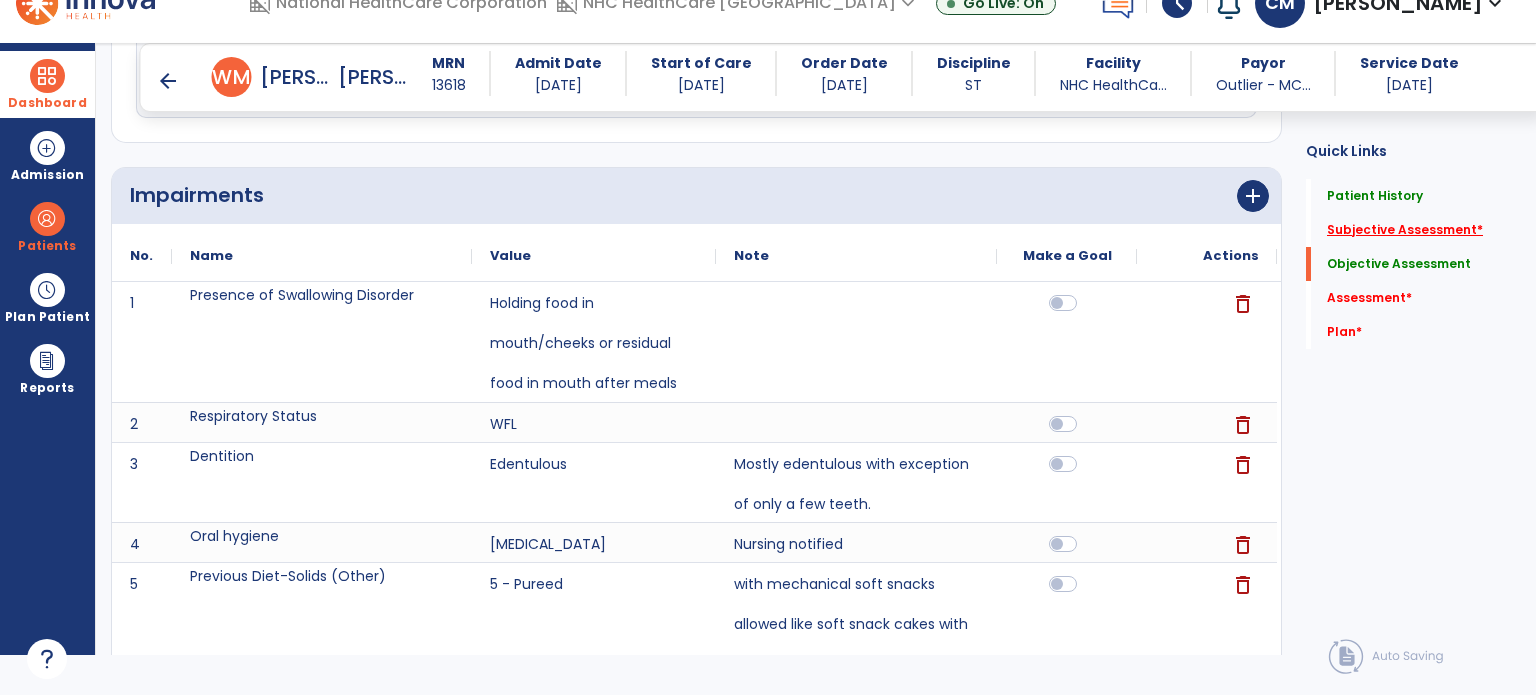 click on "Subjective Assessment   *" 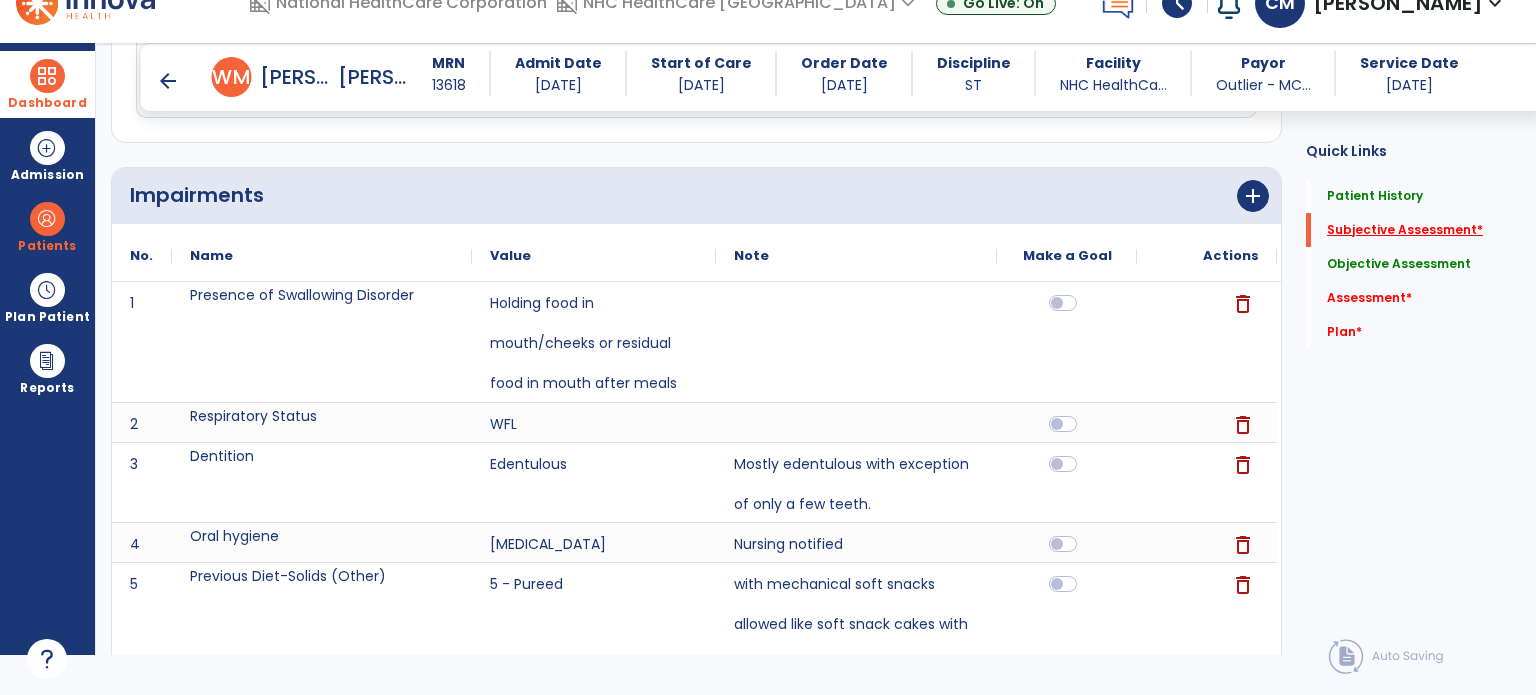 scroll, scrollTop: 41, scrollLeft: 0, axis: vertical 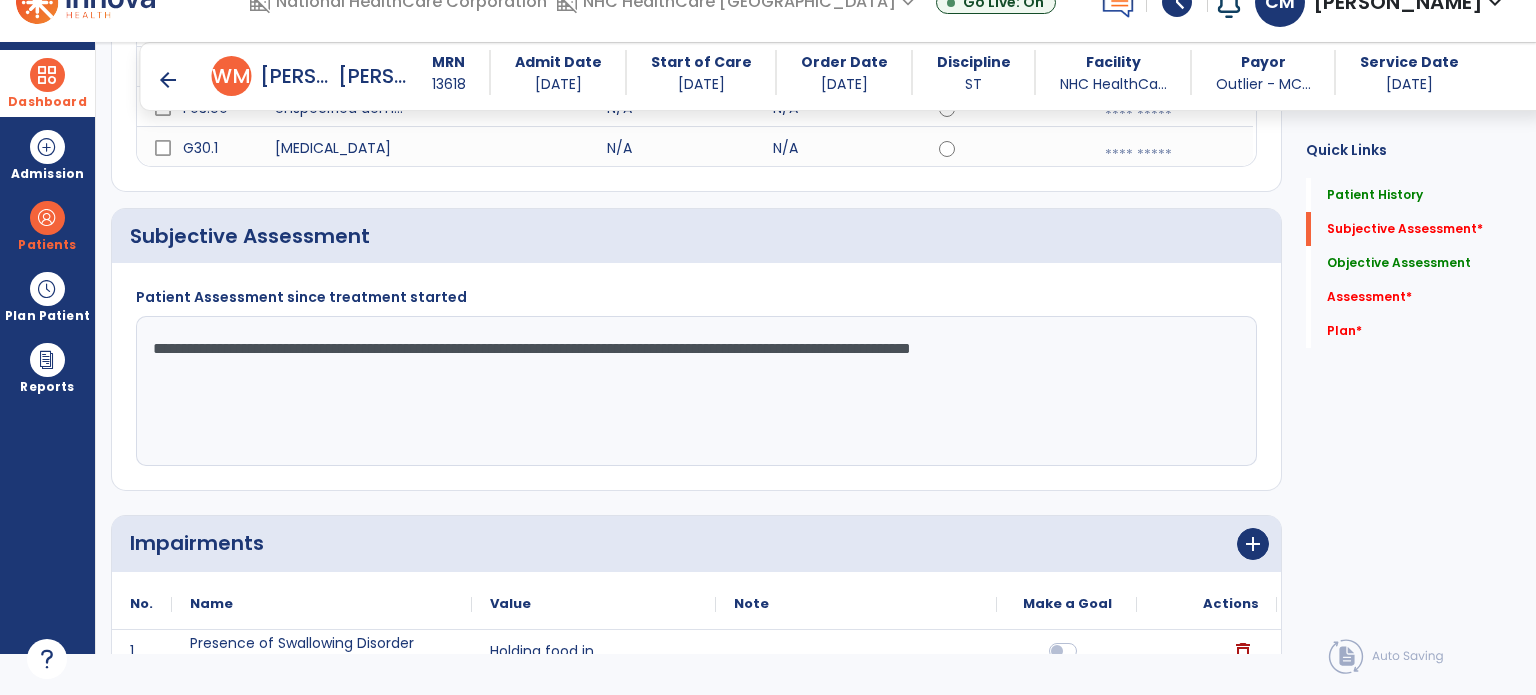 click on "**********" 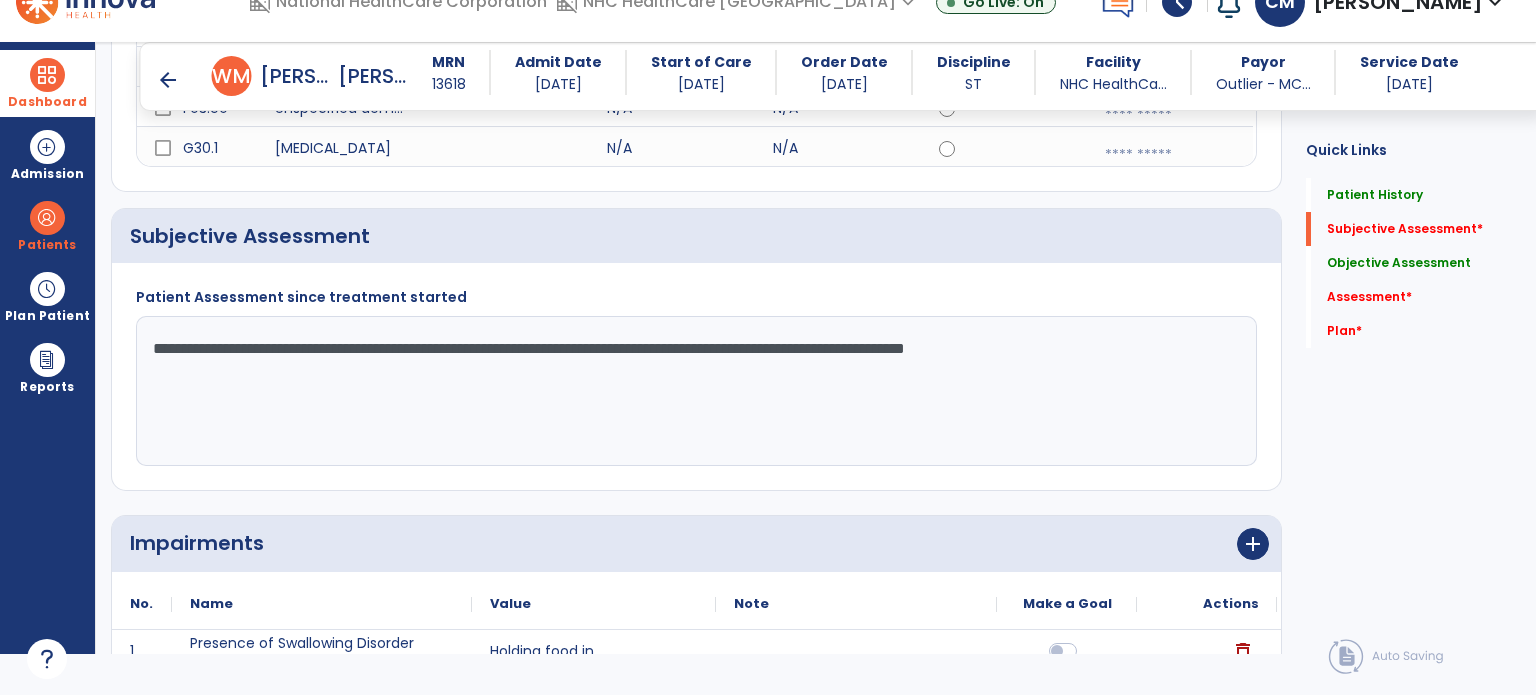 type on "**********" 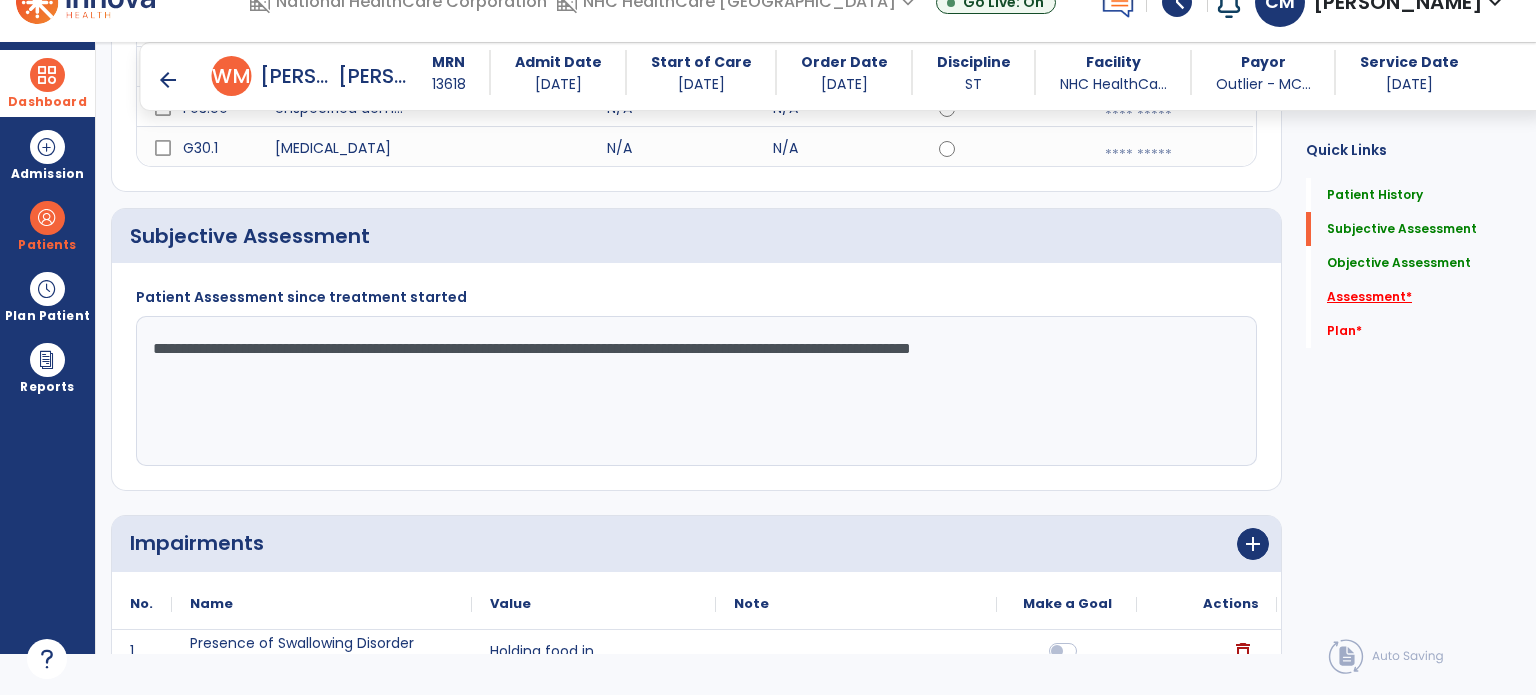 click on "Assessment   *" 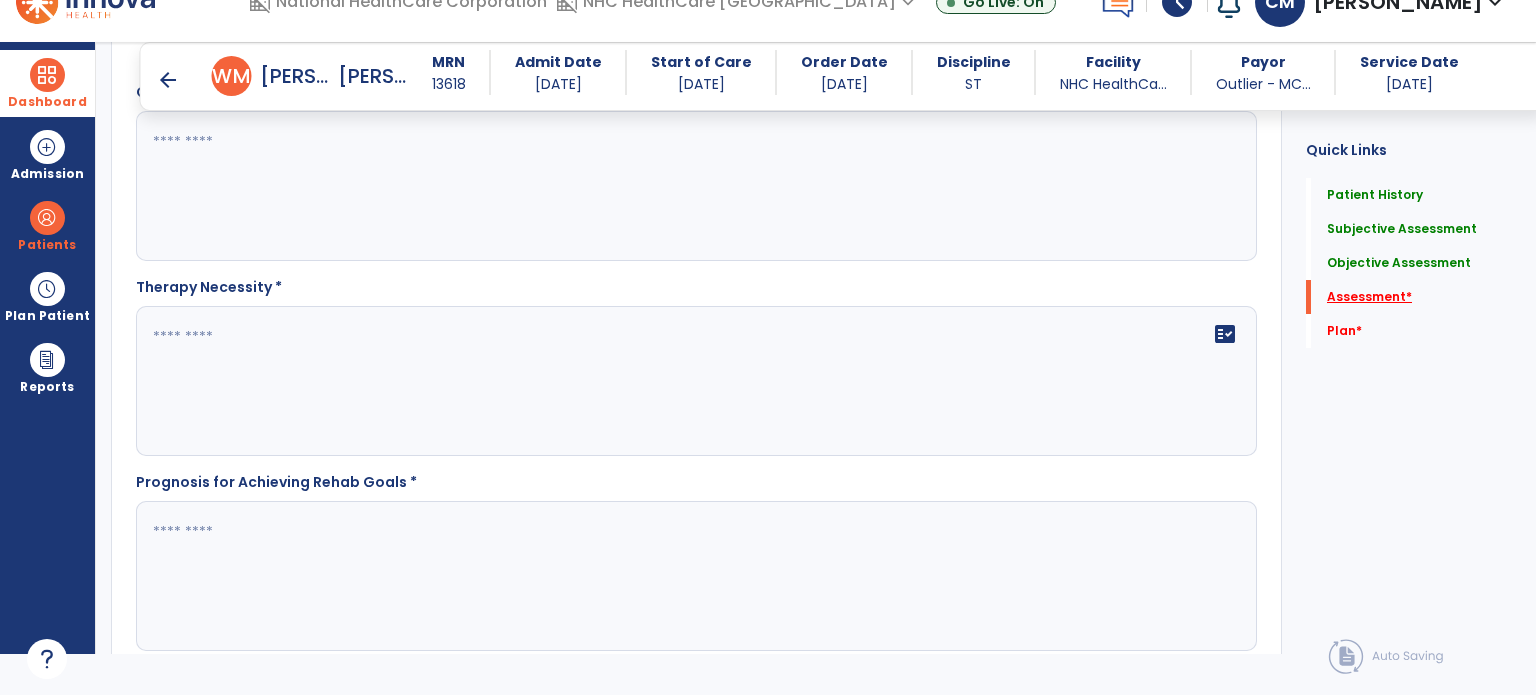 scroll, scrollTop: 4938, scrollLeft: 0, axis: vertical 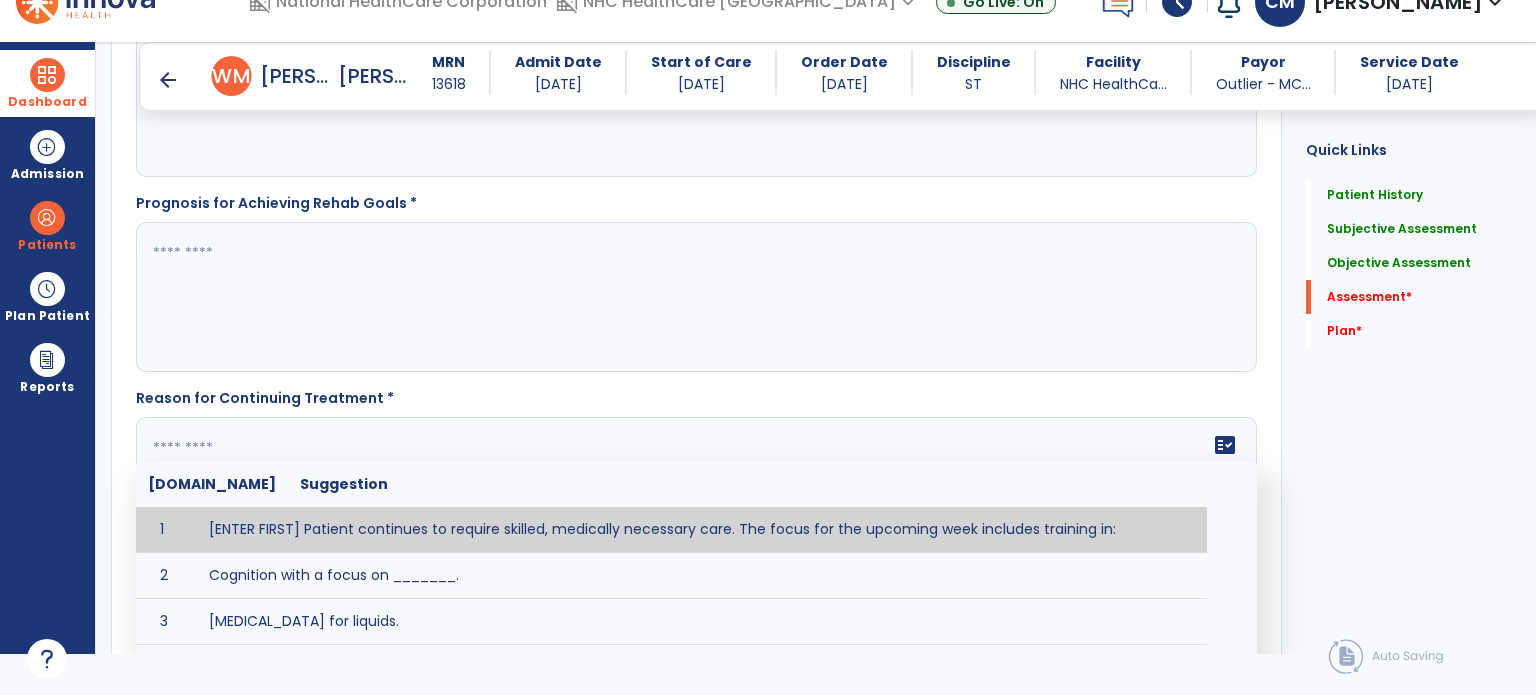 click on "fact_check  [DOMAIN_NAME] Suggestion 1 [ENTER FIRST] Patient continues to require skilled, medically necessary care. The focus for the upcoming week includes training in: 2 Cognition with a focus on _______. 3 [MEDICAL_DATA] for liquids. 4 [MEDICAL_DATA] for solids 5 Discharge planning with a focus on ________. 6 Expressive language with a focus on __________. 7 FEES 8 Life Skills Management 9 Motor speech with a focus on ________. 10 Swallow strategies. 11 [MEDICAL_DATA]." 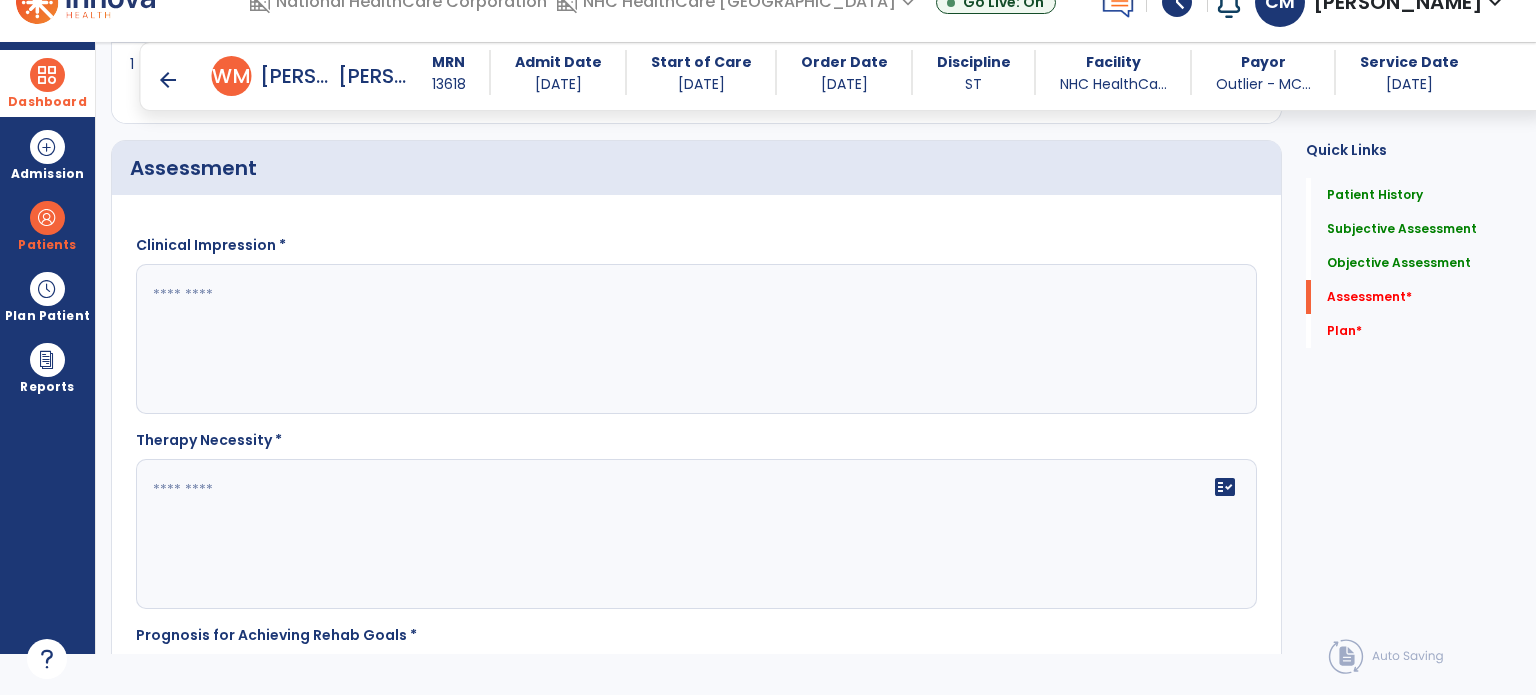 scroll, scrollTop: 4503, scrollLeft: 0, axis: vertical 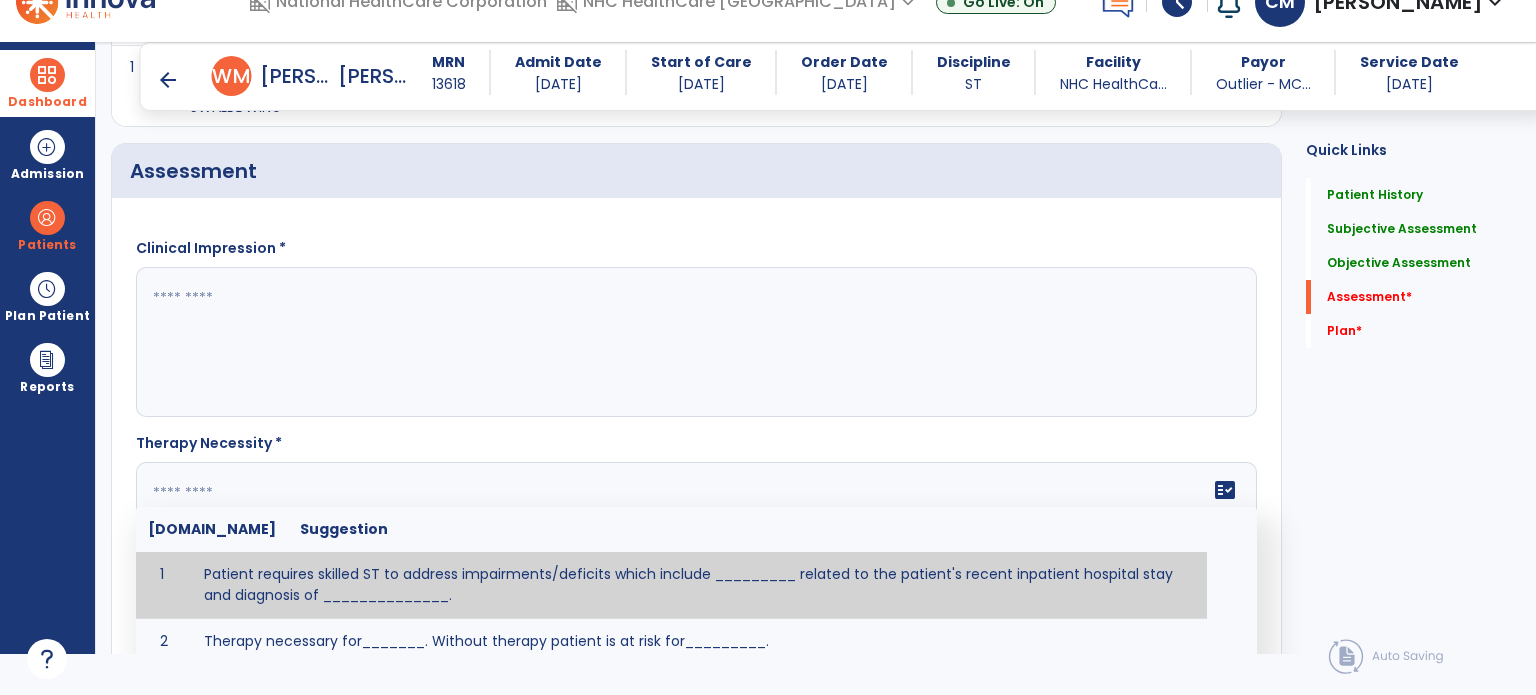 click 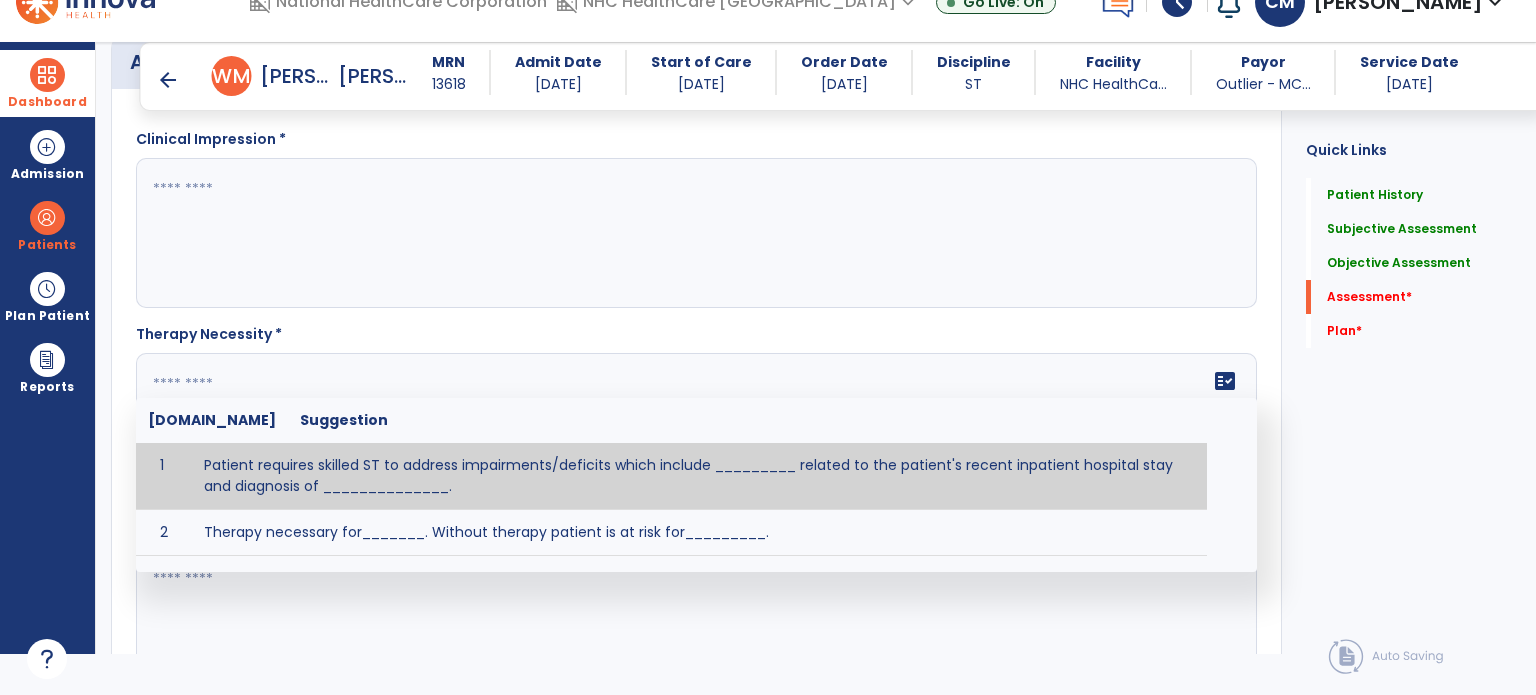 scroll, scrollTop: 4614, scrollLeft: 0, axis: vertical 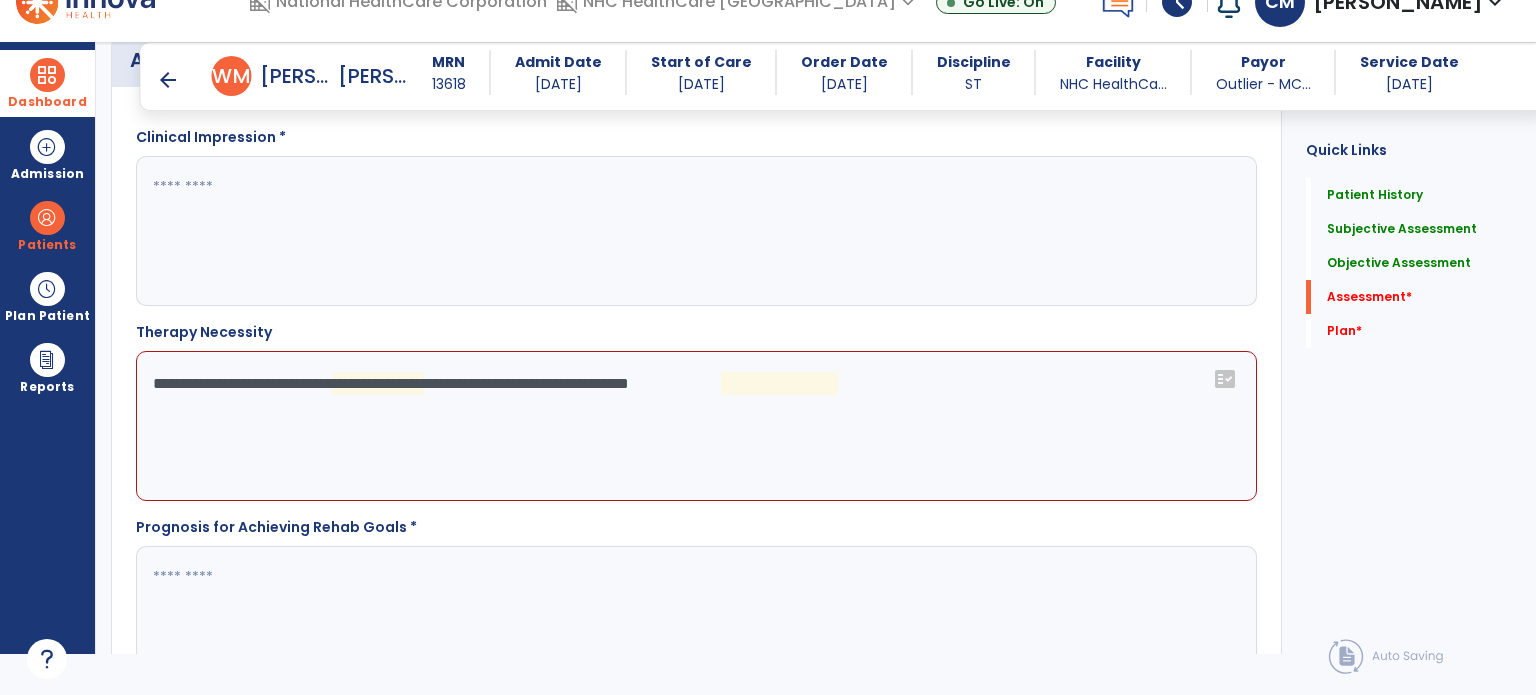 click on "**********" 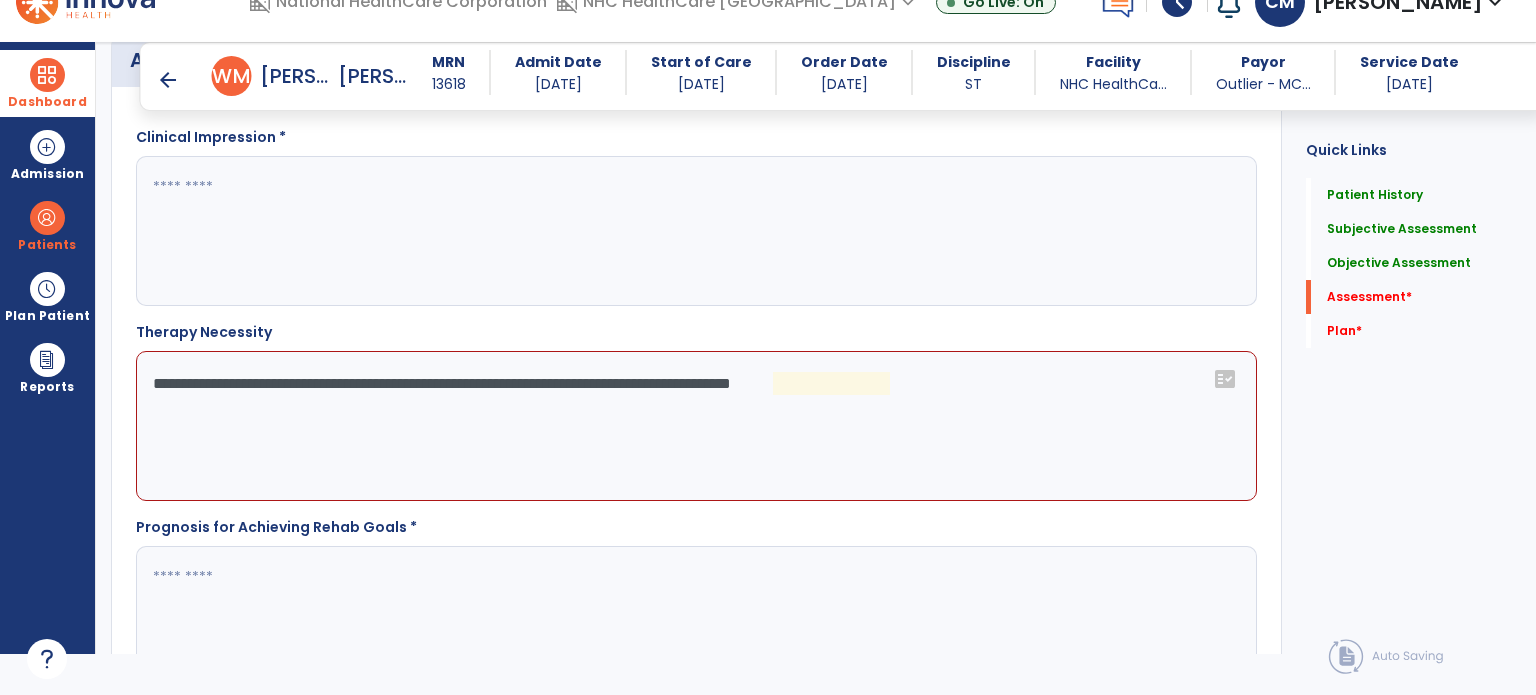 click on "**********" 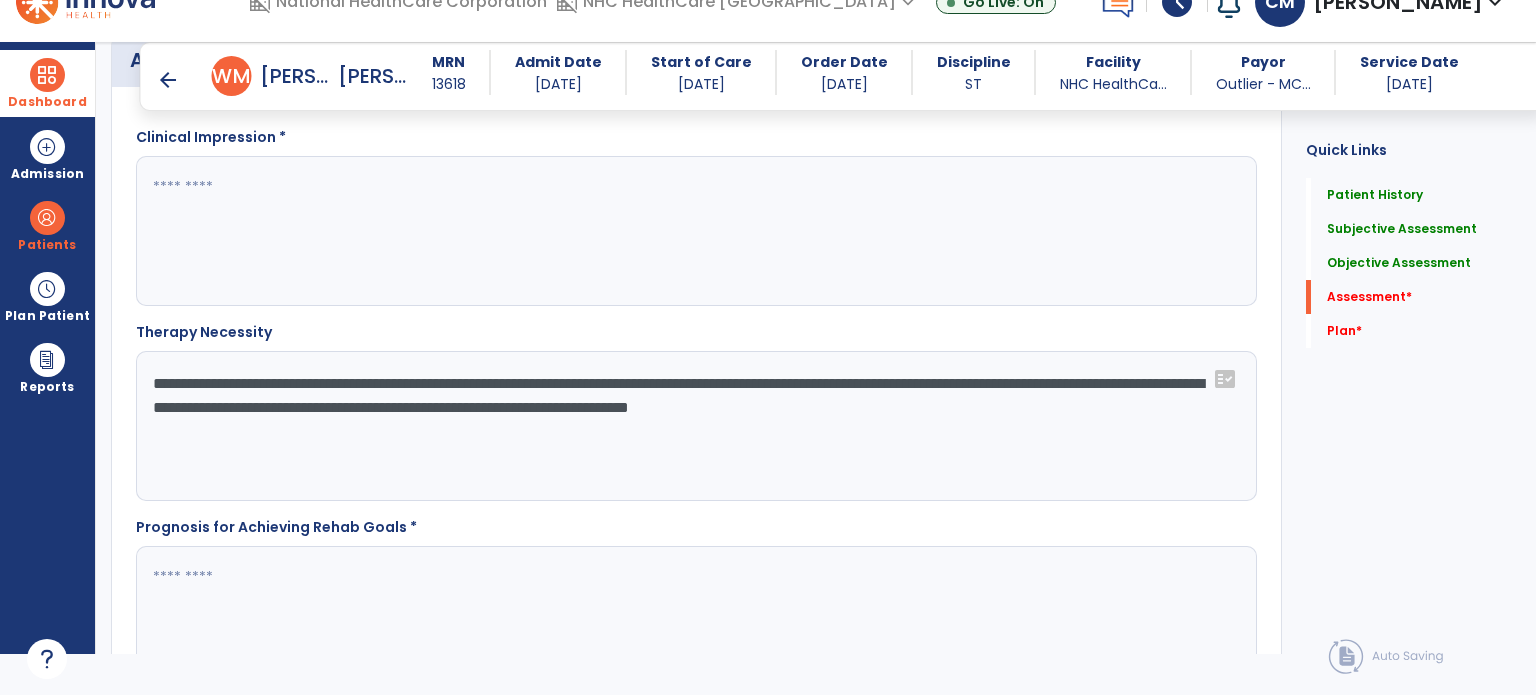 drag, startPoint x: 783, startPoint y: 372, endPoint x: 1228, endPoint y: 522, distance: 469.6009 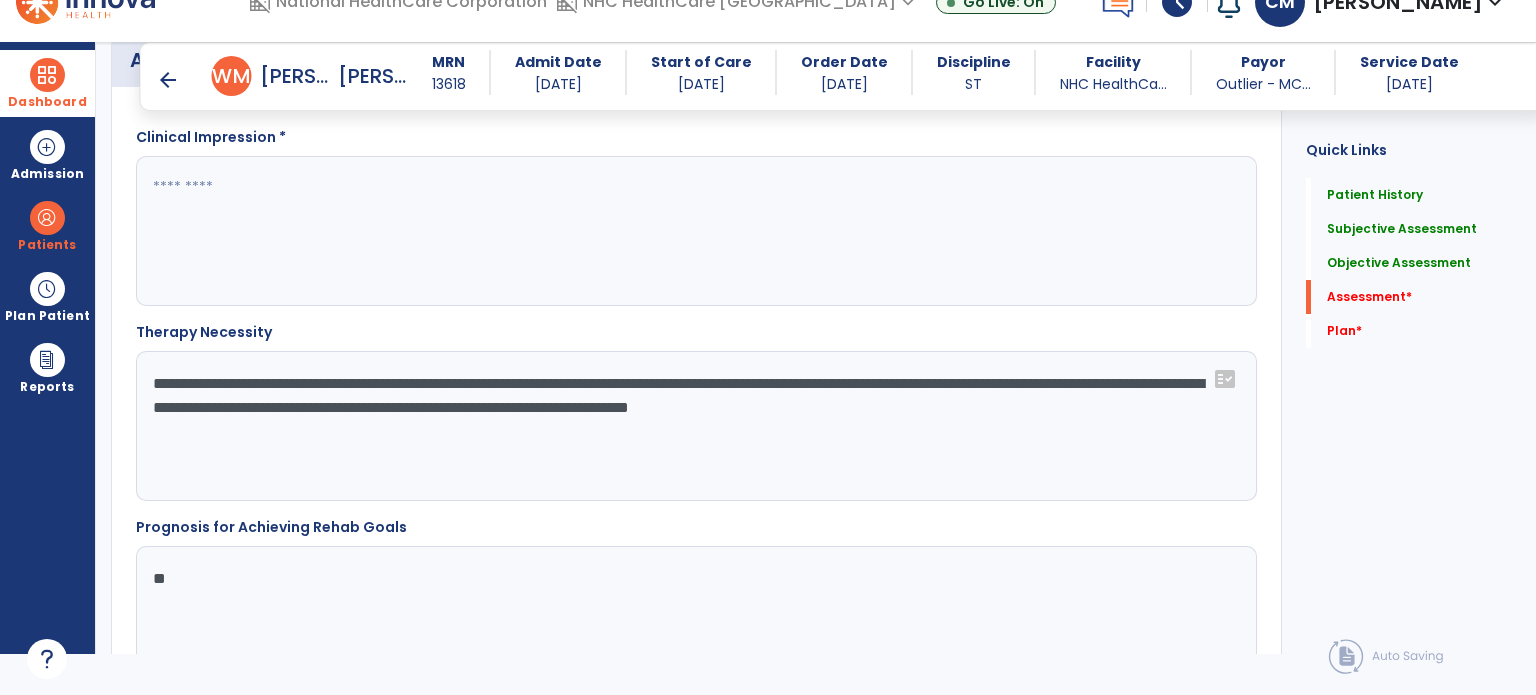 type on "*" 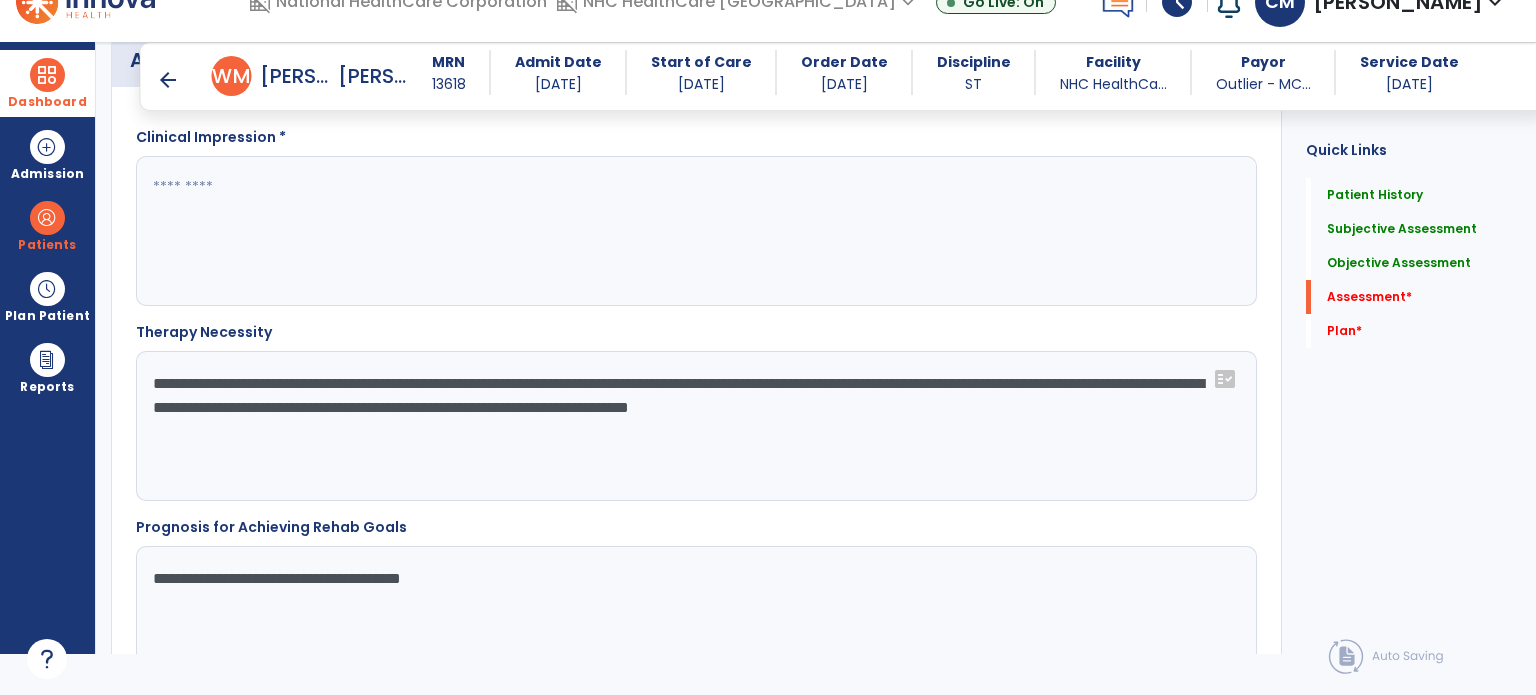 click on "**********" 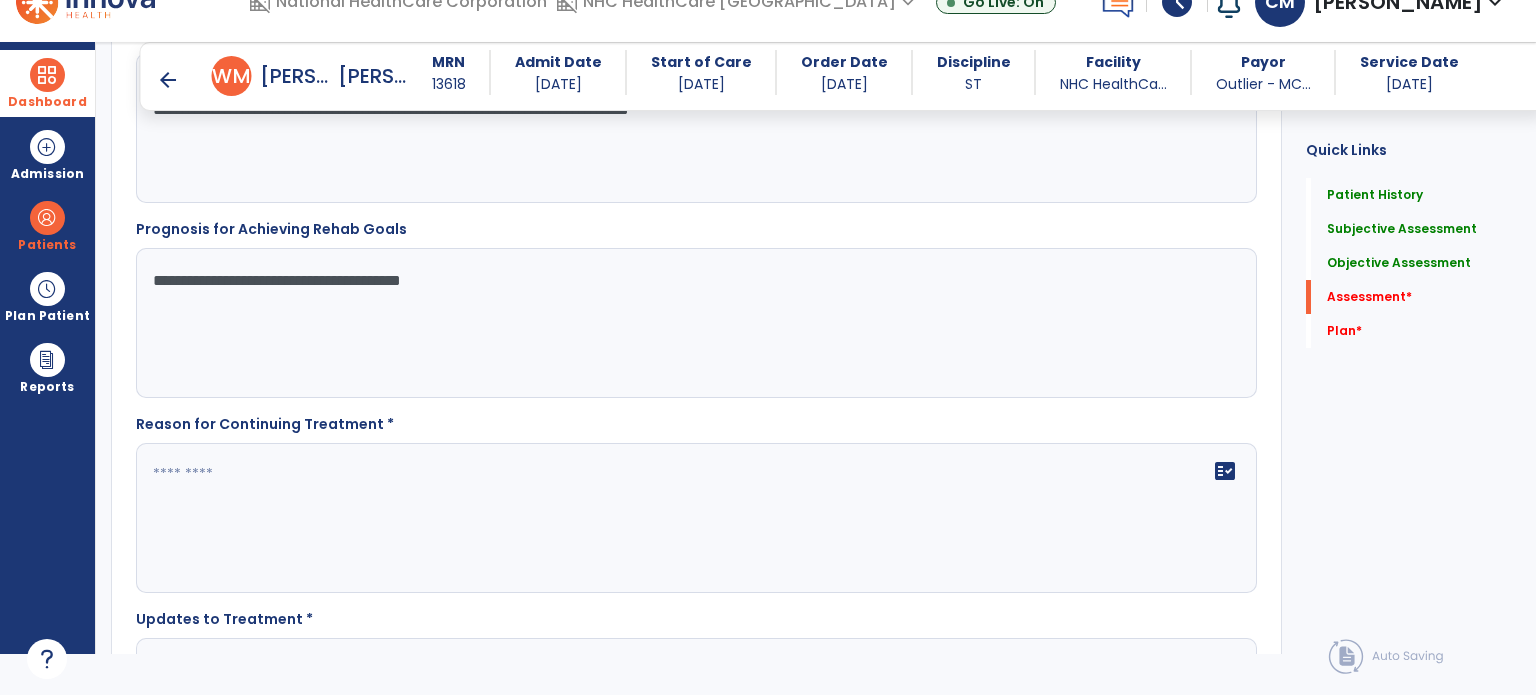 scroll, scrollTop: 4914, scrollLeft: 0, axis: vertical 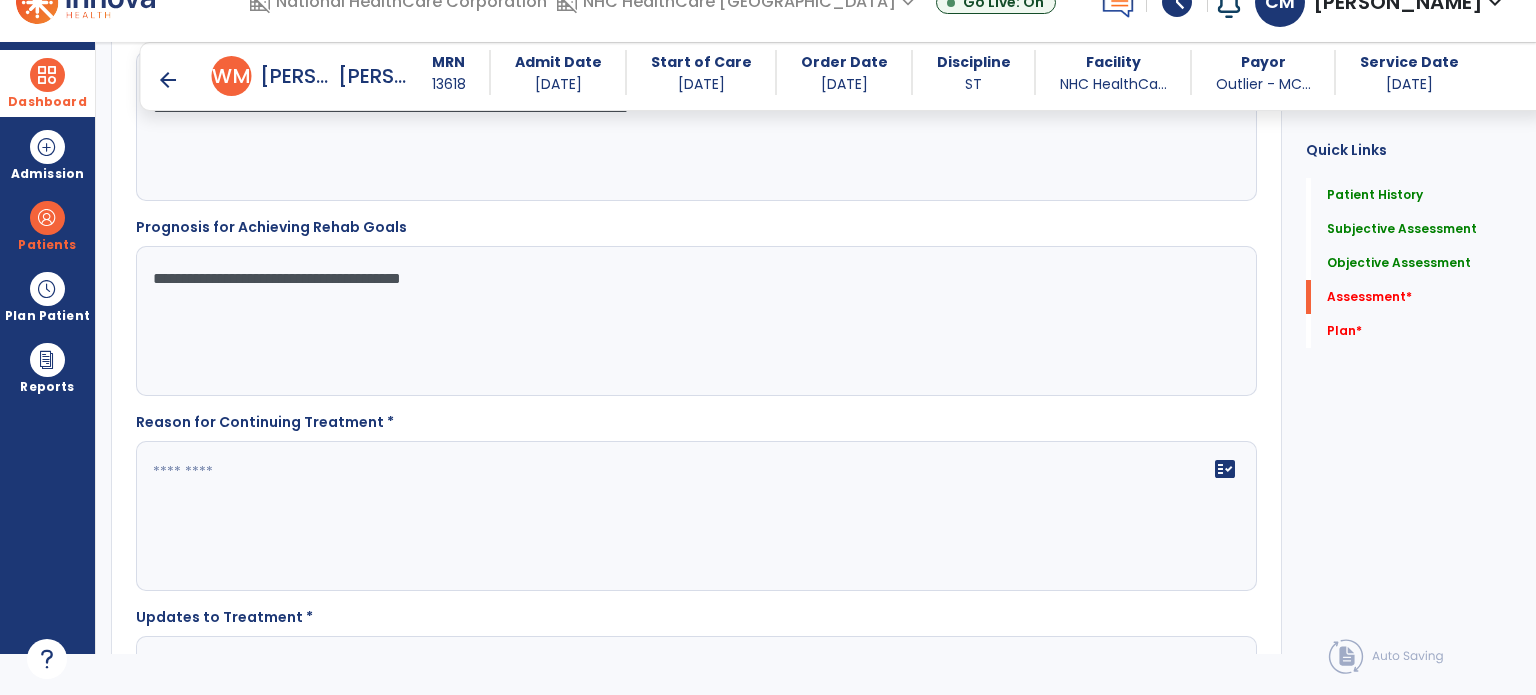 type on "**********" 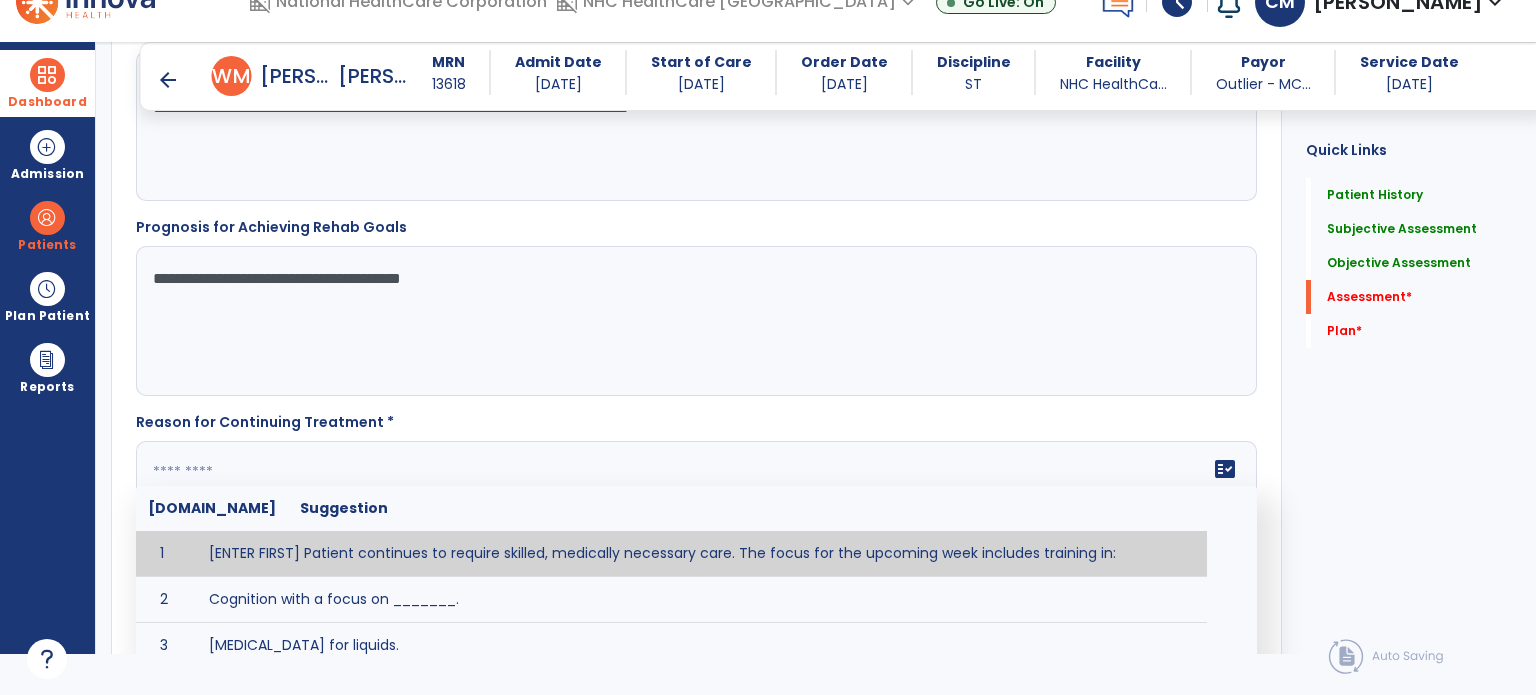 click on "fact_check  [DOMAIN_NAME] Suggestion 1 [ENTER FIRST] Patient continues to require skilled, medically necessary care. The focus for the upcoming week includes training in: 2 Cognition with a focus on _______. 3 [MEDICAL_DATA] for liquids. 4 [MEDICAL_DATA] for solids 5 Discharge planning with a focus on ________. 6 Expressive language with a focus on __________. 7 FEES 8 Life Skills Management 9 Motor speech with a focus on ________. 10 Swallow strategies. 11 [MEDICAL_DATA]." 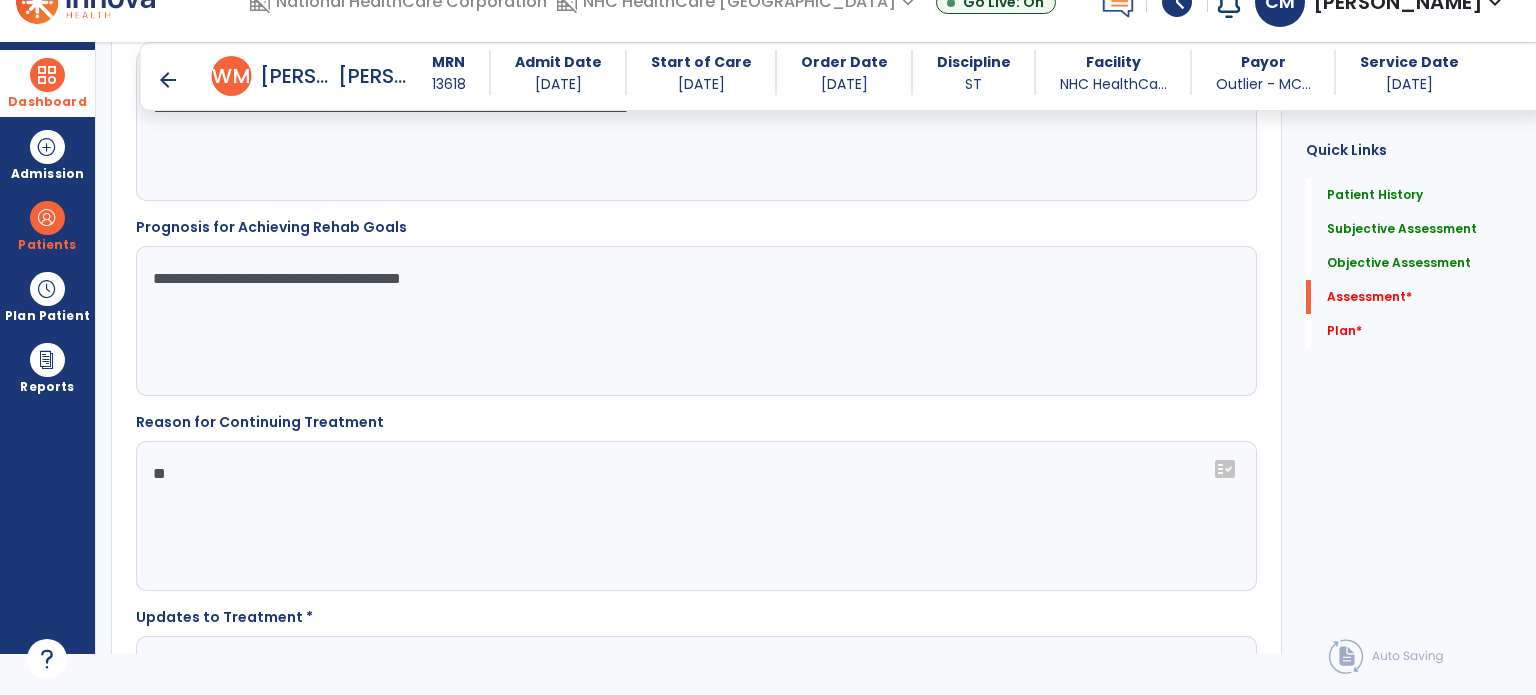 type on "*" 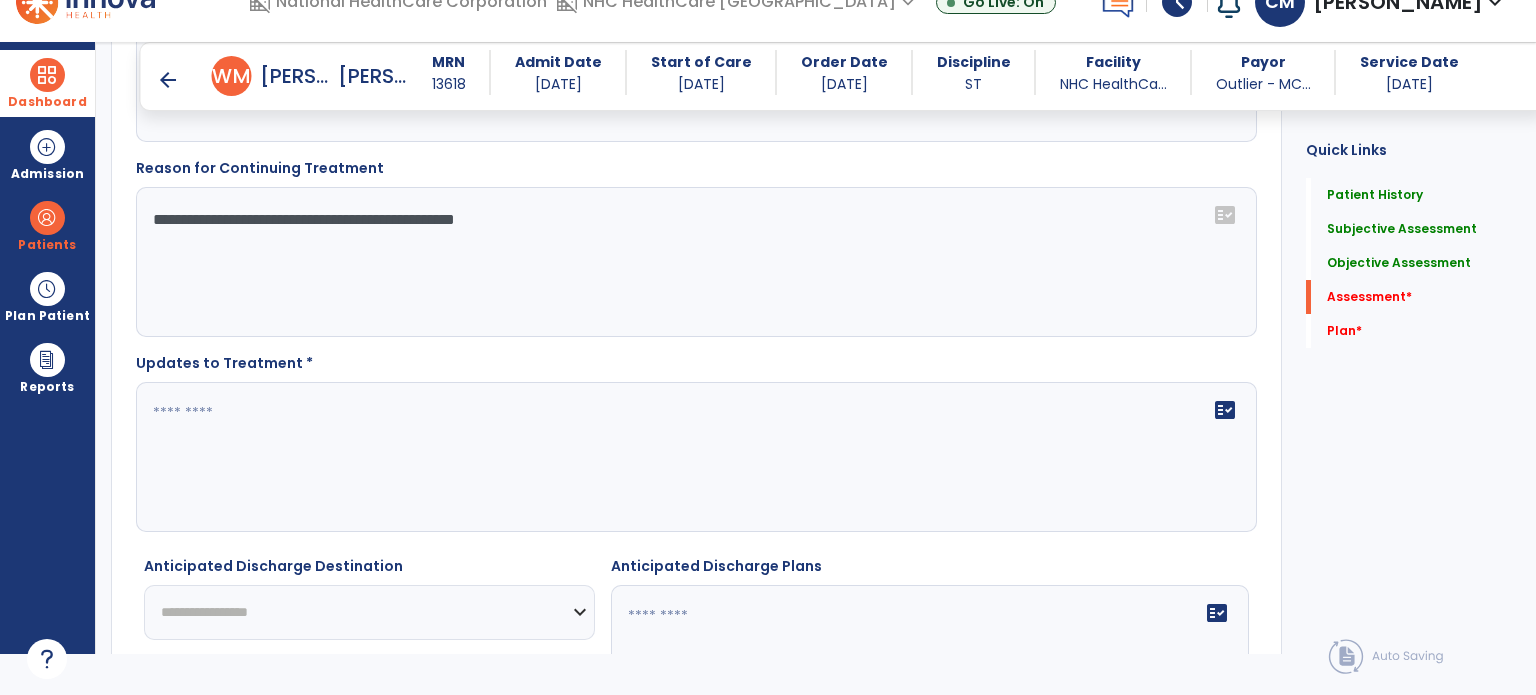 scroll, scrollTop: 5170, scrollLeft: 0, axis: vertical 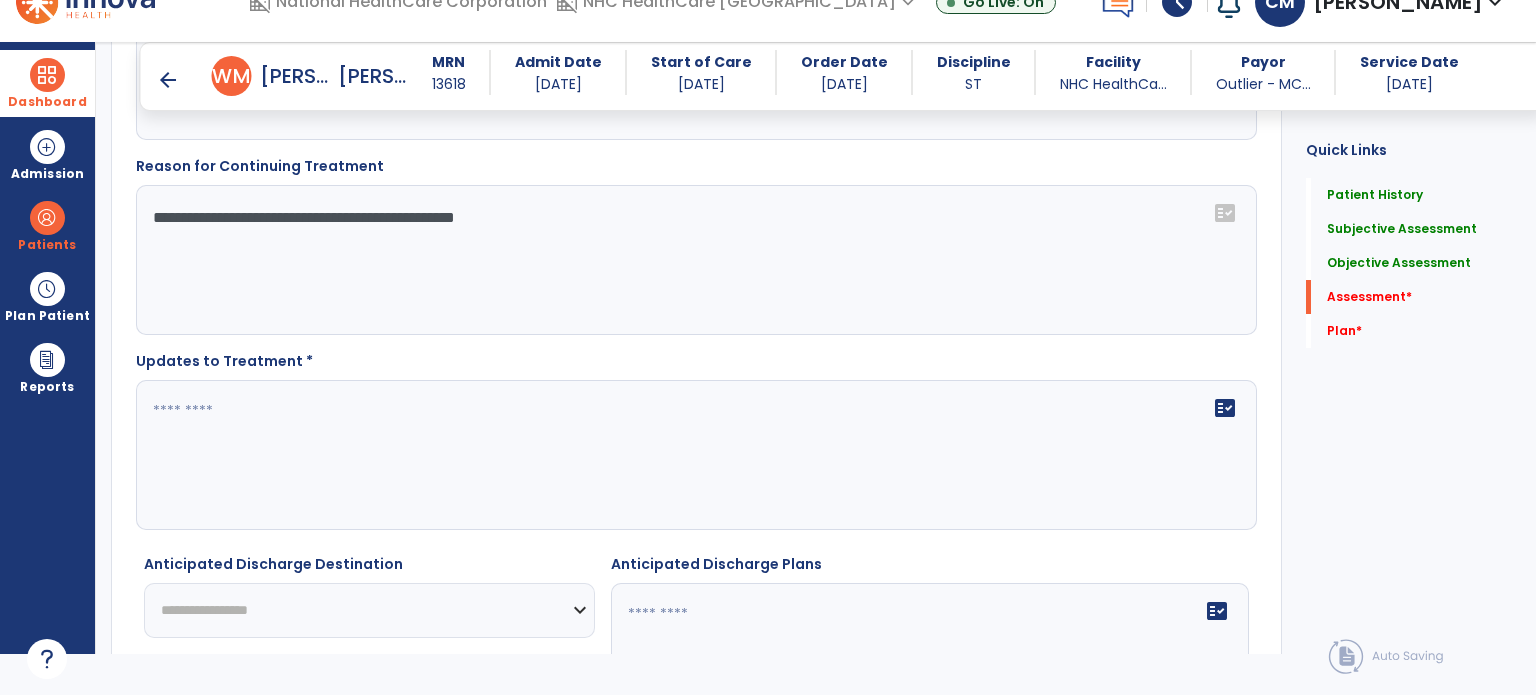 type on "**********" 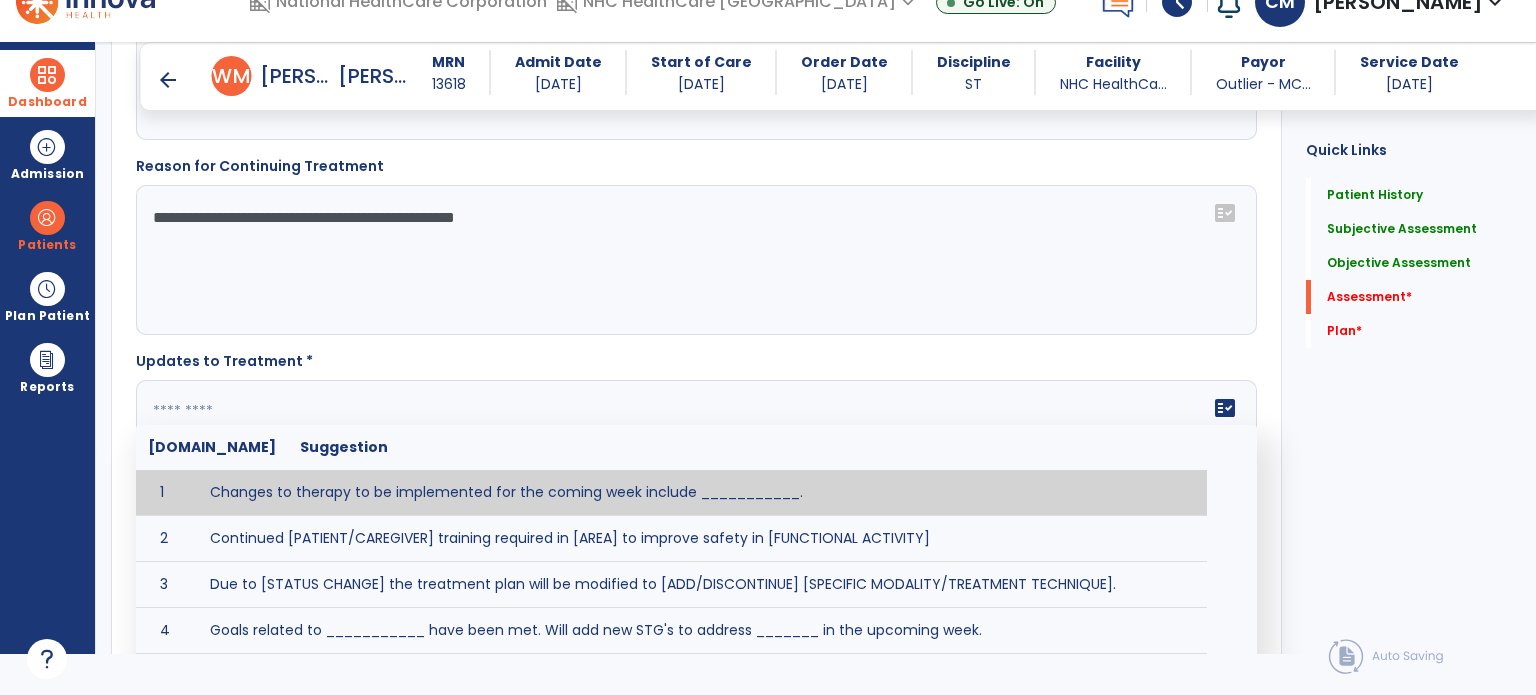 click 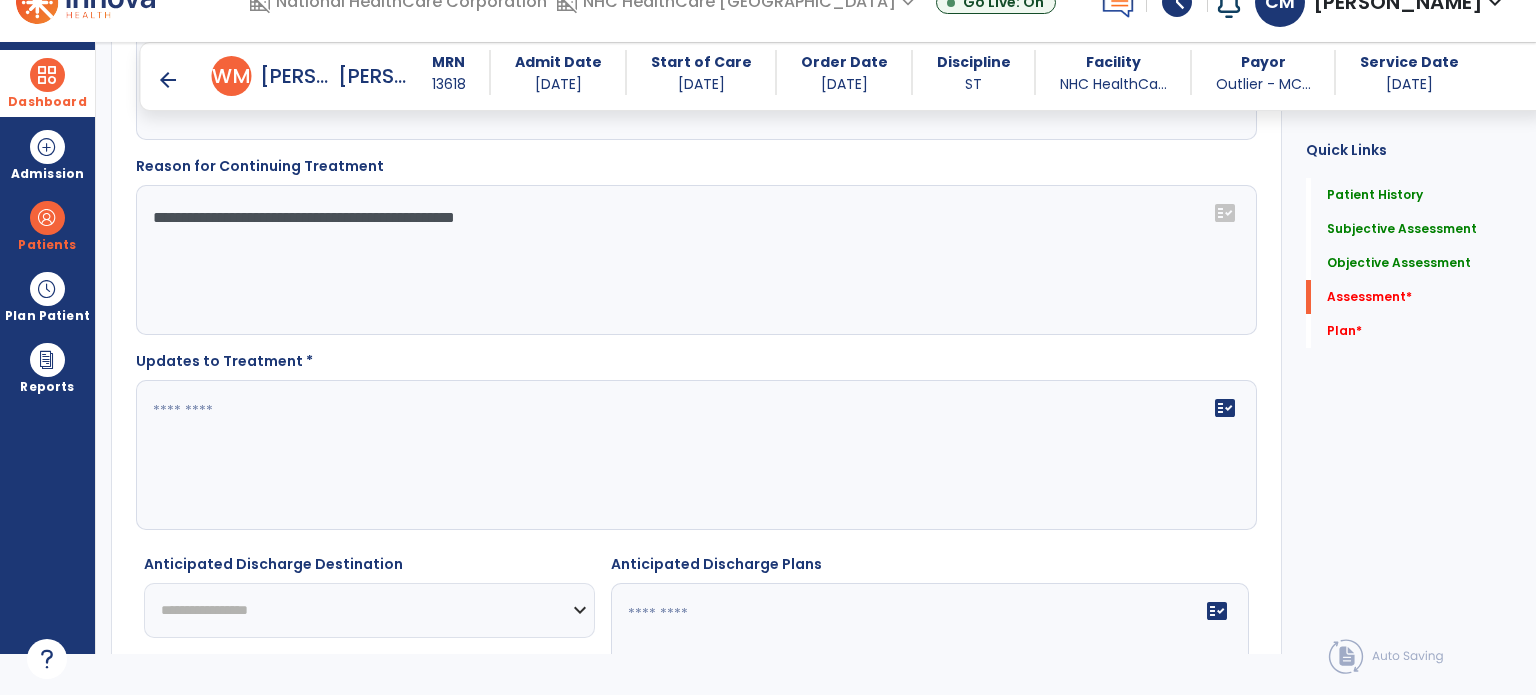 click on "**********" 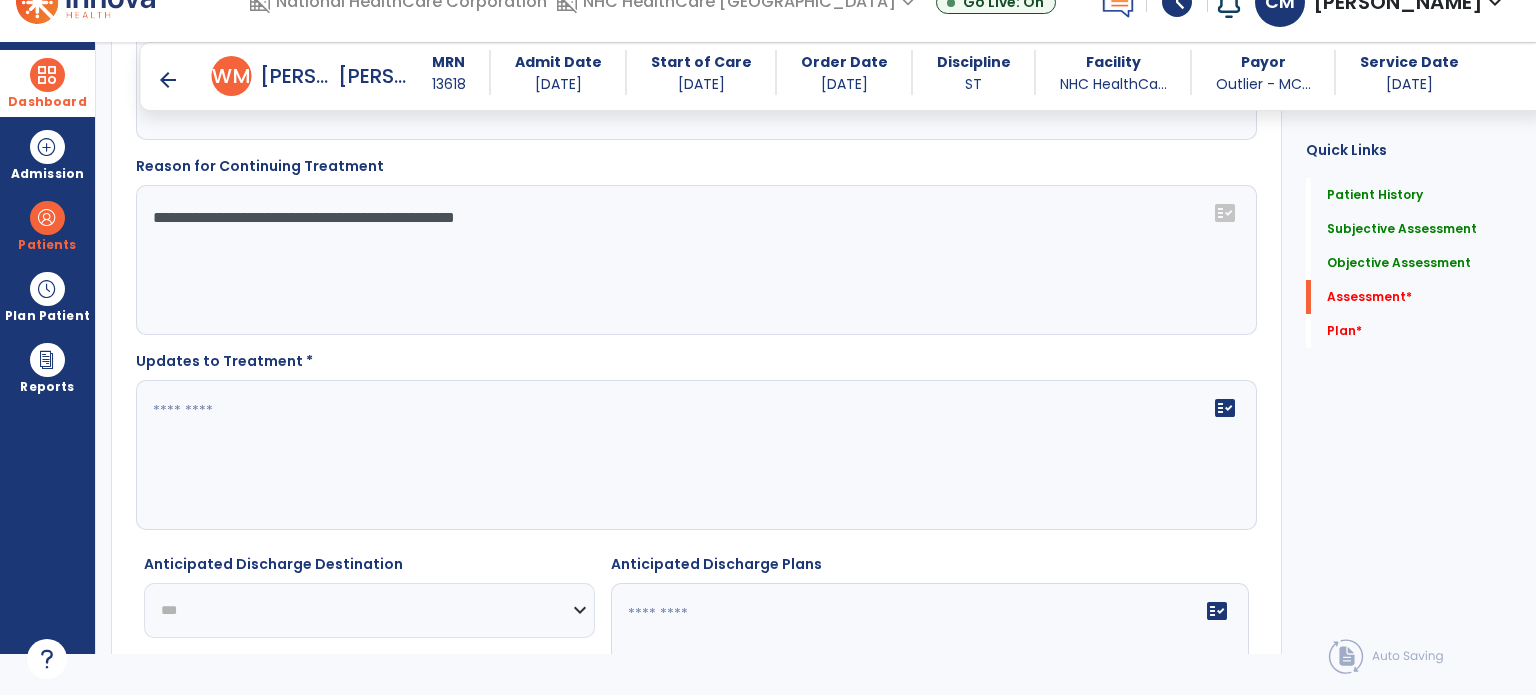 click on "**********" 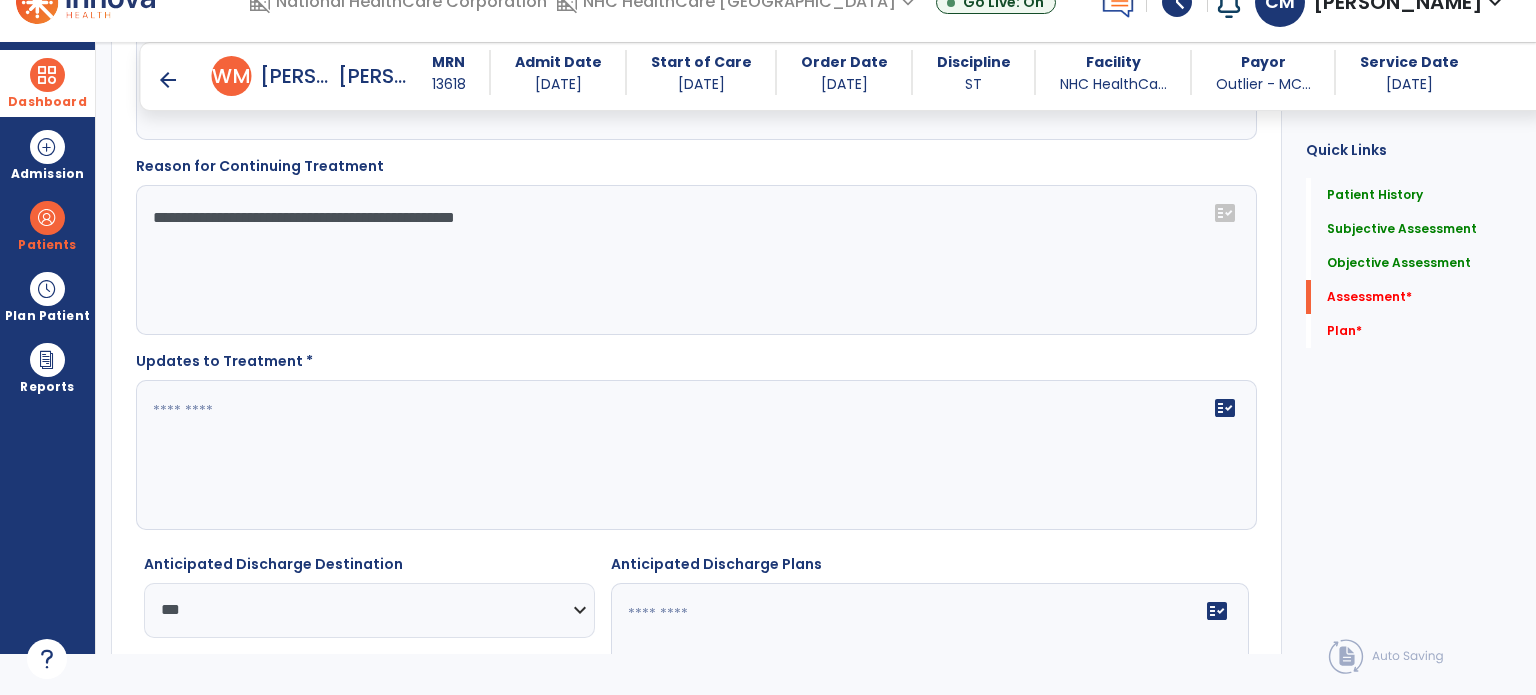 click on "fact_check" 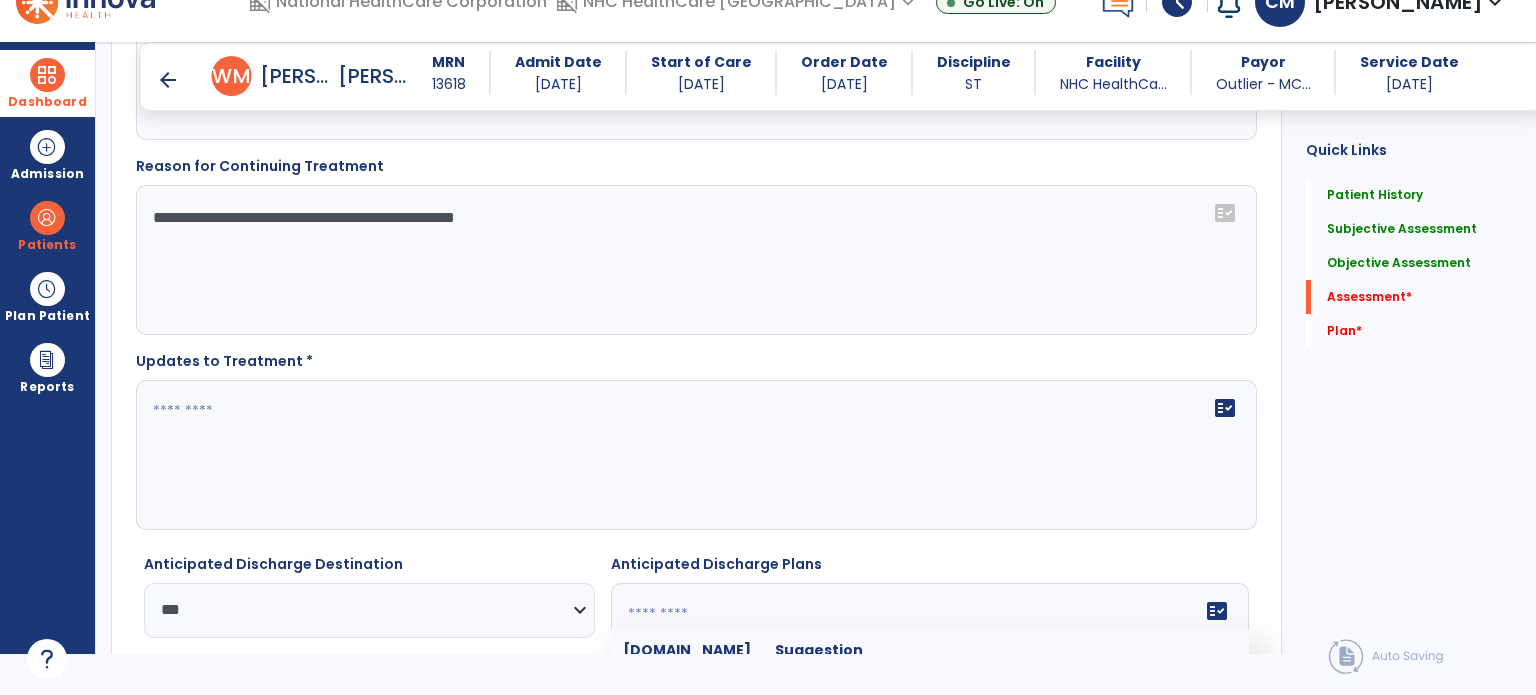 click 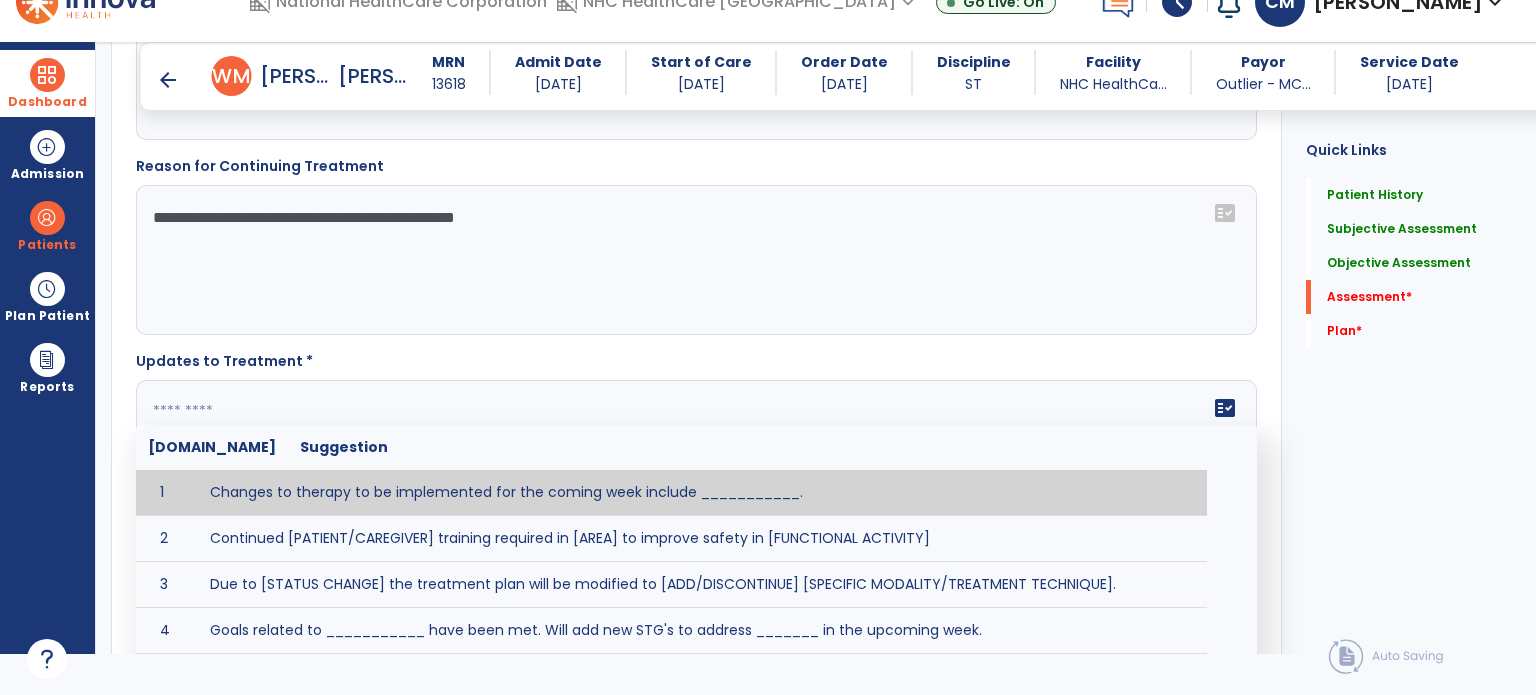 click on "fact_check  [DOMAIN_NAME] Suggestion 1 Changes to therapy to be implemented for the coming week include ___________. 2 Continued [PATIENT/CAREGIVER] training required in [AREA] to improve safety in [FUNCTIONAL ACTIVITY] 3 Due to [STATUS CHANGE] the treatment plan will be modified to [ADD/DISCONTINUE] [SPECIFIC MODALITY/TREATMENT TECHNIQUE]. 4 Goals related to ___________ have been met.  Will add new STG's to address _______ in the upcoming week. 5 Updated precautions include ________. 6 Progress treatment to include ____________. 7 Requires further [PATIENT/CAREGIVER] training in ______ to improve safety in ________. 8 Short term goals related to _________ have been met and new short term goals to be added as appropriate for patient. 9 STGs have been met, will now focus on LTGs. 10 The plan for next week's visits include [INTERVENTIONS] with the objective of improving [IMPAIRMENTS] to continue to progress toward long term goal(s). 11 12 13 Changes to therapy to be implemented for the coming week include ___________." 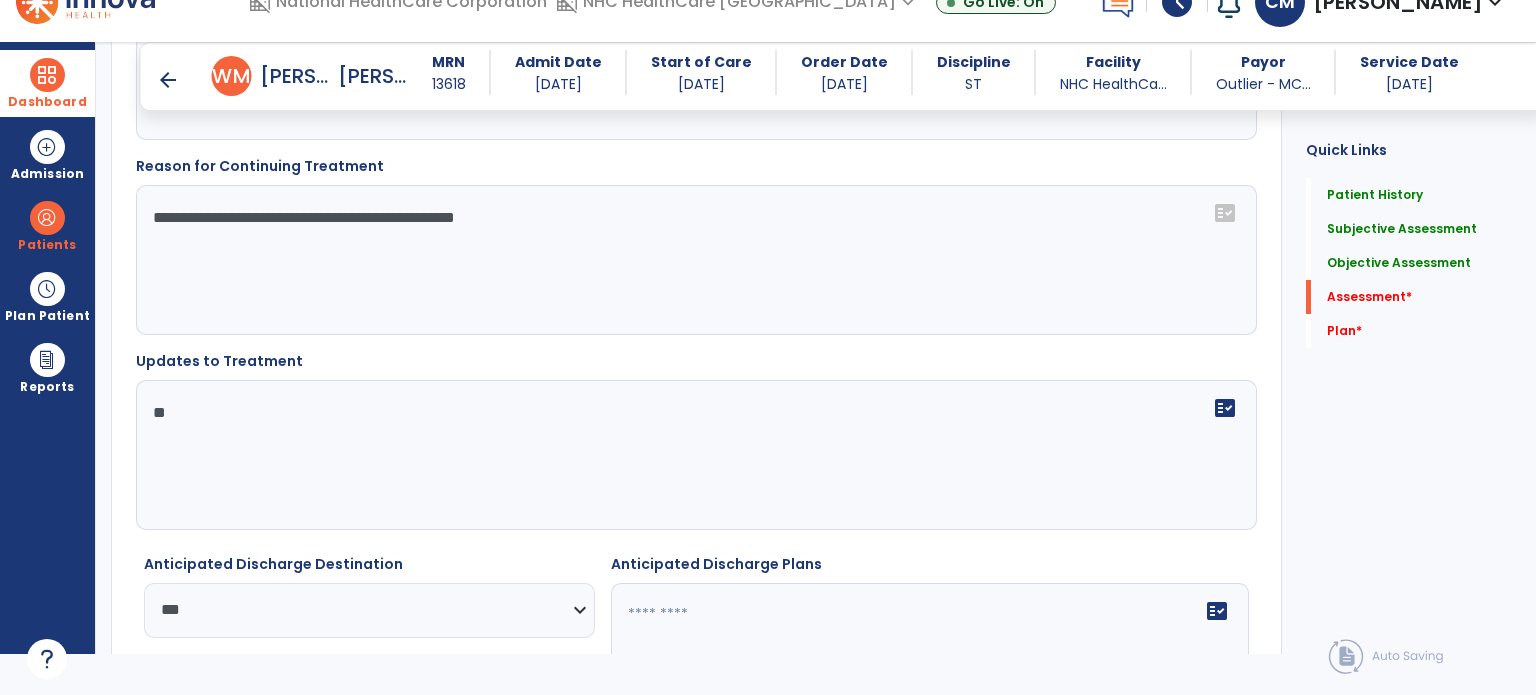 type on "*" 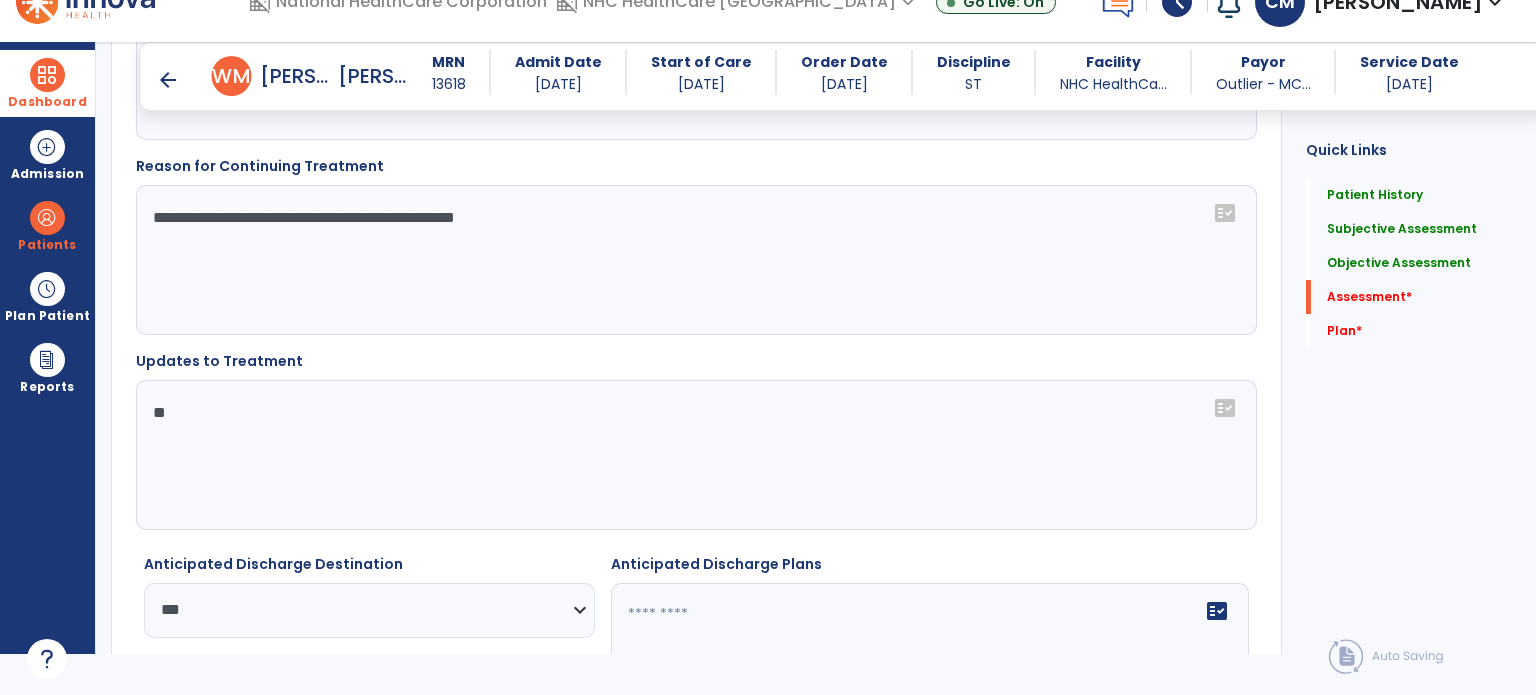 type on "*" 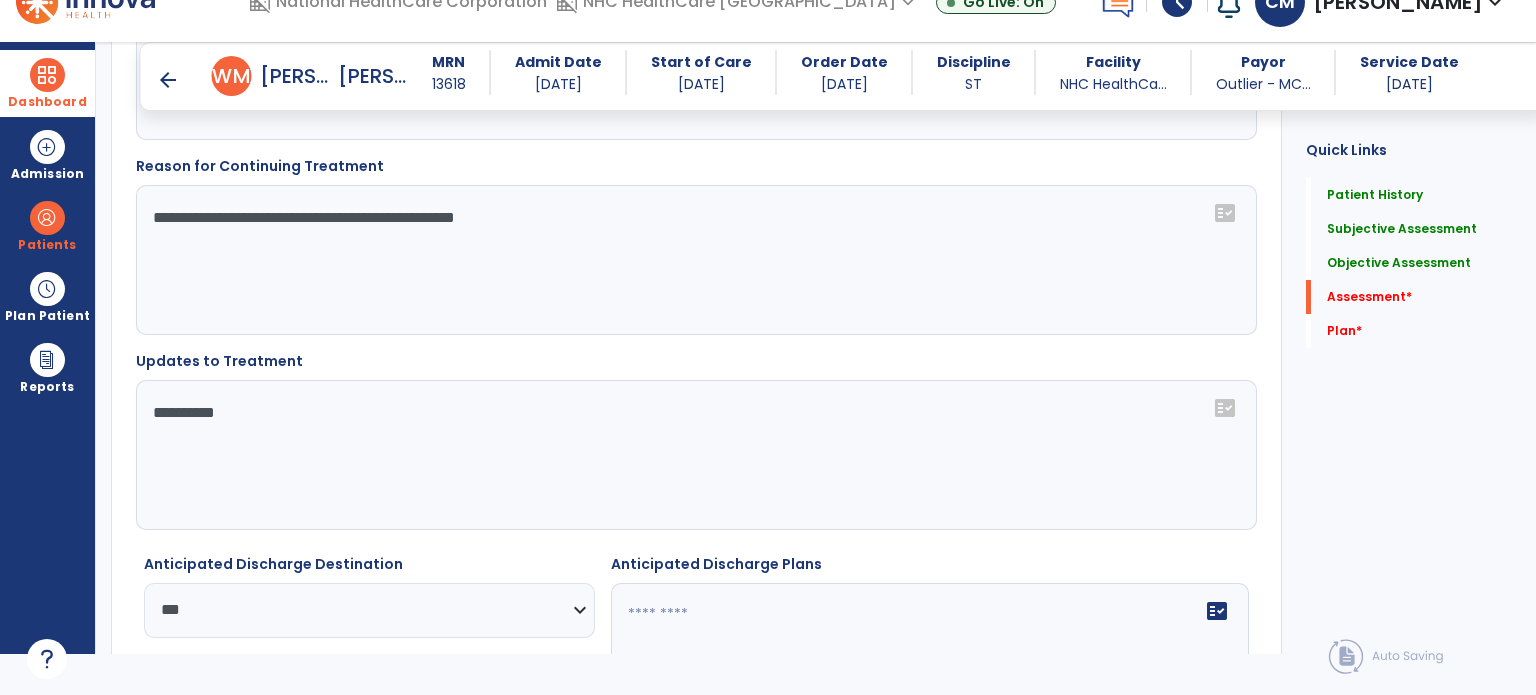 type on "*********" 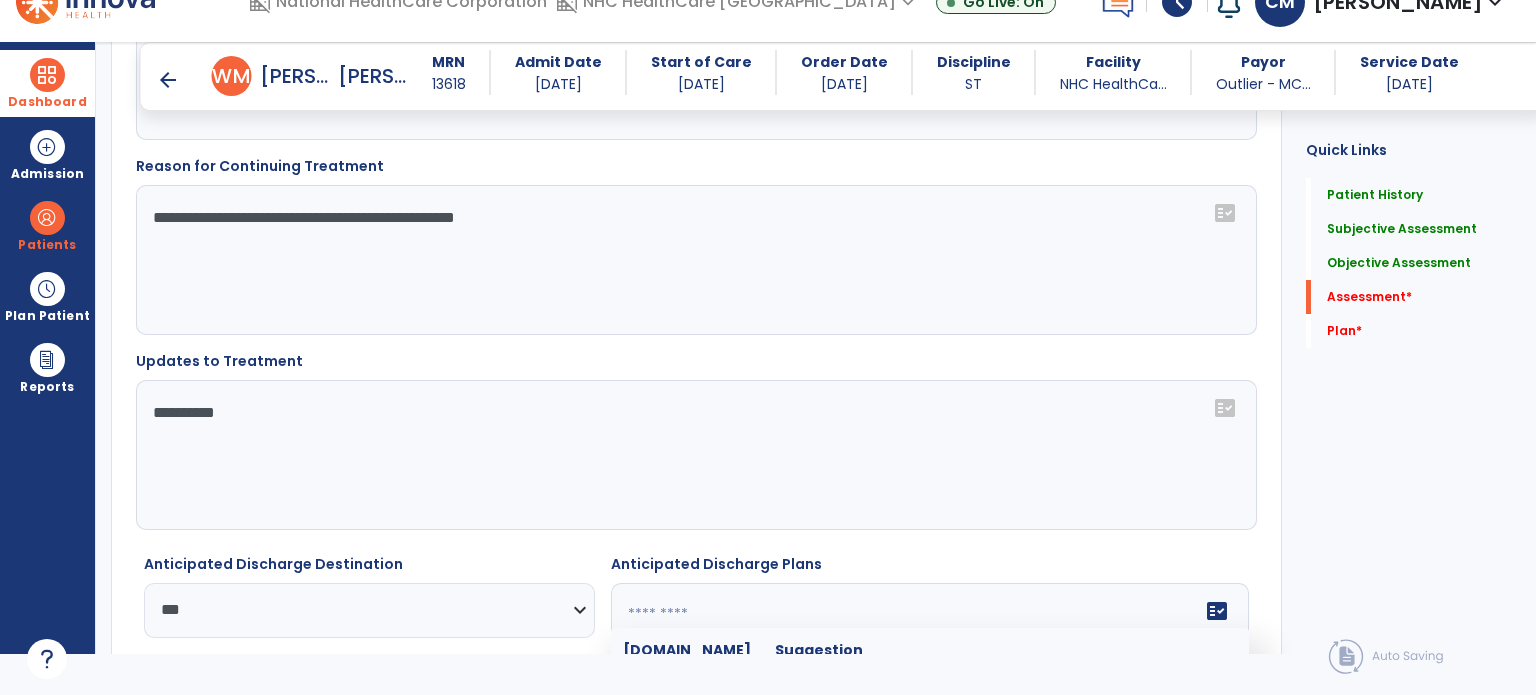click 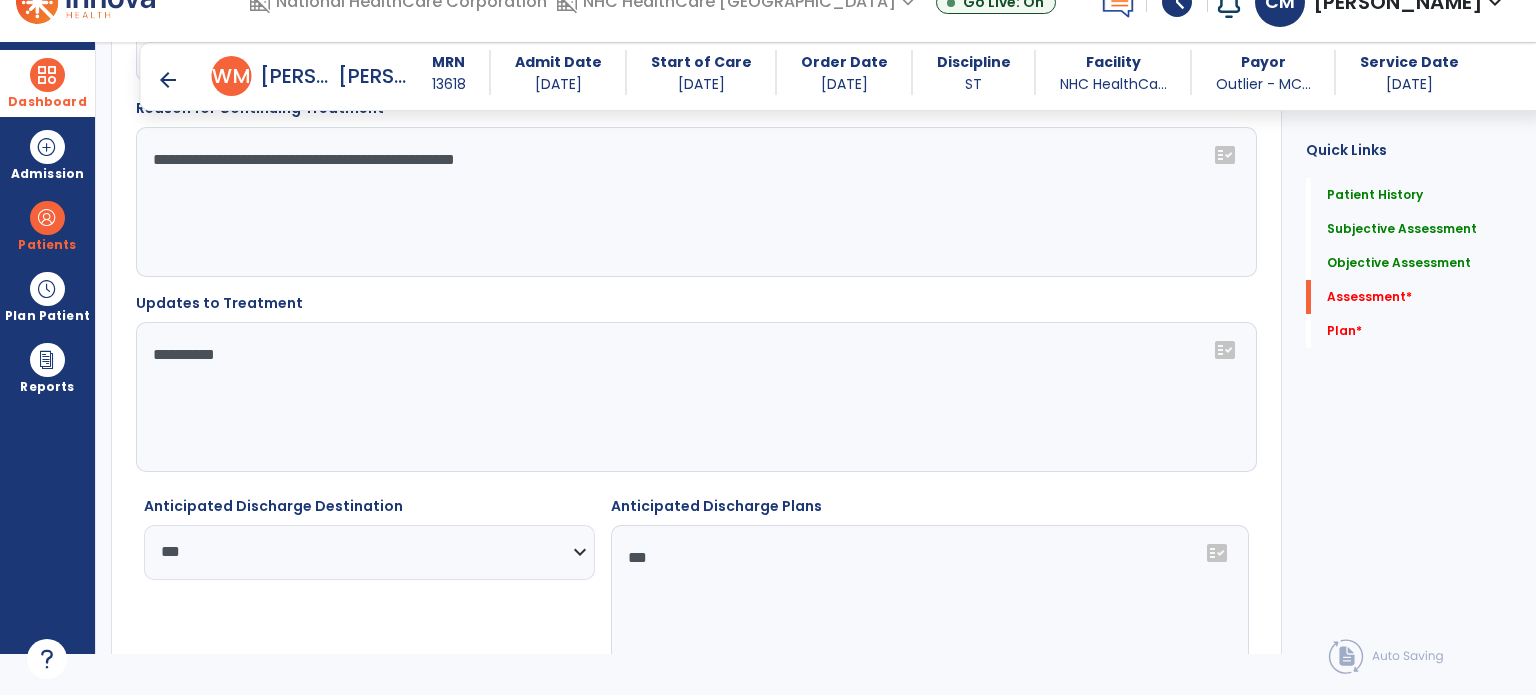 type on "***" 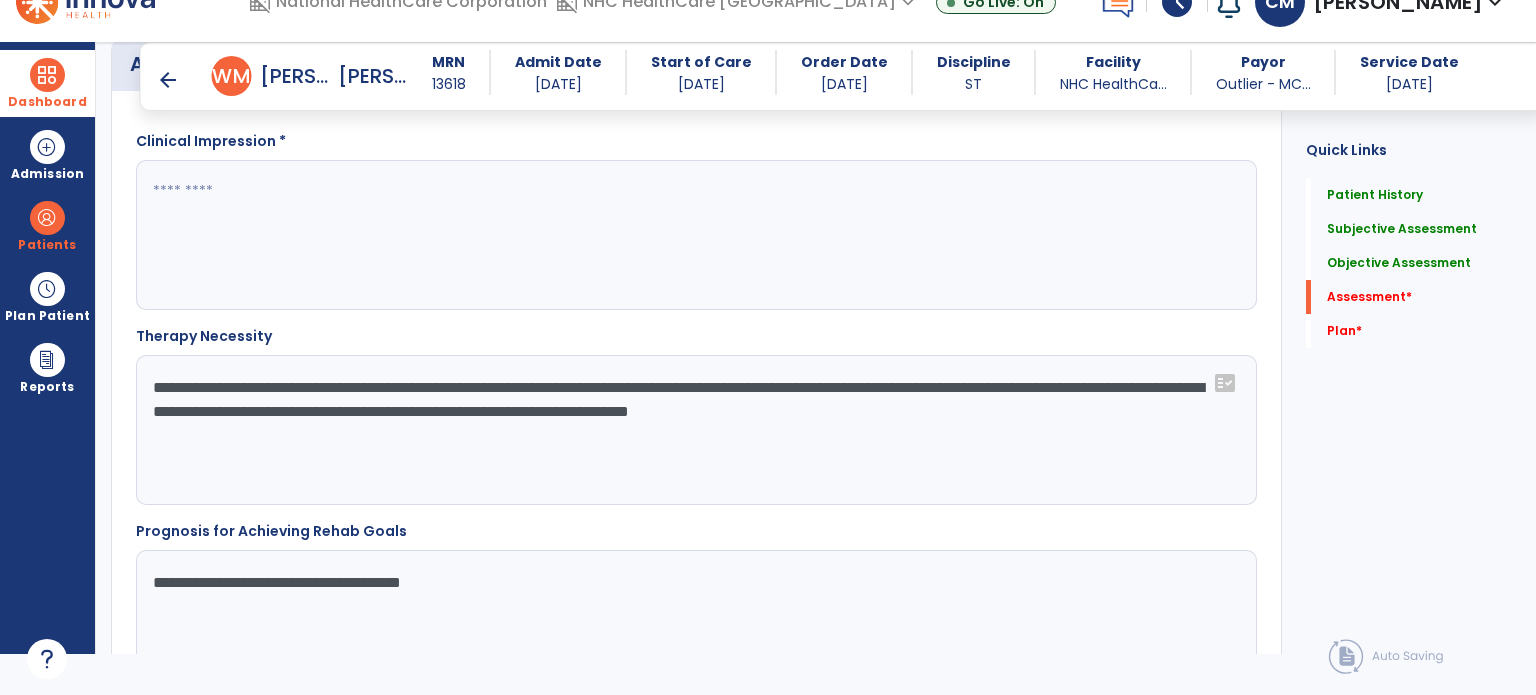 scroll, scrollTop: 4607, scrollLeft: 0, axis: vertical 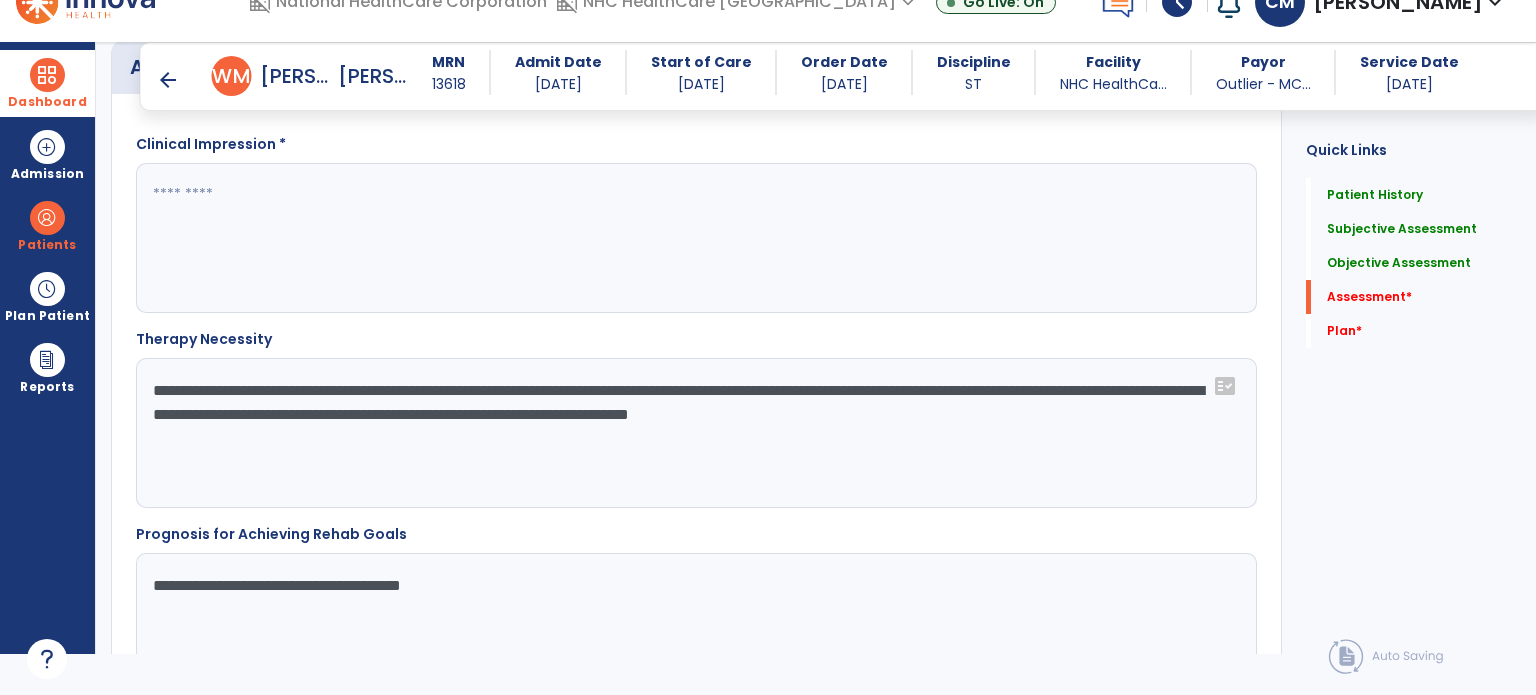 type on "**********" 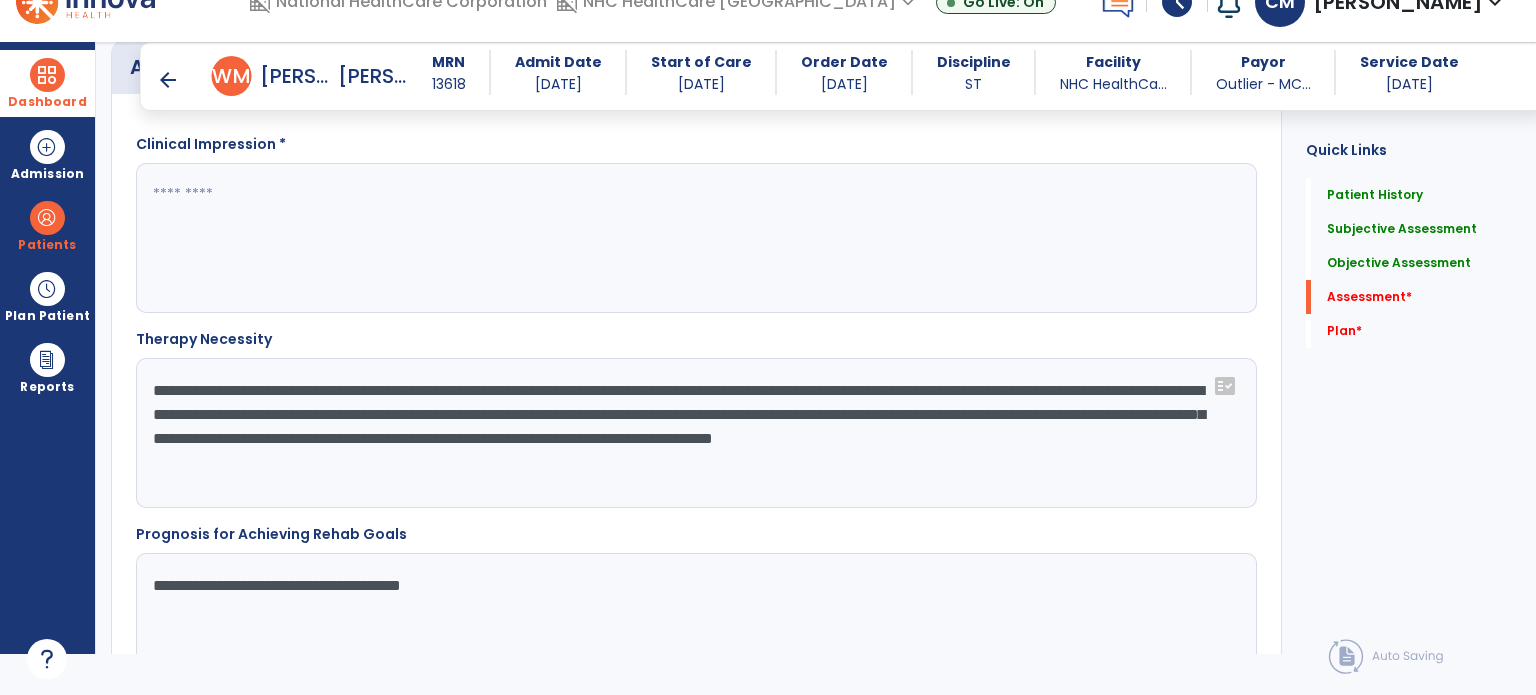 click on "**********" 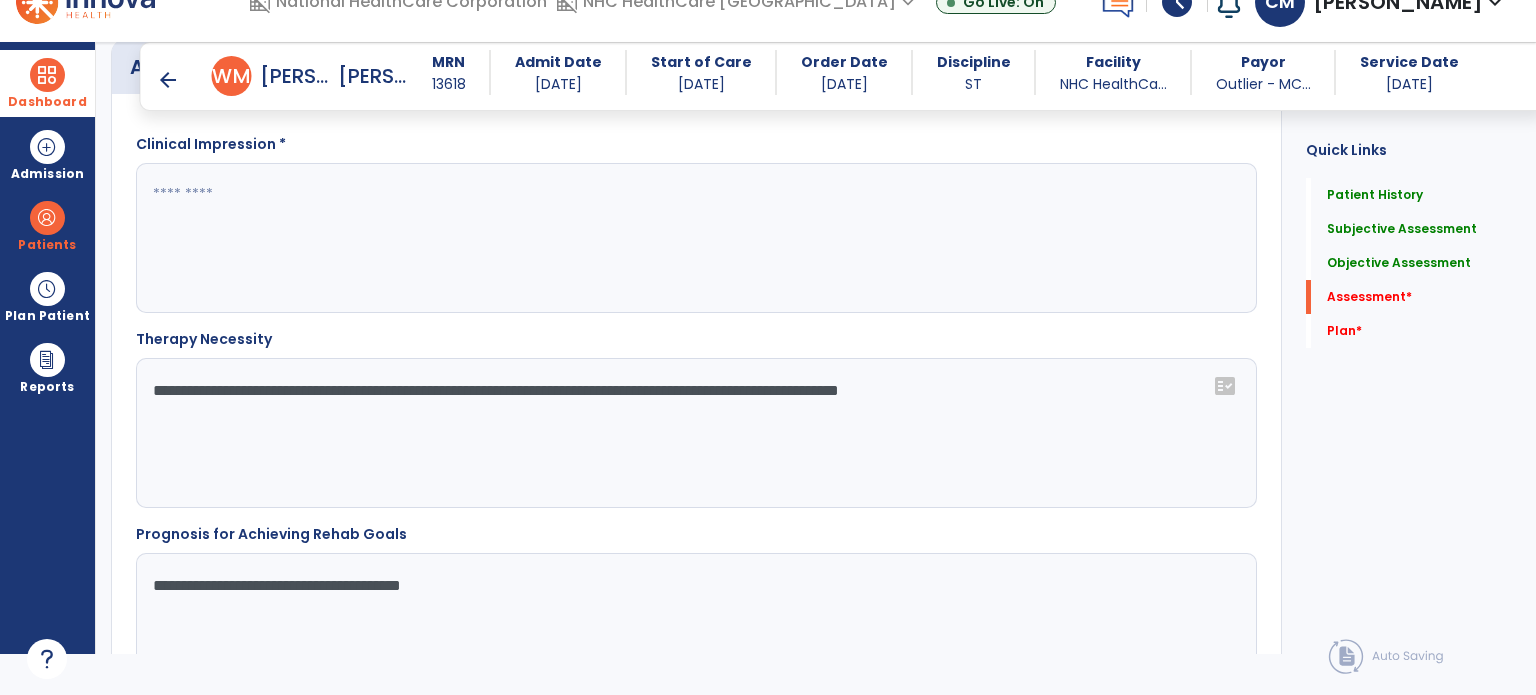 click on "**********" 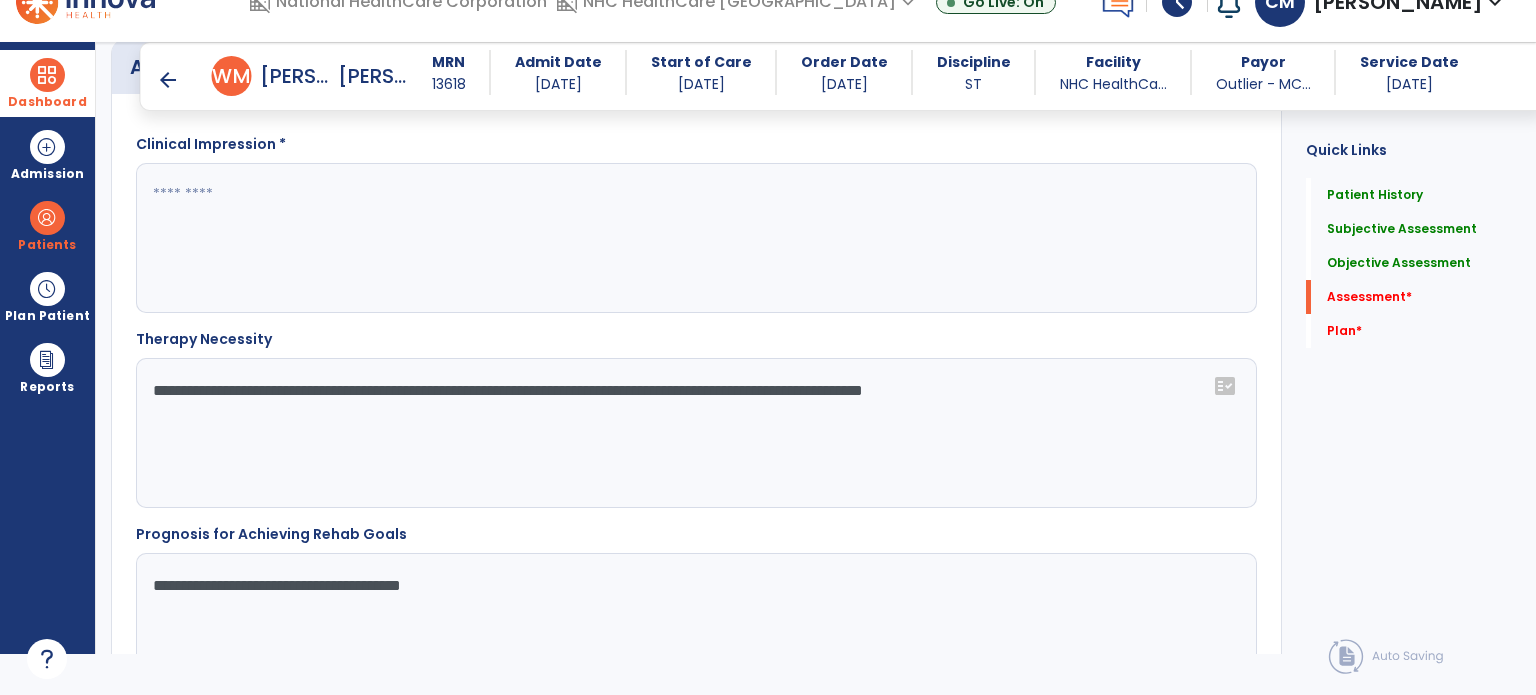 click on "**********" 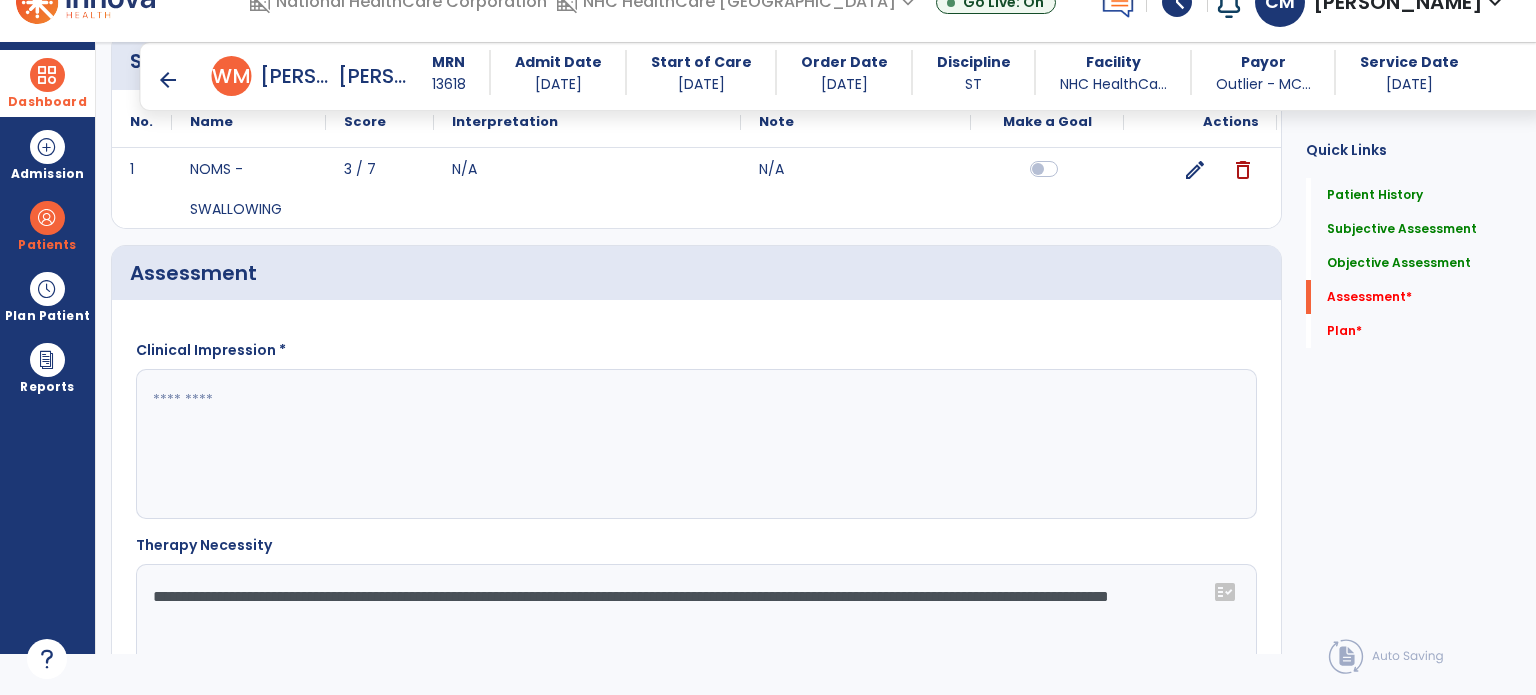 scroll, scrollTop: 4400, scrollLeft: 0, axis: vertical 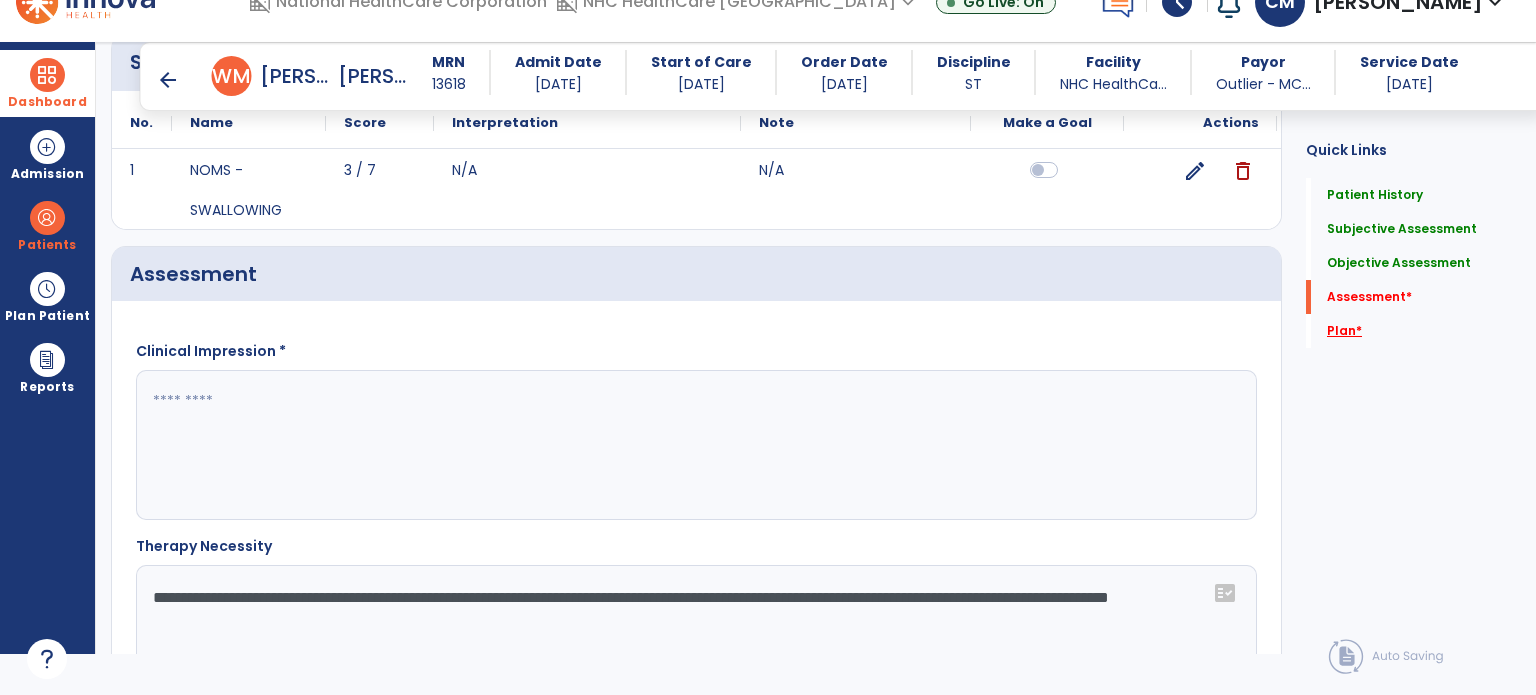 type on "**********" 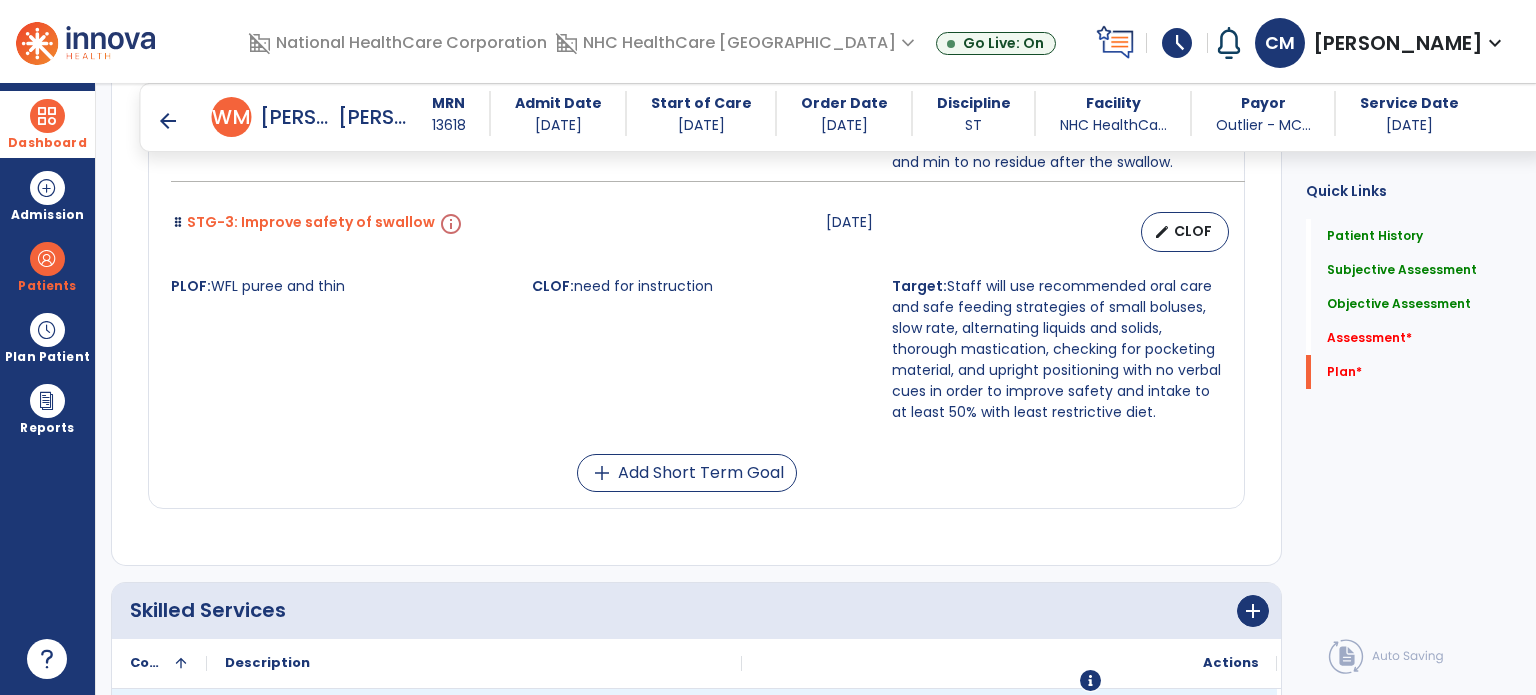 scroll, scrollTop: 6999, scrollLeft: 0, axis: vertical 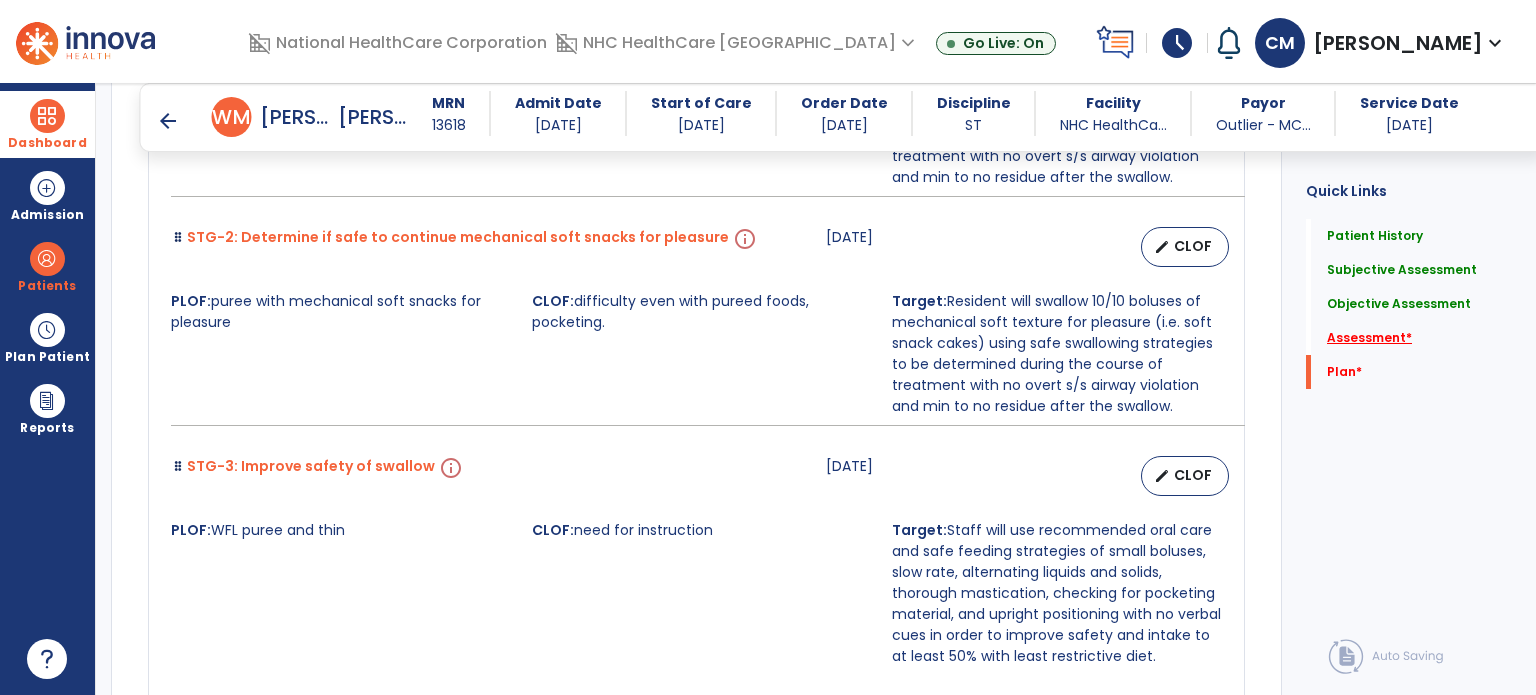 click on "Assessment   *" 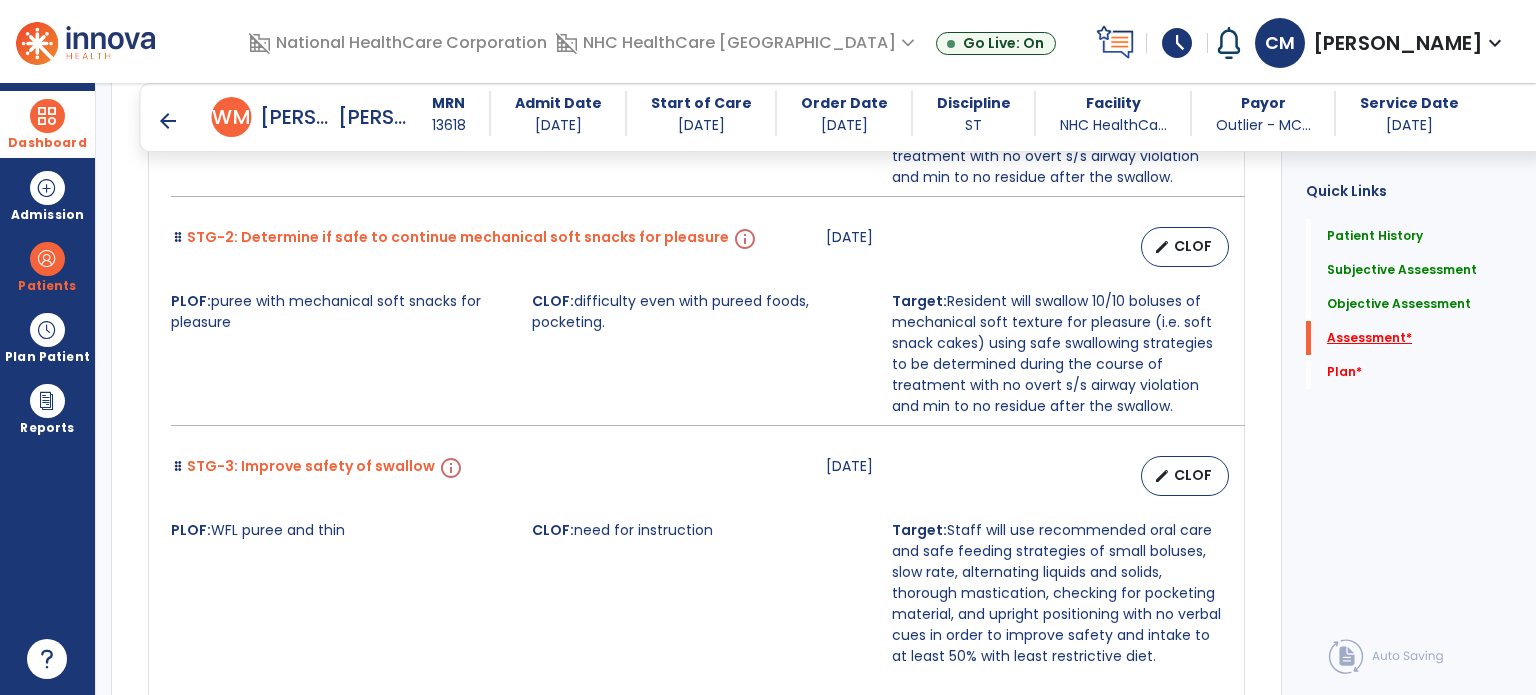 scroll, scrollTop: 41, scrollLeft: 0, axis: vertical 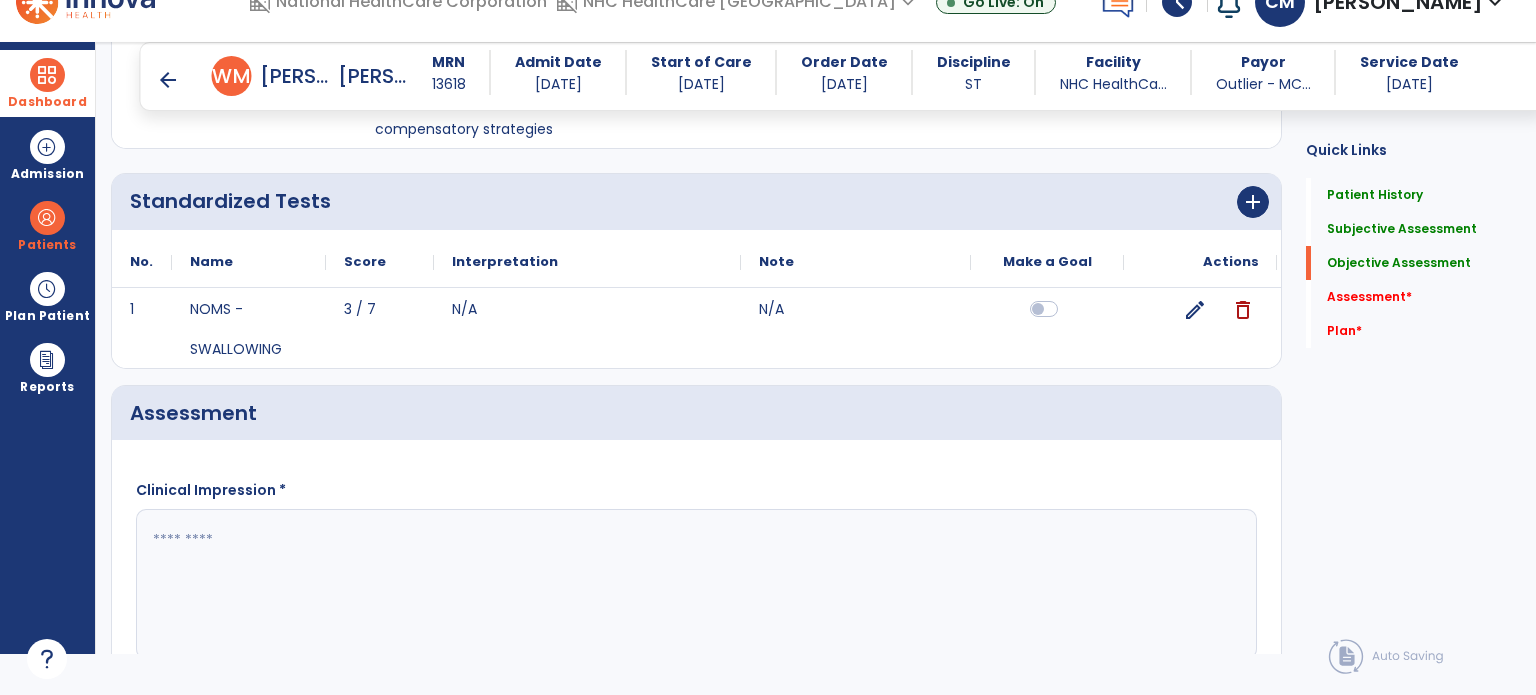 click 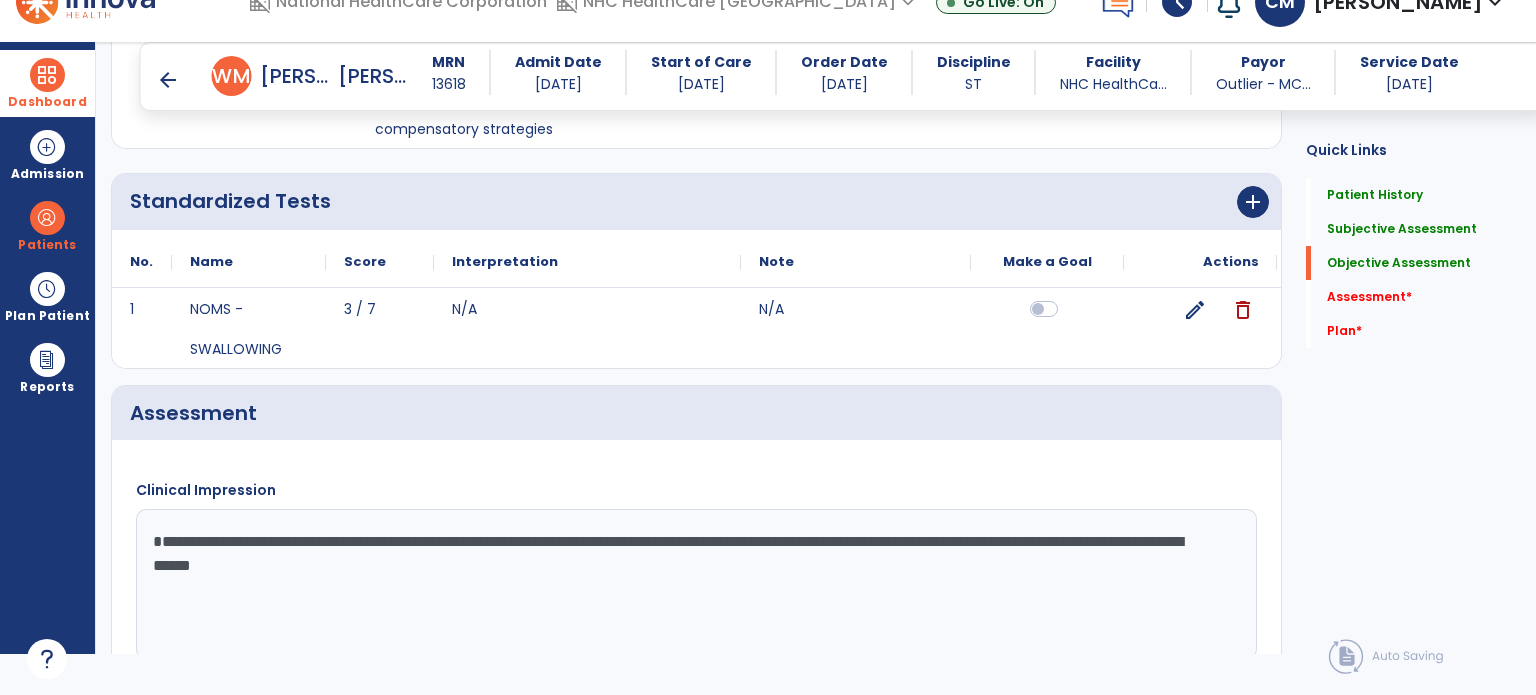 click on "**********" 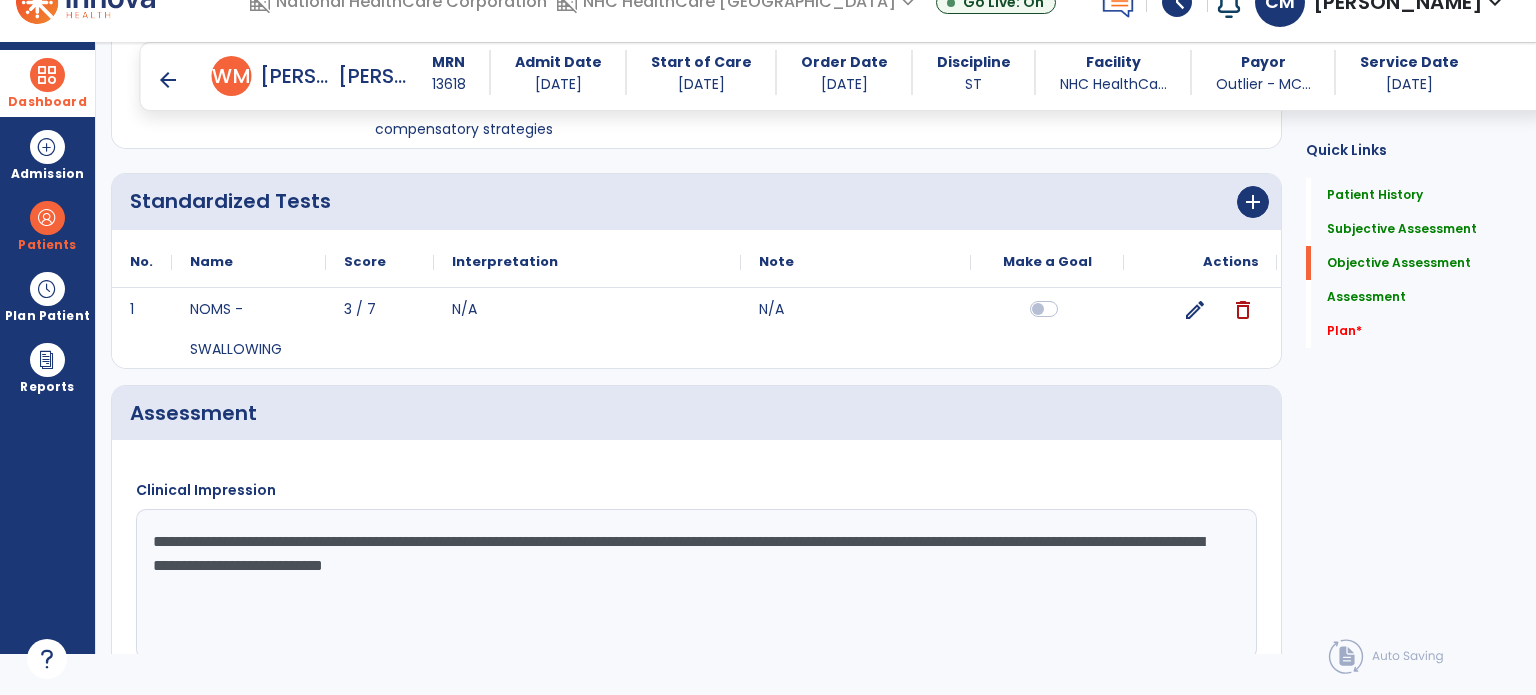 click on "**********" 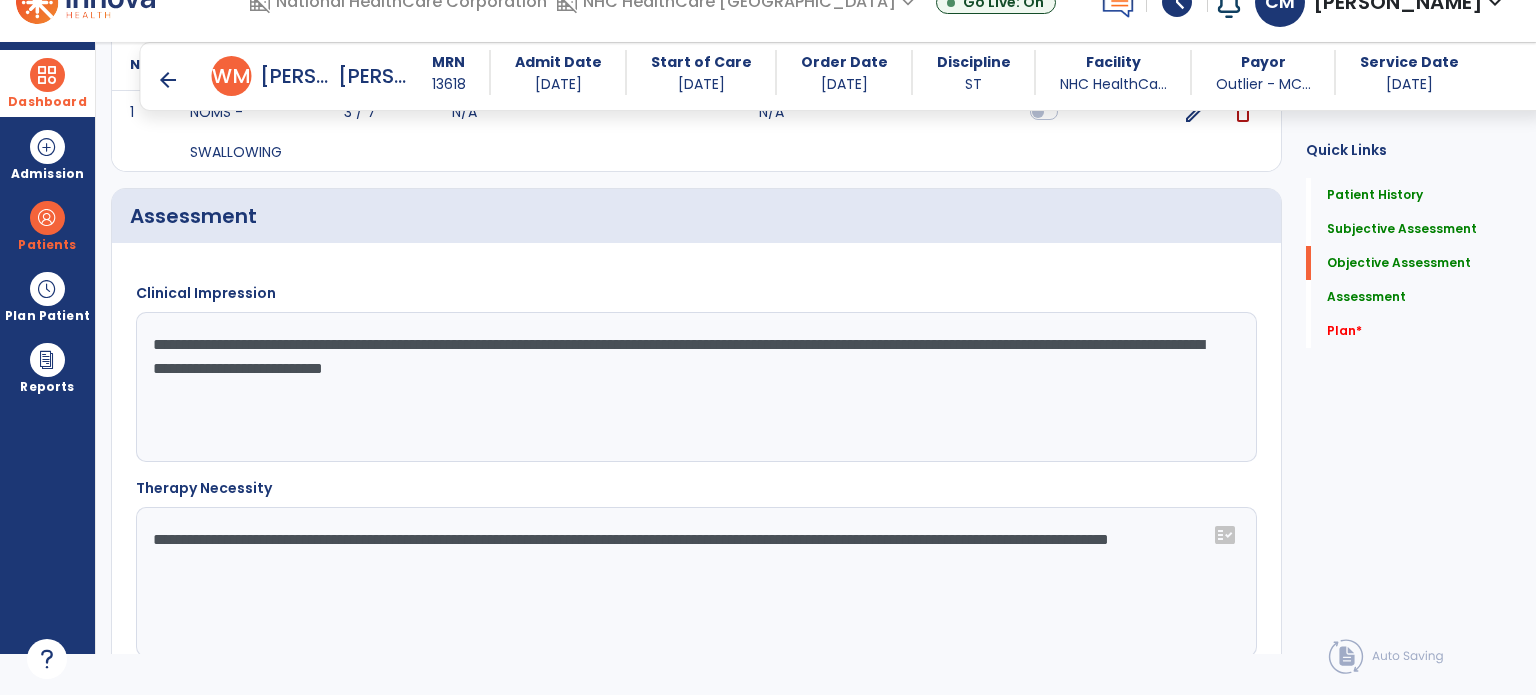 drag, startPoint x: 493, startPoint y: 566, endPoint x: 965, endPoint y: 667, distance: 482.6852 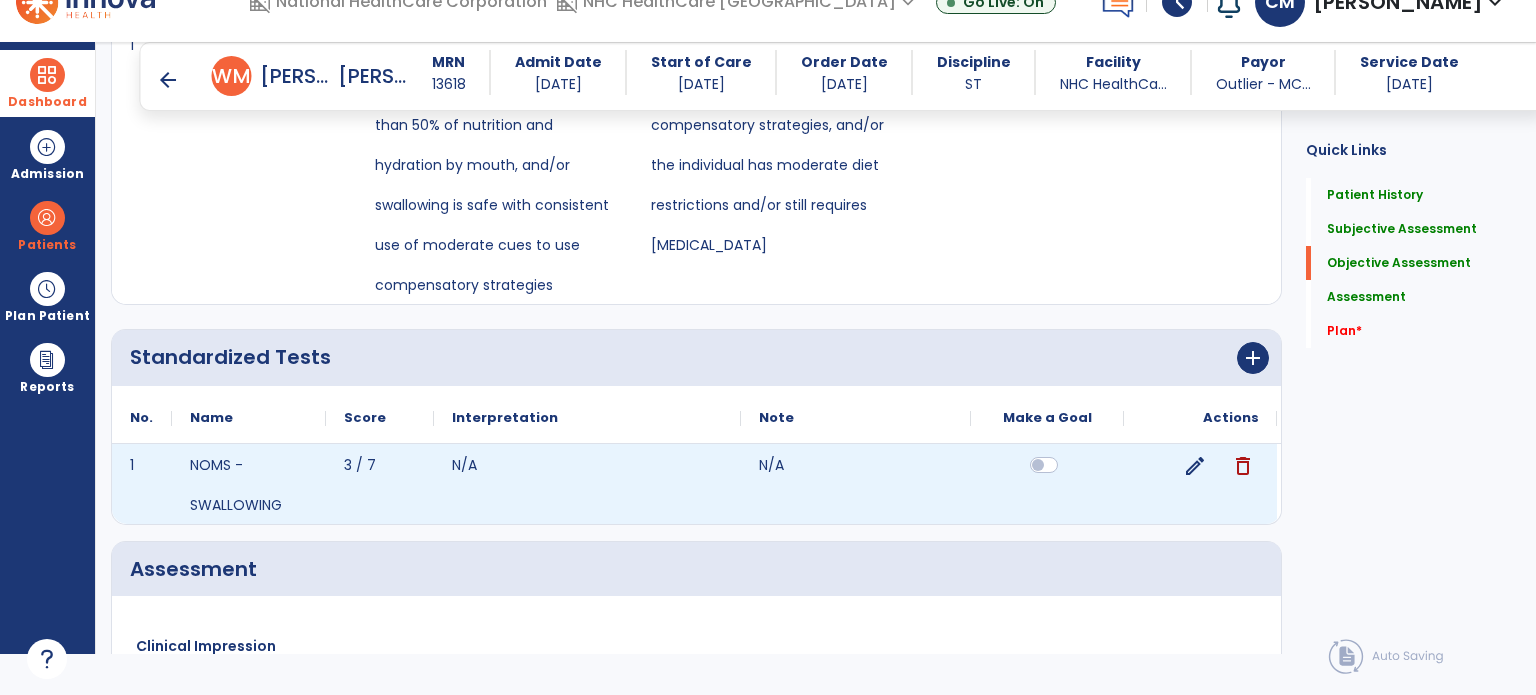 scroll, scrollTop: 4104, scrollLeft: 0, axis: vertical 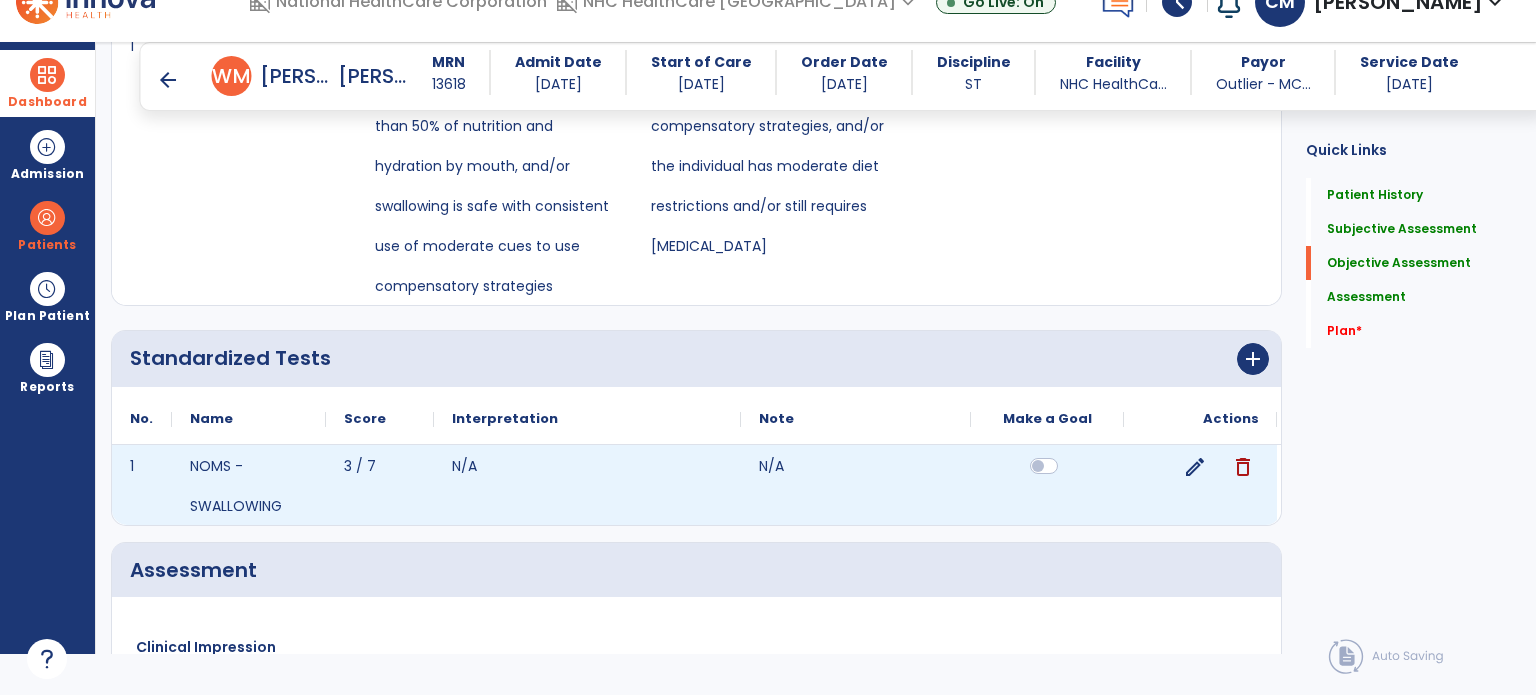 type on "**********" 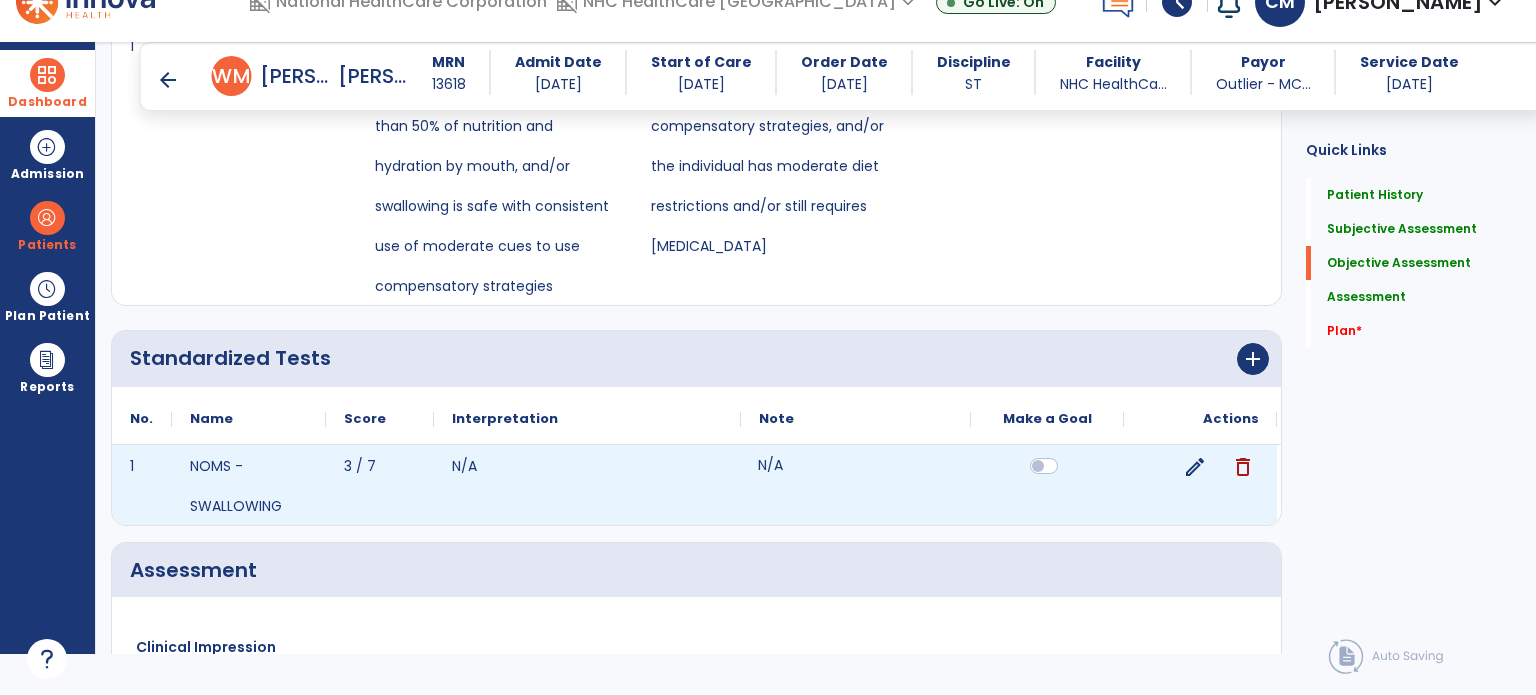 click on "N/A" 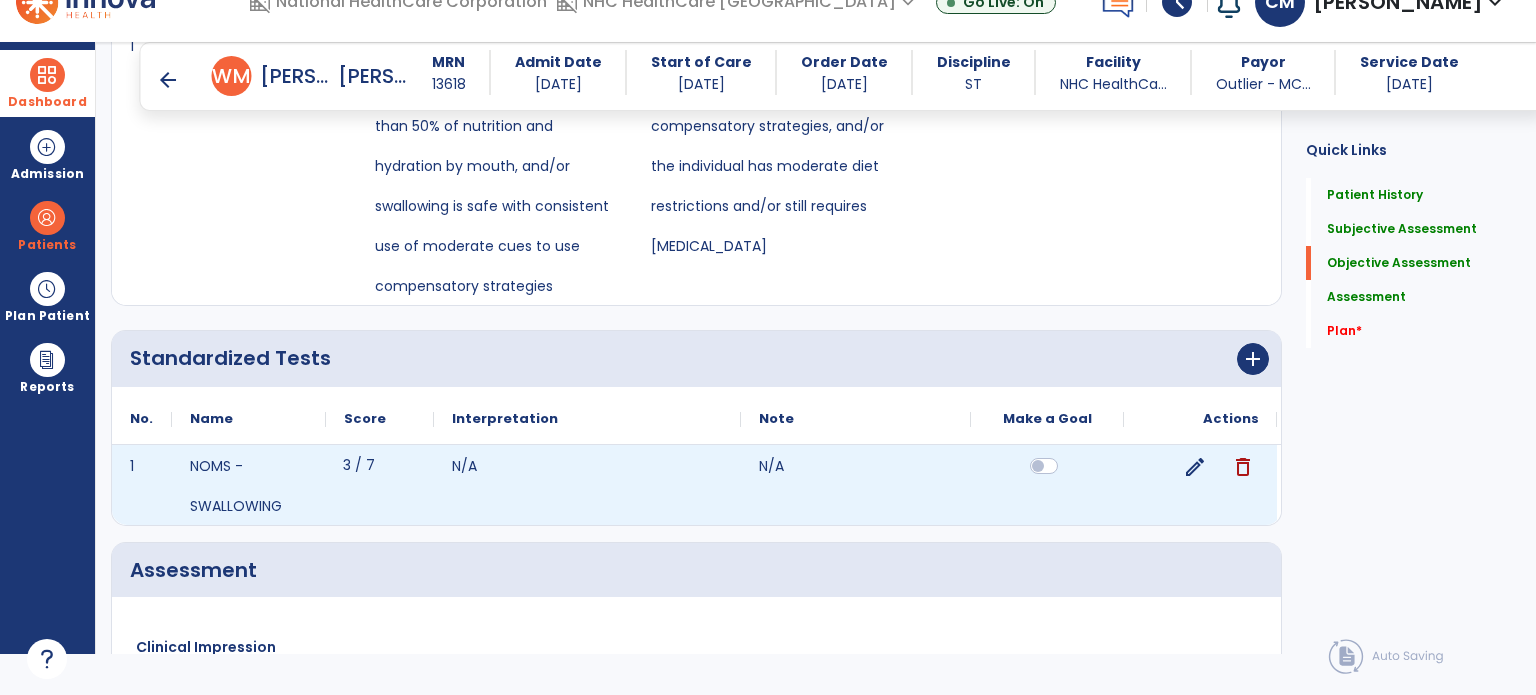 click on "3 / 7" 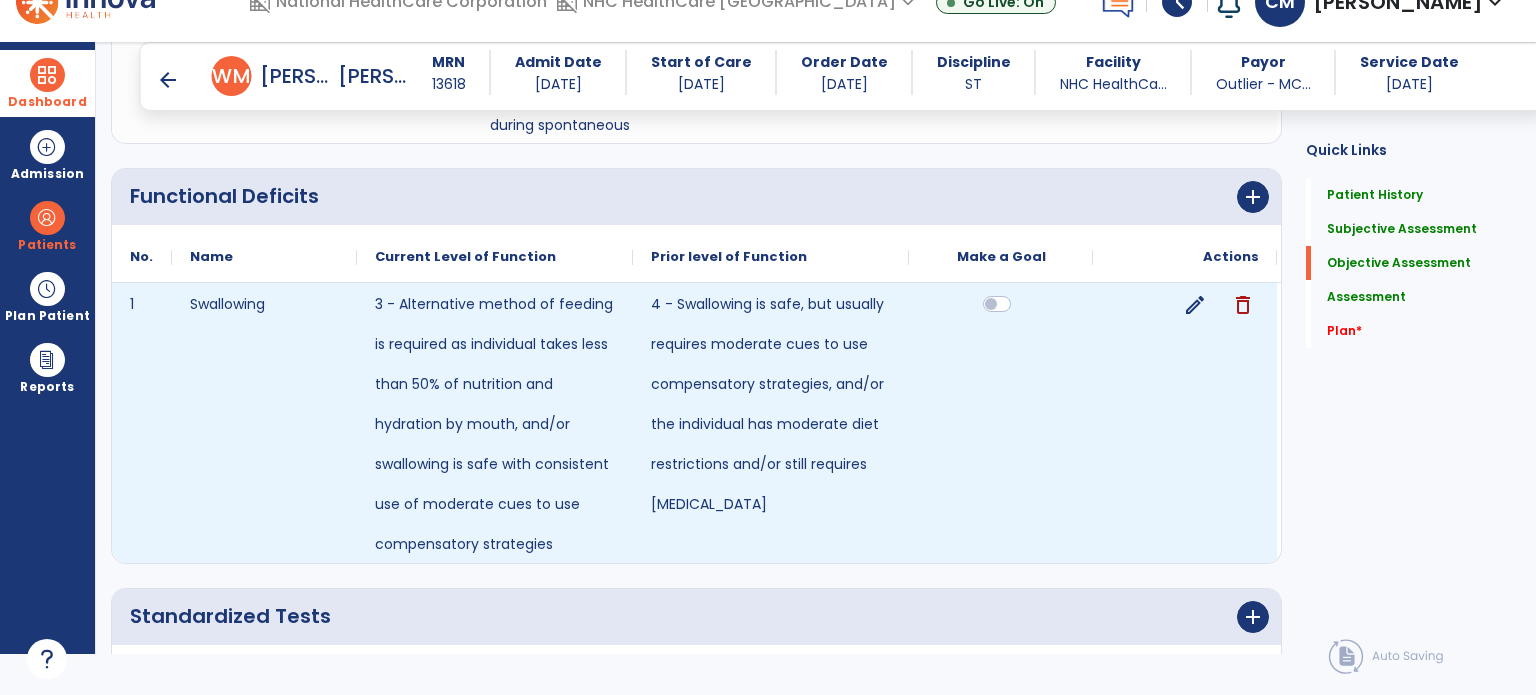 scroll, scrollTop: 3975, scrollLeft: 0, axis: vertical 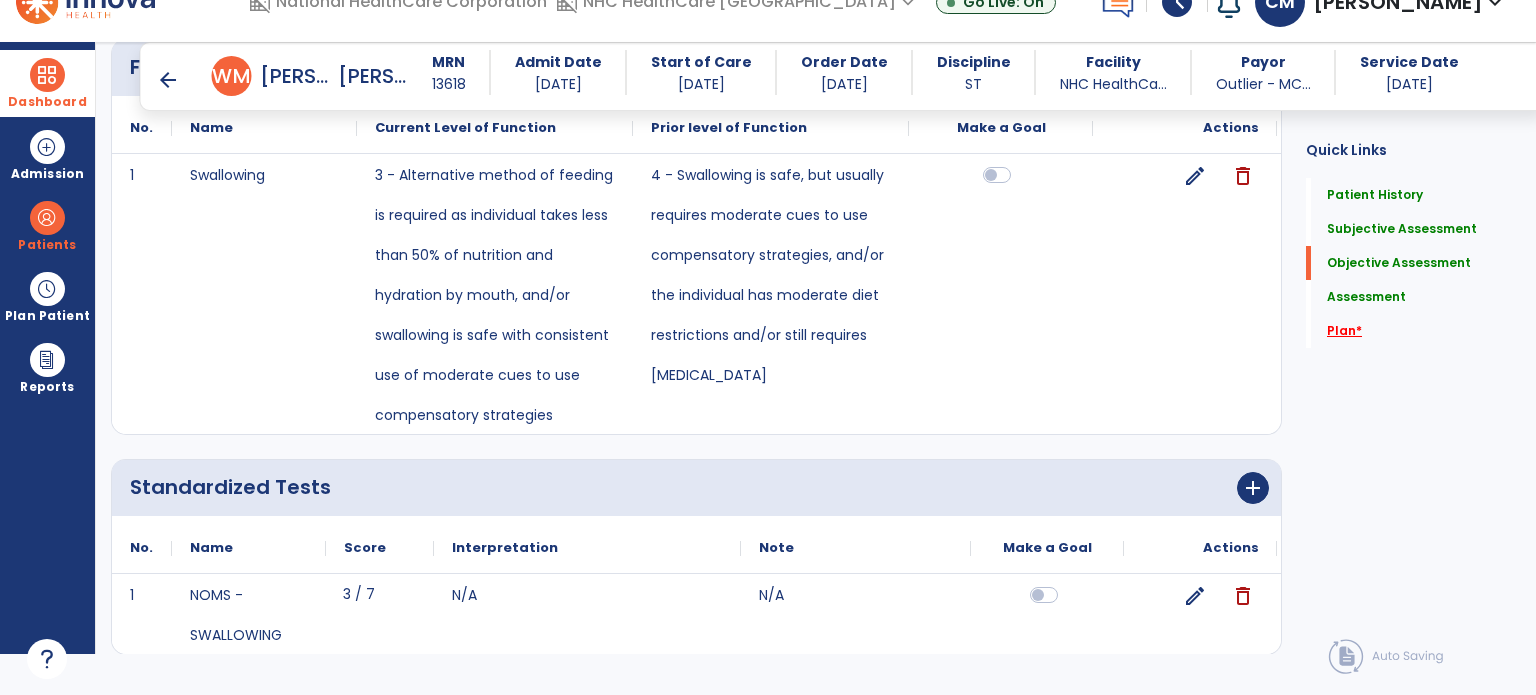 click on "Plan   *" 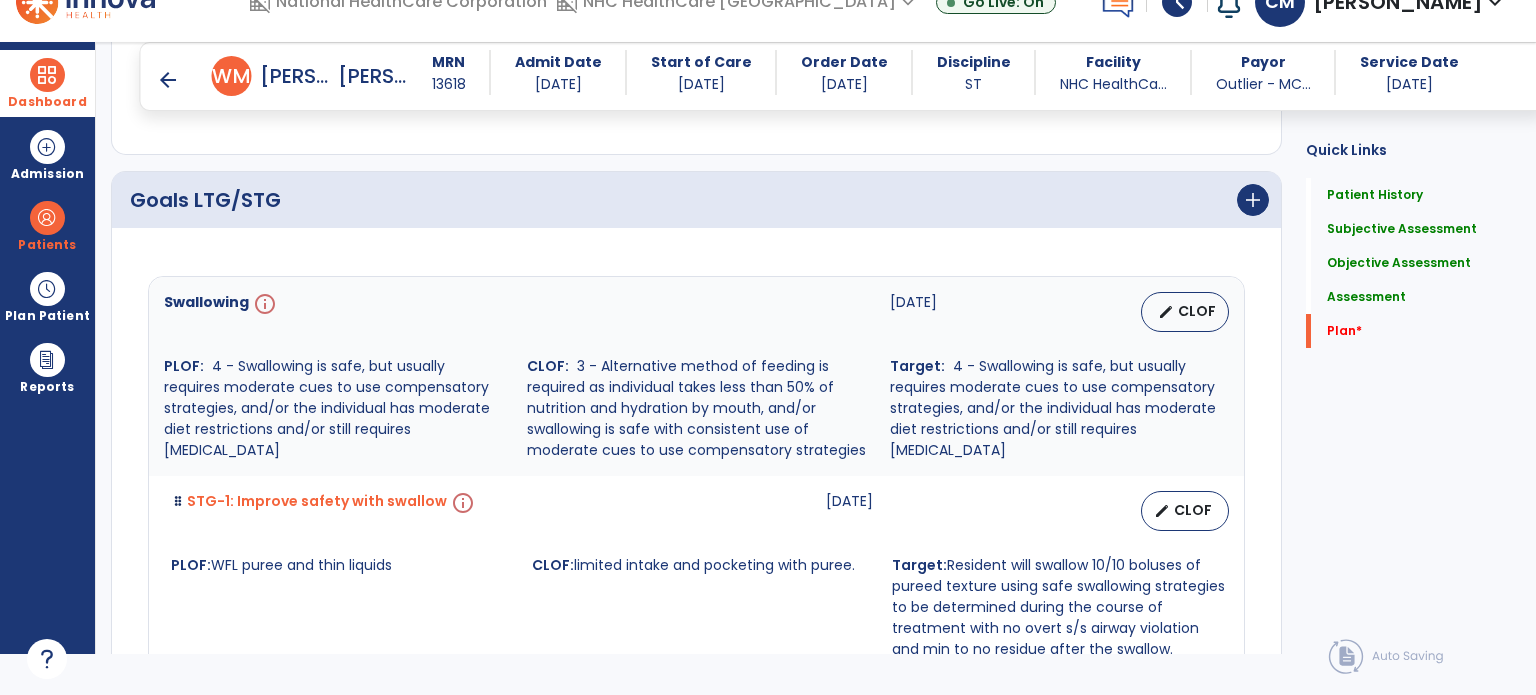scroll, scrollTop: 6103, scrollLeft: 0, axis: vertical 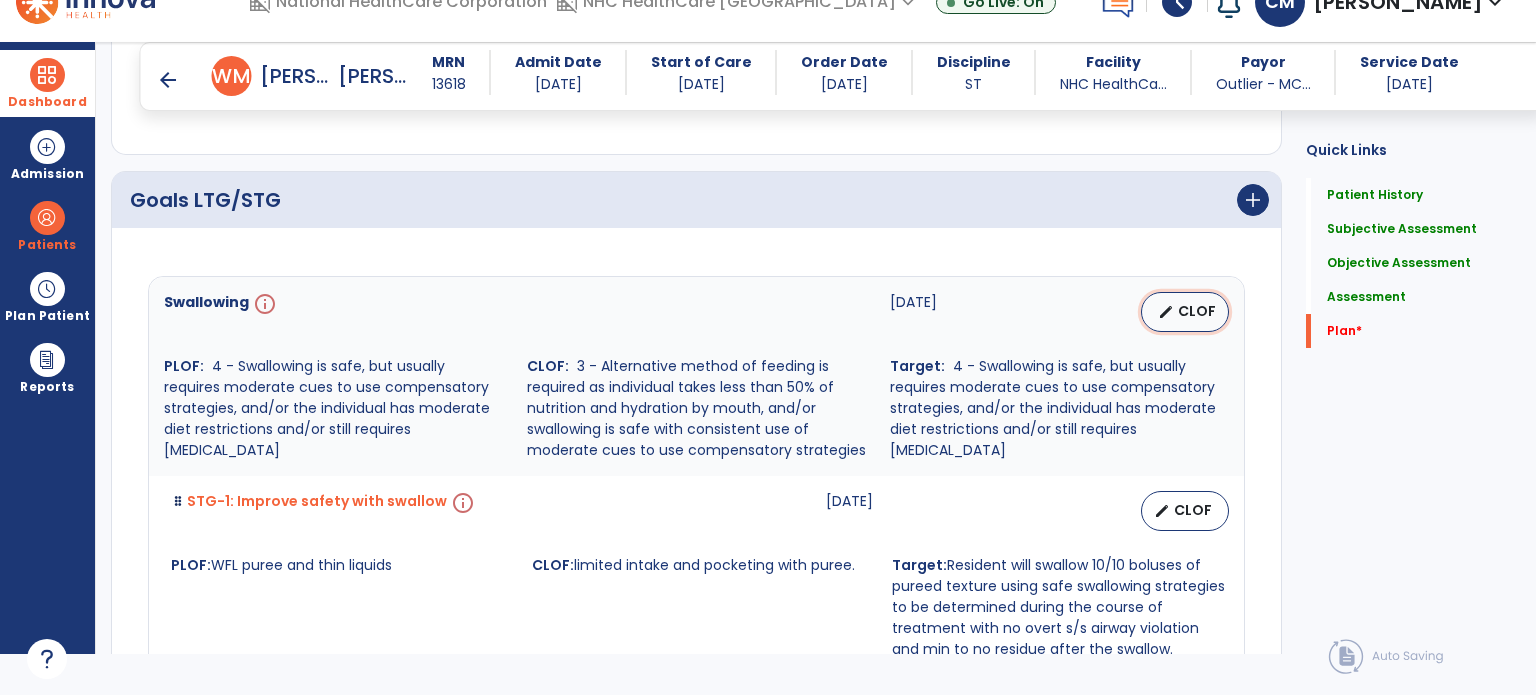 click on "Swallowing  info   [DATE]   edit   CLOF PLOF:    4 - Swallowing is safe, but usually requires moderate cues to use compensatory strategies, and/or the individual has moderate diet restrictions and/or still requires [MEDICAL_DATA] CLOF:    3 - Alternative method of feeding is required as individual takes less than 50% of nutrition and hydration by mouth, and/or swallowing is safe with consistent use of moderate cues to use compensatory strategies Target:    4 - Swallowing is safe, but usually requires moderate cues to use compensatory strategies, and/or the individual has moderate diet restrictions and/or still requires [MEDICAL_DATA]" at bounding box center (696, 376) 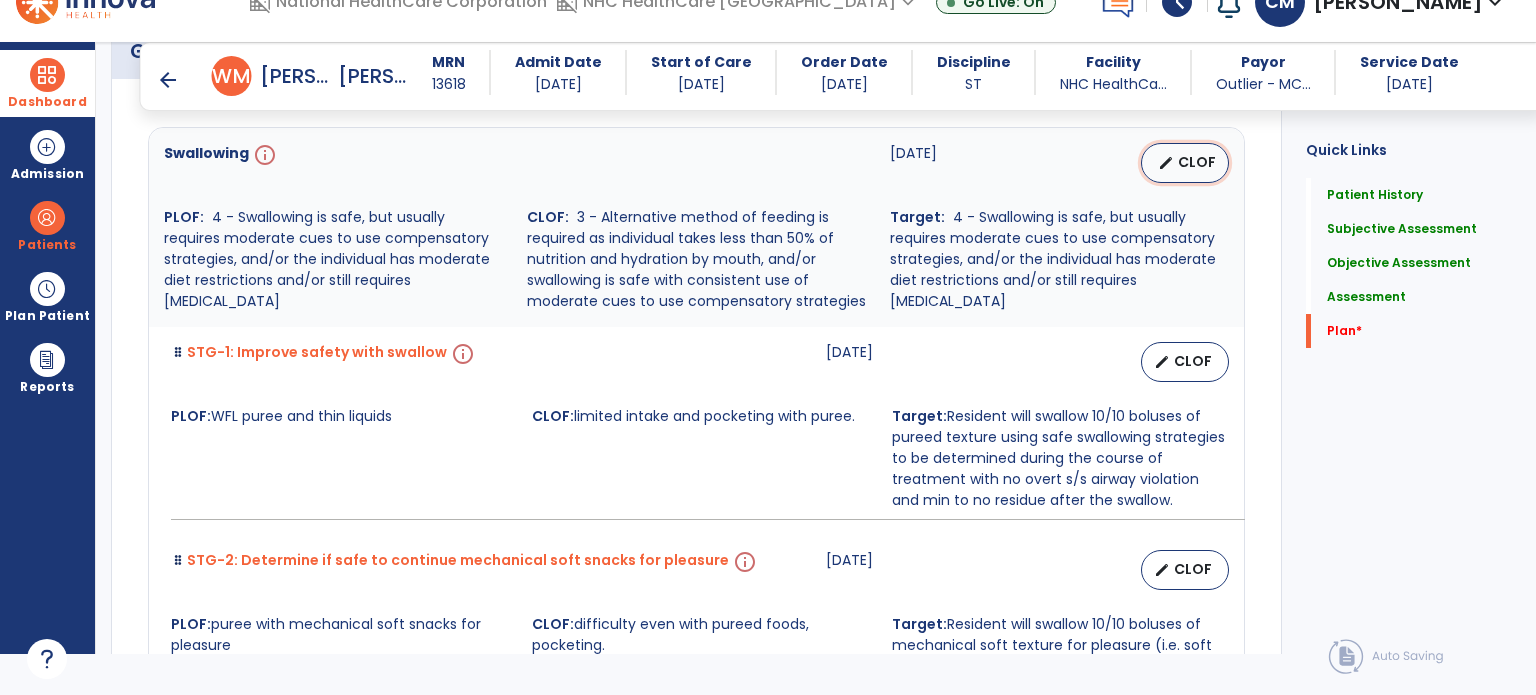 scroll, scrollTop: 6255, scrollLeft: 0, axis: vertical 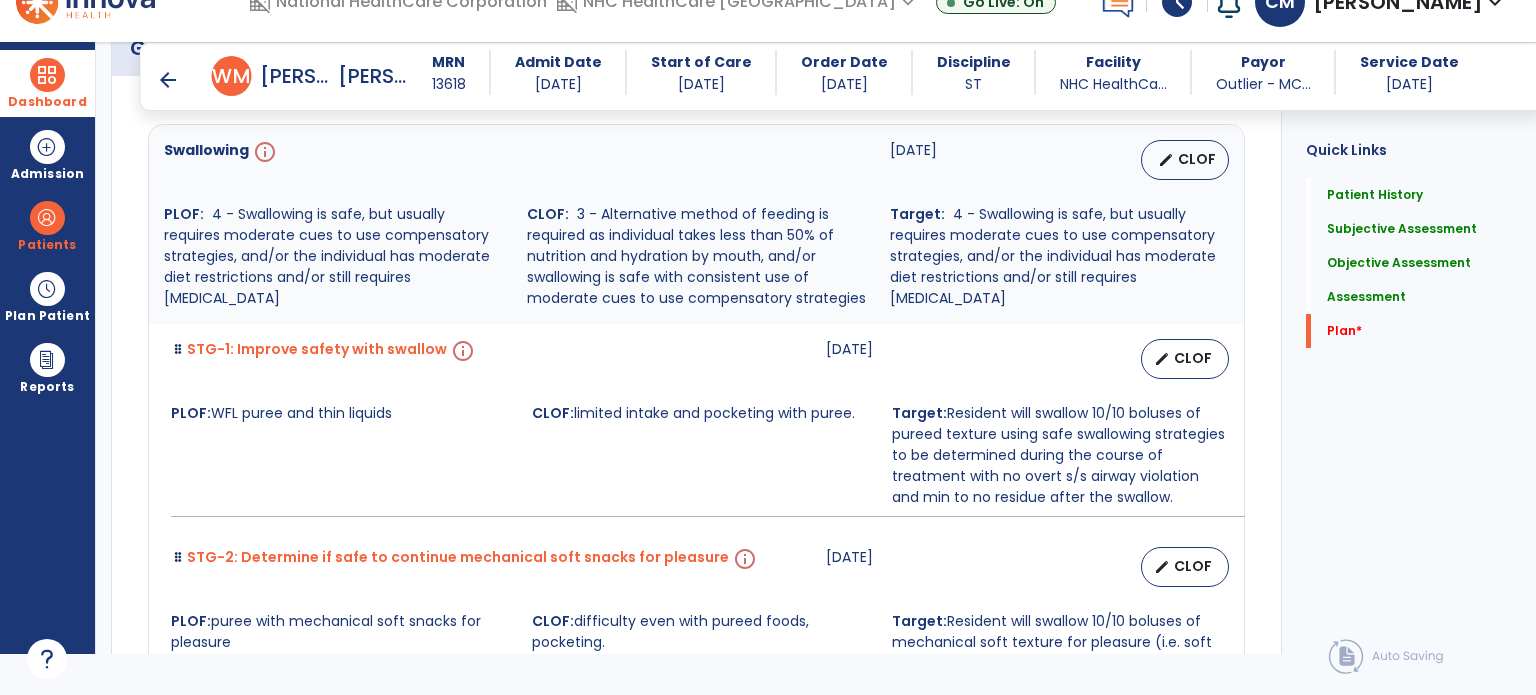 click on "edit   CLOF" at bounding box center (1185, 359) 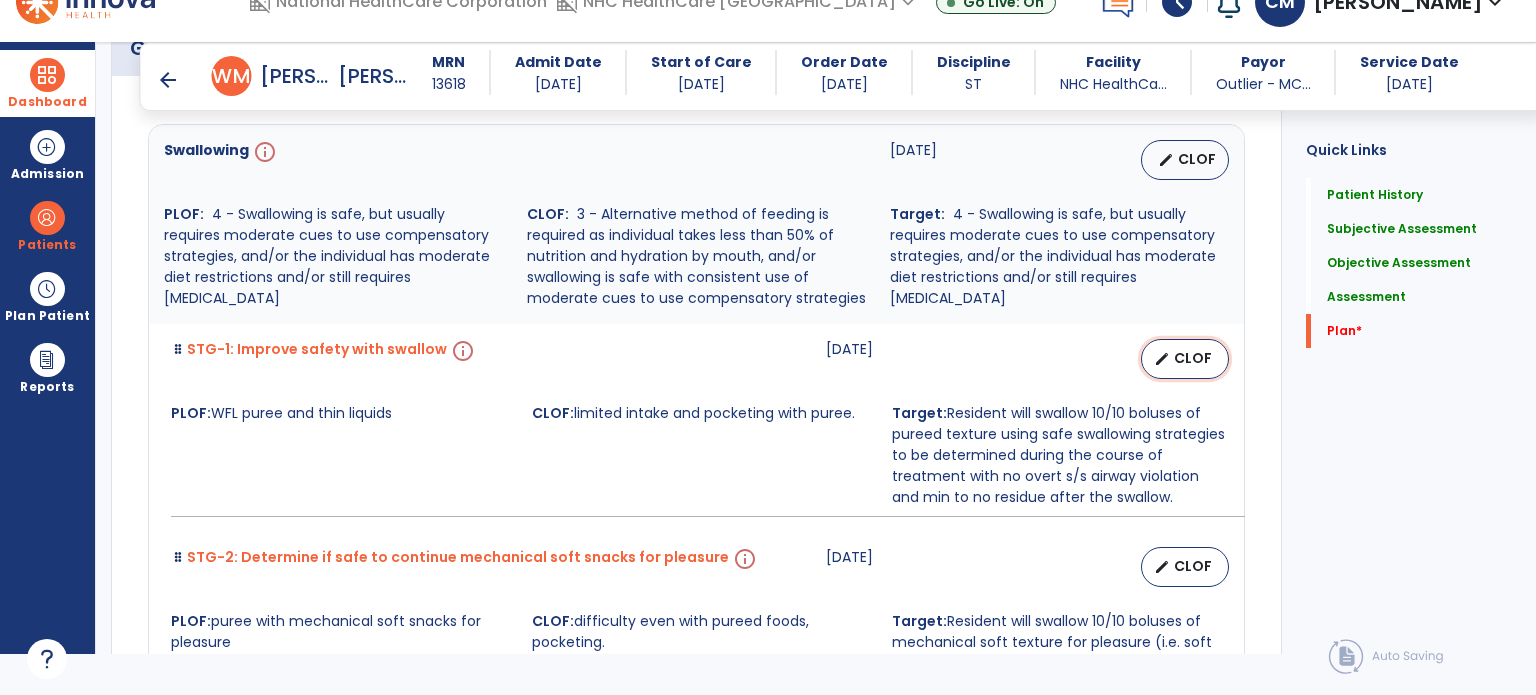 select on "********" 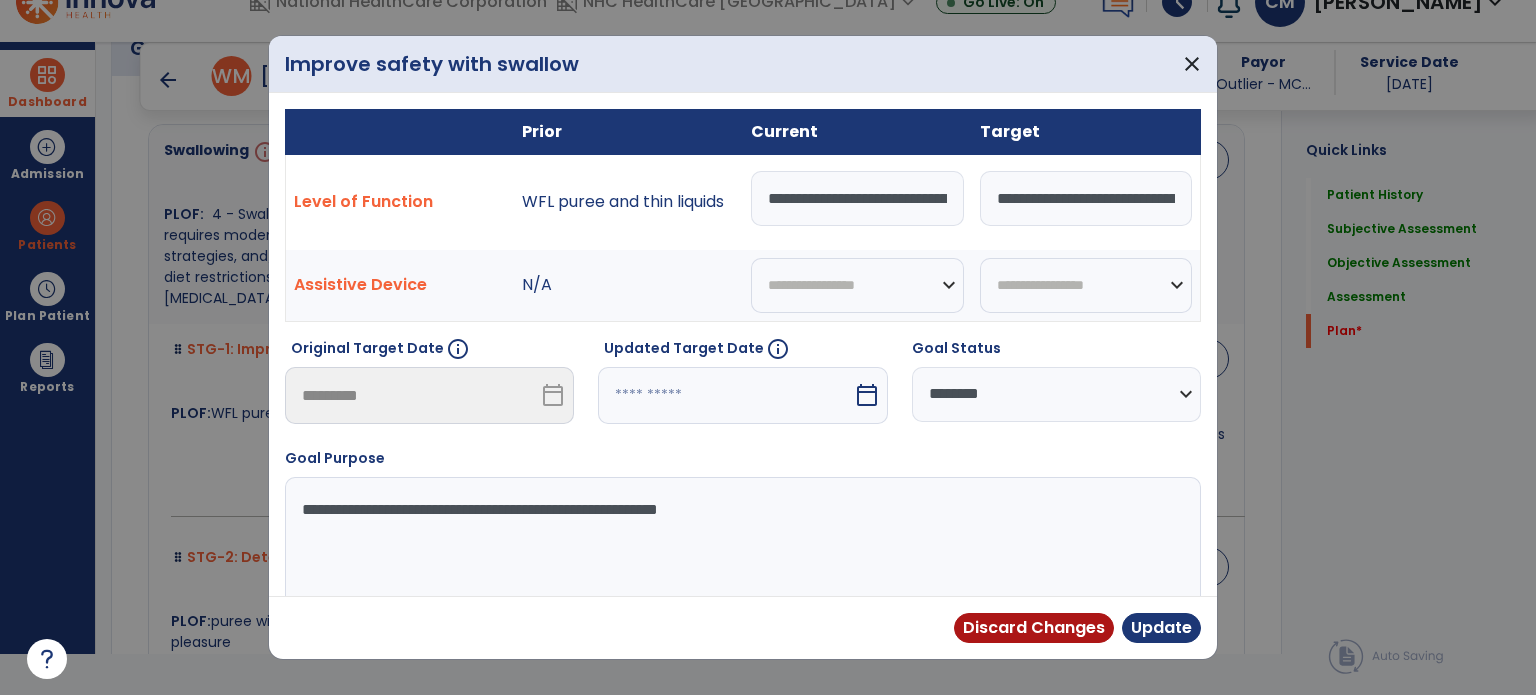 click at bounding box center (725, 395) 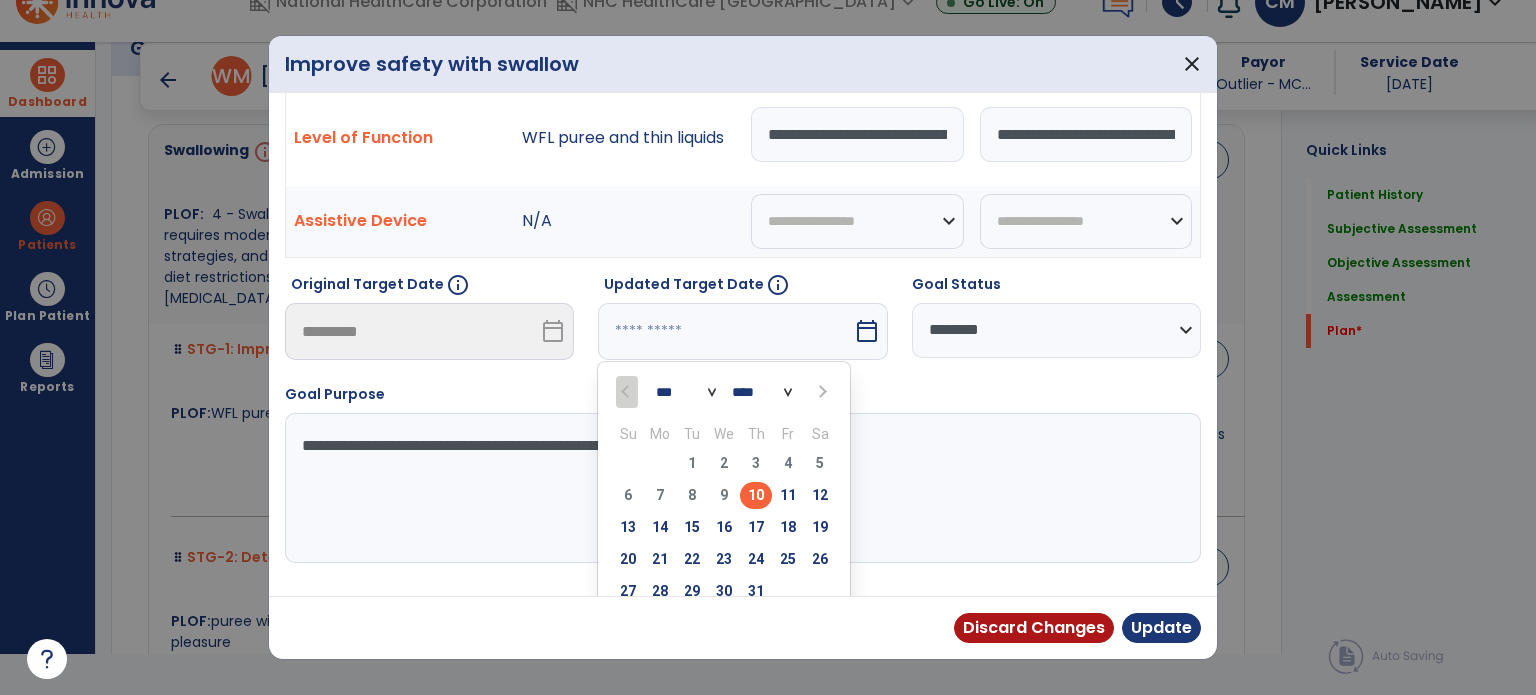 scroll, scrollTop: 66, scrollLeft: 0, axis: vertical 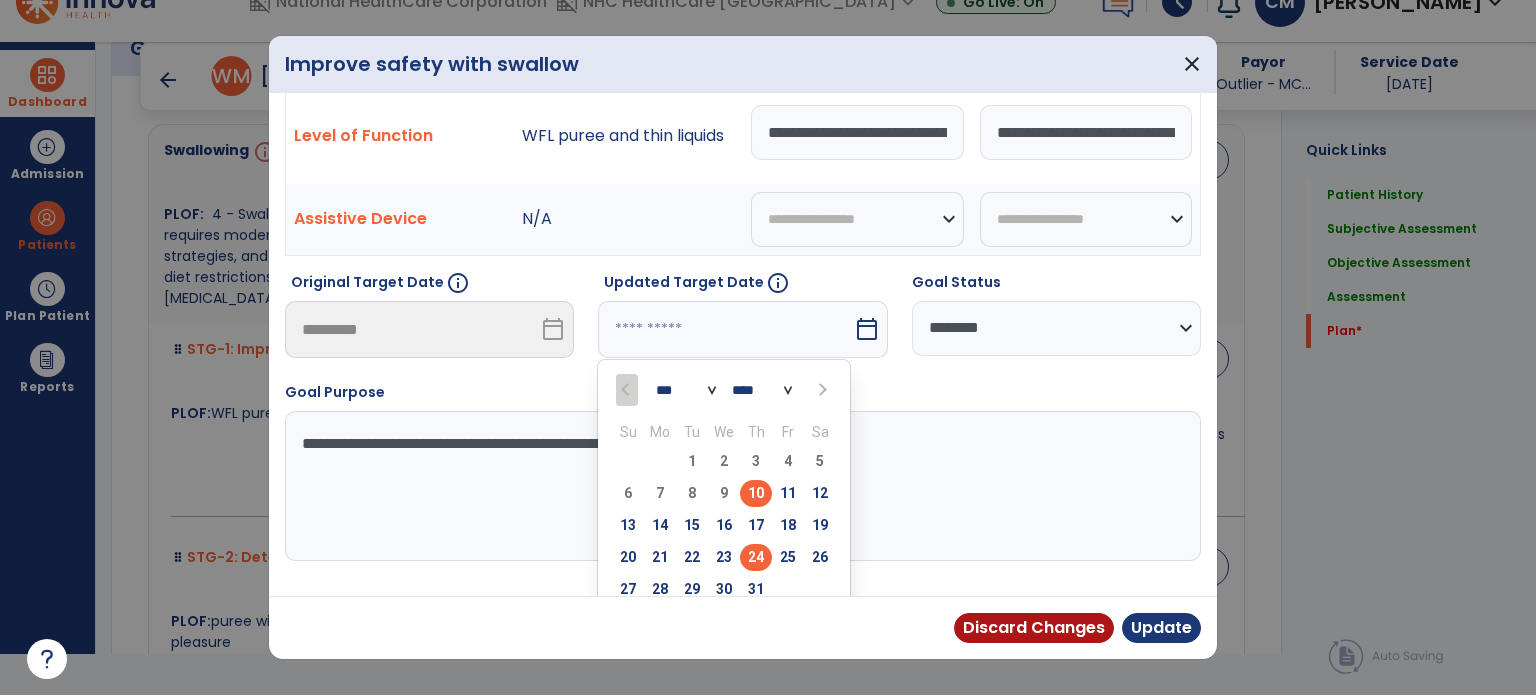 click on "24" at bounding box center [756, 557] 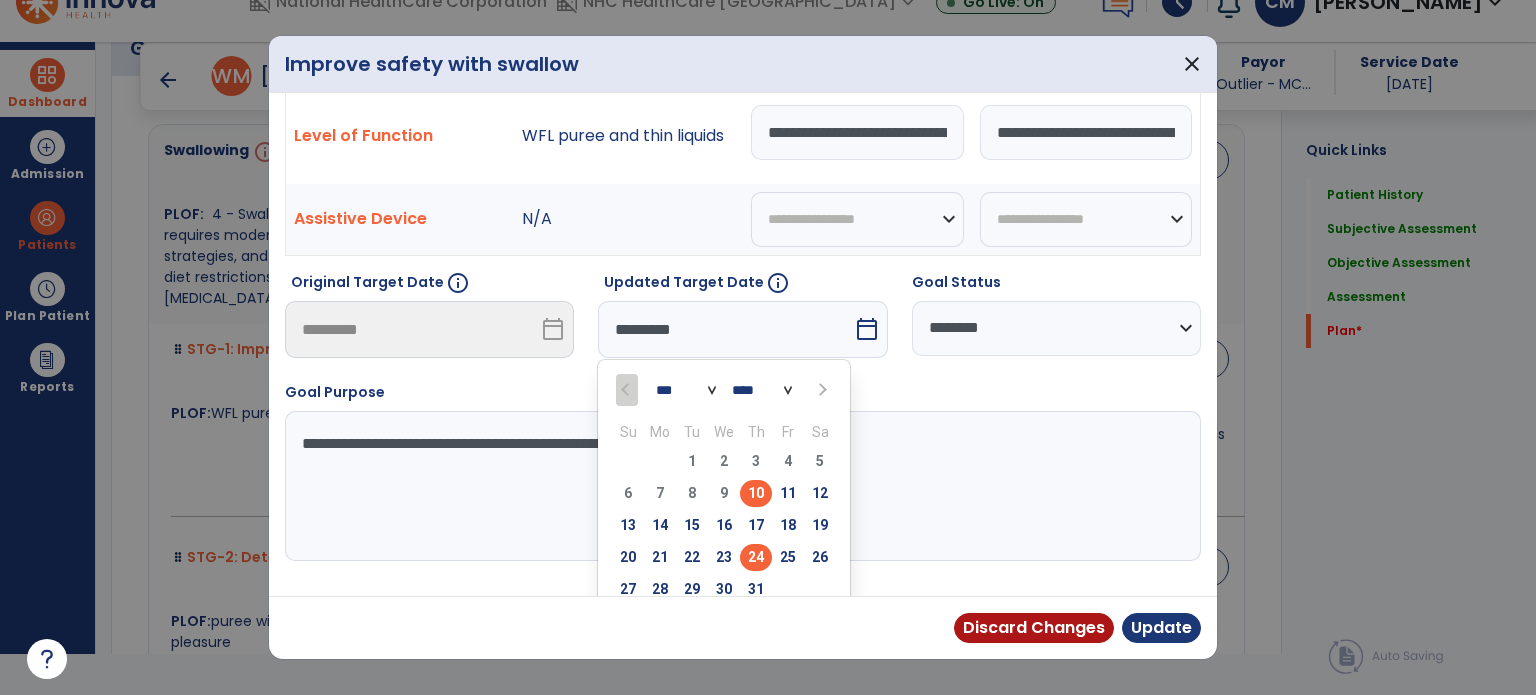 scroll, scrollTop: 44, scrollLeft: 0, axis: vertical 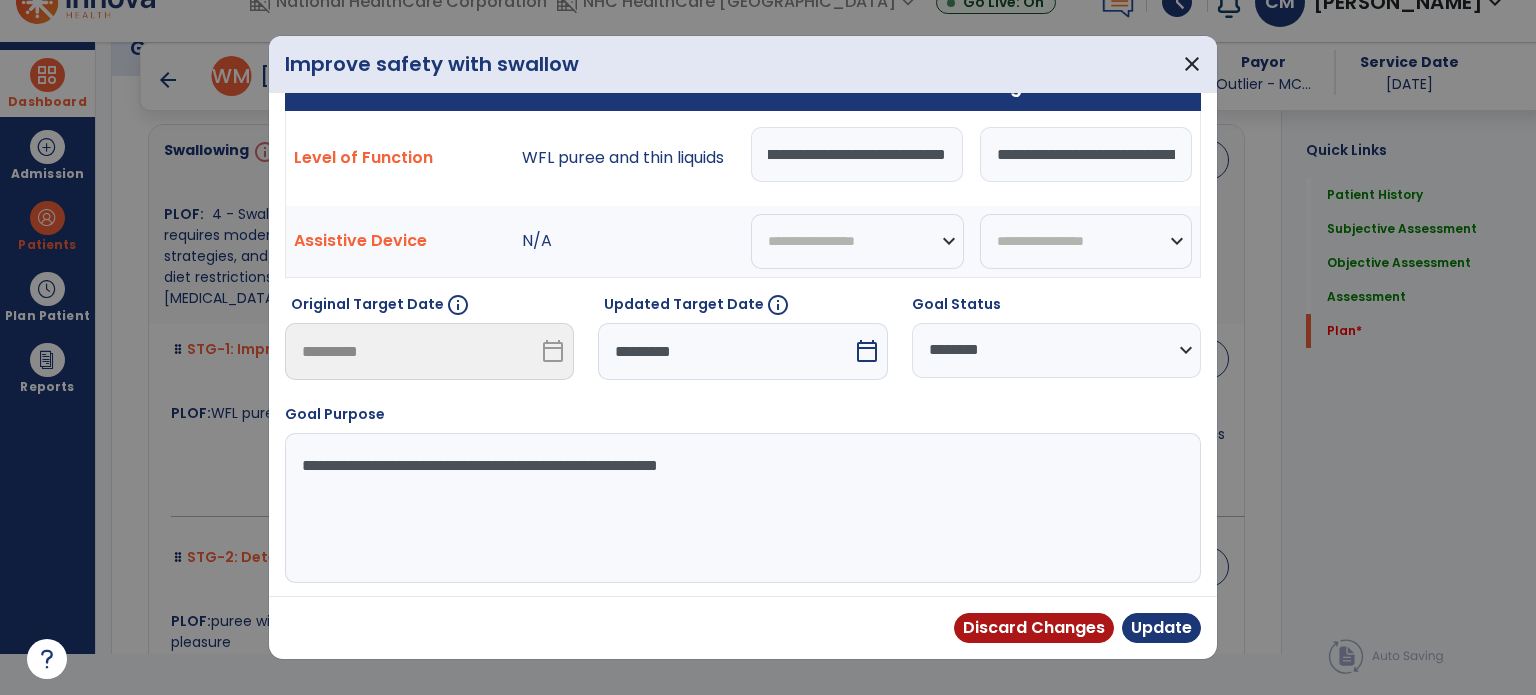 drag, startPoint x: 855, startPoint y: 159, endPoint x: 1056, endPoint y: 192, distance: 203.69095 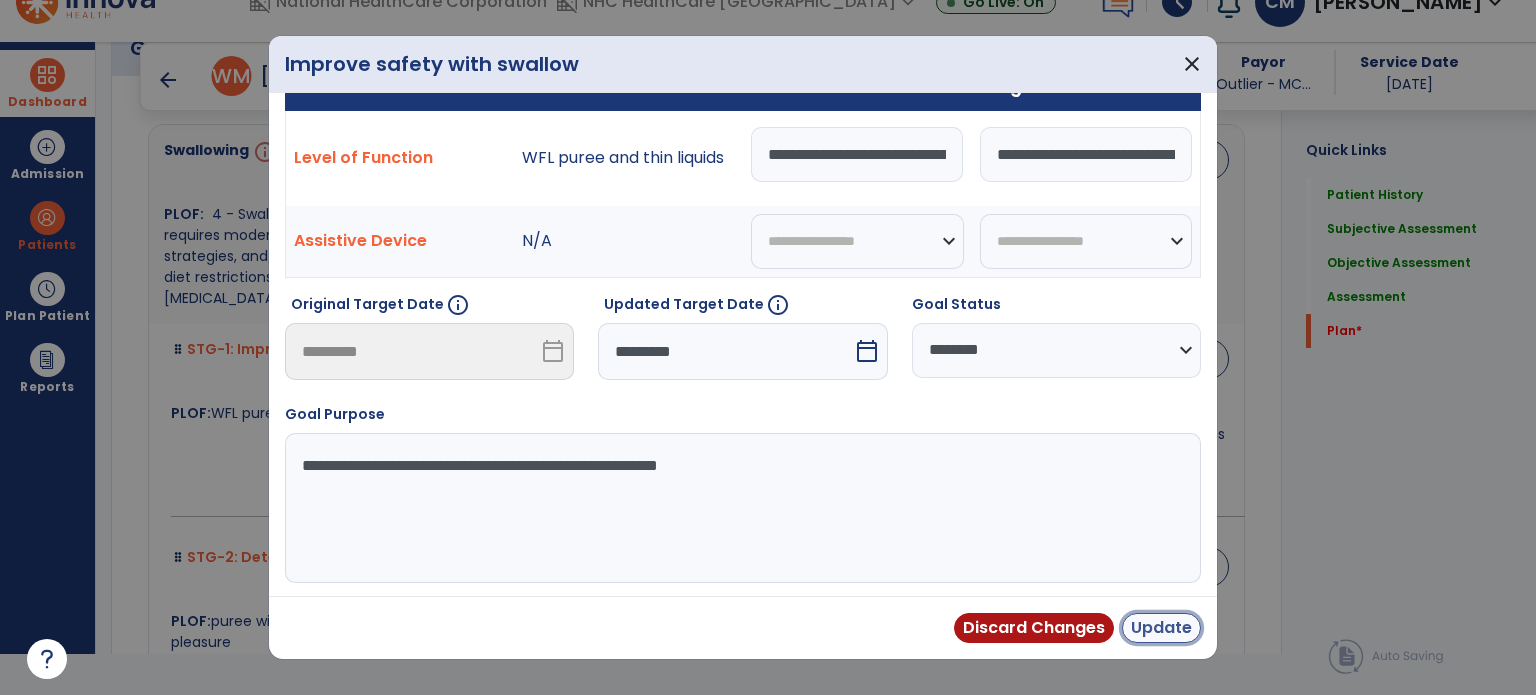 click on "Update" at bounding box center [1161, 628] 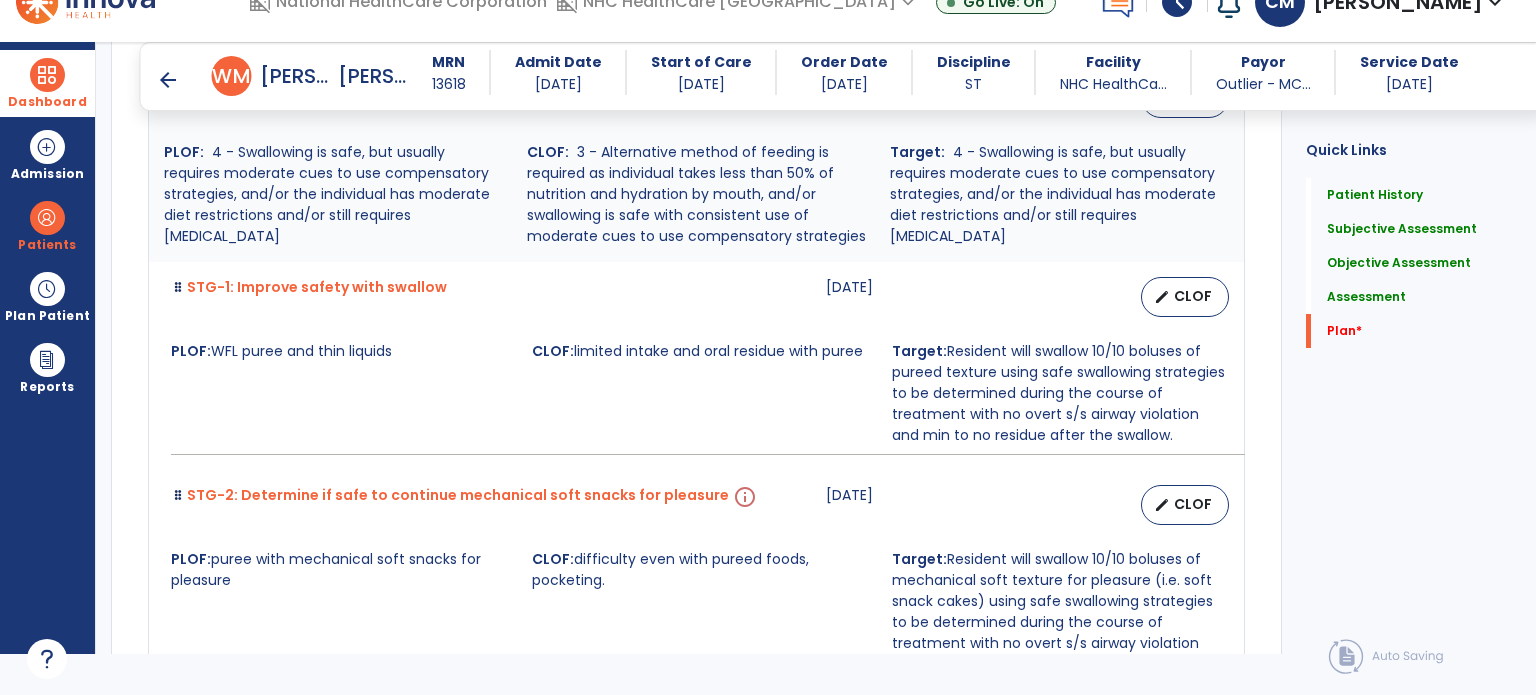 scroll, scrollTop: 6315, scrollLeft: 0, axis: vertical 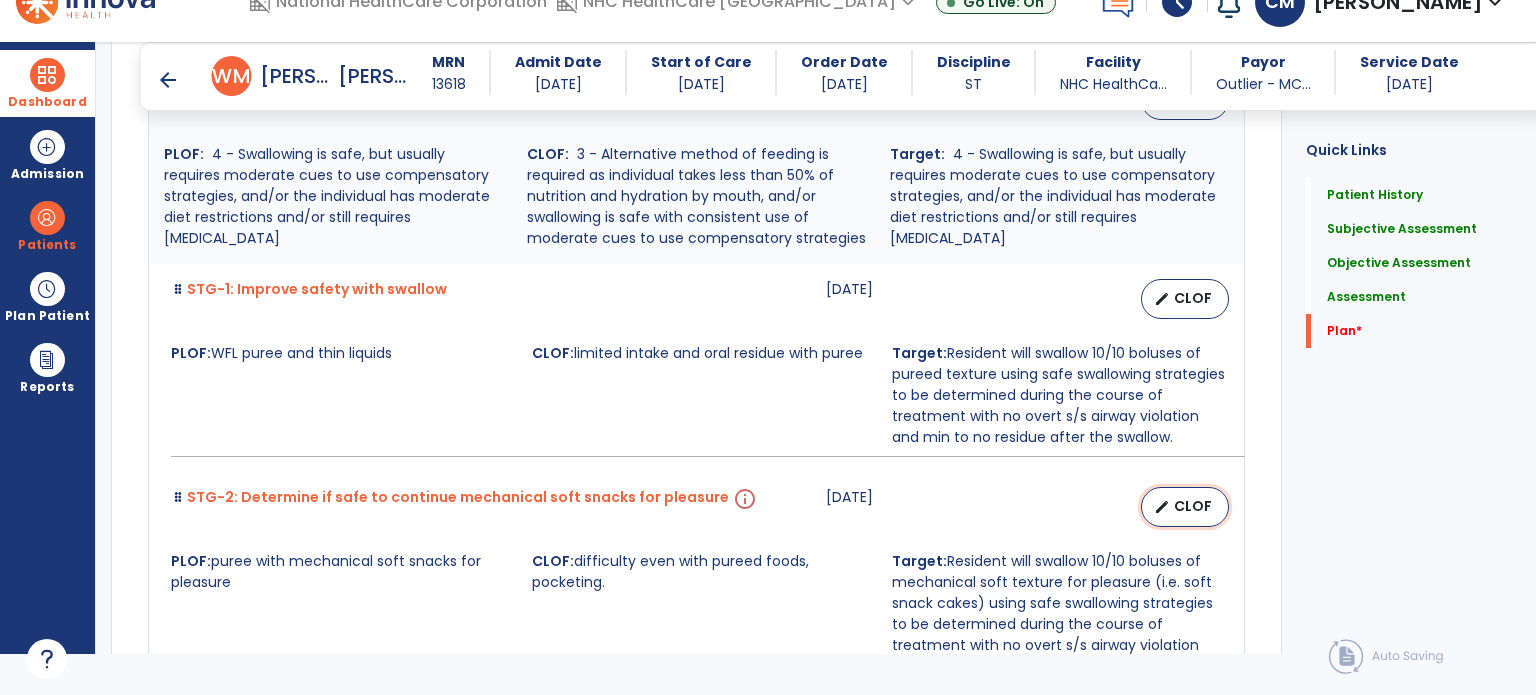 click on "edit" at bounding box center (1162, 507) 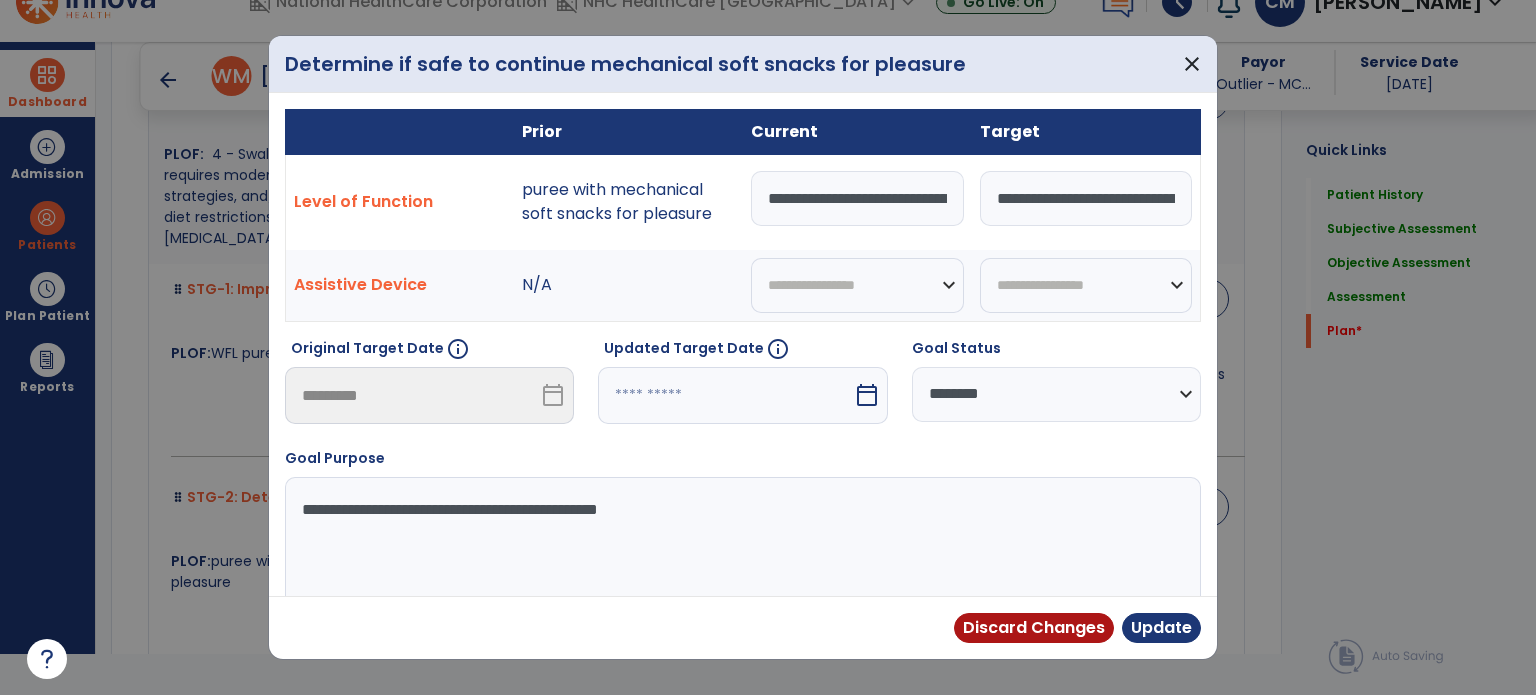 click at bounding box center [725, 395] 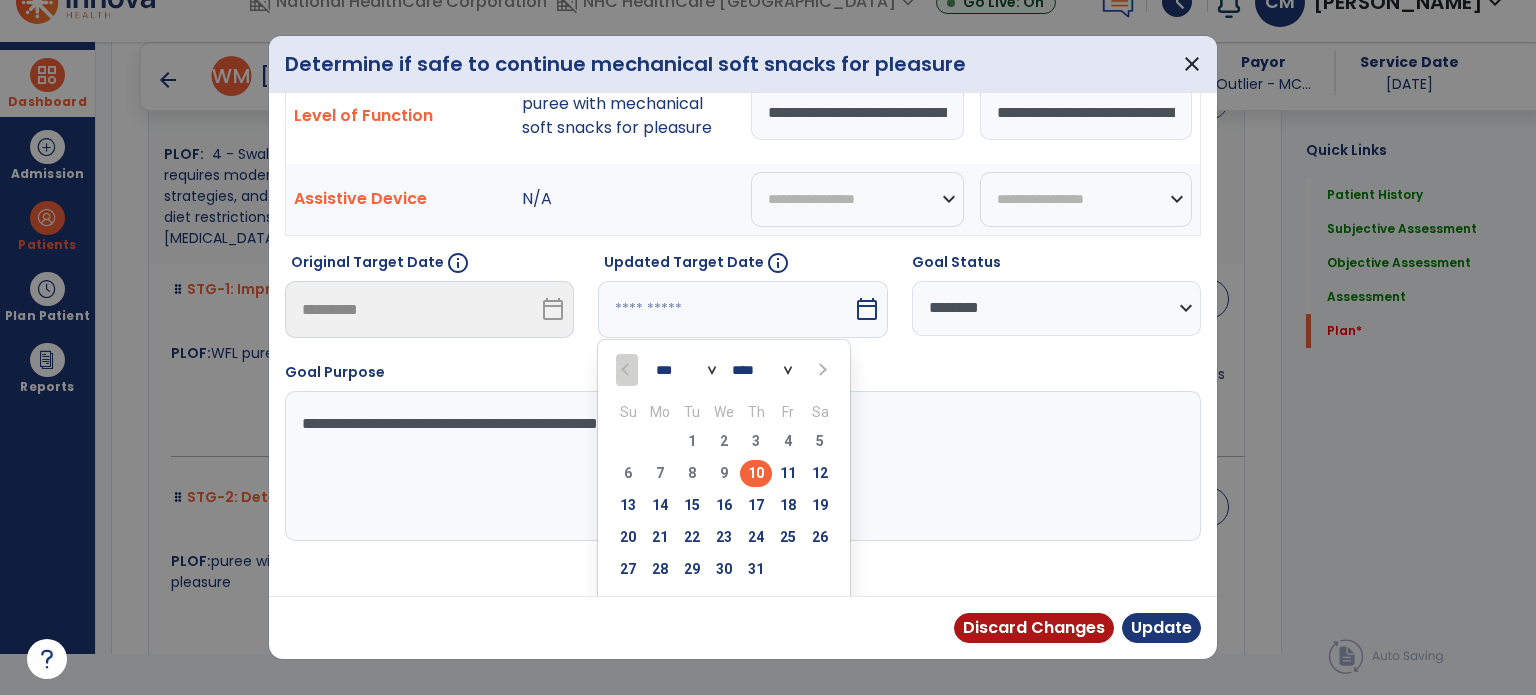 scroll, scrollTop: 88, scrollLeft: 0, axis: vertical 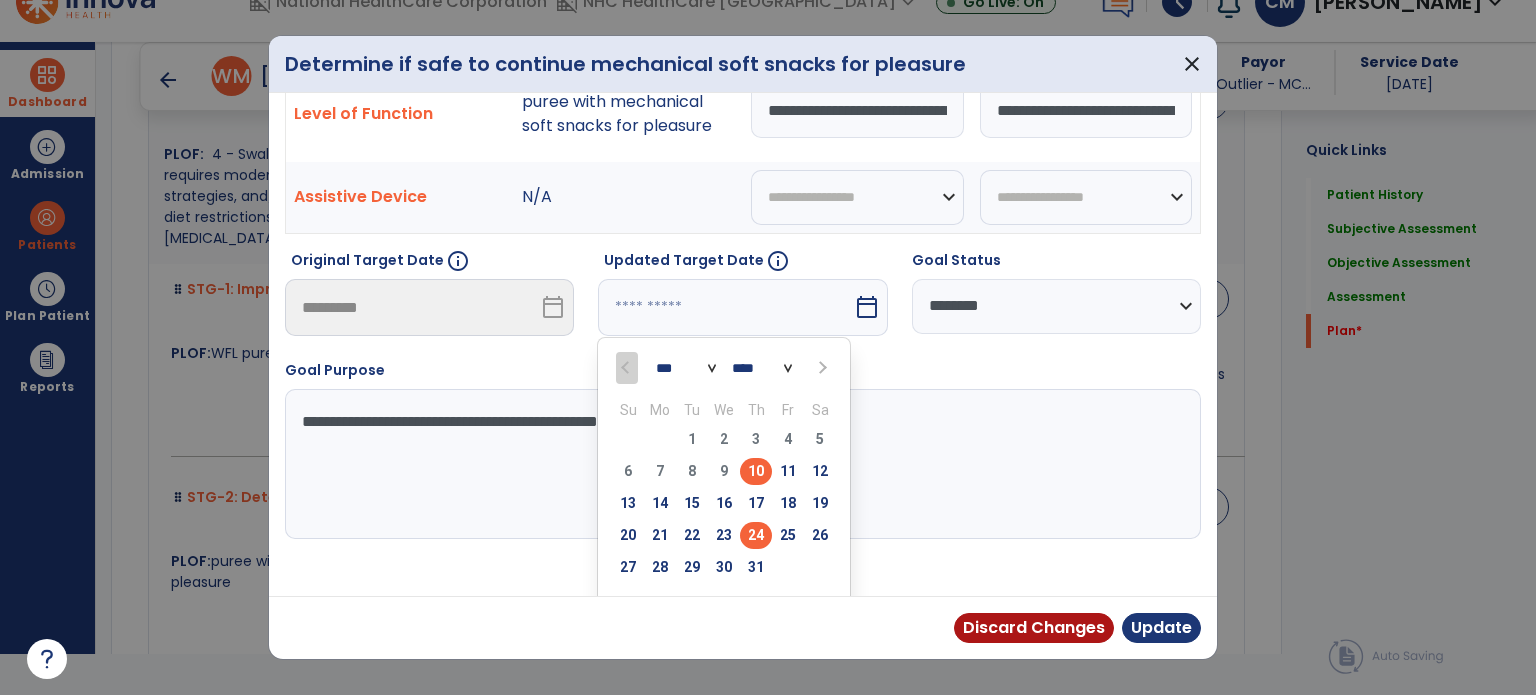 click on "24" at bounding box center [756, 535] 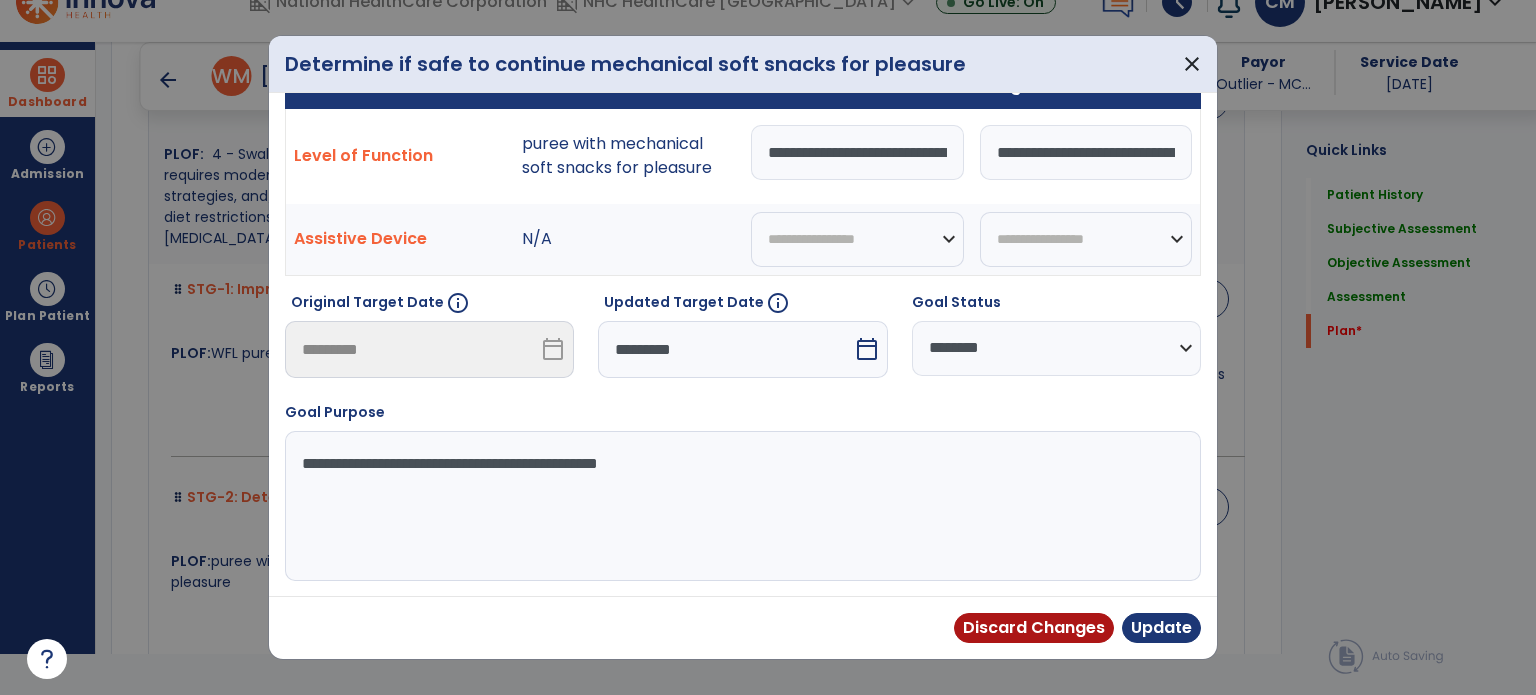 scroll, scrollTop: 44, scrollLeft: 0, axis: vertical 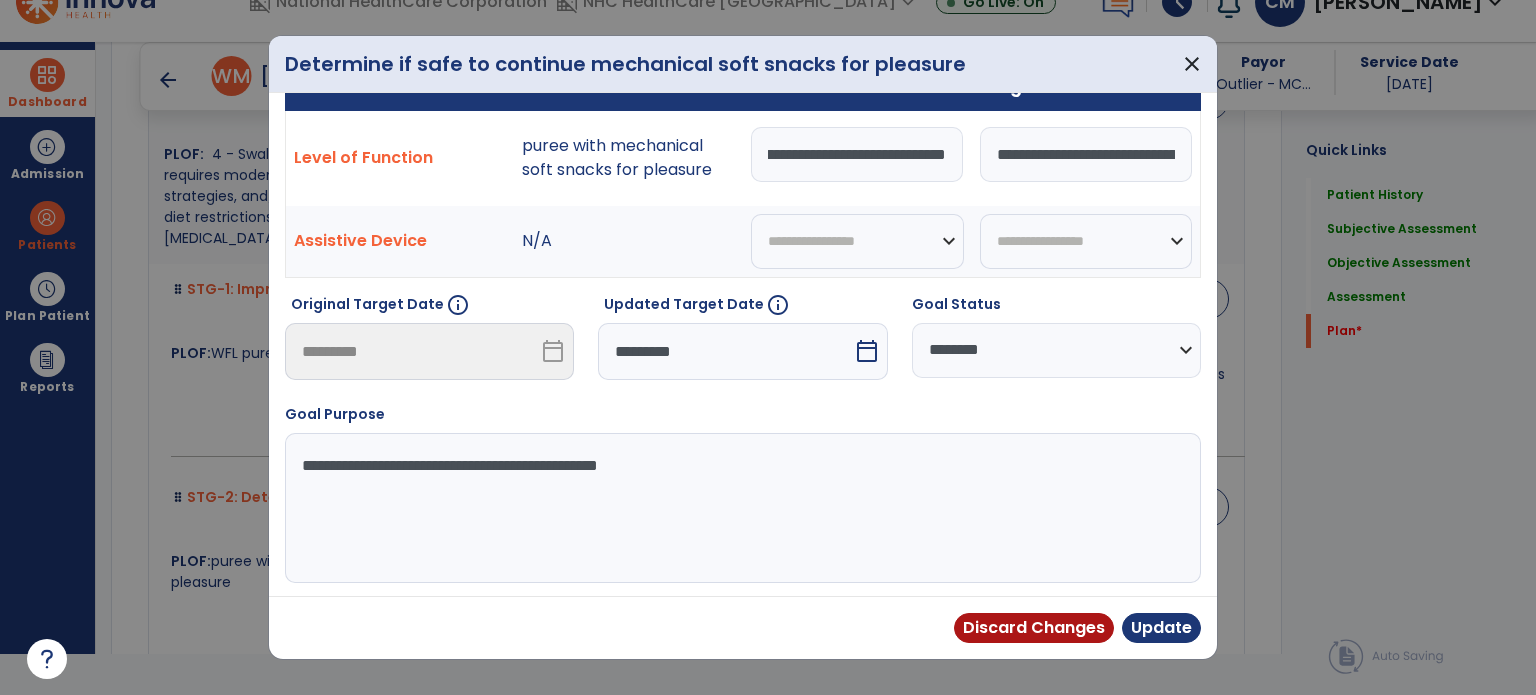 drag, startPoint x: 764, startPoint y: 155, endPoint x: 1212, endPoint y: 252, distance: 458.38086 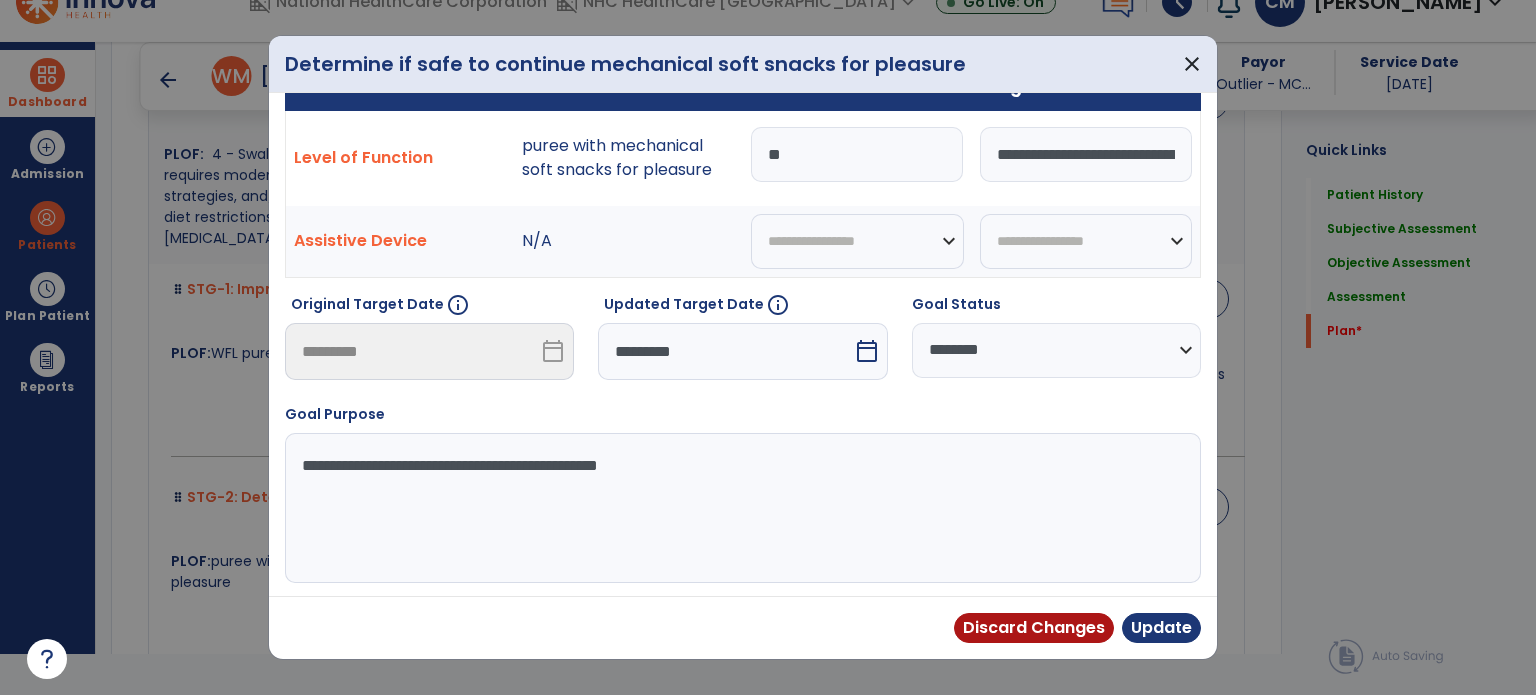scroll, scrollTop: 0, scrollLeft: 0, axis: both 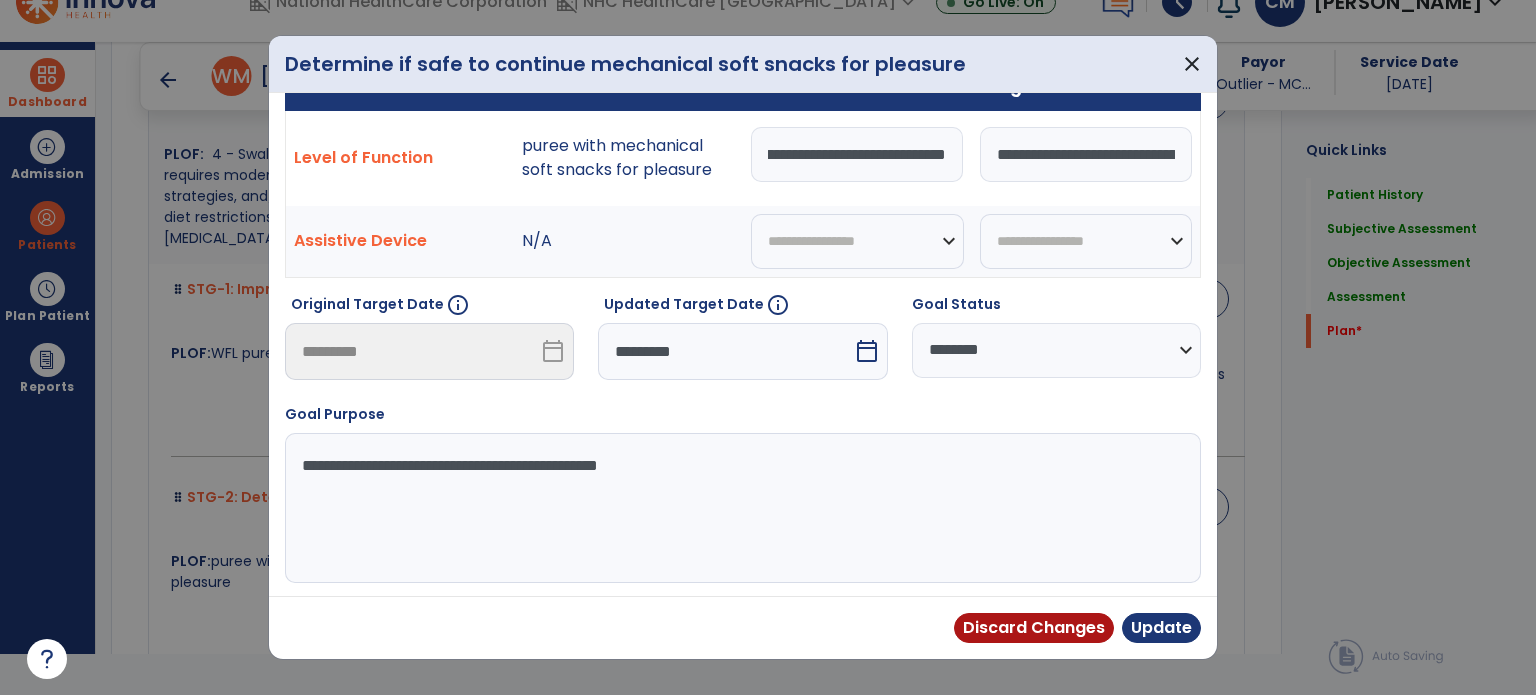 type on "**********" 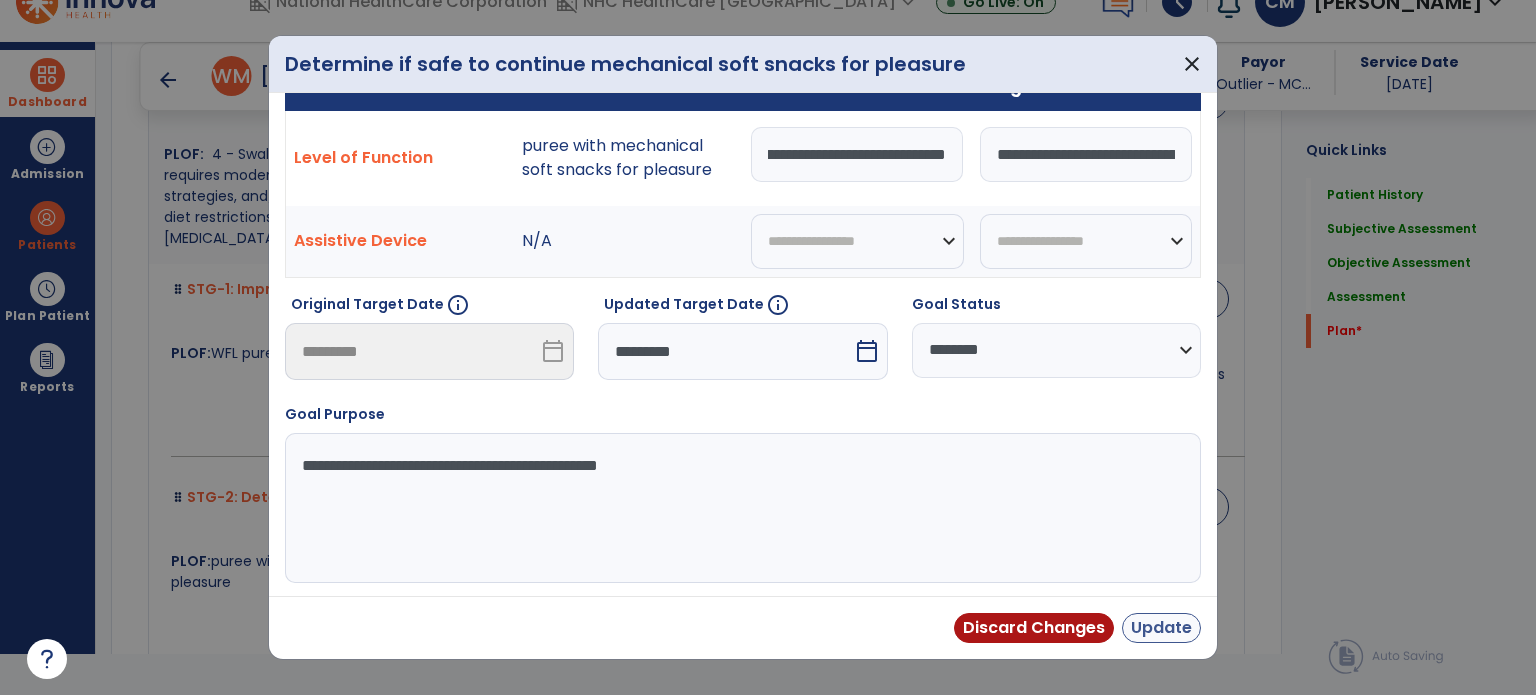 click on "Update" at bounding box center (1161, 628) 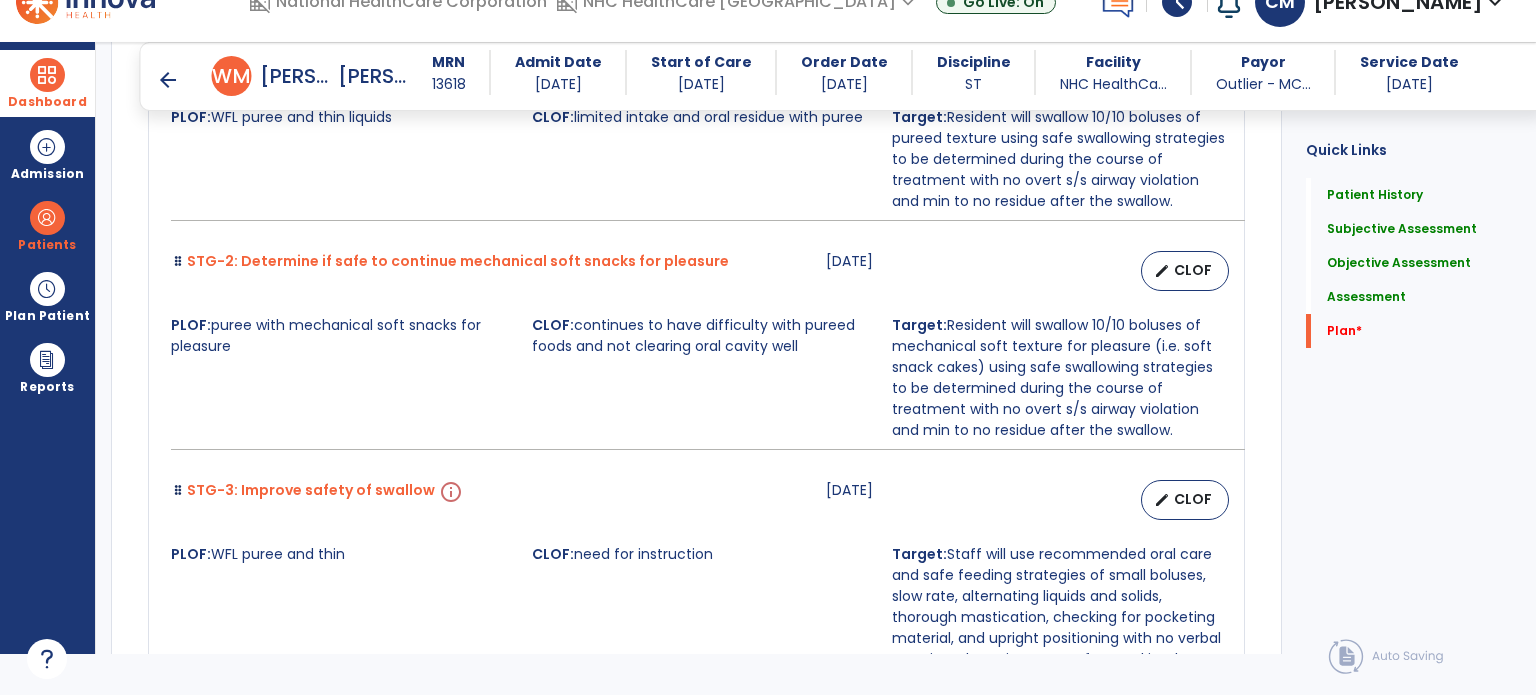 scroll, scrollTop: 6565, scrollLeft: 0, axis: vertical 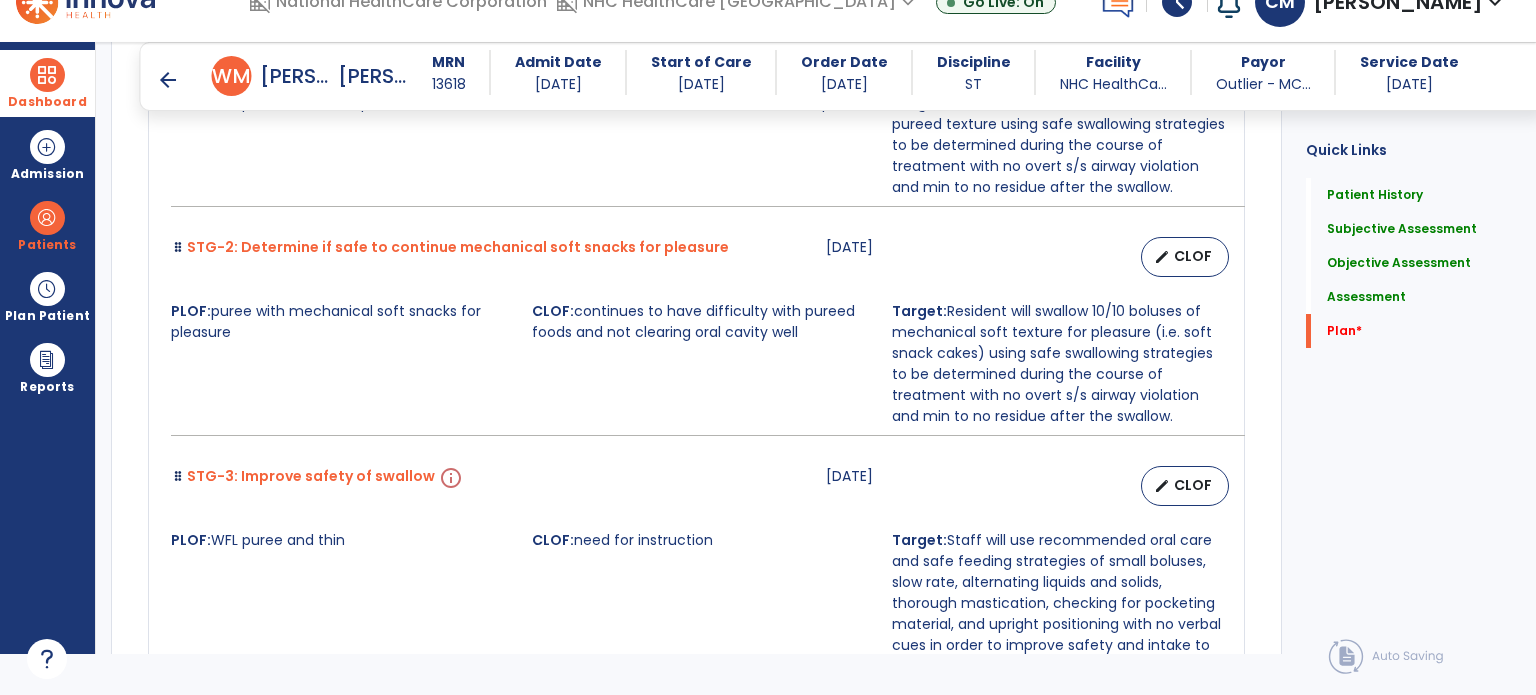 click on "STG-2: Determine if safe to continue mechanical soft snacks for pleasure  [DATE]   edit   CLOF PLOF:  puree with mechanical soft snacks for pleasure  CLOF:  continues to have difficulty with pureed foods and not clearing oral cavity well  Target:  Resident will swallow 10/10 boluses of mechanical soft texture for pleasure (i.e. soft snack cakes) using safe swallowing strategies to be determined during the course of treatment with no overt s/s airway violation and min to no residue after the swallow." at bounding box center (696, 336) 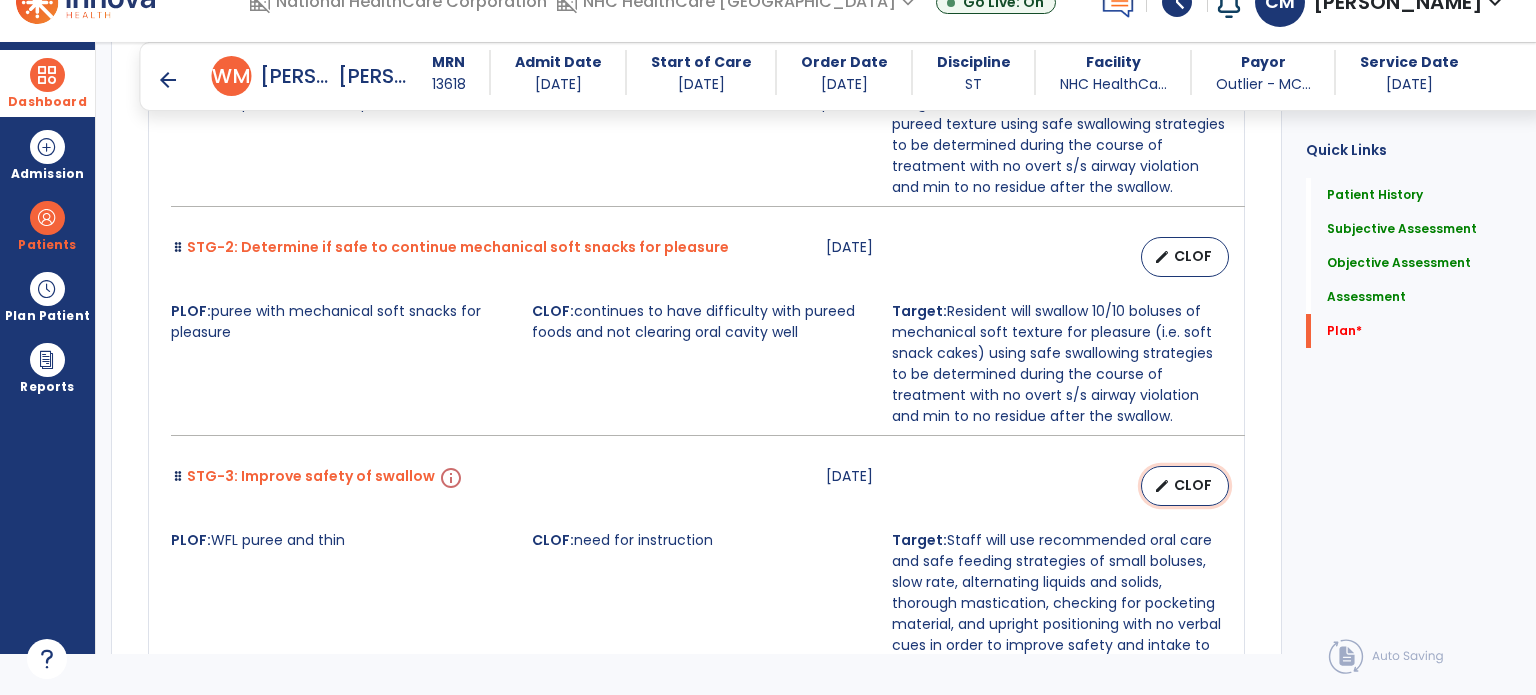select on "********" 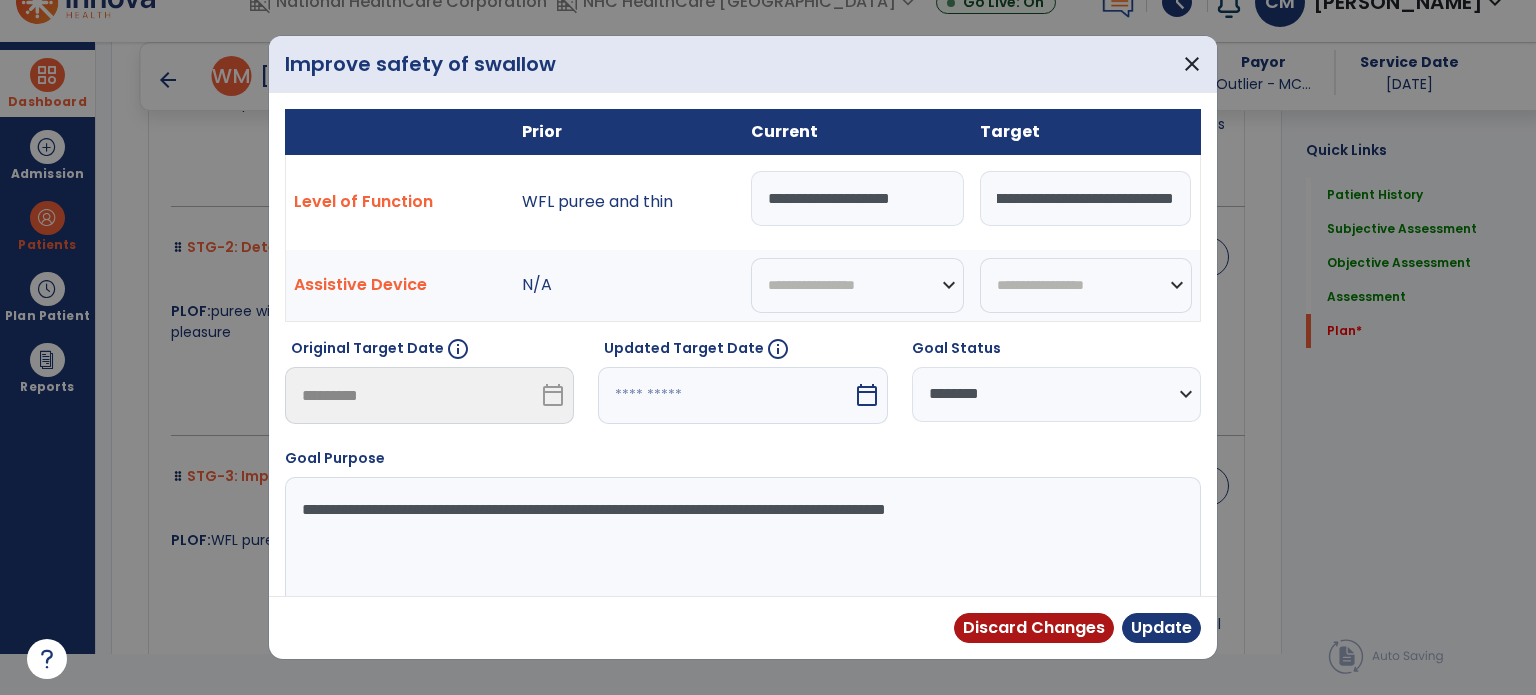 scroll, scrollTop: 0, scrollLeft: 2220, axis: horizontal 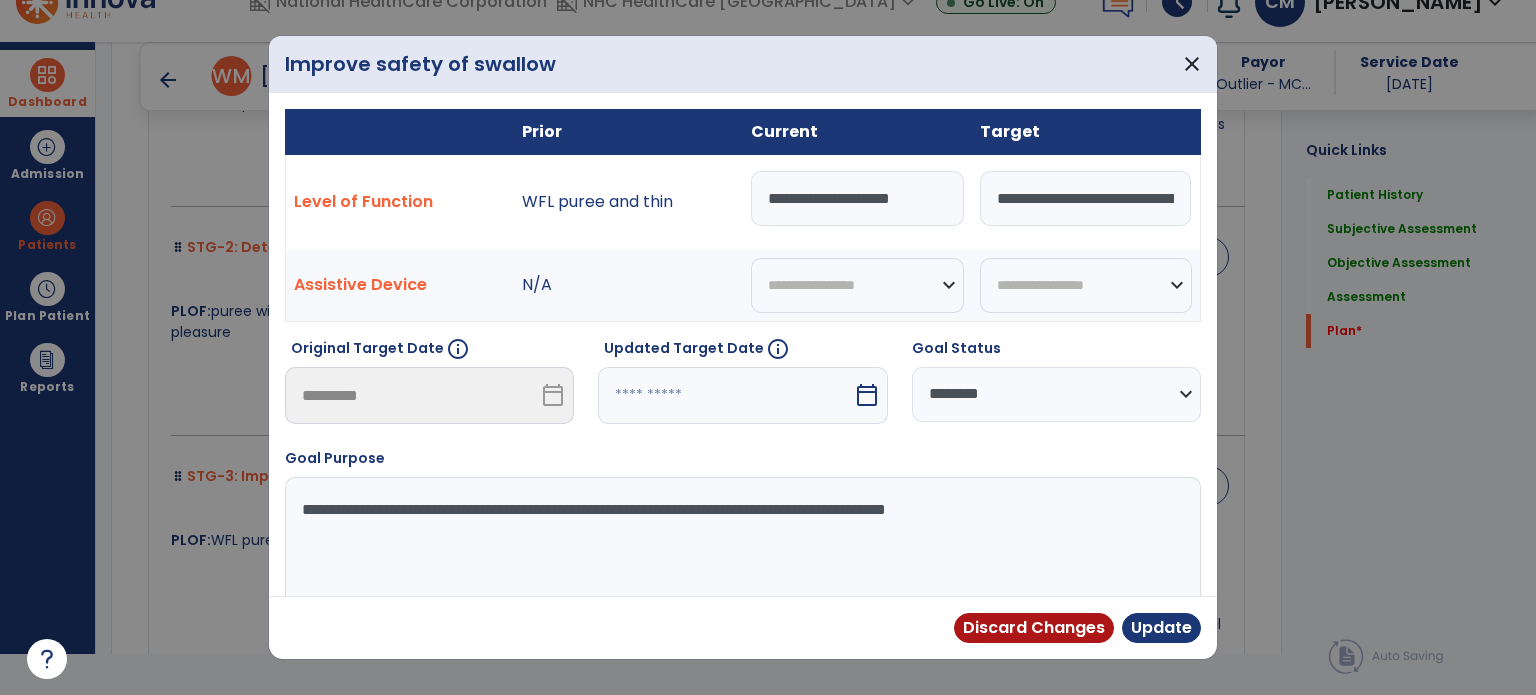 click on "Target" at bounding box center (1086, 131) 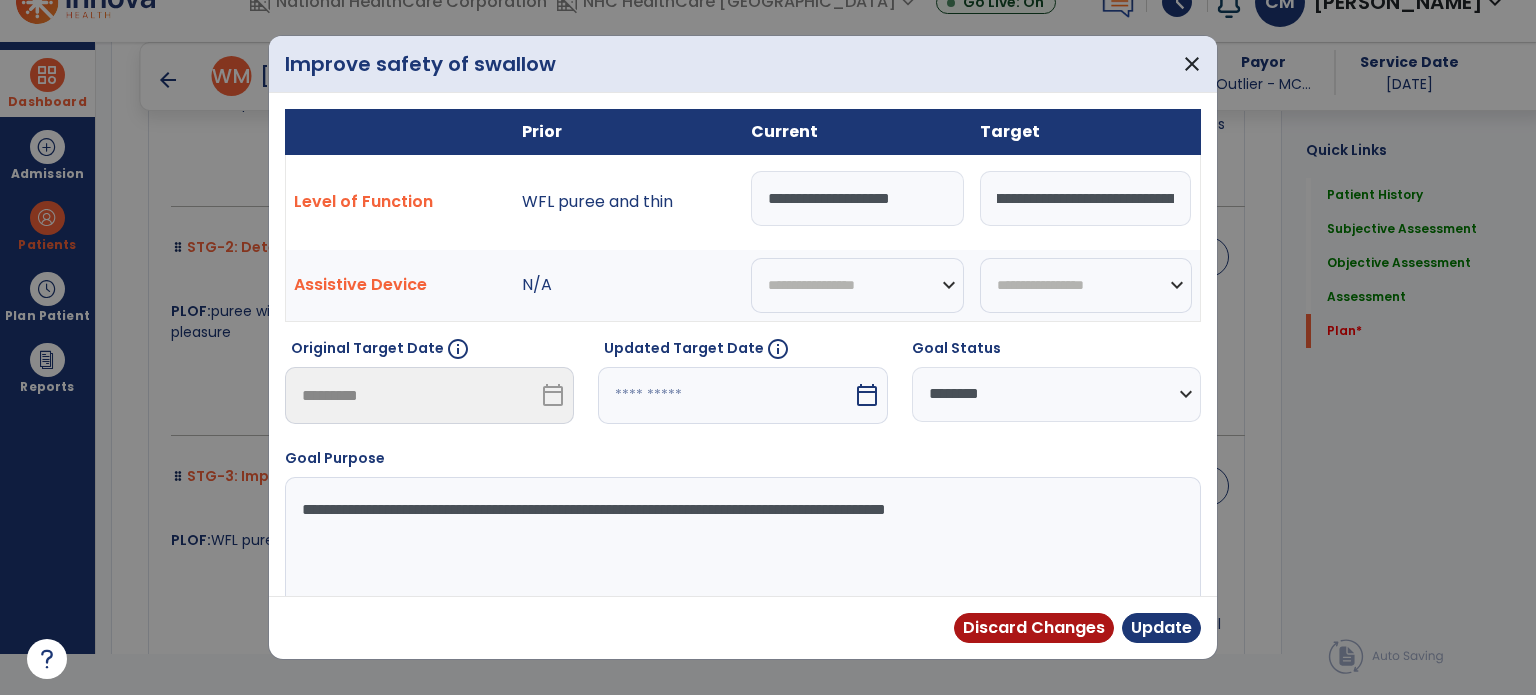 scroll, scrollTop: 0, scrollLeft: 1277, axis: horizontal 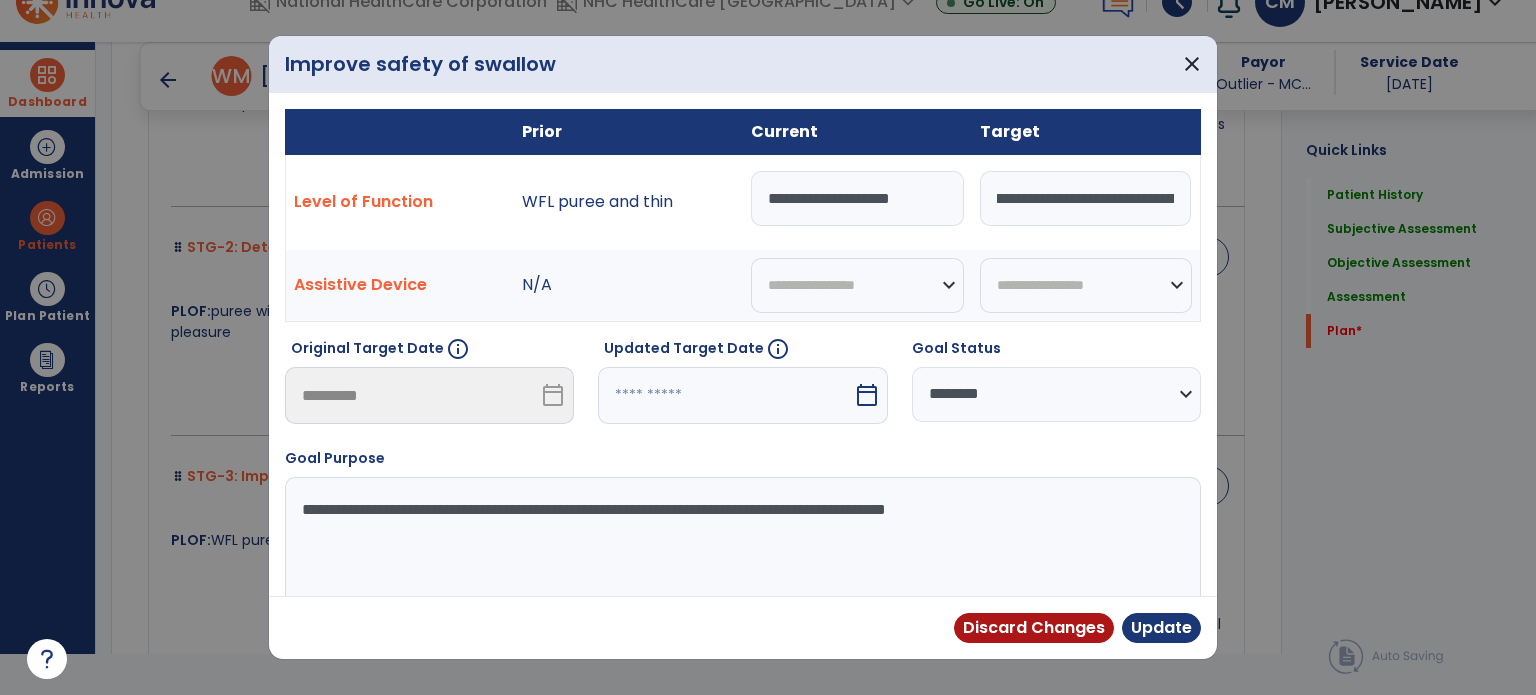 click on "**********" at bounding box center (1085, 198) 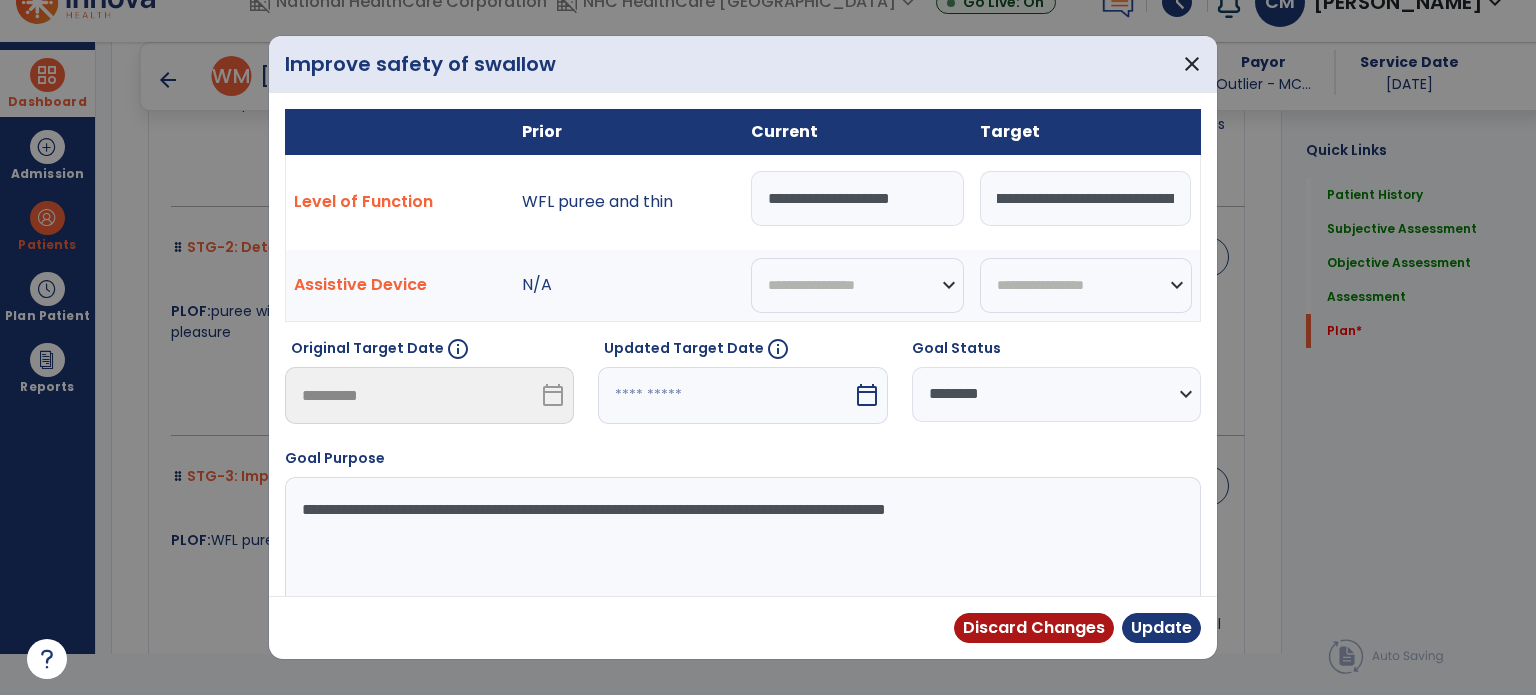 click on "**********" at bounding box center [1085, 198] 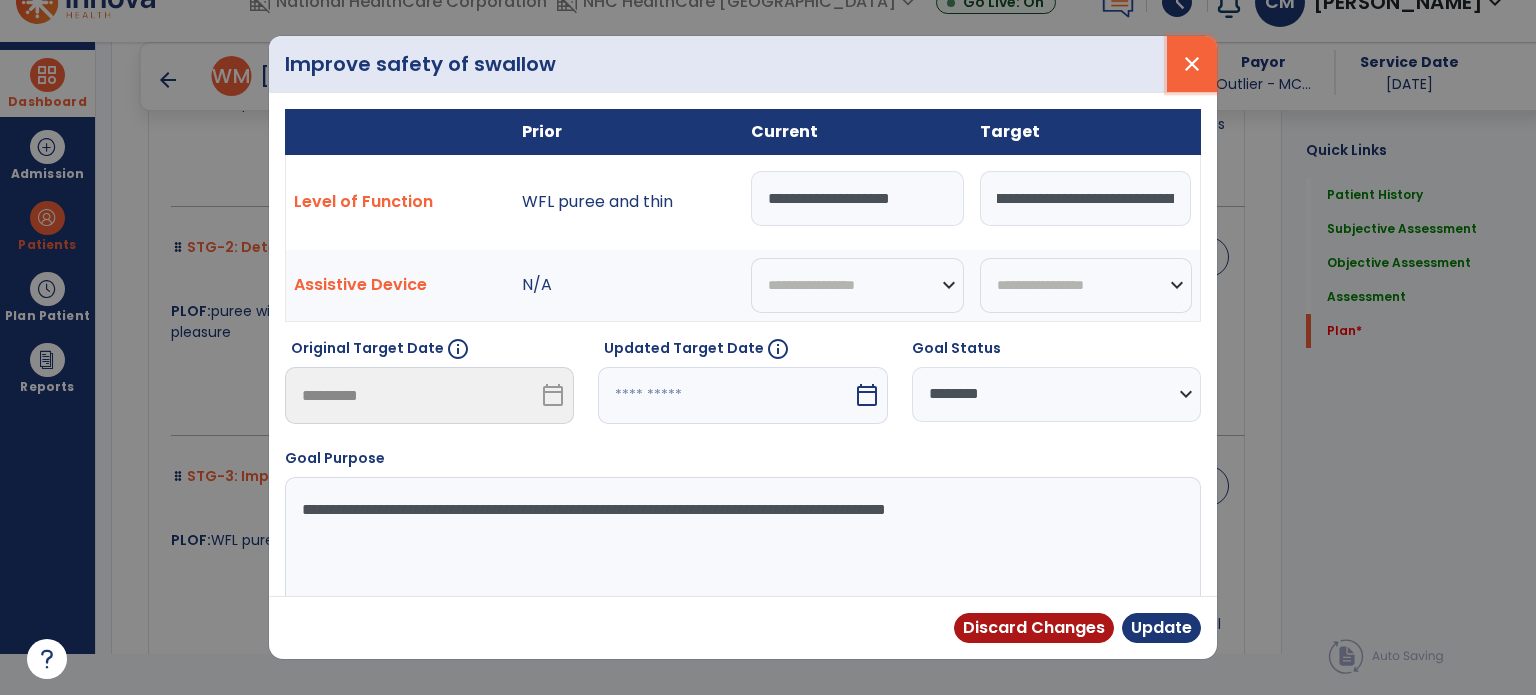 scroll, scrollTop: 0, scrollLeft: 0, axis: both 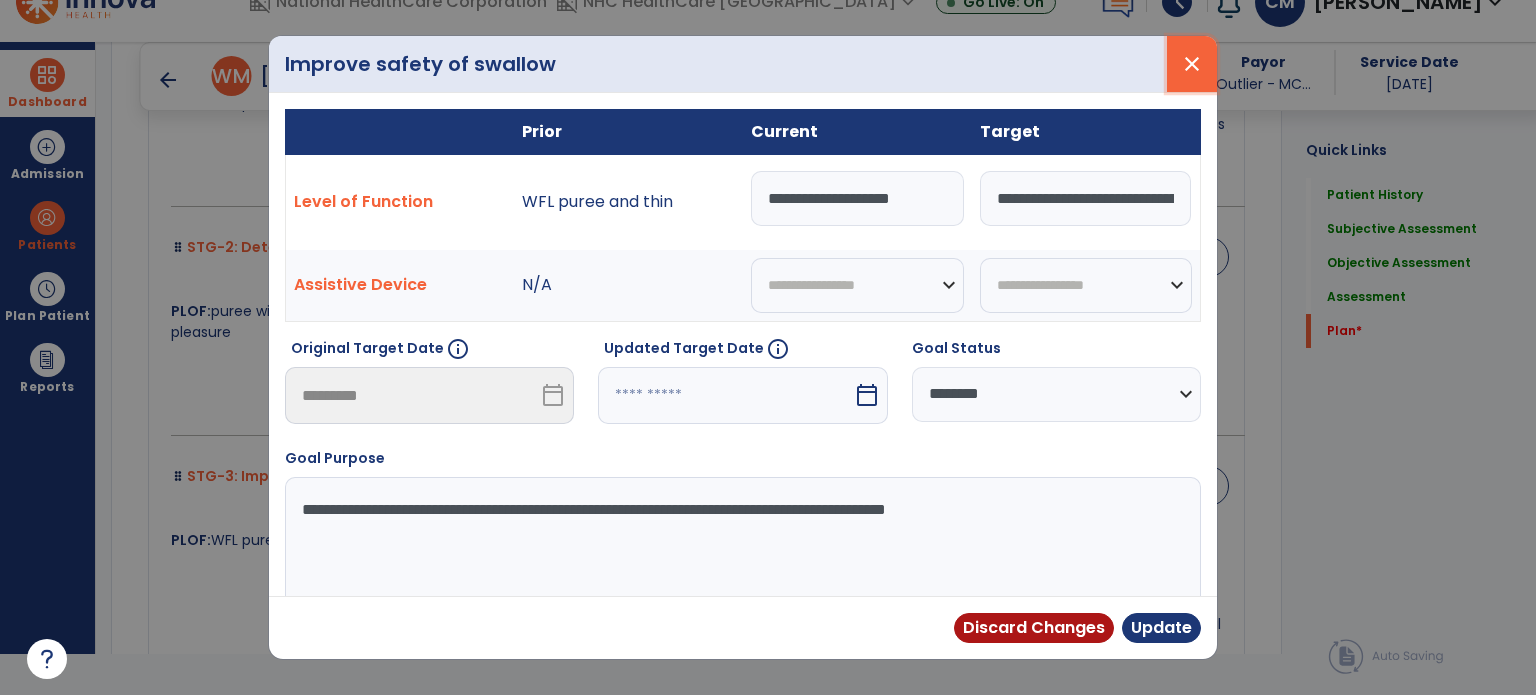 click on "close" at bounding box center [1192, 64] 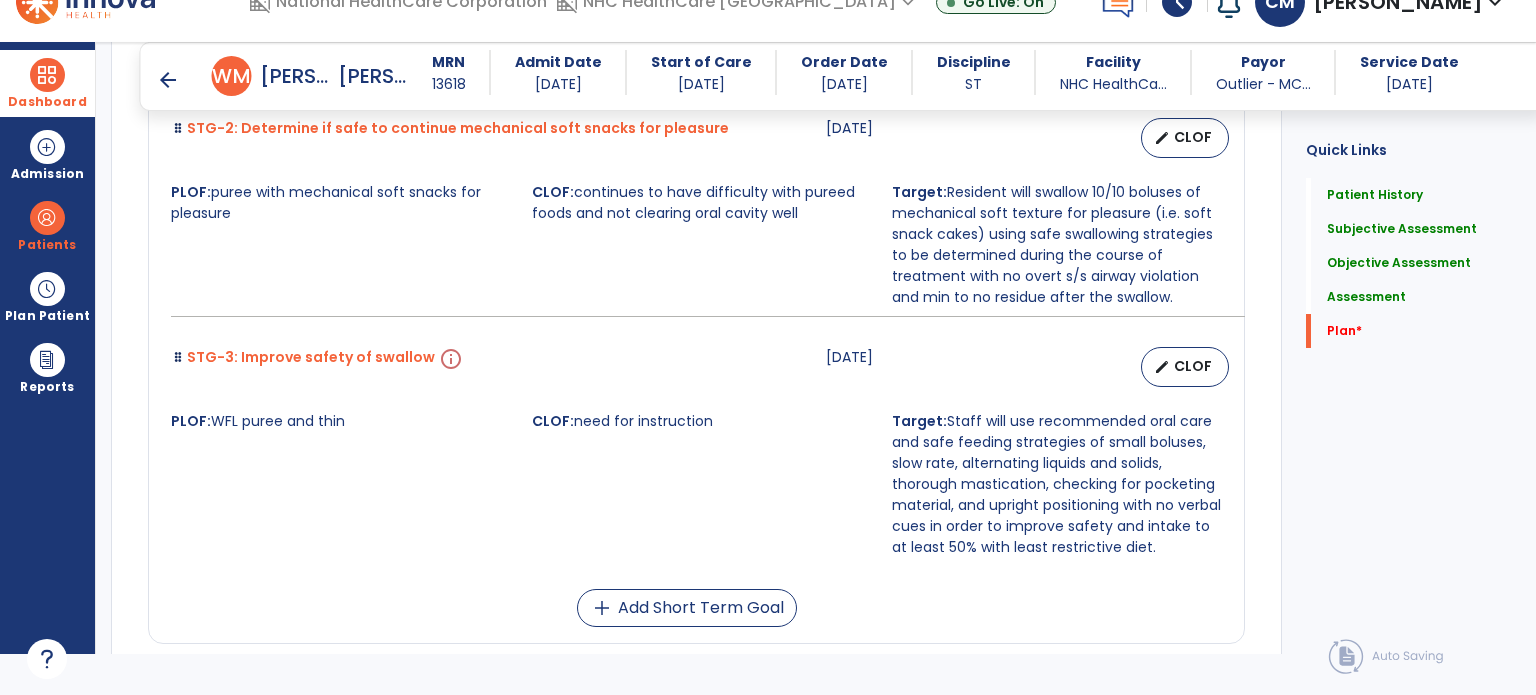scroll, scrollTop: 6688, scrollLeft: 0, axis: vertical 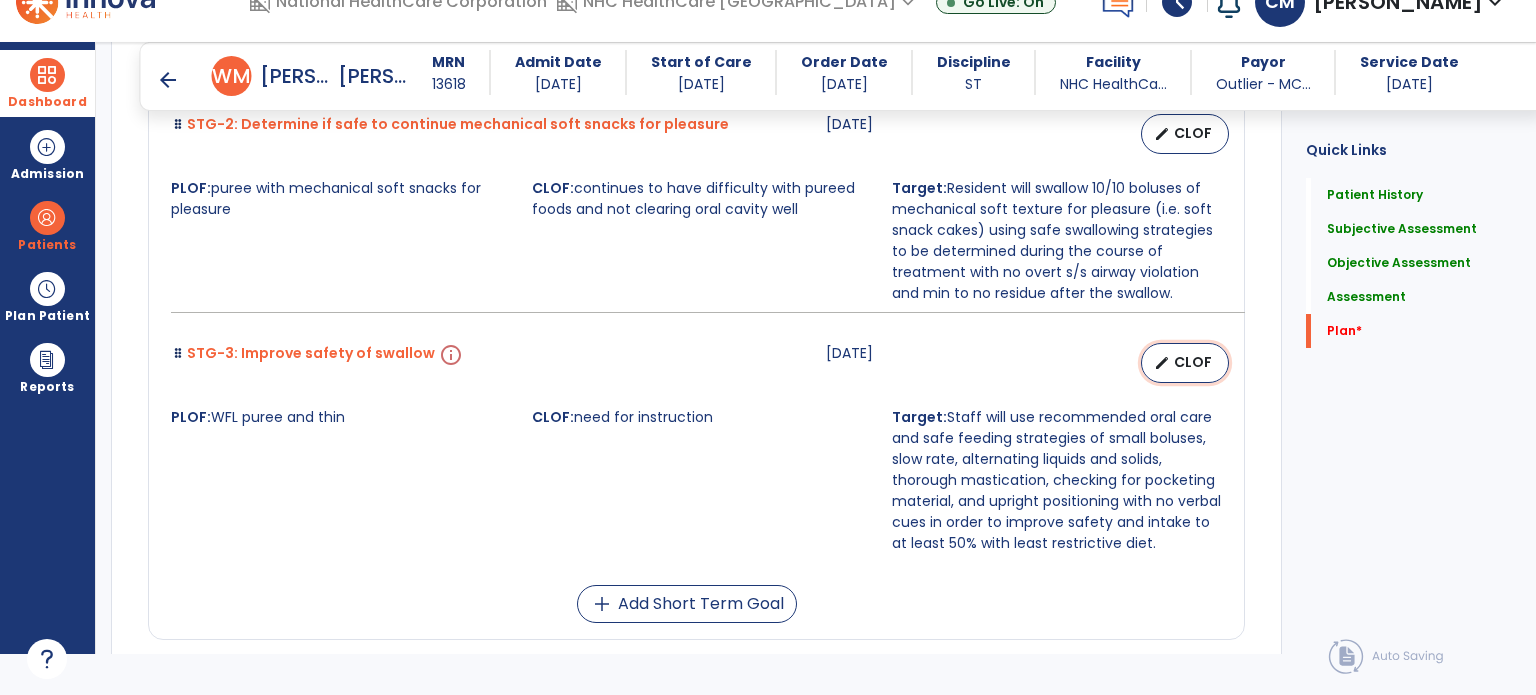 click on "edit   CLOF" at bounding box center [1185, 363] 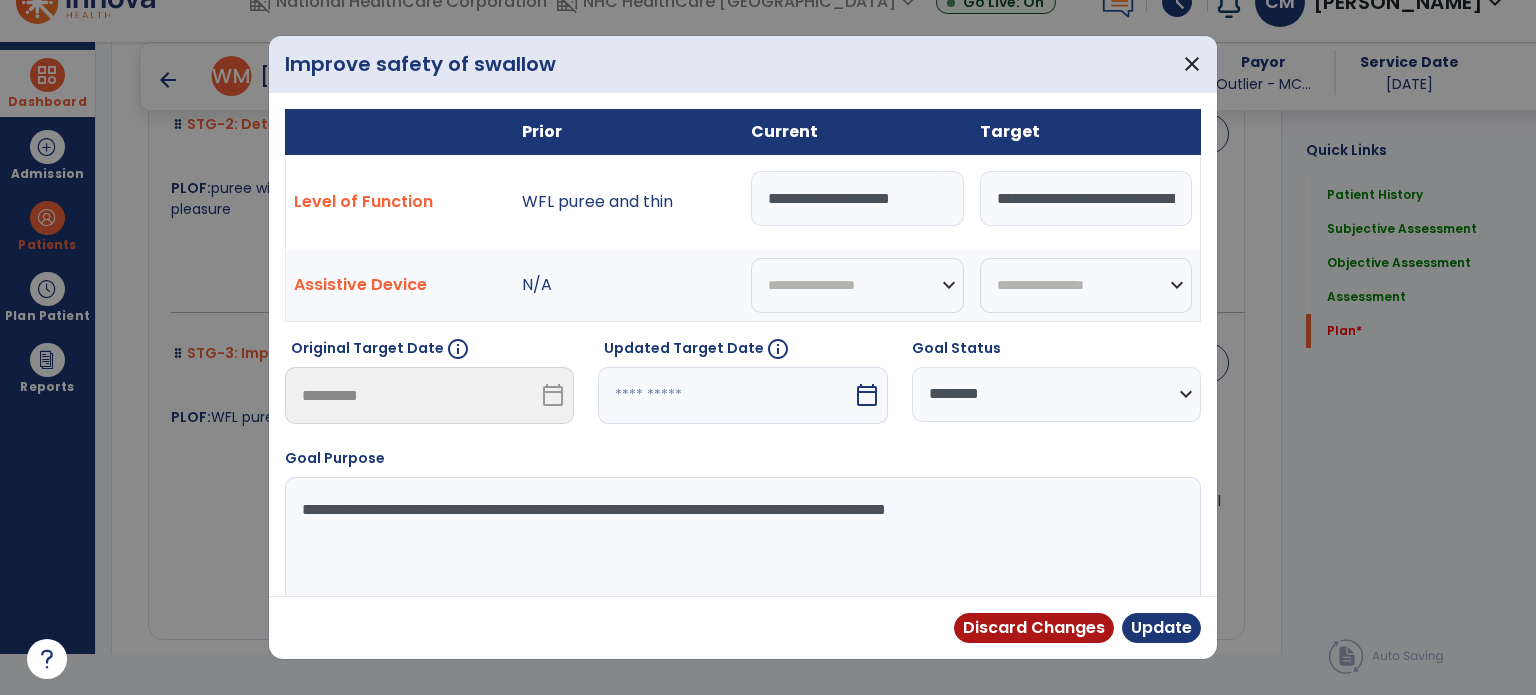 click on "**********" at bounding box center (857, 198) 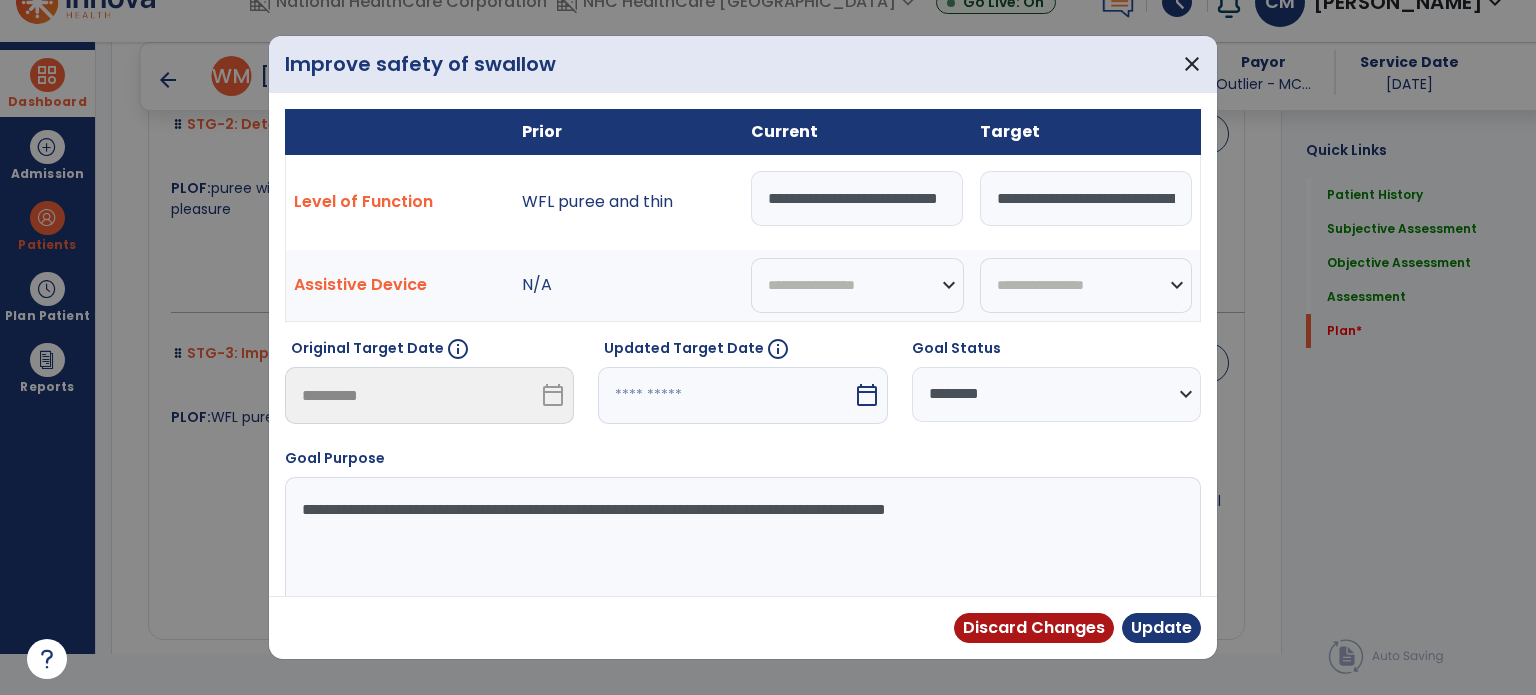 scroll, scrollTop: 0, scrollLeft: 60, axis: horizontal 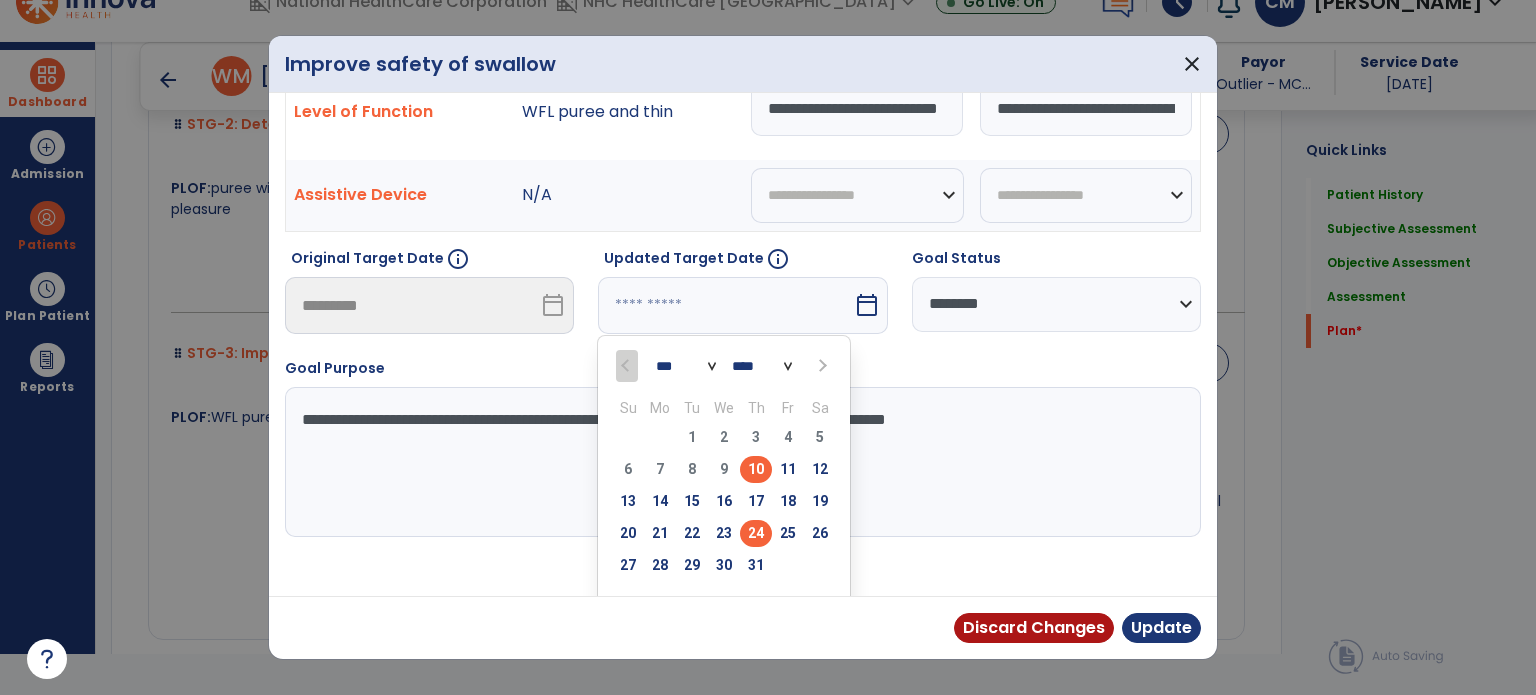 click on "24" at bounding box center (756, 533) 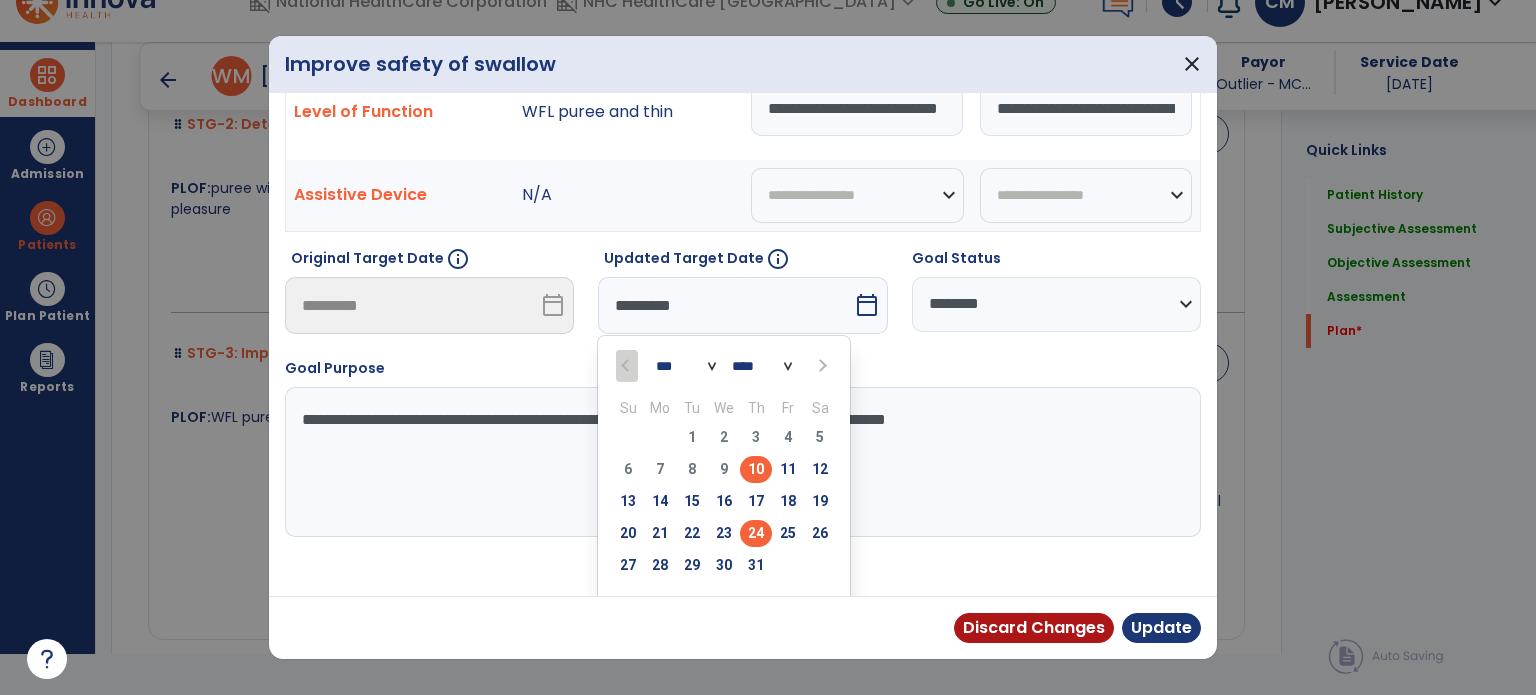 scroll, scrollTop: 44, scrollLeft: 0, axis: vertical 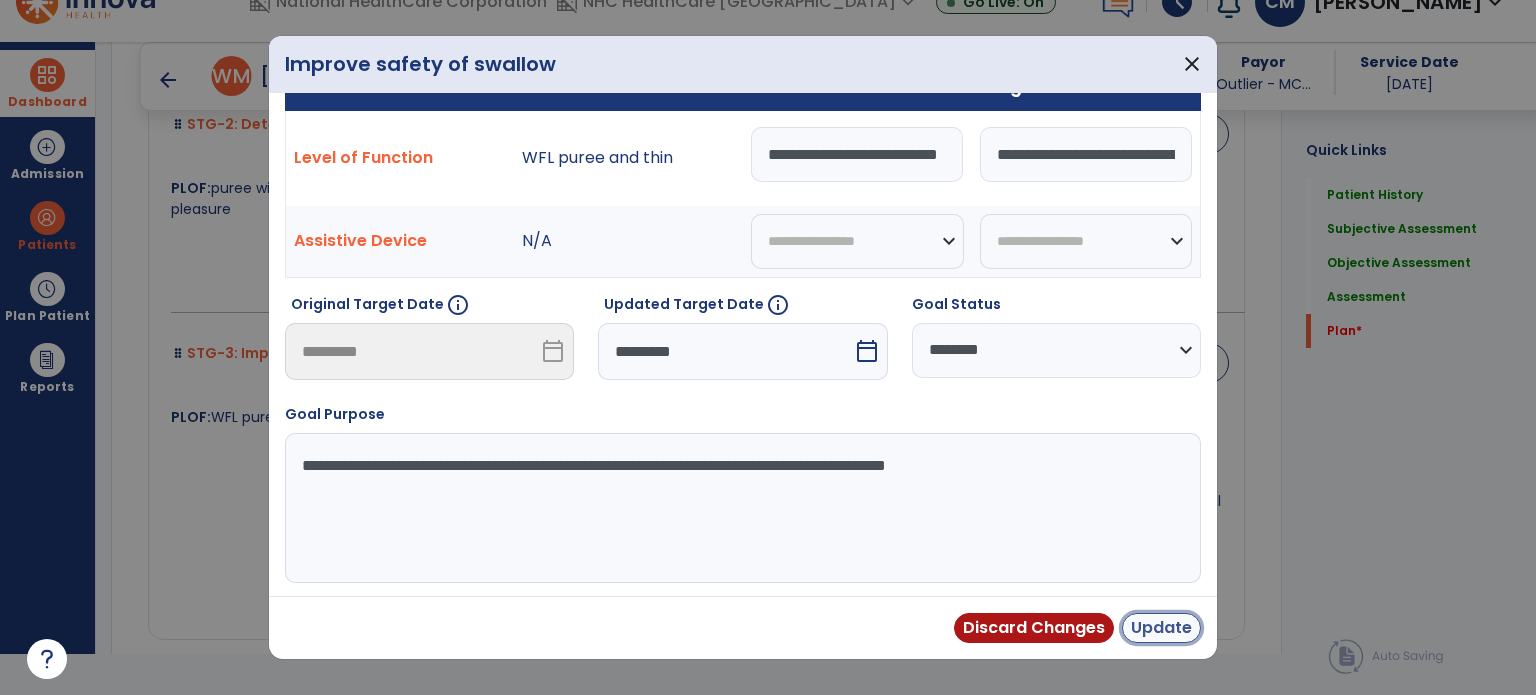 click on "Update" at bounding box center [1161, 628] 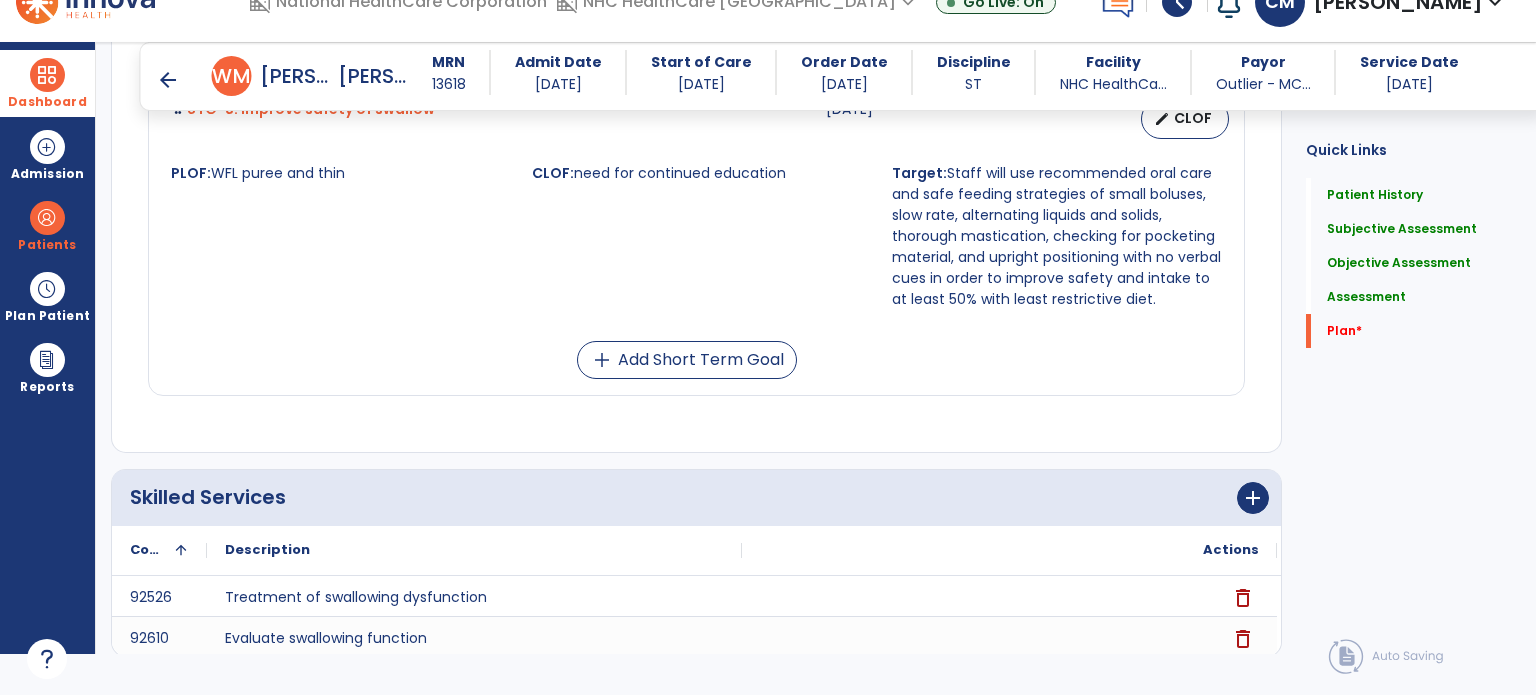 scroll, scrollTop: 6999, scrollLeft: 0, axis: vertical 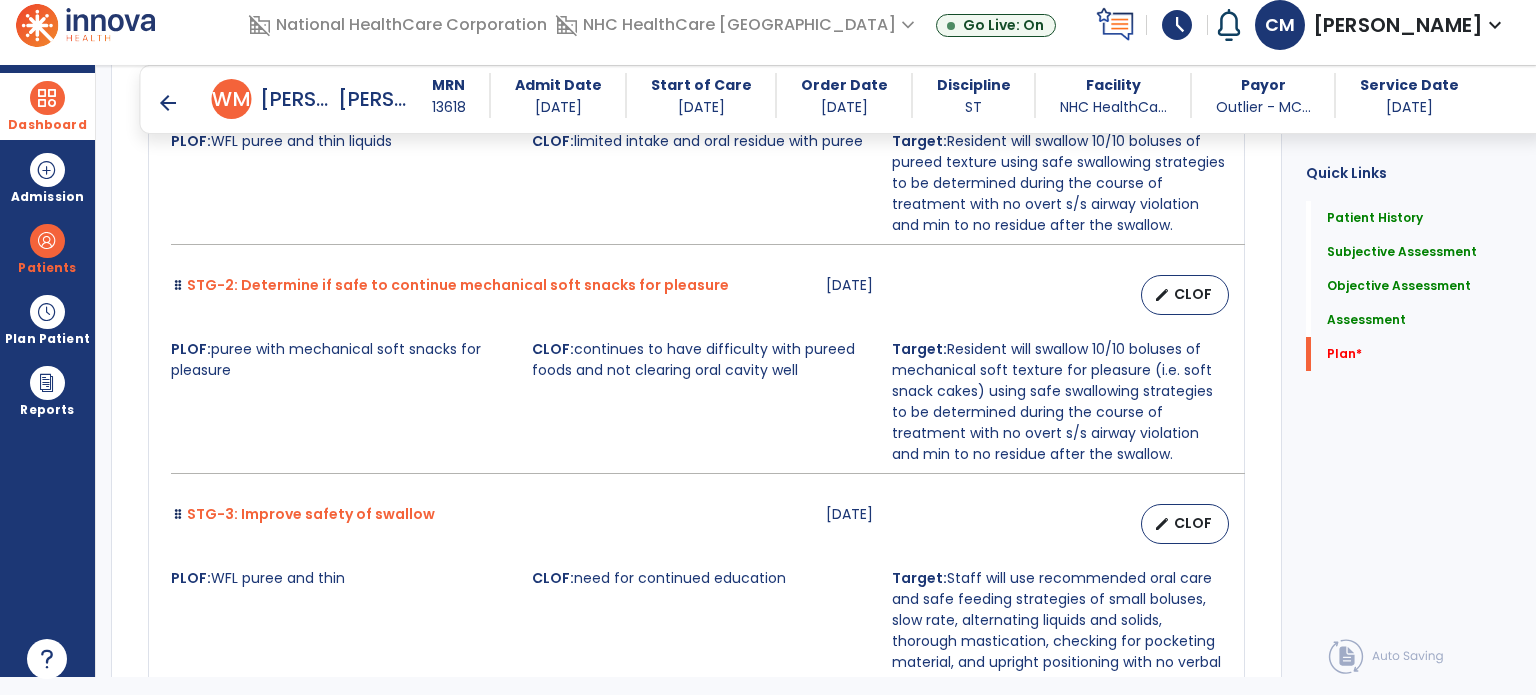 click on "Plan   *  Plan   *" 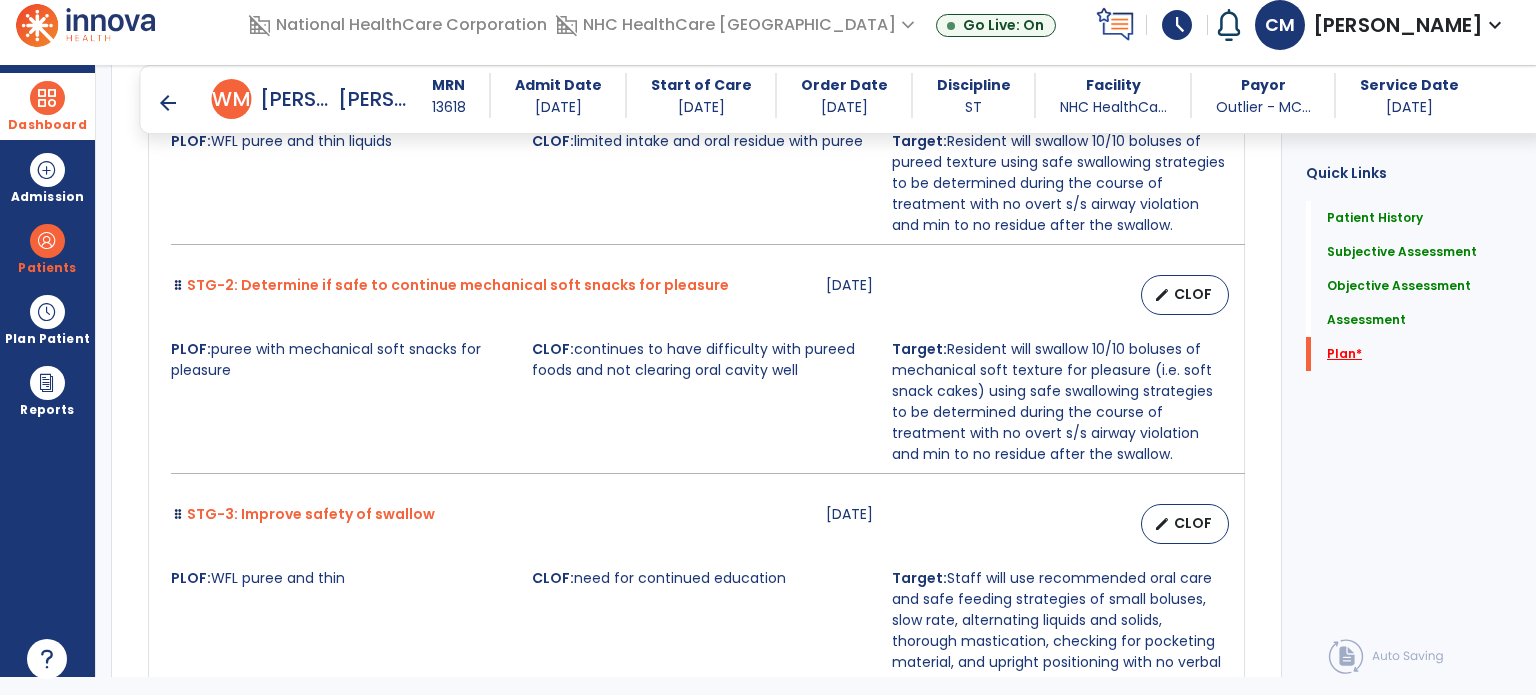 click on "Plan   *" 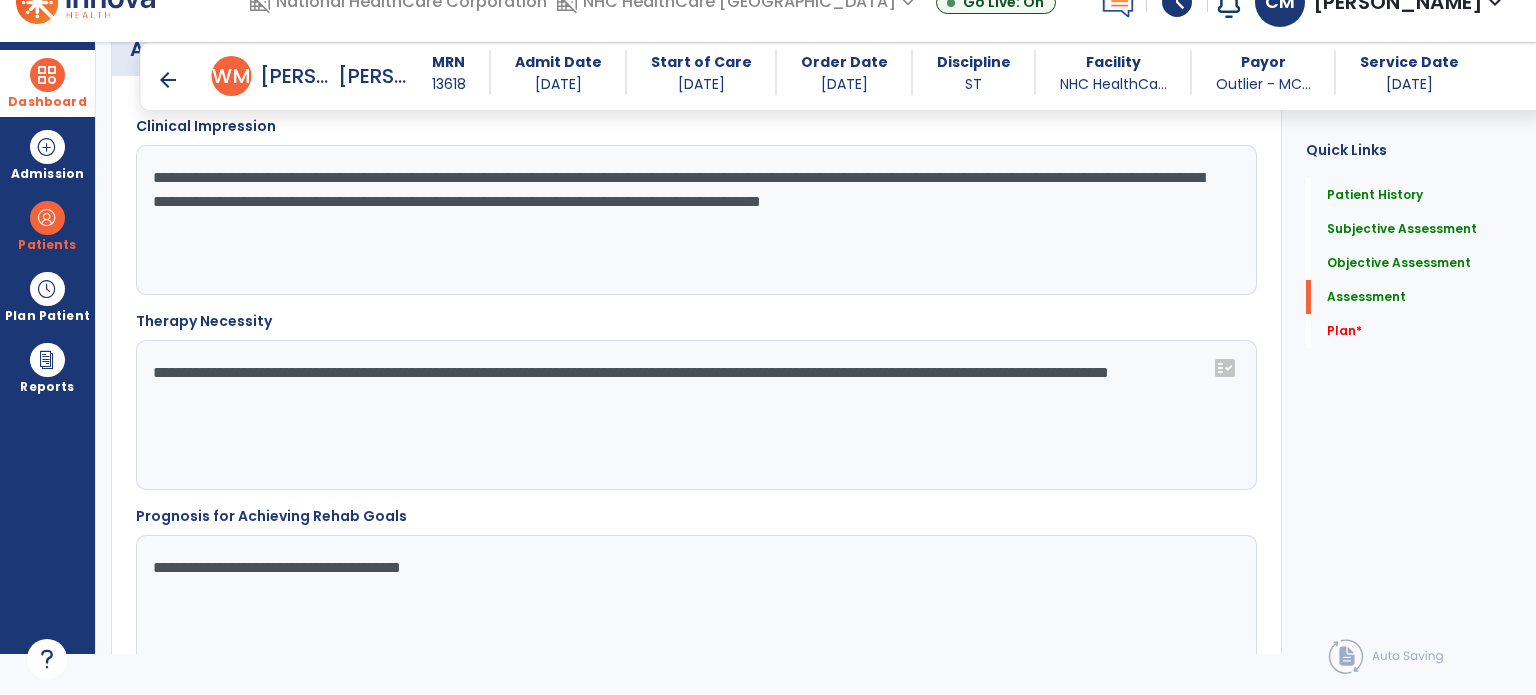 scroll, scrollTop: 4624, scrollLeft: 0, axis: vertical 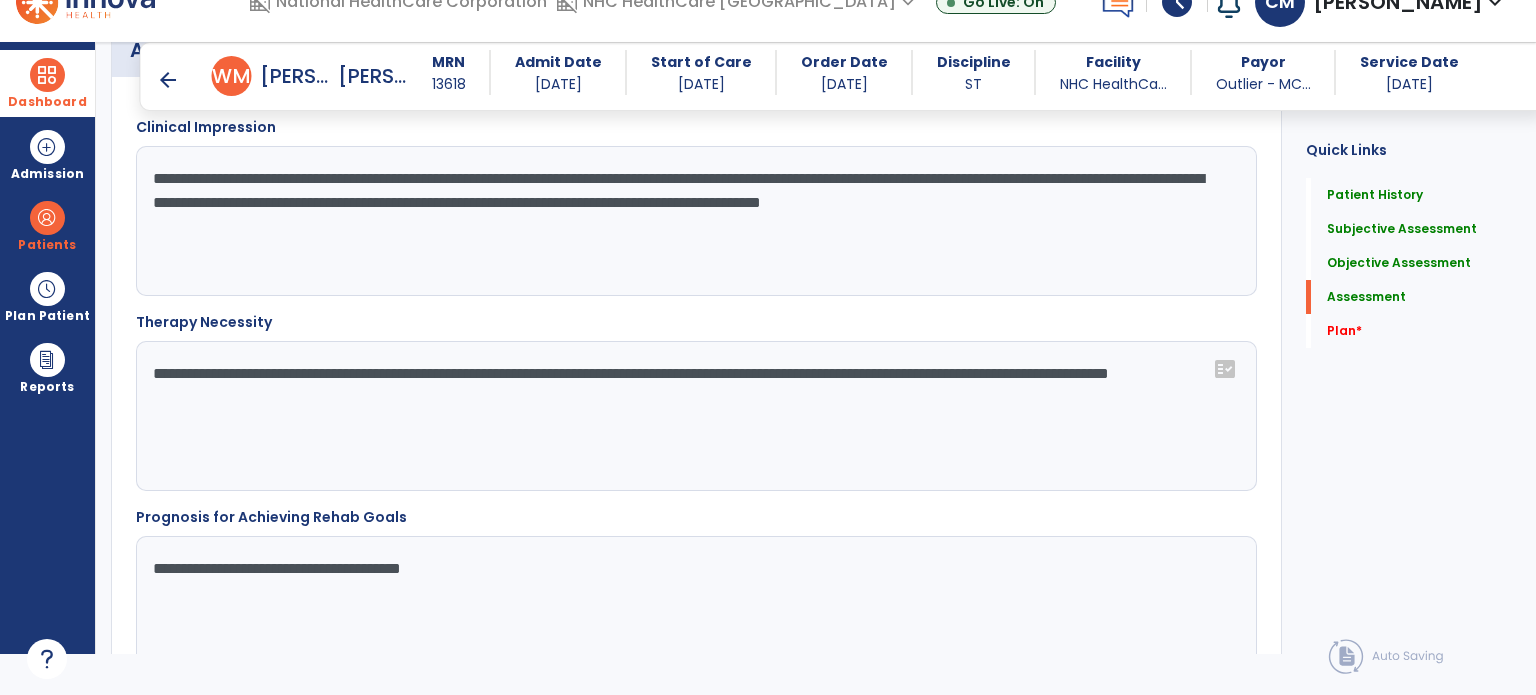 click on "**********" 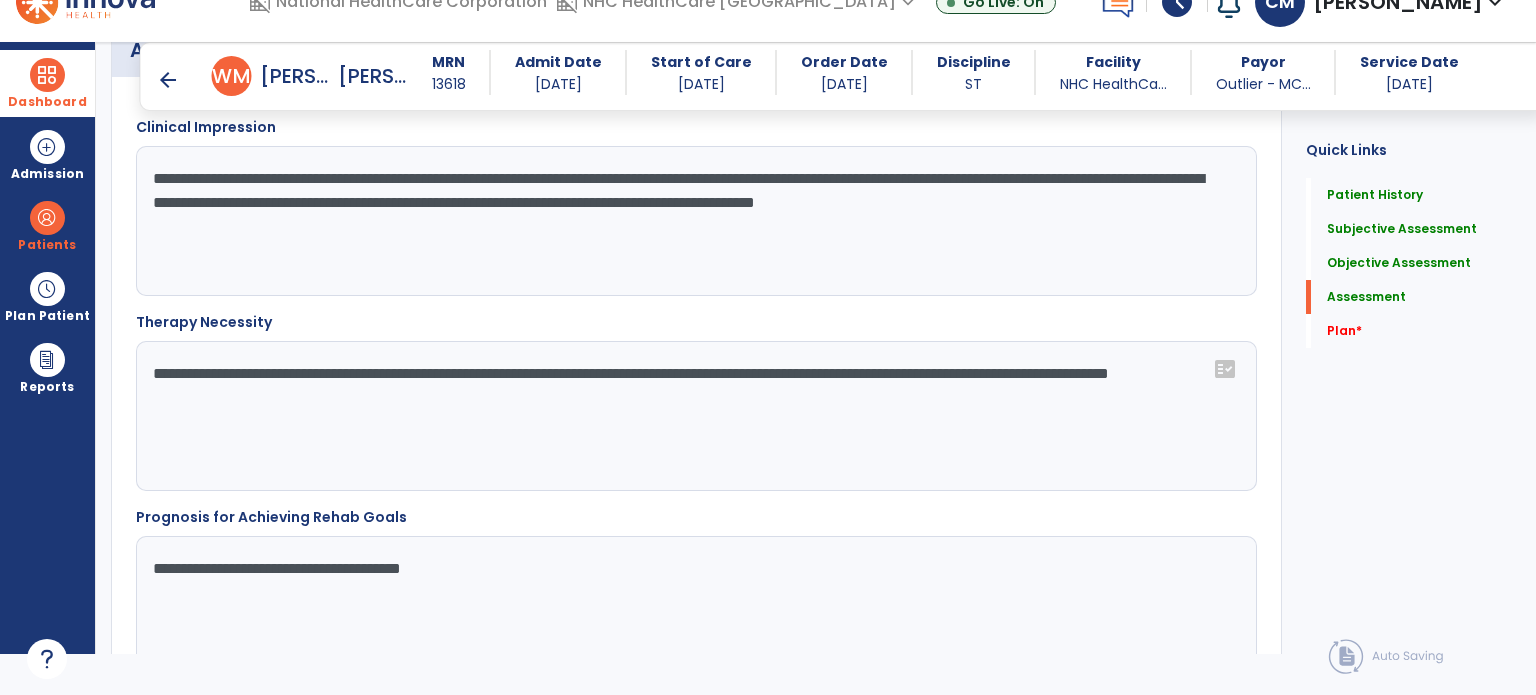 type on "**********" 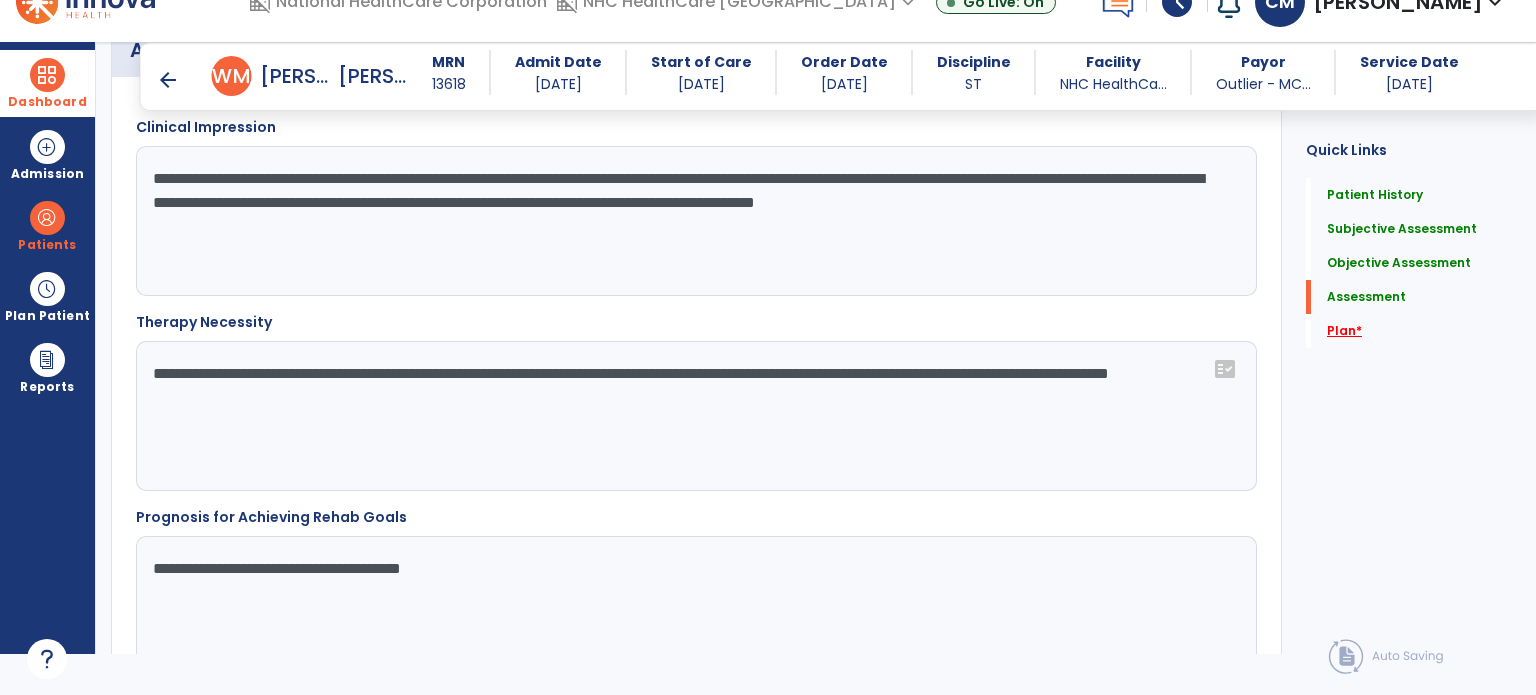 click on "*" 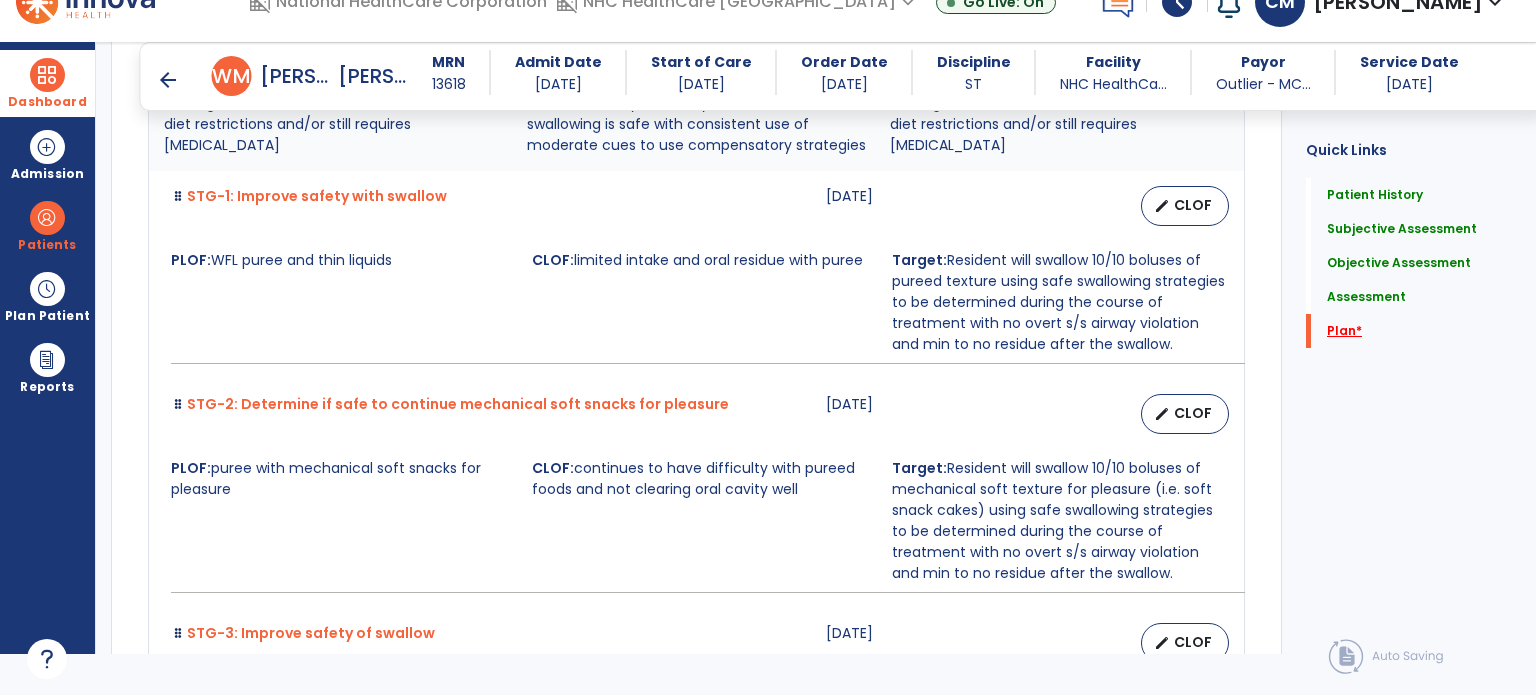scroll, scrollTop: 6416, scrollLeft: 0, axis: vertical 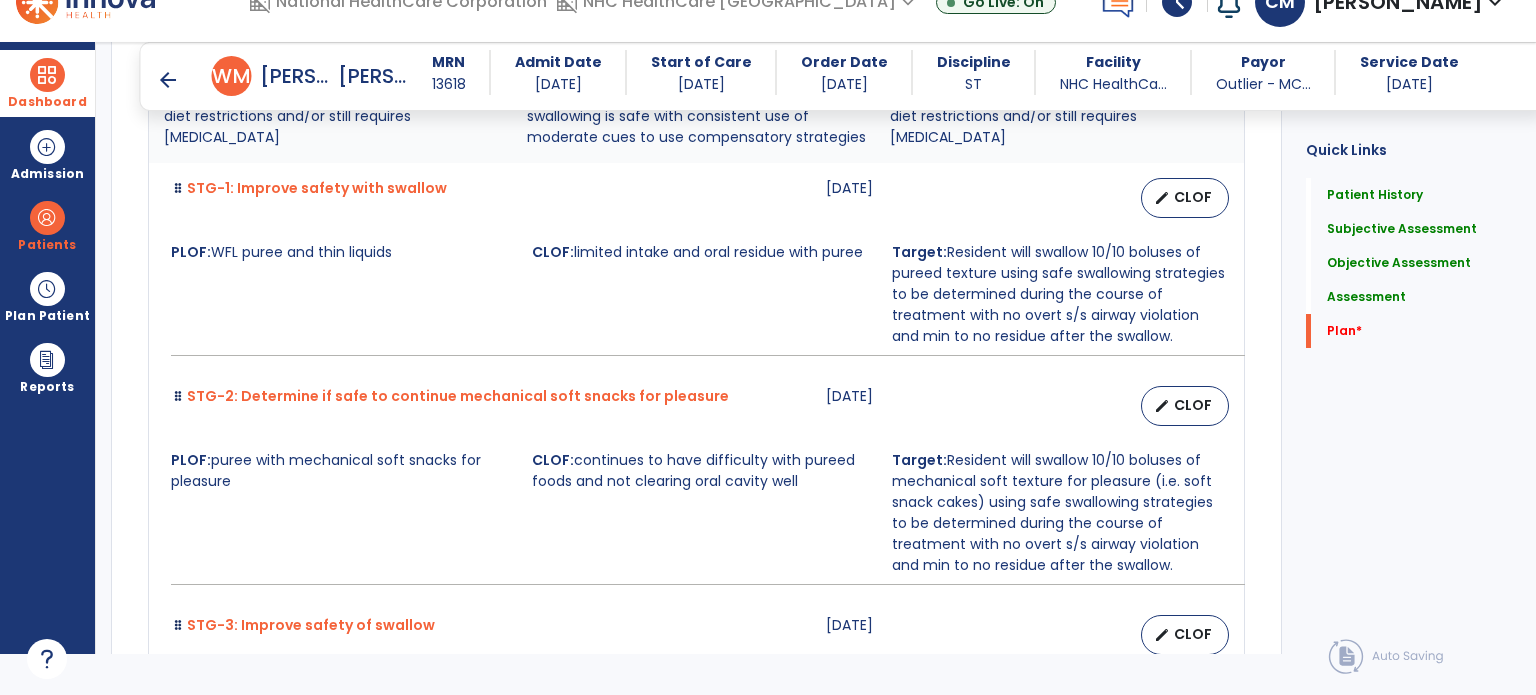 click on "3 - Alternative method of feeding is required as individual takes less than 50% of nutrition and hydration by mouth, and/or swallowing is safe with consistent use of moderate cues to use compensatory strategies" at bounding box center [696, 95] 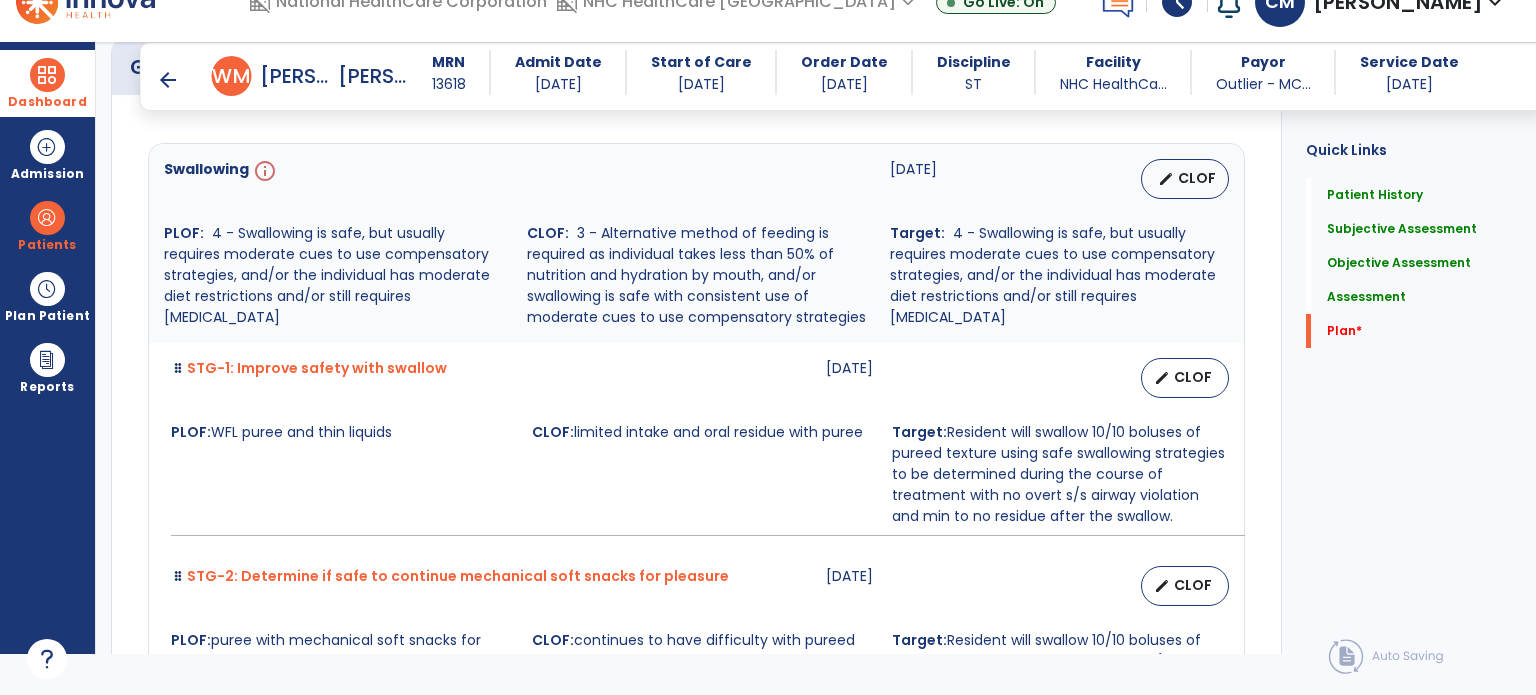 scroll, scrollTop: 6236, scrollLeft: 0, axis: vertical 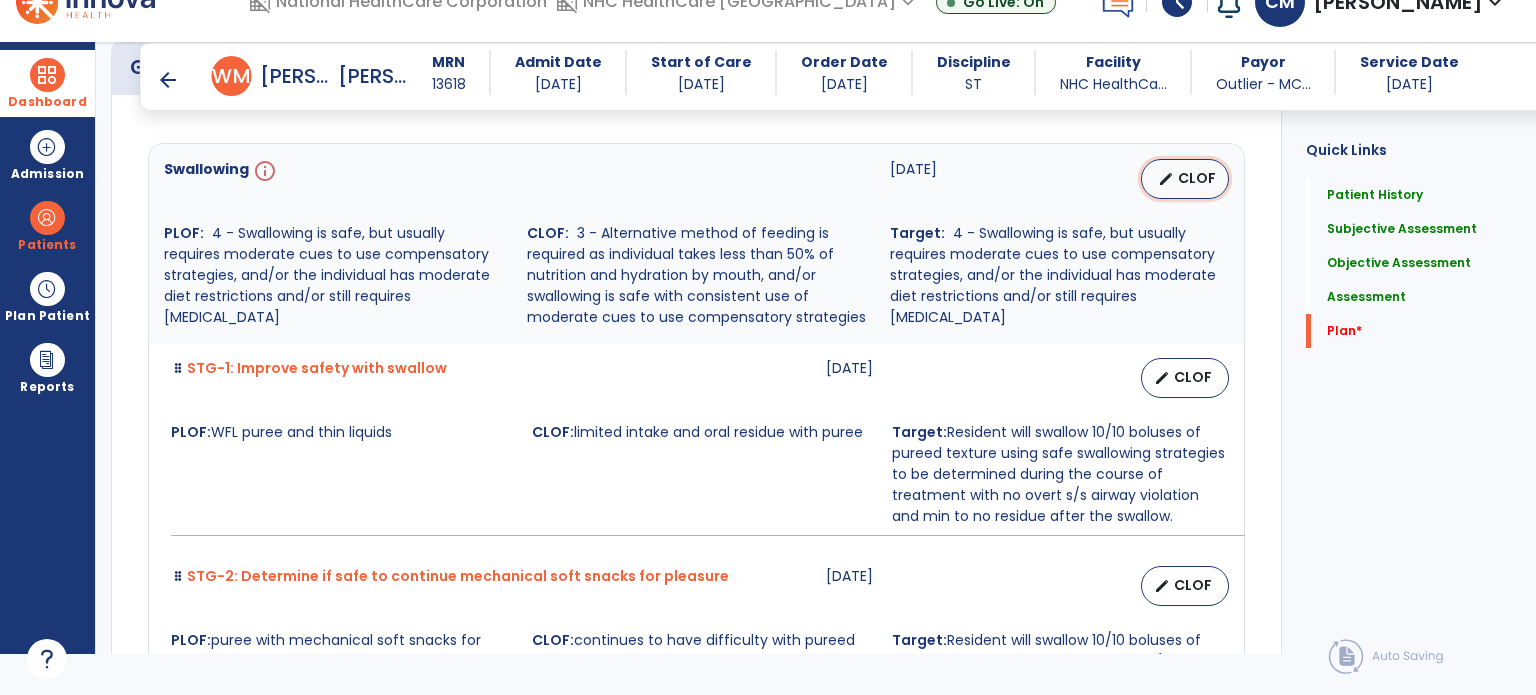 click on "edit   CLOF" at bounding box center (1185, 179) 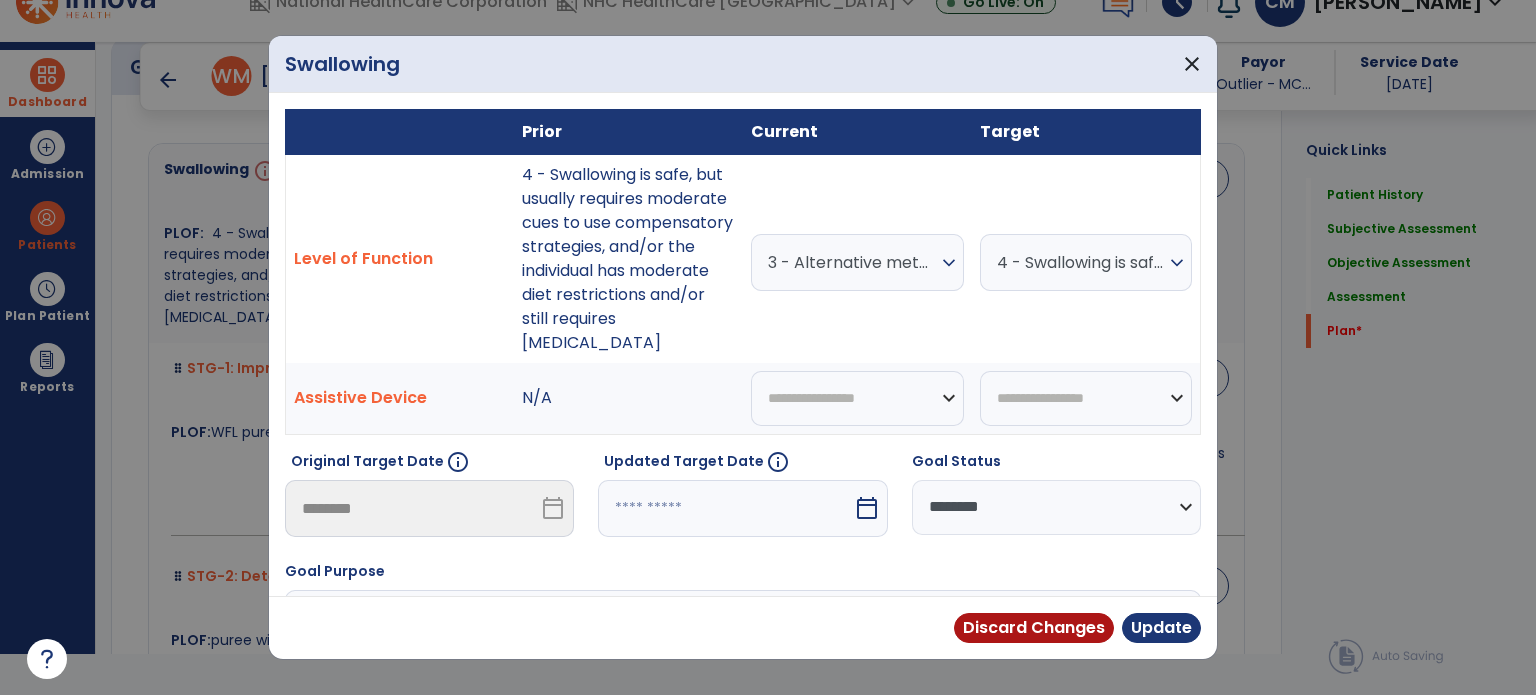 click at bounding box center (725, 508) 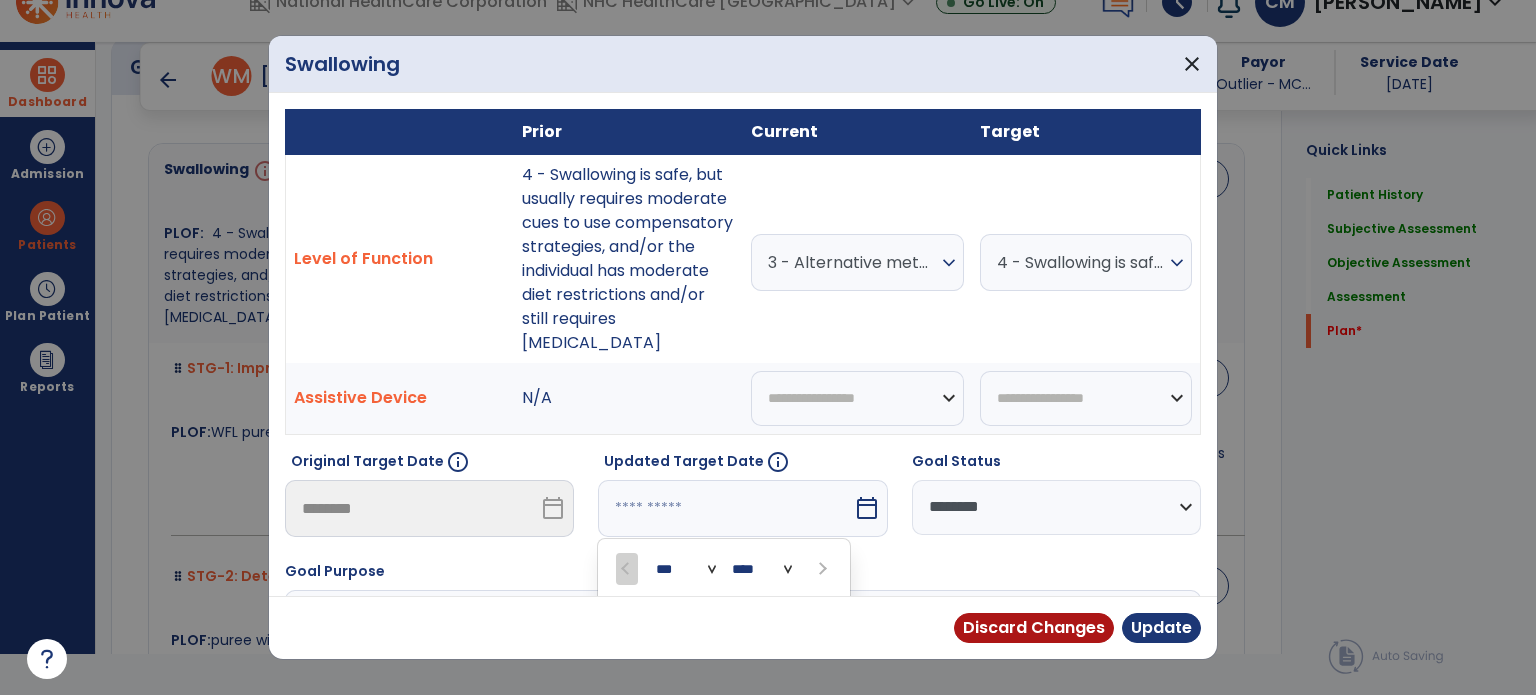 scroll, scrollTop: 235, scrollLeft: 0, axis: vertical 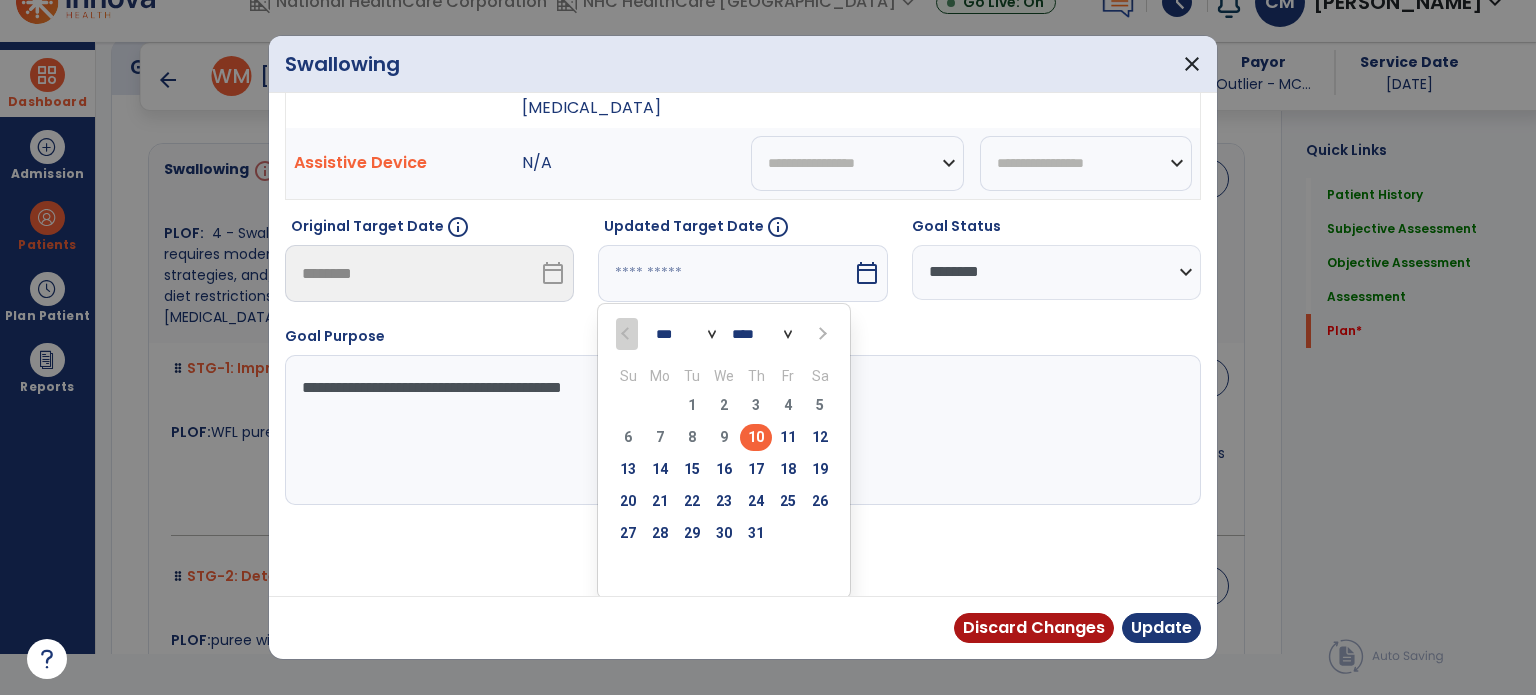 click on "**********" at bounding box center (741, 430) 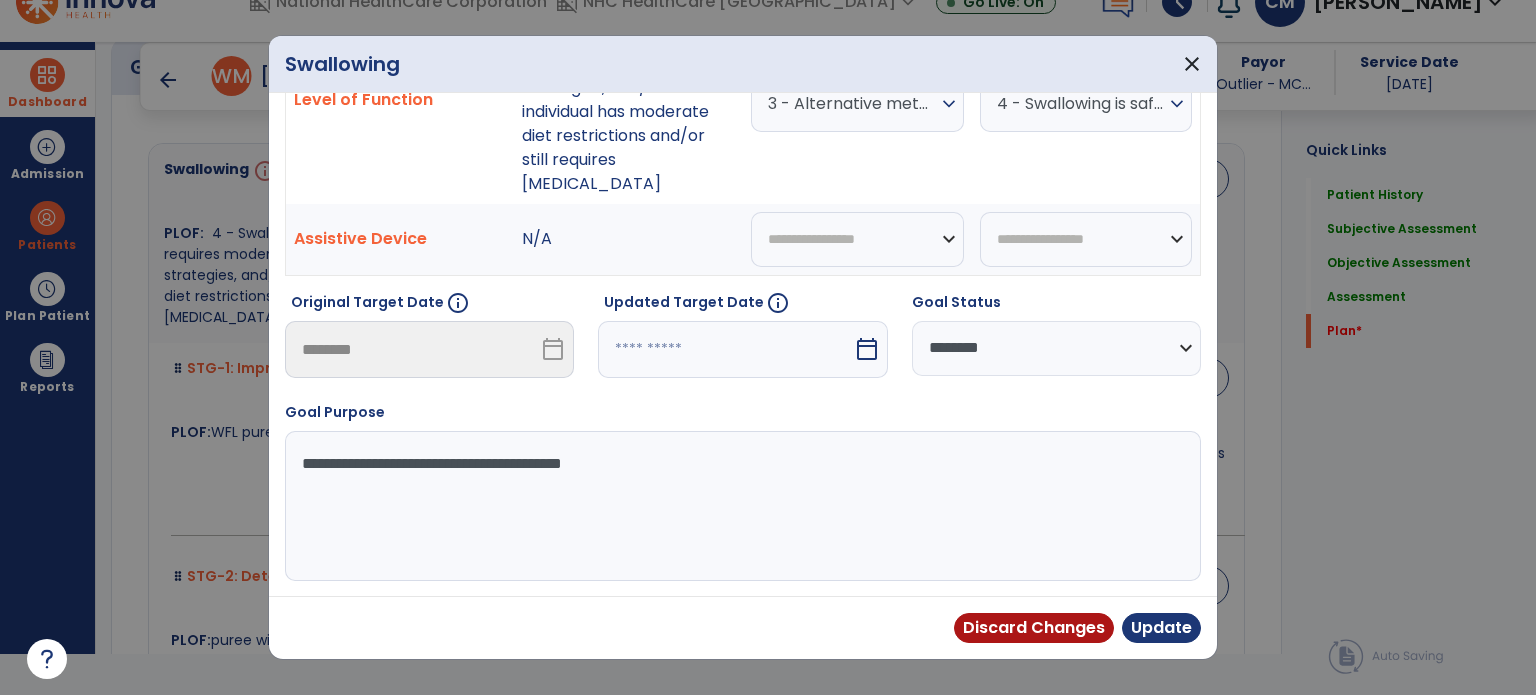 scroll, scrollTop: 156, scrollLeft: 0, axis: vertical 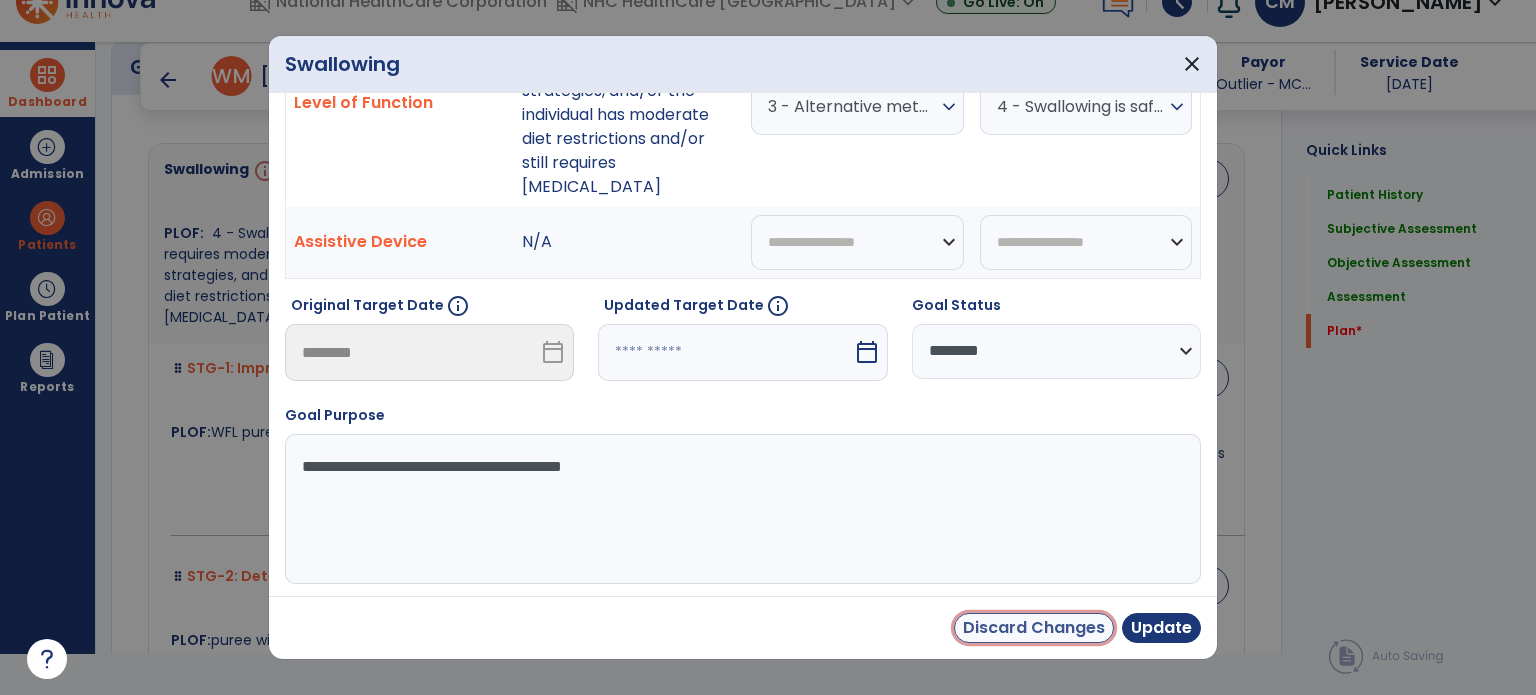 click on "Discard Changes" at bounding box center [1034, 628] 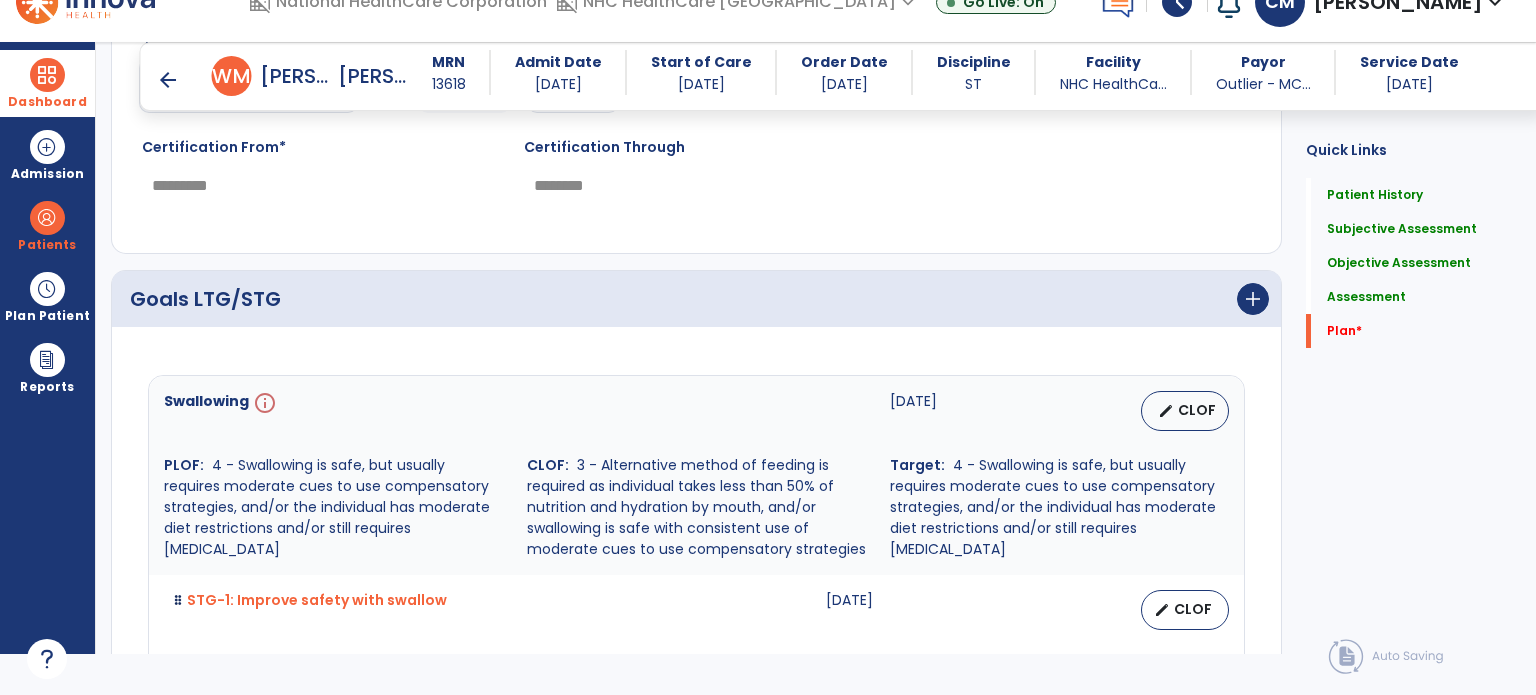 scroll, scrollTop: 6100, scrollLeft: 0, axis: vertical 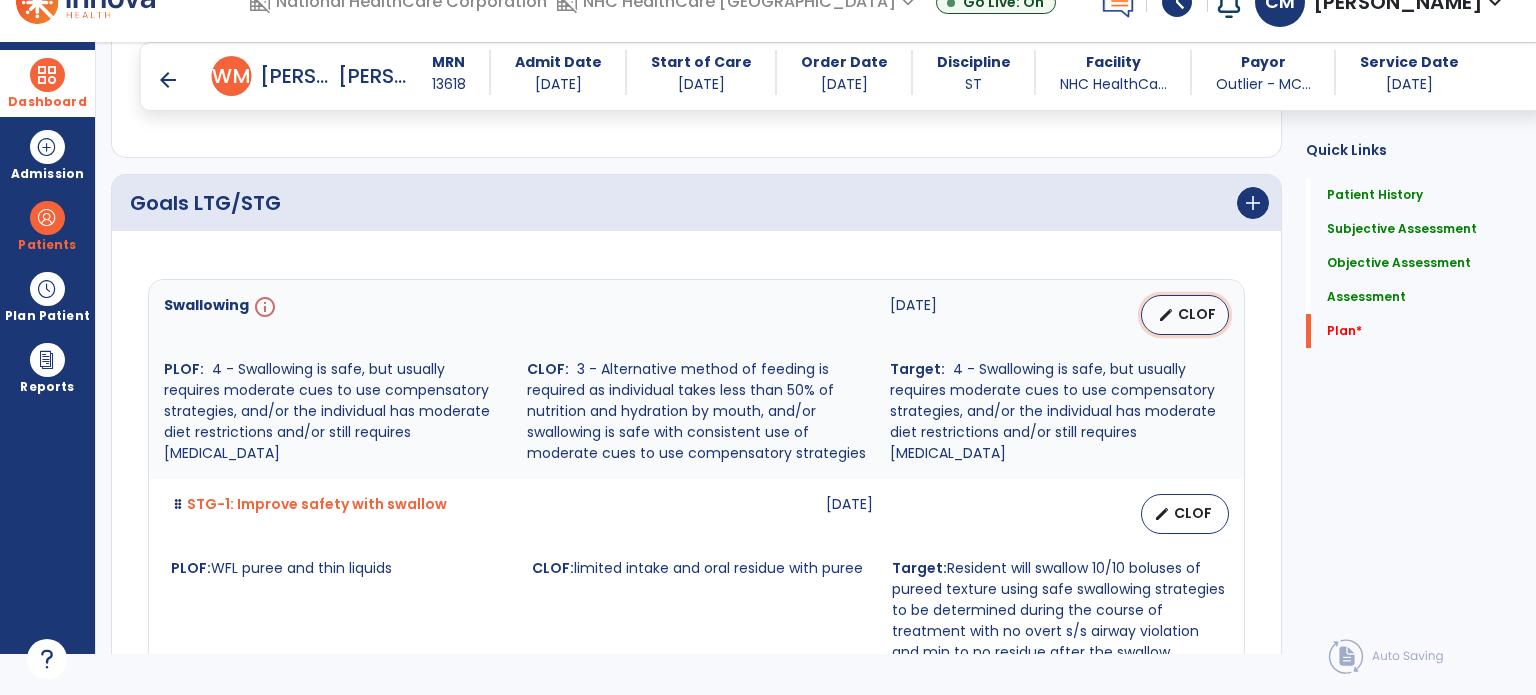 click on "CLOF" at bounding box center (1197, 314) 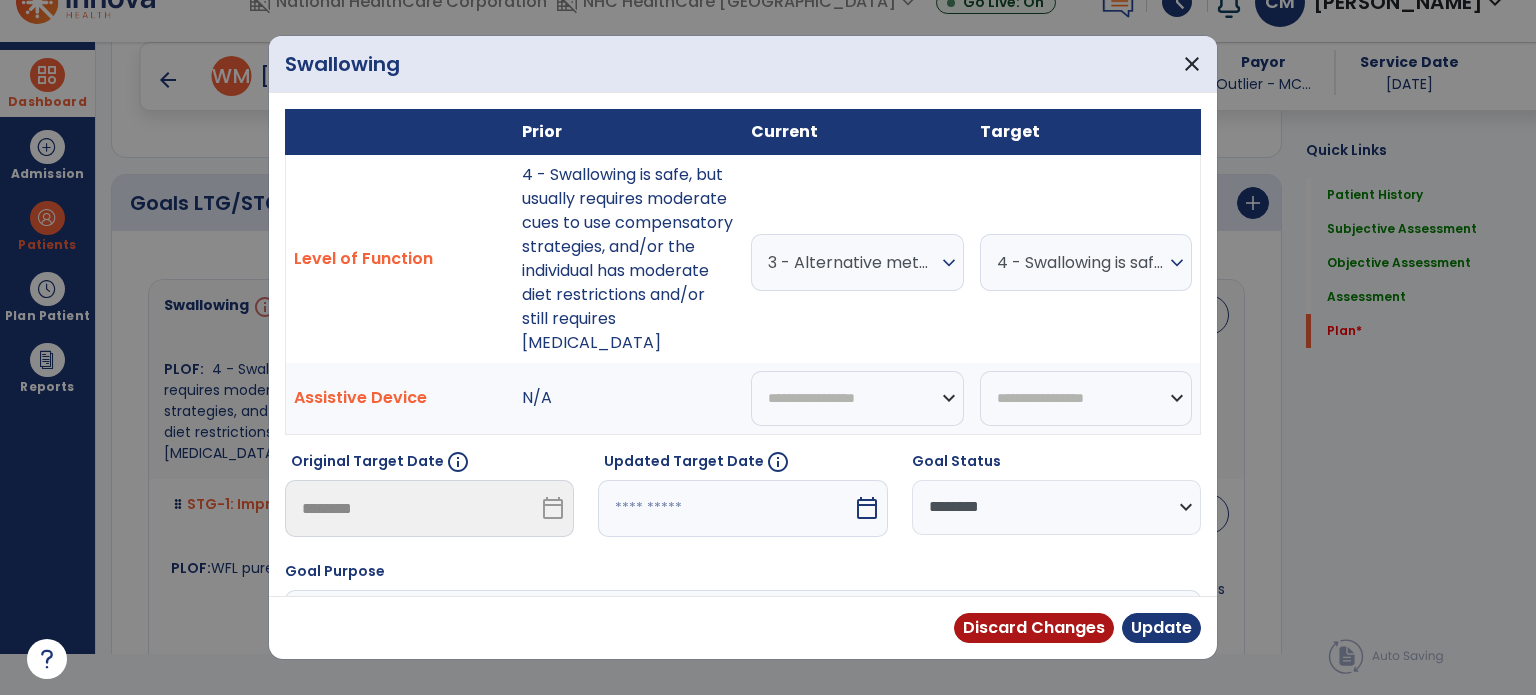 click at bounding box center (725, 508) 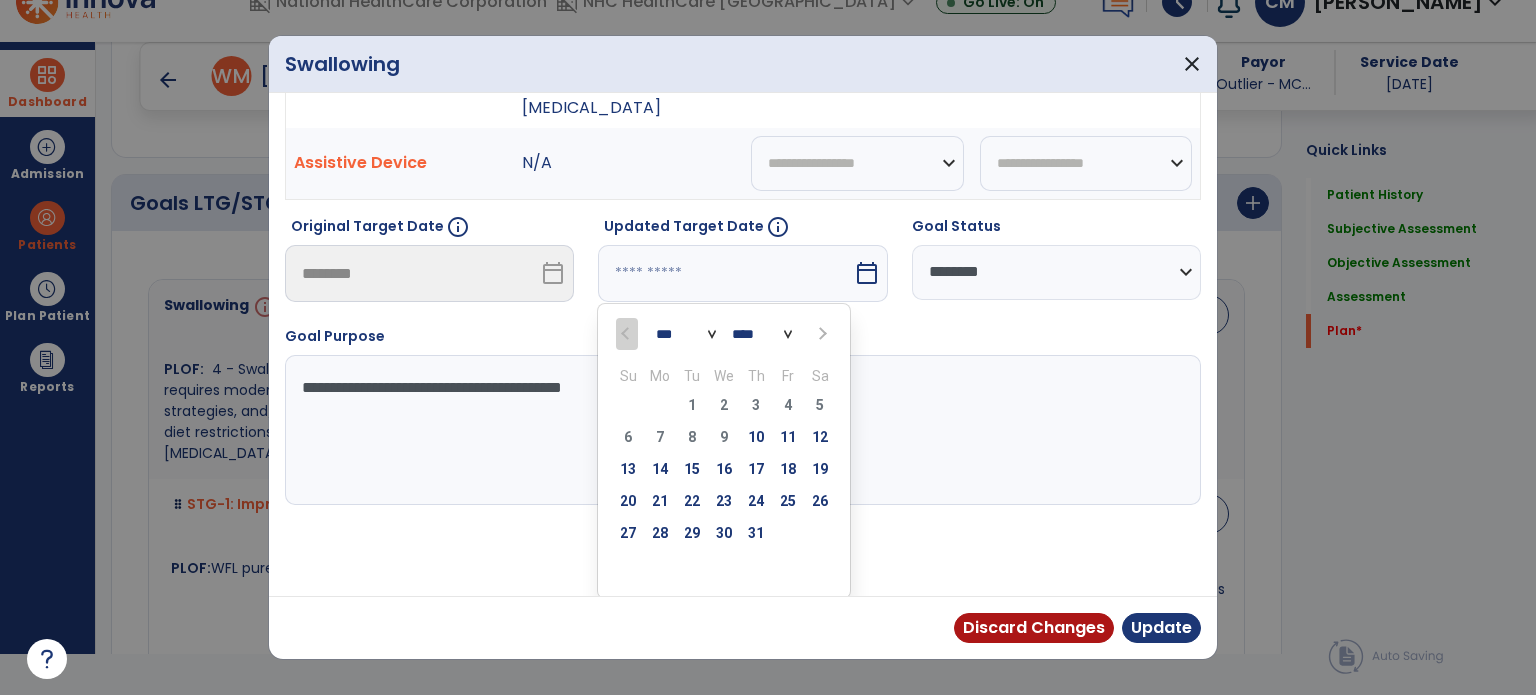 click on "****" at bounding box center (762, 334) 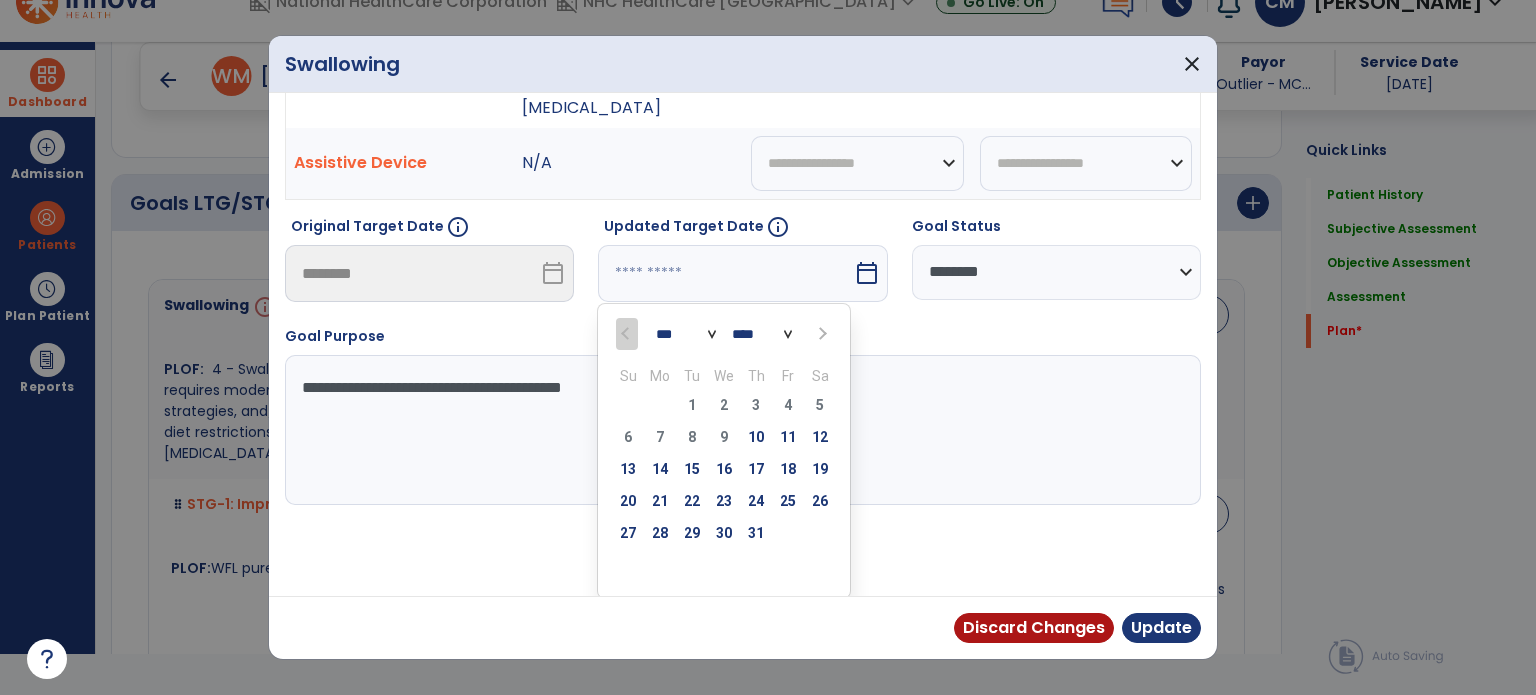 select on "*" 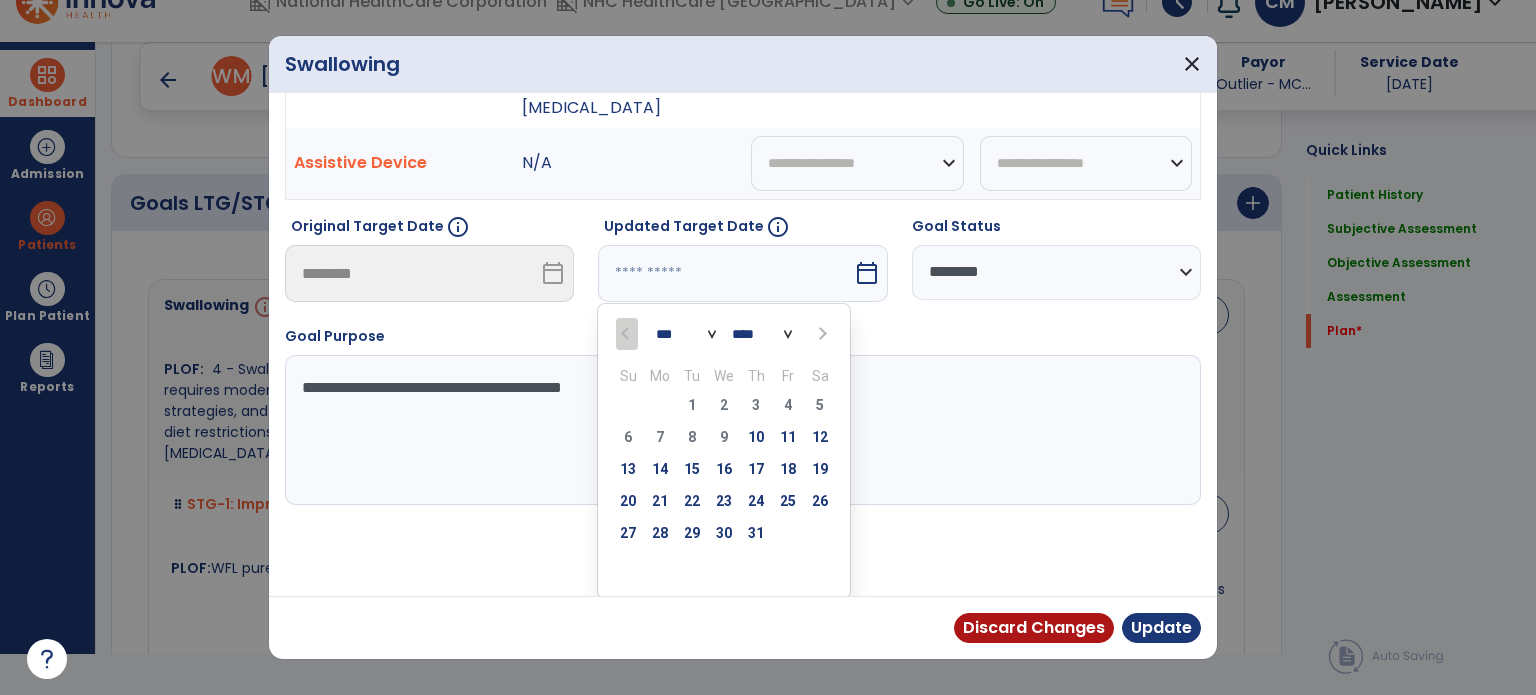 click on "*** ***" at bounding box center [686, 334] 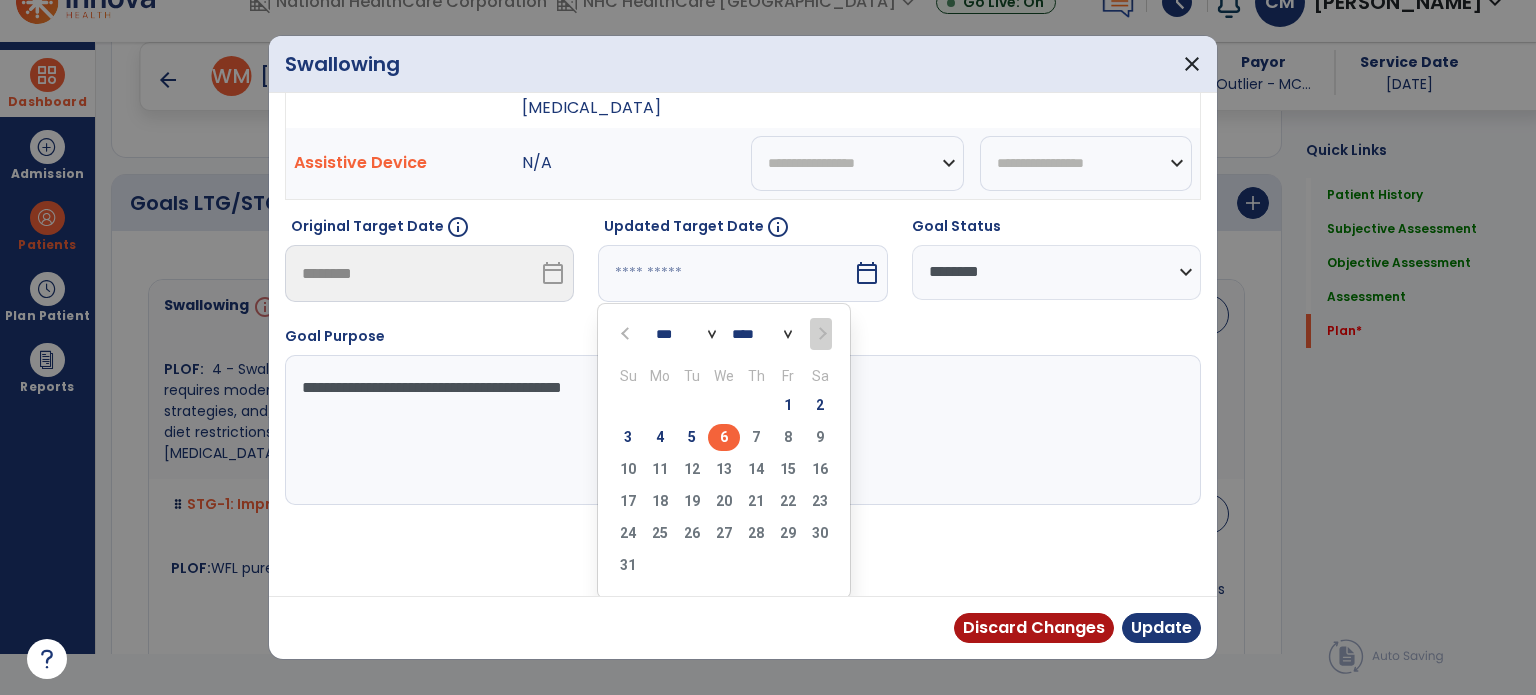 click on "6" at bounding box center [724, 437] 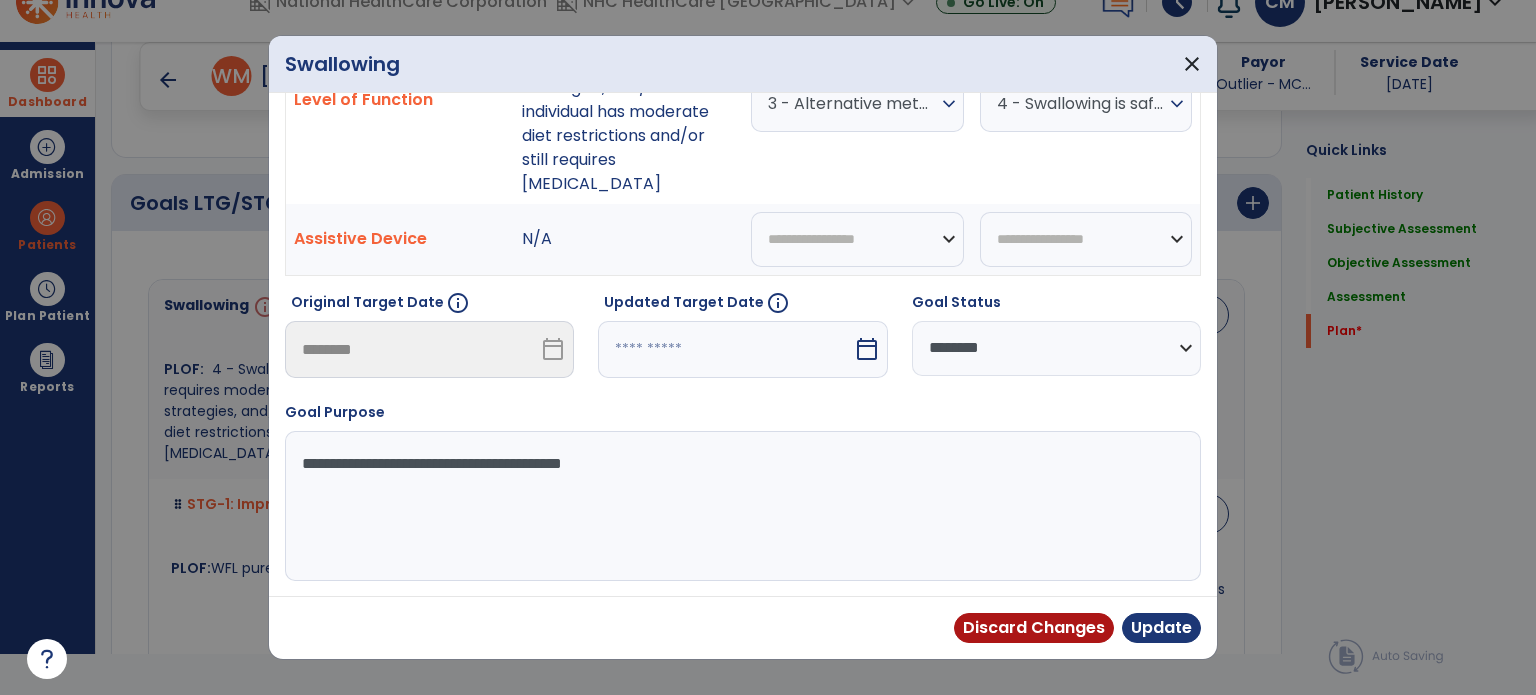 type on "********" 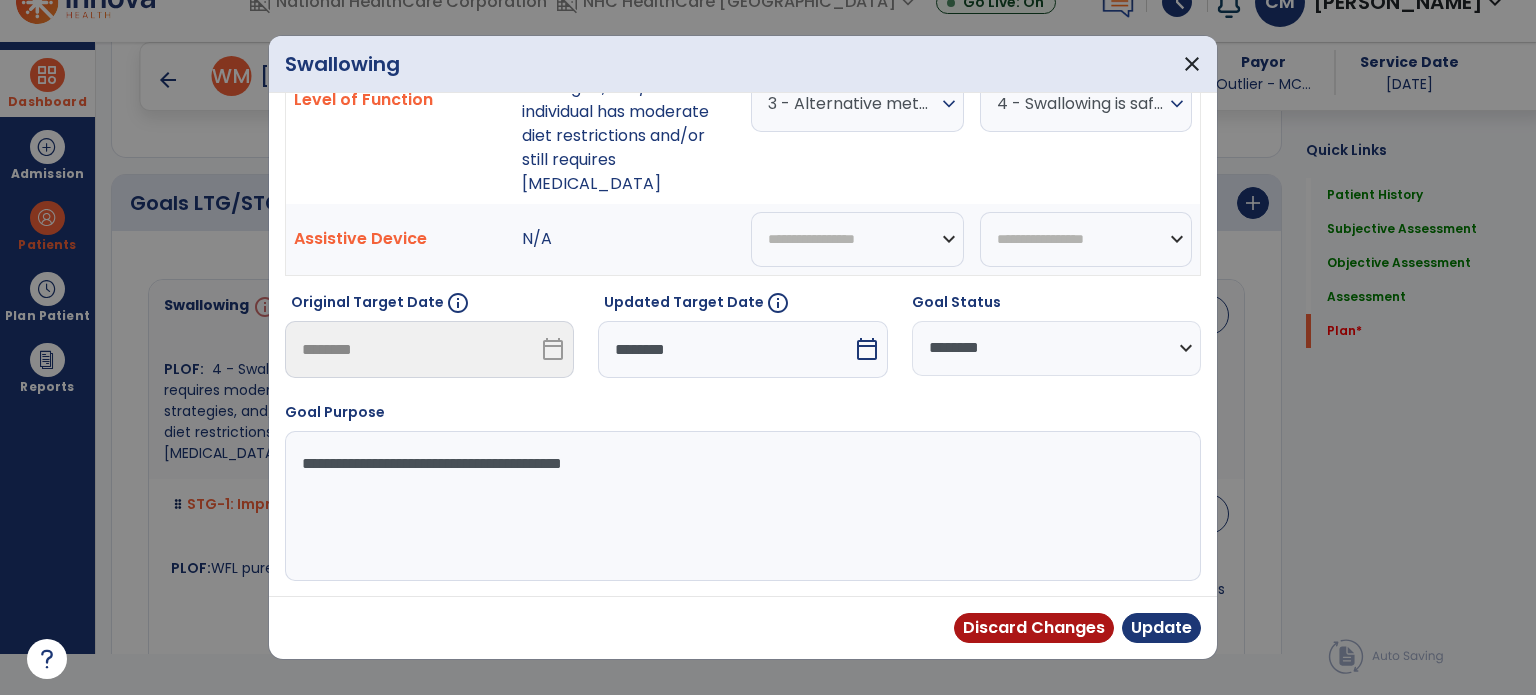 scroll, scrollTop: 156, scrollLeft: 0, axis: vertical 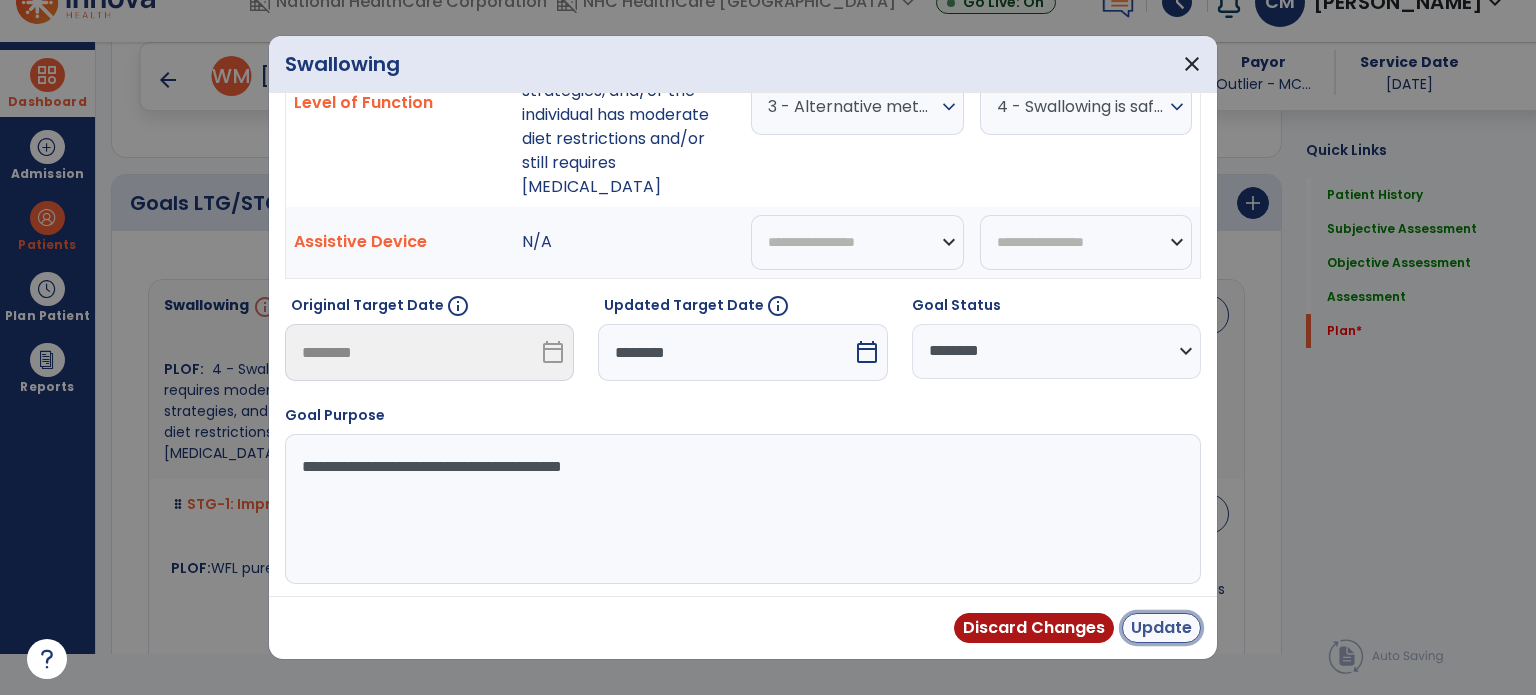 click on "Update" at bounding box center (1161, 628) 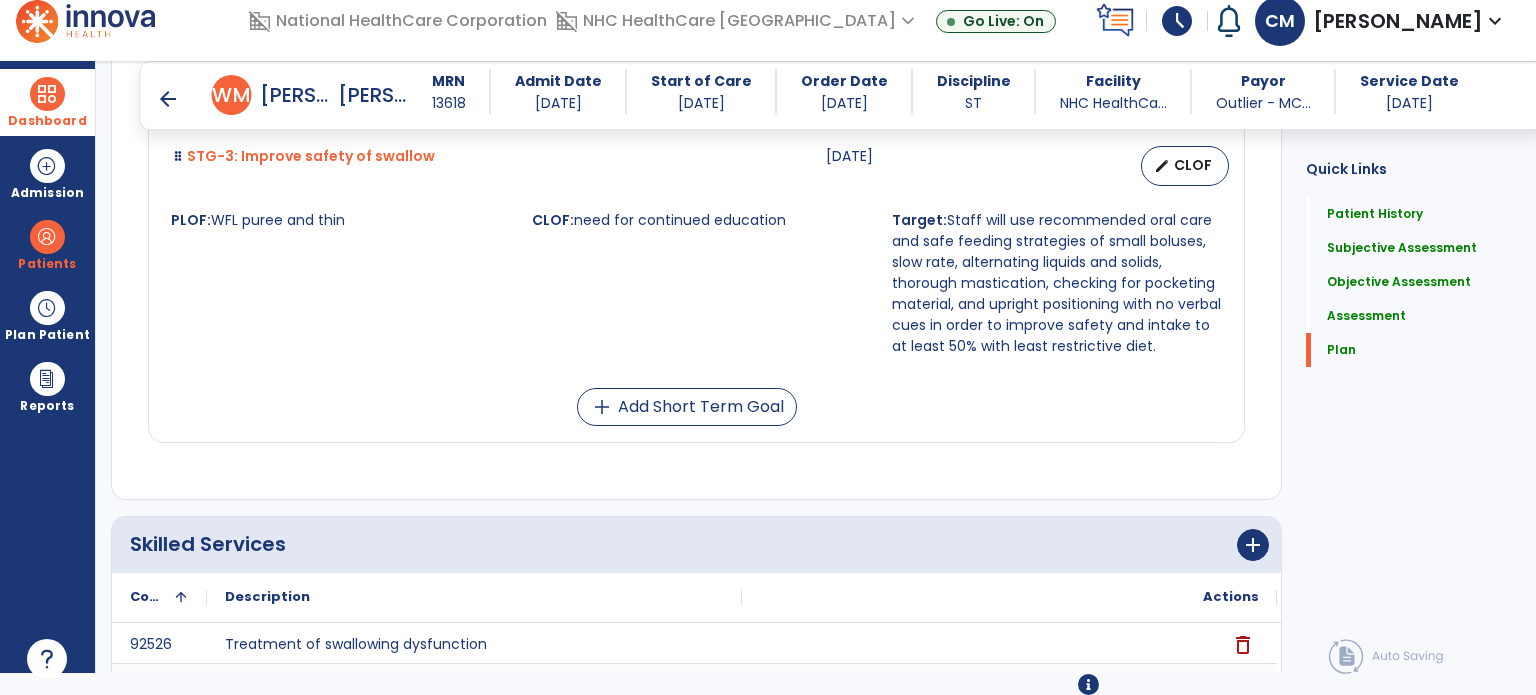 scroll, scrollTop: 7000, scrollLeft: 0, axis: vertical 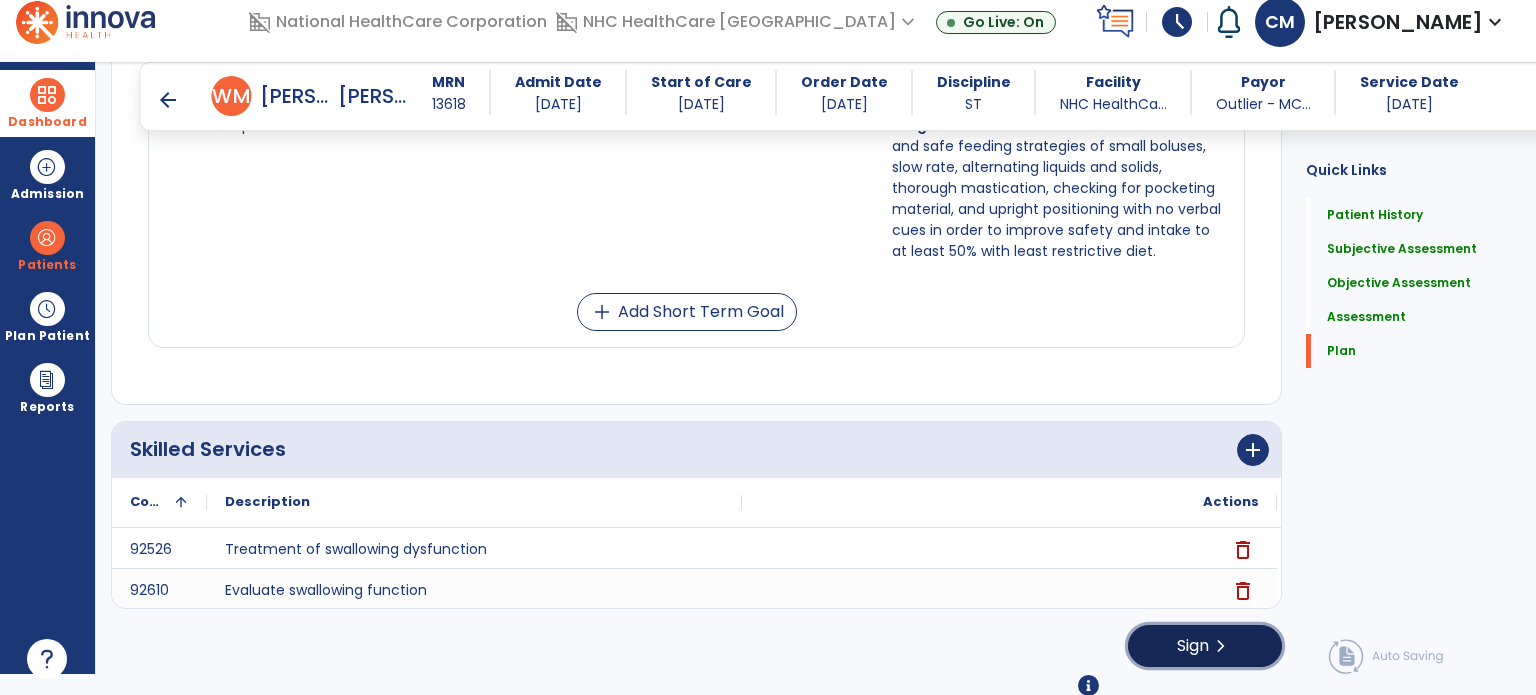 click on "Sign  chevron_right" 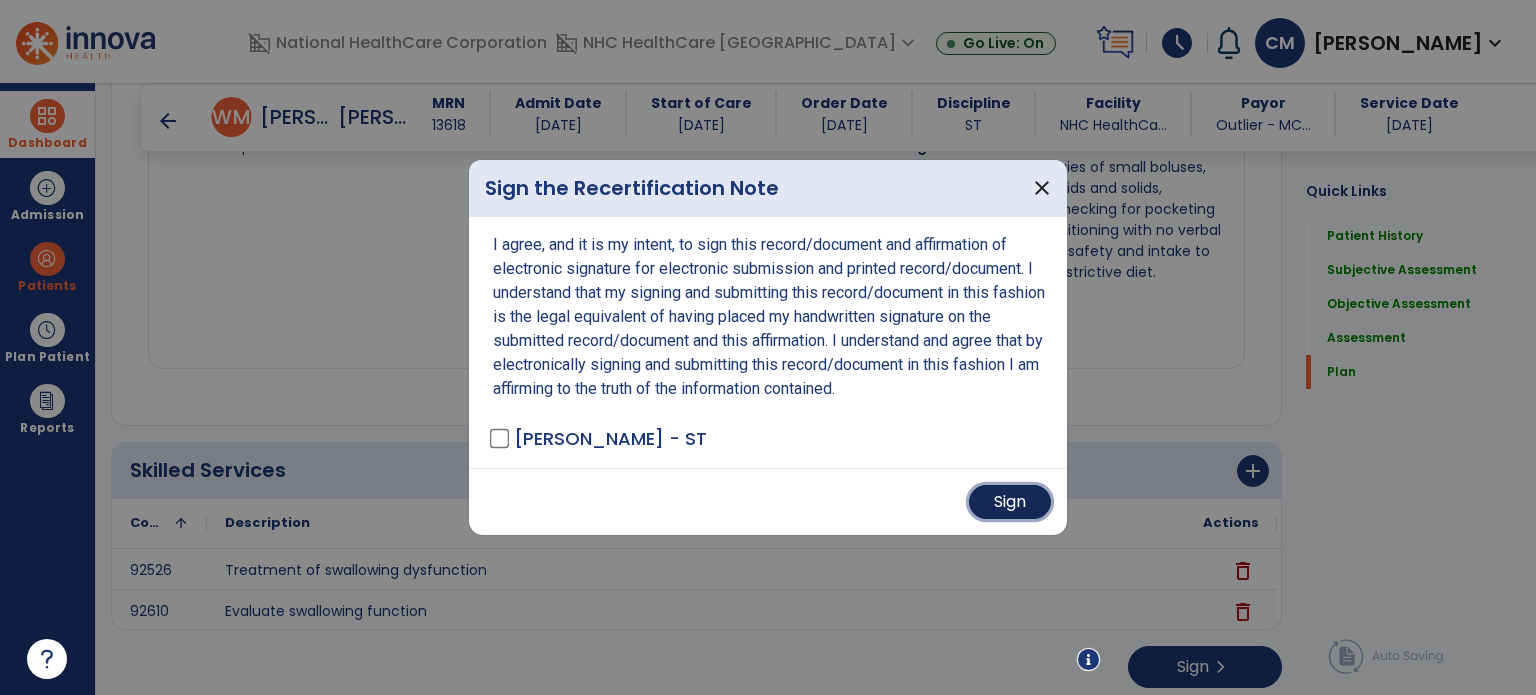 click on "Sign" at bounding box center [1010, 502] 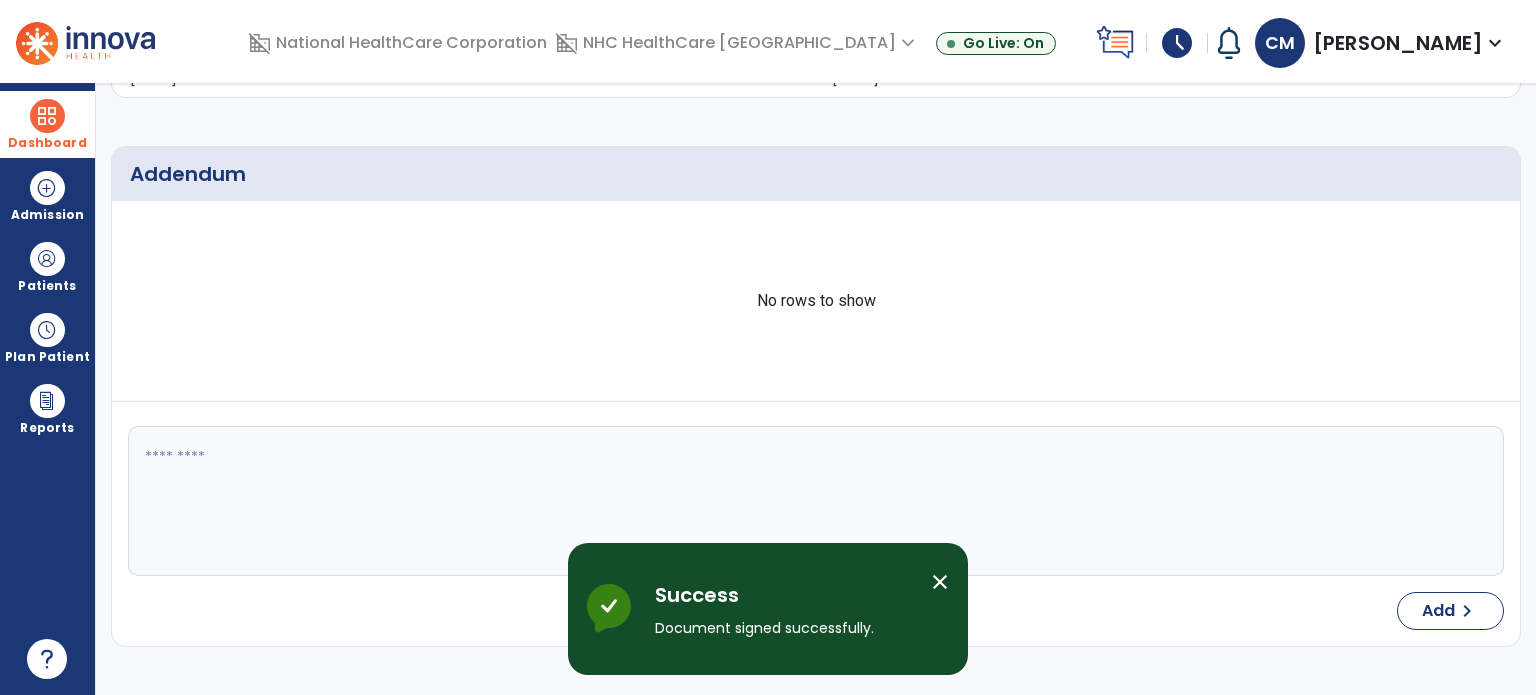 scroll, scrollTop: 0, scrollLeft: 0, axis: both 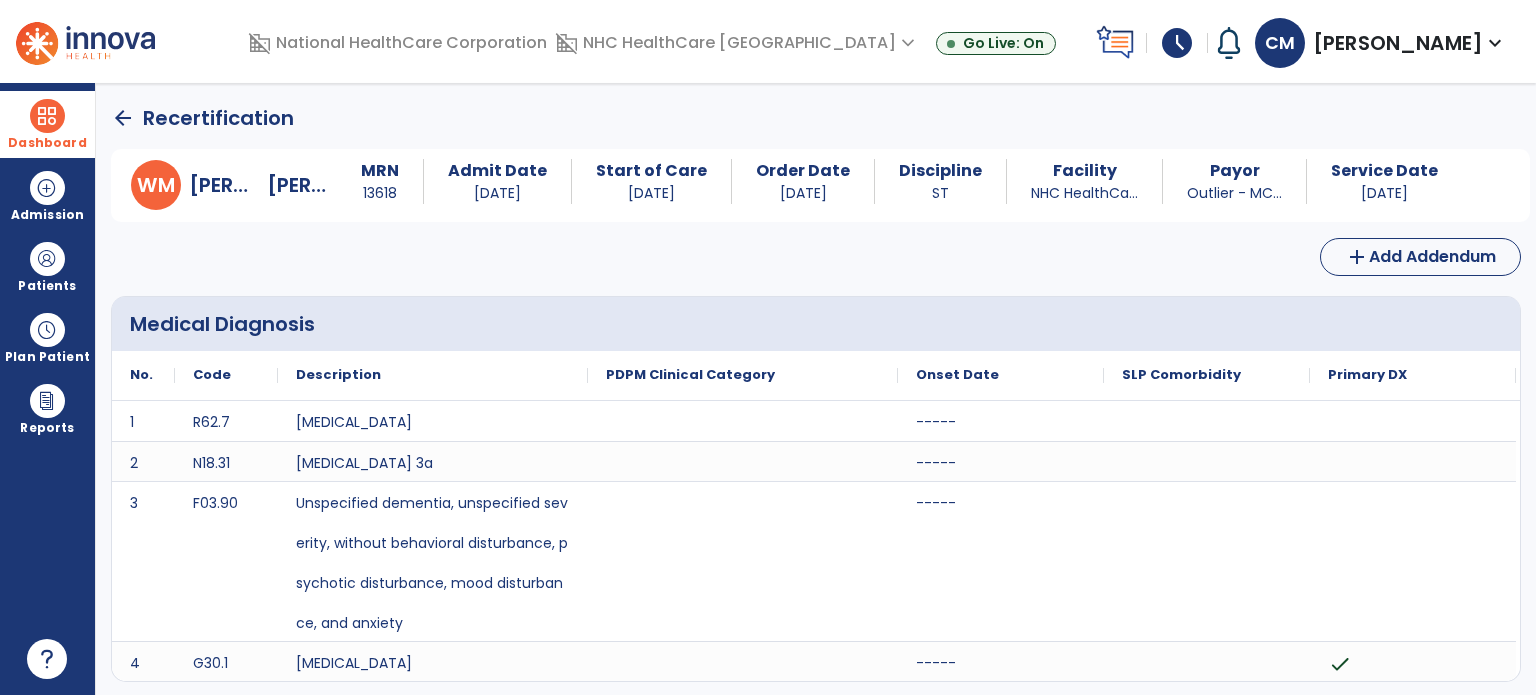 click on "arrow_back" 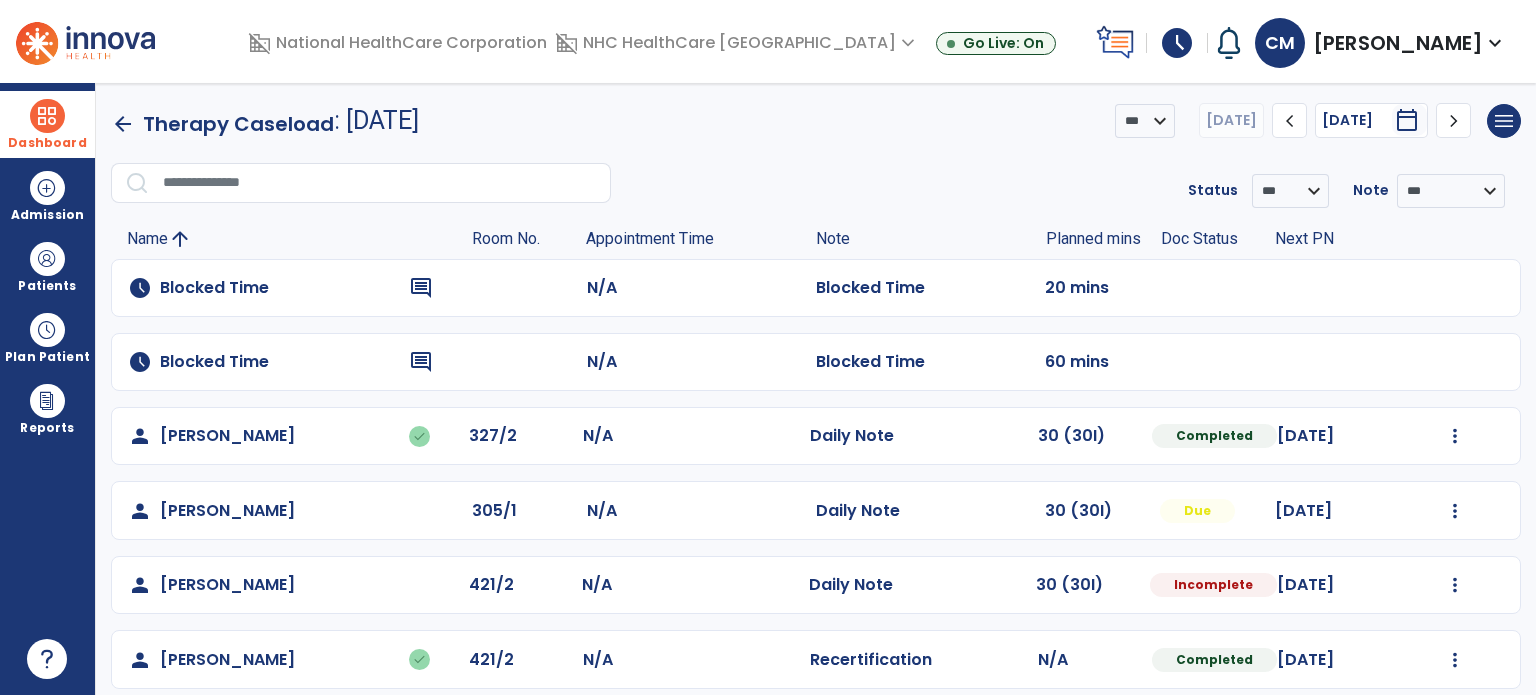 click on "person   [PERSON_NAME]   done  327/2 N/A  Daily Note   30 (30I)  Completed [DATE]  Undo Visit Status   Reset Note   Open Document   G + C Mins" 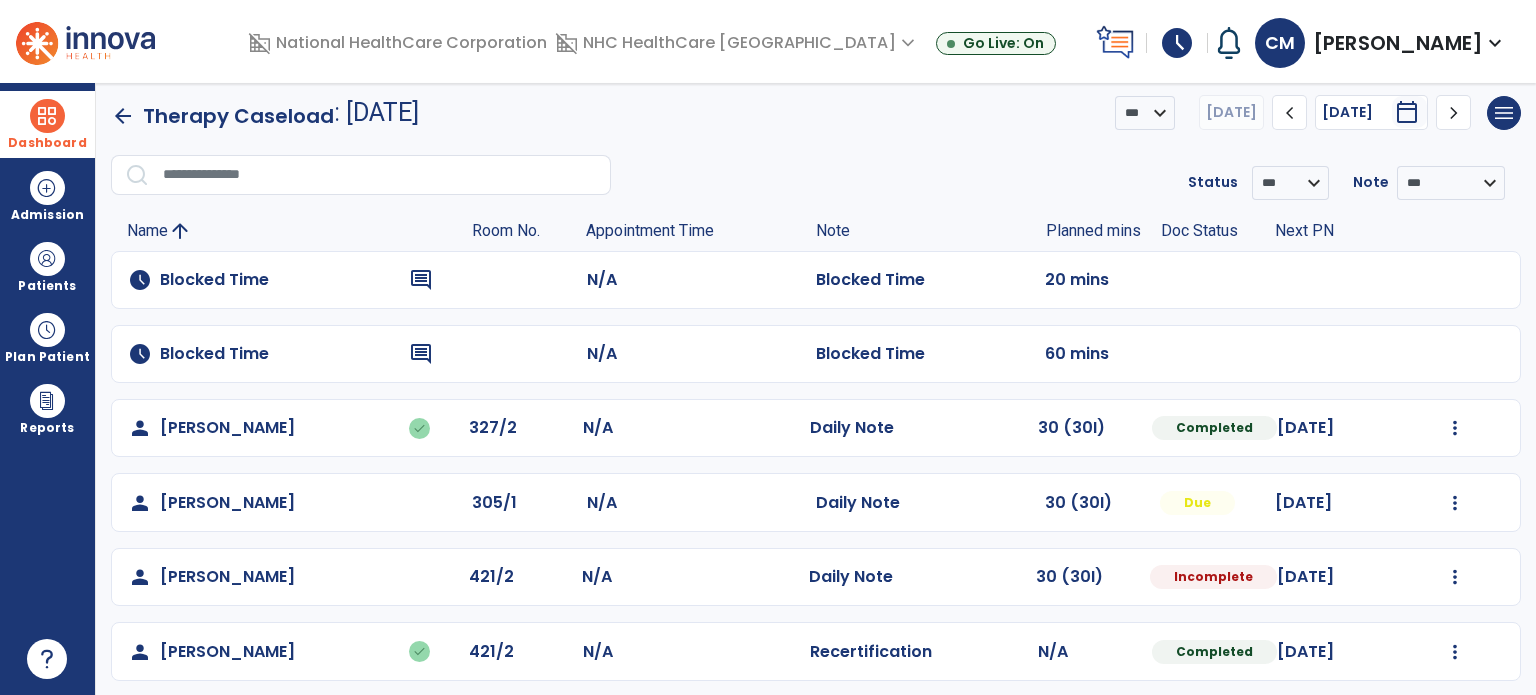 scroll, scrollTop: 17, scrollLeft: 0, axis: vertical 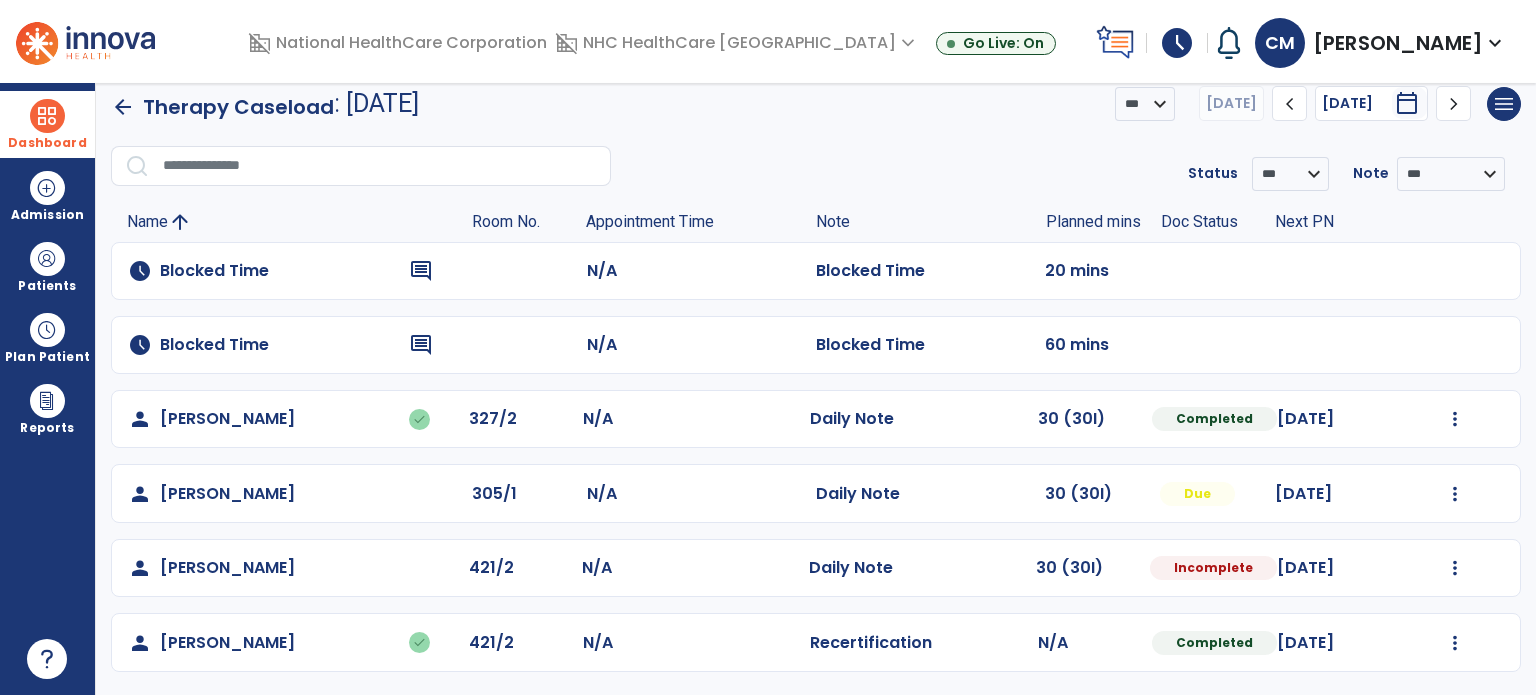 click on "person   [PERSON_NAME]   done  327/2 N/A  Daily Note   30 (30I)  Completed [DATE]  Undo Visit Status   Reset Note   Open Document   G + C Mins" 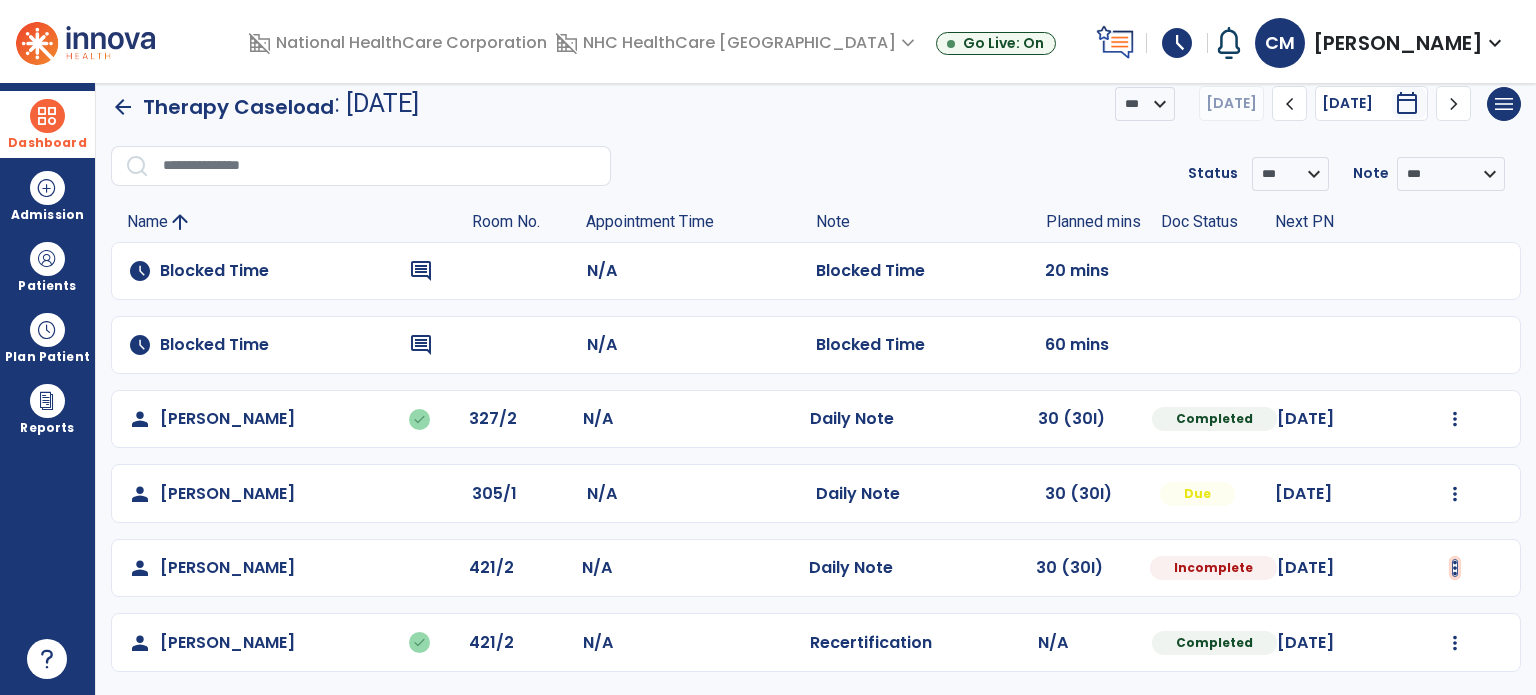 click at bounding box center [1455, 419] 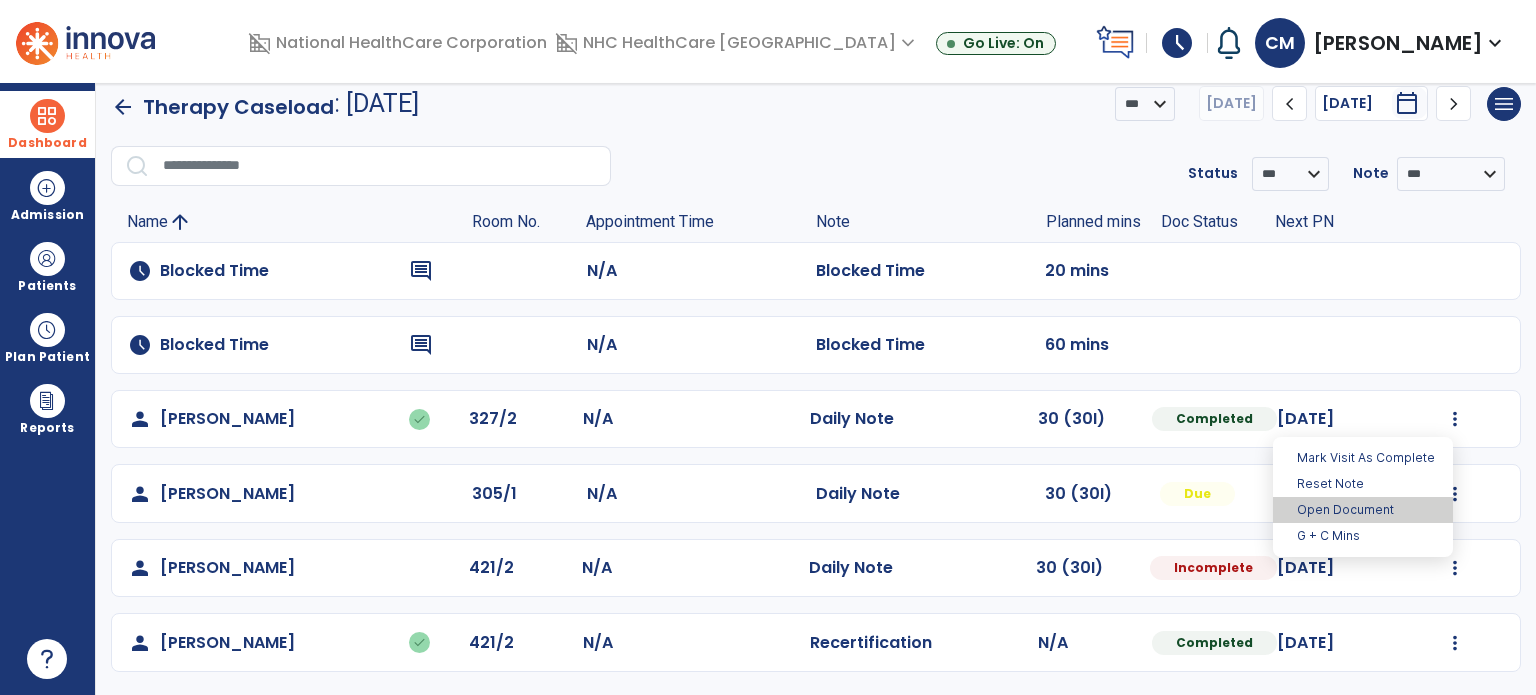 click on "Open Document" at bounding box center [1363, 510] 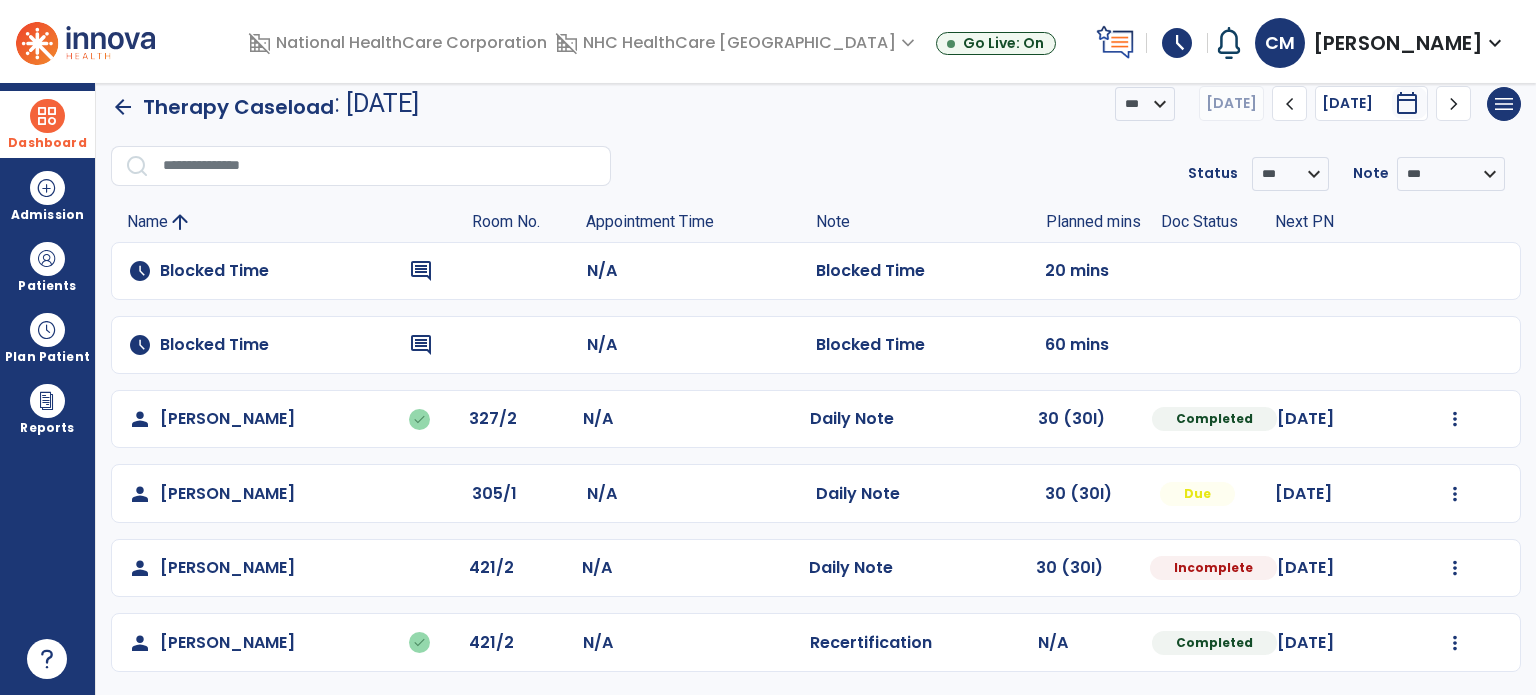 select on "*" 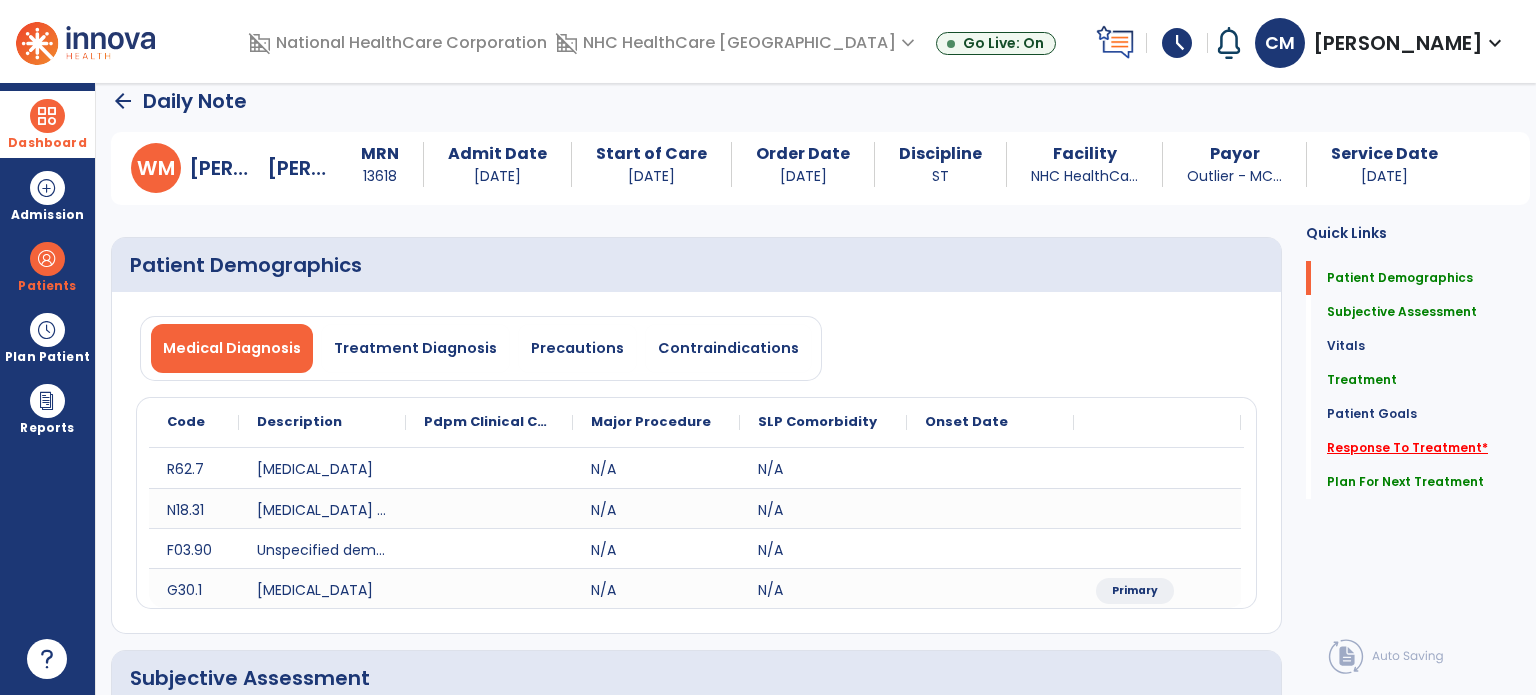click on "Response To Treatment   *" 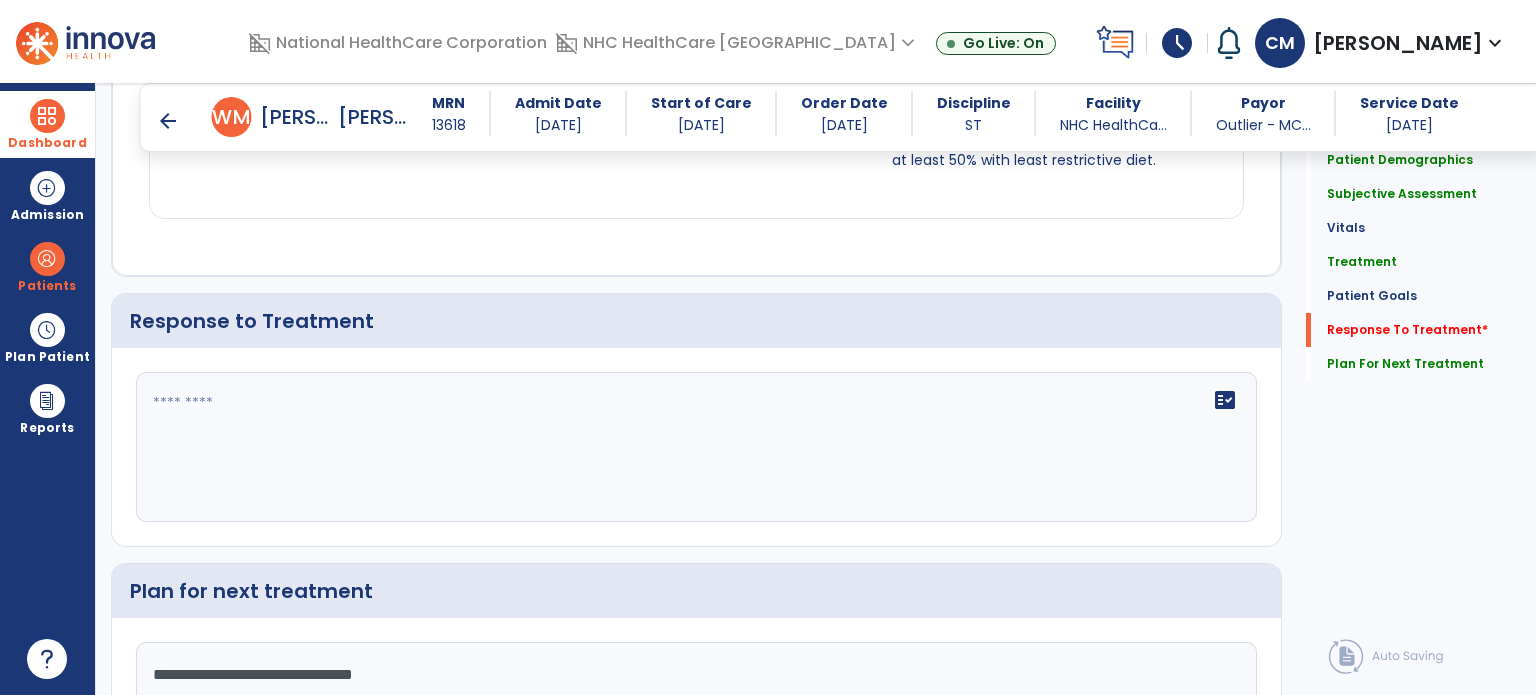 scroll, scrollTop: 2560, scrollLeft: 0, axis: vertical 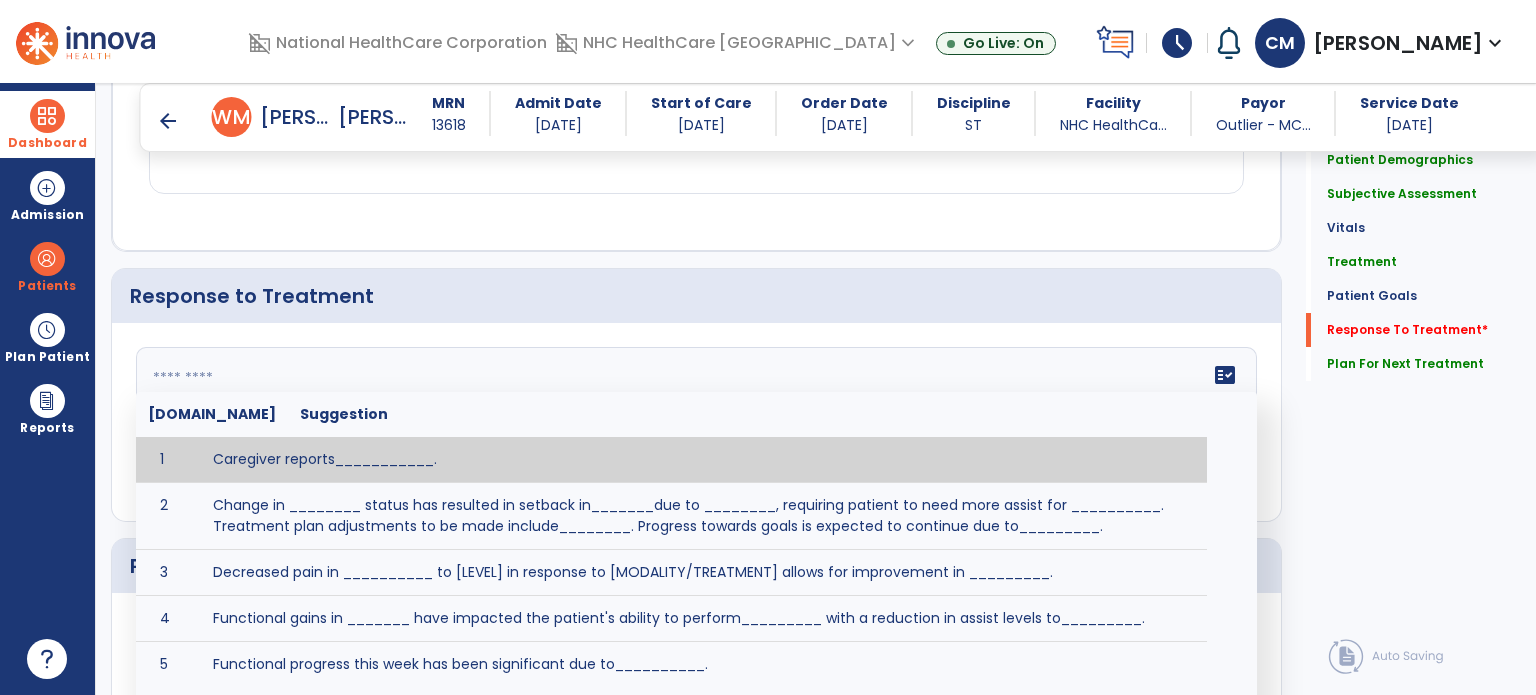 click 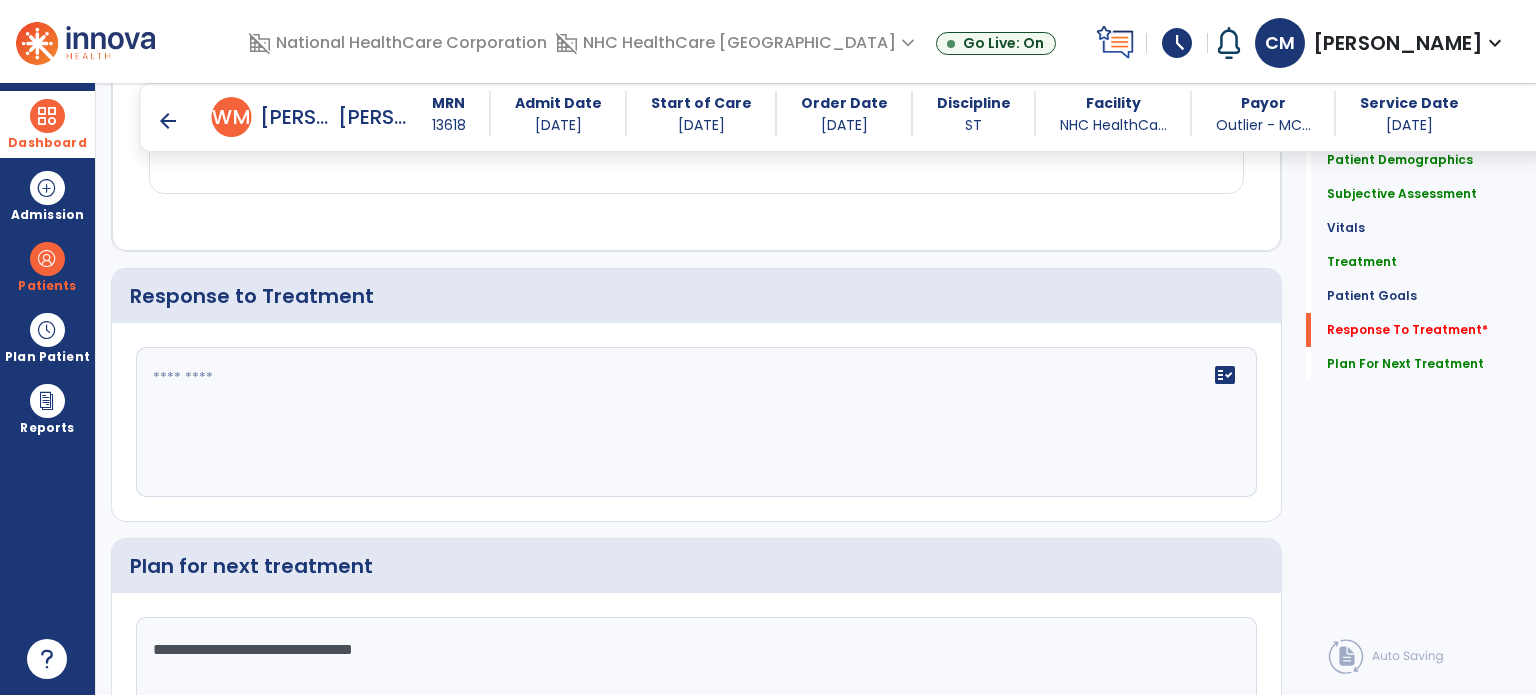 click on "Dashboard" at bounding box center [47, 143] 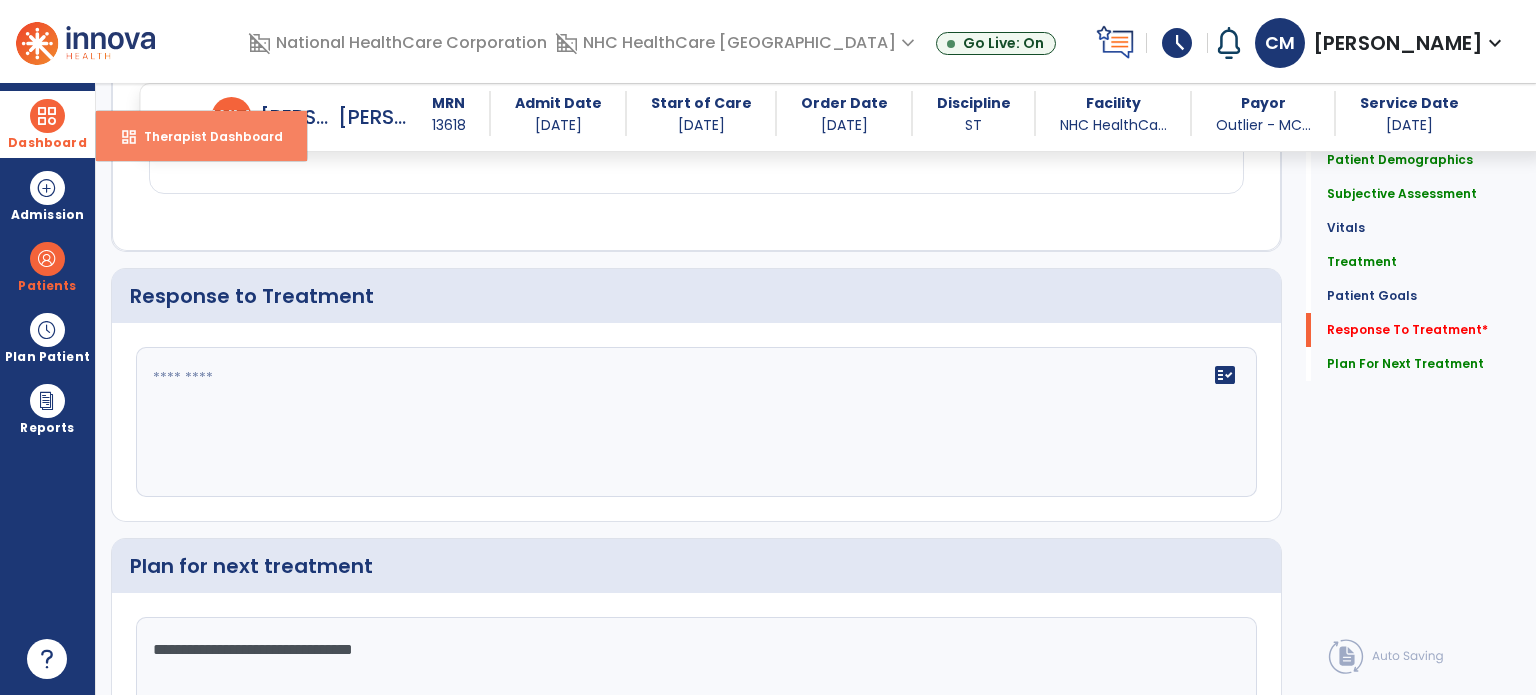 click on "dashboard  Therapist Dashboard" at bounding box center (201, 136) 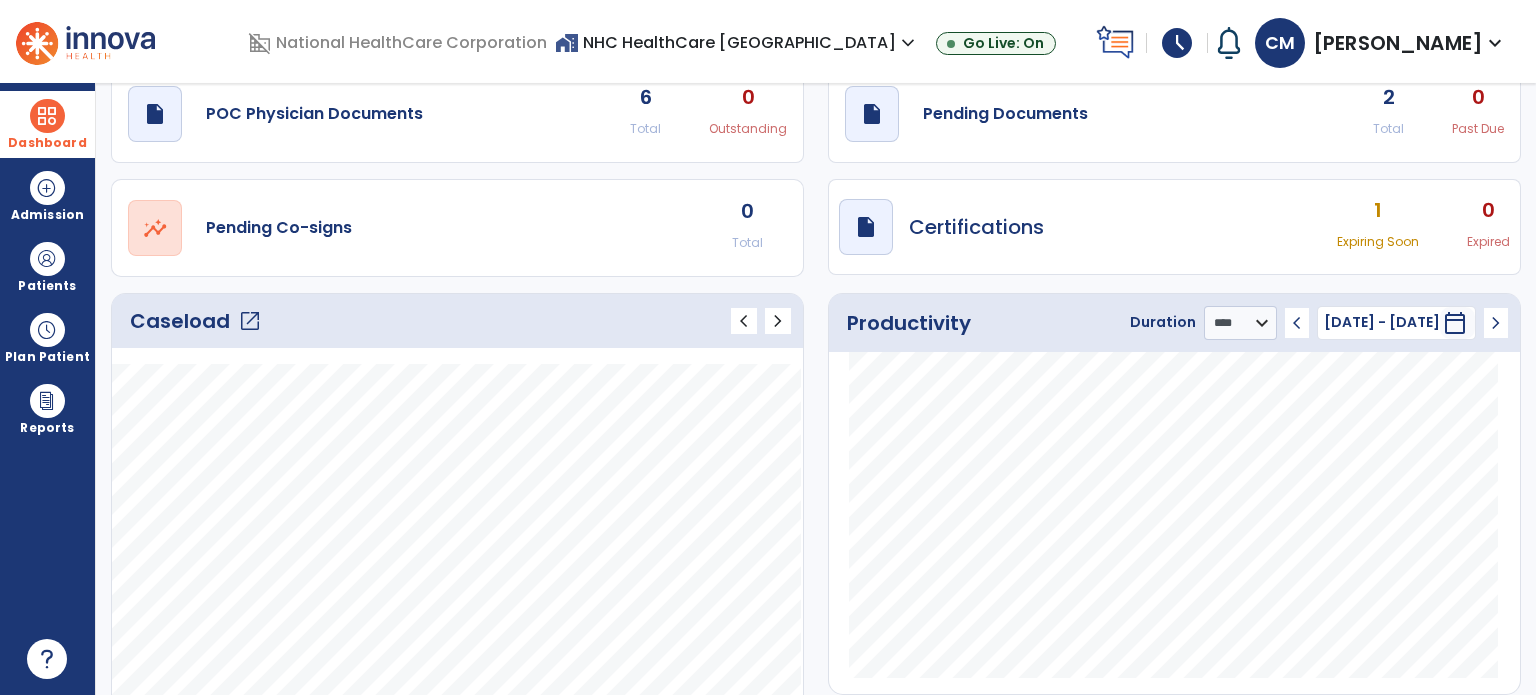 scroll, scrollTop: 0, scrollLeft: 0, axis: both 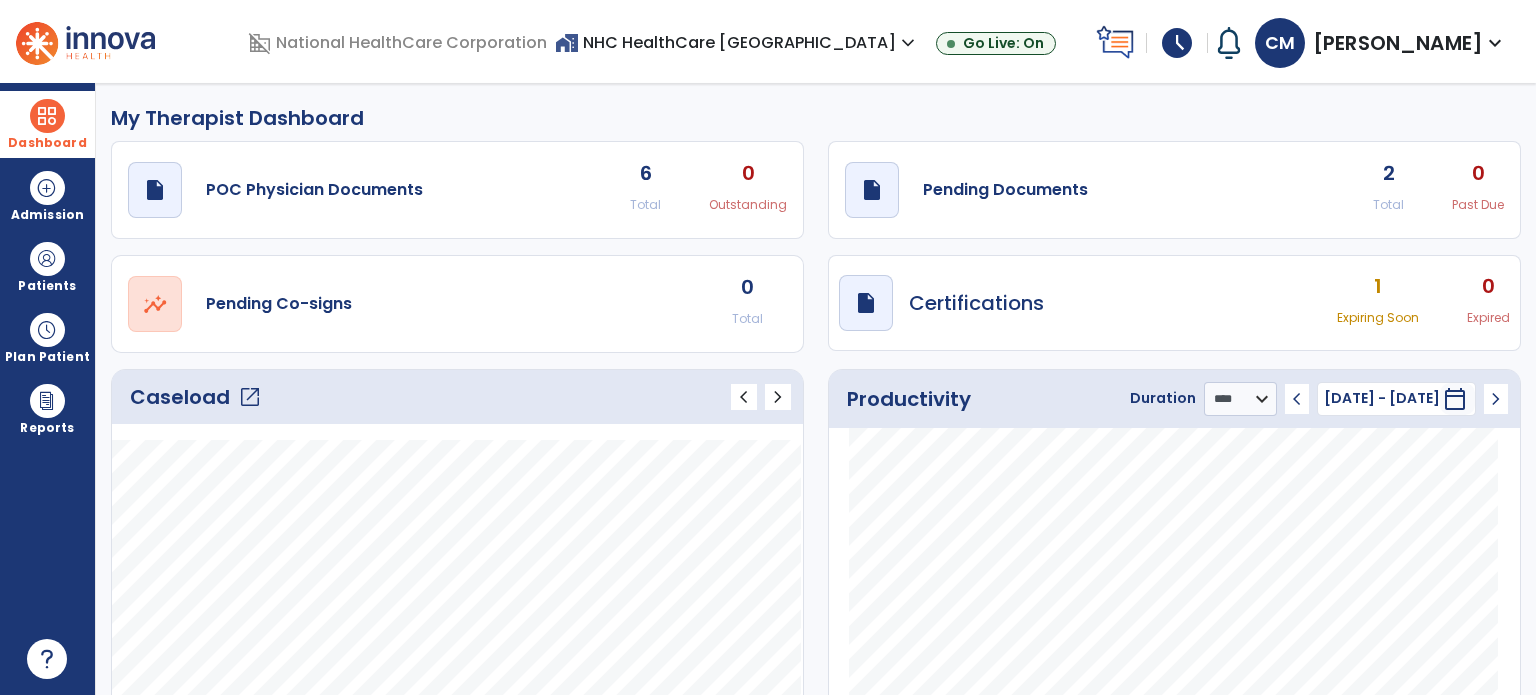 click on "open_in_new" 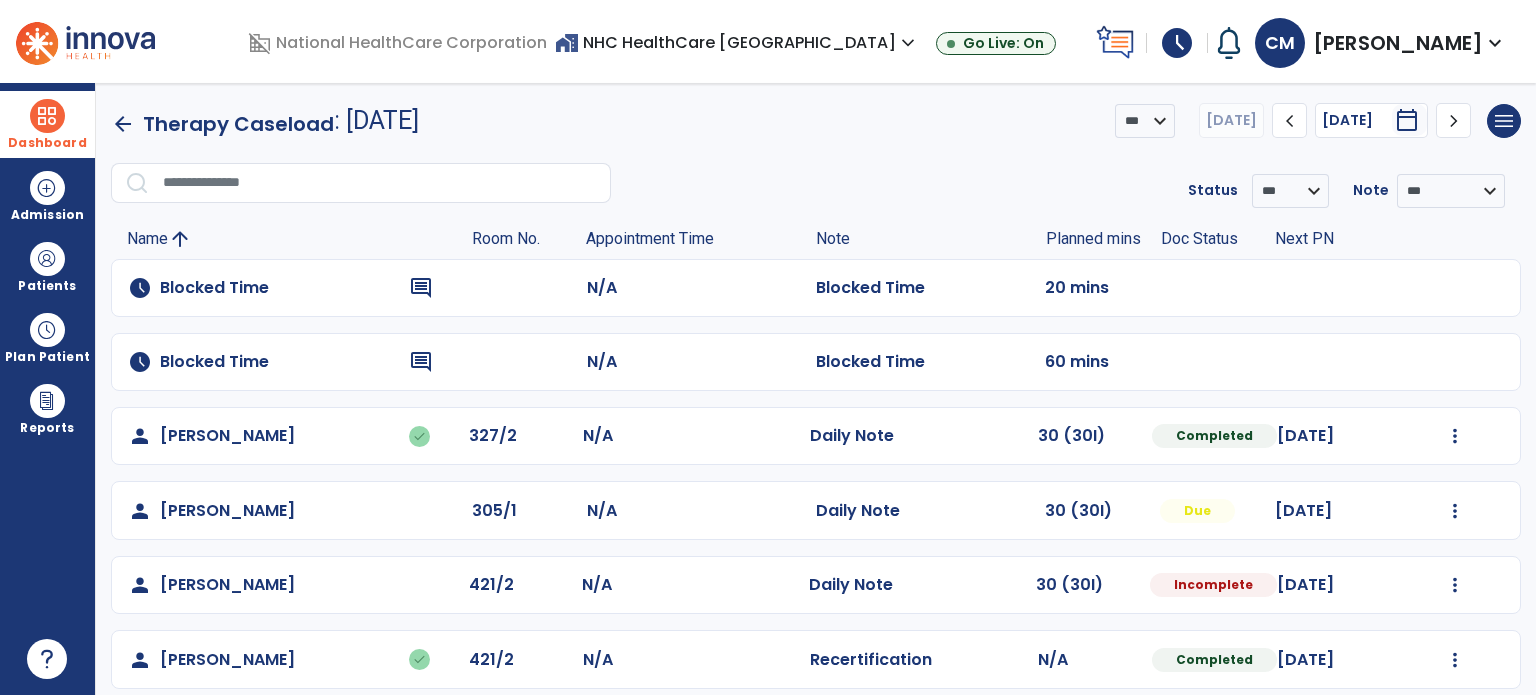 scroll, scrollTop: 17, scrollLeft: 0, axis: vertical 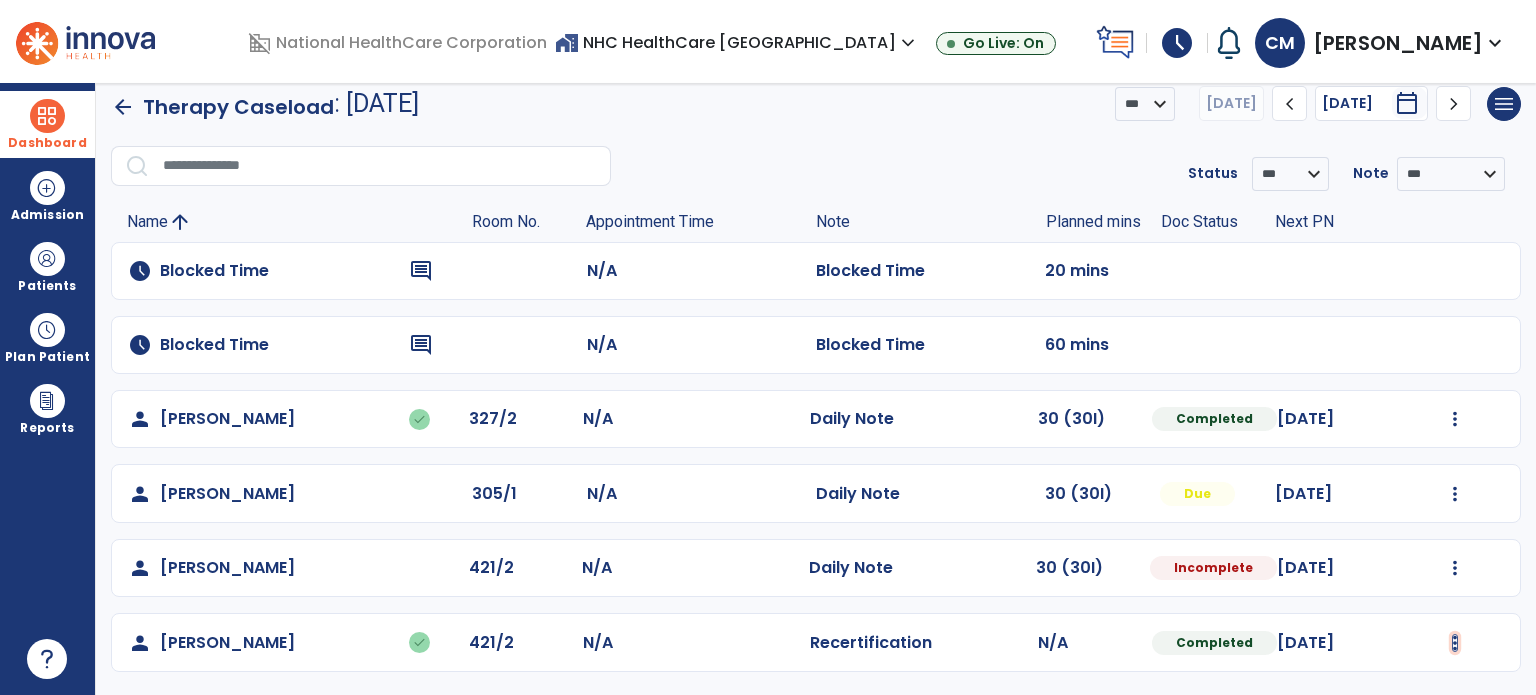 click at bounding box center [1455, 419] 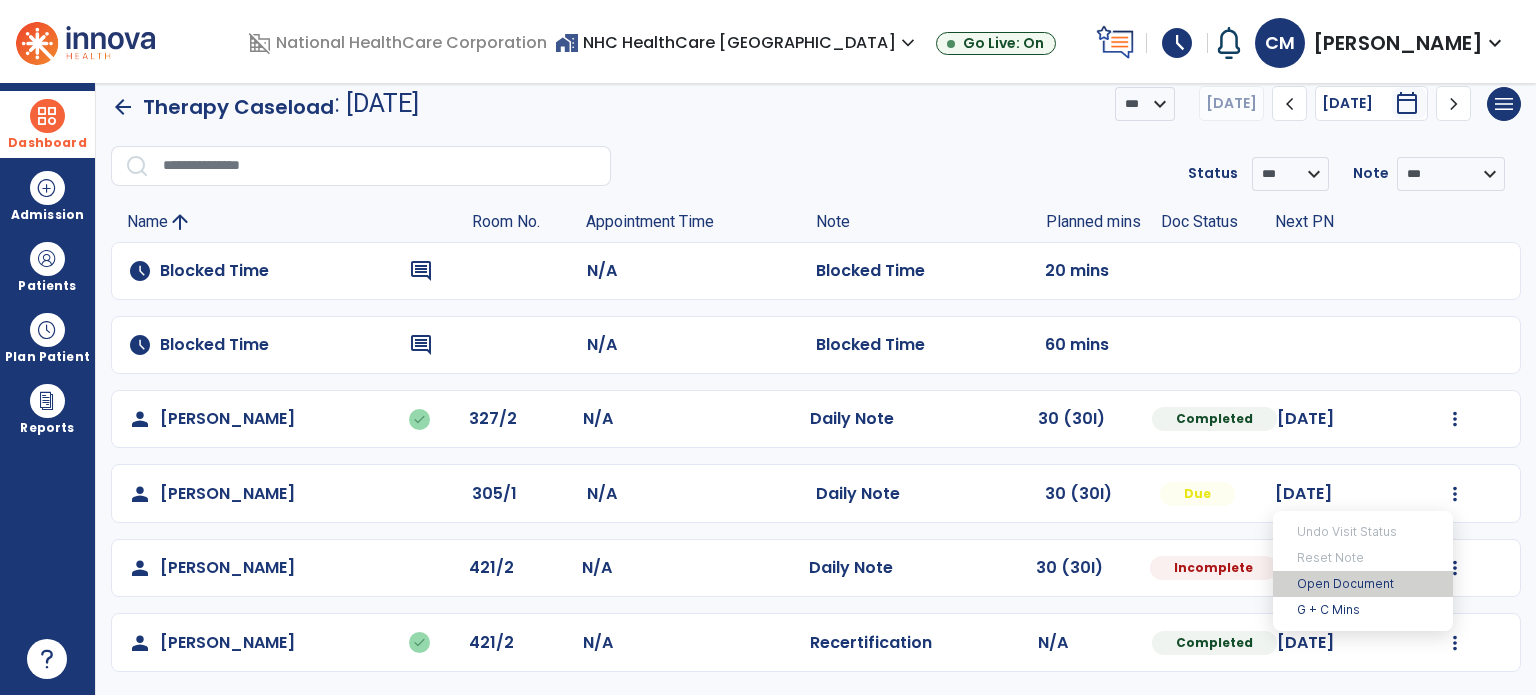 click on "Open Document" at bounding box center [1363, 584] 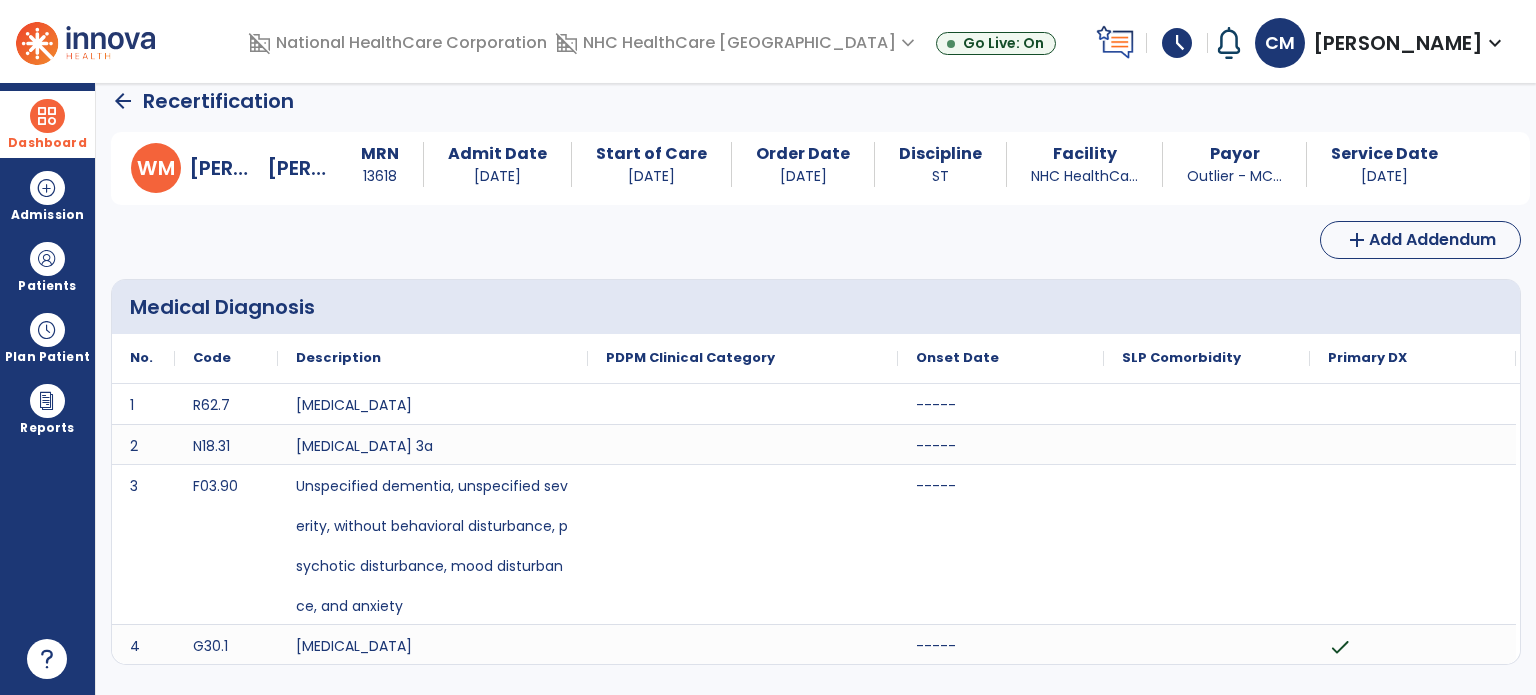 click on "Medical Diagnosis" 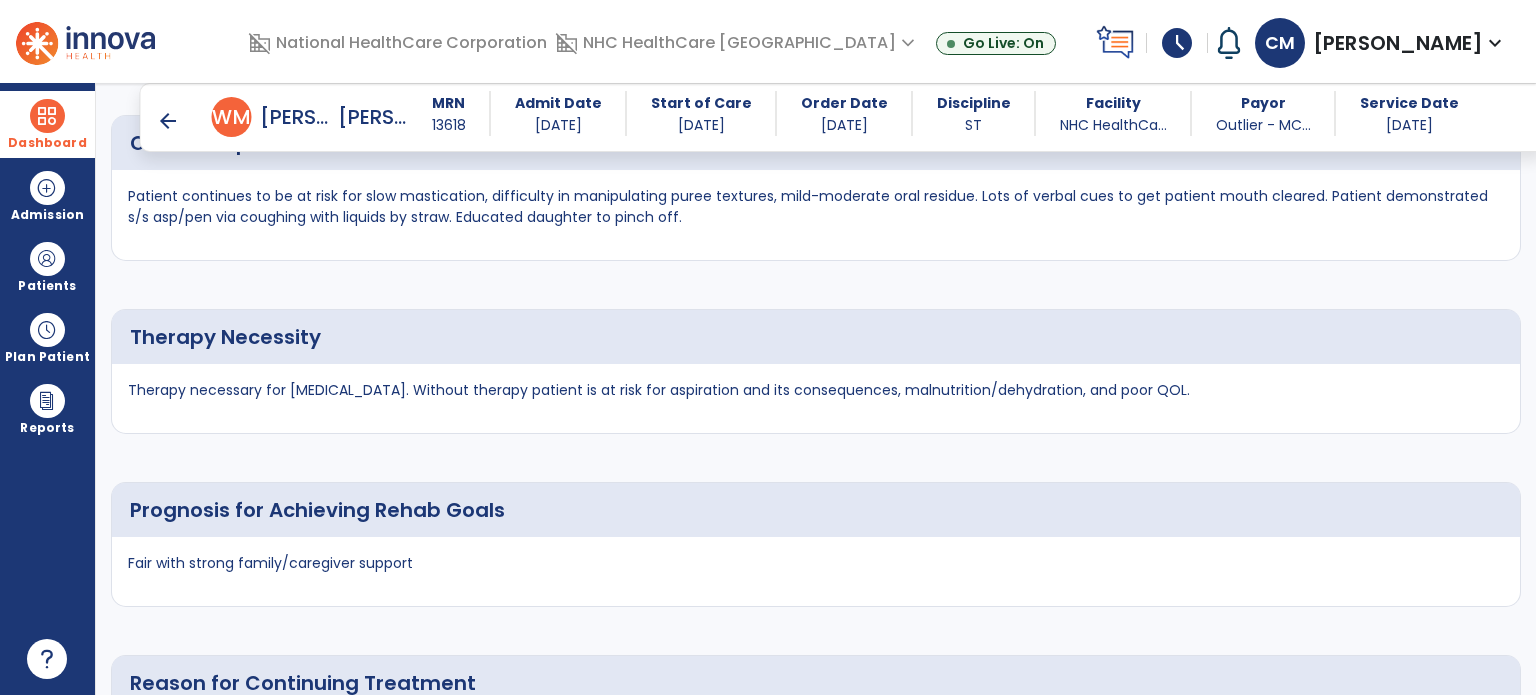 scroll, scrollTop: 3377, scrollLeft: 0, axis: vertical 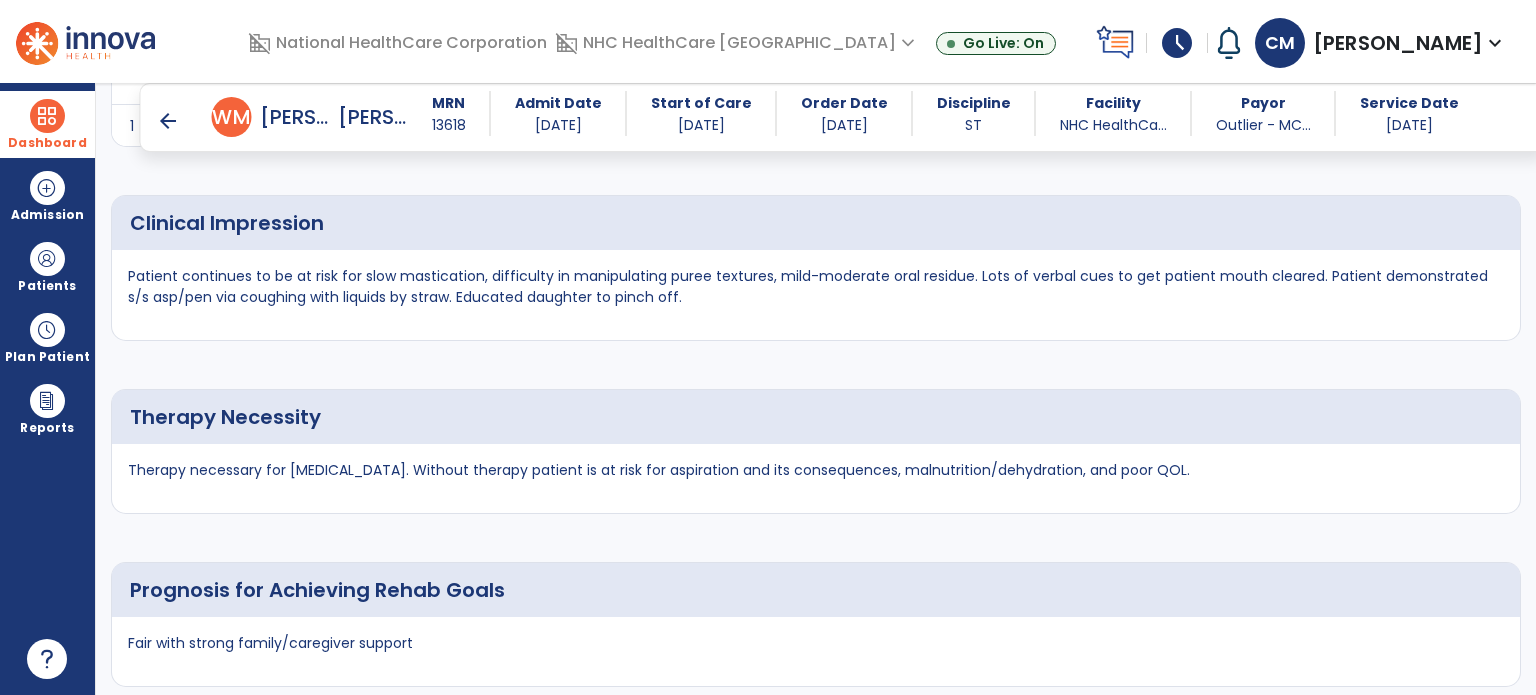 drag, startPoint x: 684, startPoint y: 286, endPoint x: 104, endPoint y: 263, distance: 580.4559 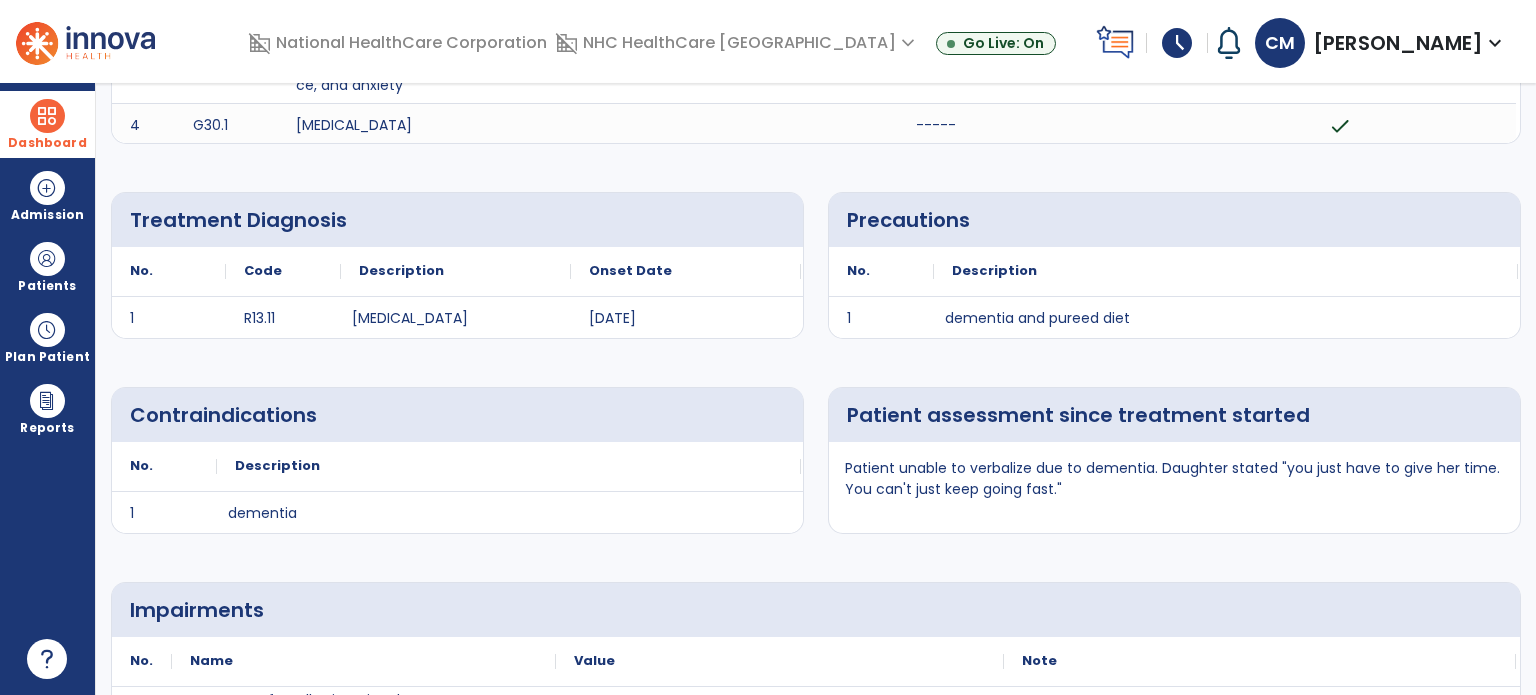 scroll, scrollTop: 0, scrollLeft: 0, axis: both 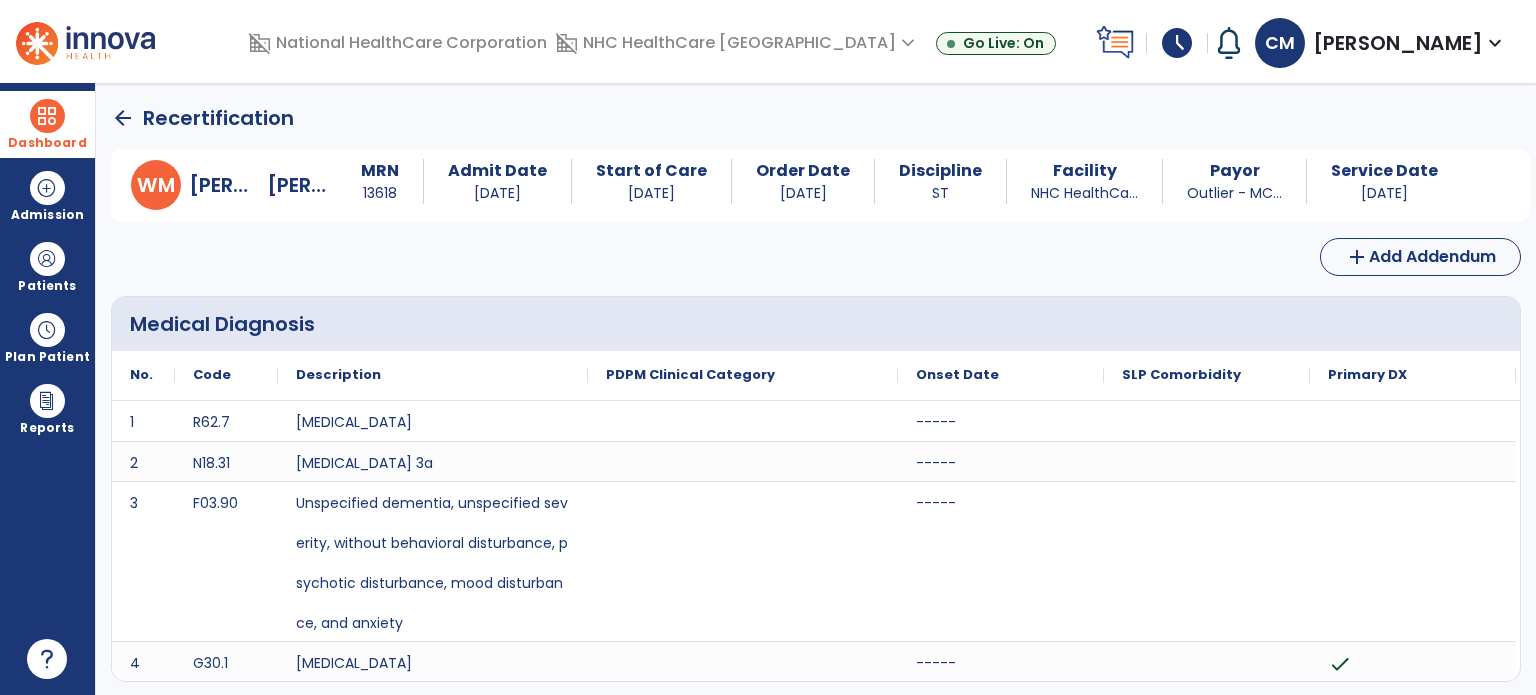 click on "arrow_back" 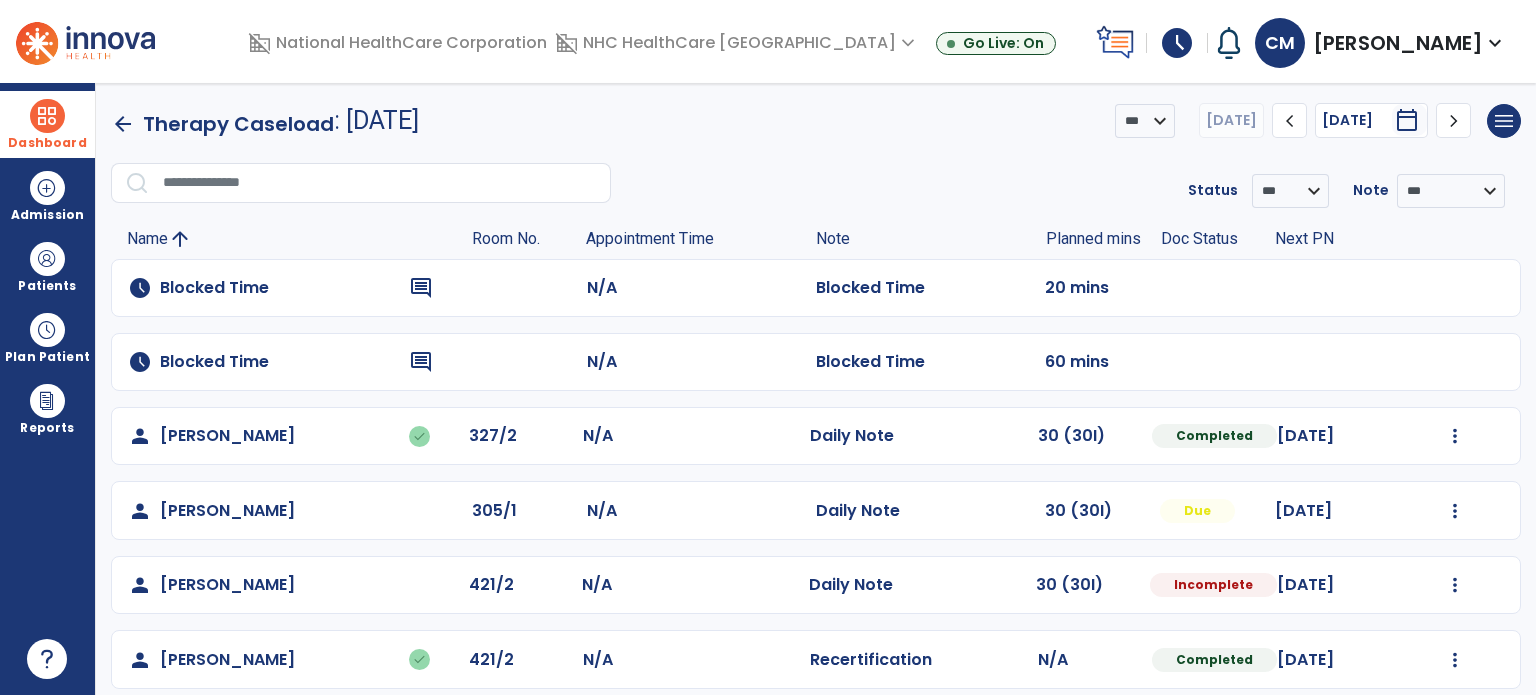 click on "arrow_back" 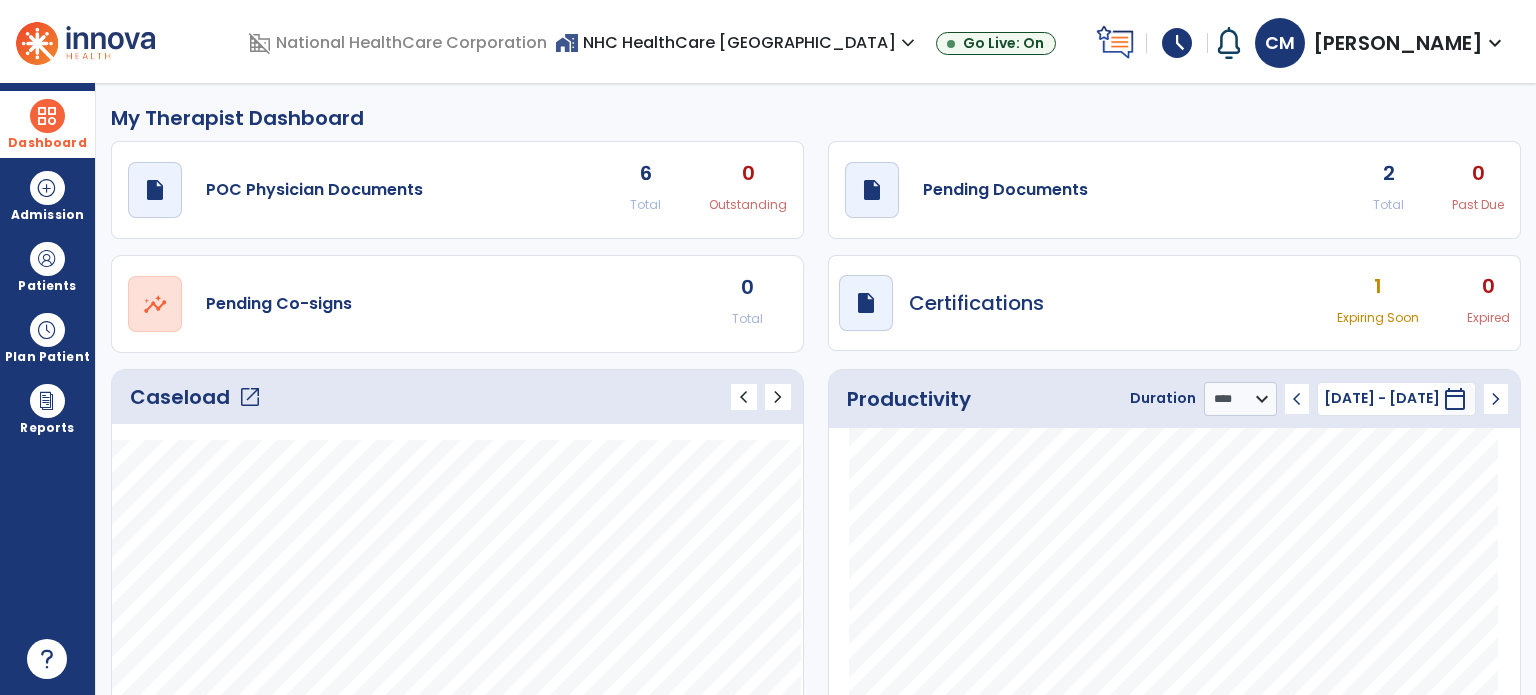 click on "open_in_new" 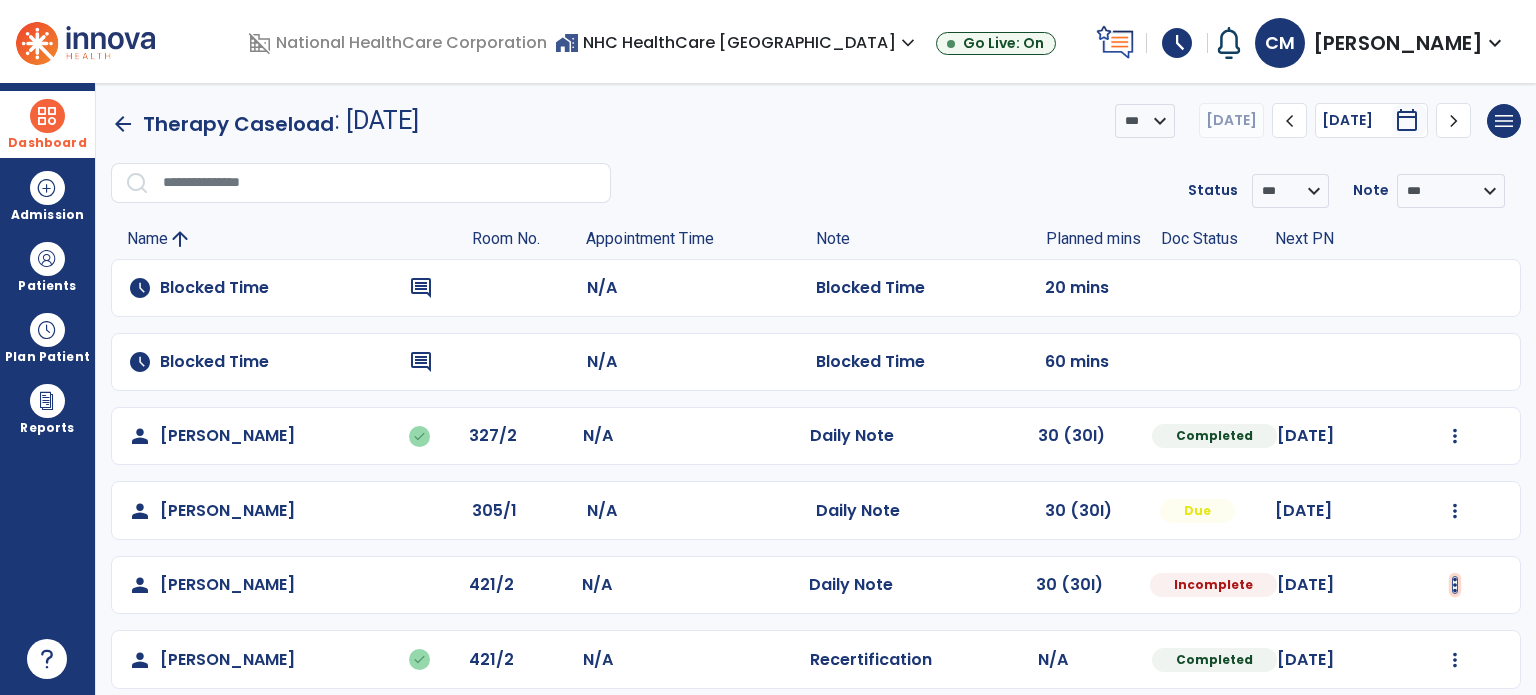 click at bounding box center [1455, 436] 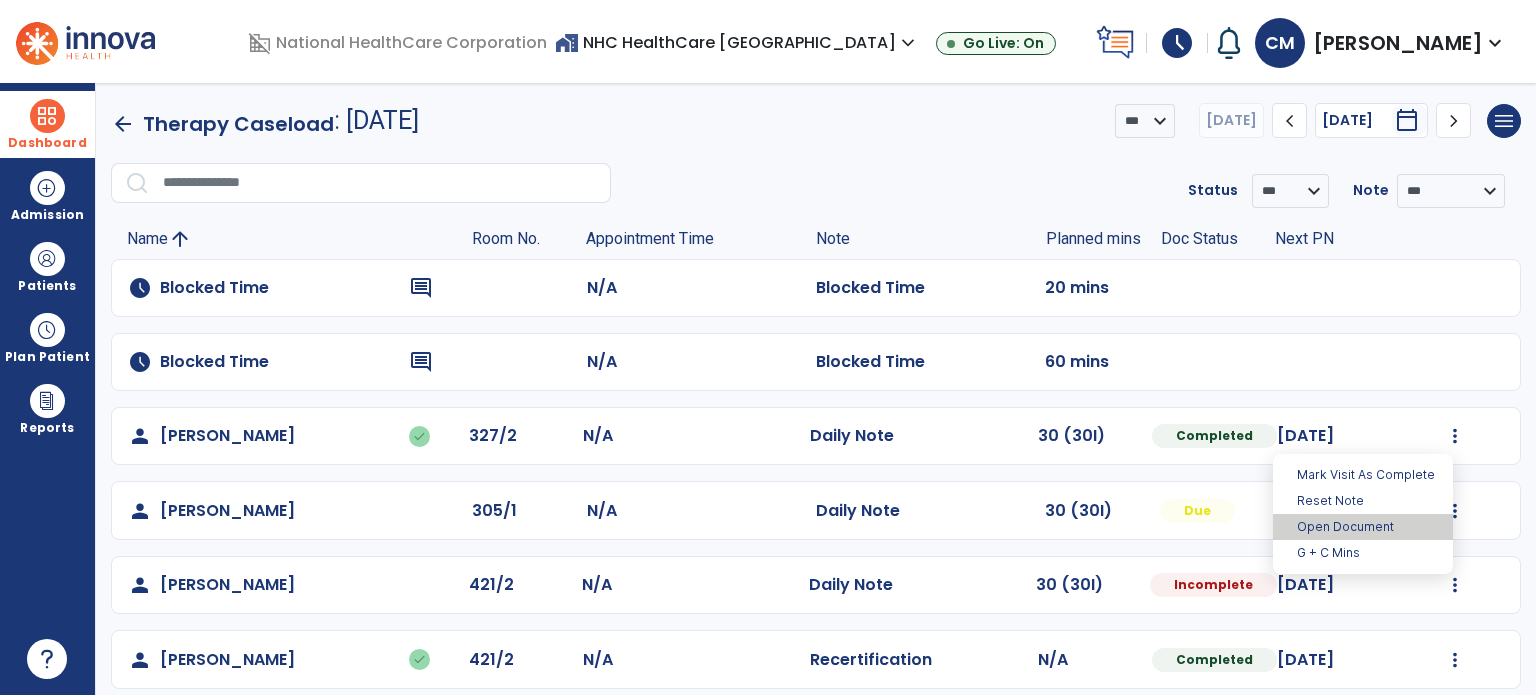 click on "Open Document" at bounding box center (1363, 527) 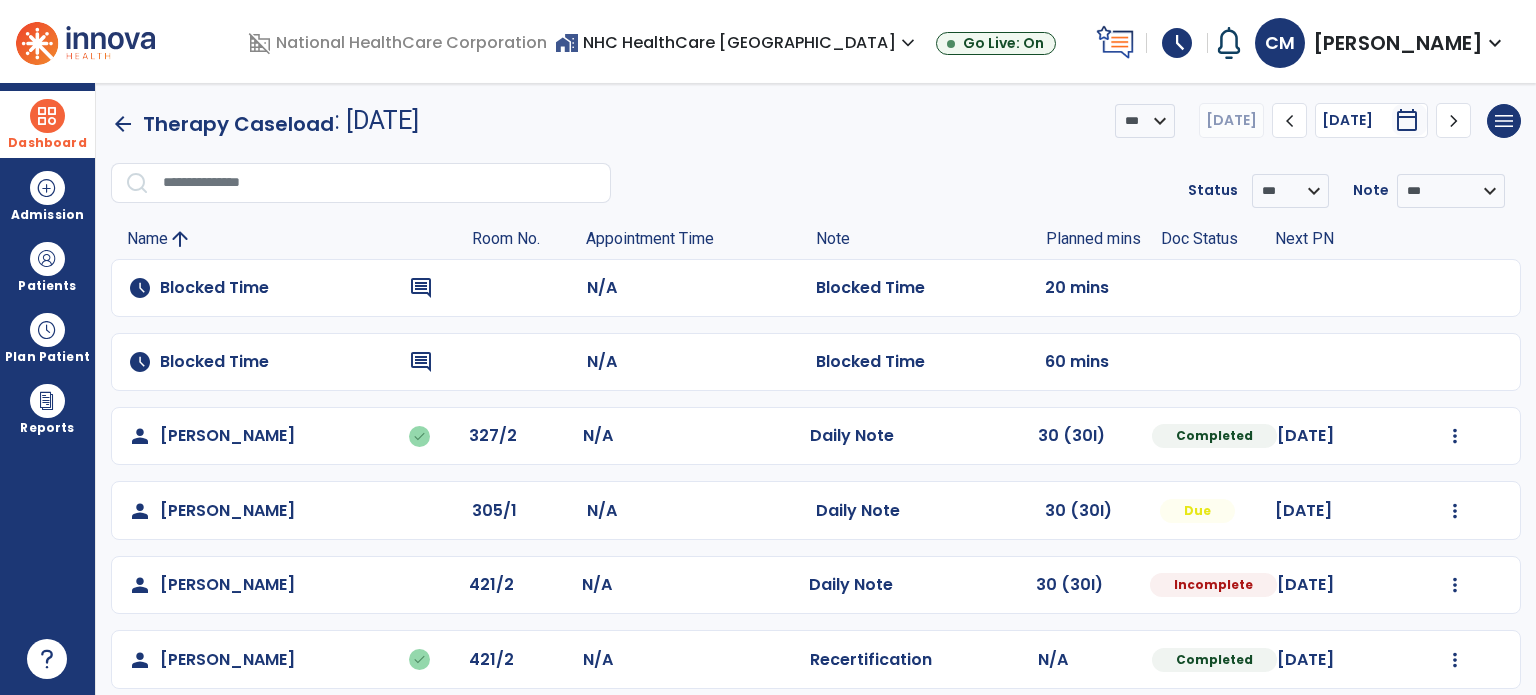 select on "*" 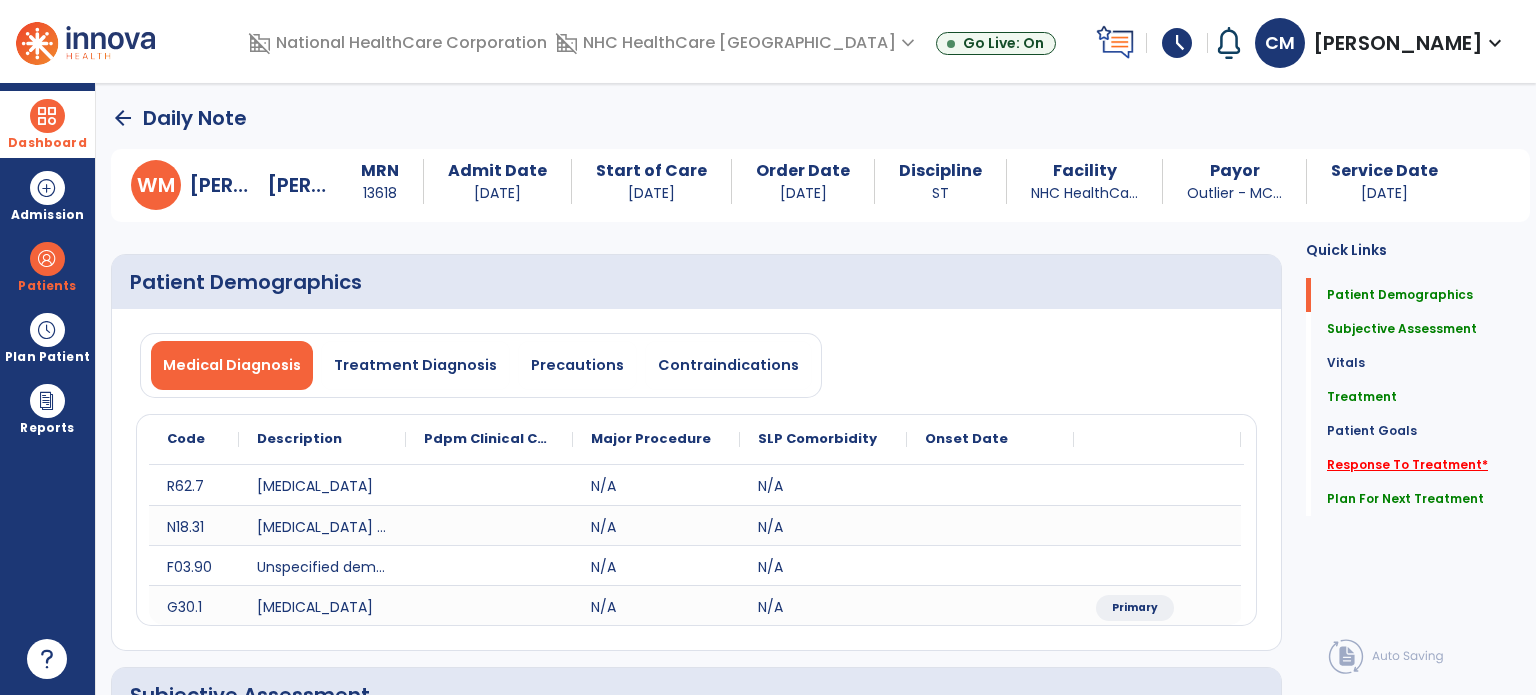 click on "Response To Treatment   *" 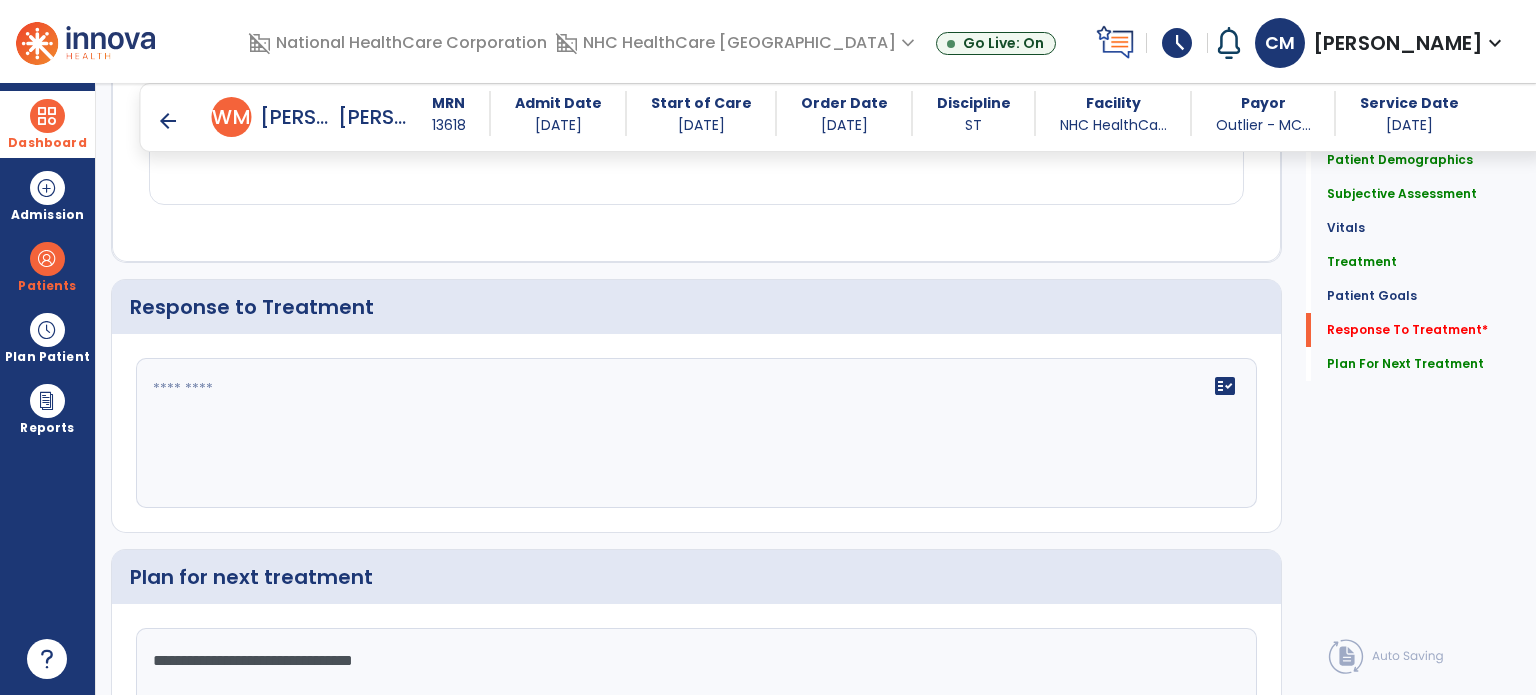 scroll, scrollTop: 2560, scrollLeft: 0, axis: vertical 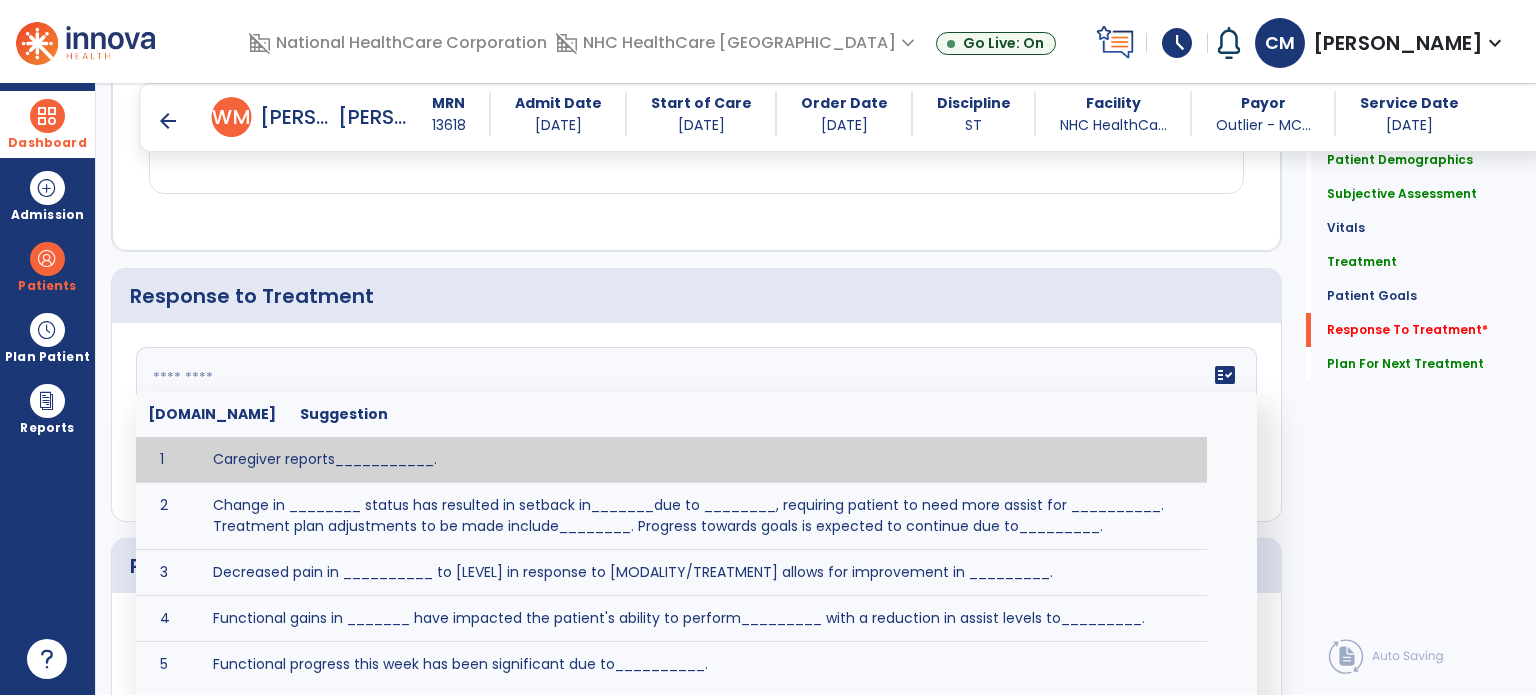 click 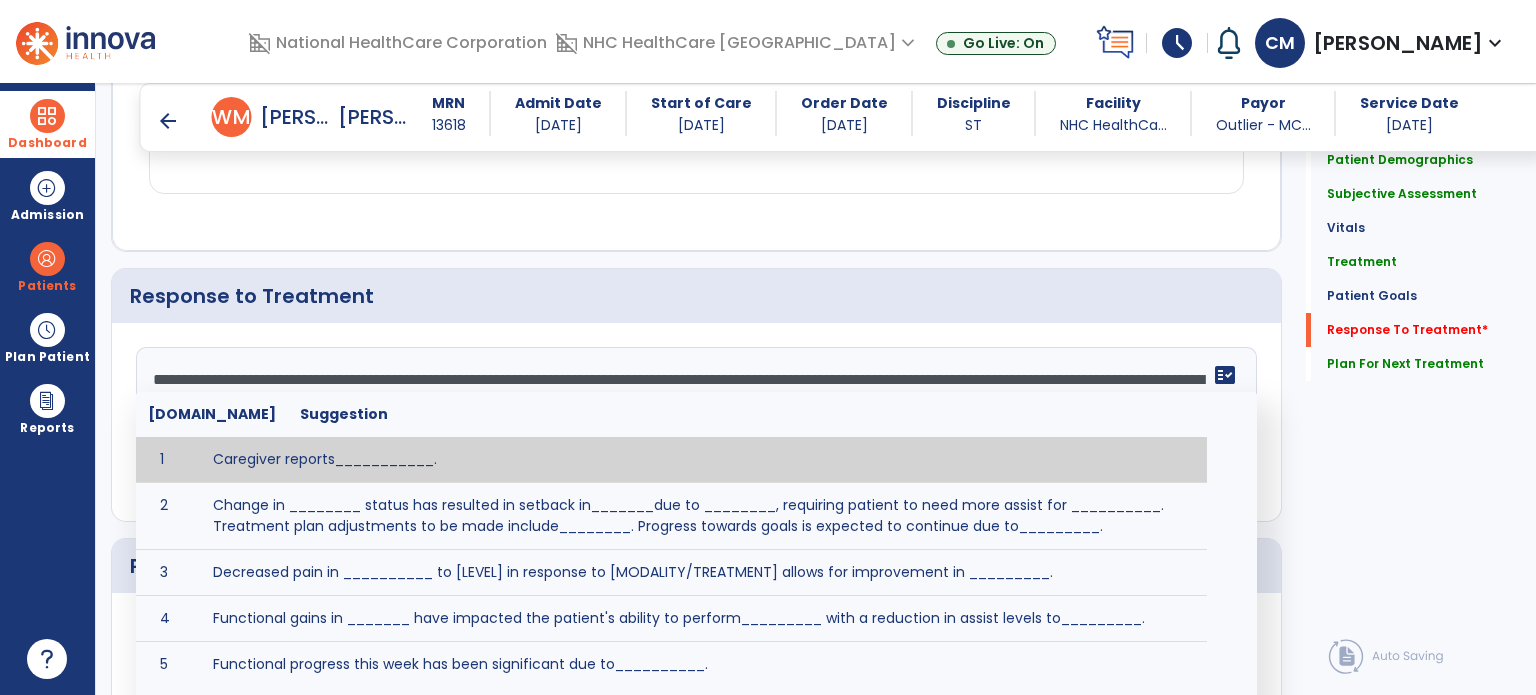 click on "Patient Demographics  Medical Diagnosis   Treatment Diagnosis   Precautions   Contraindications
Code
Description
Pdpm Clinical Category
R62.7 to" 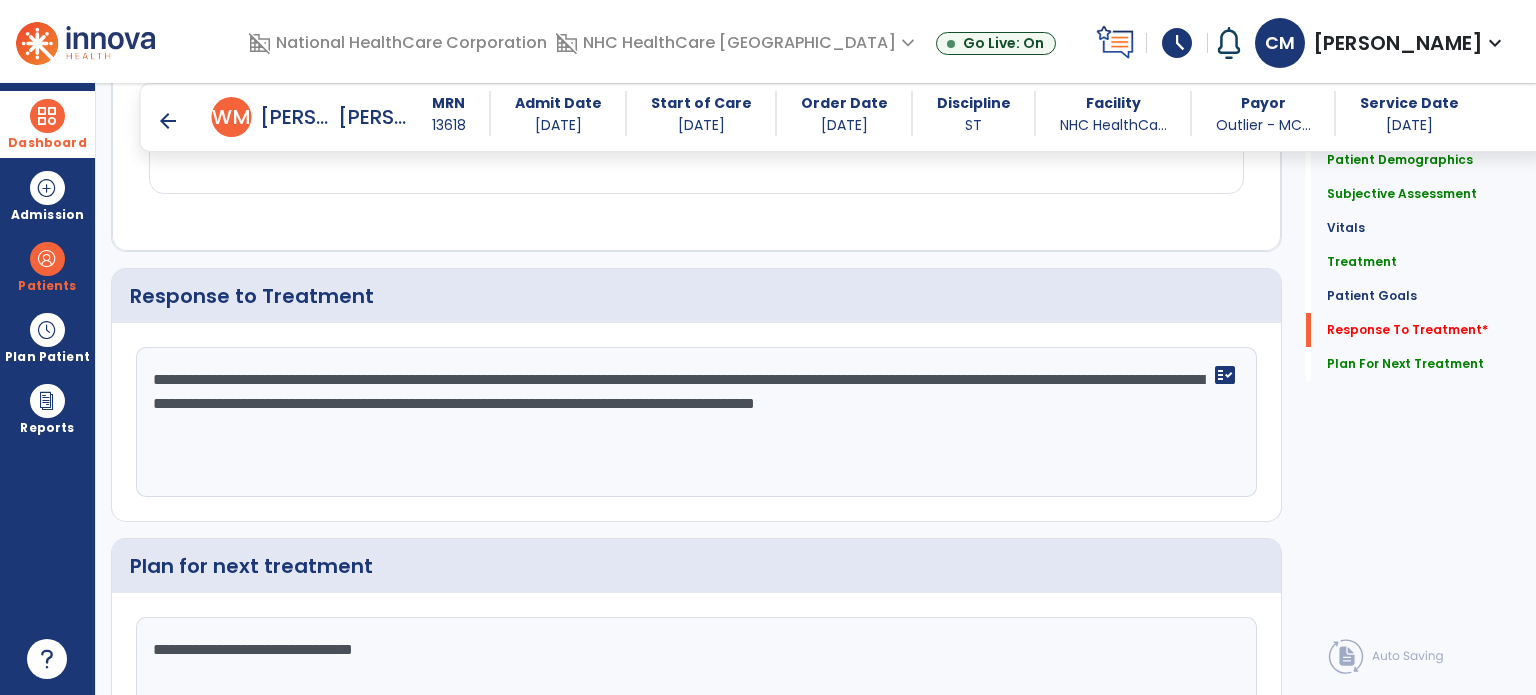 click on "**********" 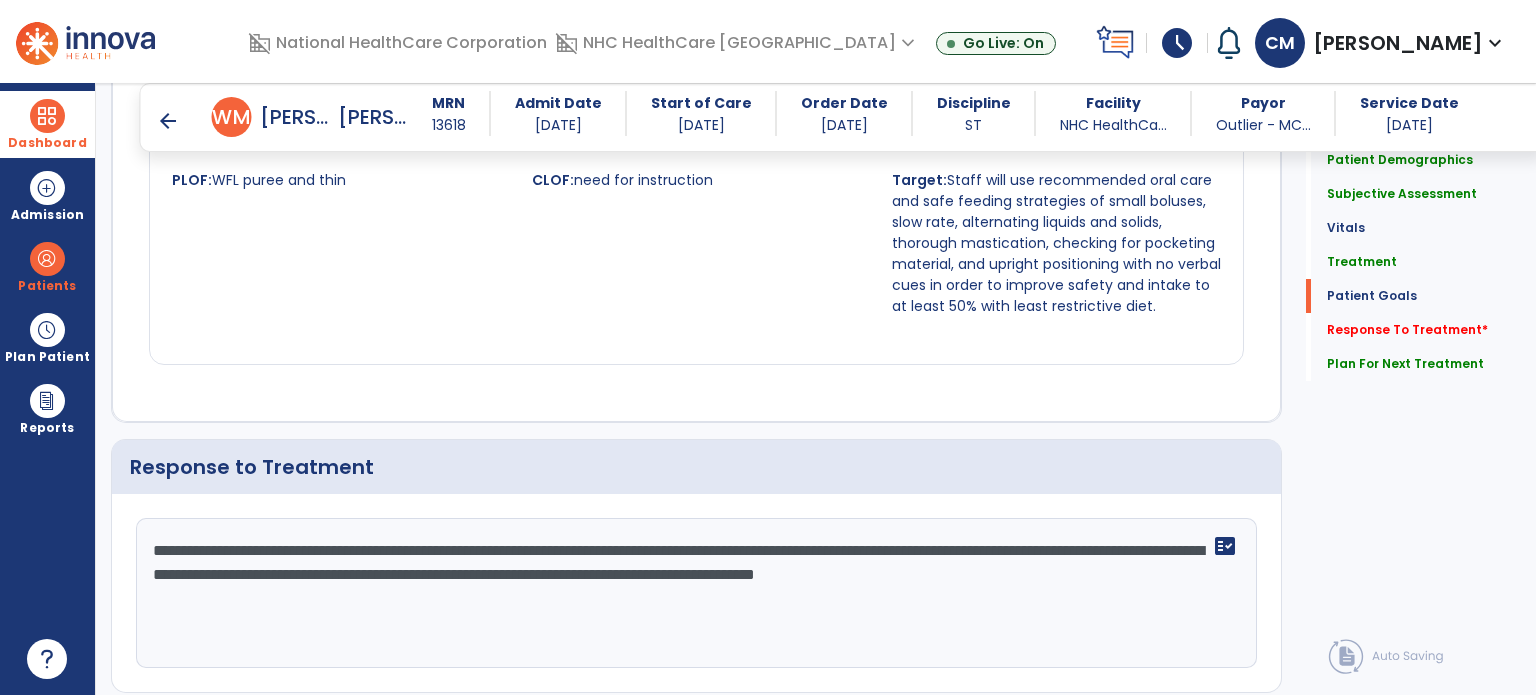 scroll, scrollTop: 2696, scrollLeft: 0, axis: vertical 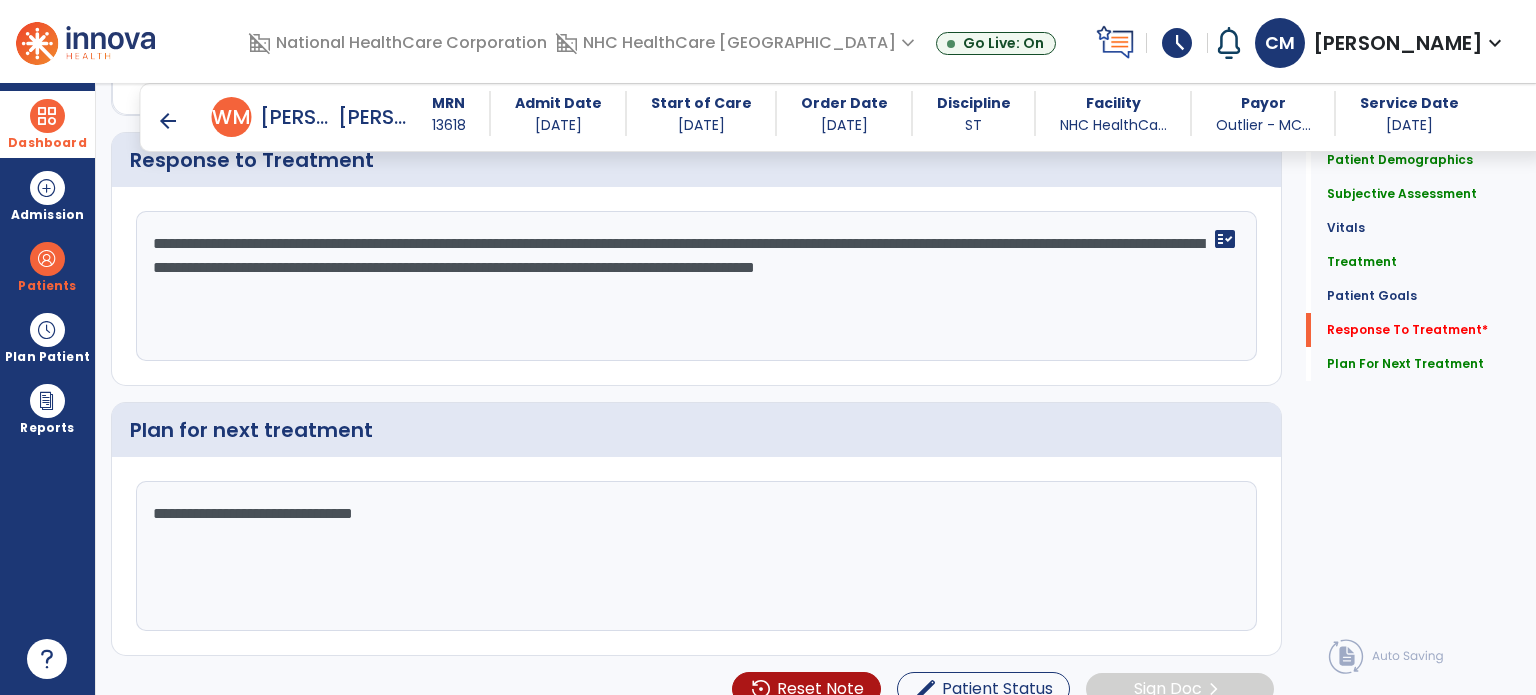 click on "**********" 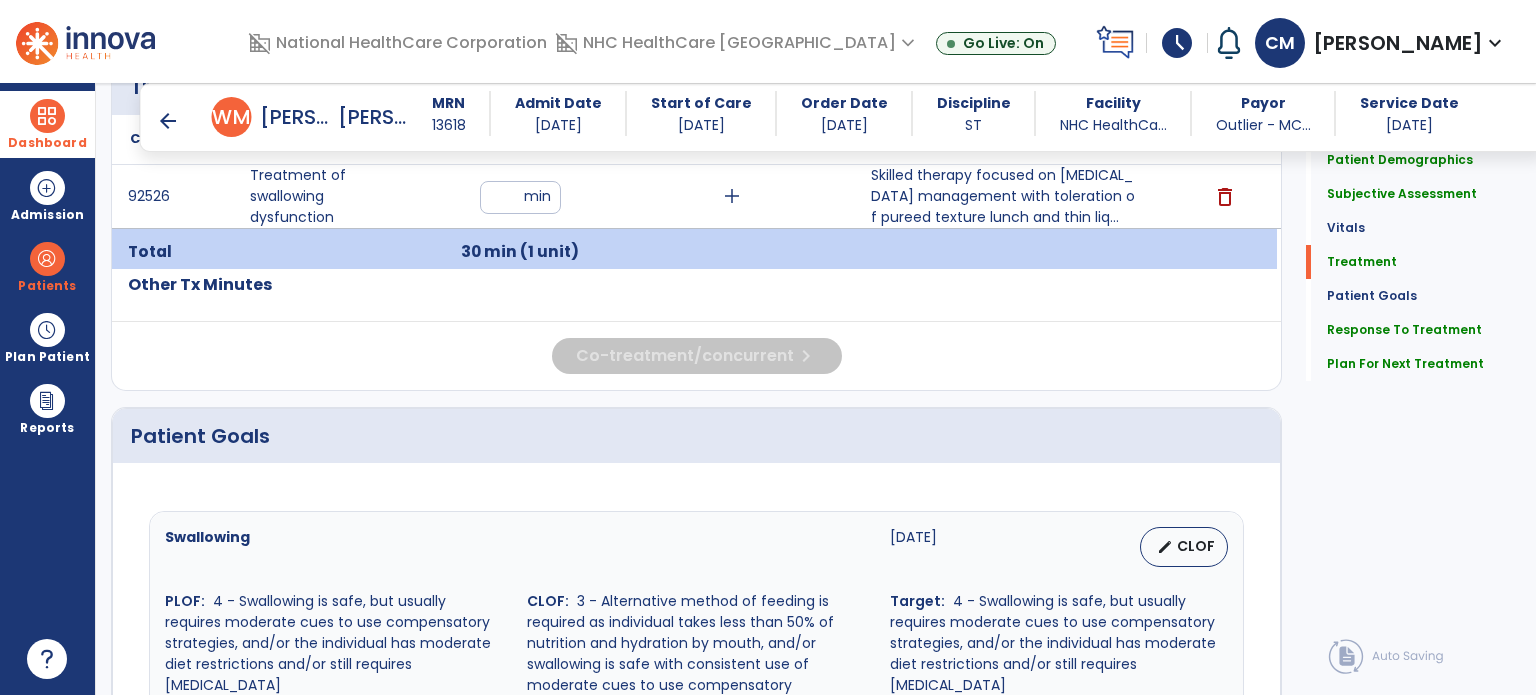 scroll, scrollTop: 1310, scrollLeft: 0, axis: vertical 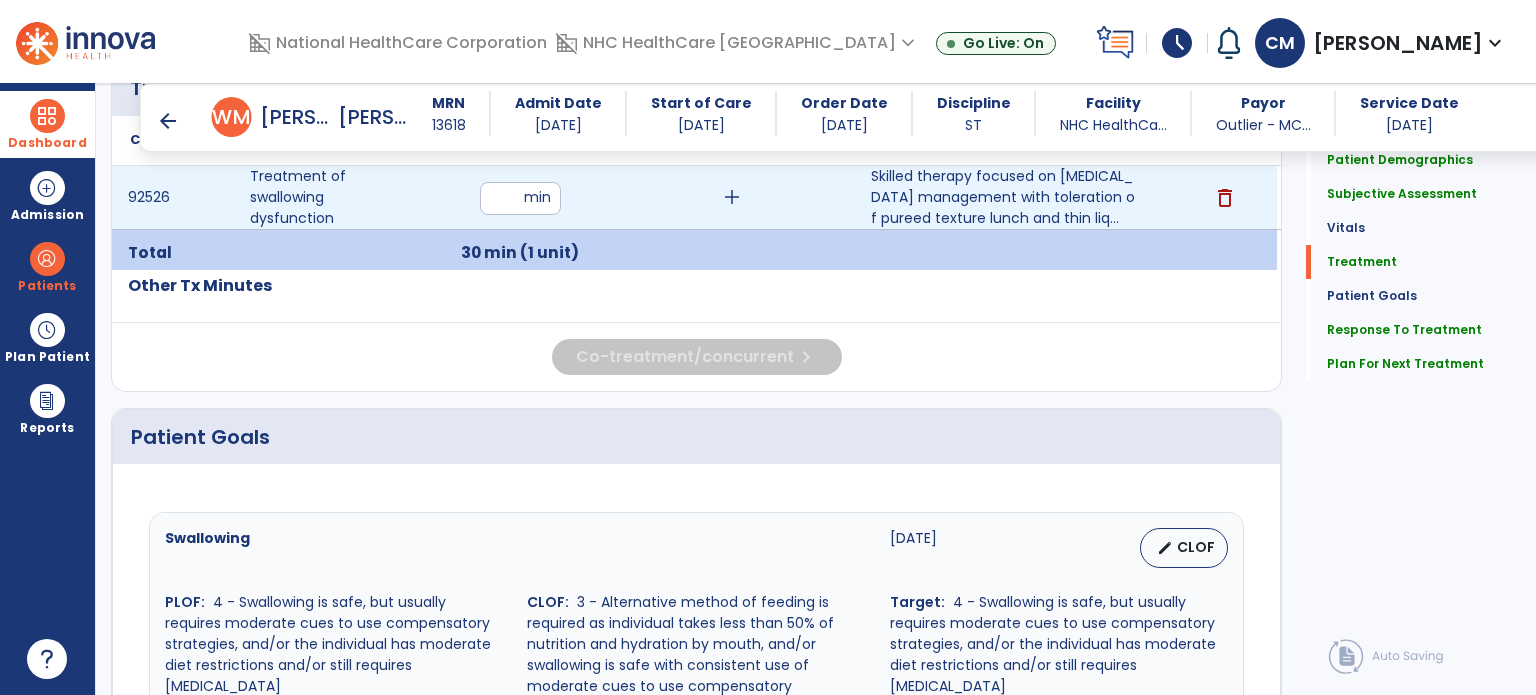 type on "**********" 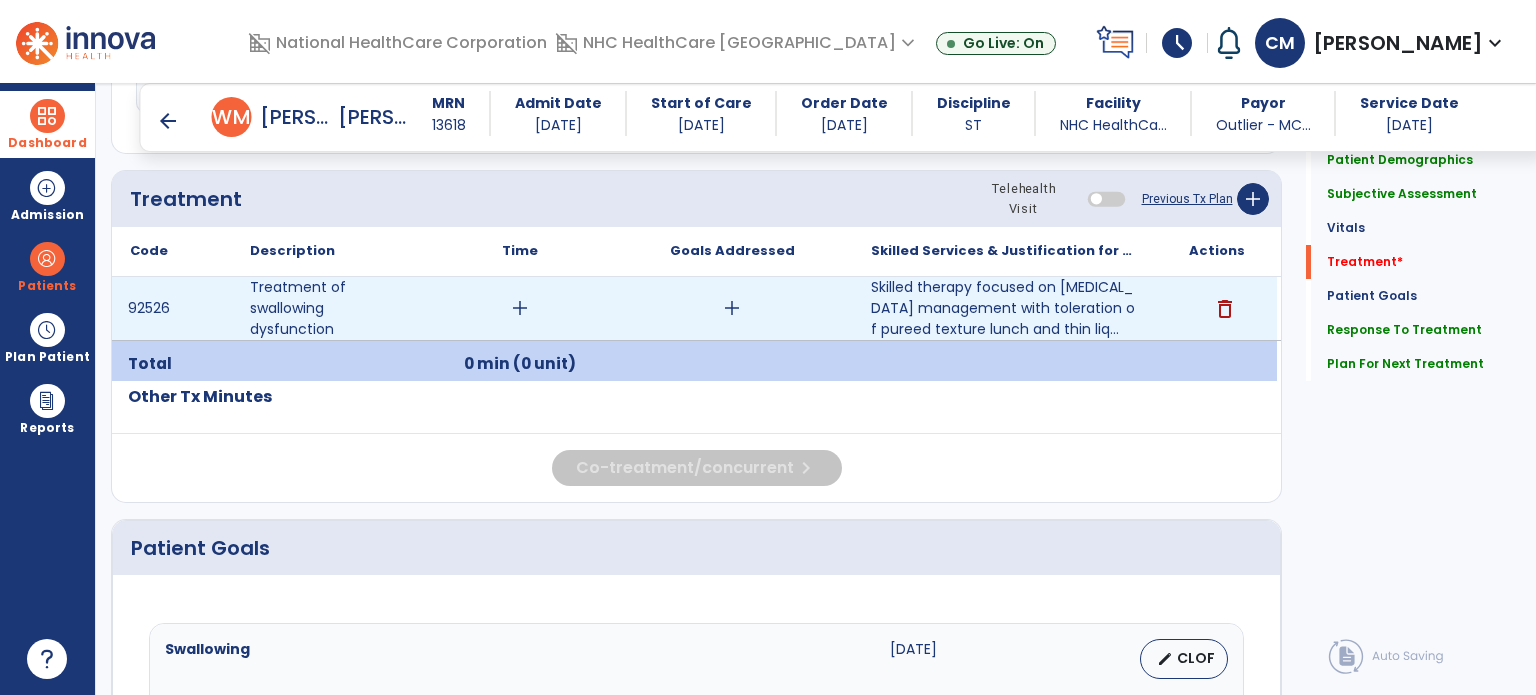 scroll, scrollTop: 1179, scrollLeft: 0, axis: vertical 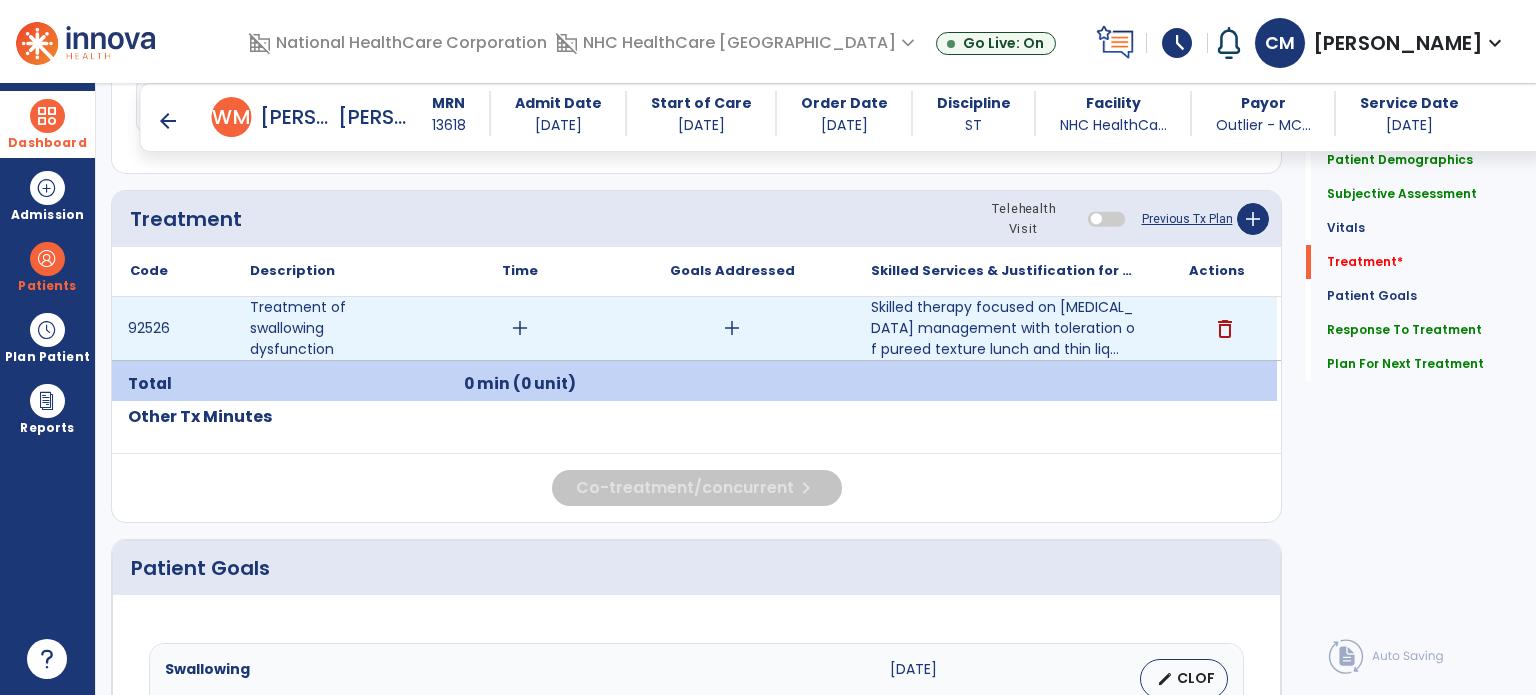 click on "add" at bounding box center [520, 328] 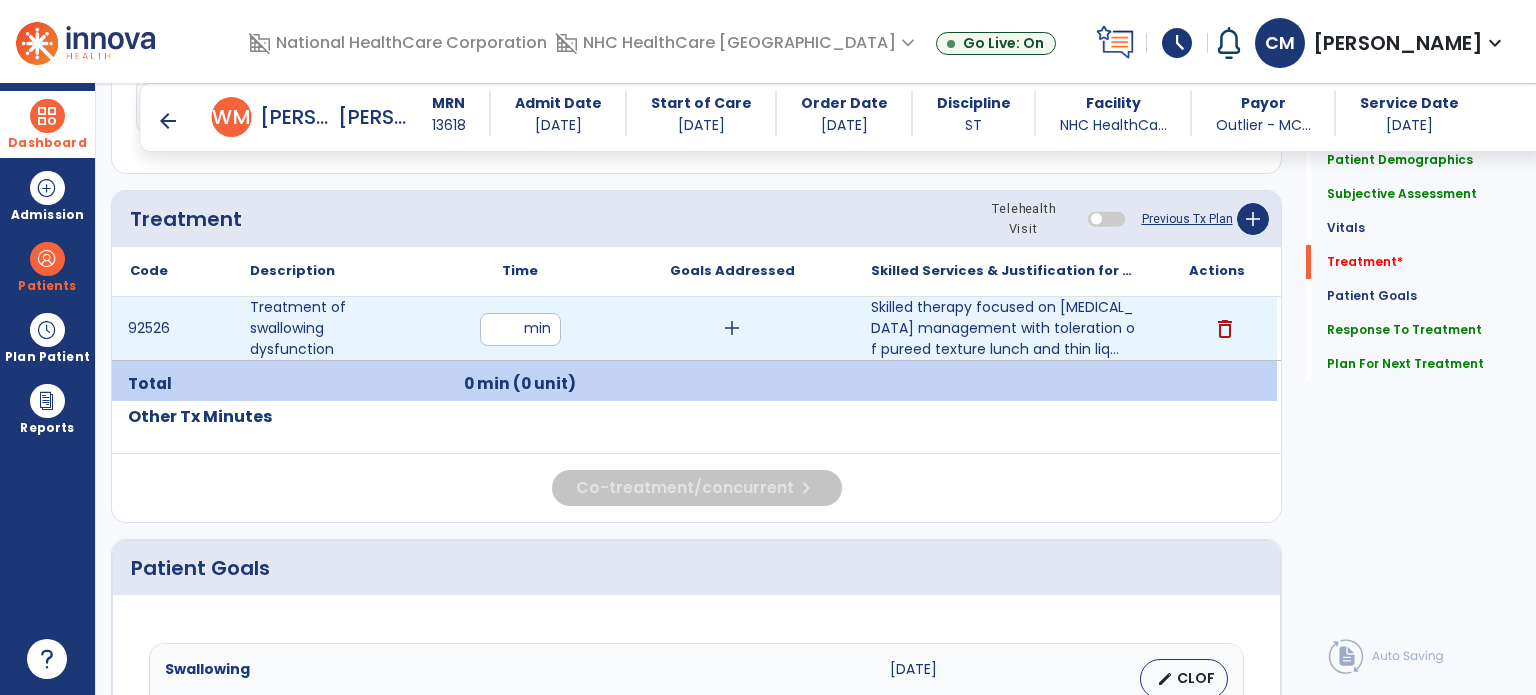 type on "**" 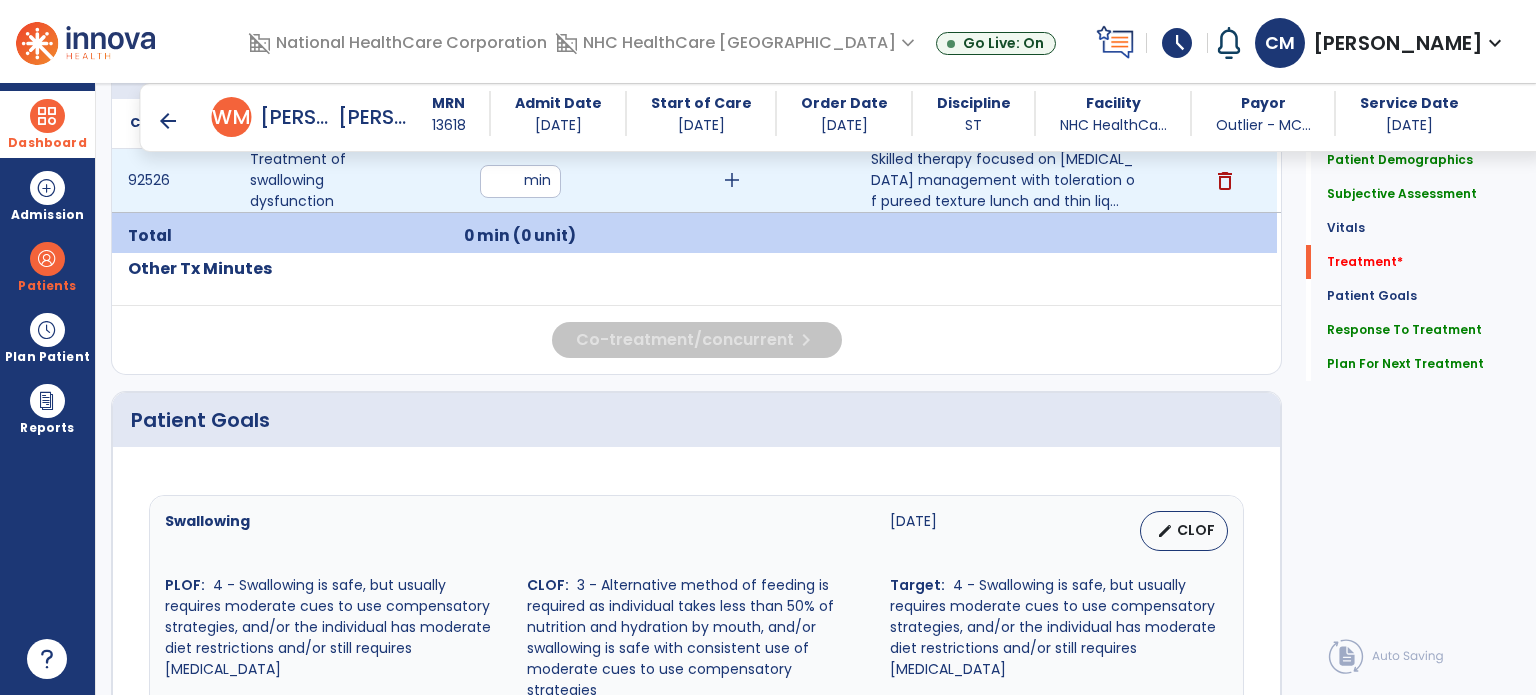 scroll, scrollTop: 1332, scrollLeft: 0, axis: vertical 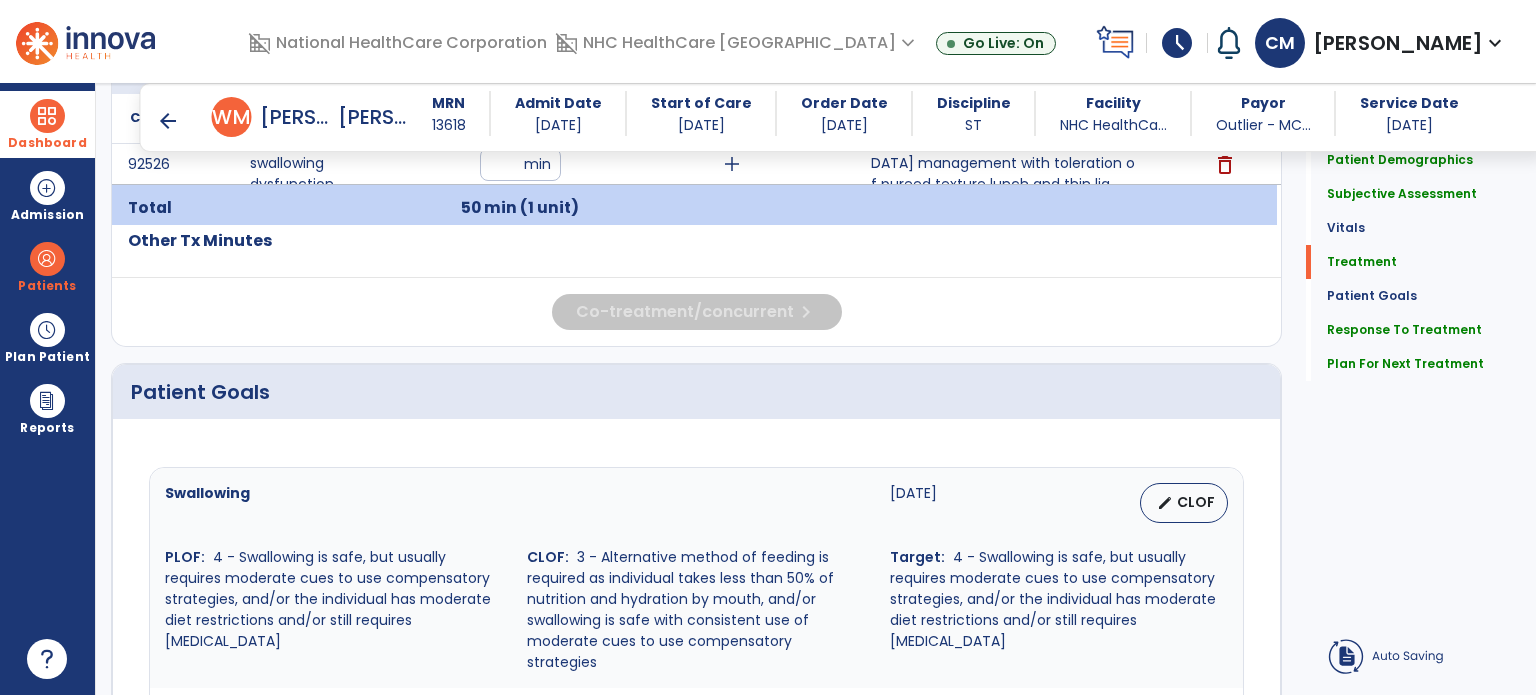 click on "Treatment Telehealth Visit  Previous Tx Plan   add
Code
Description
Time" 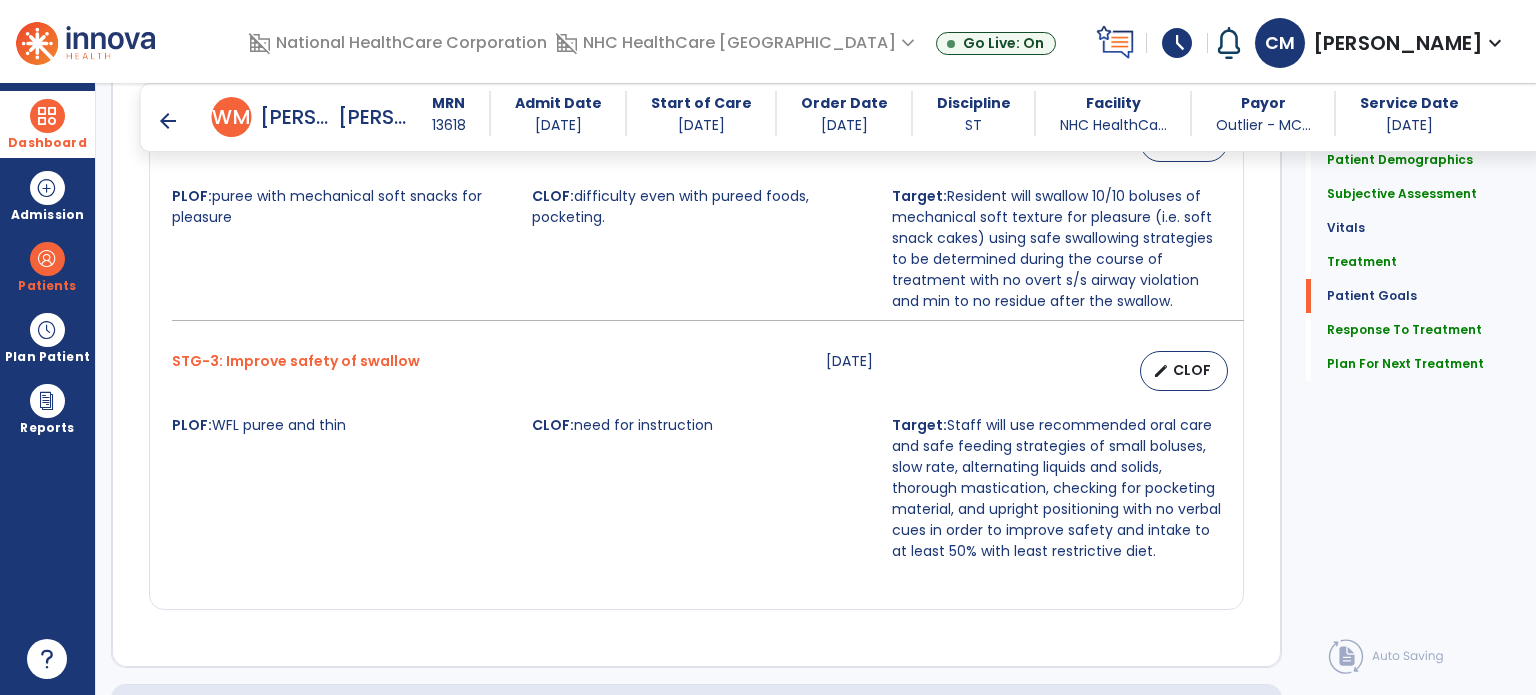scroll, scrollTop: 2696, scrollLeft: 0, axis: vertical 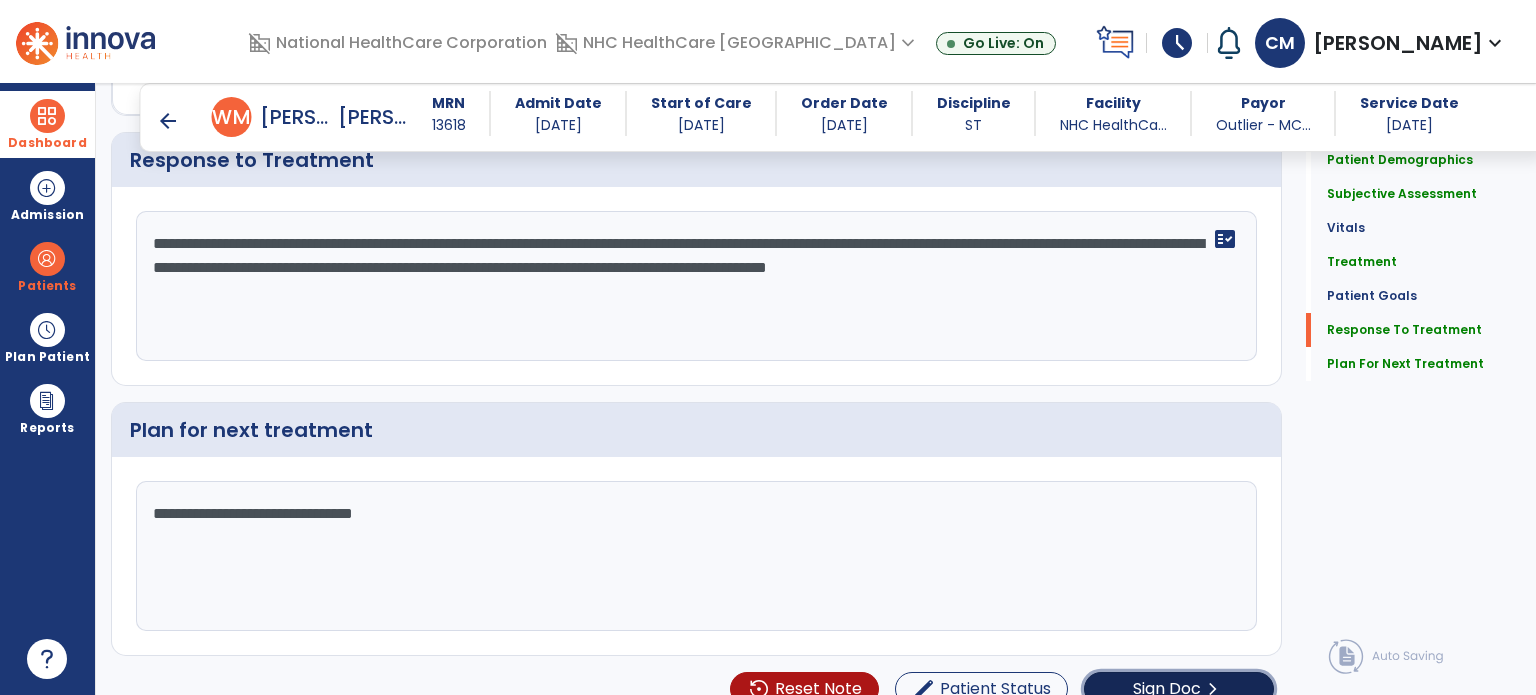 click on "Sign Doc" 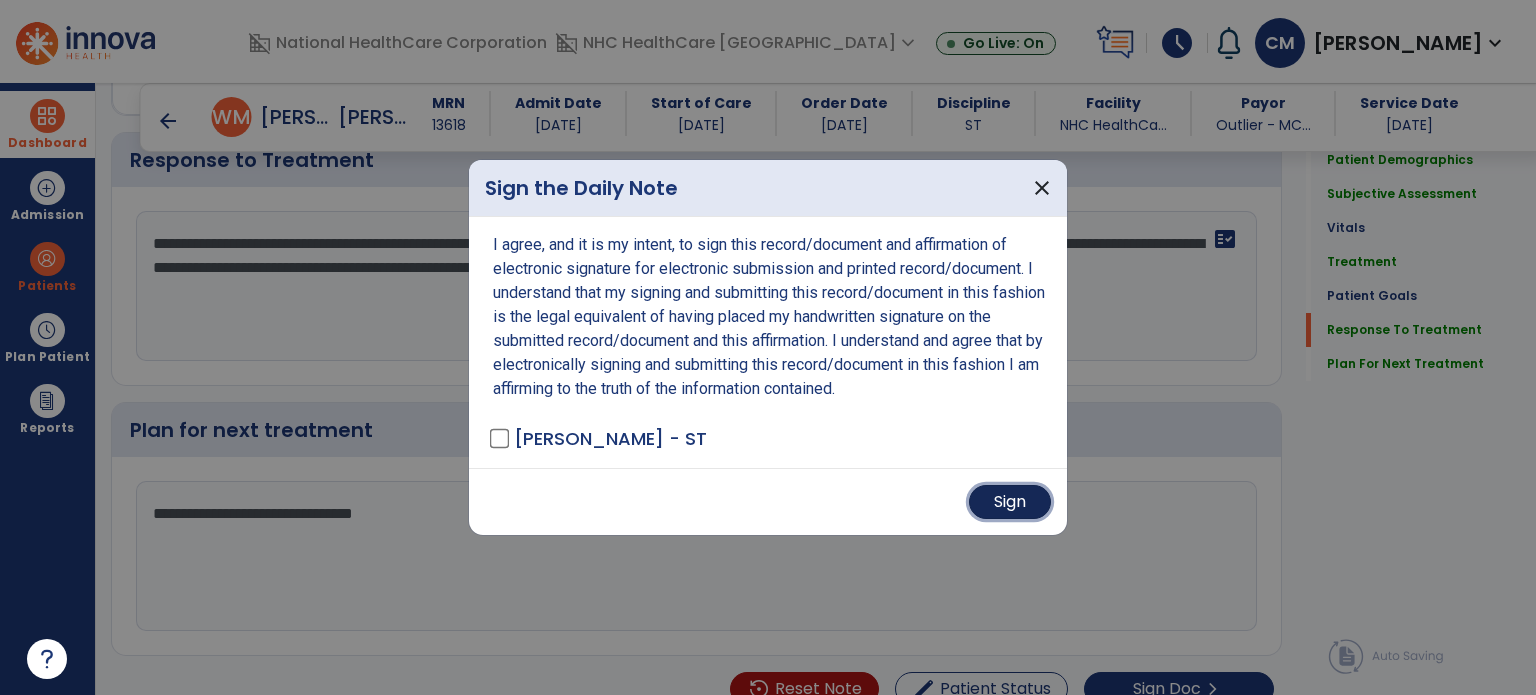 click on "Sign" at bounding box center (1010, 502) 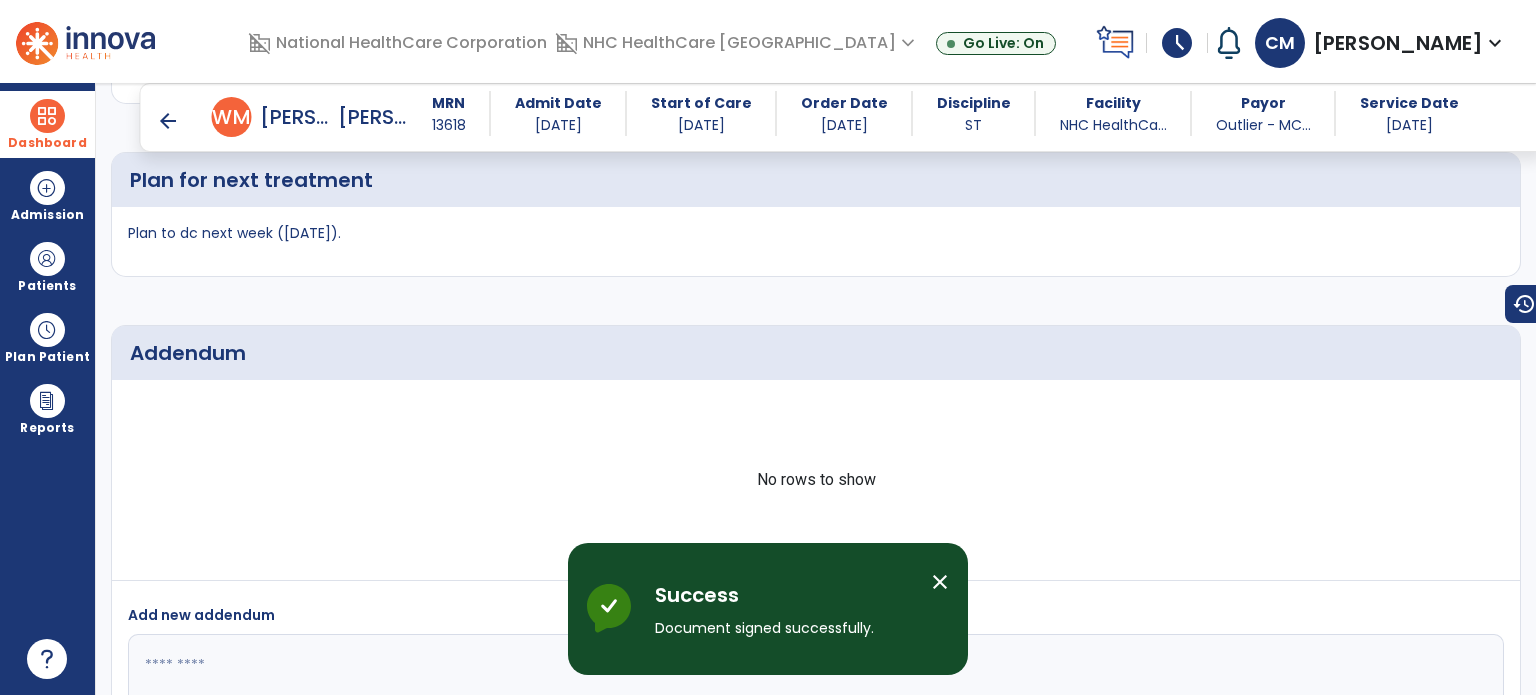 scroll, scrollTop: 3618, scrollLeft: 0, axis: vertical 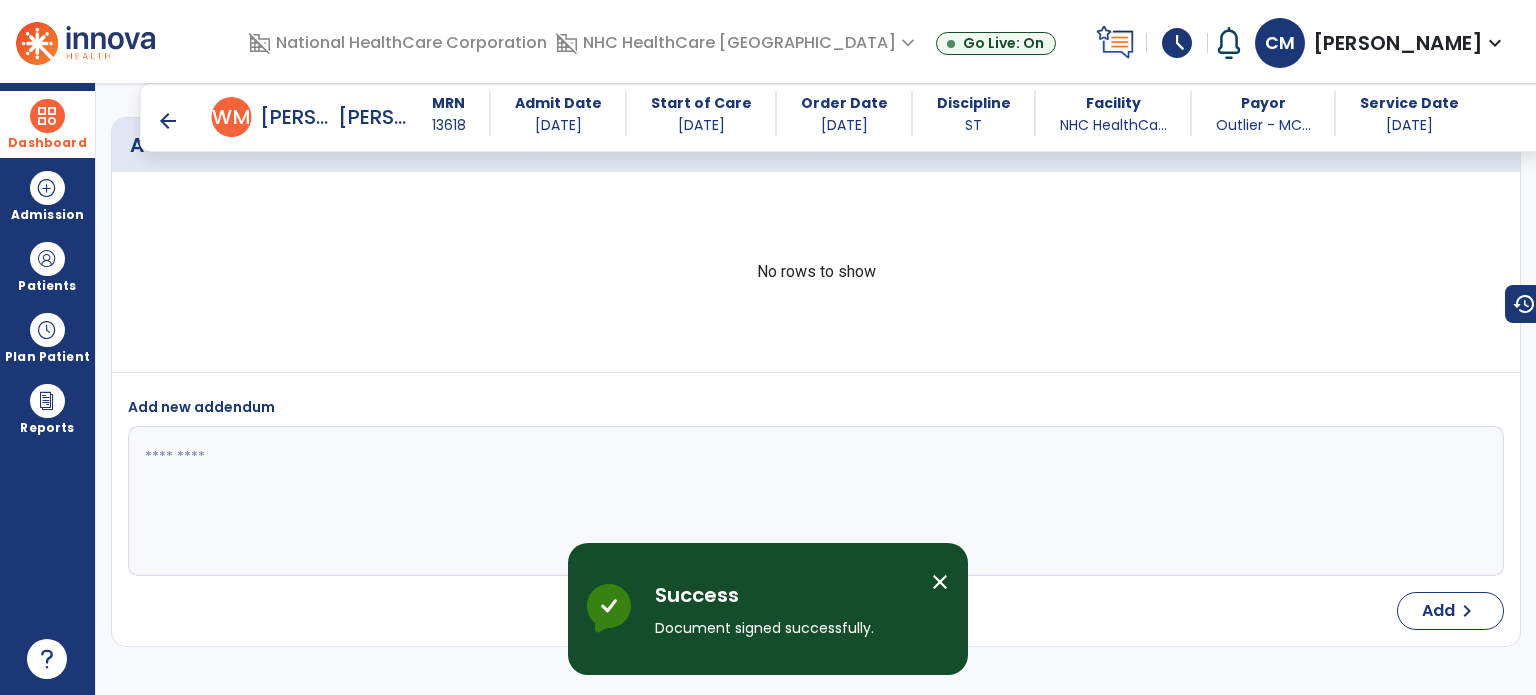 click on "Dashboard" at bounding box center (47, 124) 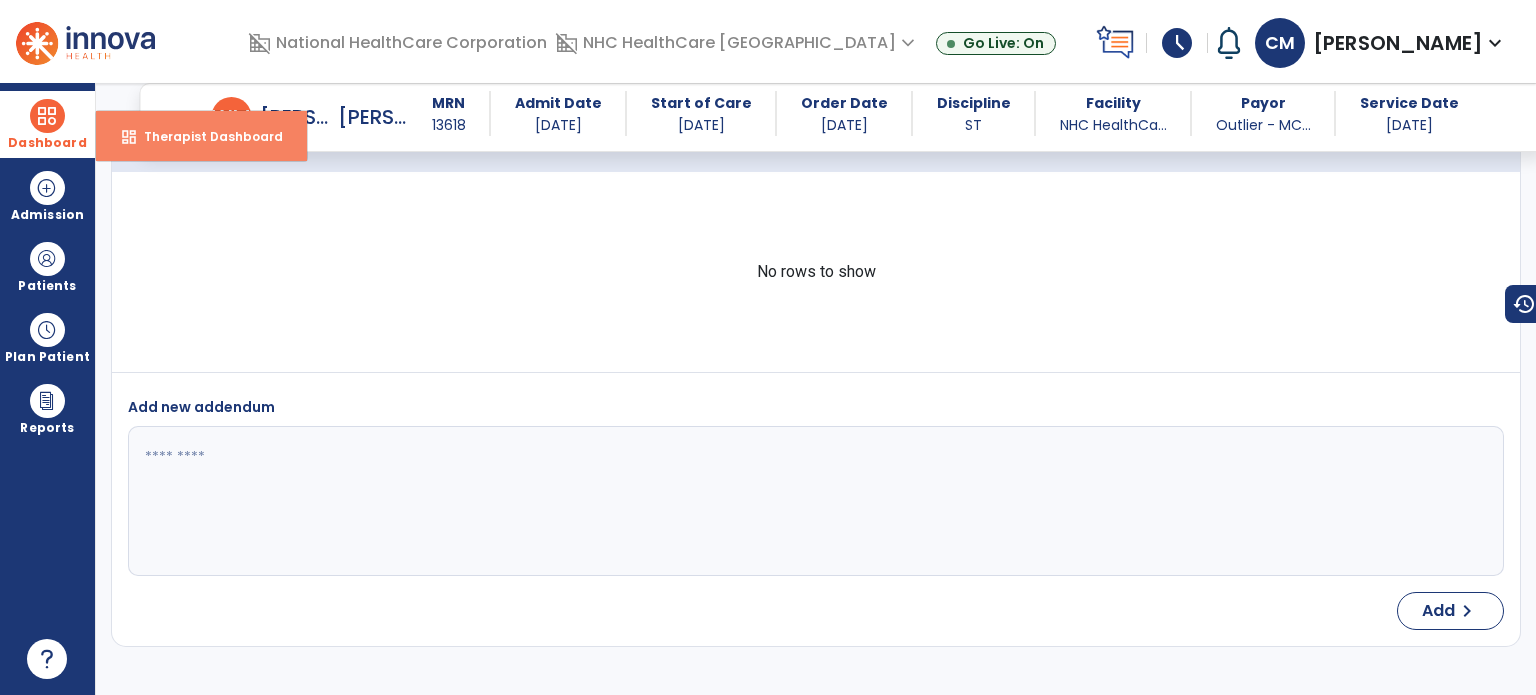 click on "Therapist Dashboard" at bounding box center (205, 136) 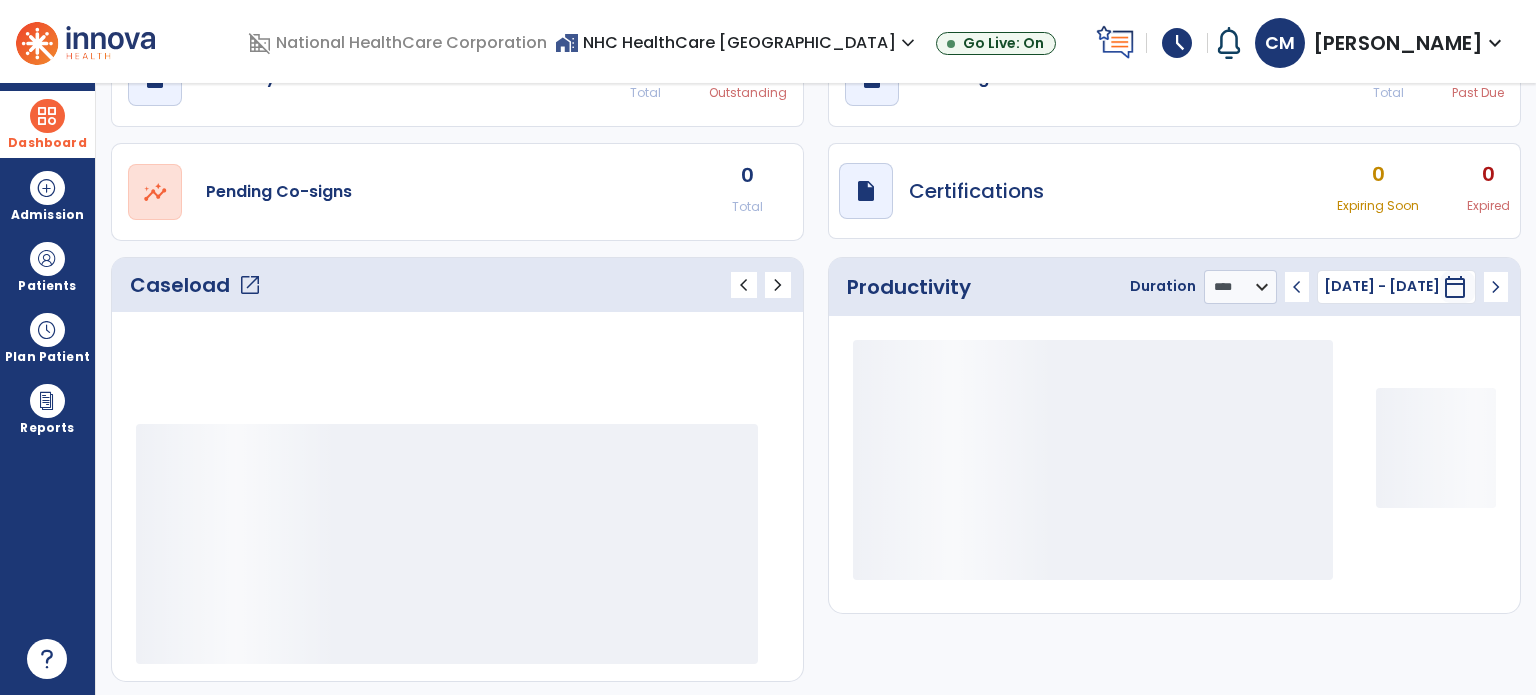 scroll, scrollTop: 52, scrollLeft: 0, axis: vertical 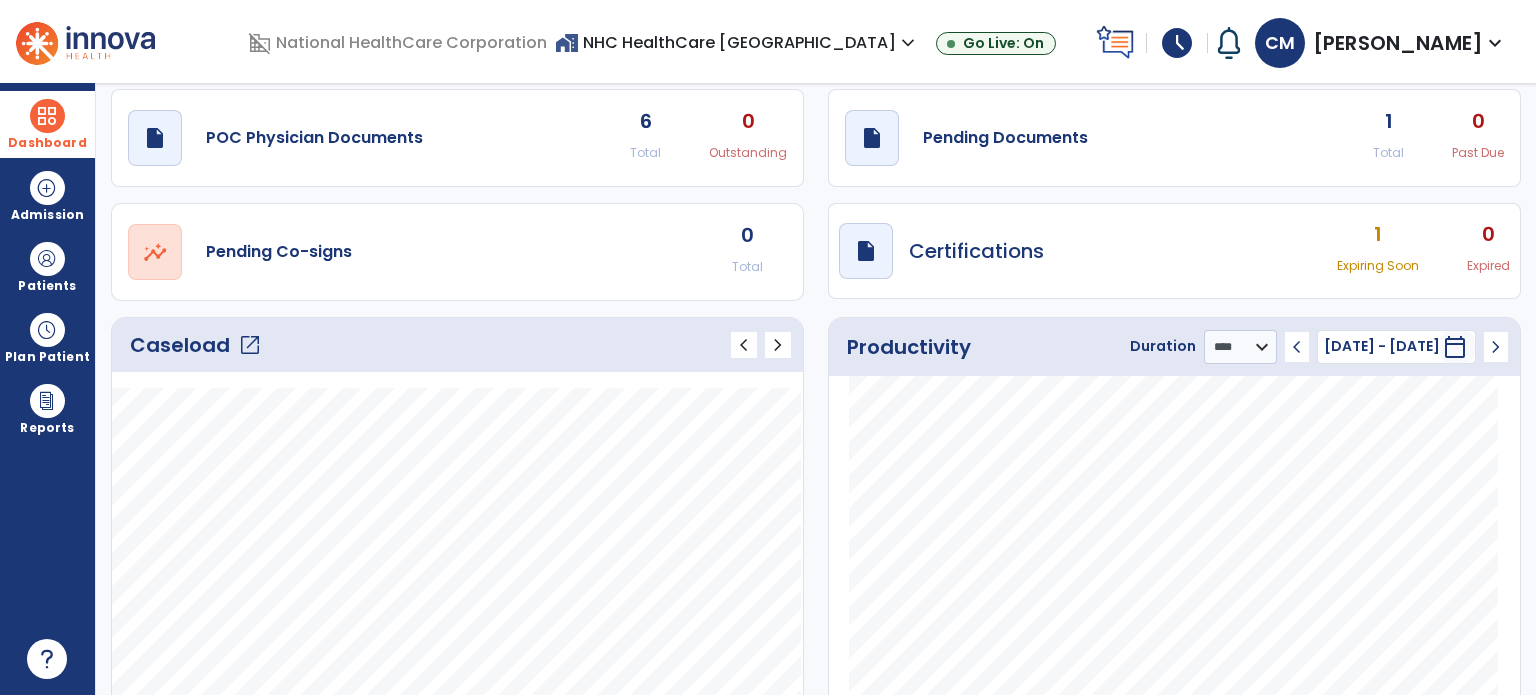 click on "open_in_new" 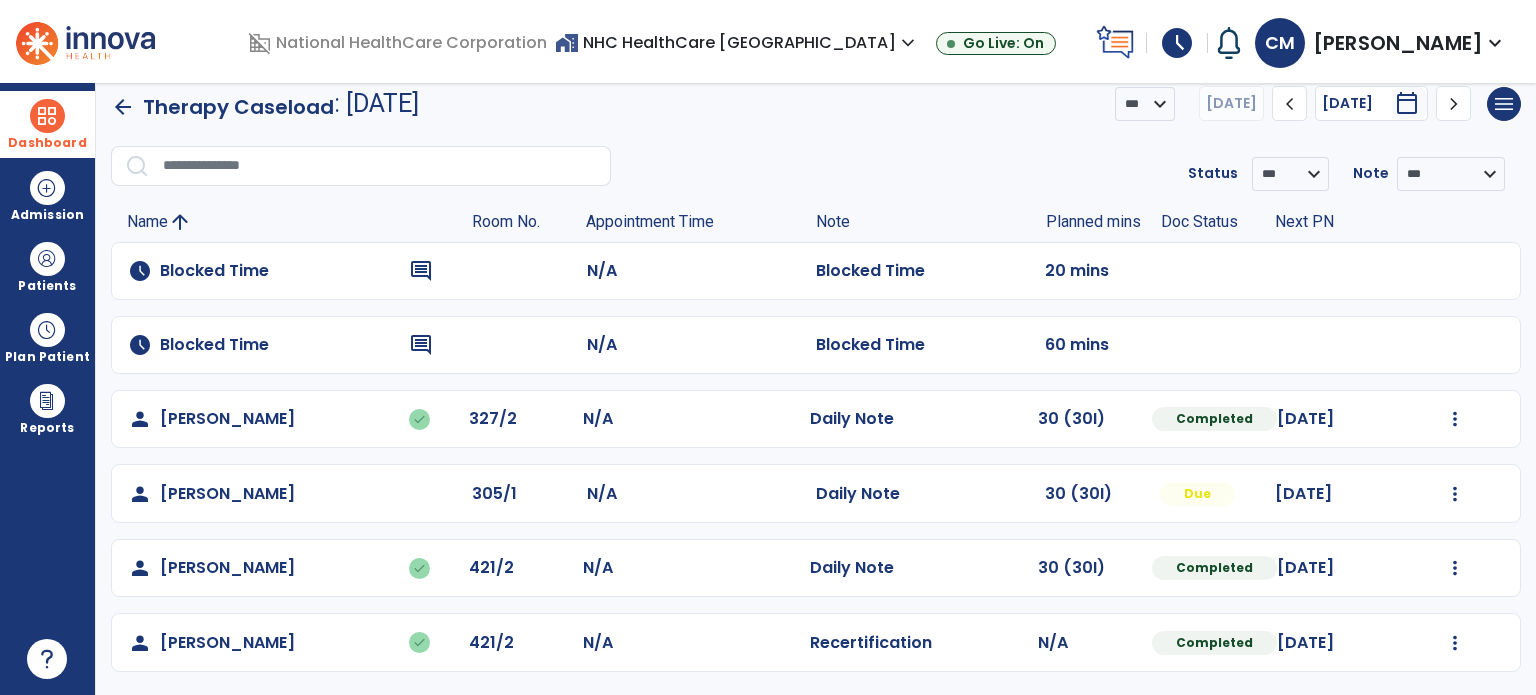 scroll, scrollTop: 0, scrollLeft: 0, axis: both 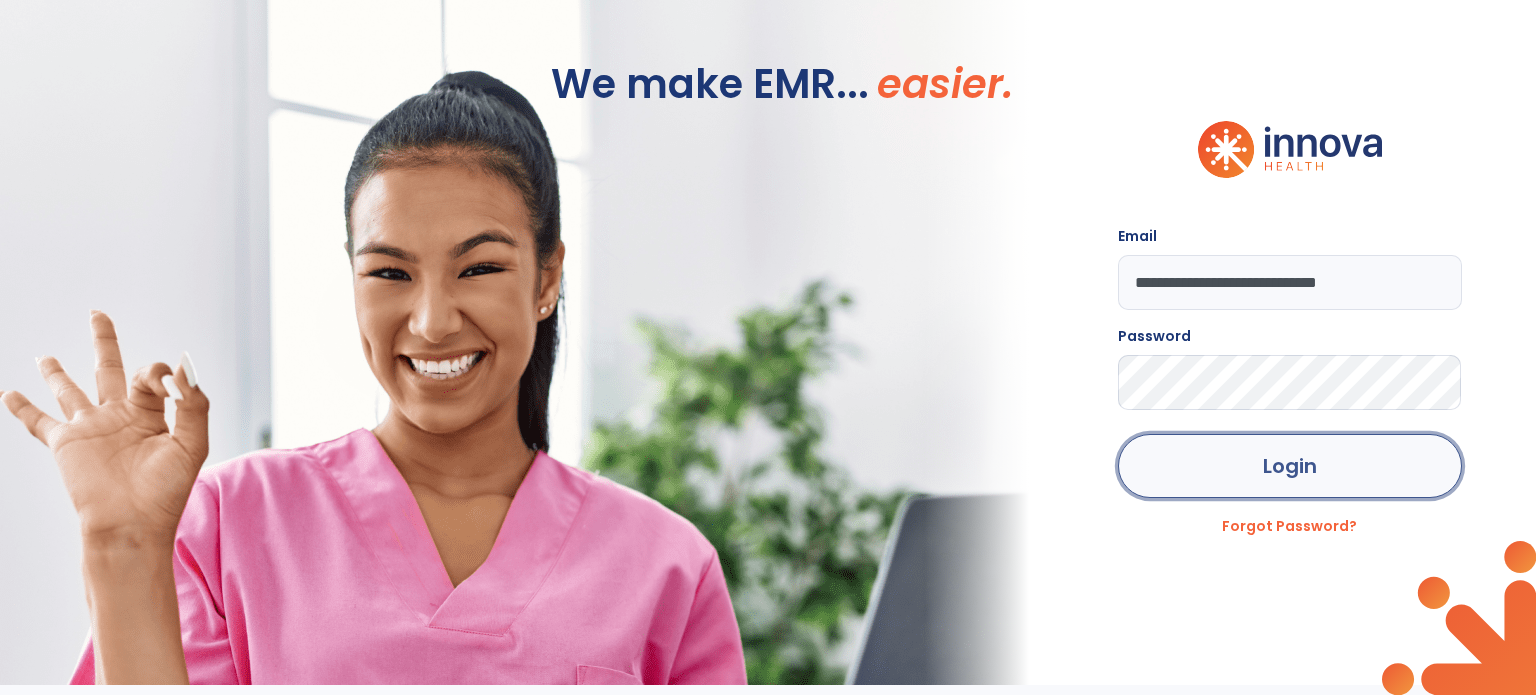 click on "Login" 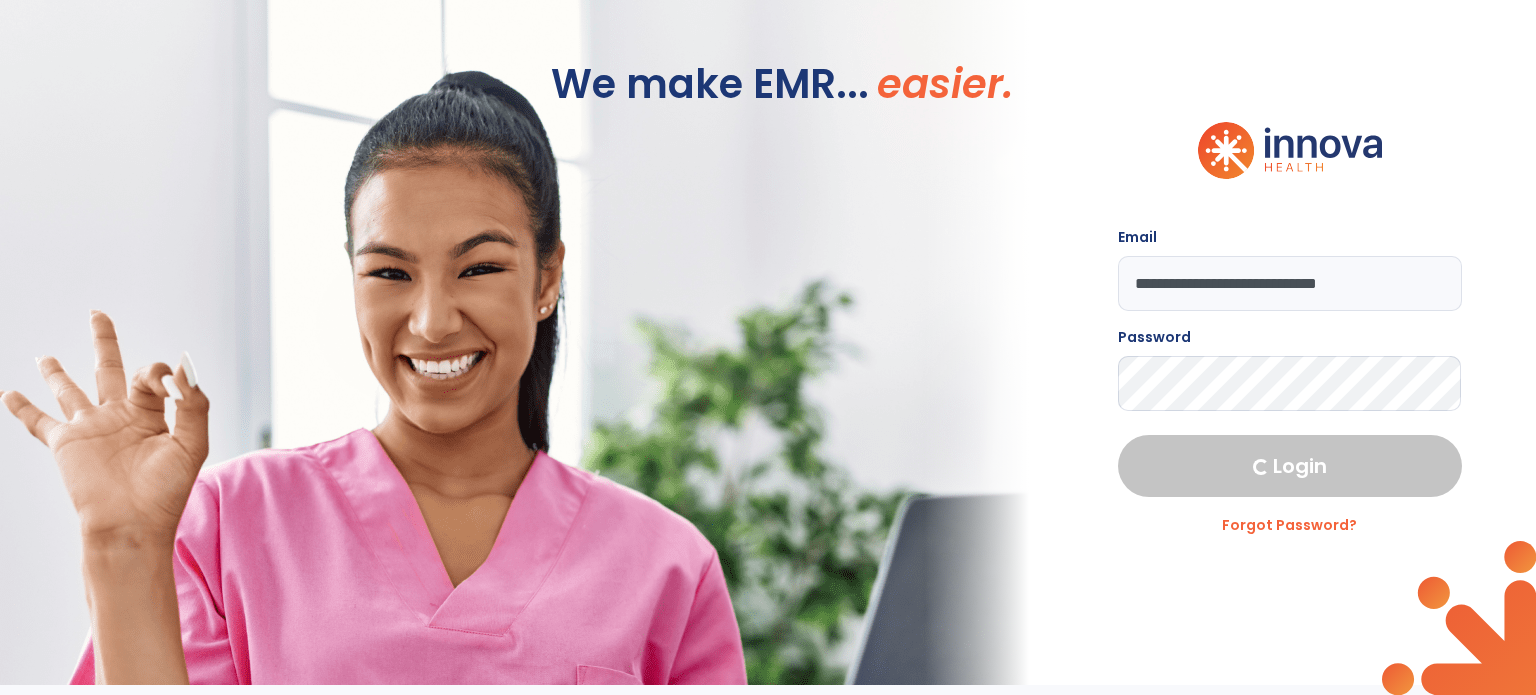 select on "****" 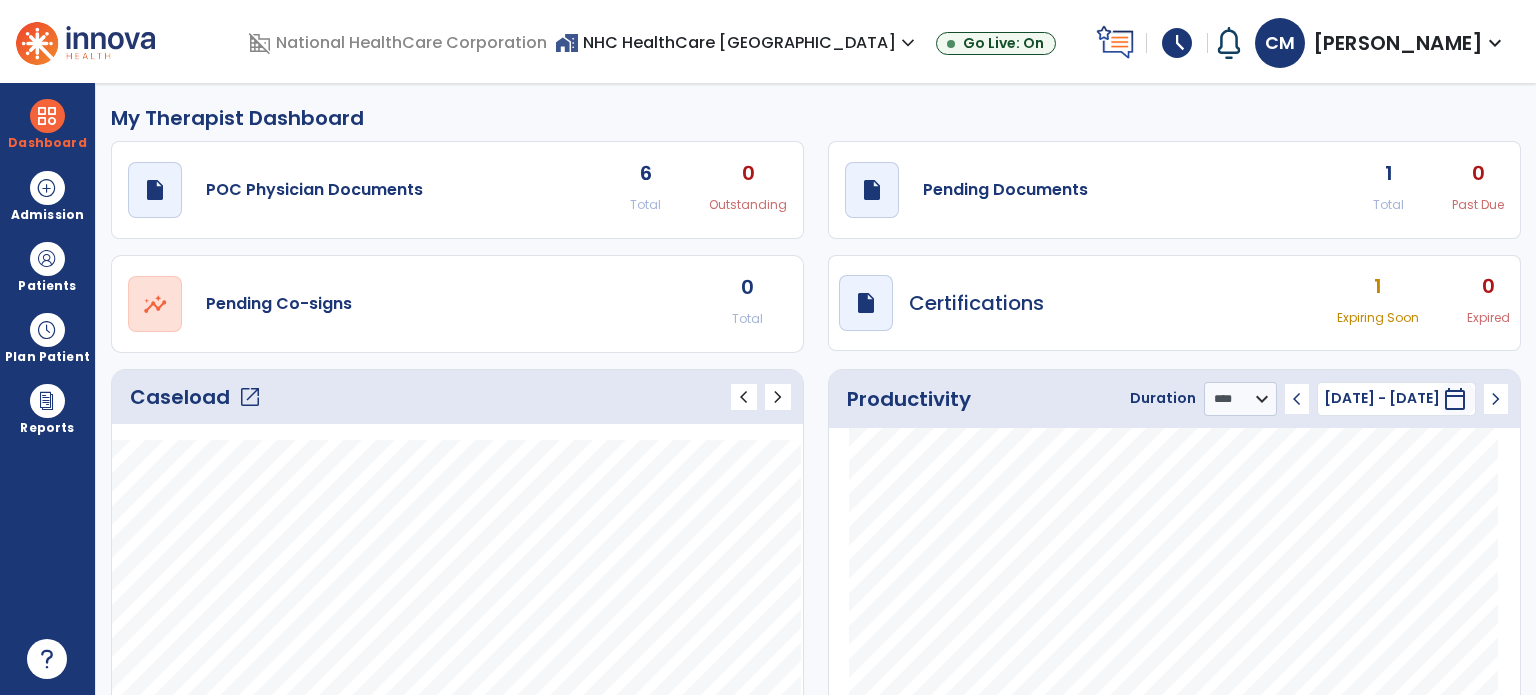 scroll, scrollTop: 4, scrollLeft: 0, axis: vertical 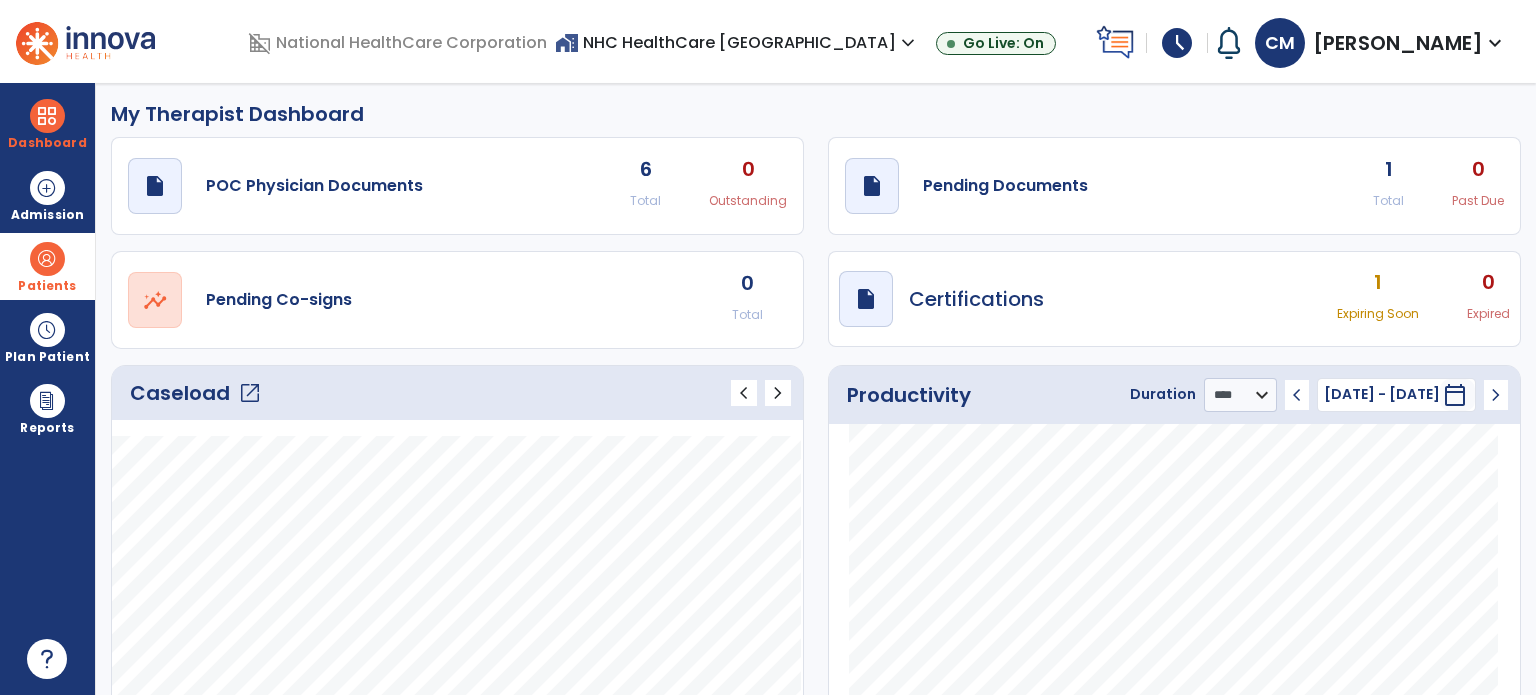 click on "Patients" at bounding box center [47, 266] 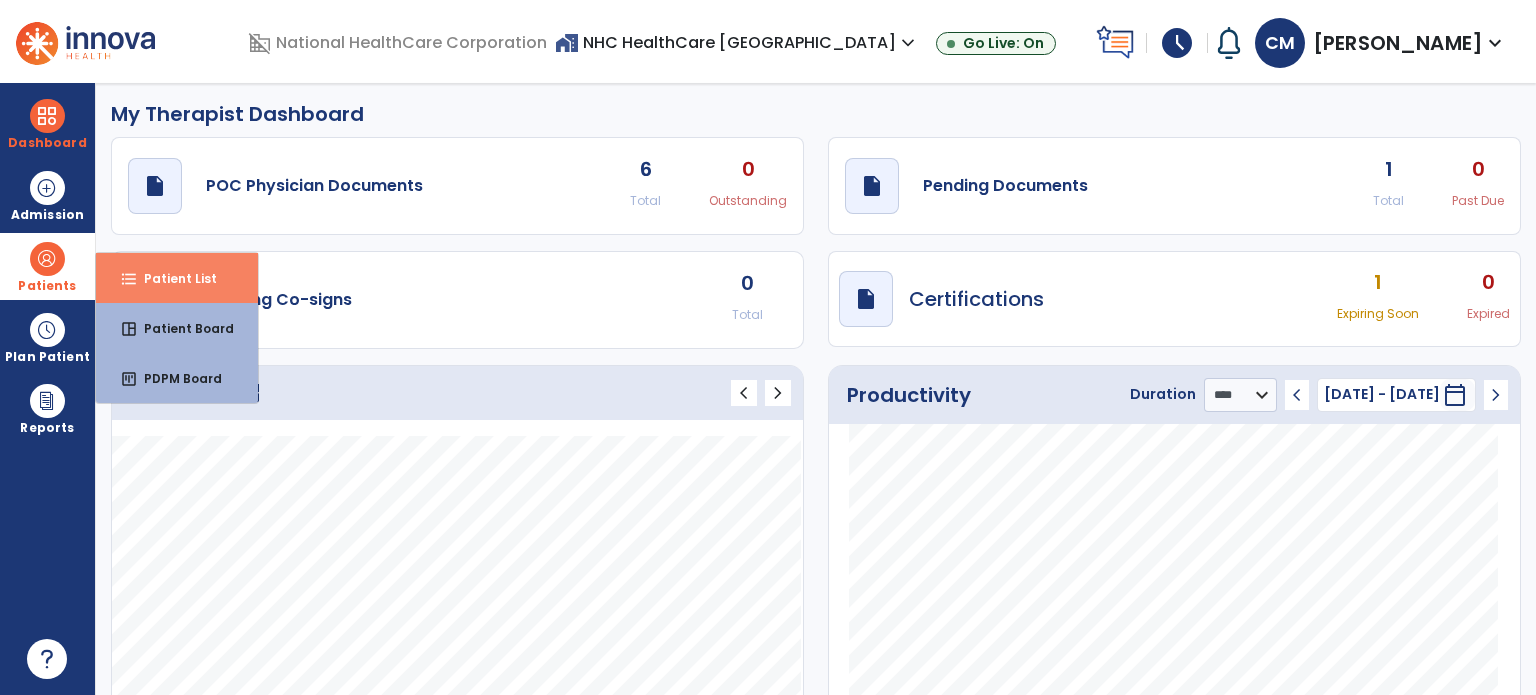 click on "format_list_bulleted  Patient List" at bounding box center (177, 278) 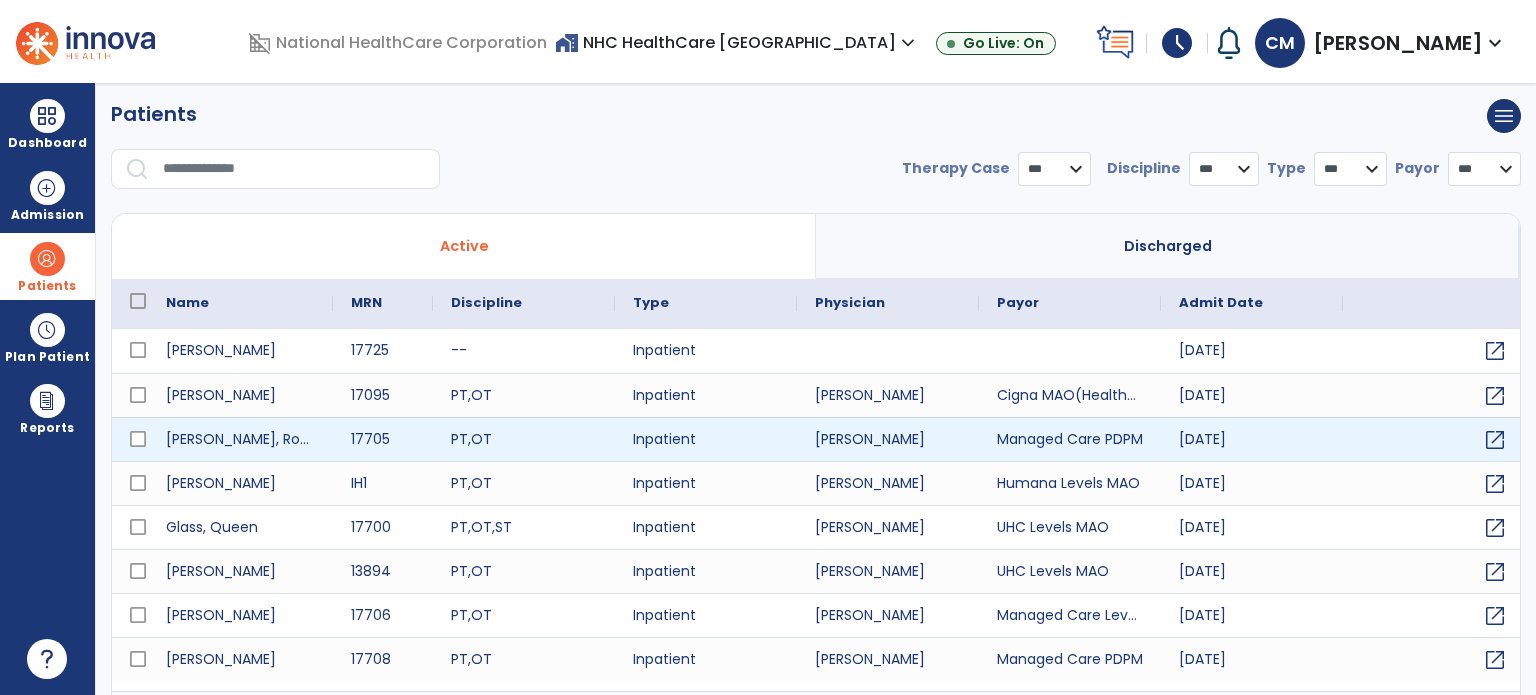 select on "***" 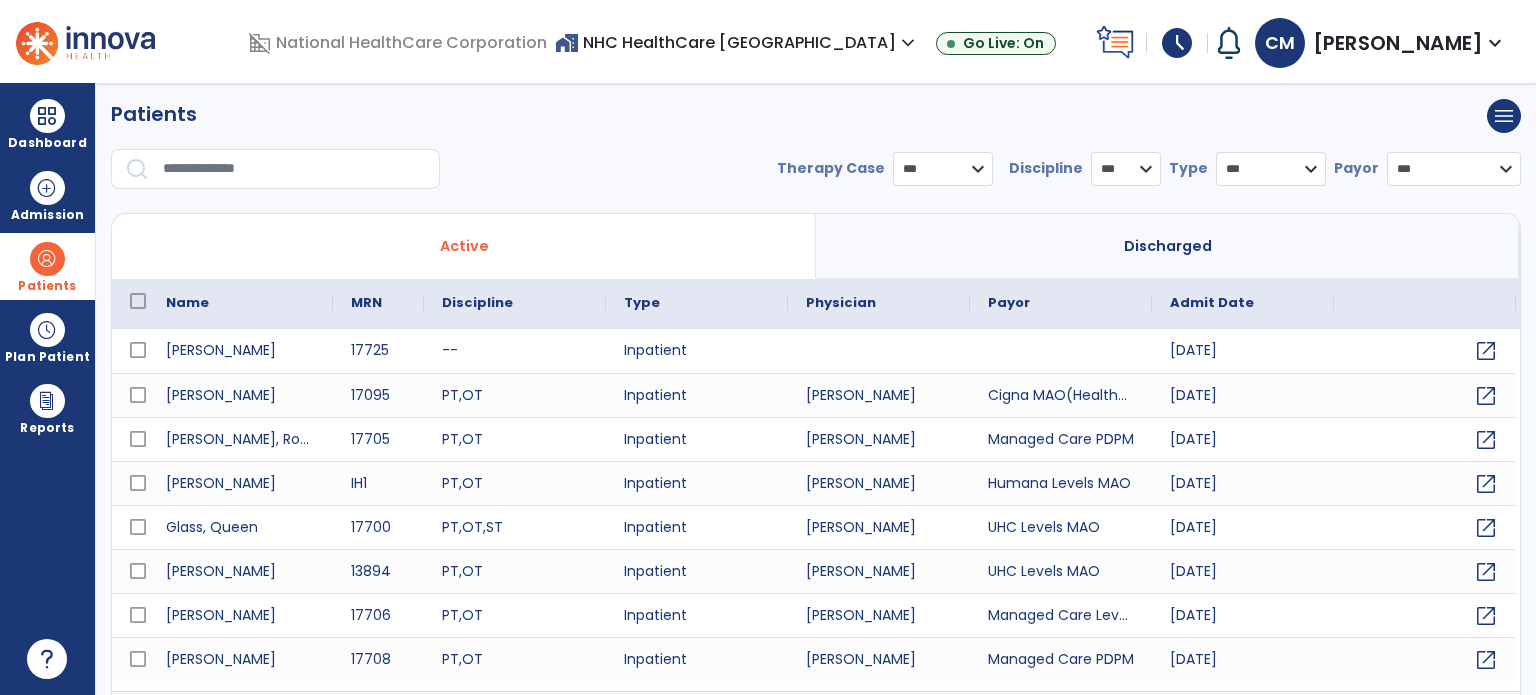 click at bounding box center (294, 169) 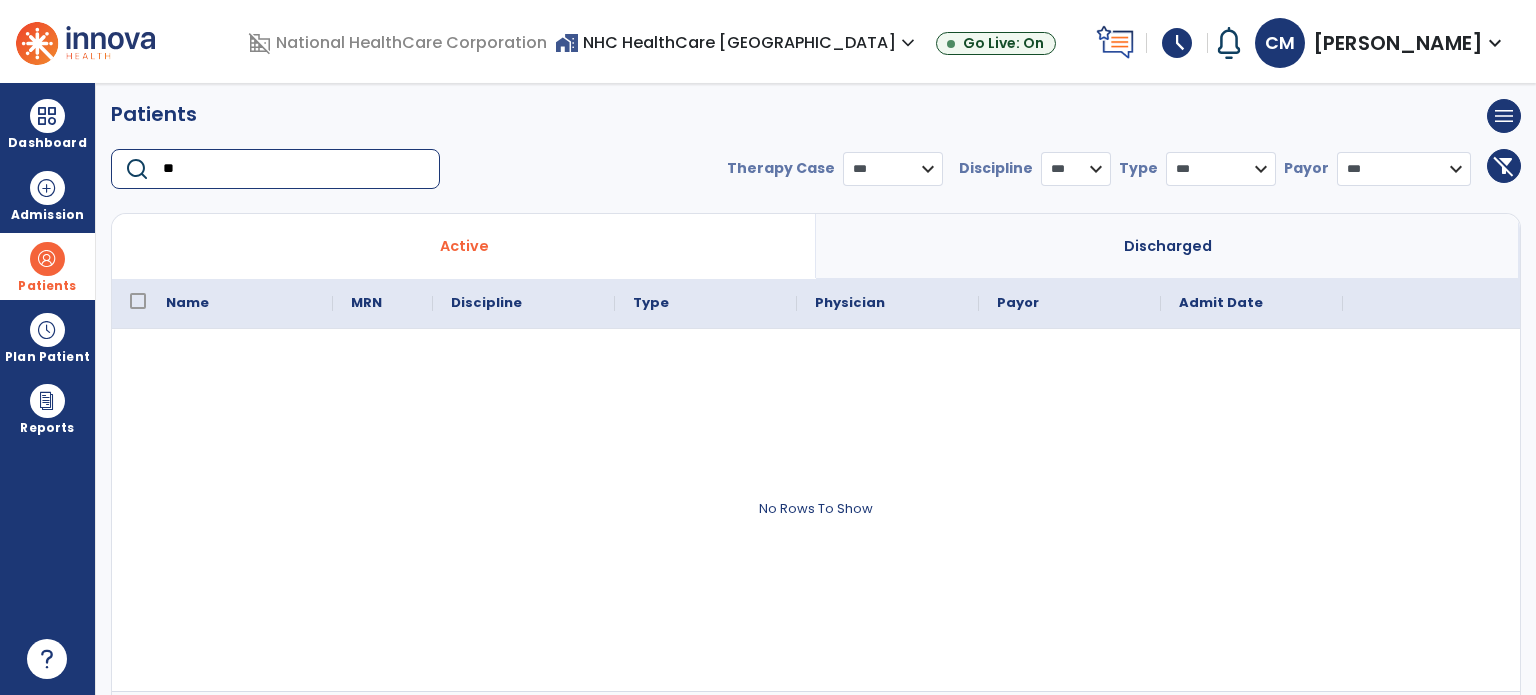 type on "*" 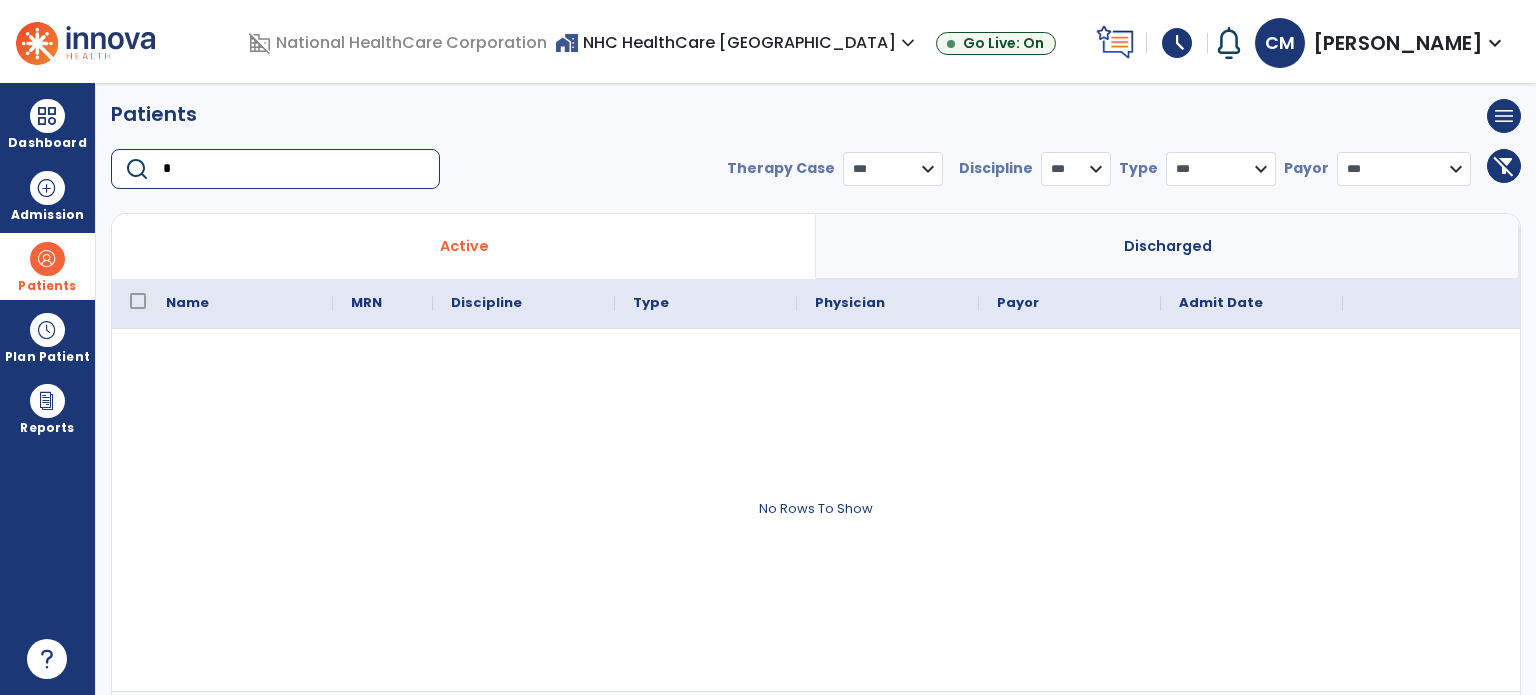 type 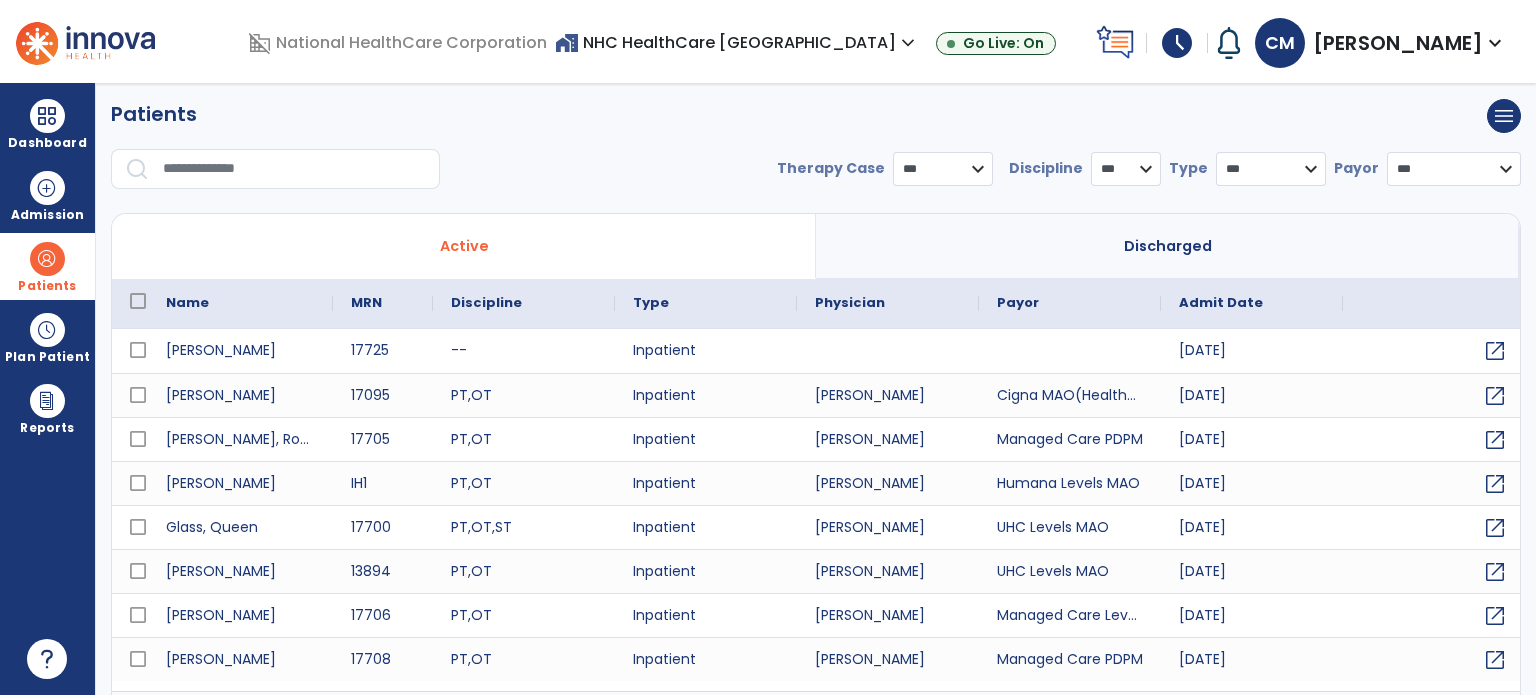 click on "Patients" at bounding box center [47, 266] 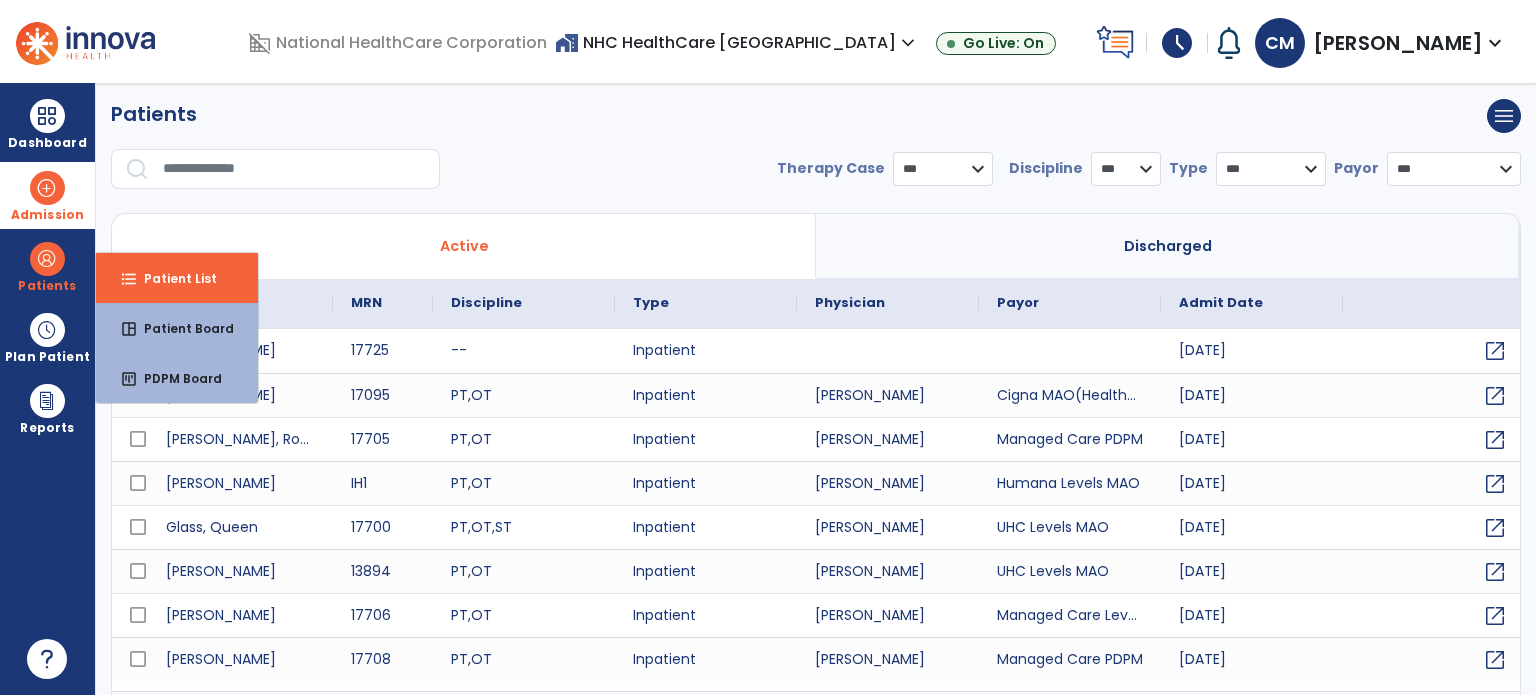 click at bounding box center (47, 188) 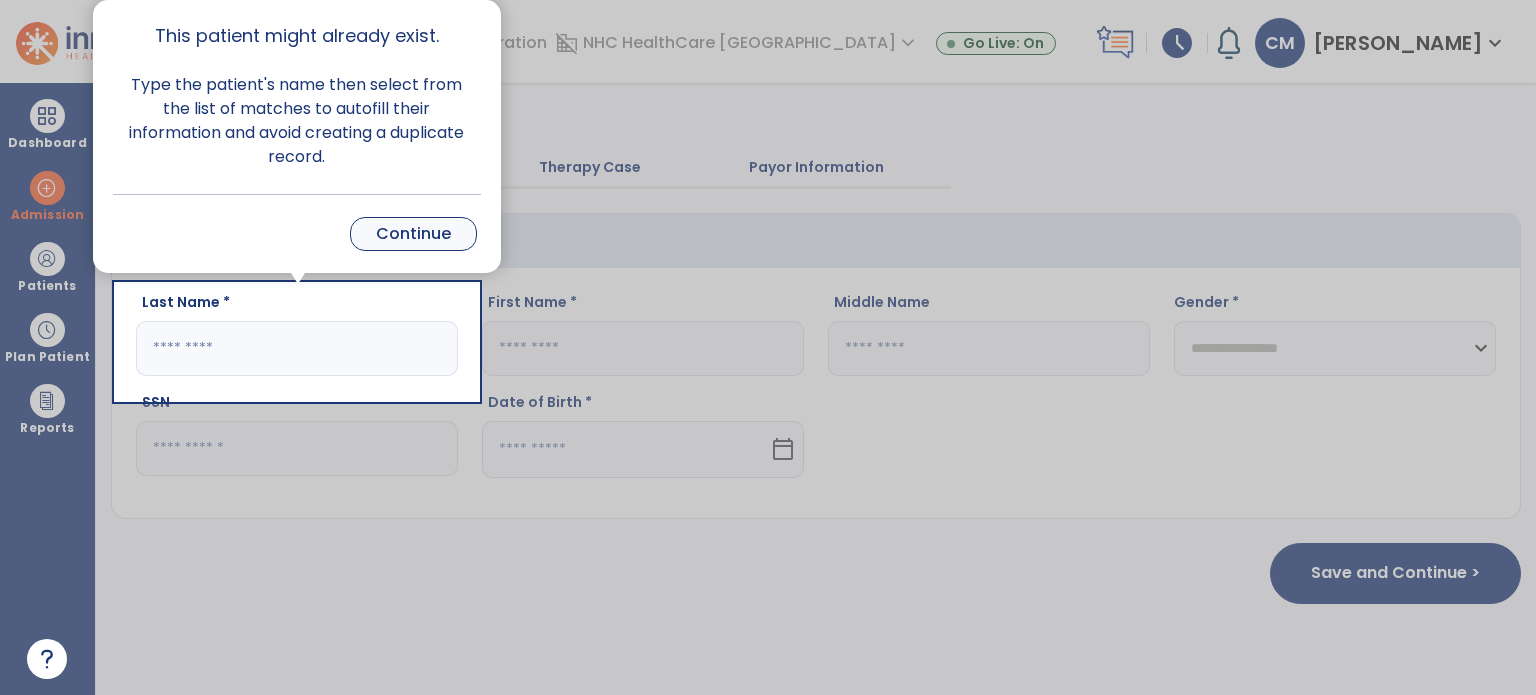 click on "Continue" at bounding box center (413, 234) 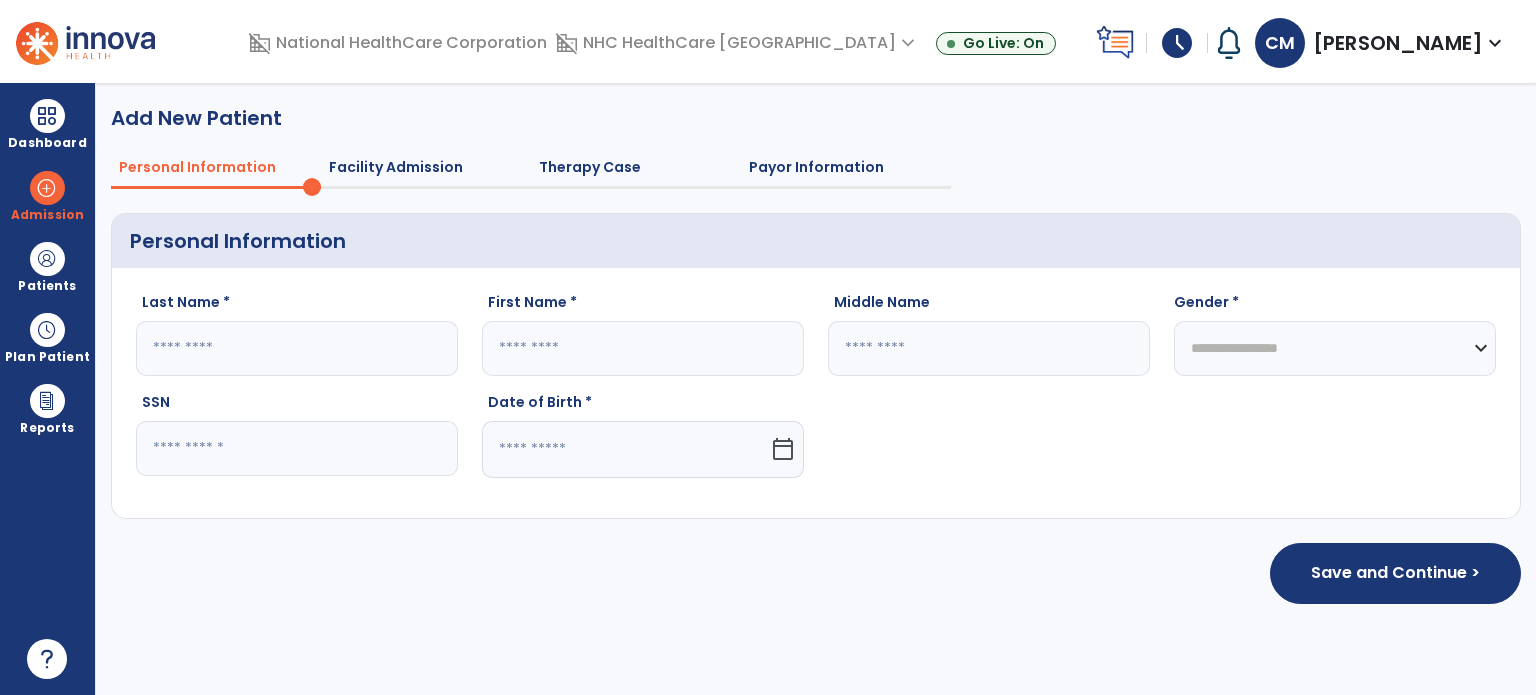 click 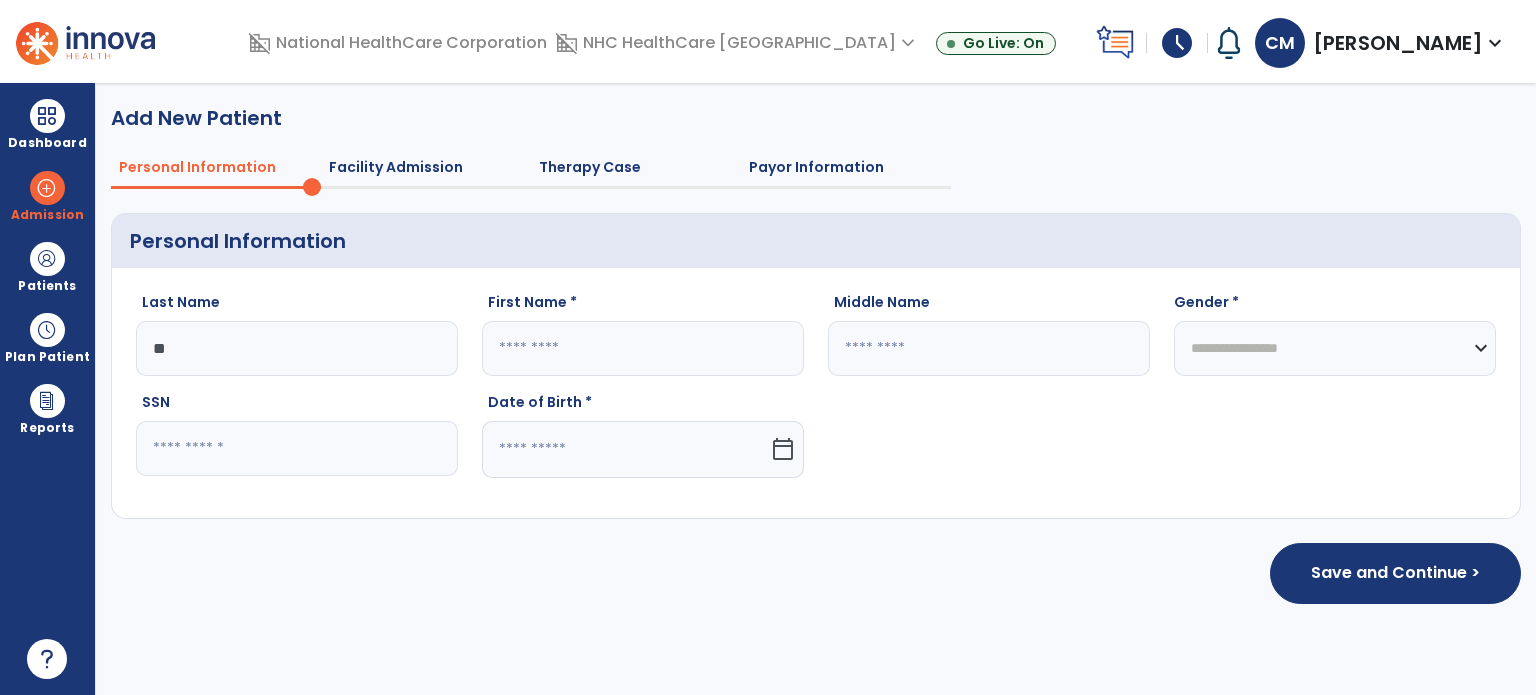 type on "*" 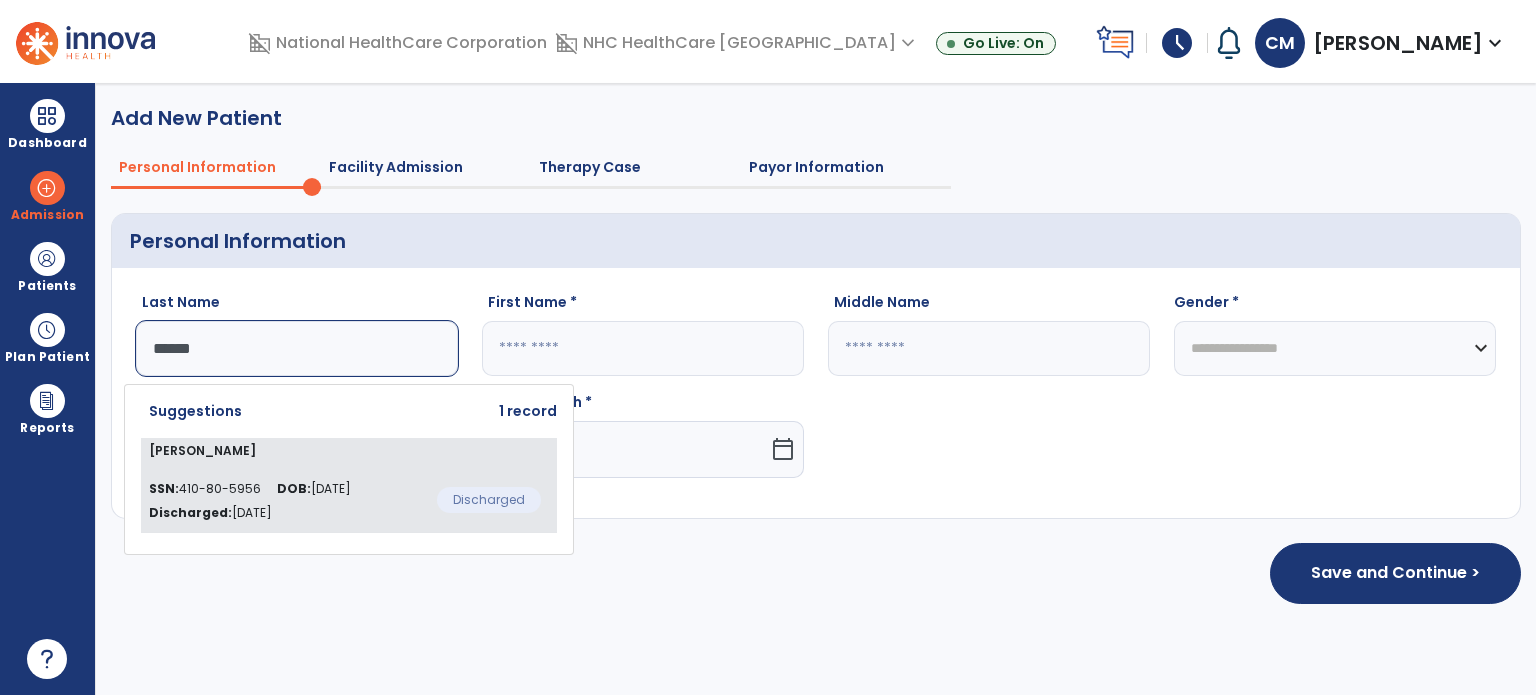 click on "[PERSON_NAME]  SSN:  410-80-5956 DOB:  [DEMOGRAPHIC_DATA] Discharged:  [DATE]  Discharged" 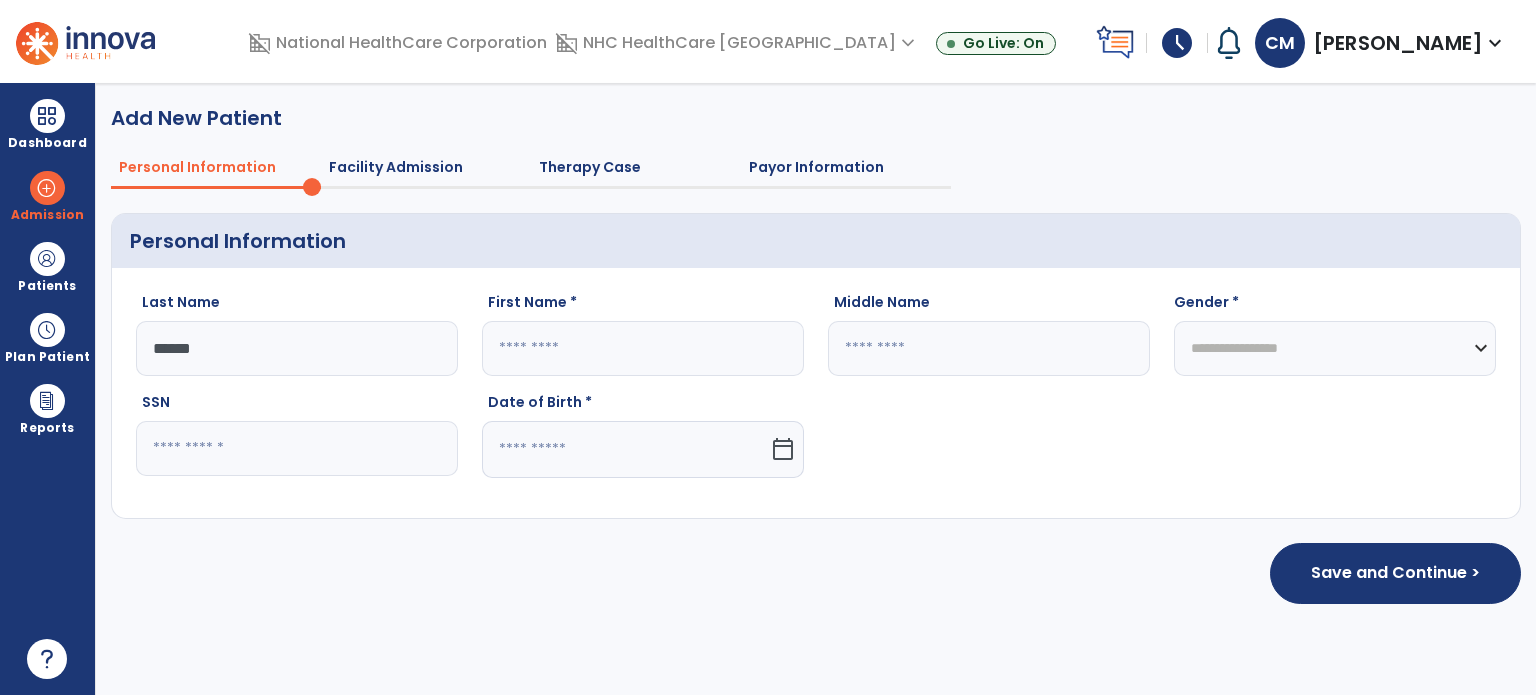 type on "******" 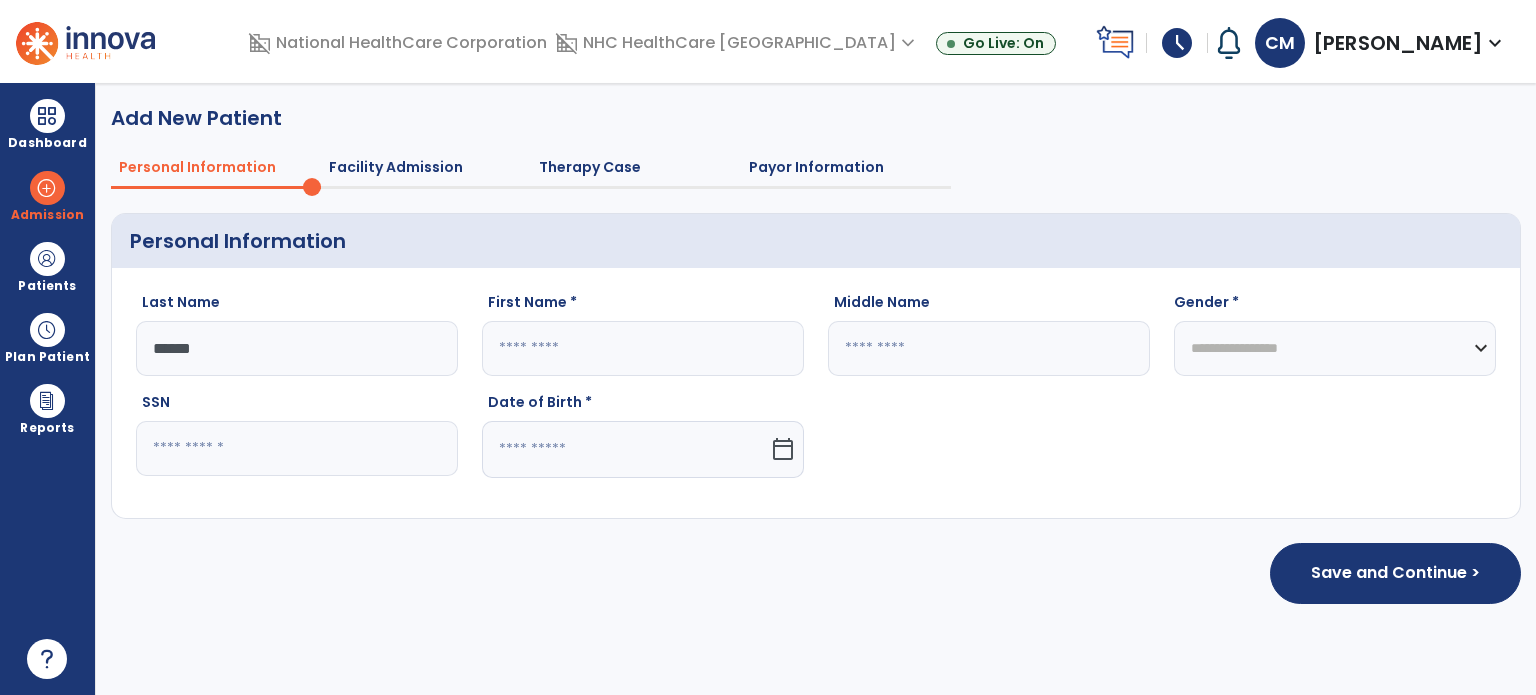 type on "*****" 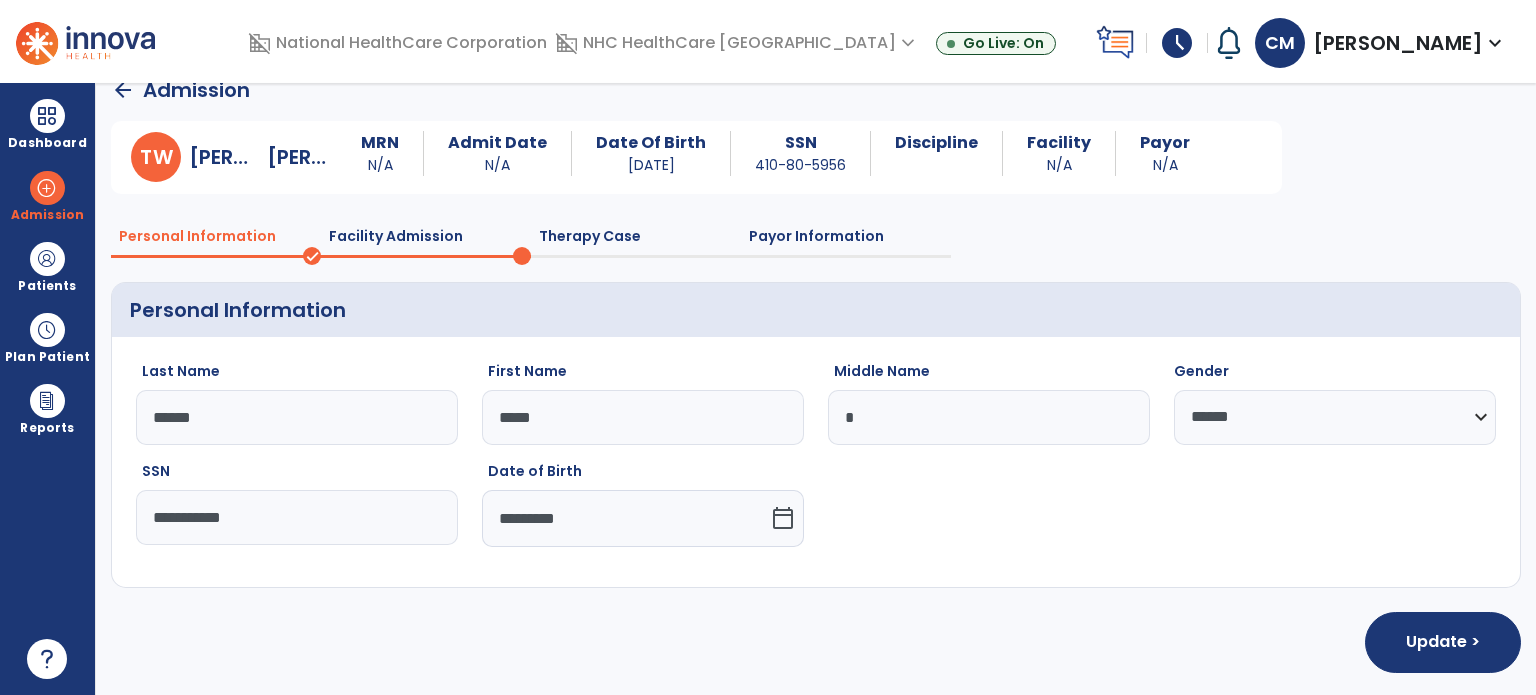 scroll, scrollTop: 0, scrollLeft: 0, axis: both 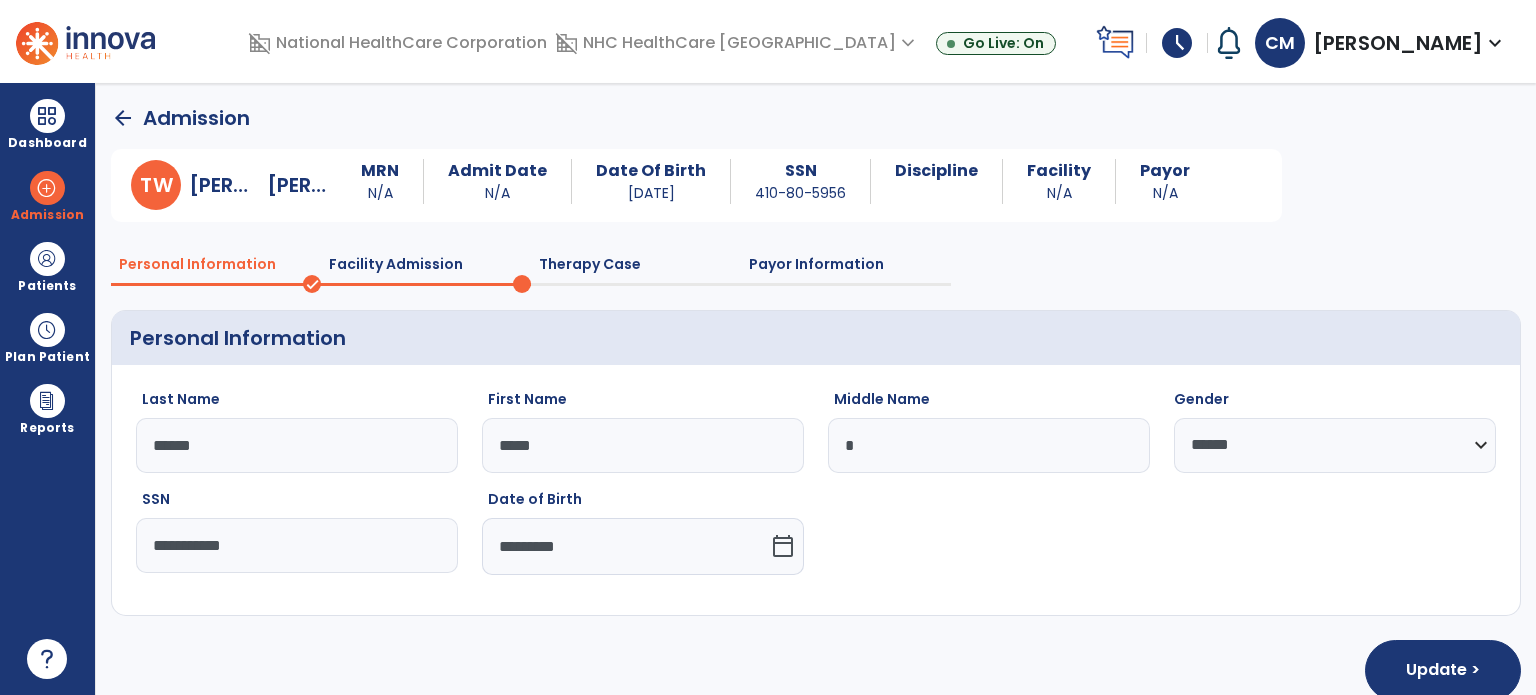 click on "**********" 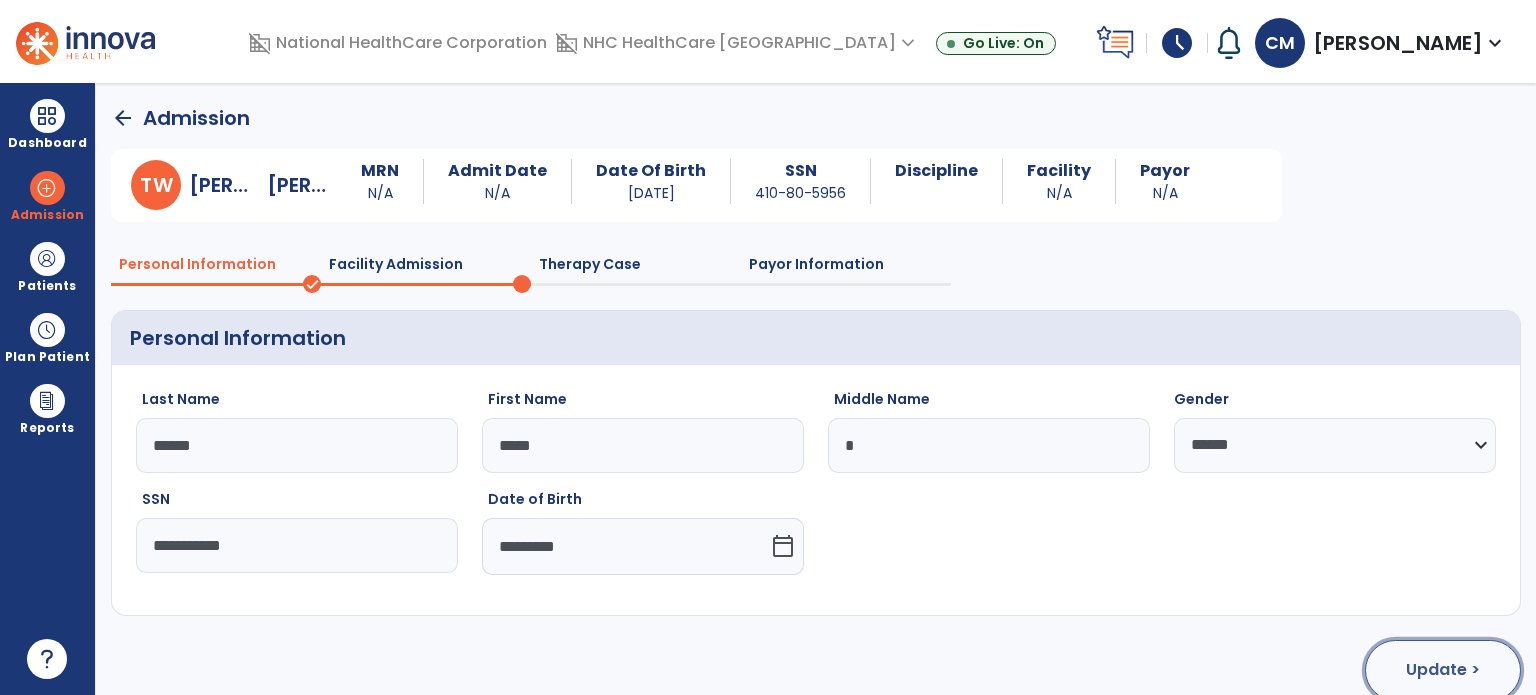 click on "Update >" 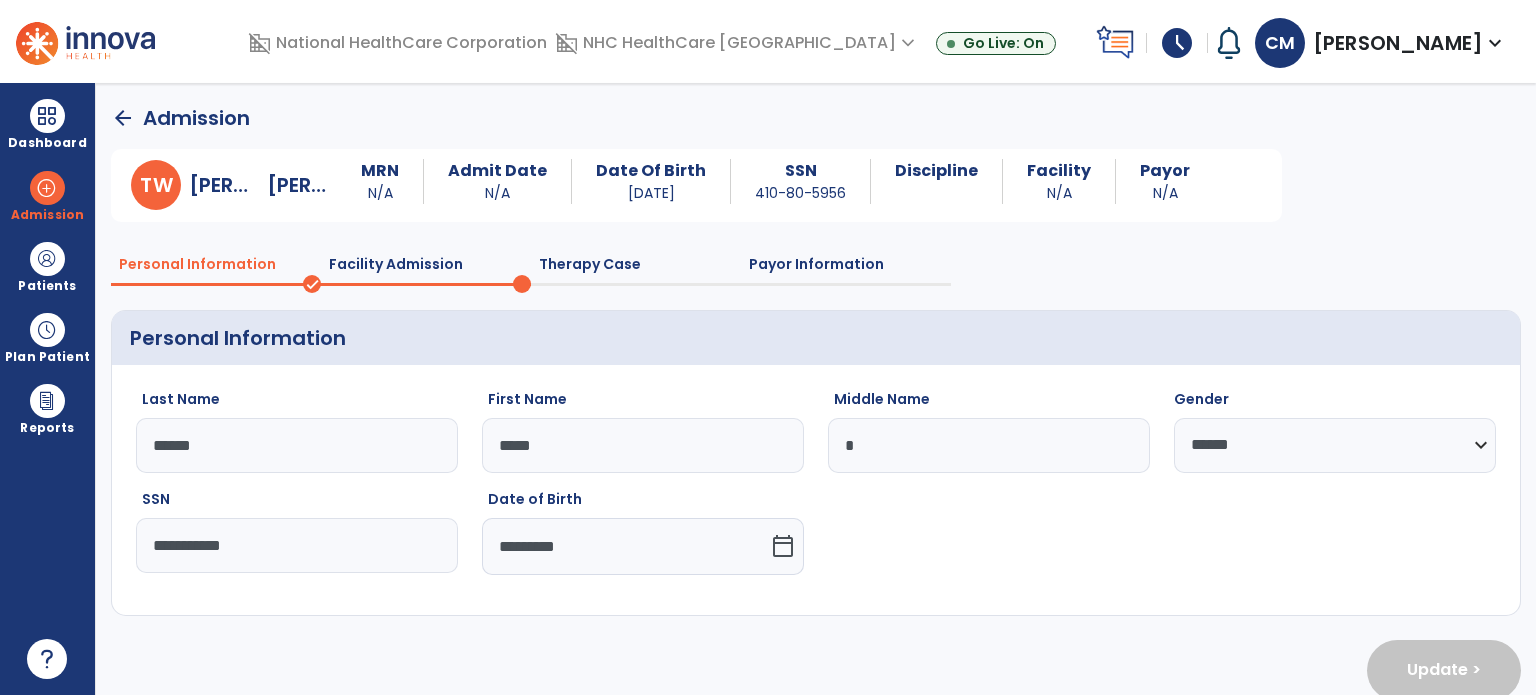 select on "**********" 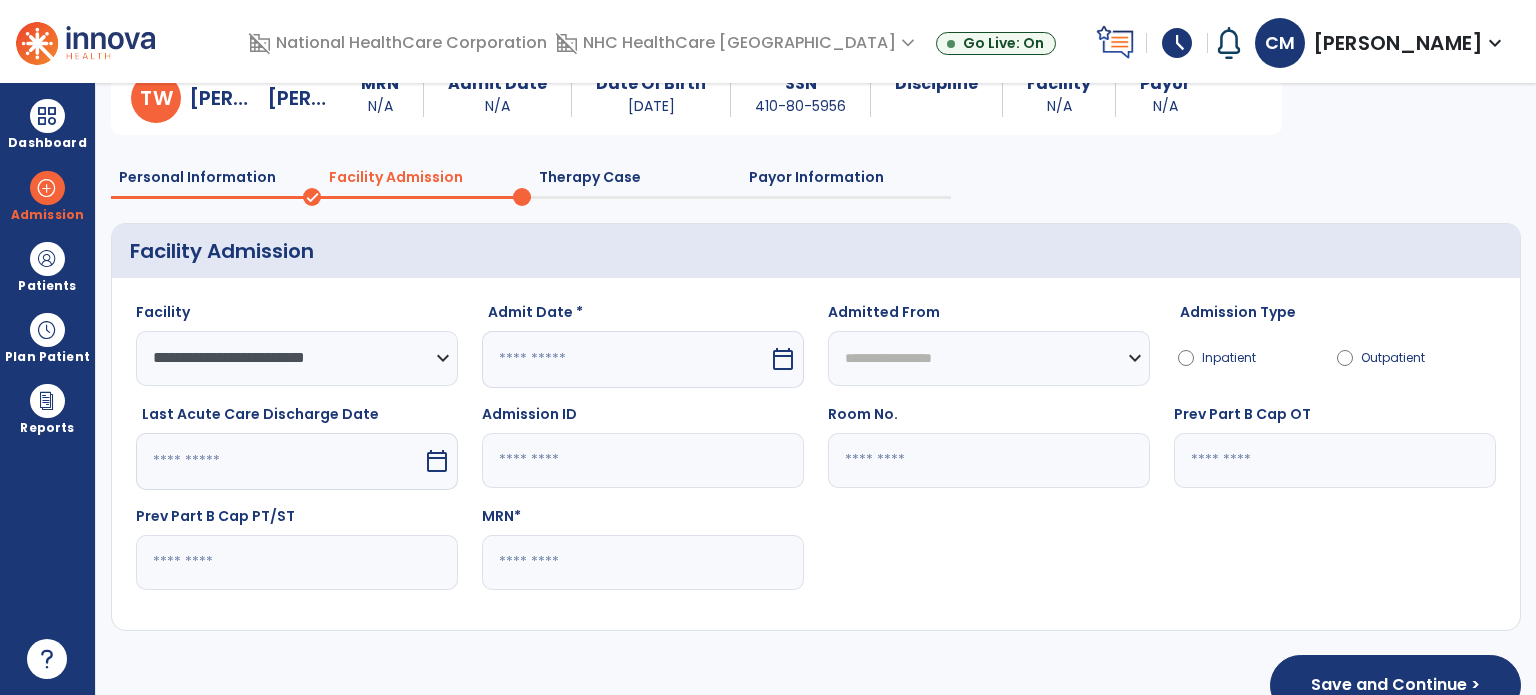 scroll, scrollTop: 88, scrollLeft: 0, axis: vertical 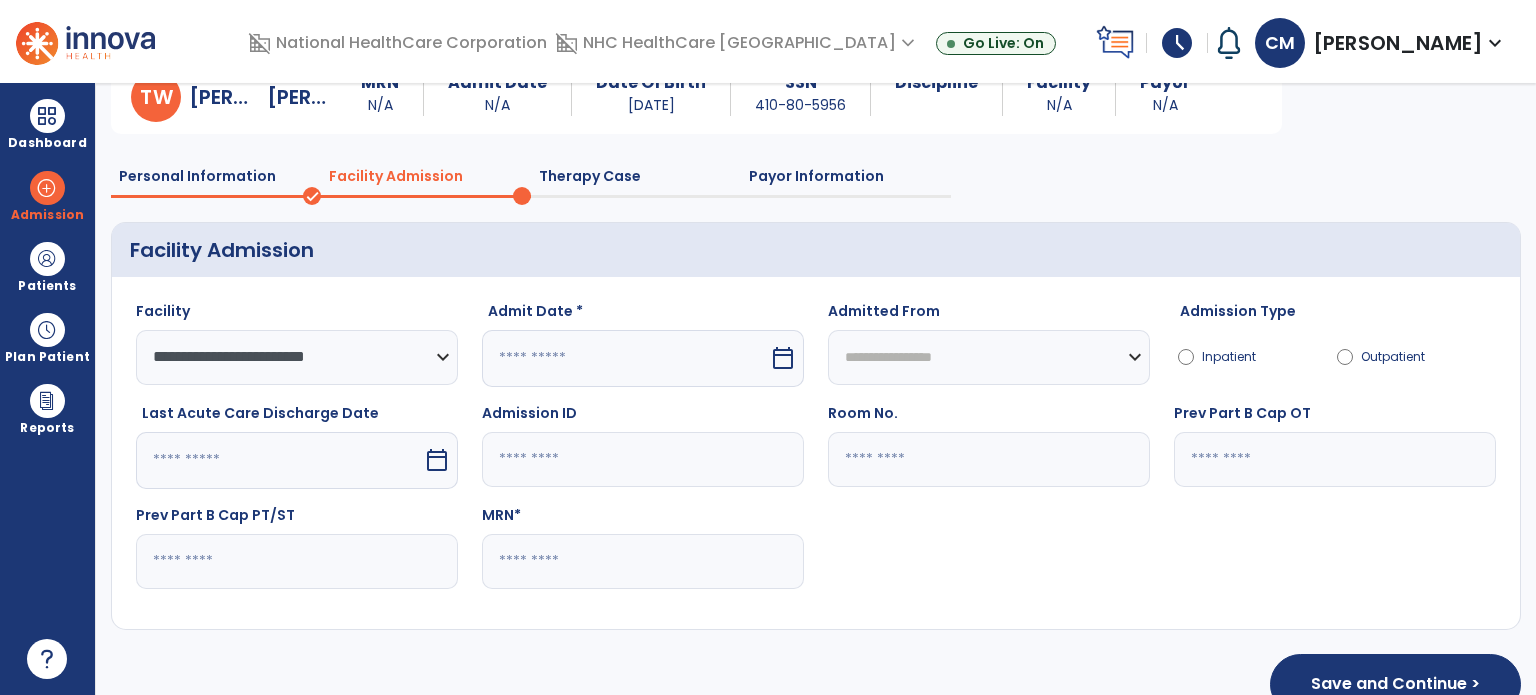 click at bounding box center (625, 358) 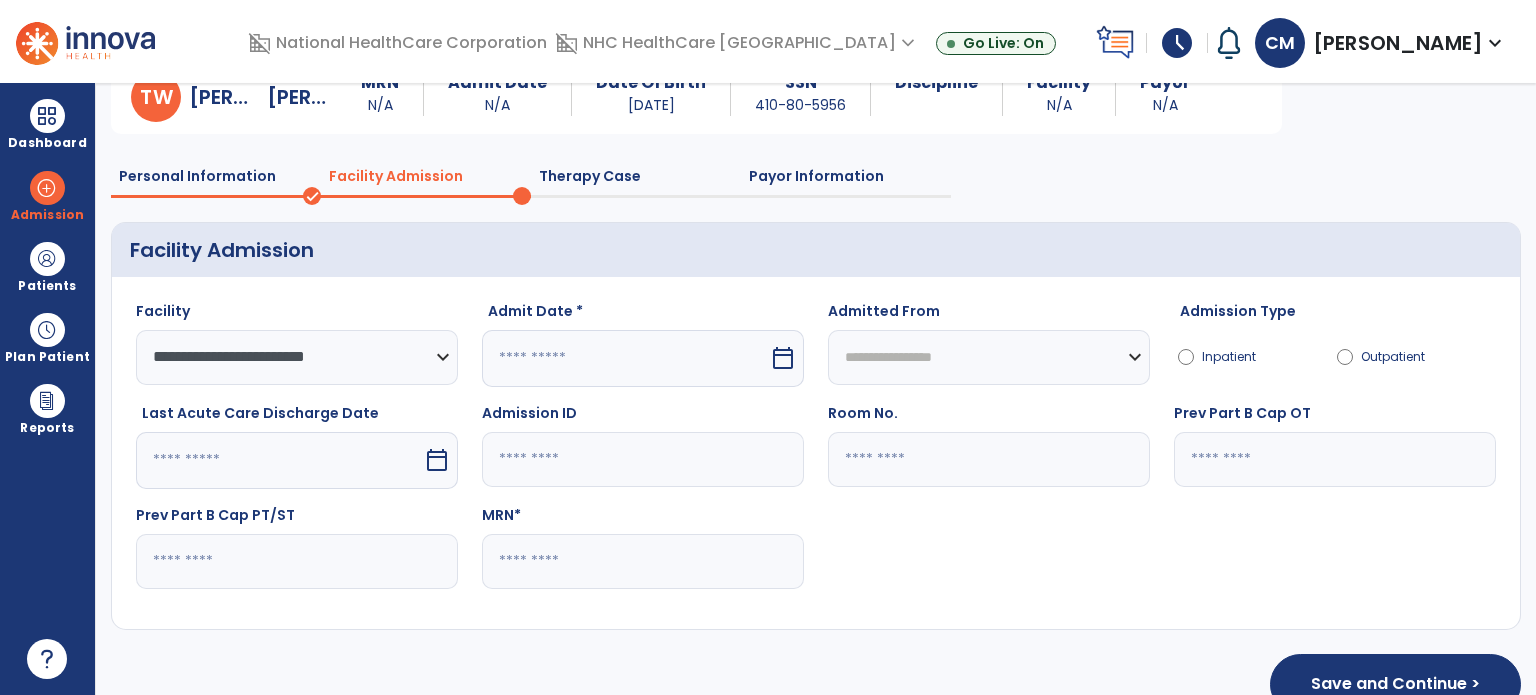 select on "*" 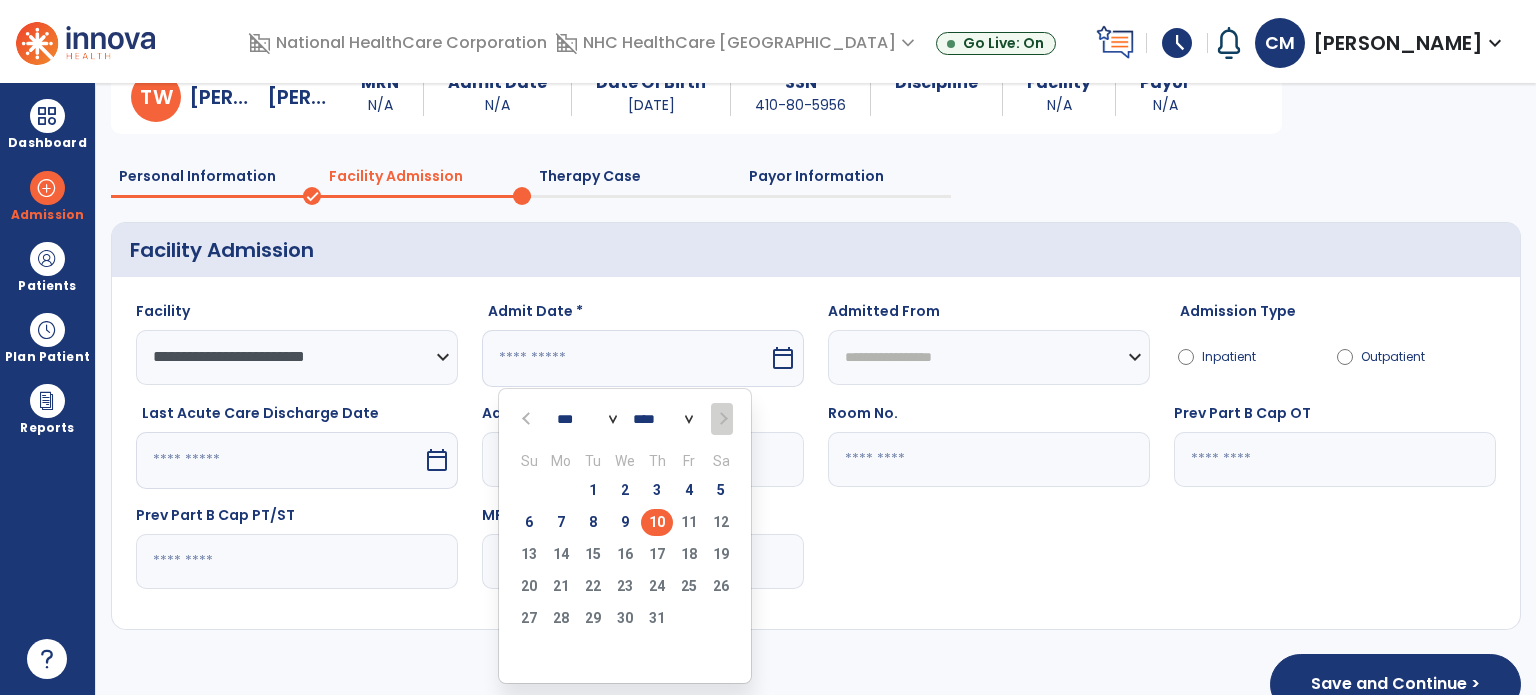 click on "10" at bounding box center (657, 522) 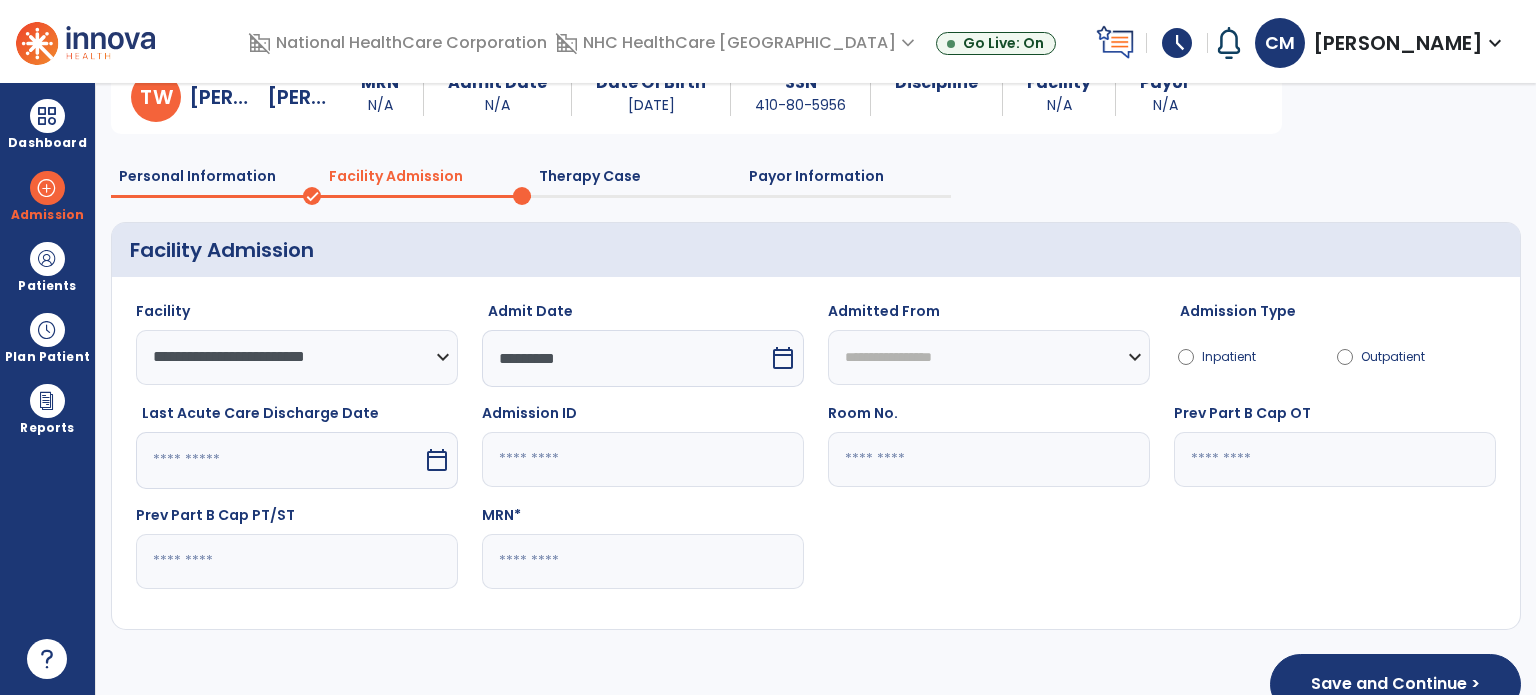 click on "Payor Information" 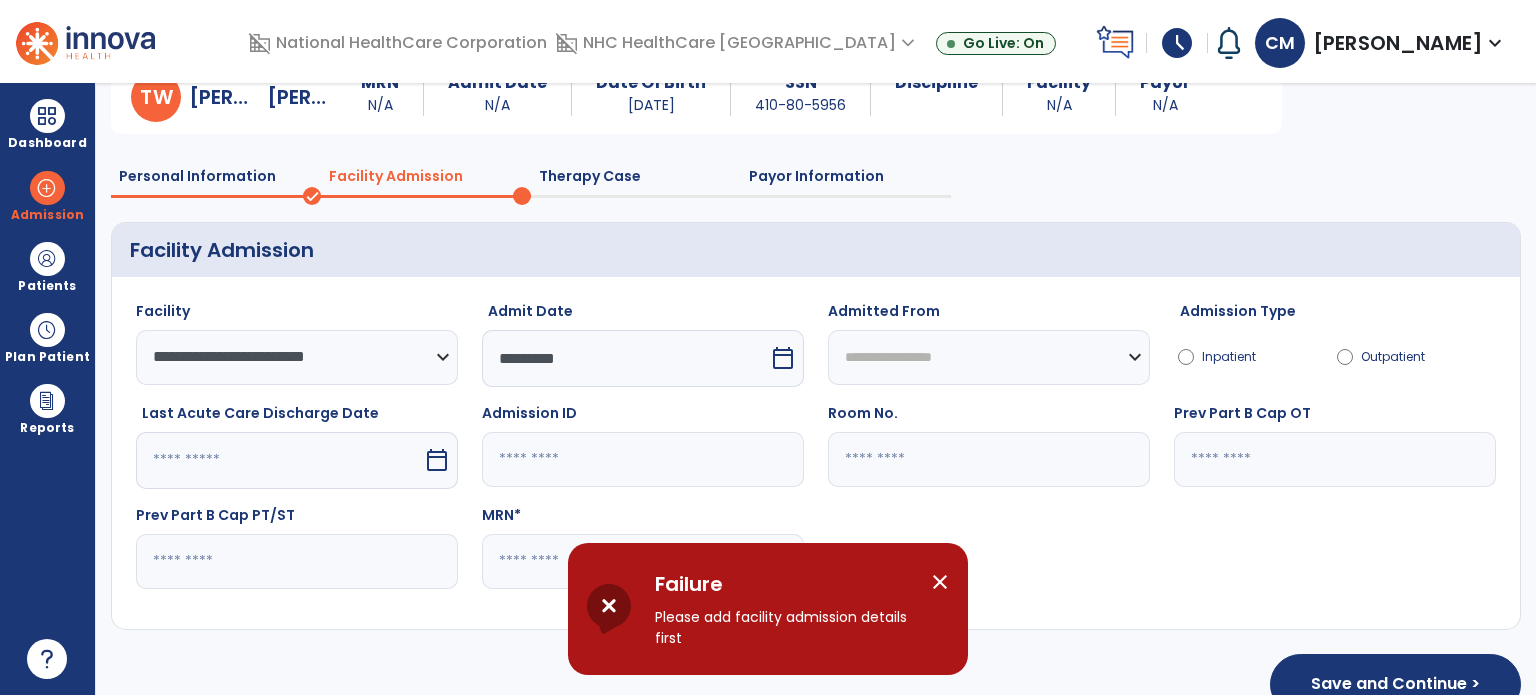 click on "**********" 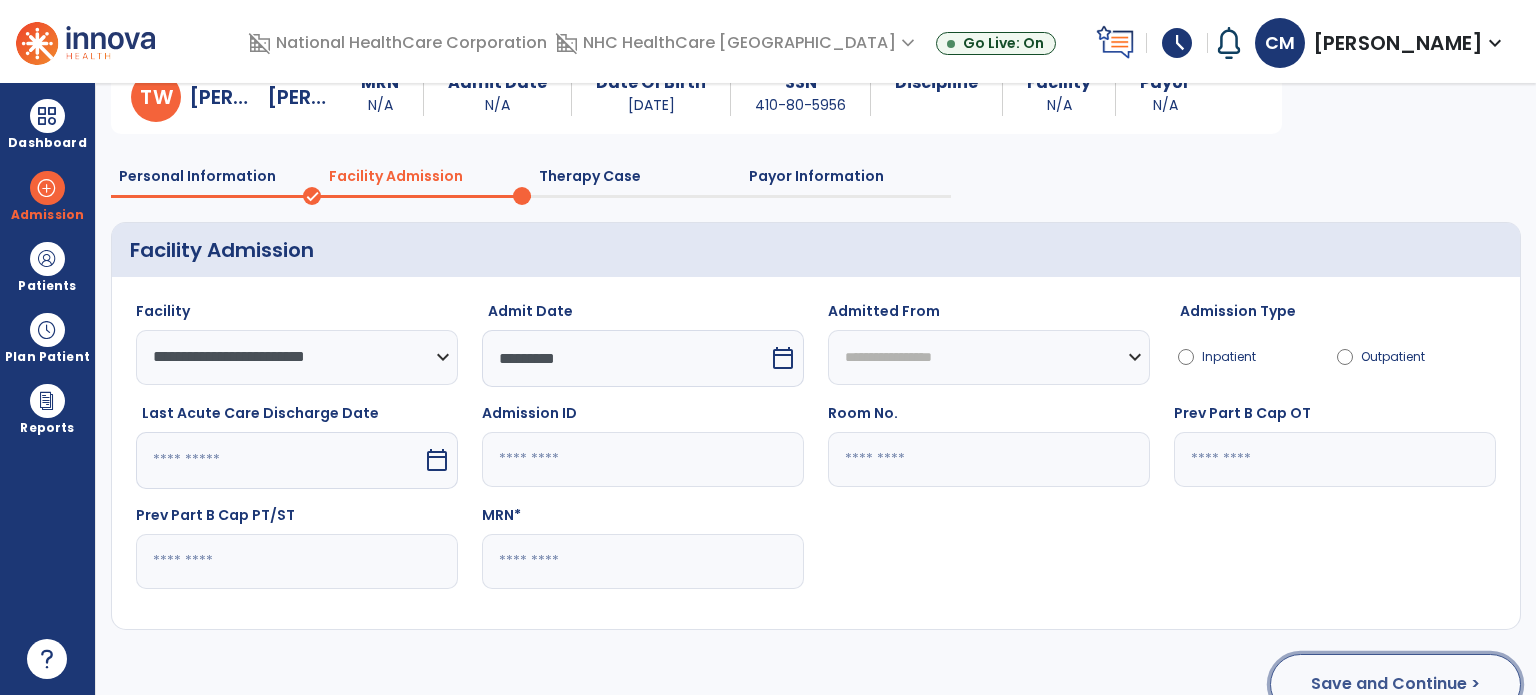 click on "Save and Continue >" 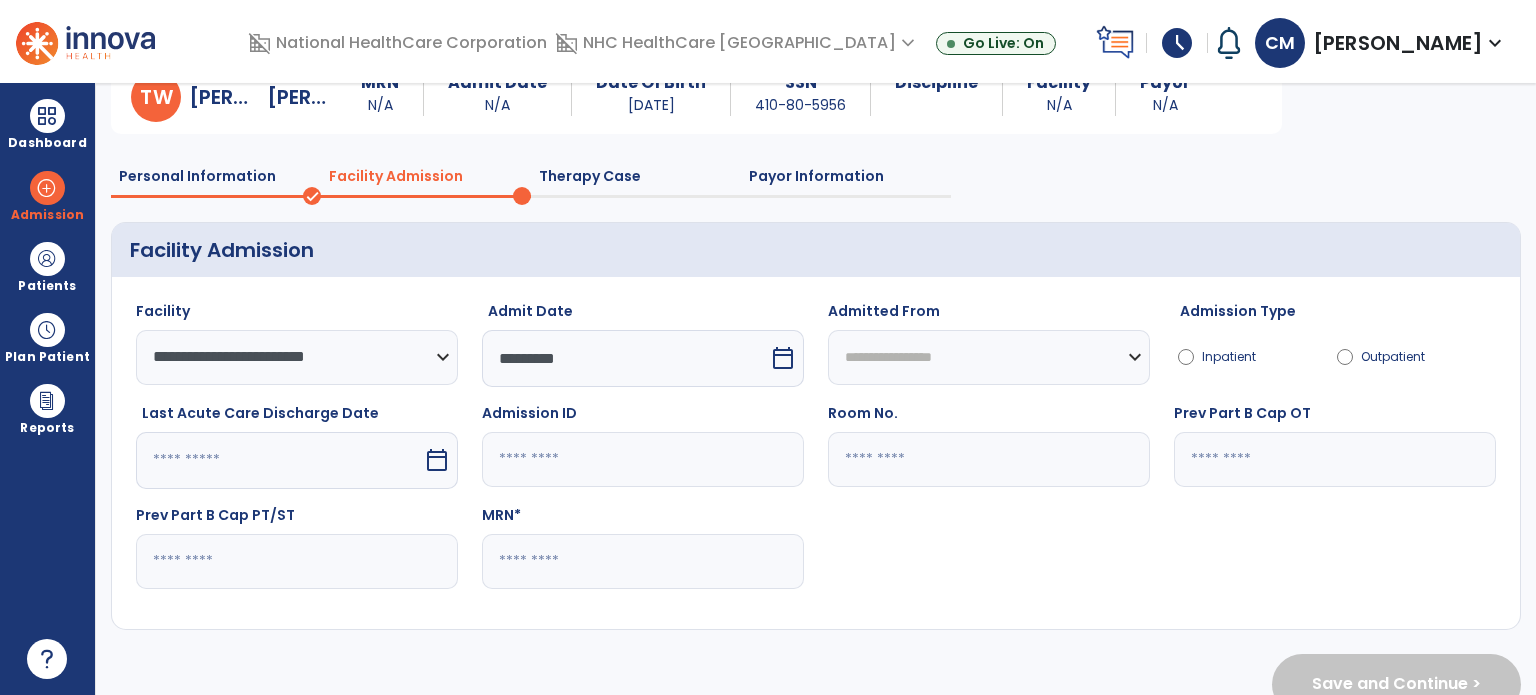scroll, scrollTop: 0, scrollLeft: 0, axis: both 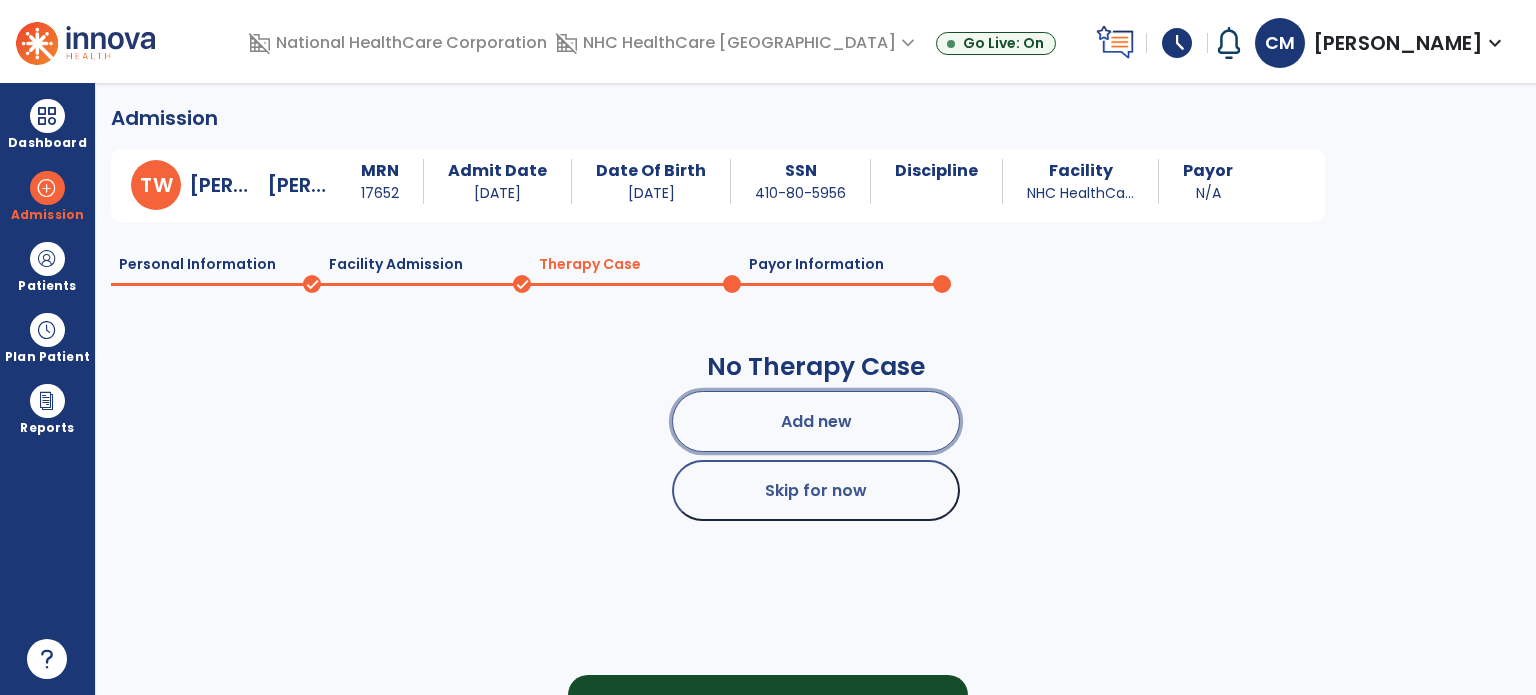 click on "Add new" at bounding box center [816, 421] 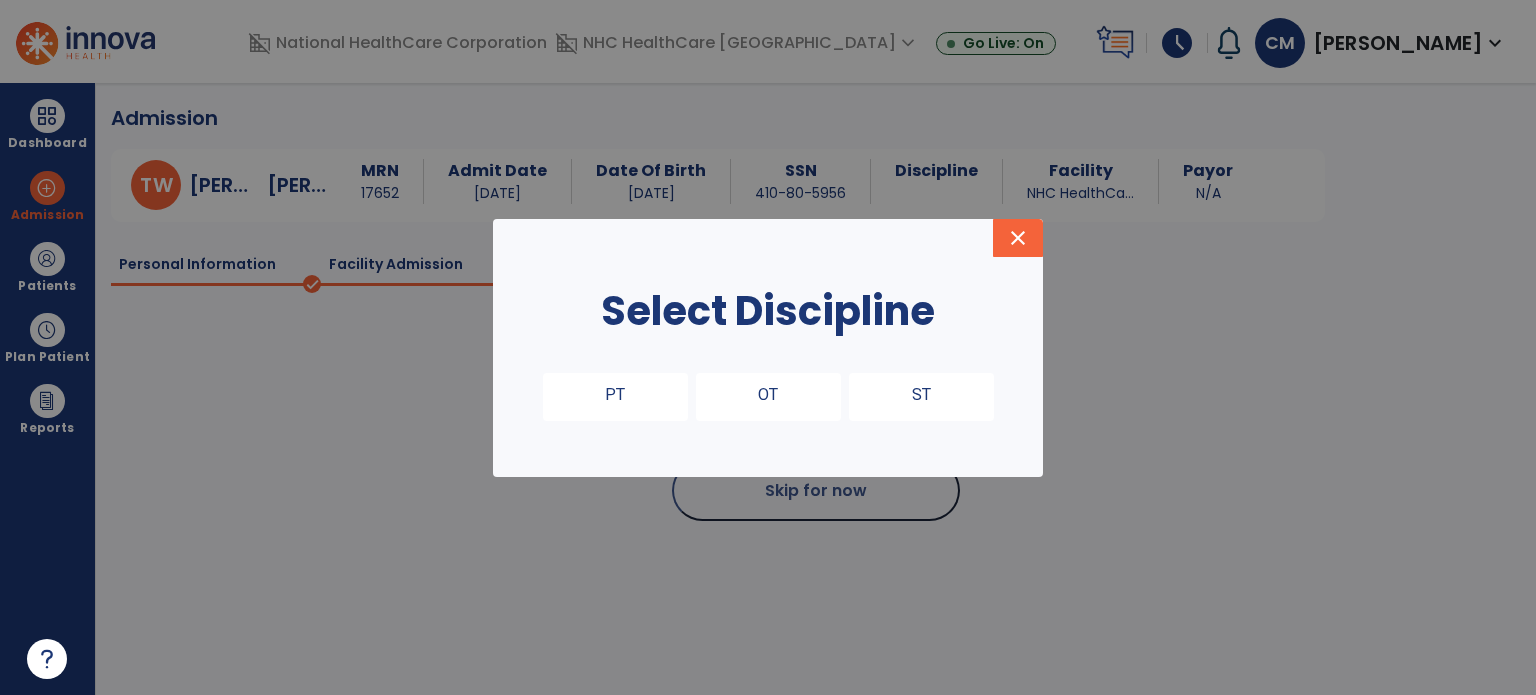 click on "ST" at bounding box center (921, 397) 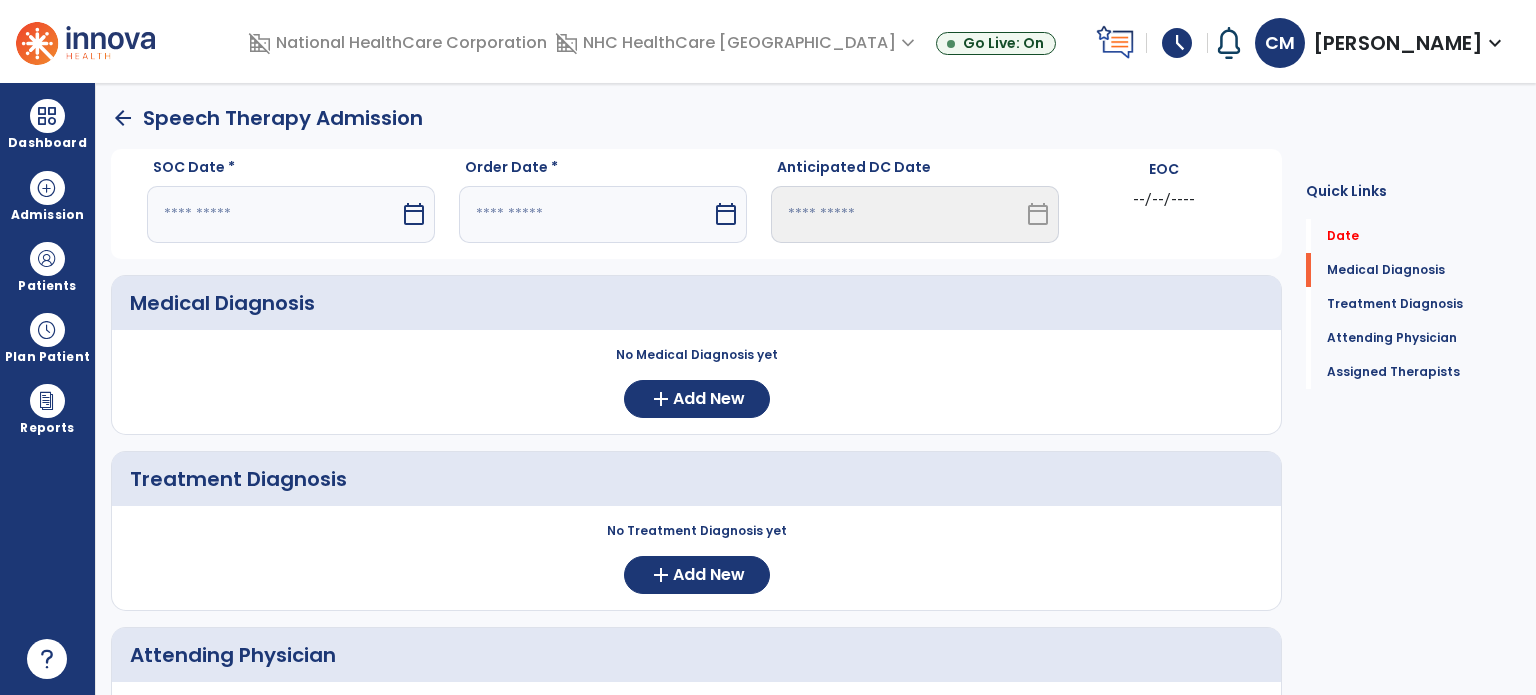 click at bounding box center (273, 214) 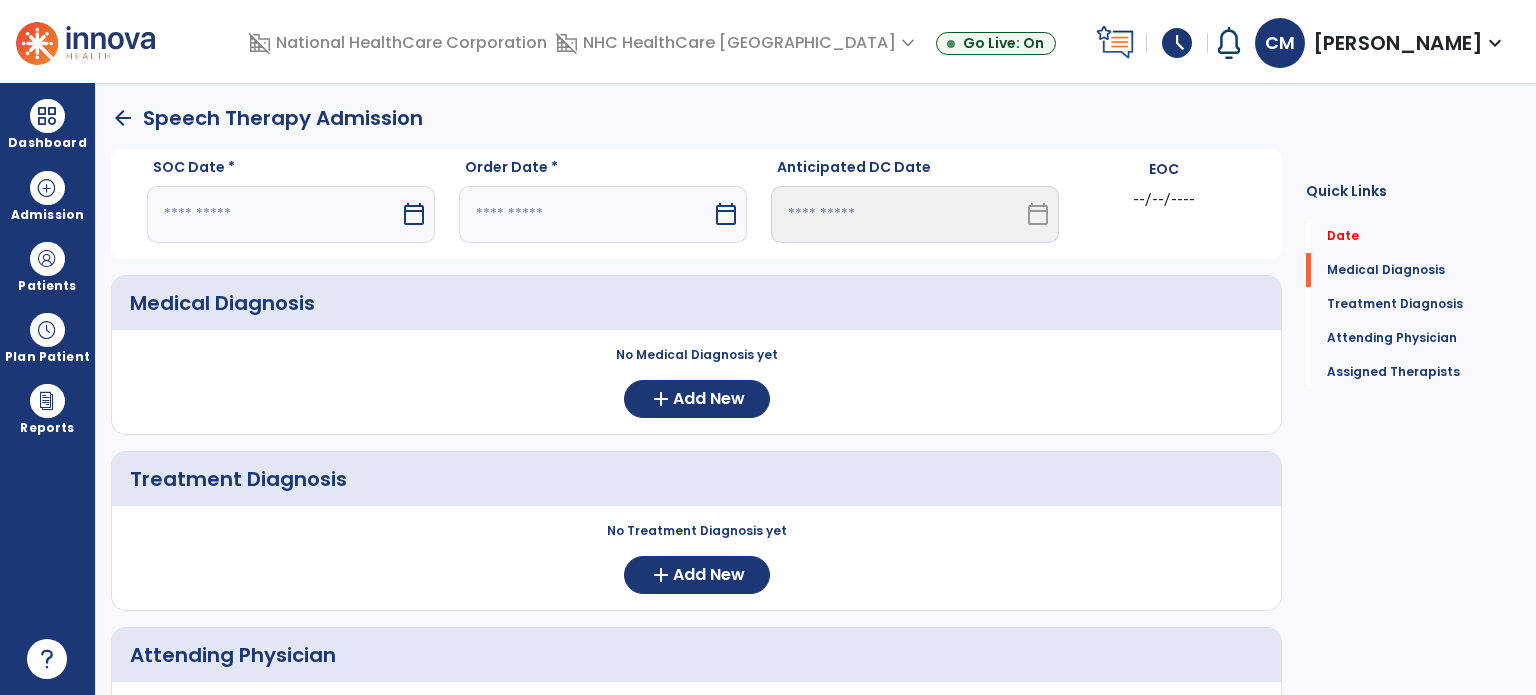 select on "*" 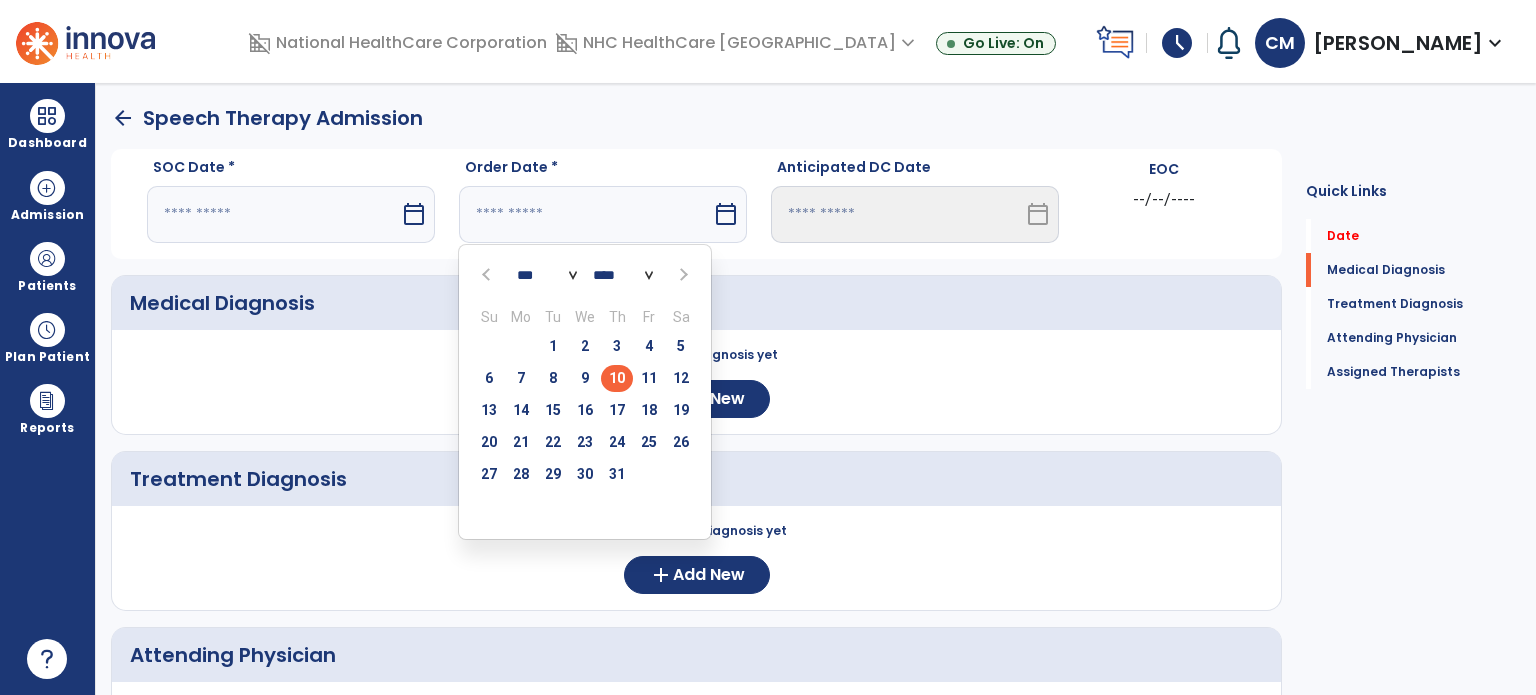 click on "10" at bounding box center (617, 378) 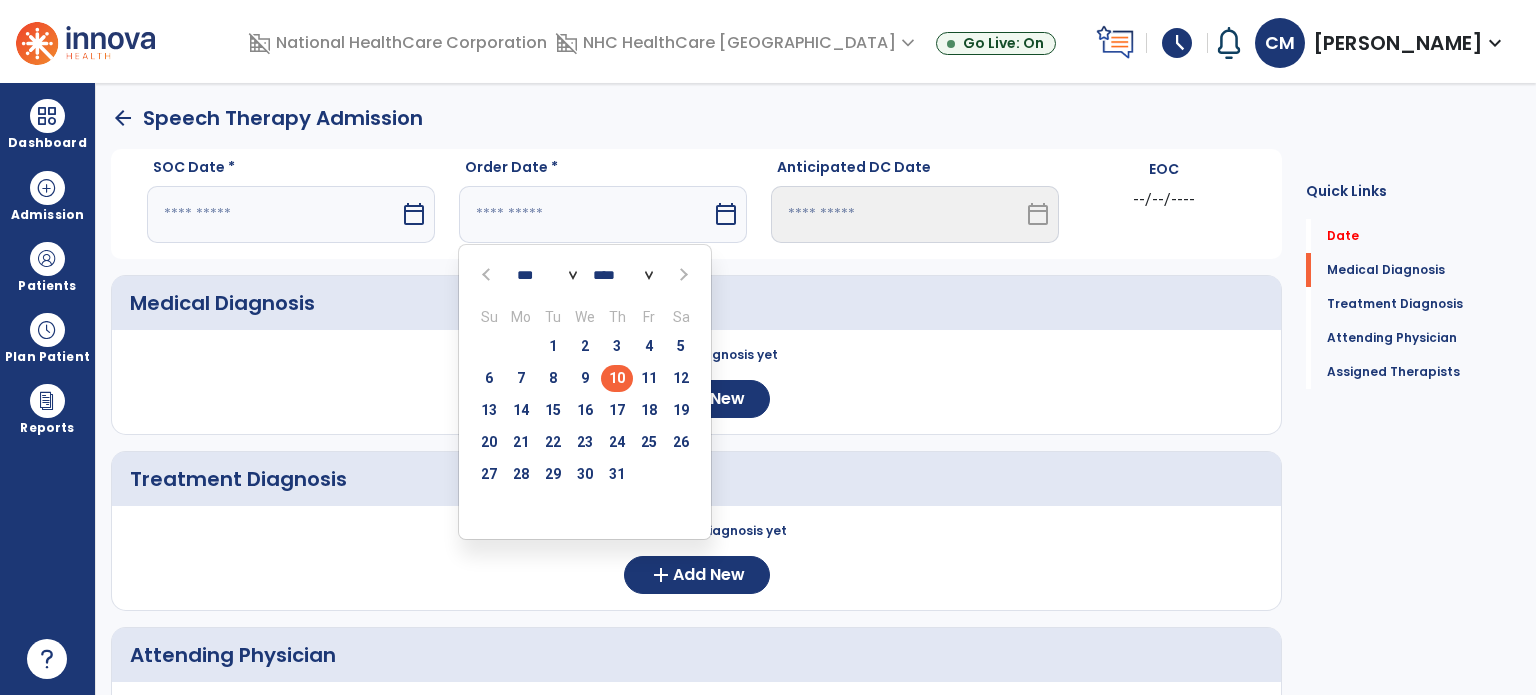 type on "*********" 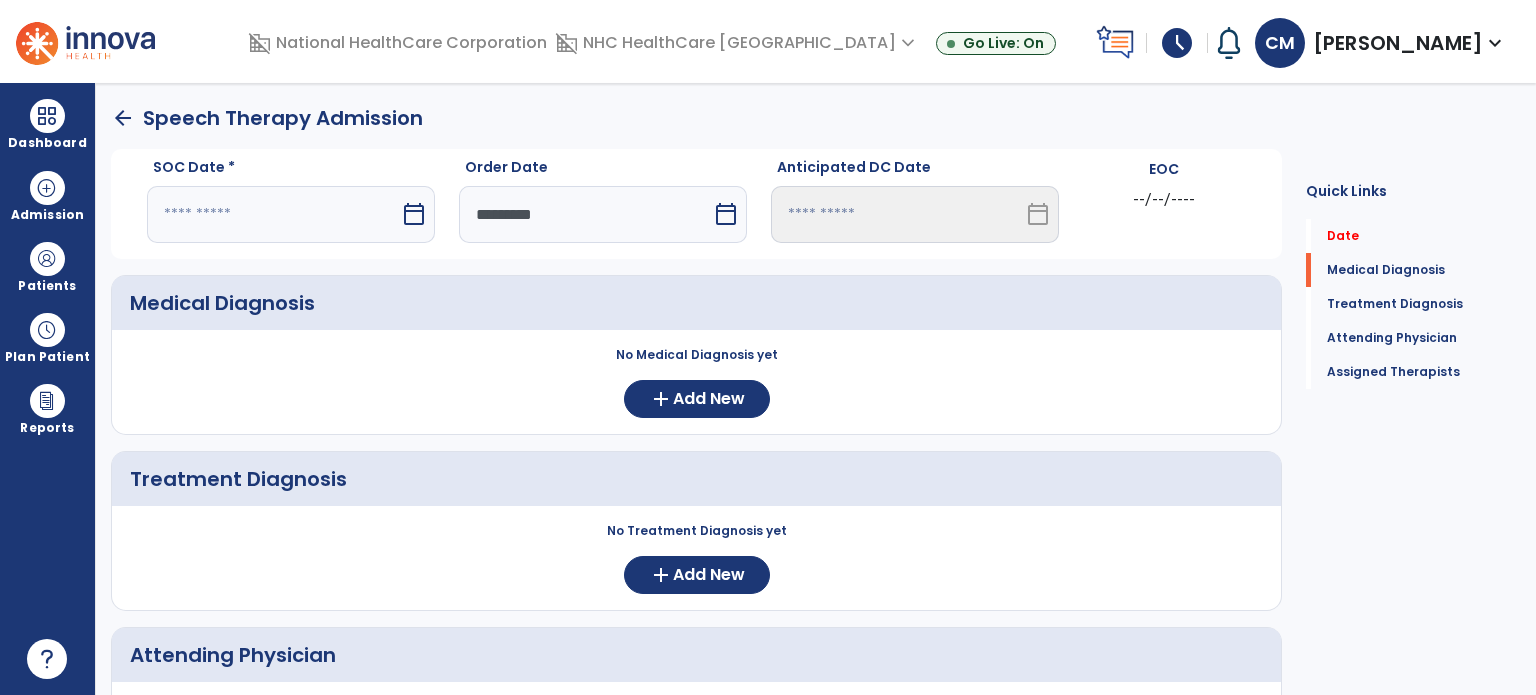 click on "calendar_today" at bounding box center [414, 214] 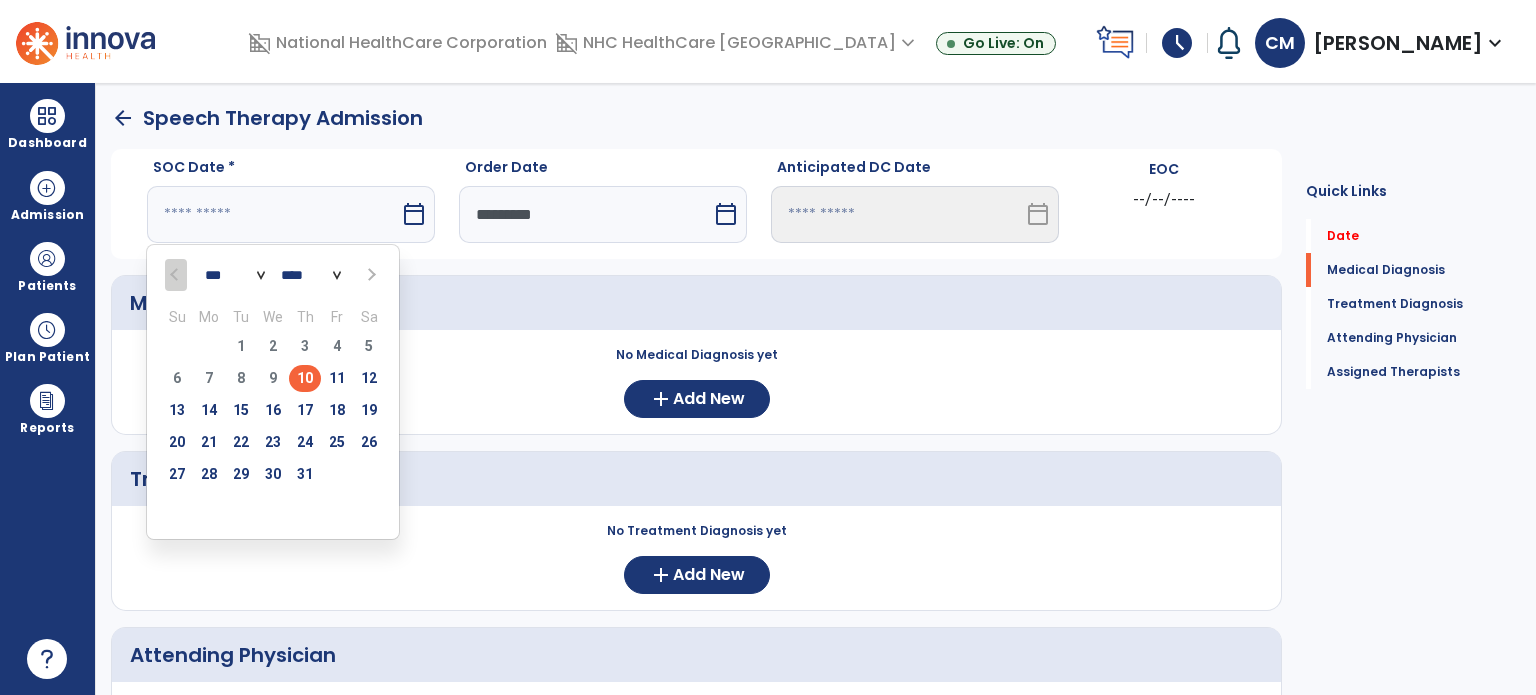 click on "10" at bounding box center (305, 378) 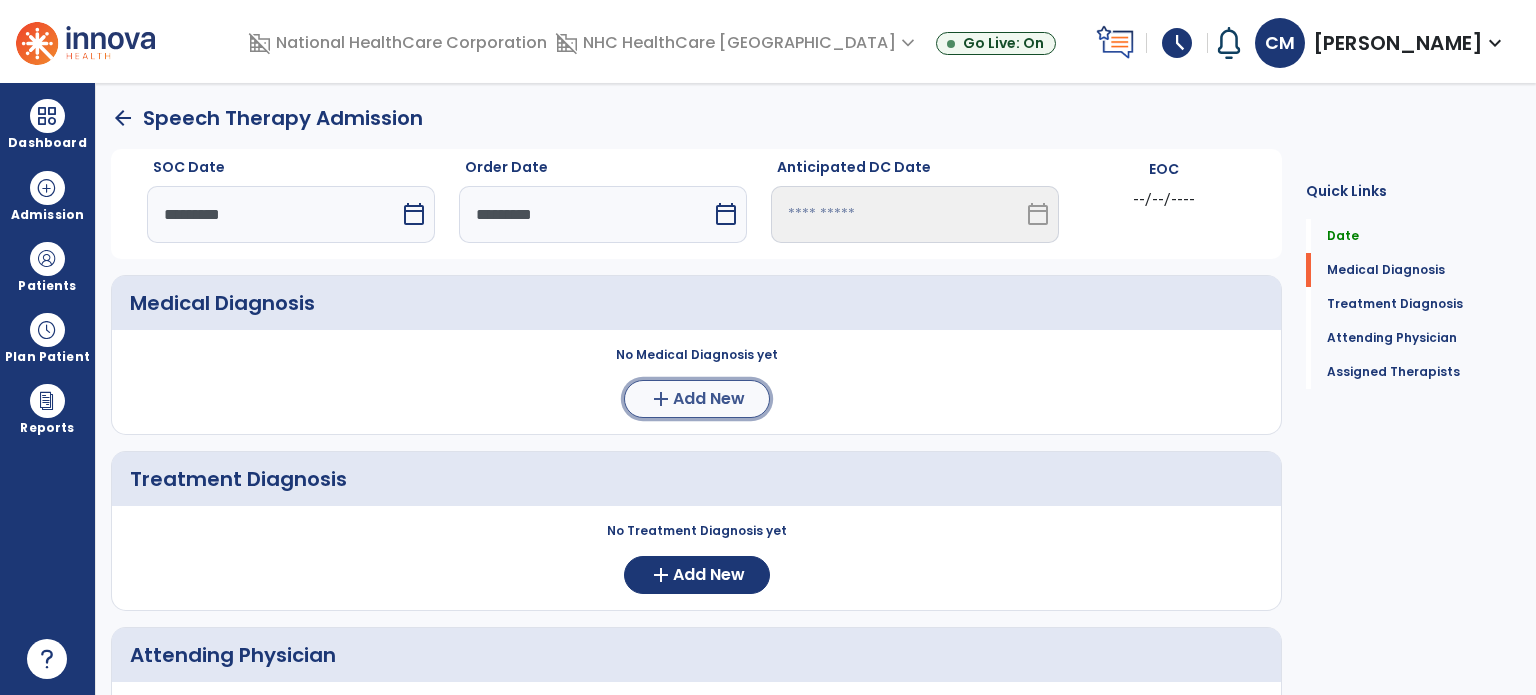 click on "Add New" 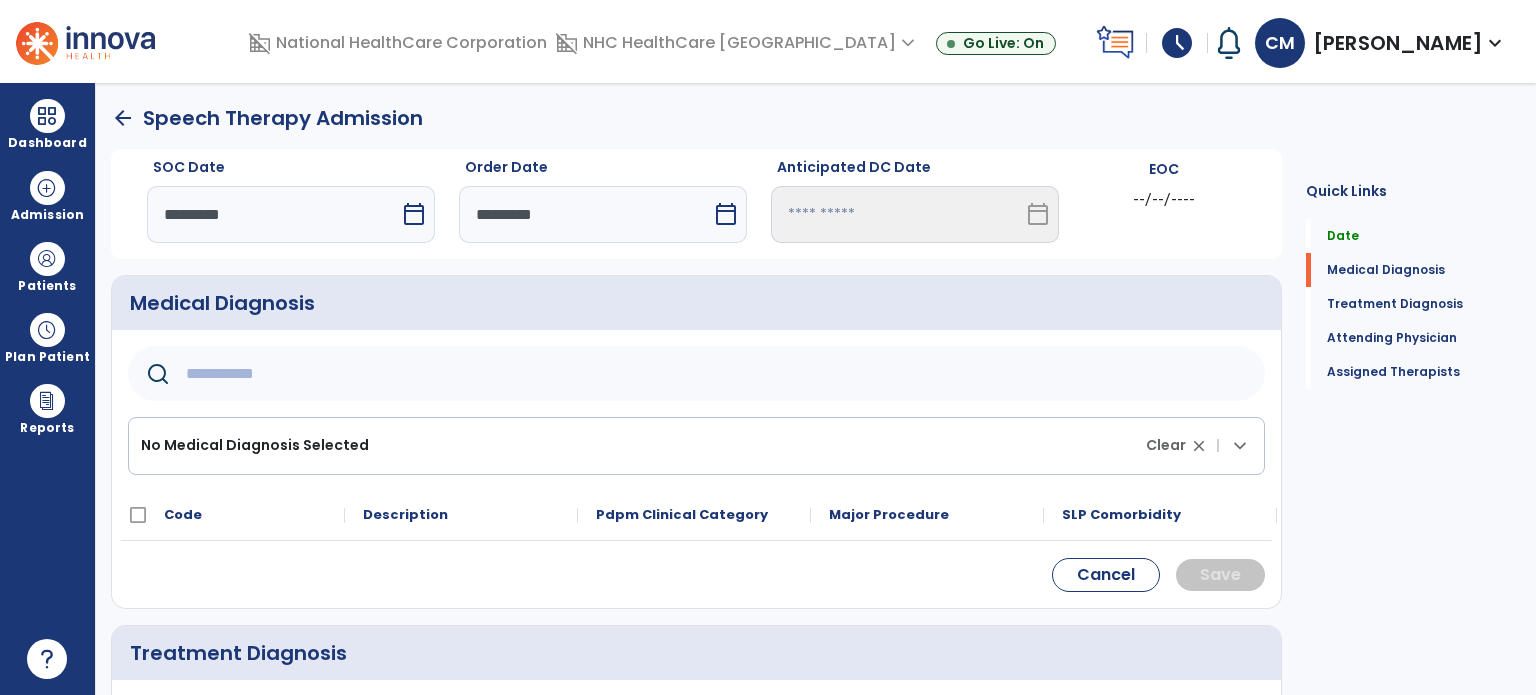 click 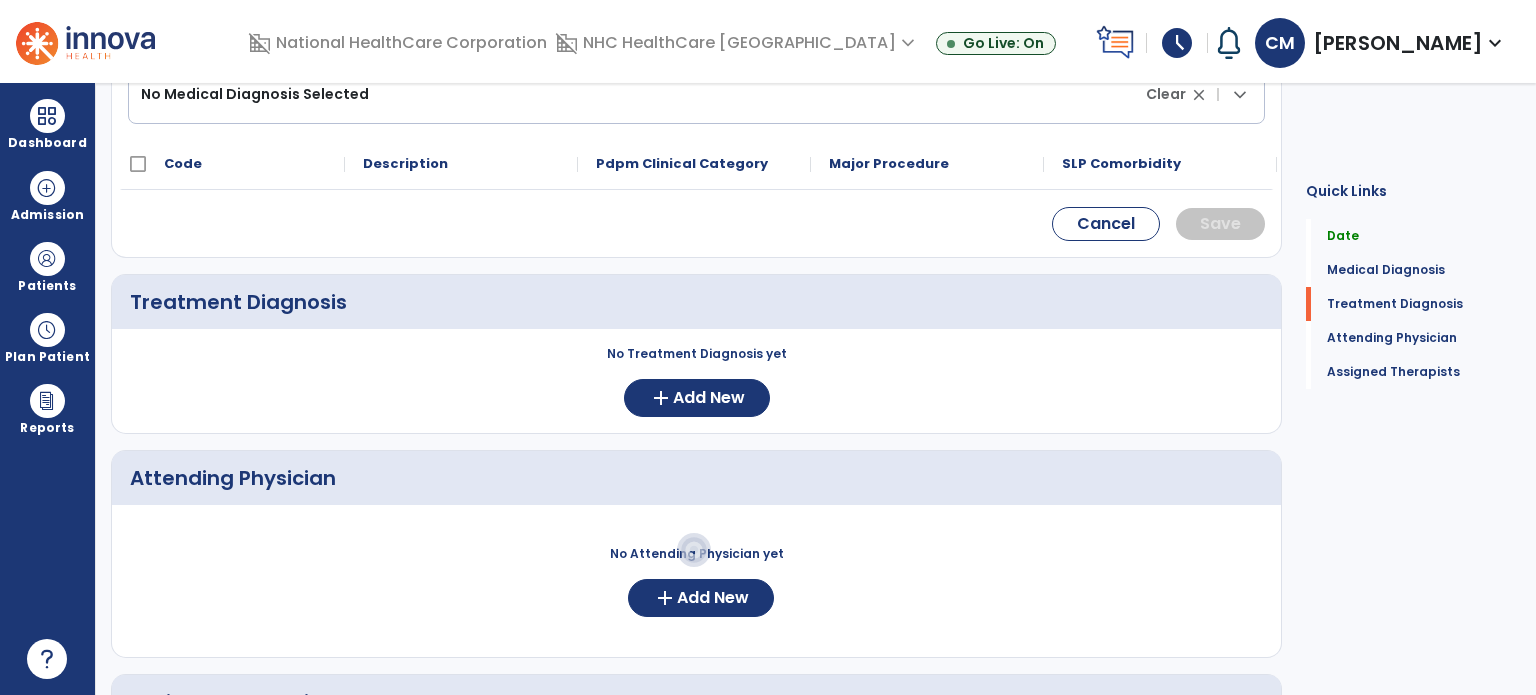 scroll, scrollTop: 352, scrollLeft: 0, axis: vertical 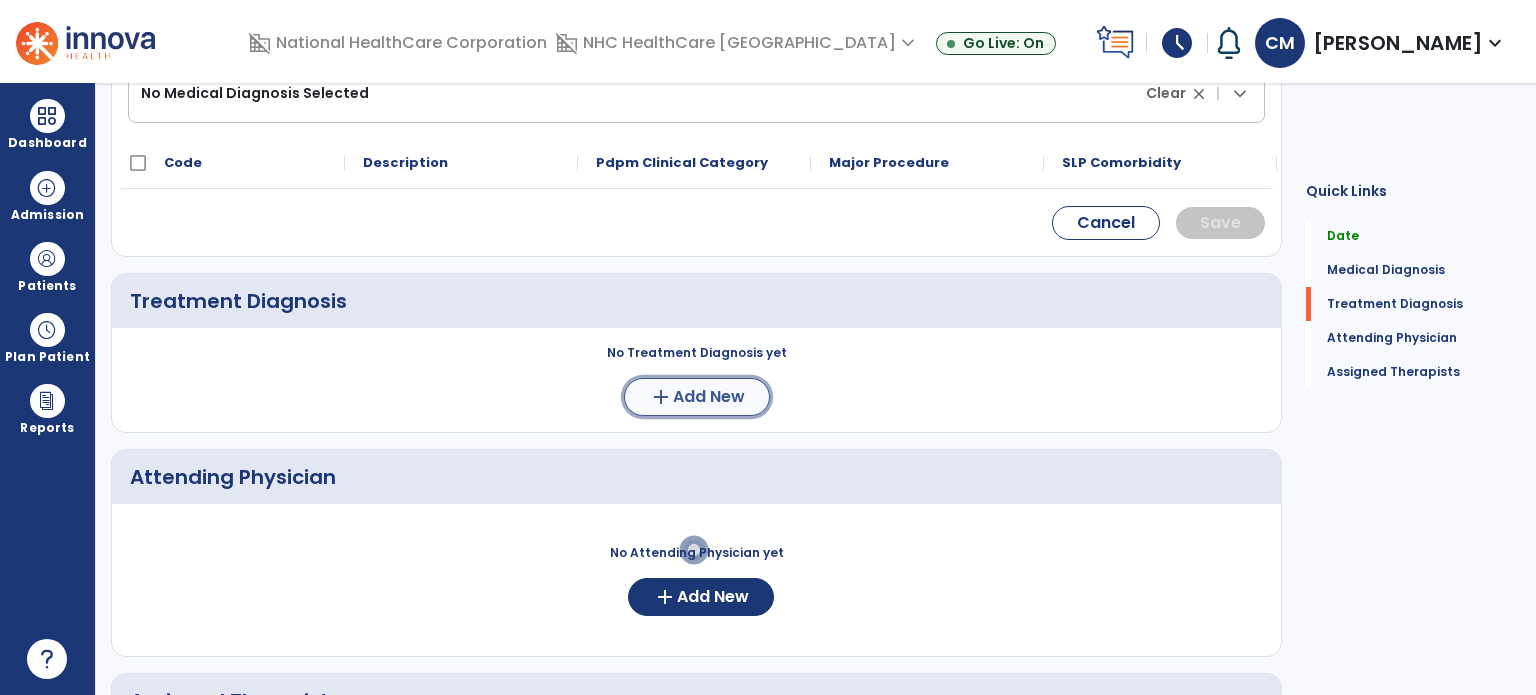 click on "Add New" 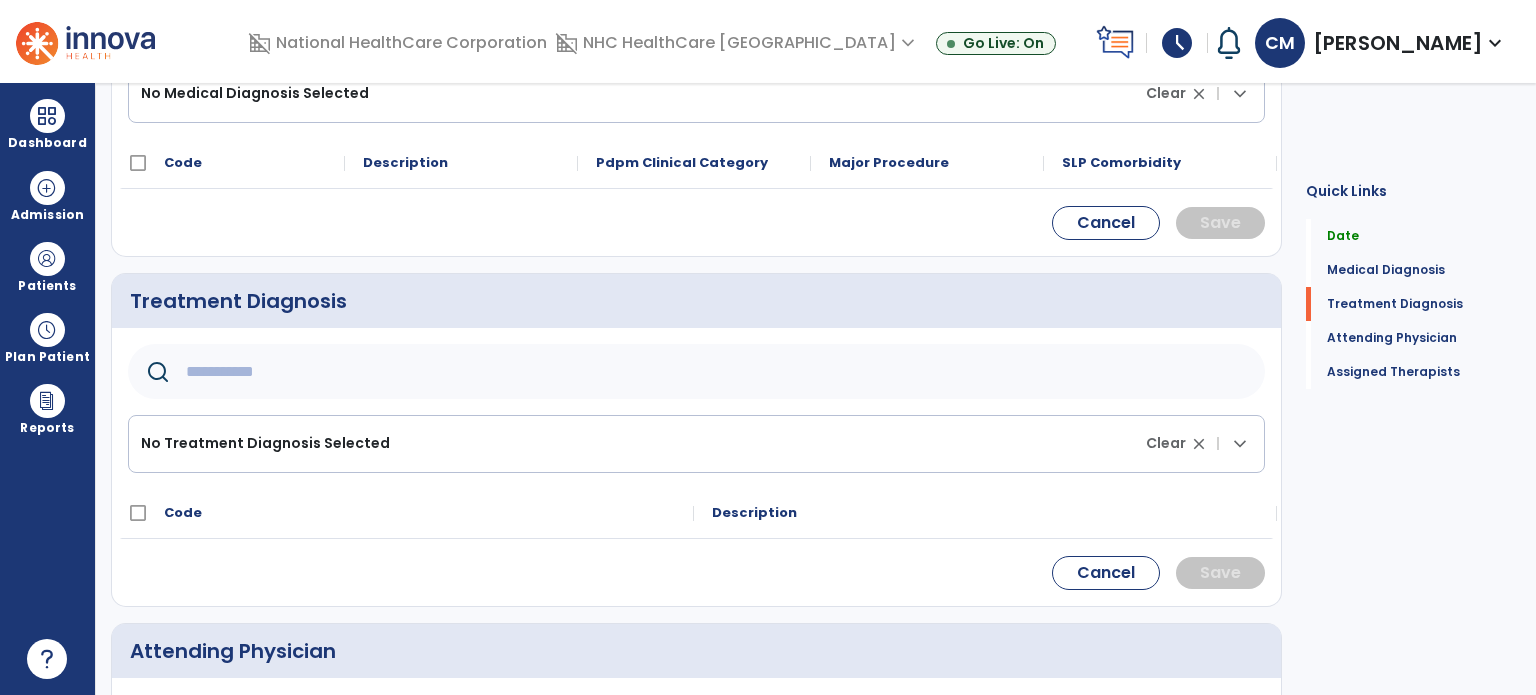 click 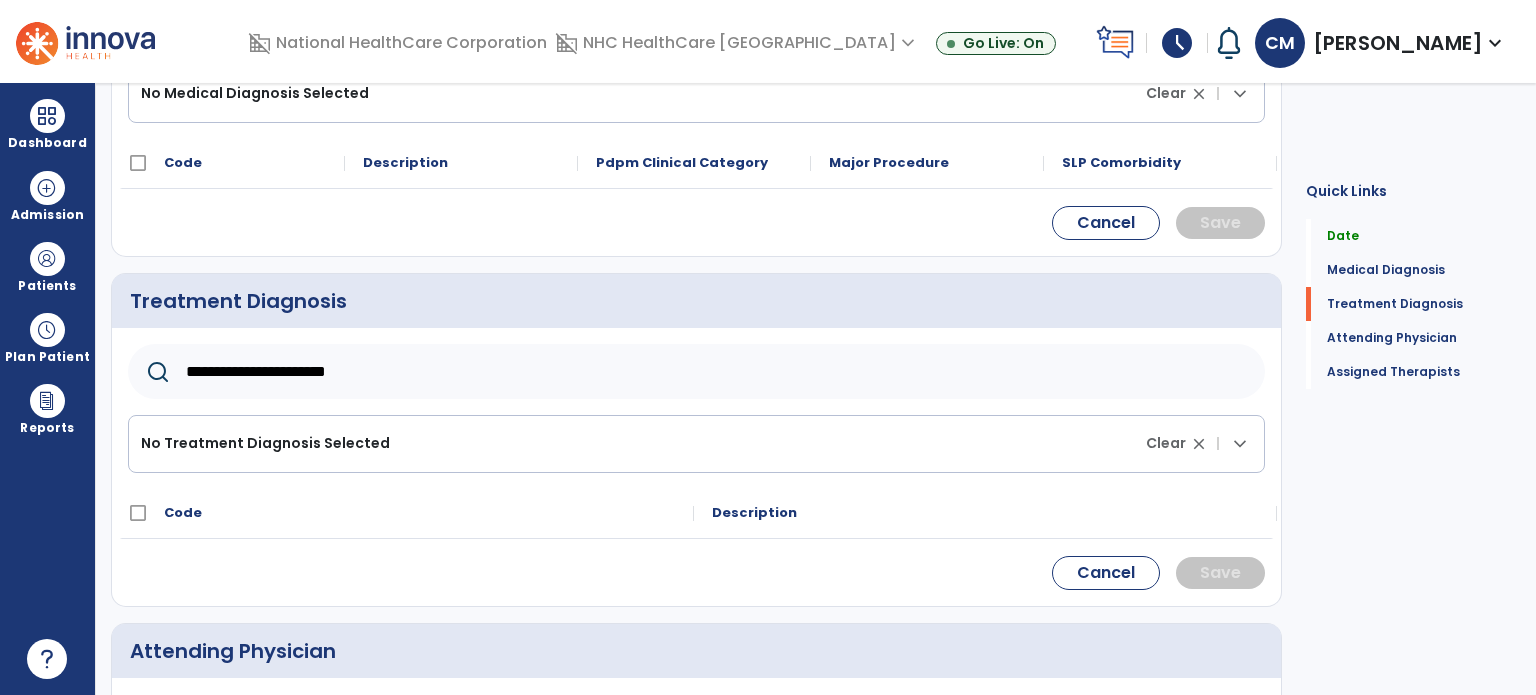 drag, startPoint x: 444, startPoint y: 350, endPoint x: 27, endPoint y: 372, distance: 417.57993 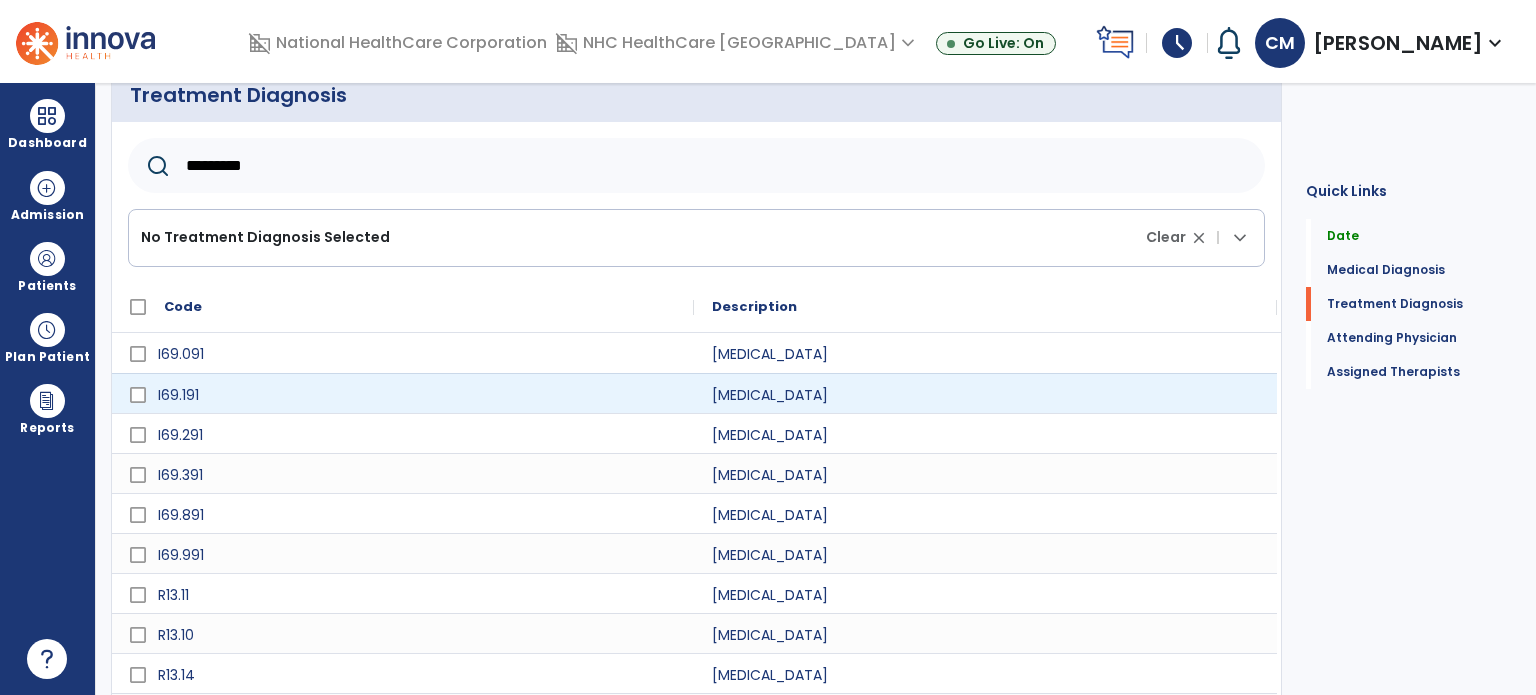 scroll, scrollTop: 639, scrollLeft: 0, axis: vertical 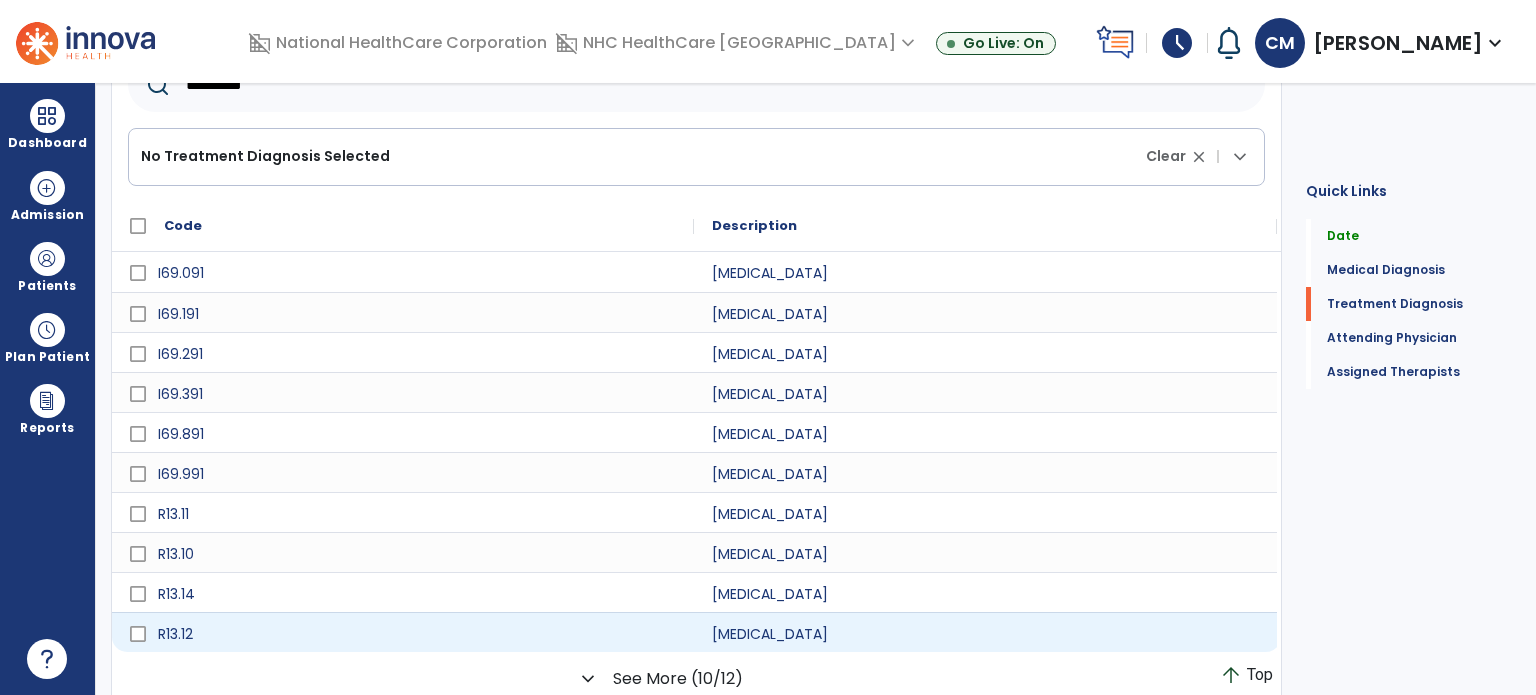 type on "*********" 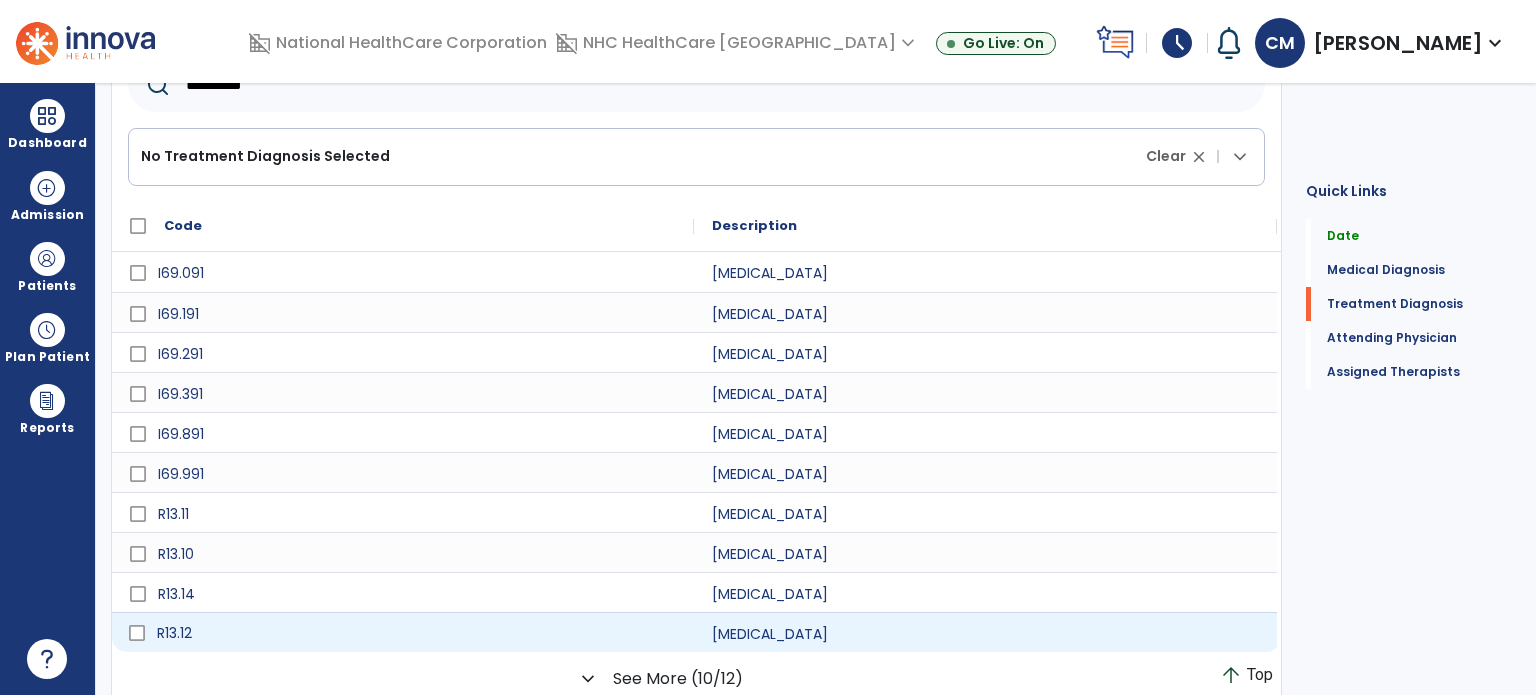 click on "R13.12" at bounding box center (417, 633) 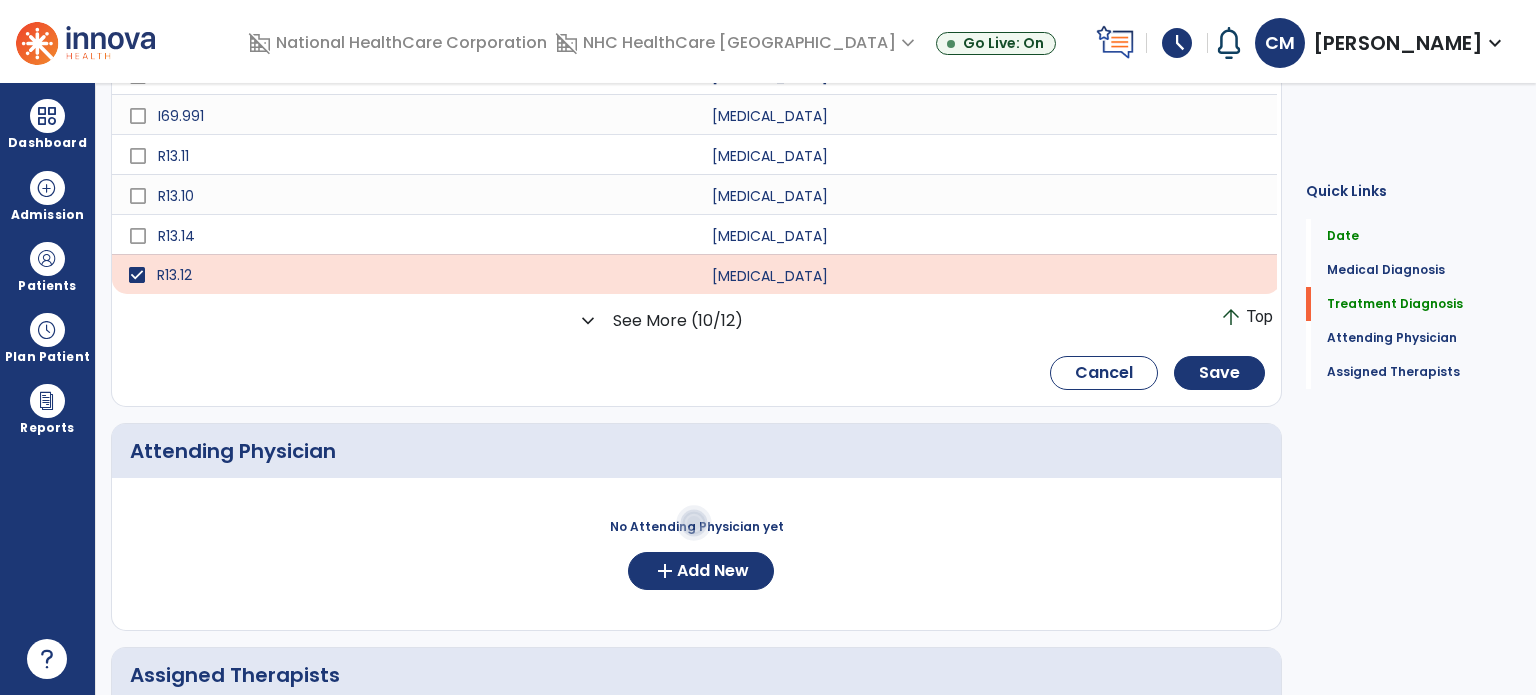 scroll, scrollTop: 1003, scrollLeft: 0, axis: vertical 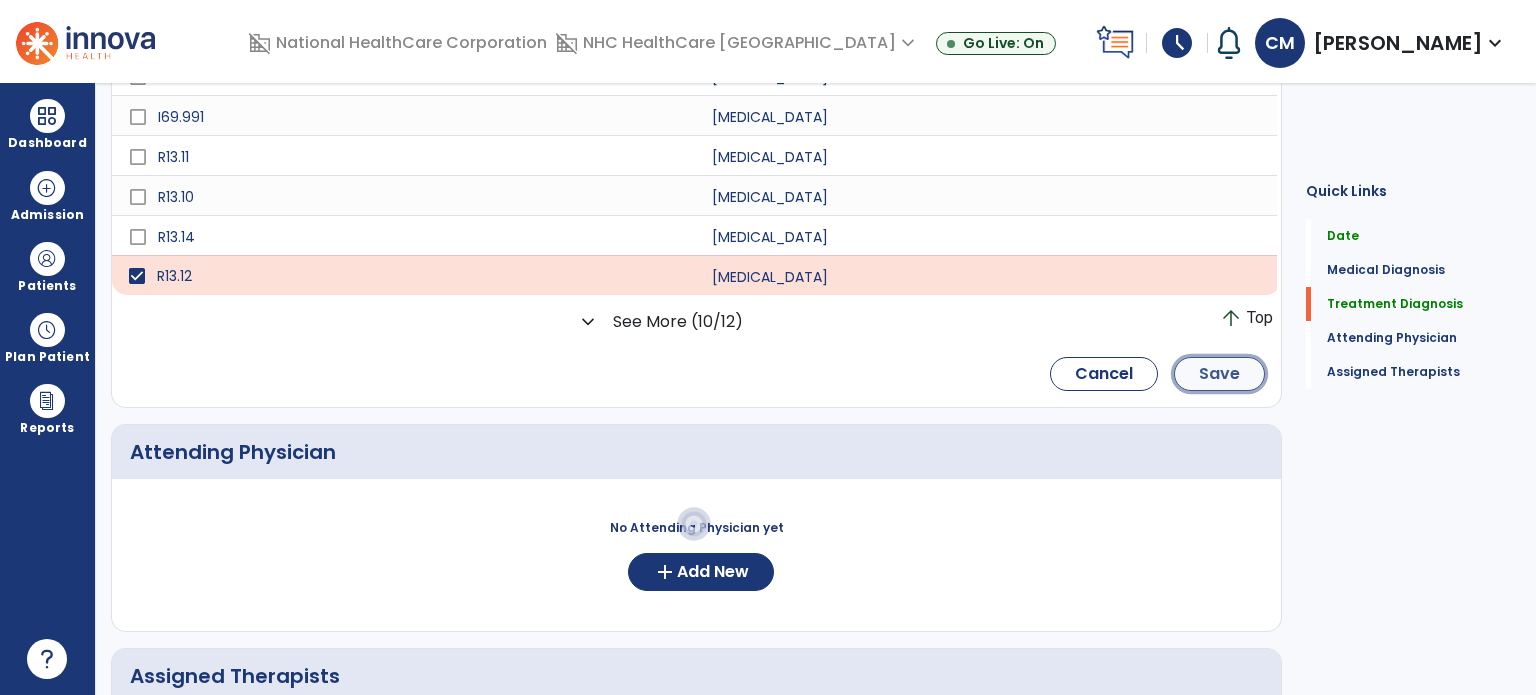 click on "Save" 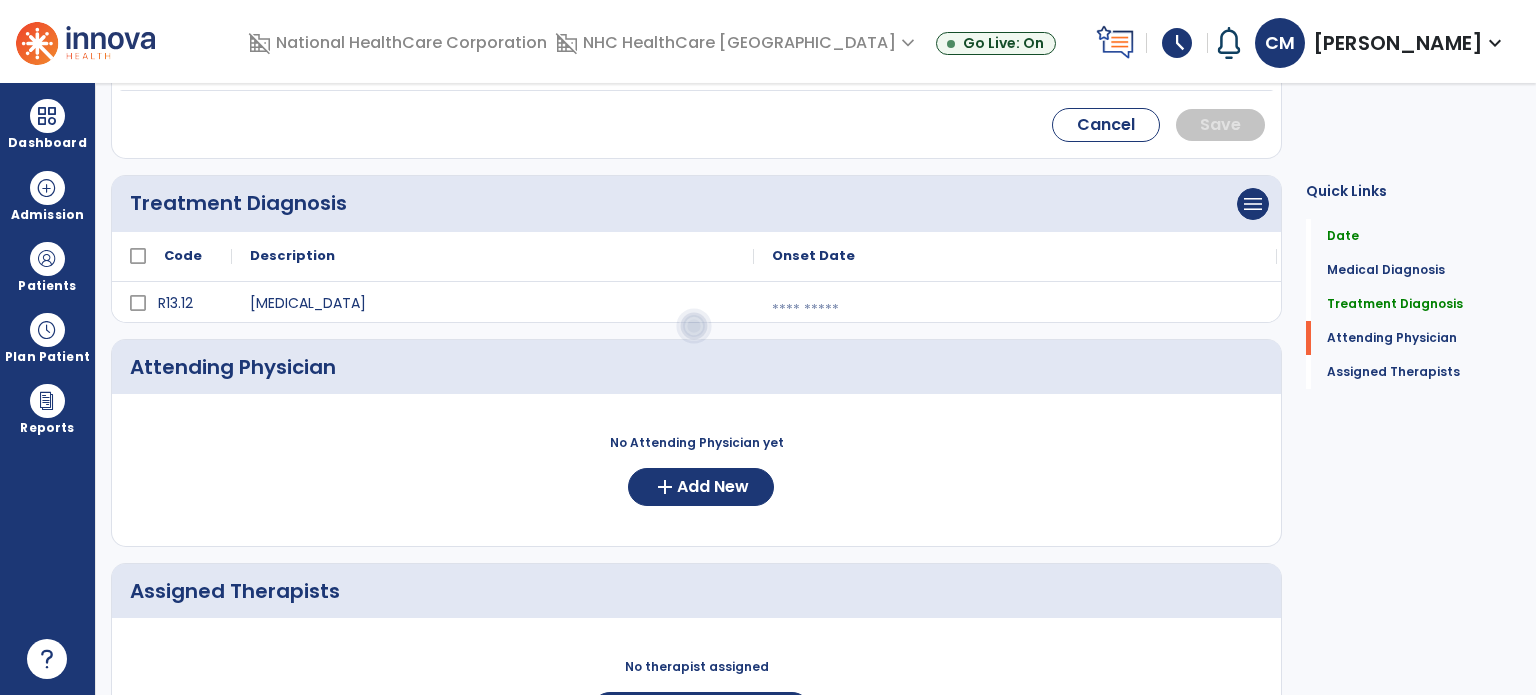 scroll, scrollTop: 614, scrollLeft: 0, axis: vertical 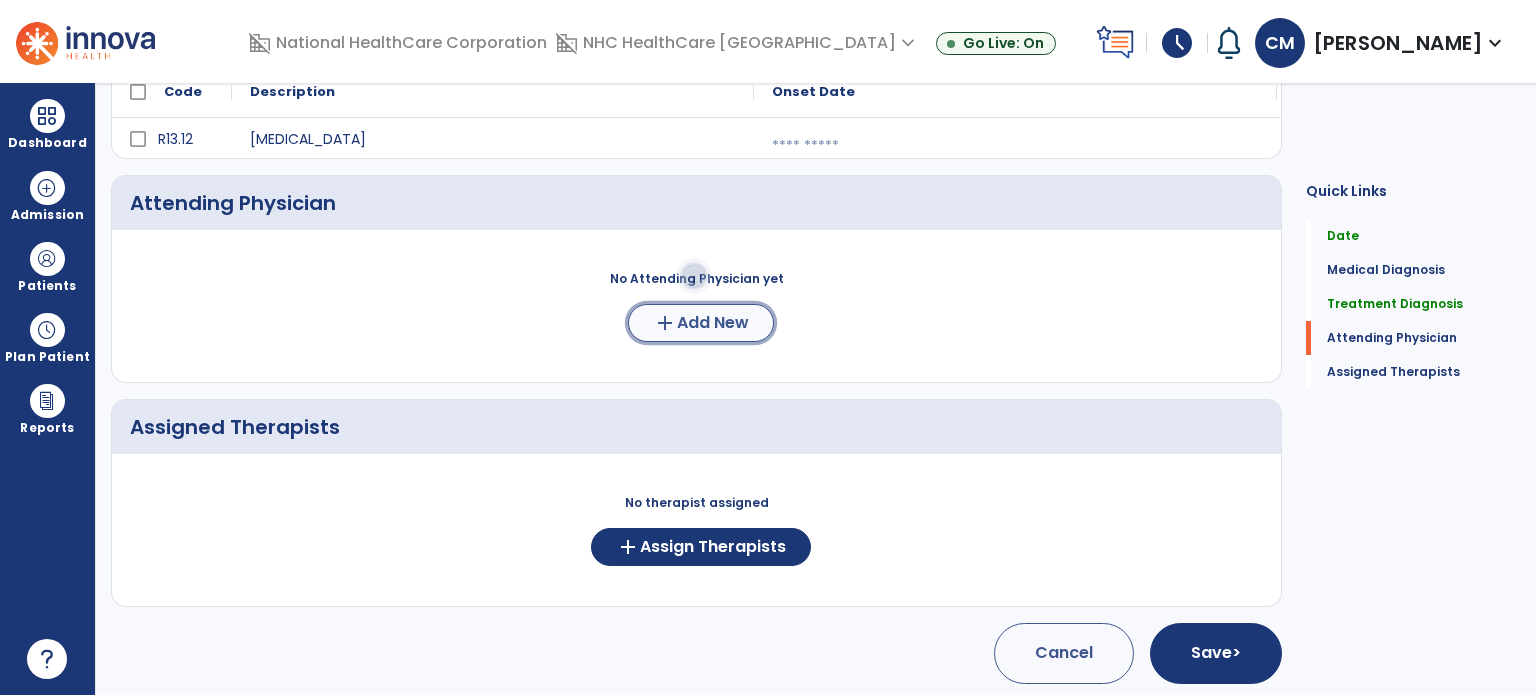 click on "Add New" 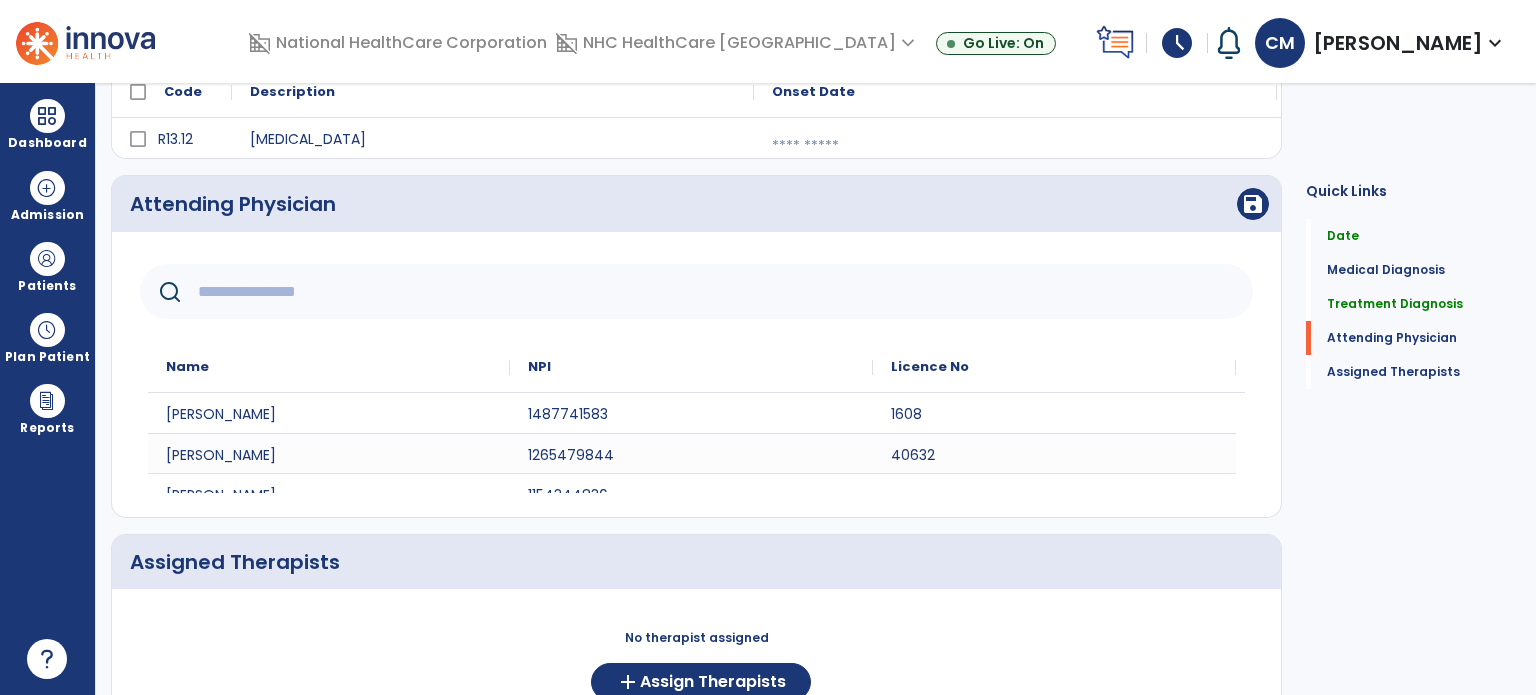 click 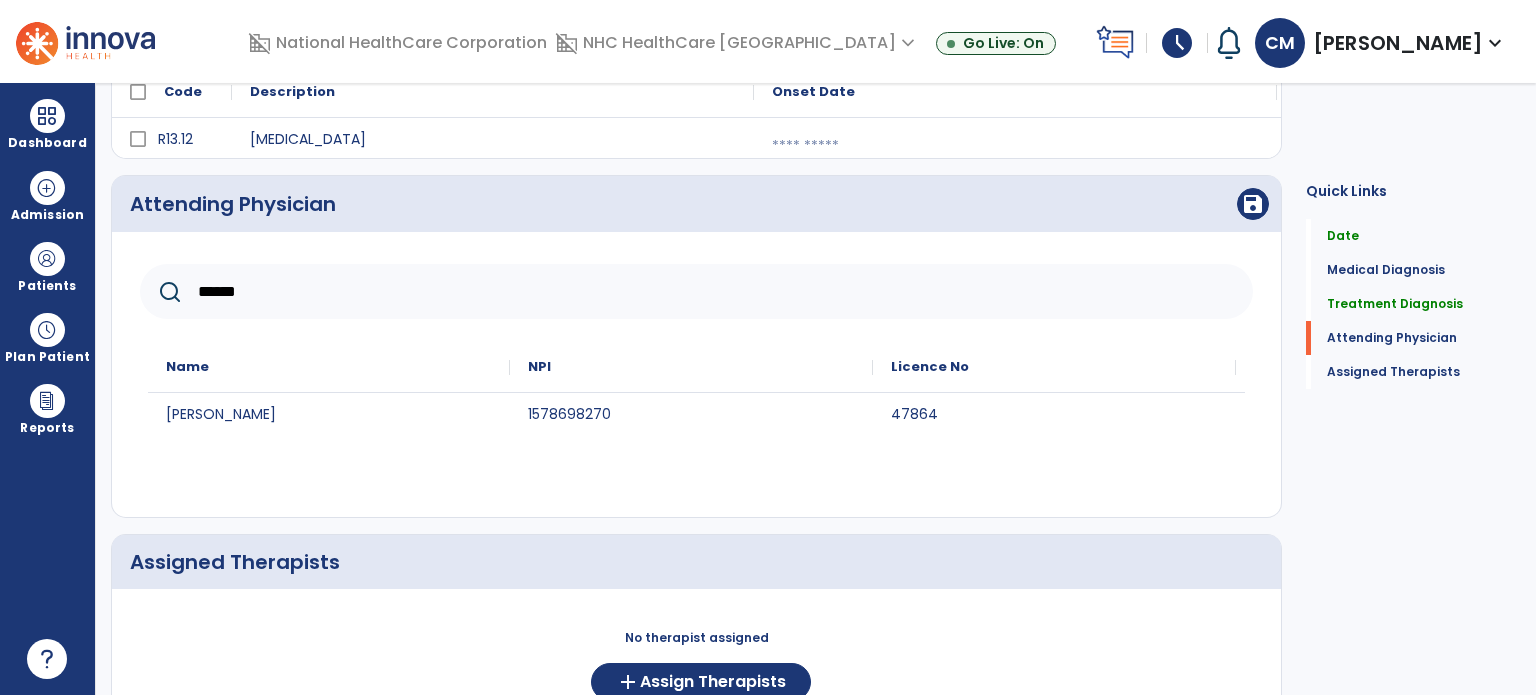 type on "******" 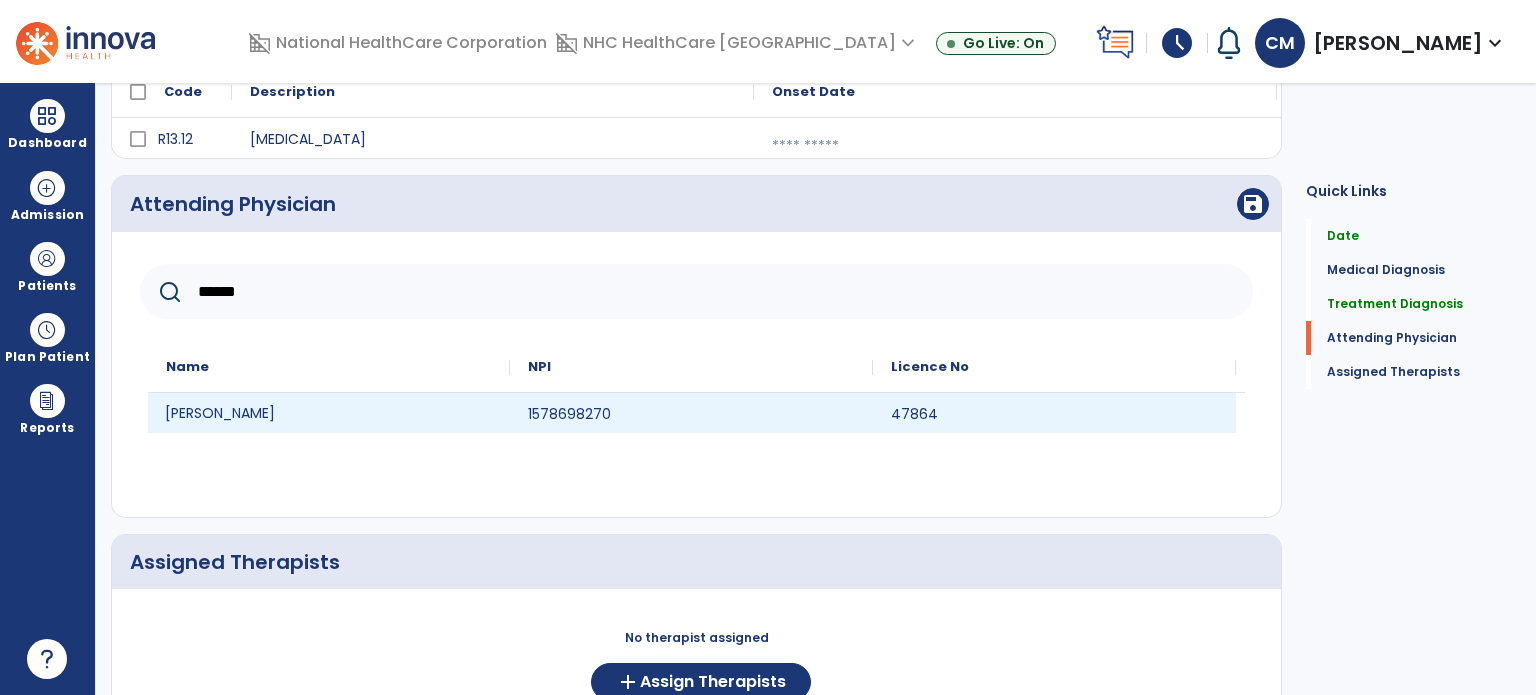 click on "[PERSON_NAME]" 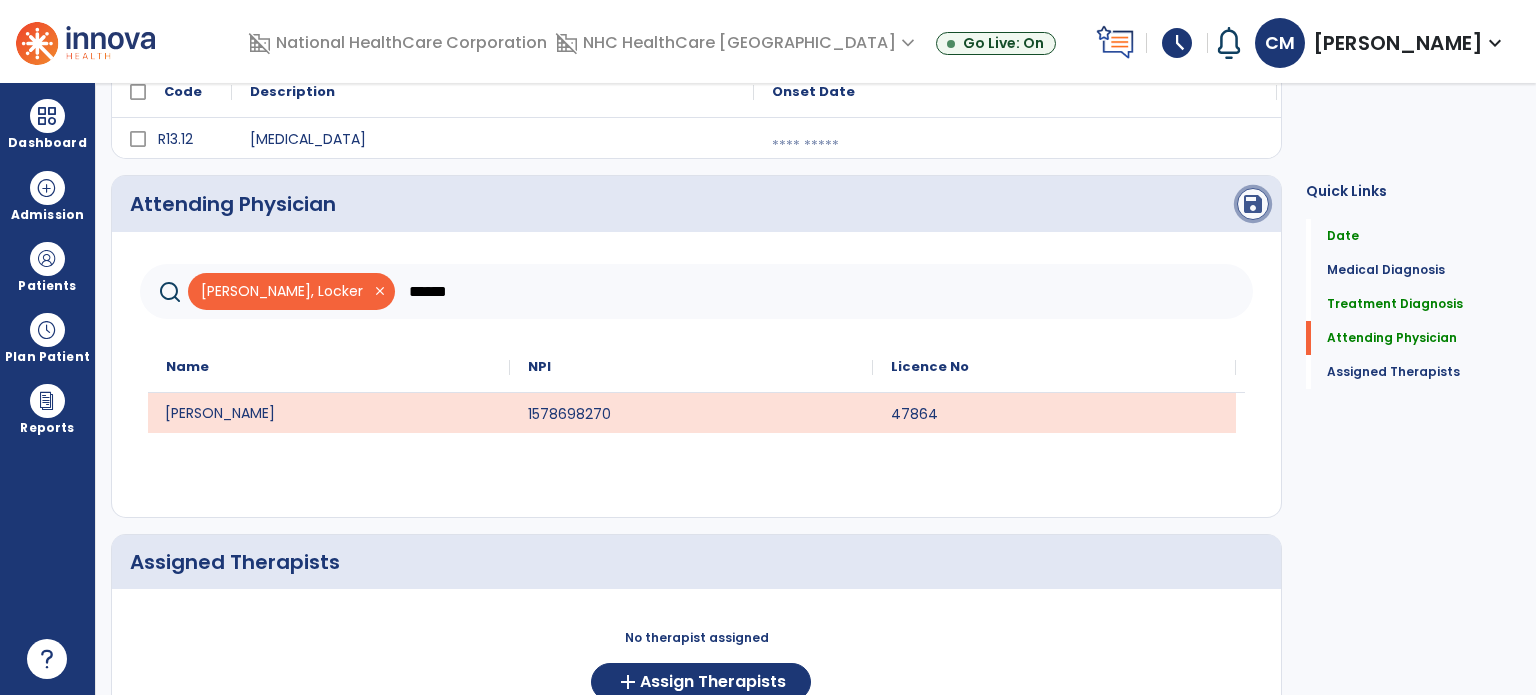 click on "save" 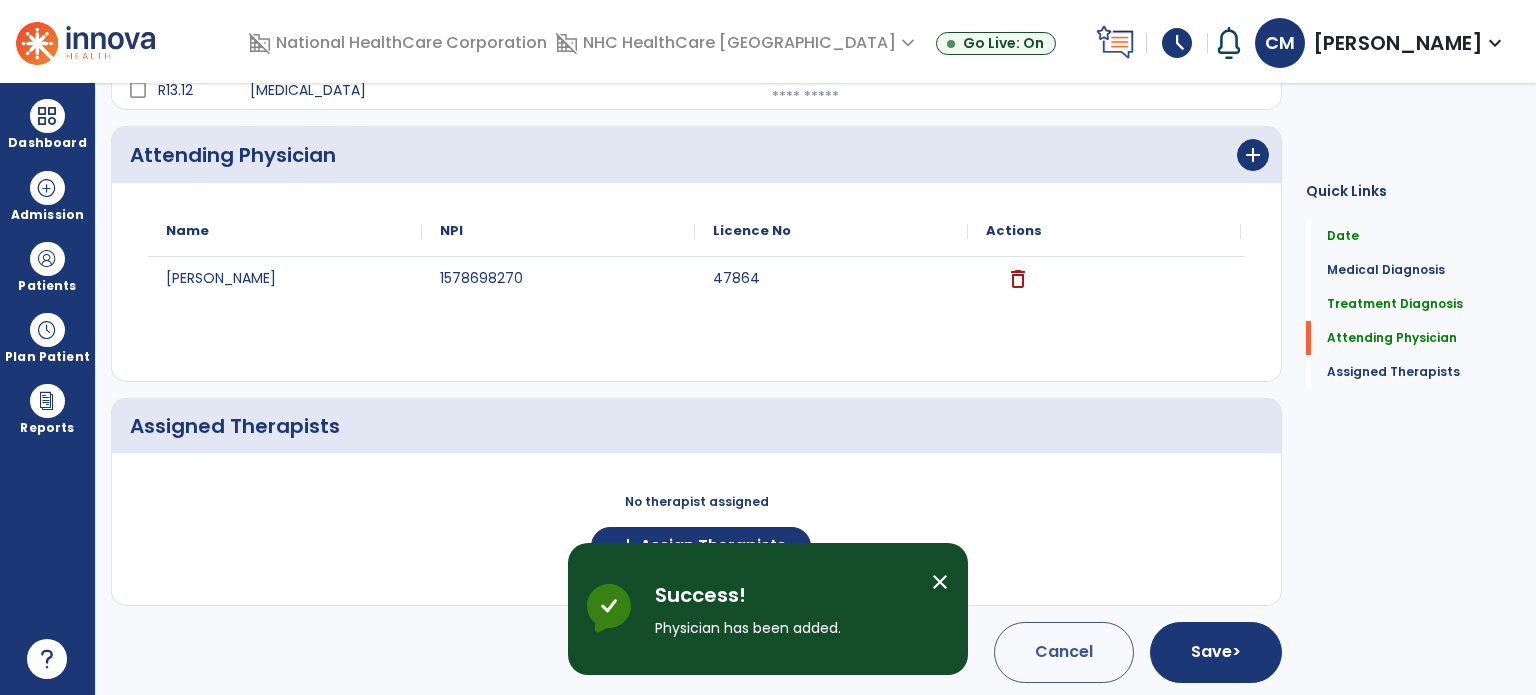 scroll, scrollTop: 649, scrollLeft: 0, axis: vertical 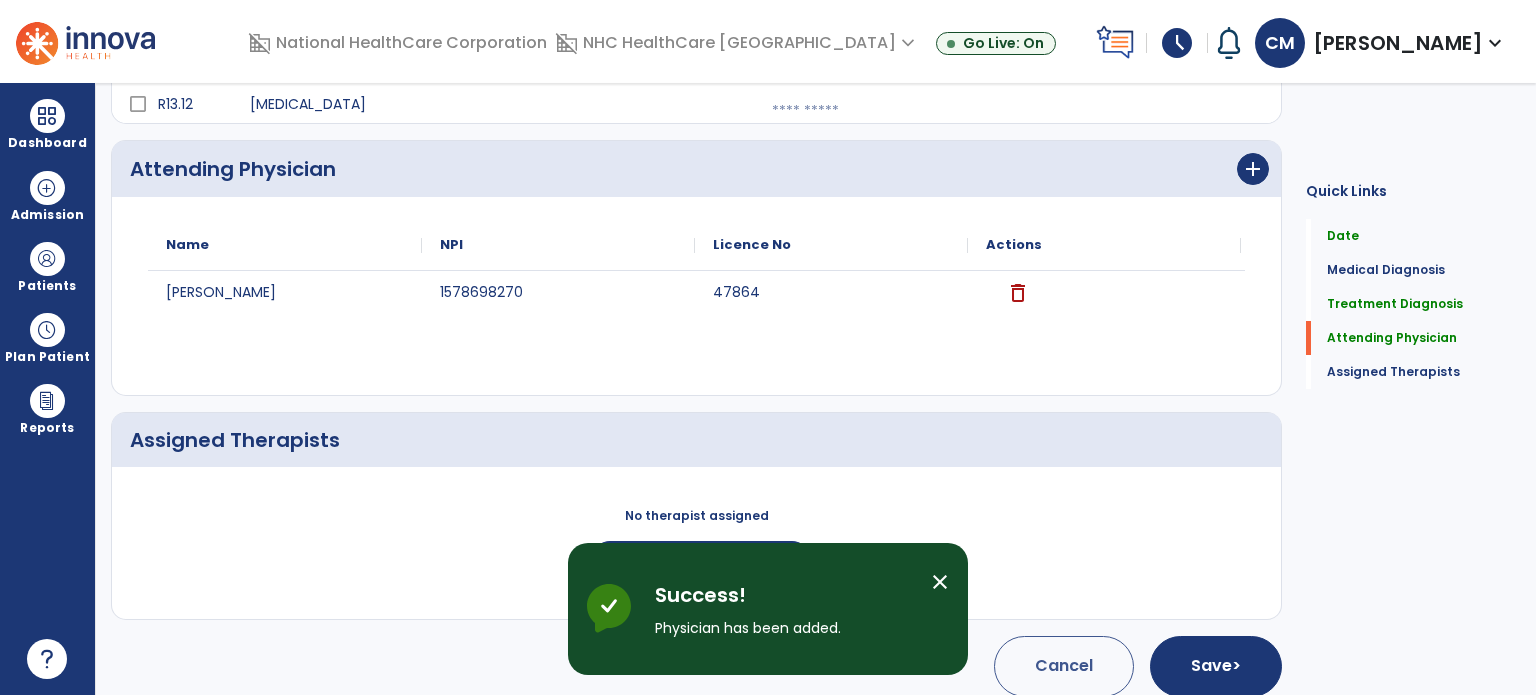 click on "close" at bounding box center (940, 582) 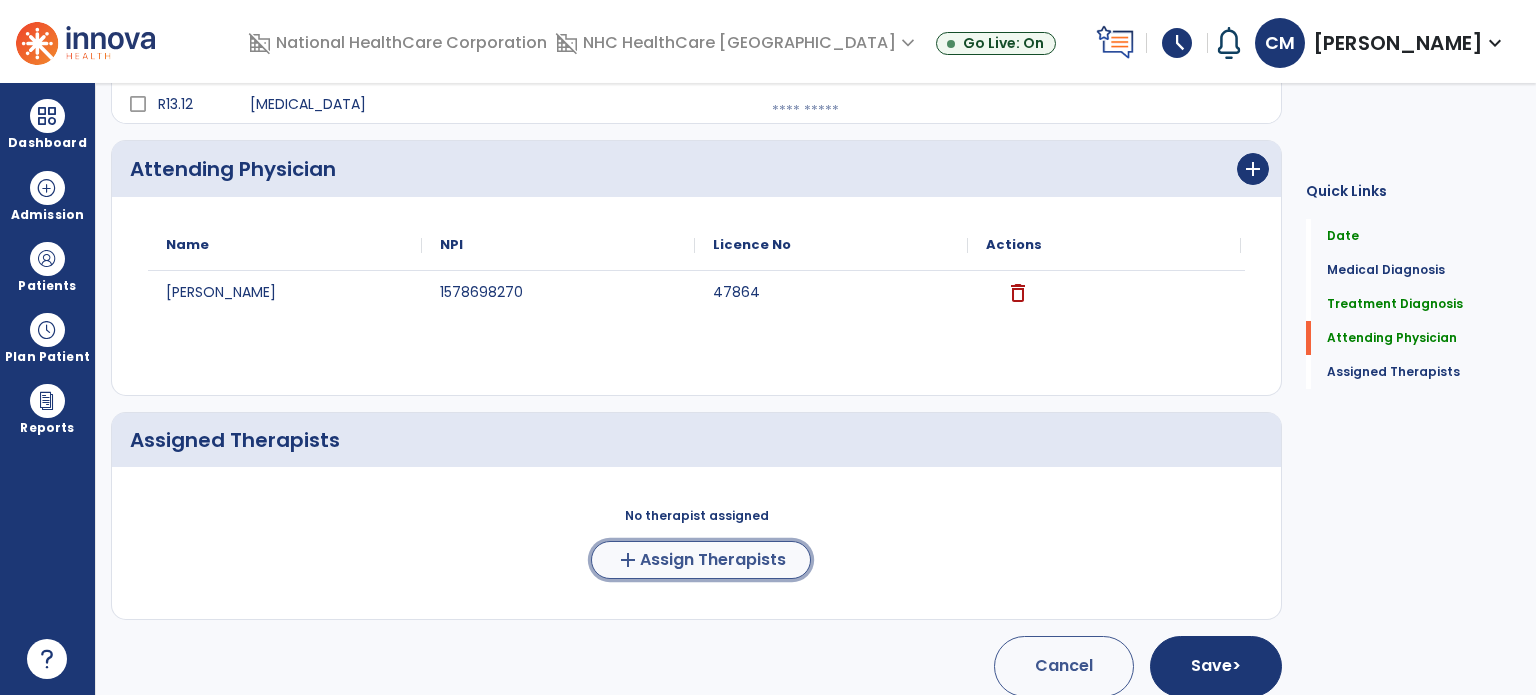 click on "Assign Therapists" 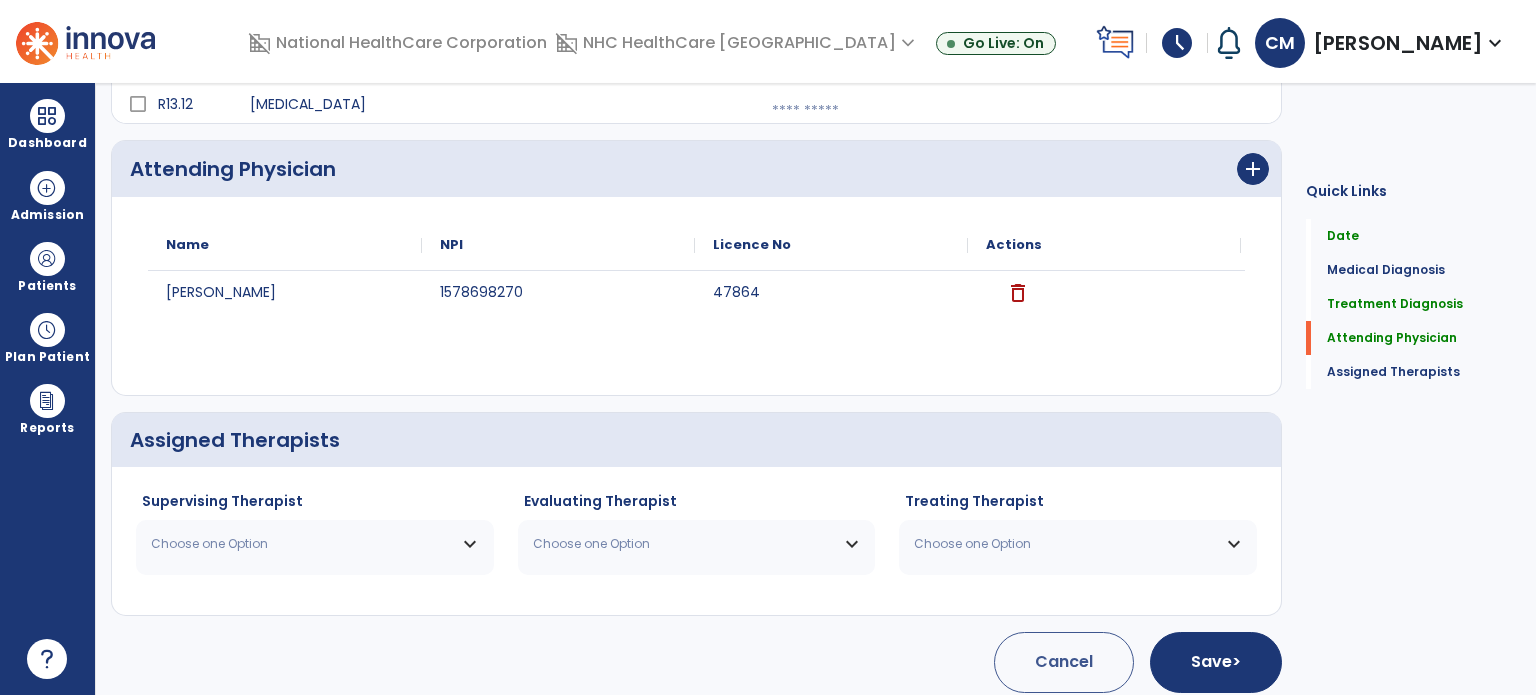 click on "Choose one Option" at bounding box center [302, 544] 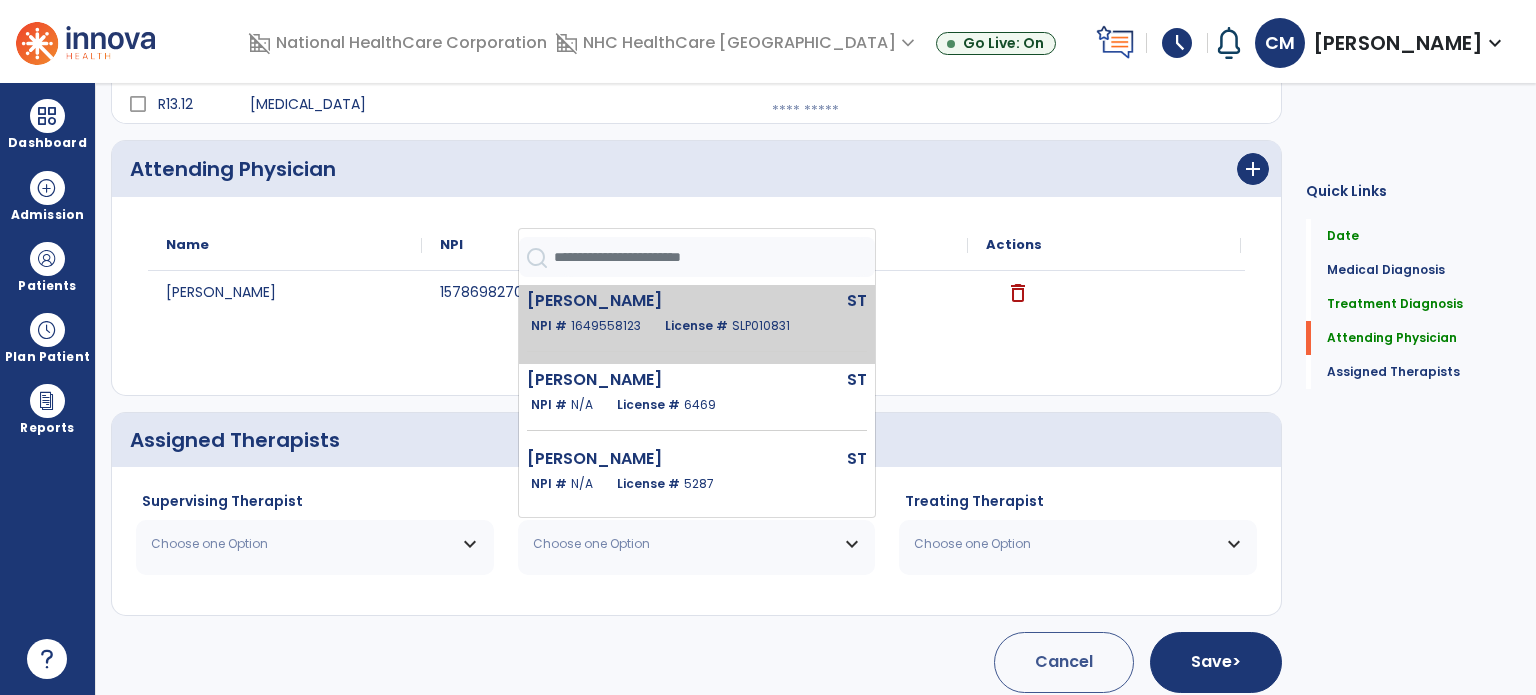 type 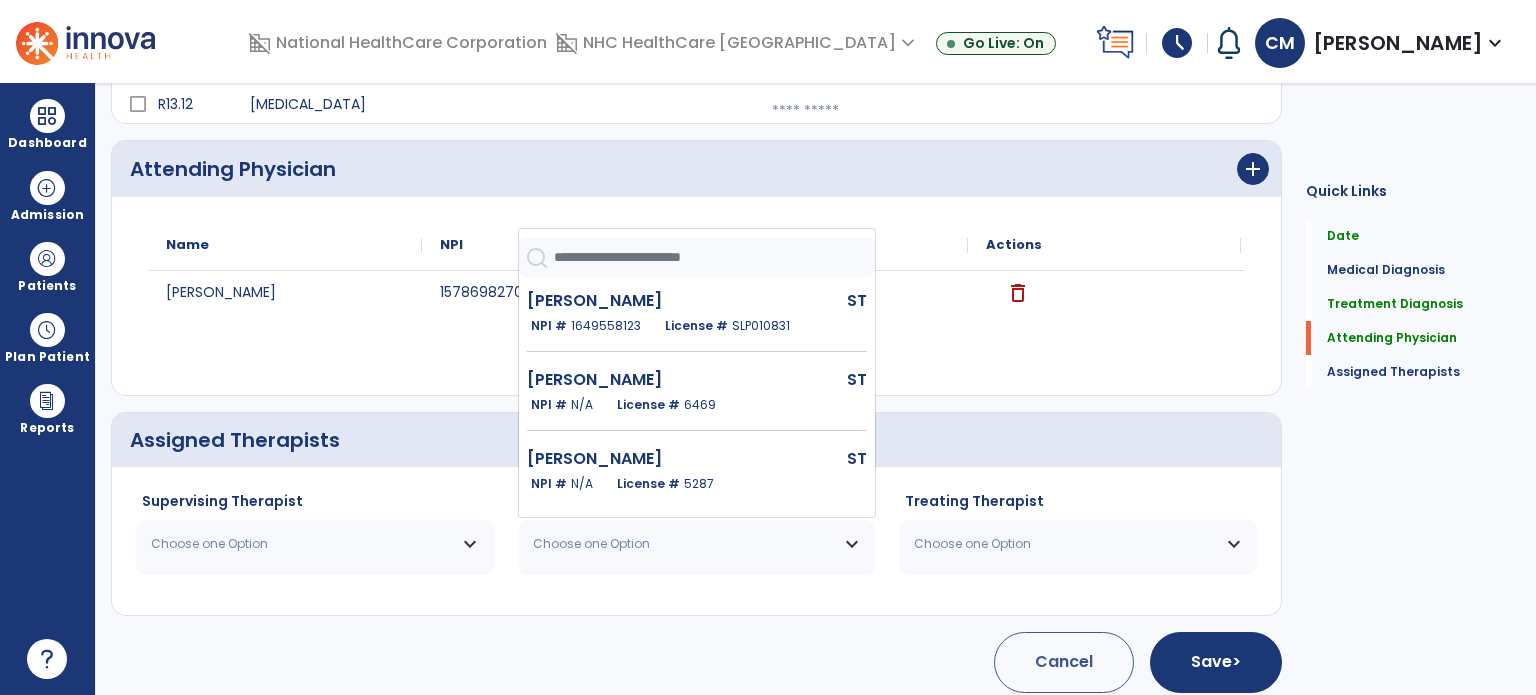click 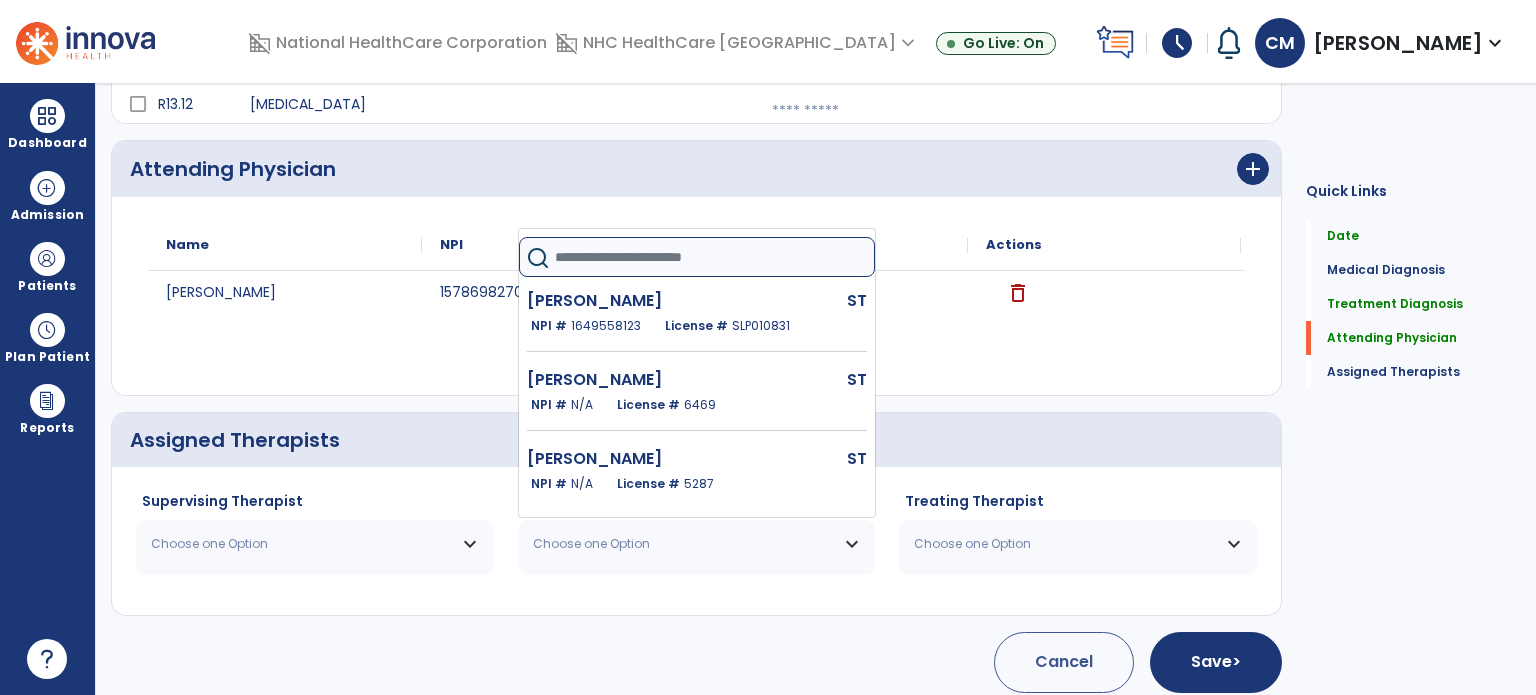 click 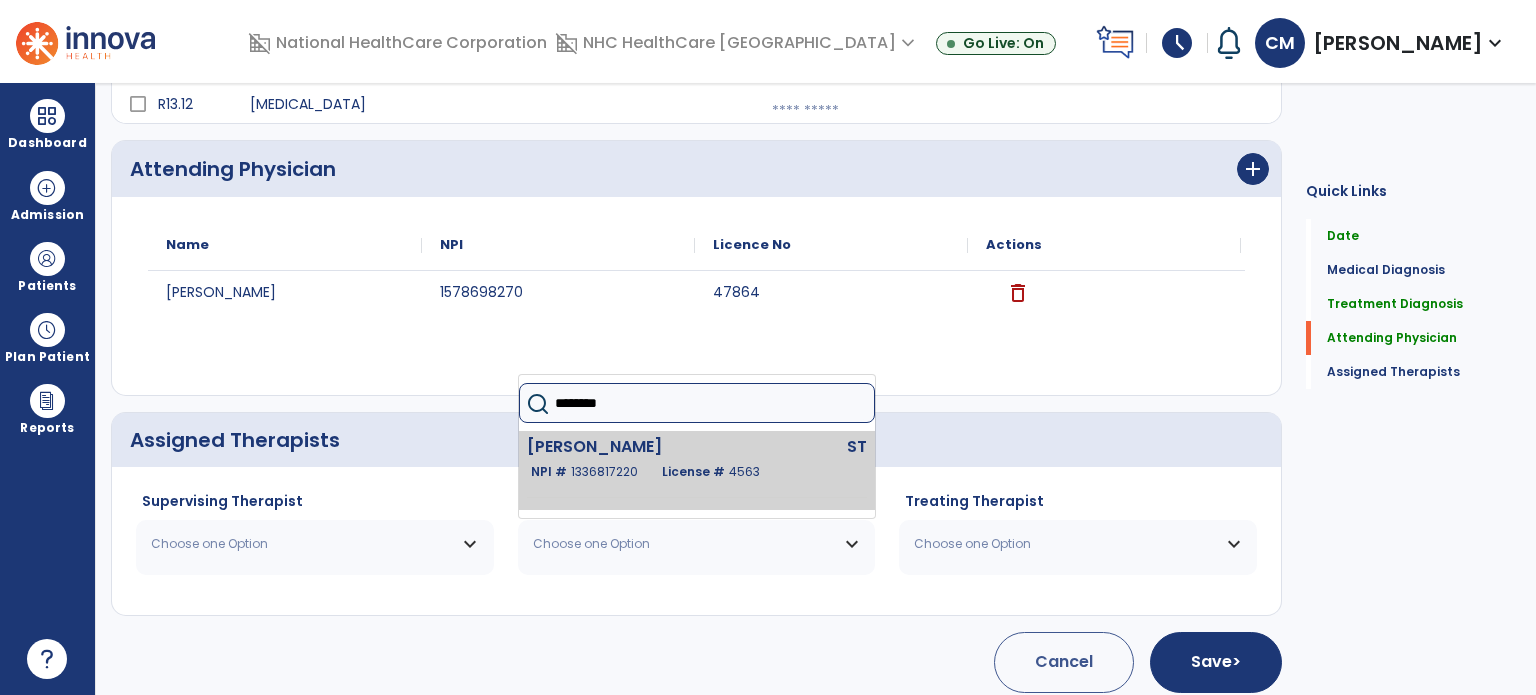 type on "********" 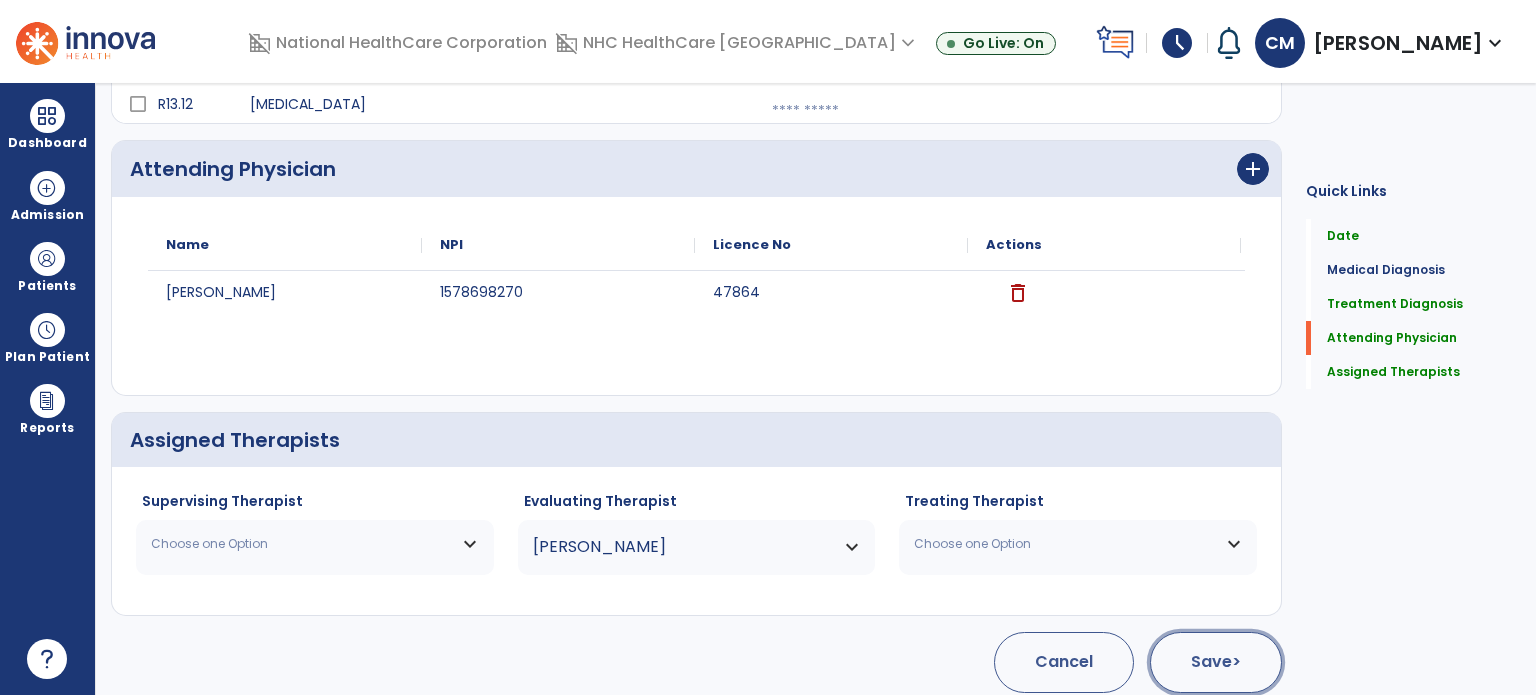 click on "Save  >" 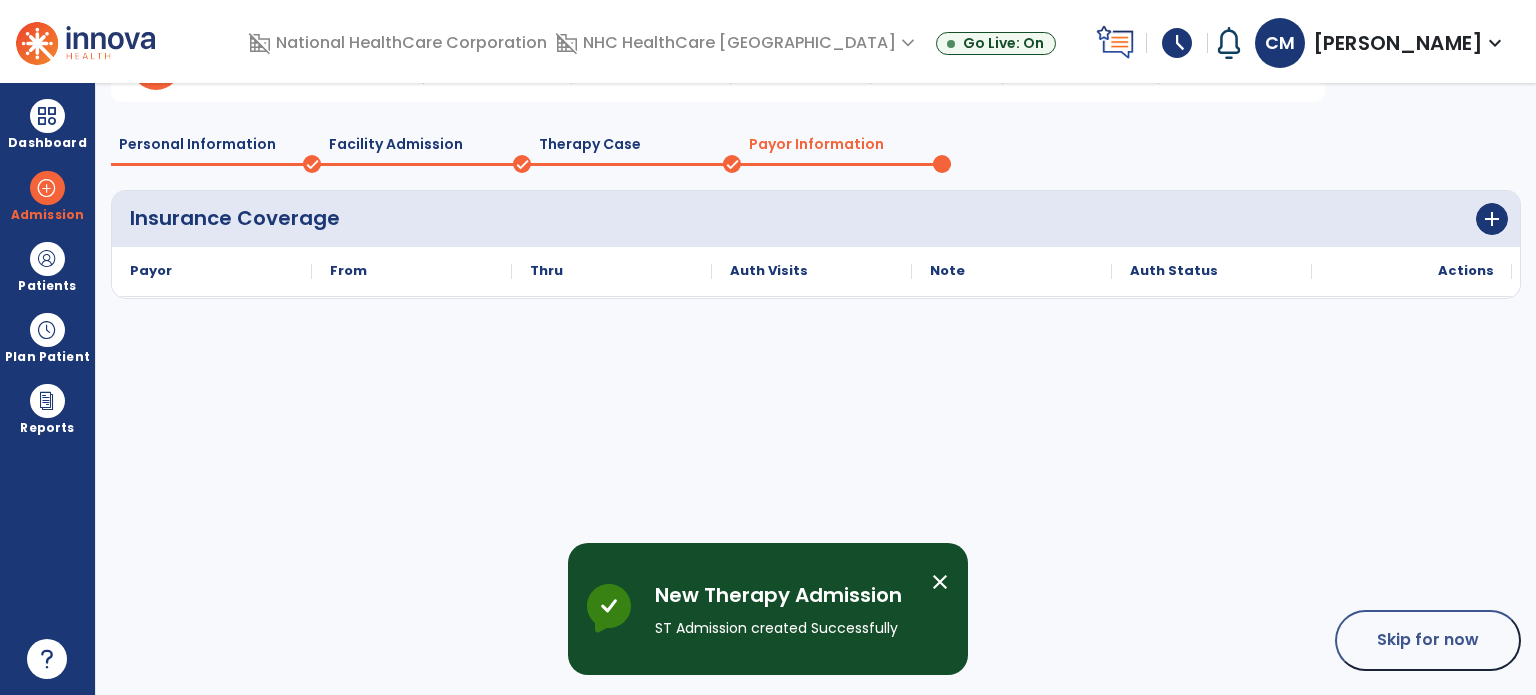 scroll, scrollTop: 58, scrollLeft: 0, axis: vertical 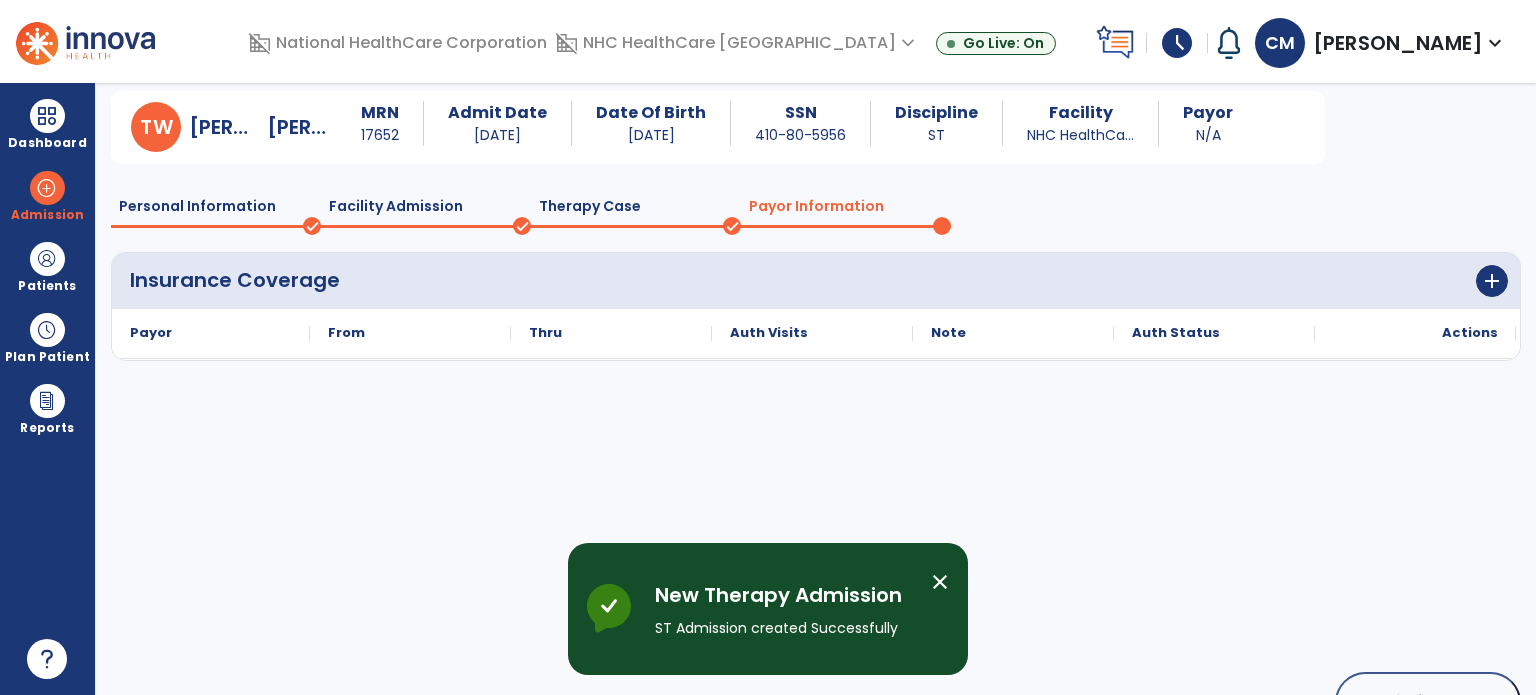 click on "Payor Information" 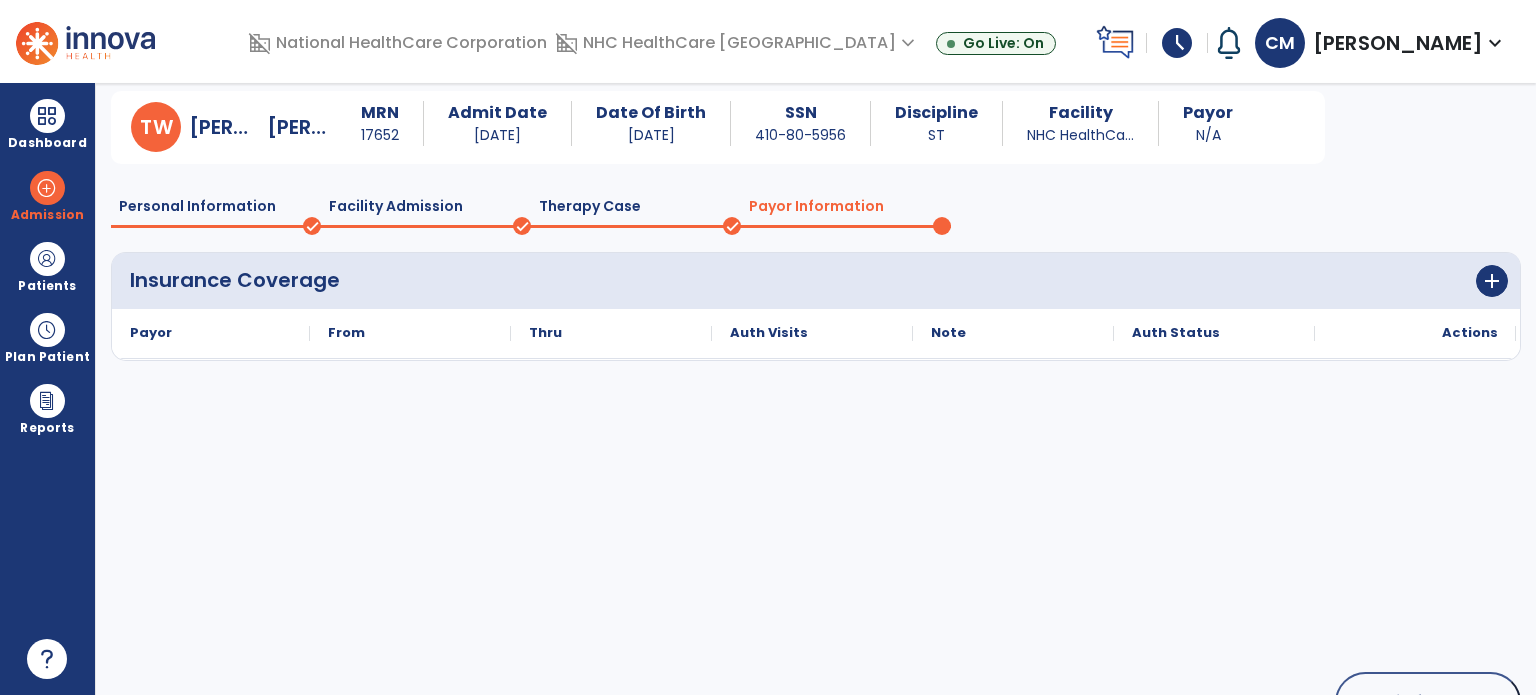 click on "Payor Information" 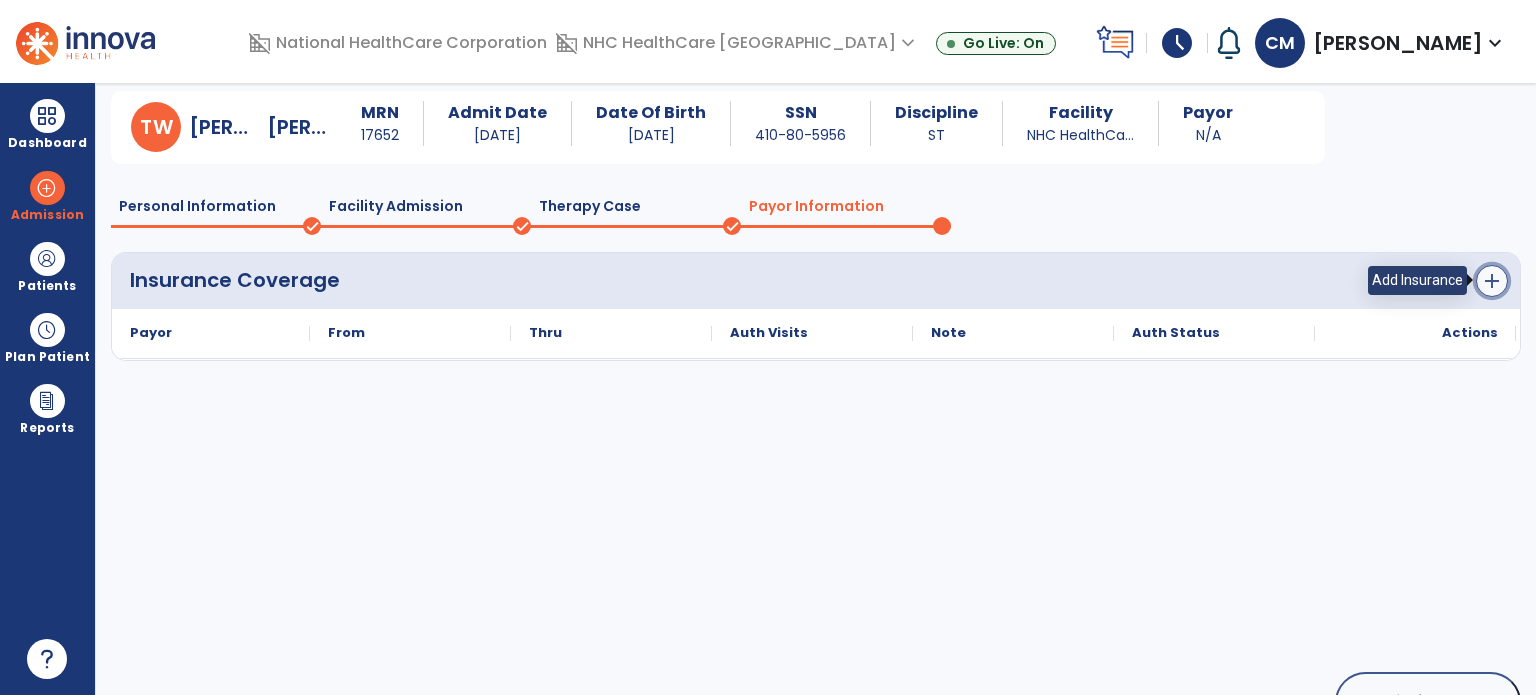 click on "add" 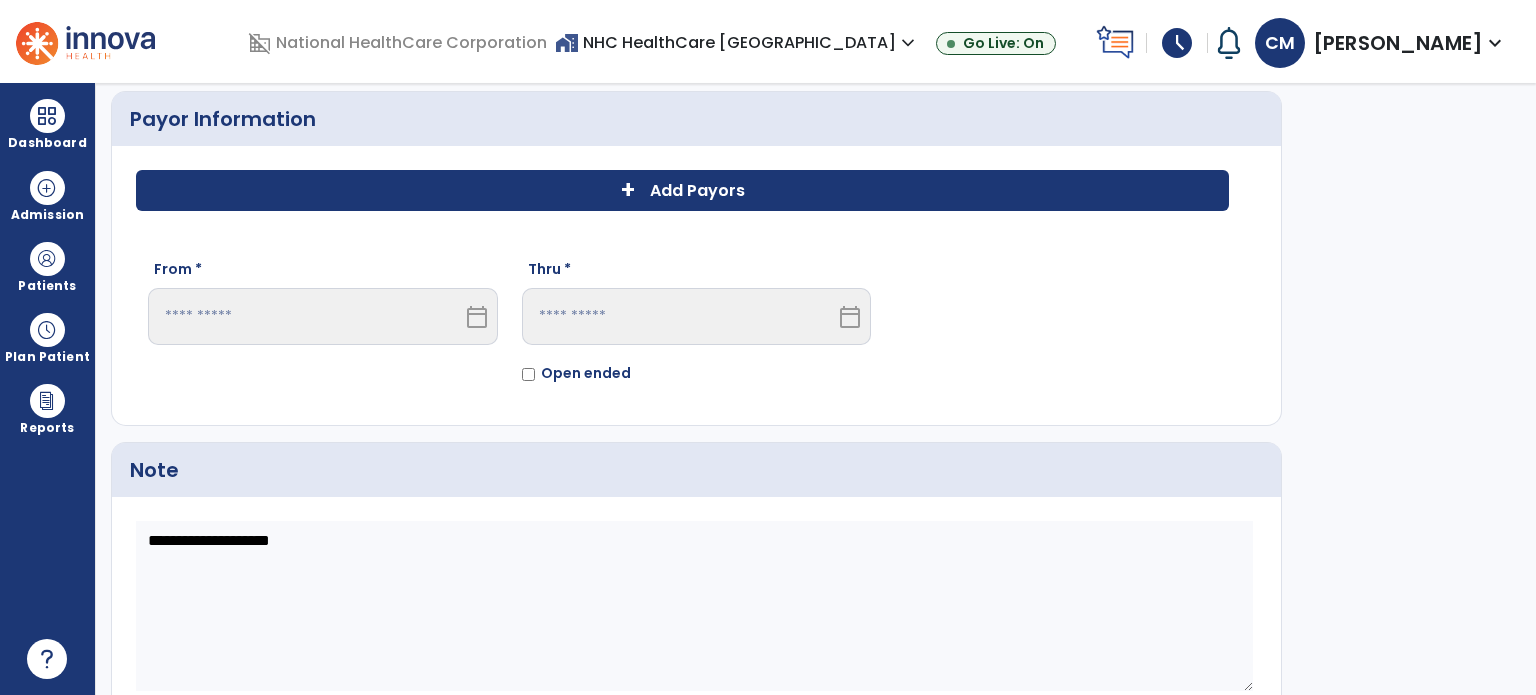 scroll, scrollTop: 0, scrollLeft: 0, axis: both 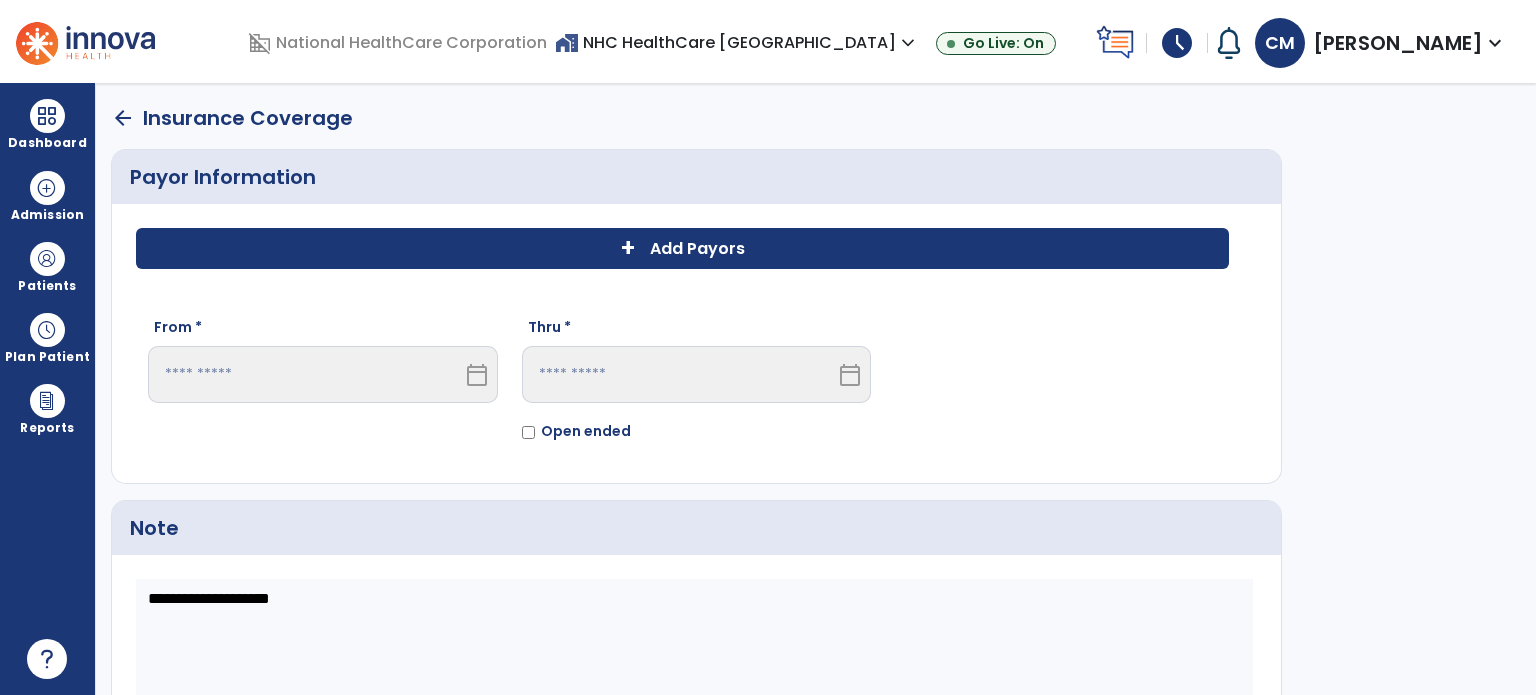 click on "+ Add Payors" 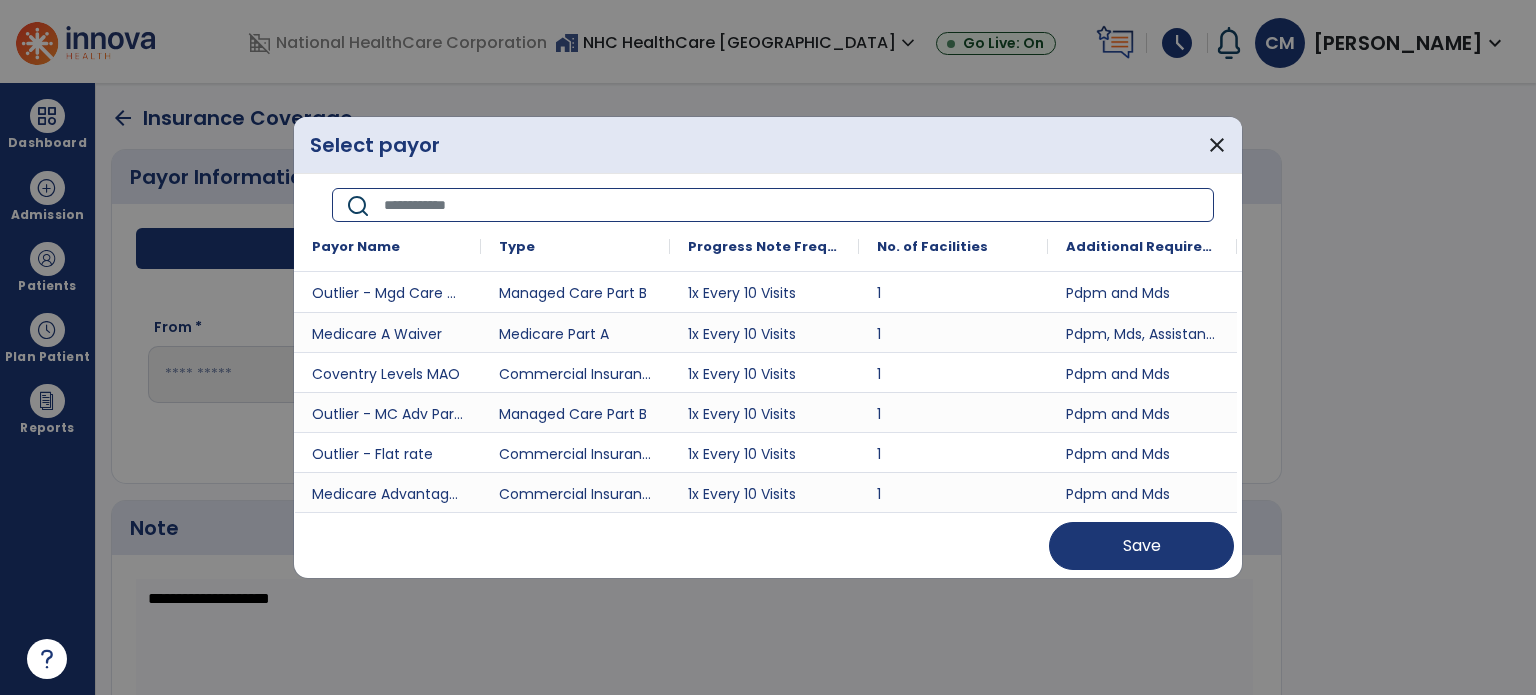 paste on "**********" 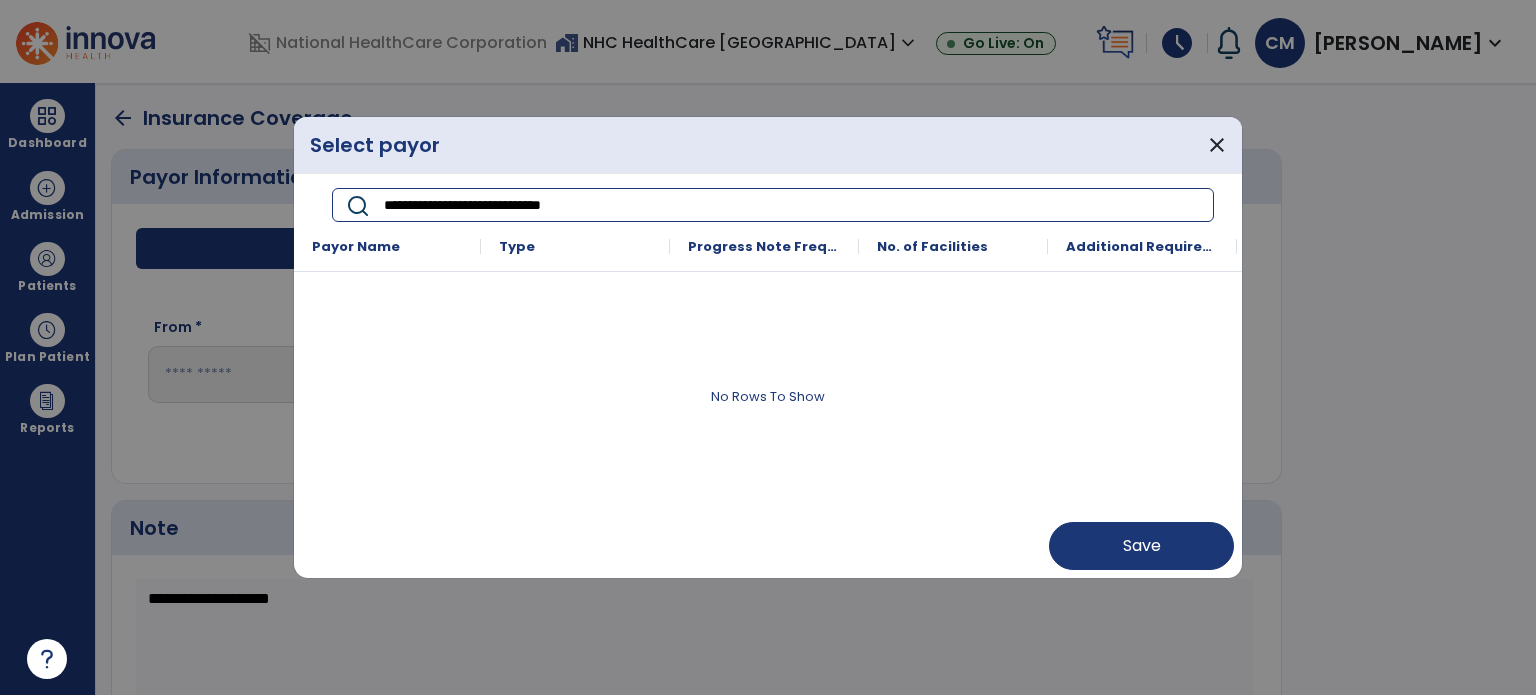 click on "**********" at bounding box center [792, 205] 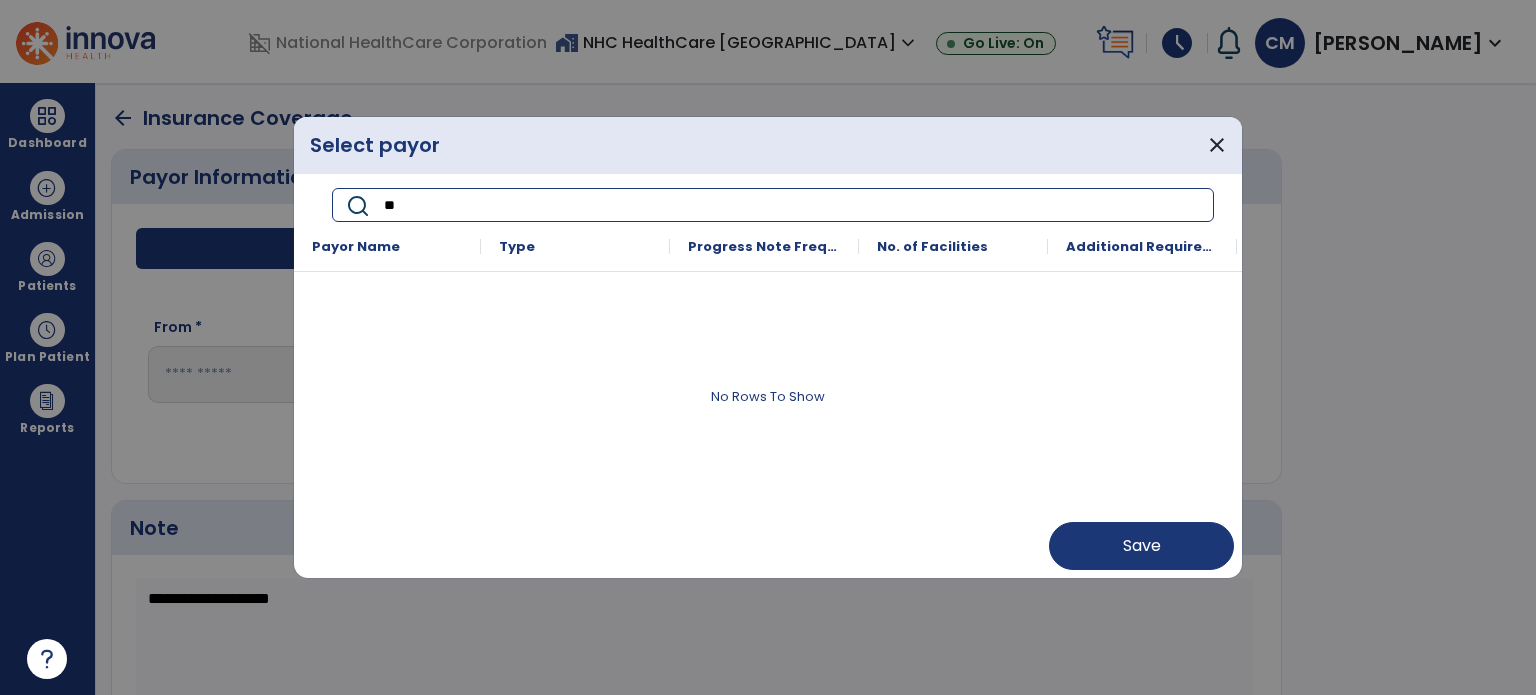 type on "*" 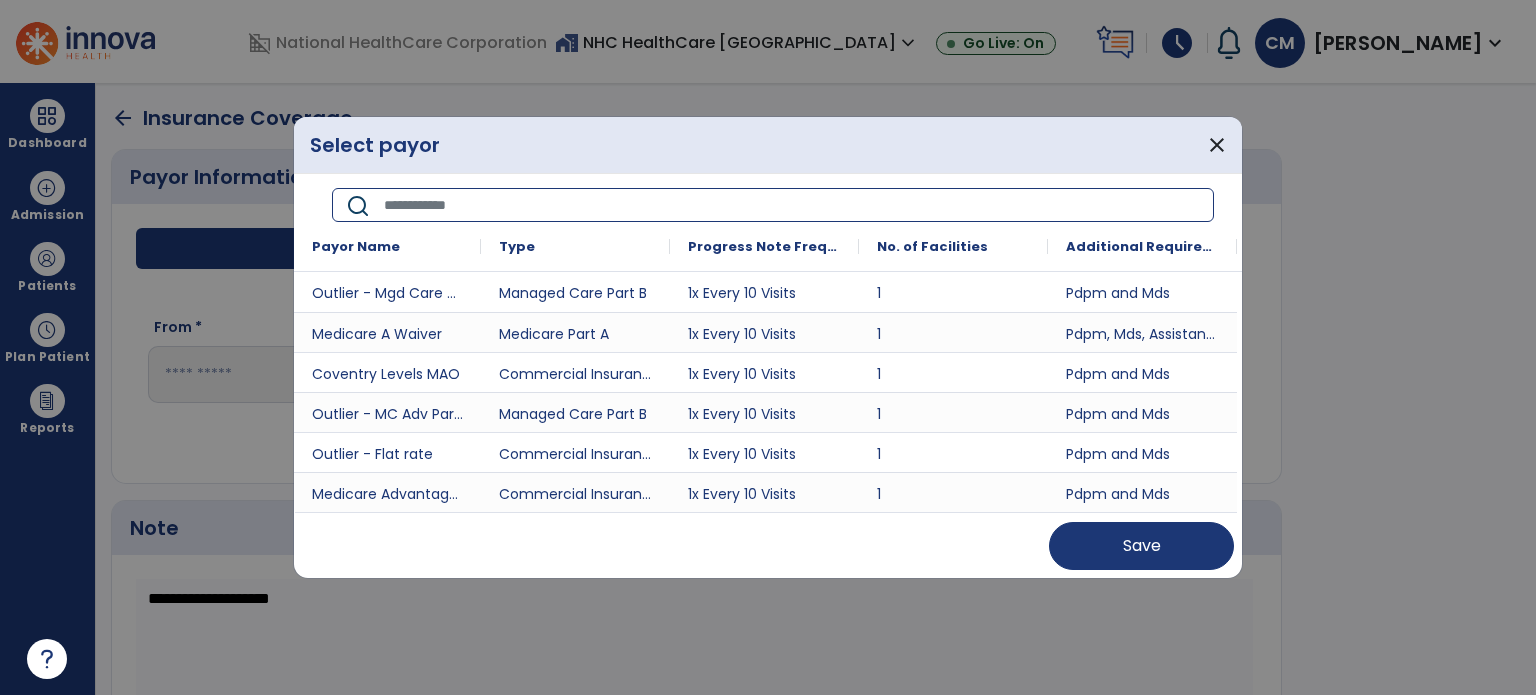 paste on "**********" 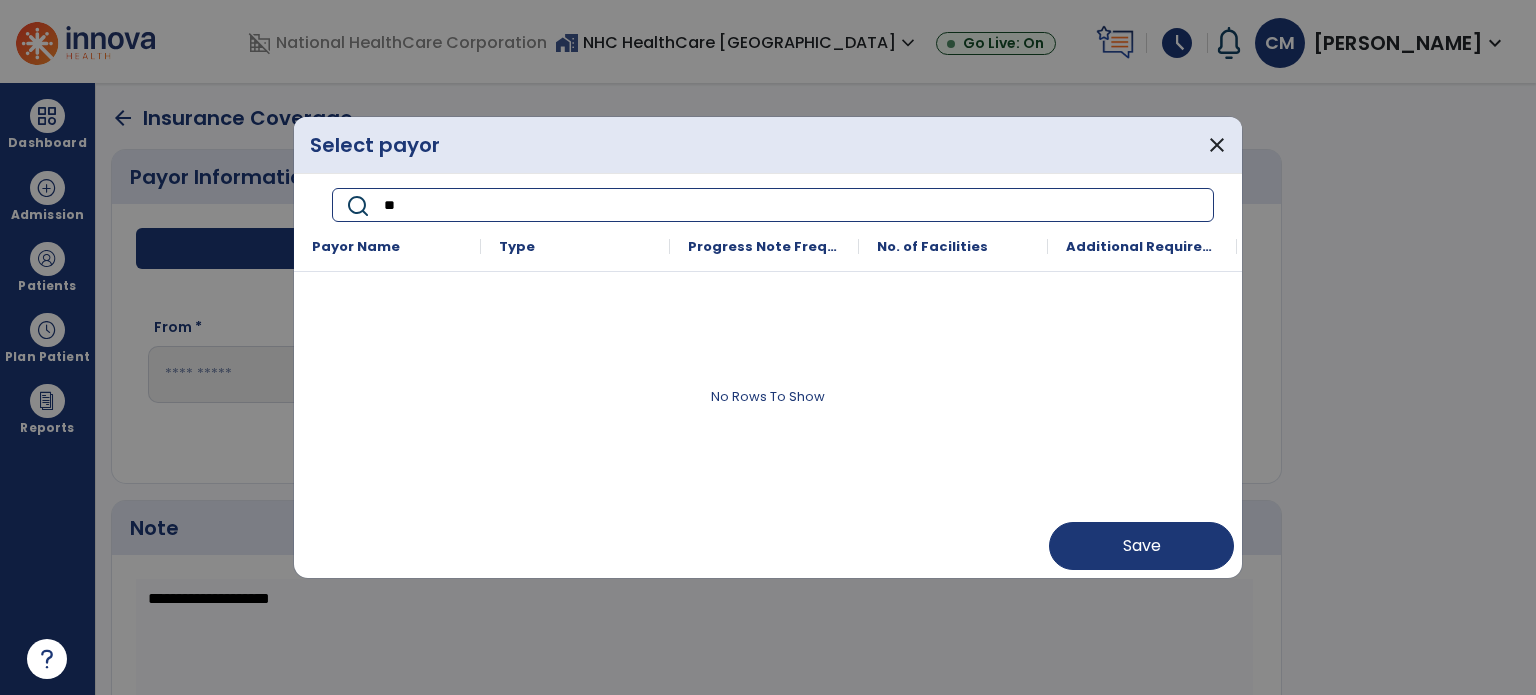 type on "*" 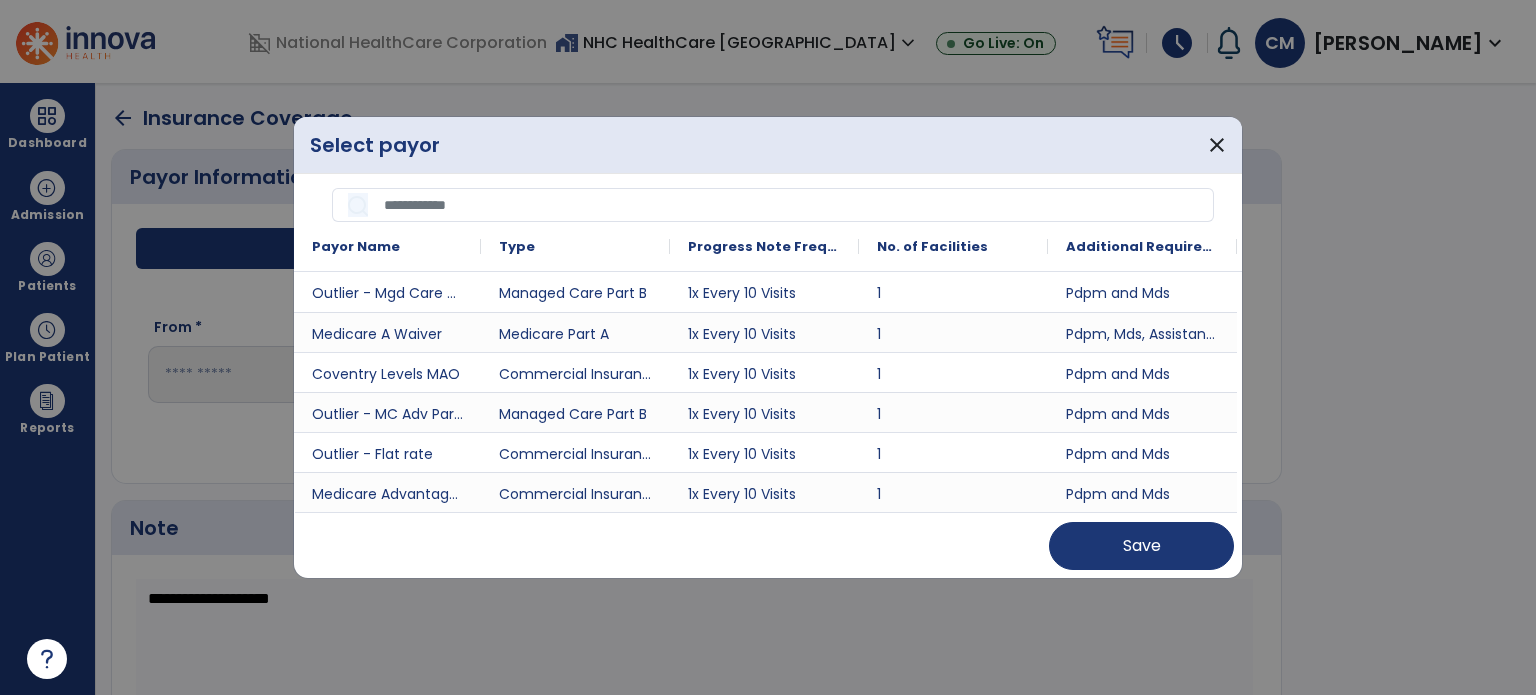 drag, startPoint x: 623, startPoint y: 142, endPoint x: 977, endPoint y: 233, distance: 365.50925 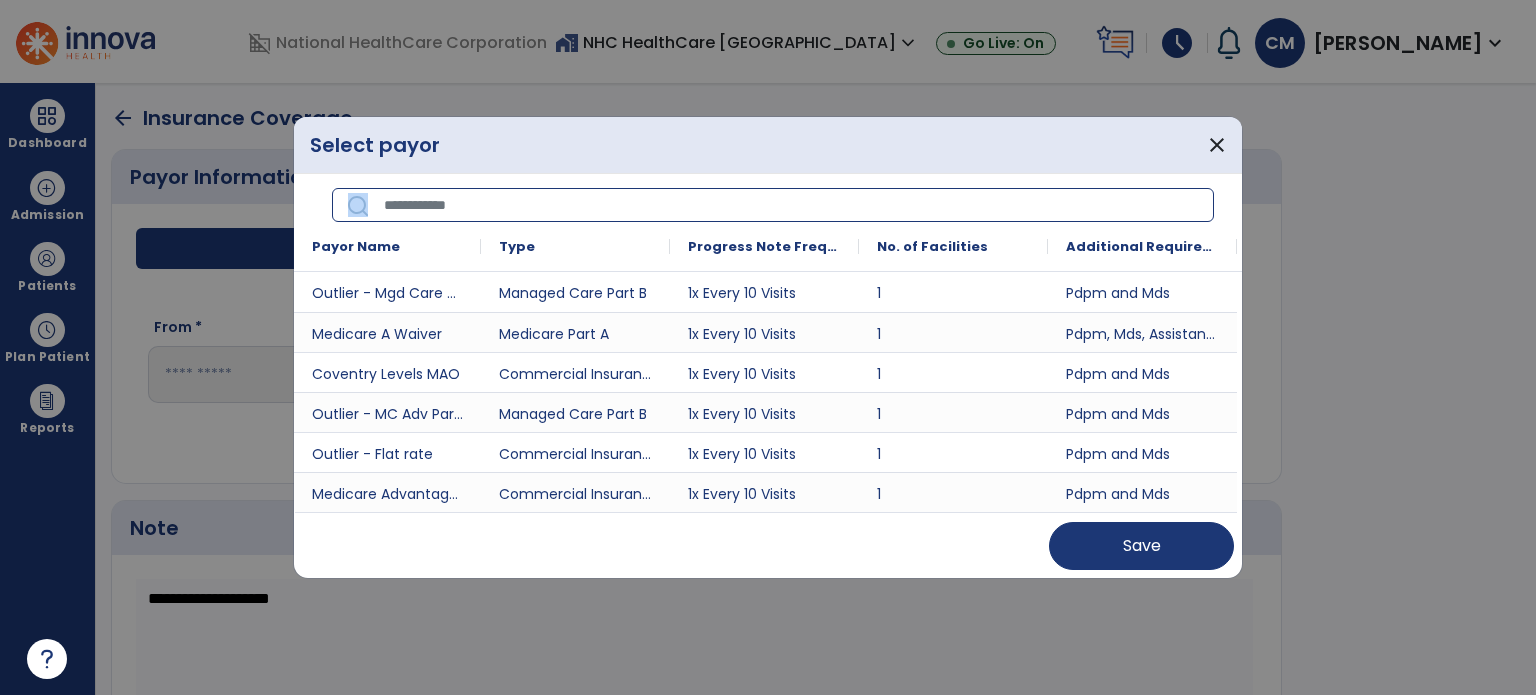 click at bounding box center (792, 205) 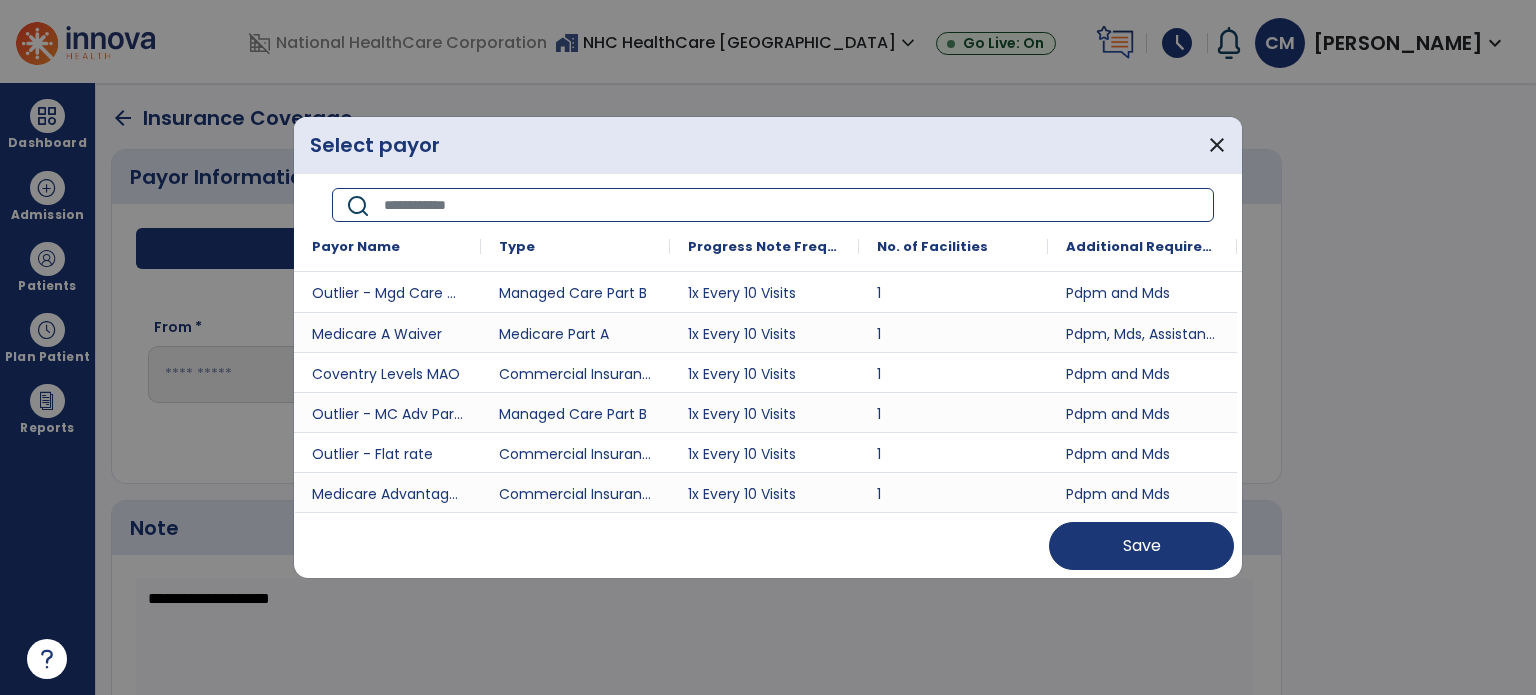 paste on "**********" 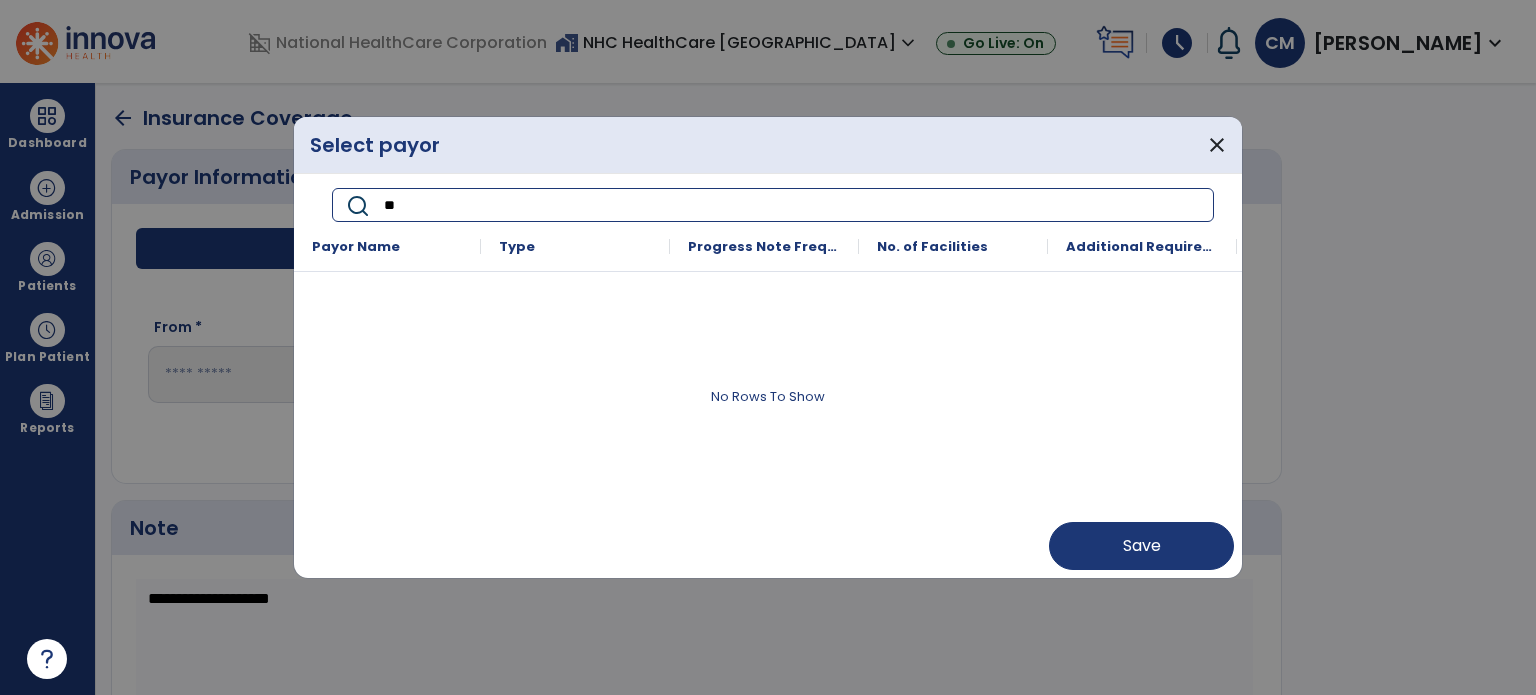 type on "*" 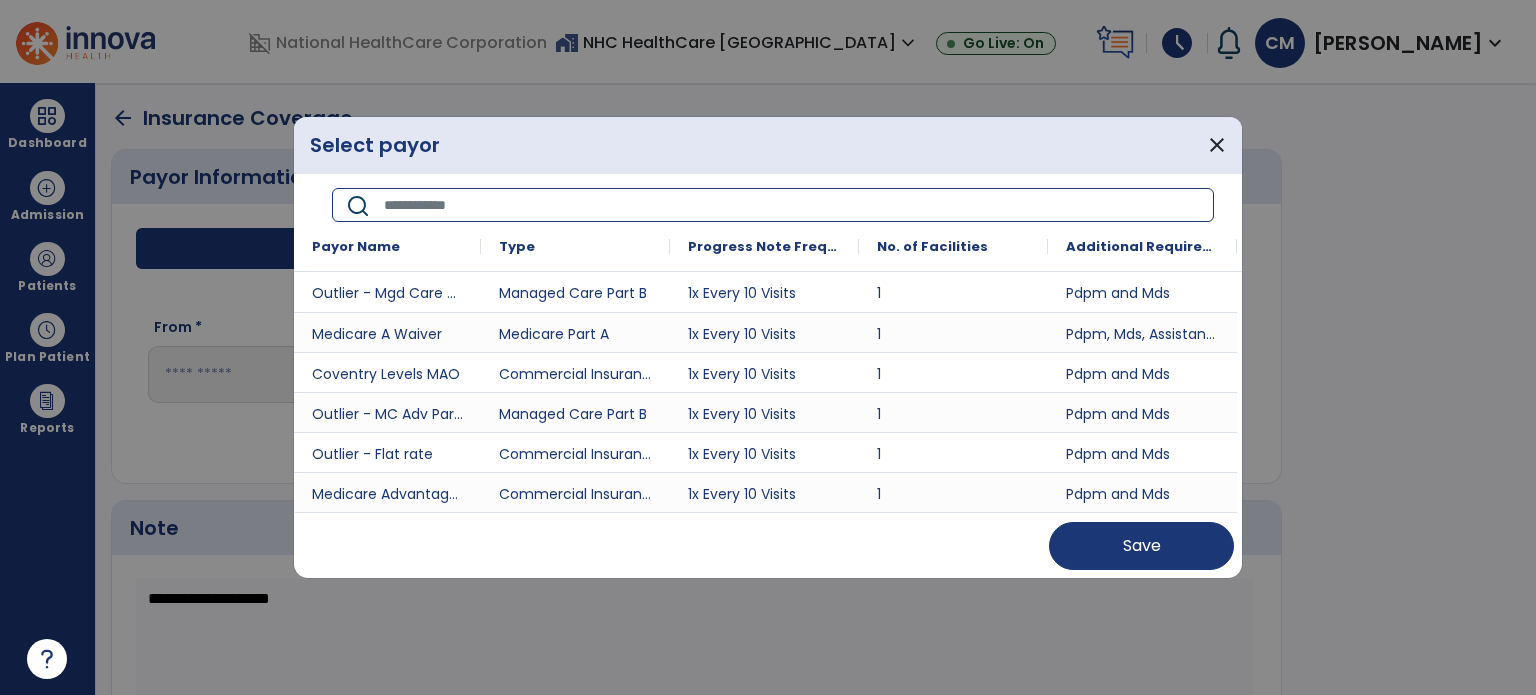 paste on "**********" 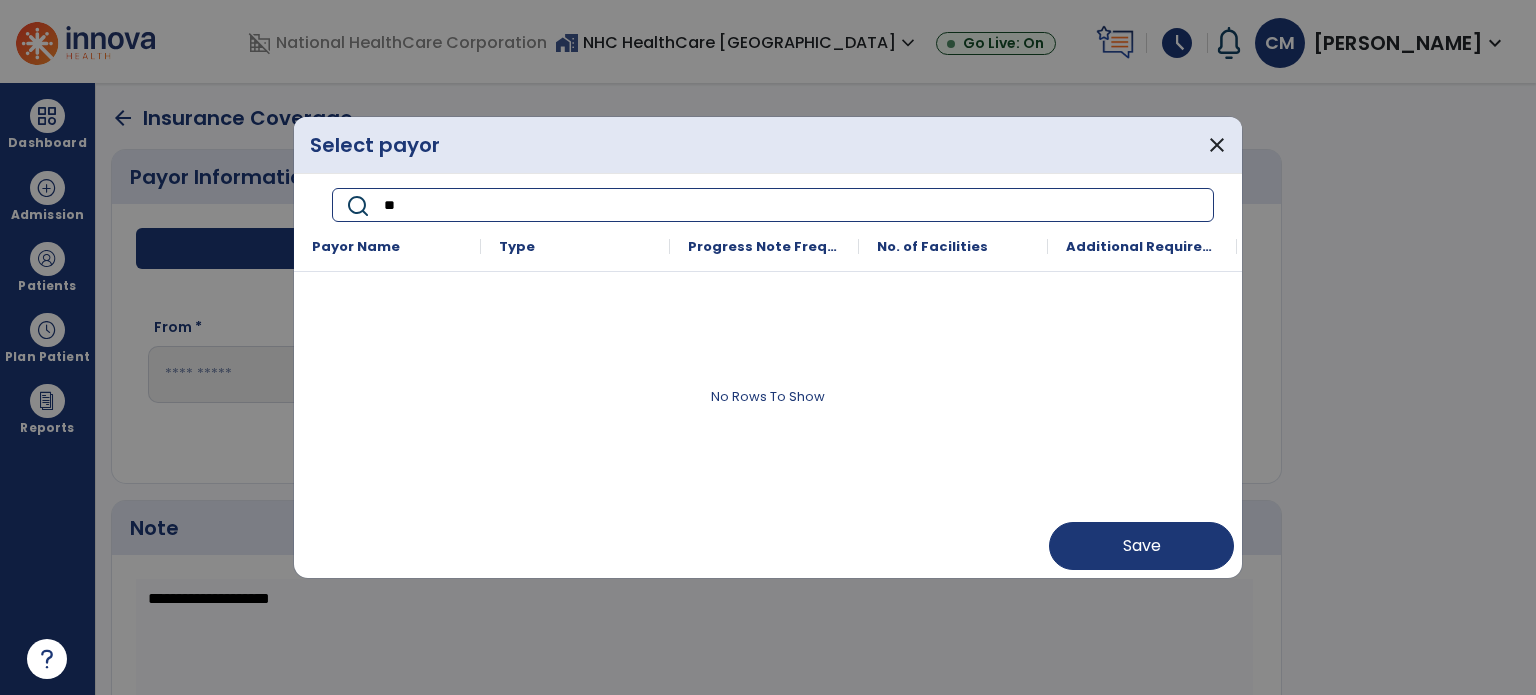 type on "*" 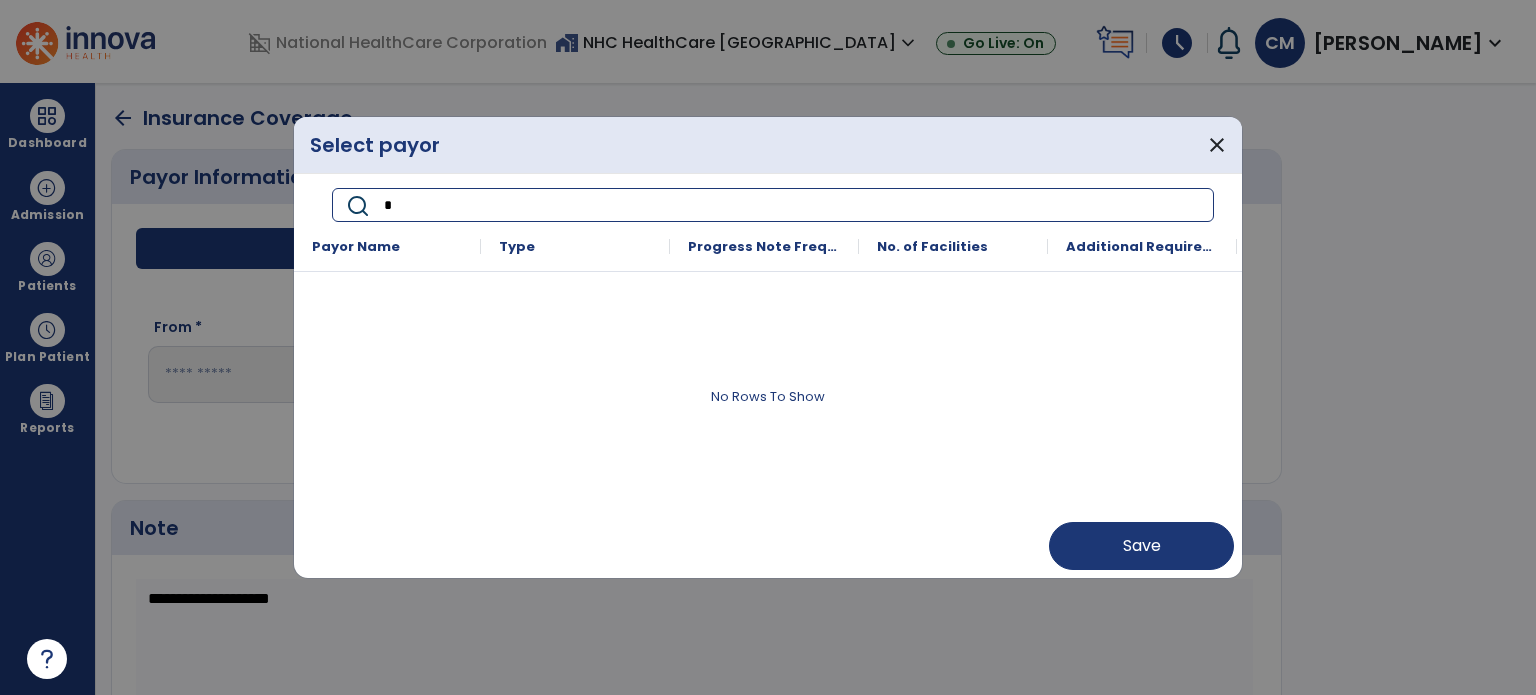 type 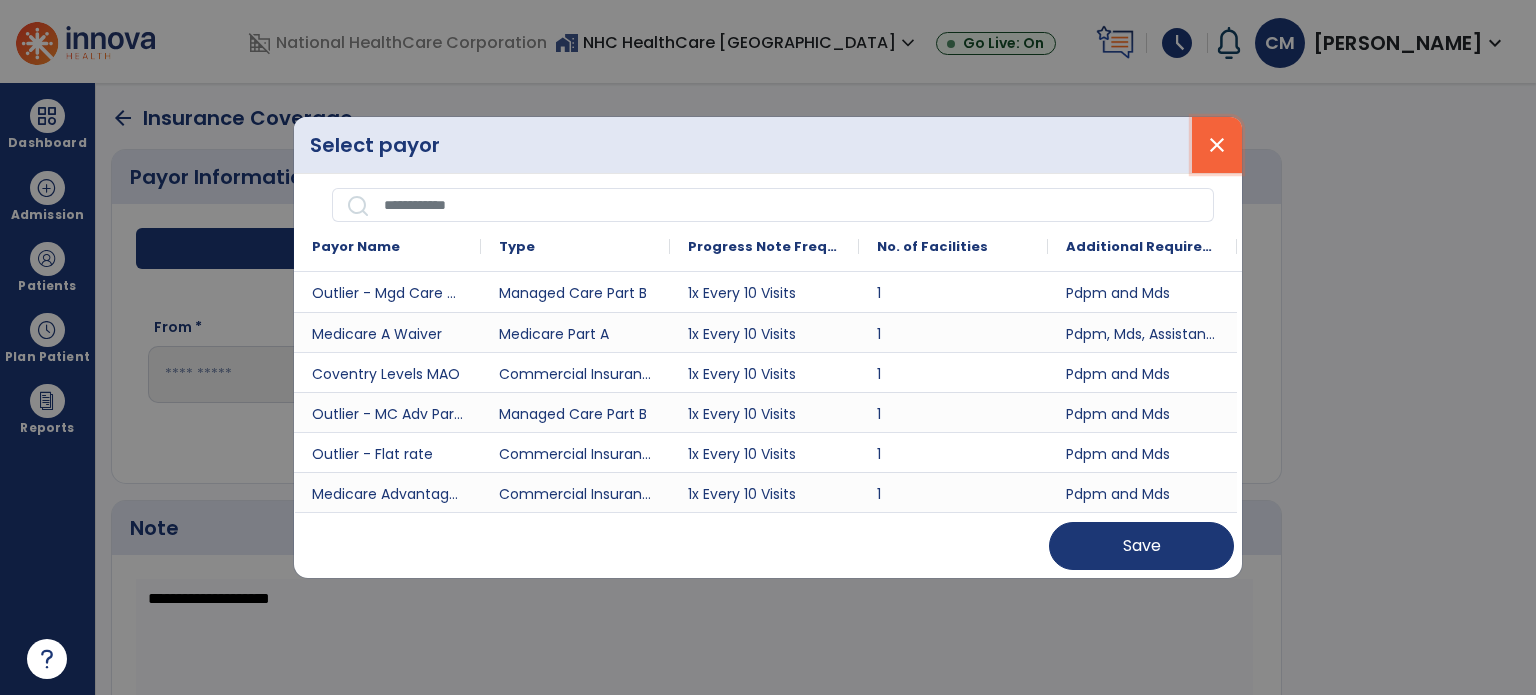 click on "close" at bounding box center [1217, 145] 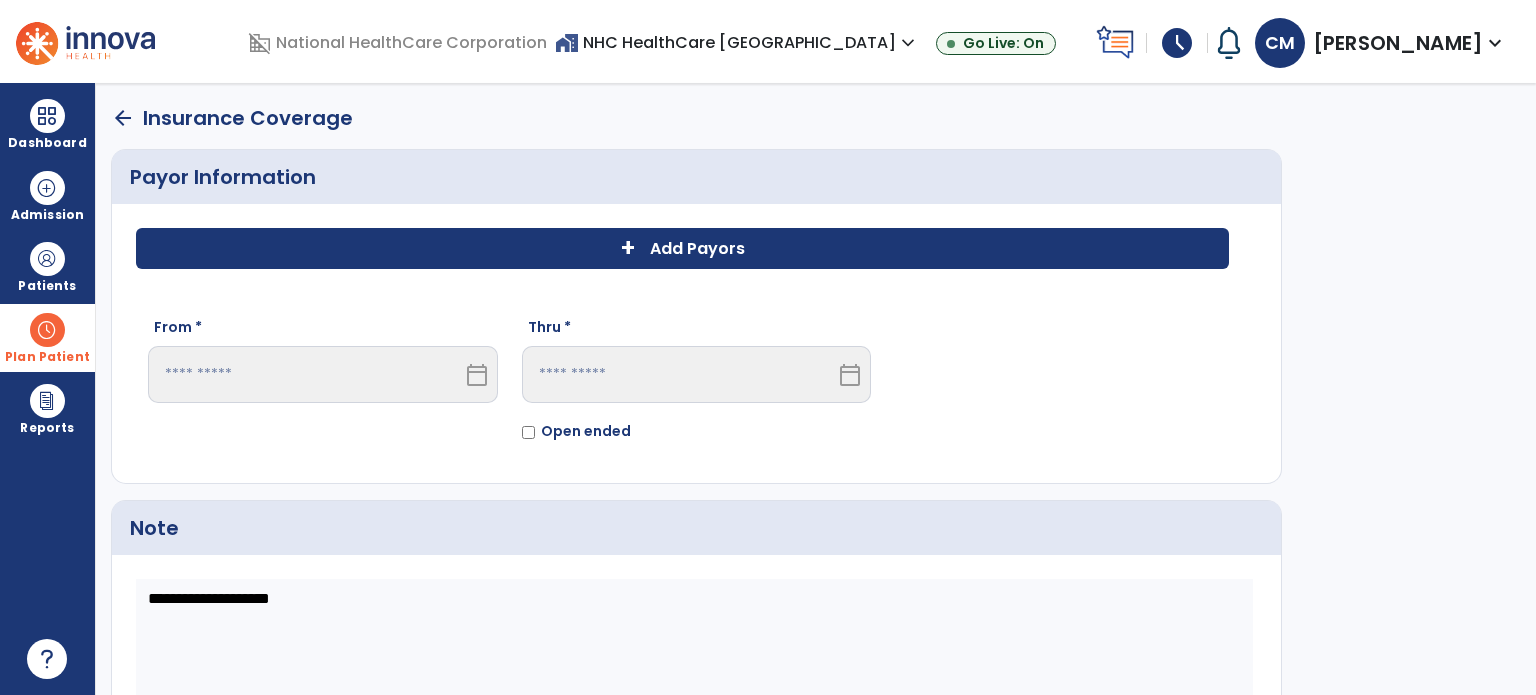 click on "Plan Patient" at bounding box center [47, 266] 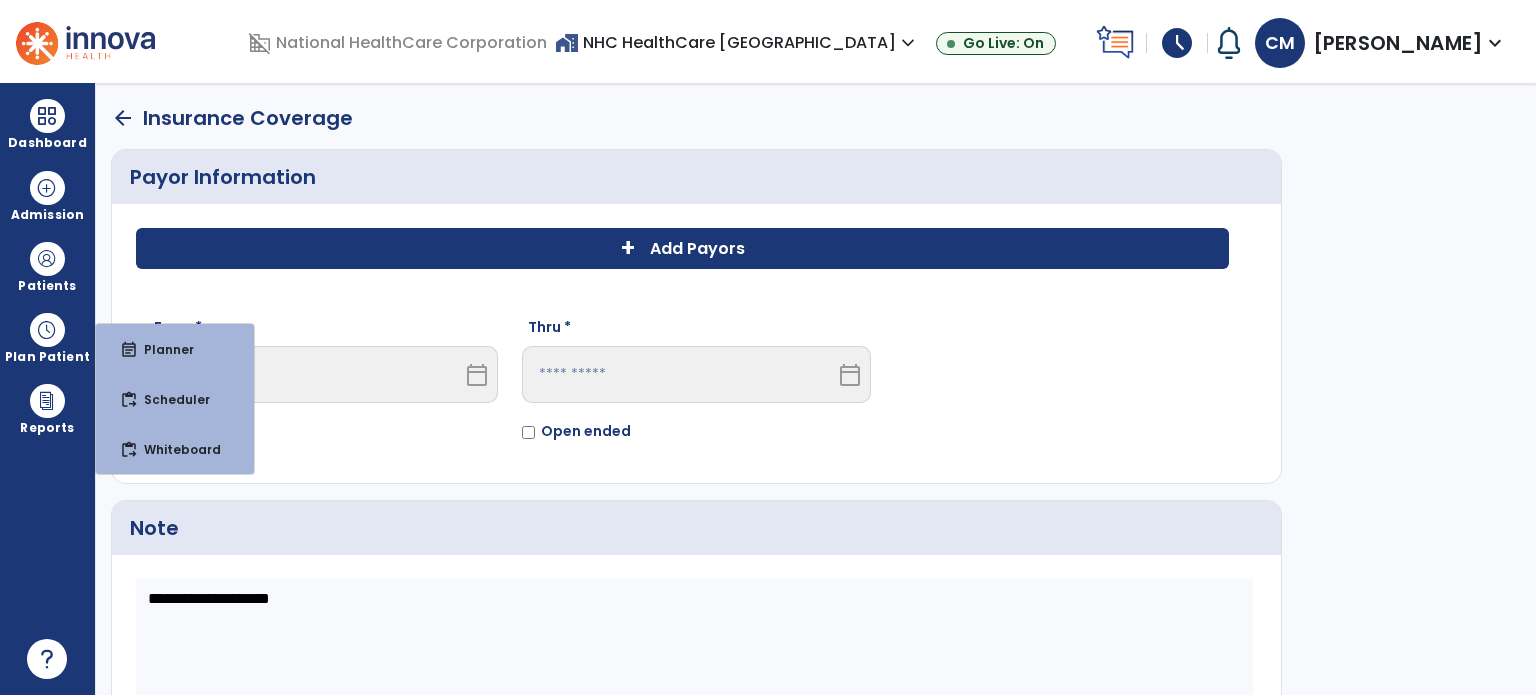 click on "From *  calendar_today  Thru *  calendar_today   Open ended" 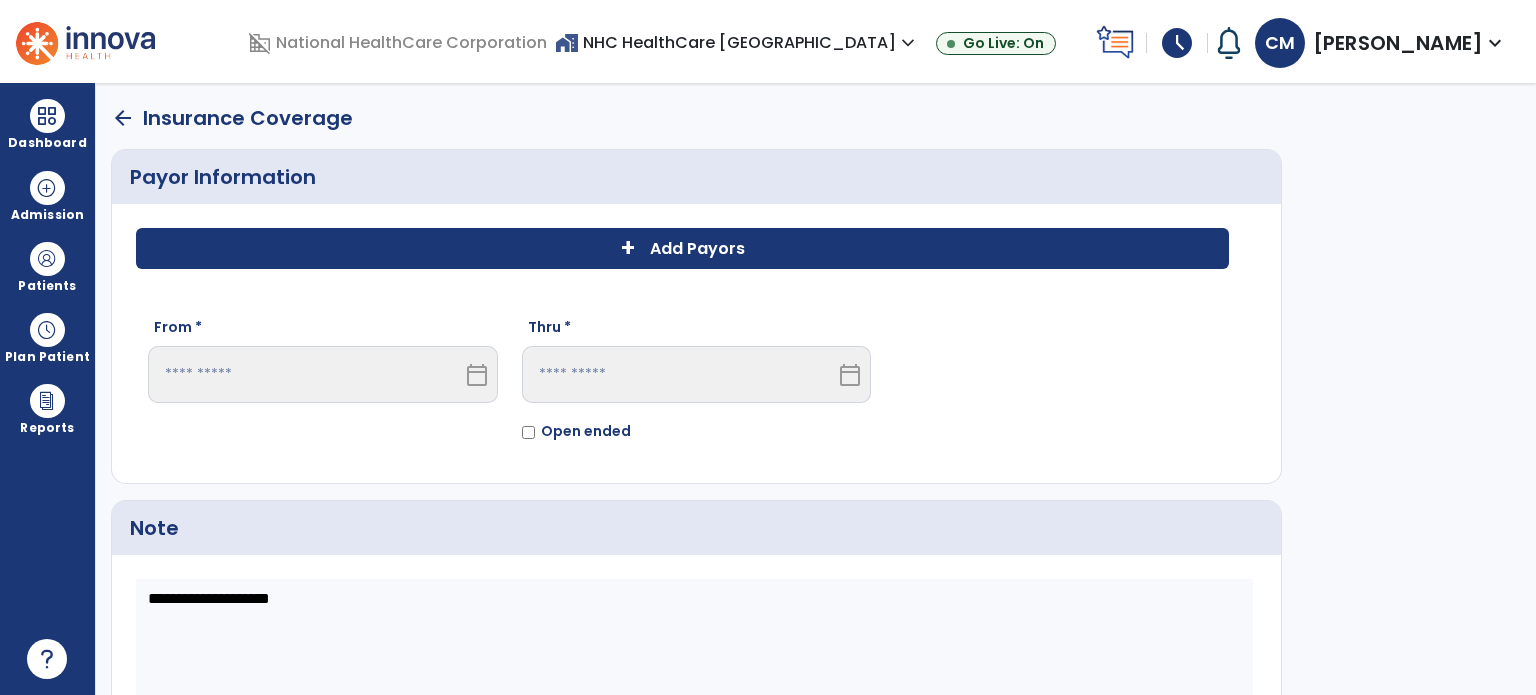 click on "schedule" at bounding box center (1177, 43) 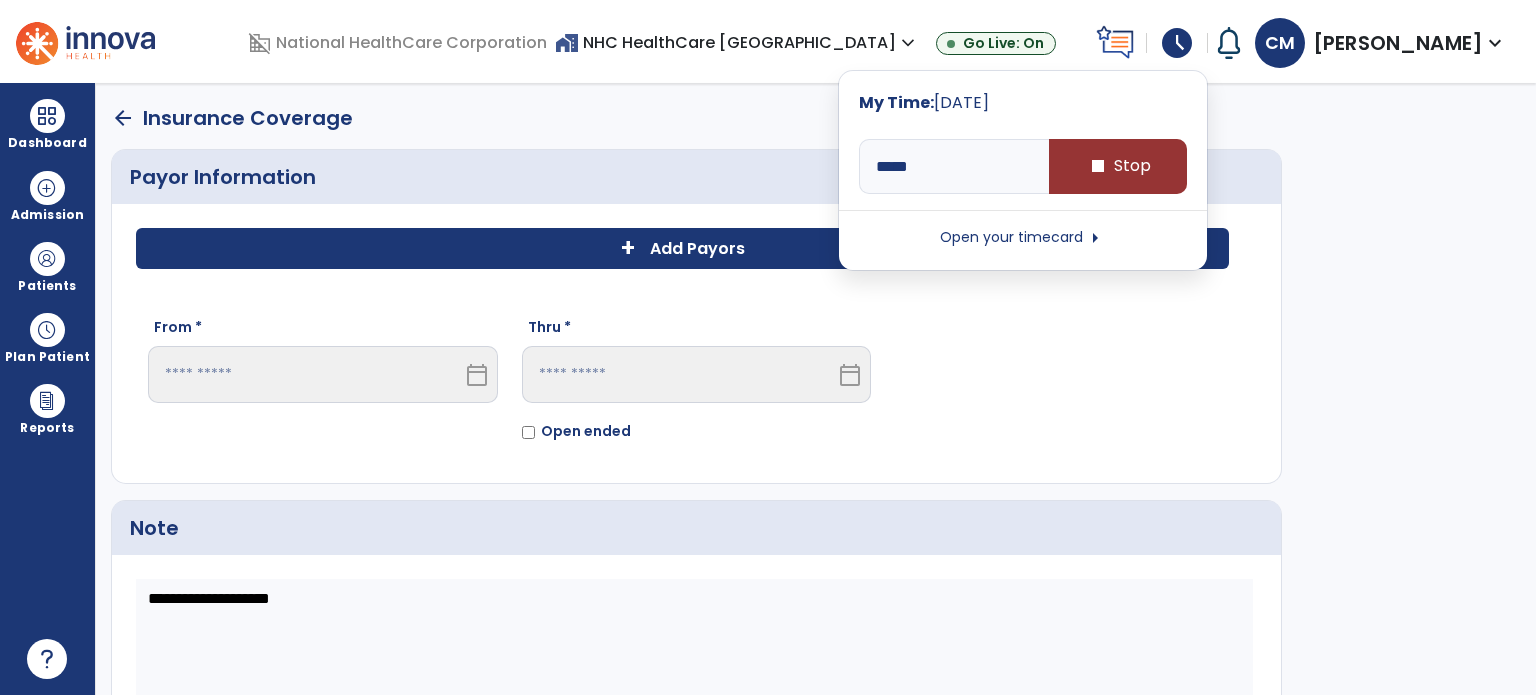 click on "stop" at bounding box center (1098, 166) 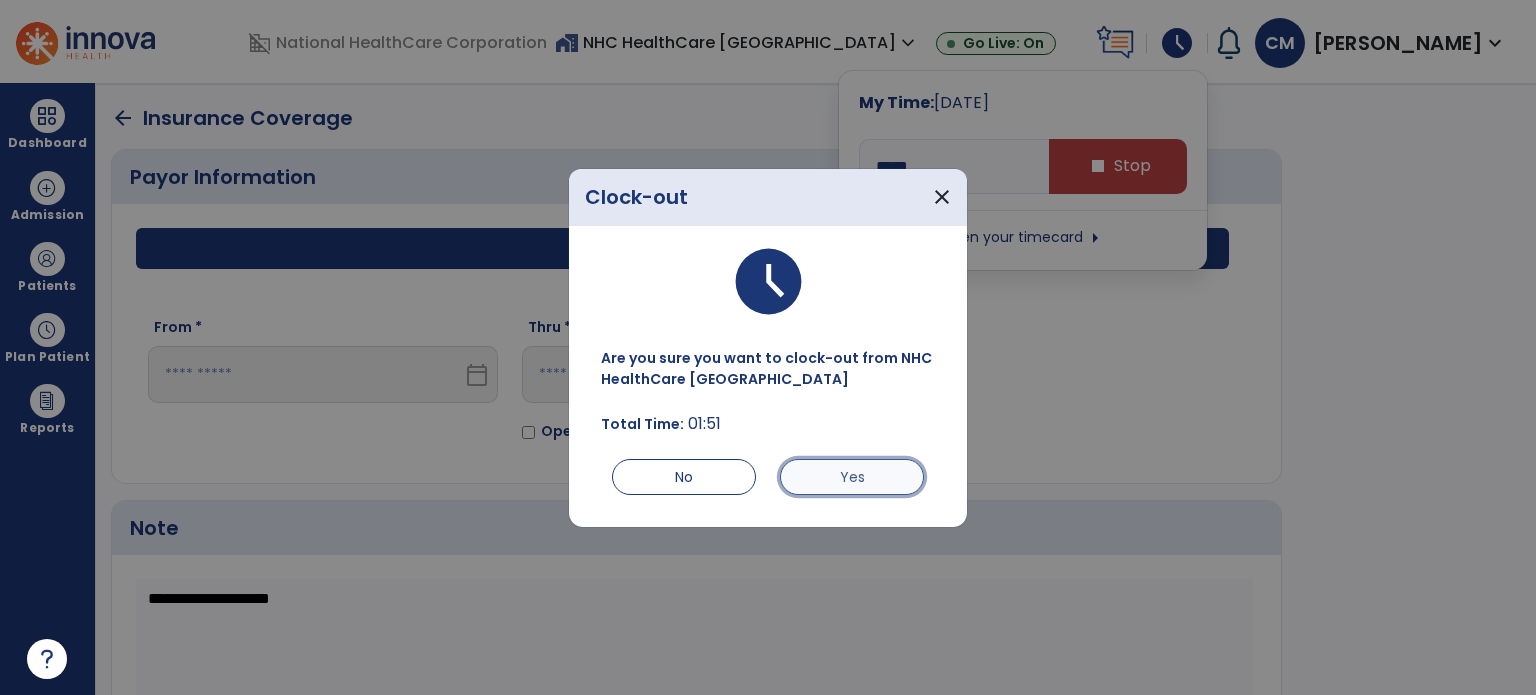 click on "Yes" at bounding box center [852, 477] 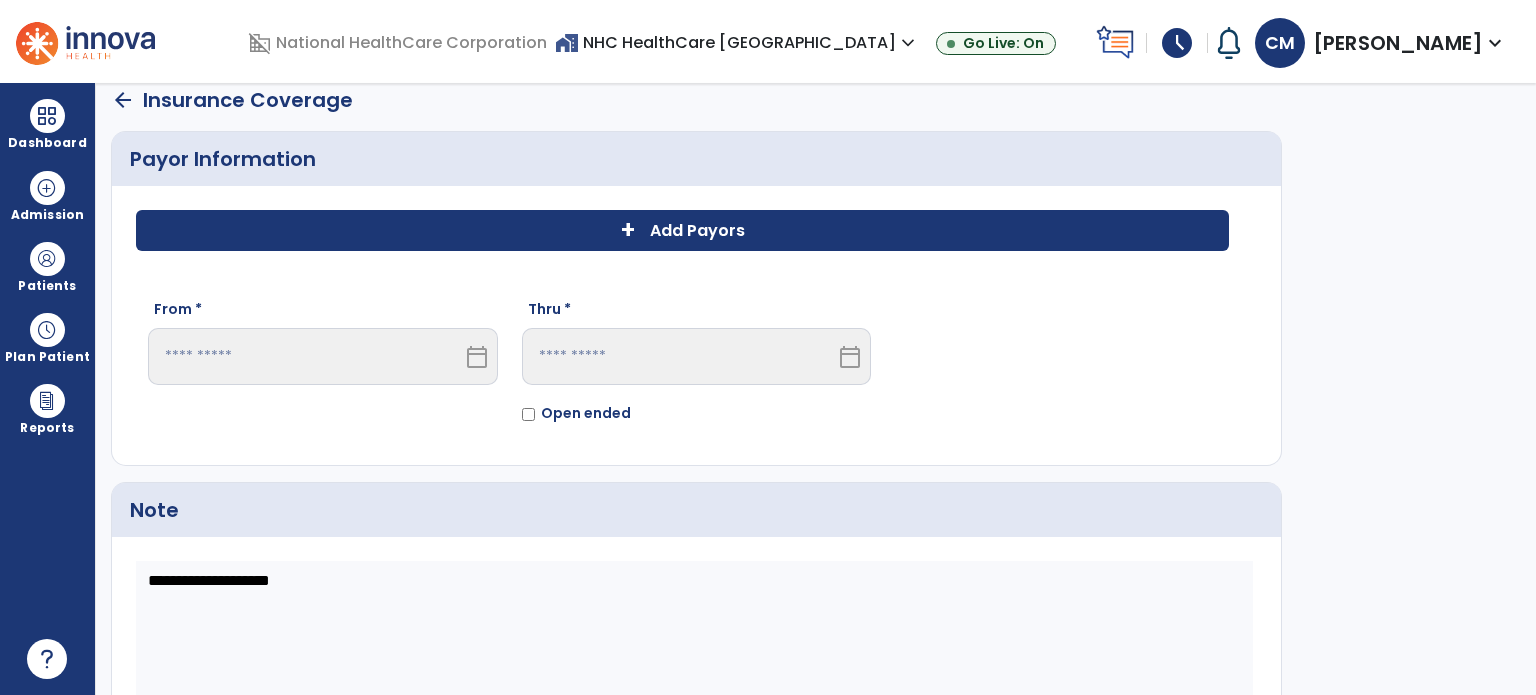 scroll, scrollTop: 0, scrollLeft: 0, axis: both 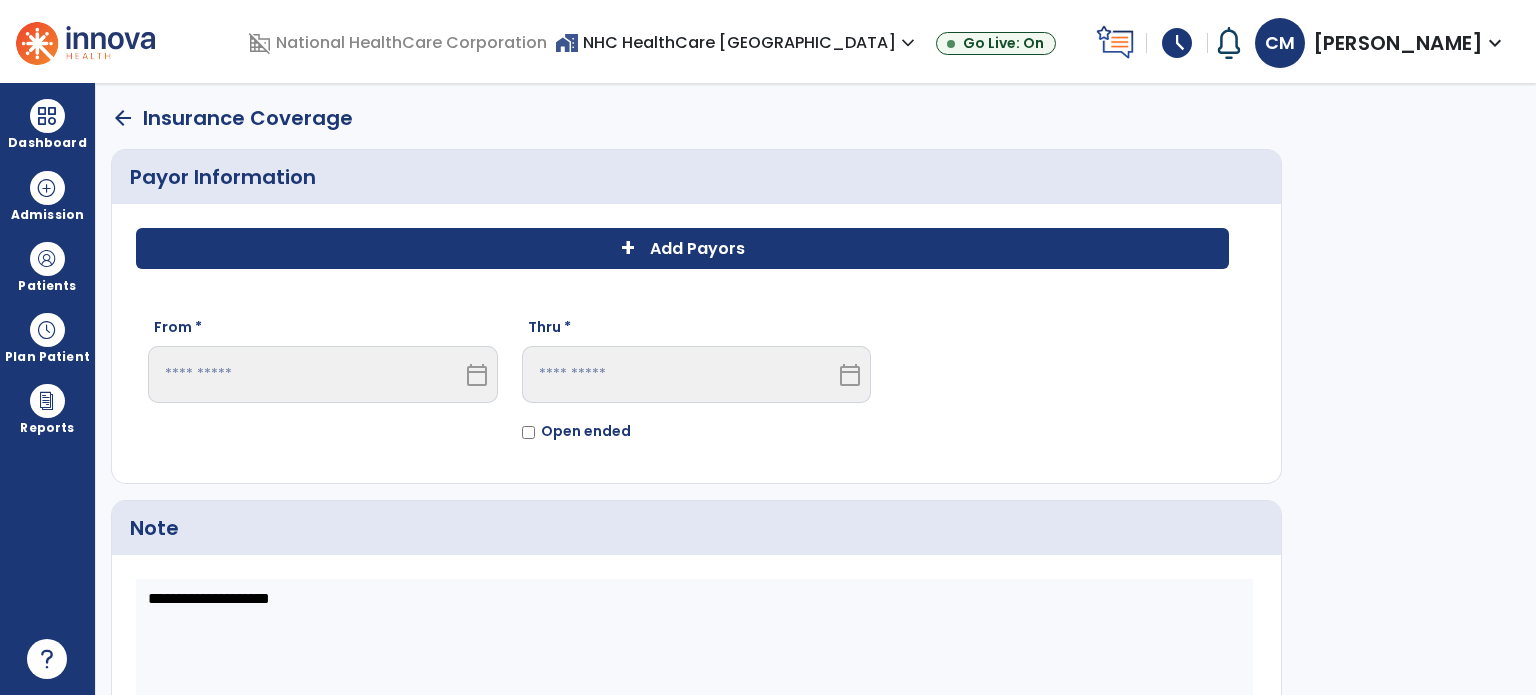 click on "calendar_today" at bounding box center [477, 375] 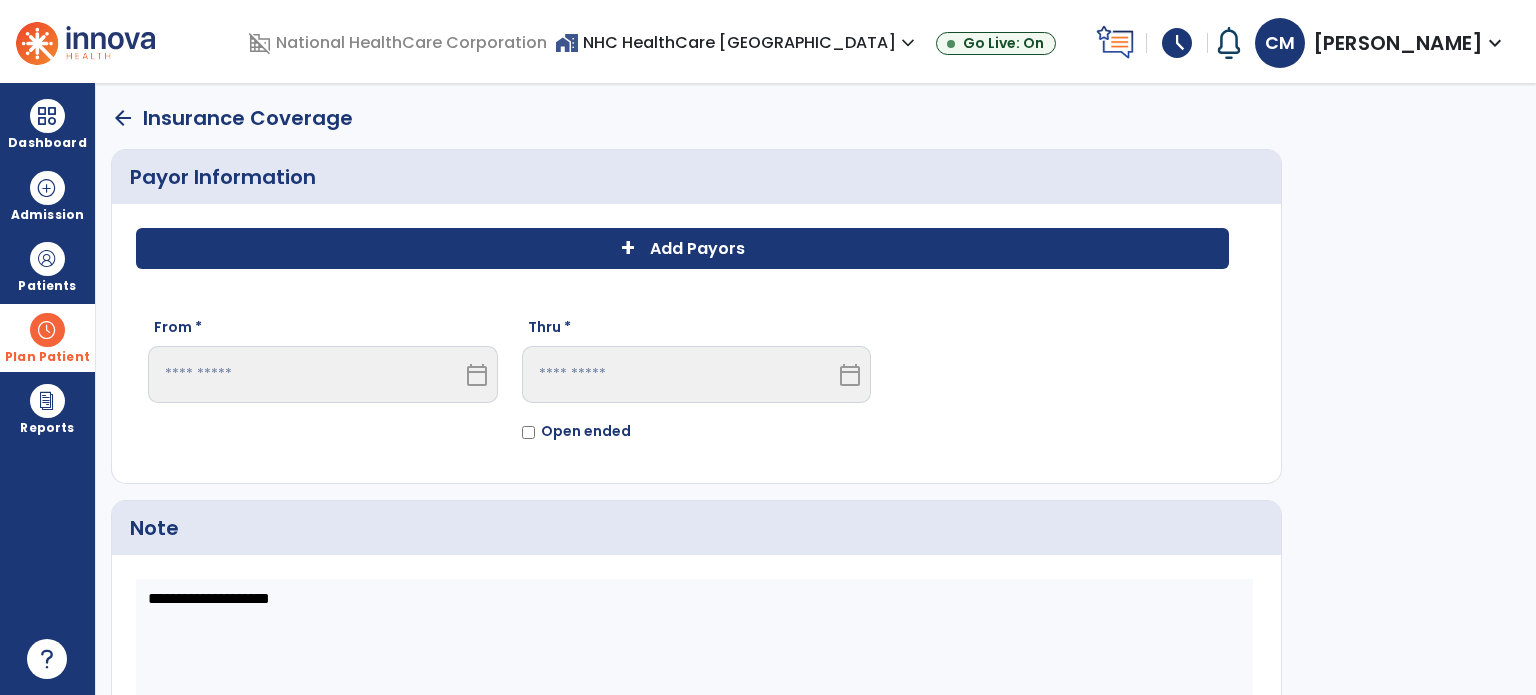 click on "Plan Patient" at bounding box center (47, 266) 